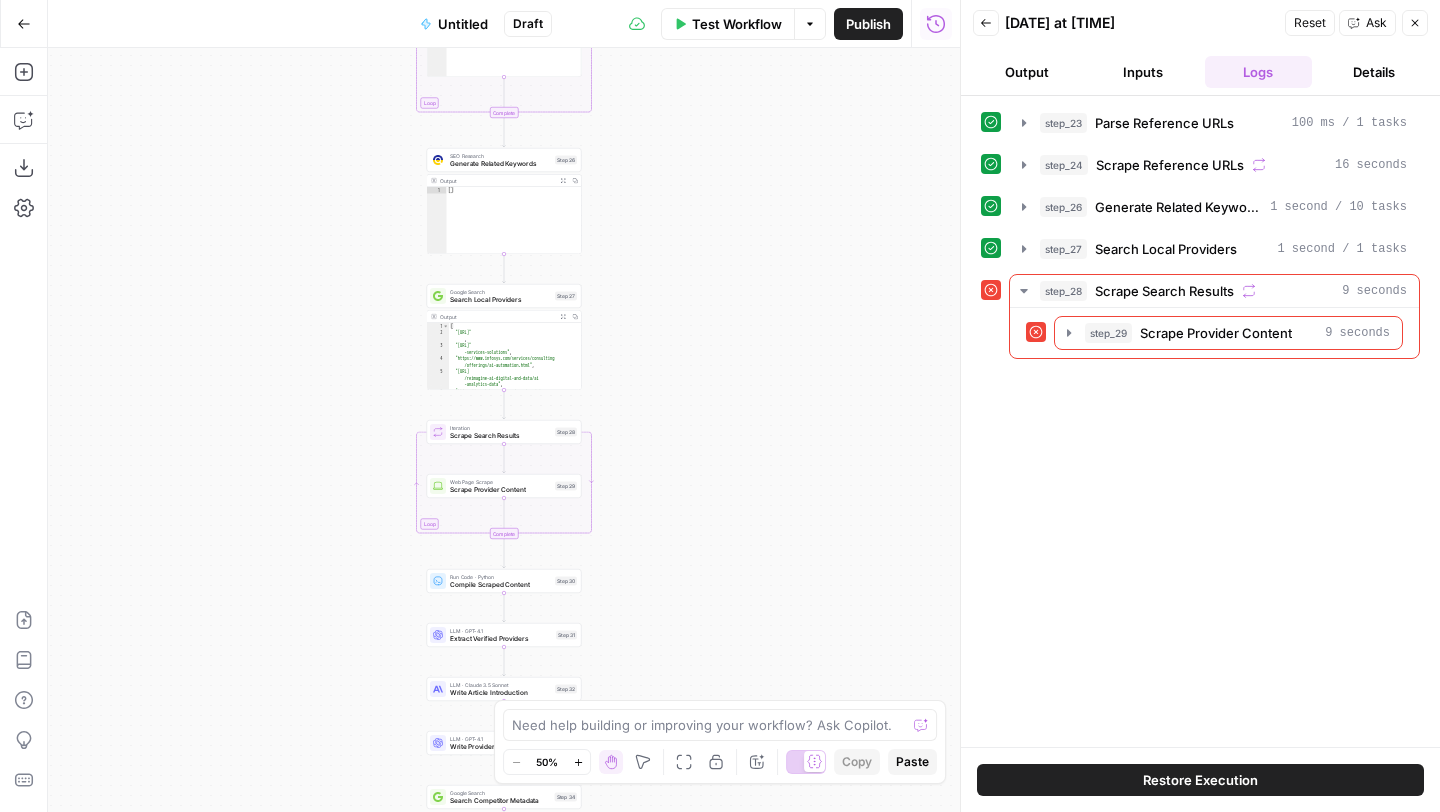 scroll, scrollTop: 0, scrollLeft: 0, axis: both 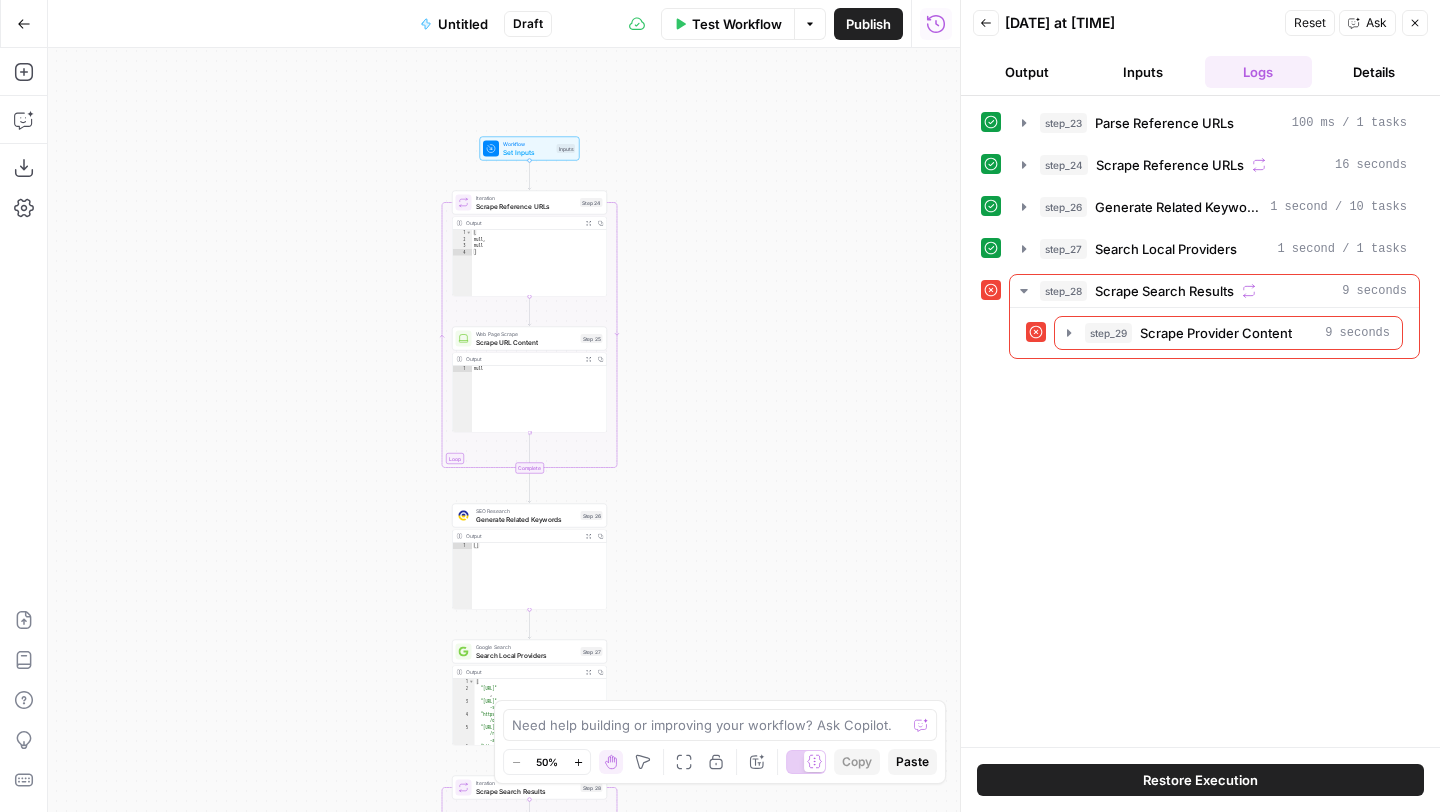 click on "Test Workflow" at bounding box center (728, 24) 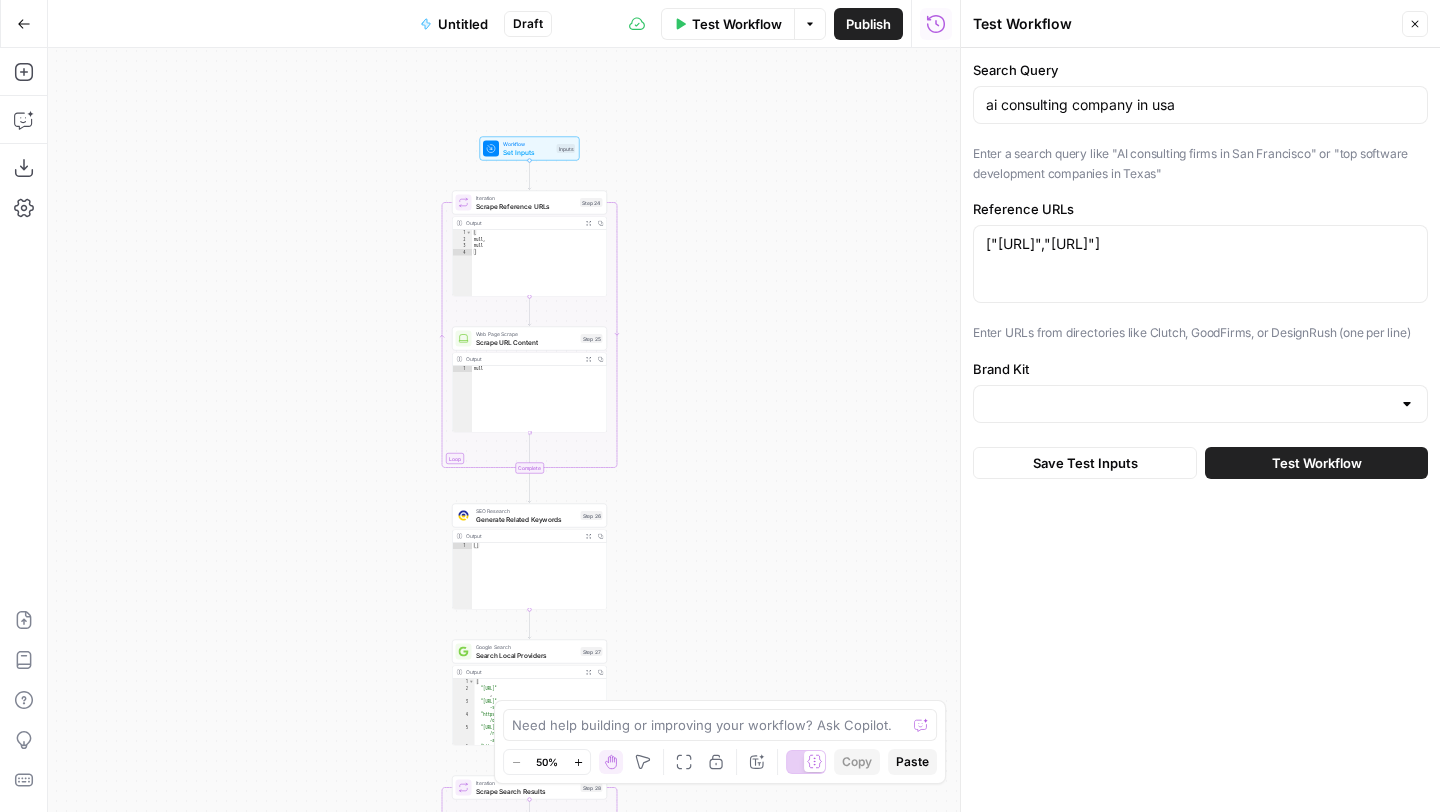 click at bounding box center [1200, 404] 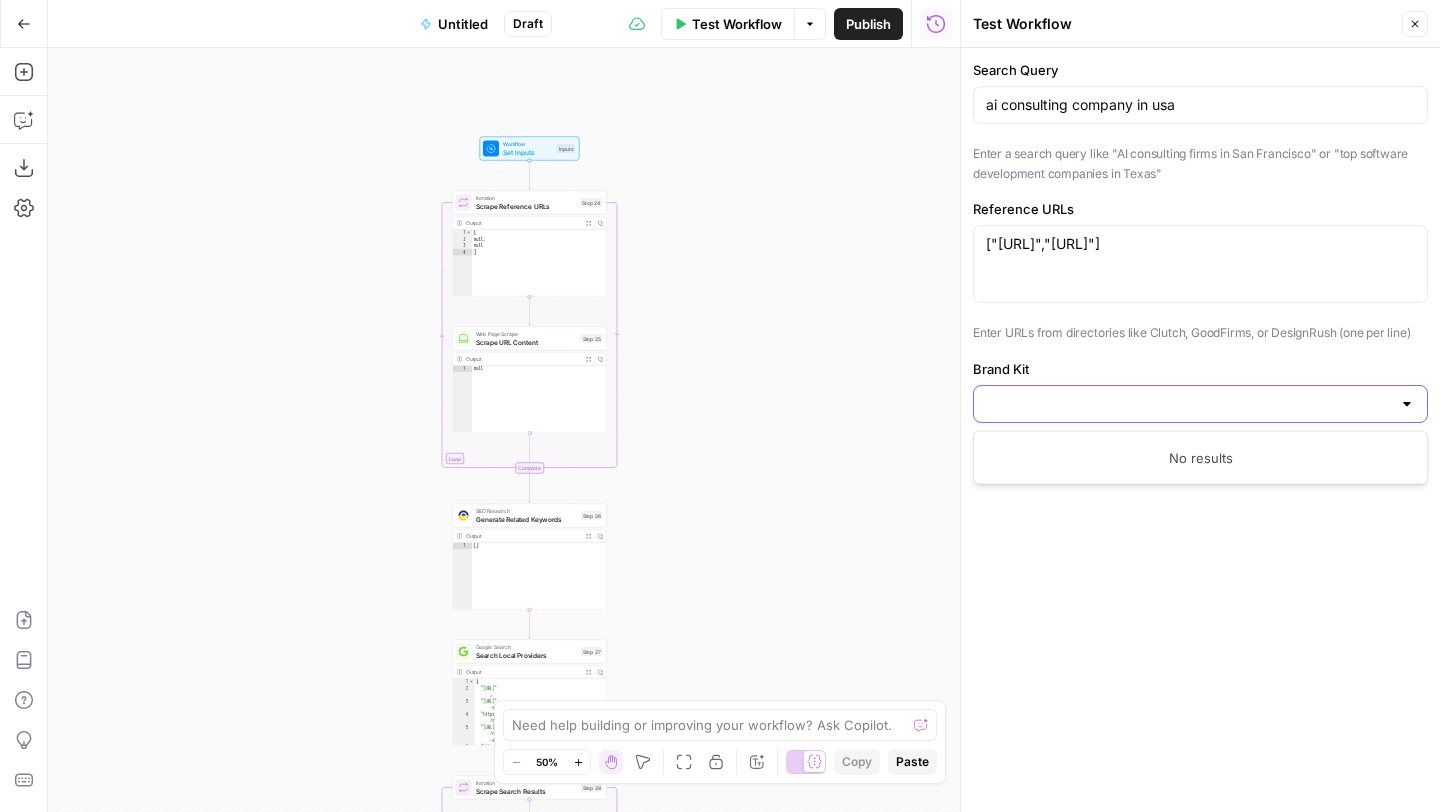 click on "Brand Kit" at bounding box center [1188, 404] 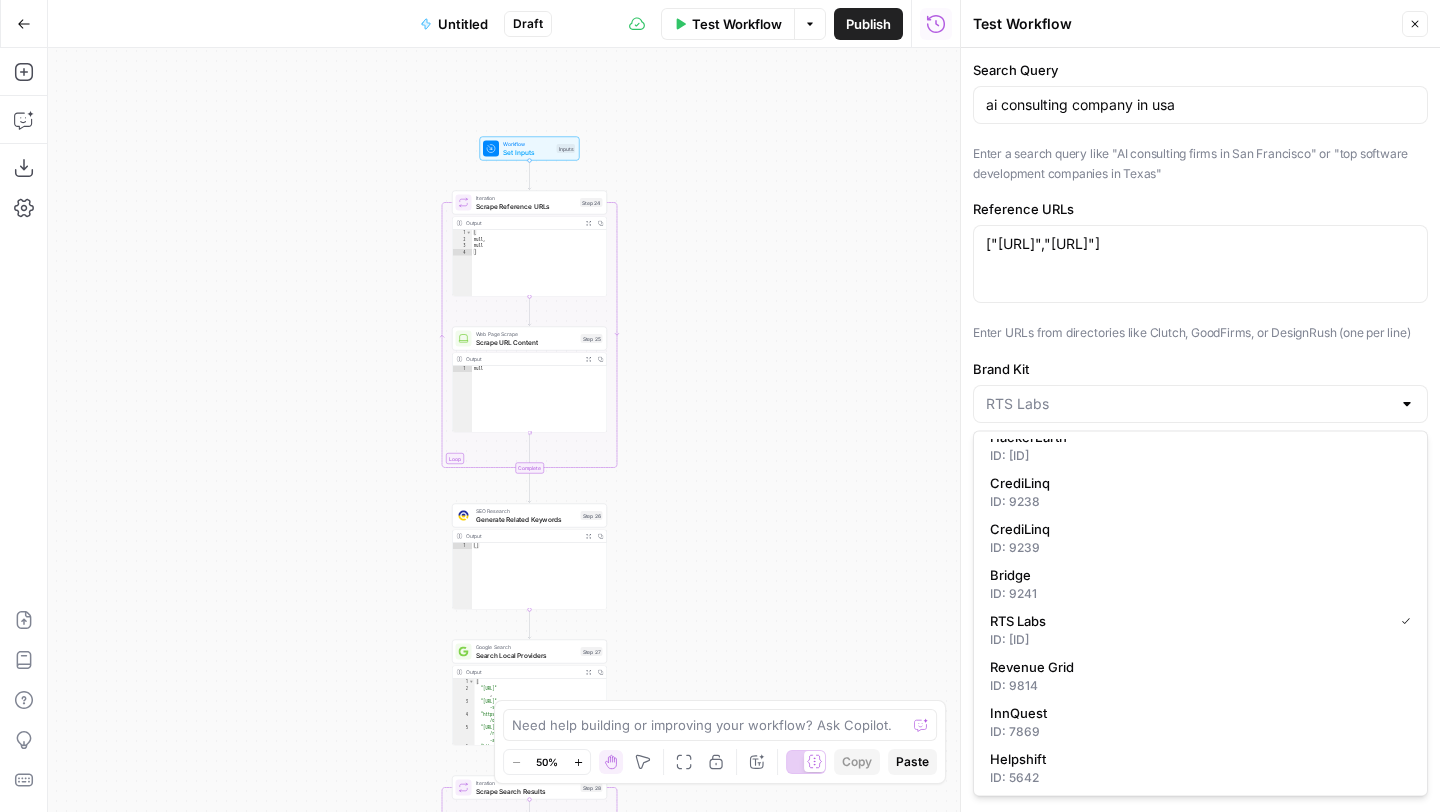 scroll, scrollTop: 1076, scrollLeft: 0, axis: vertical 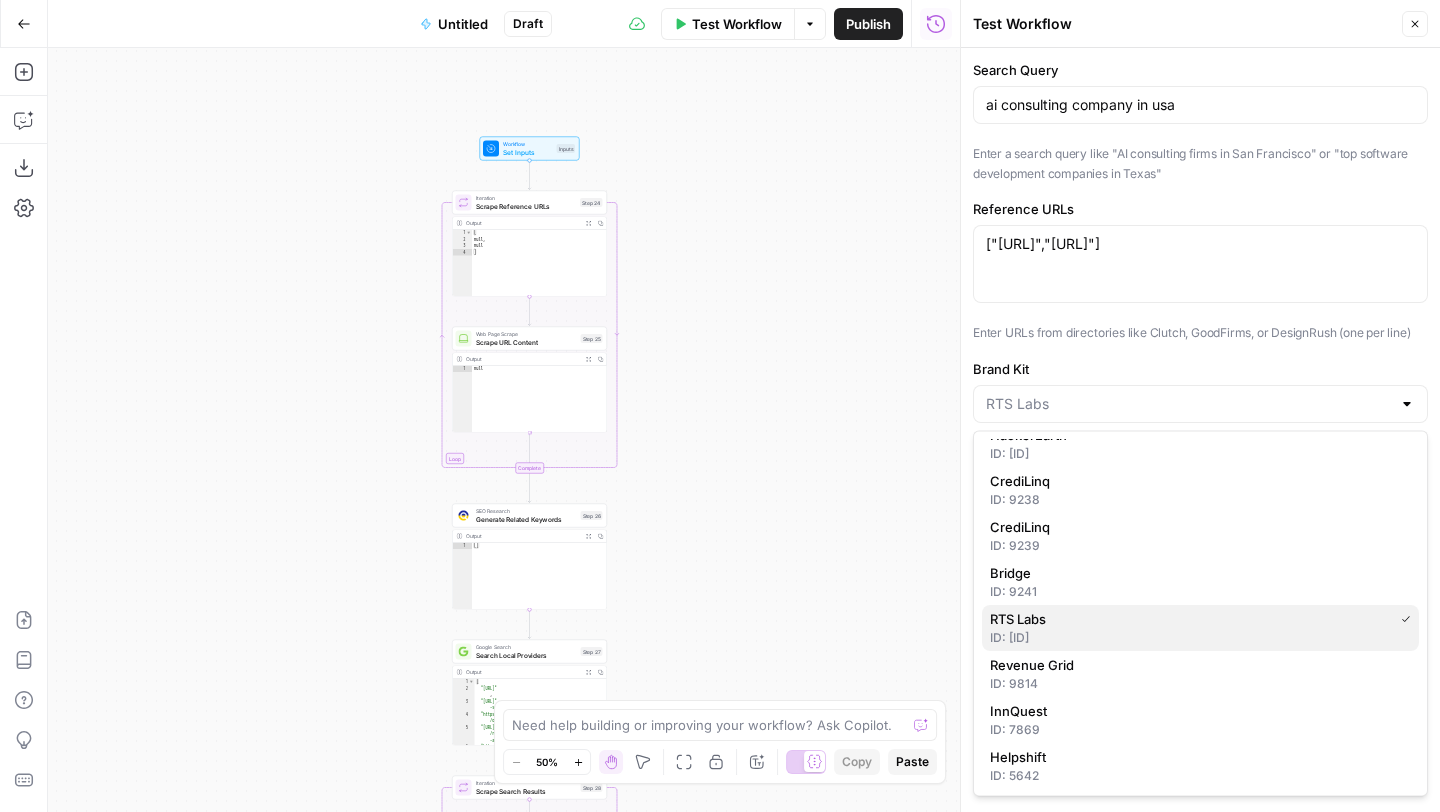 click on "RTS Labs" at bounding box center (1187, 620) 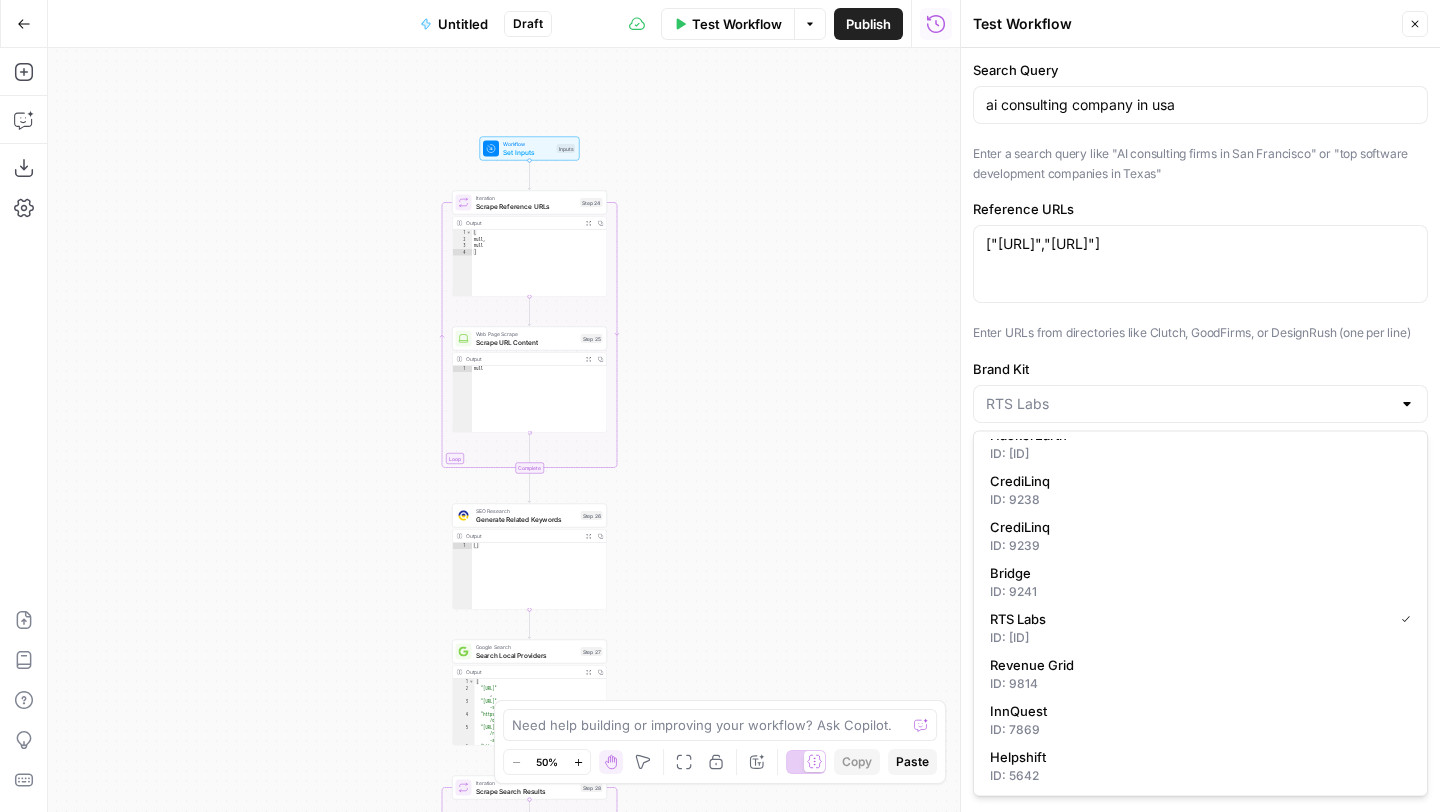 type on "RTS Labs" 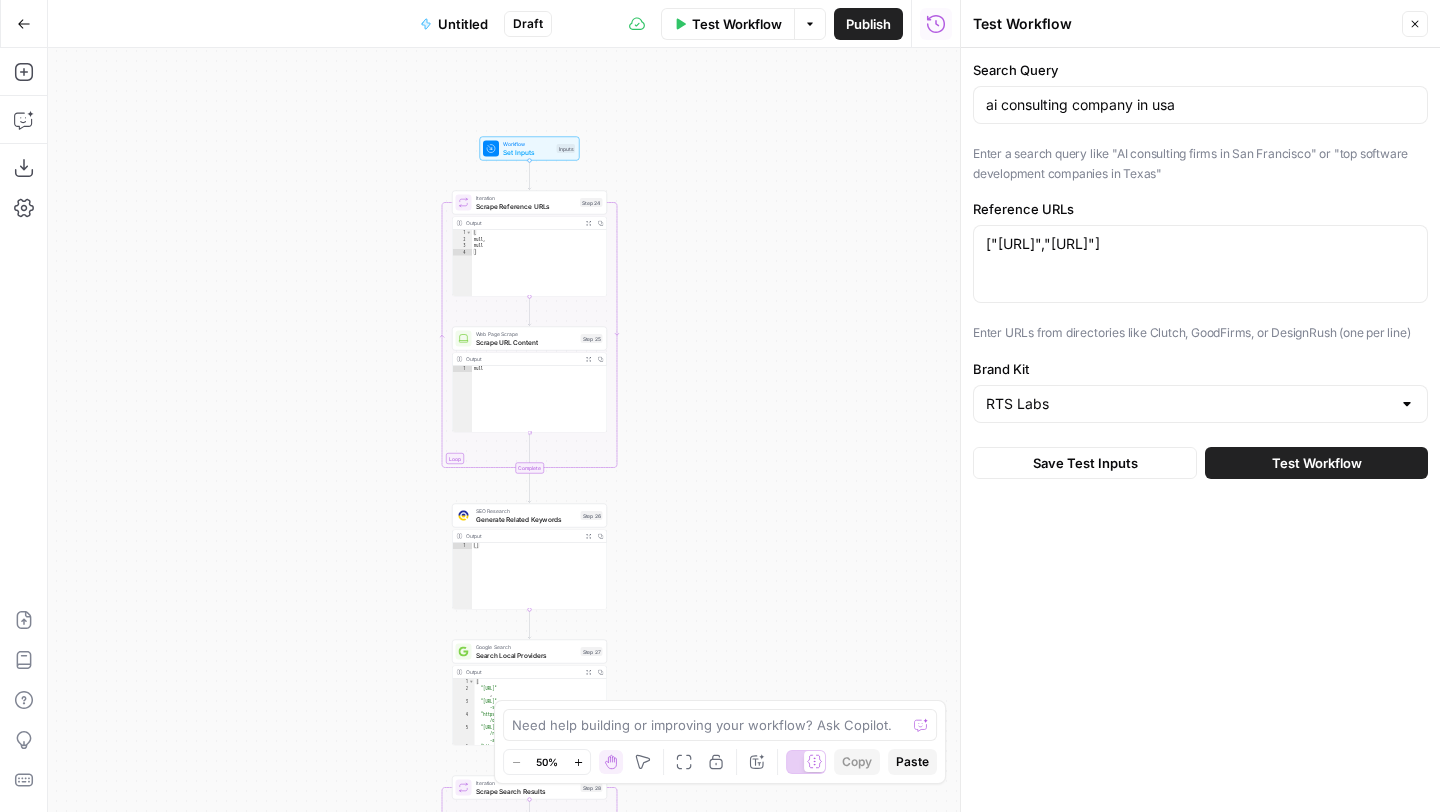 click on "Test Workflow" at bounding box center (1316, 463) 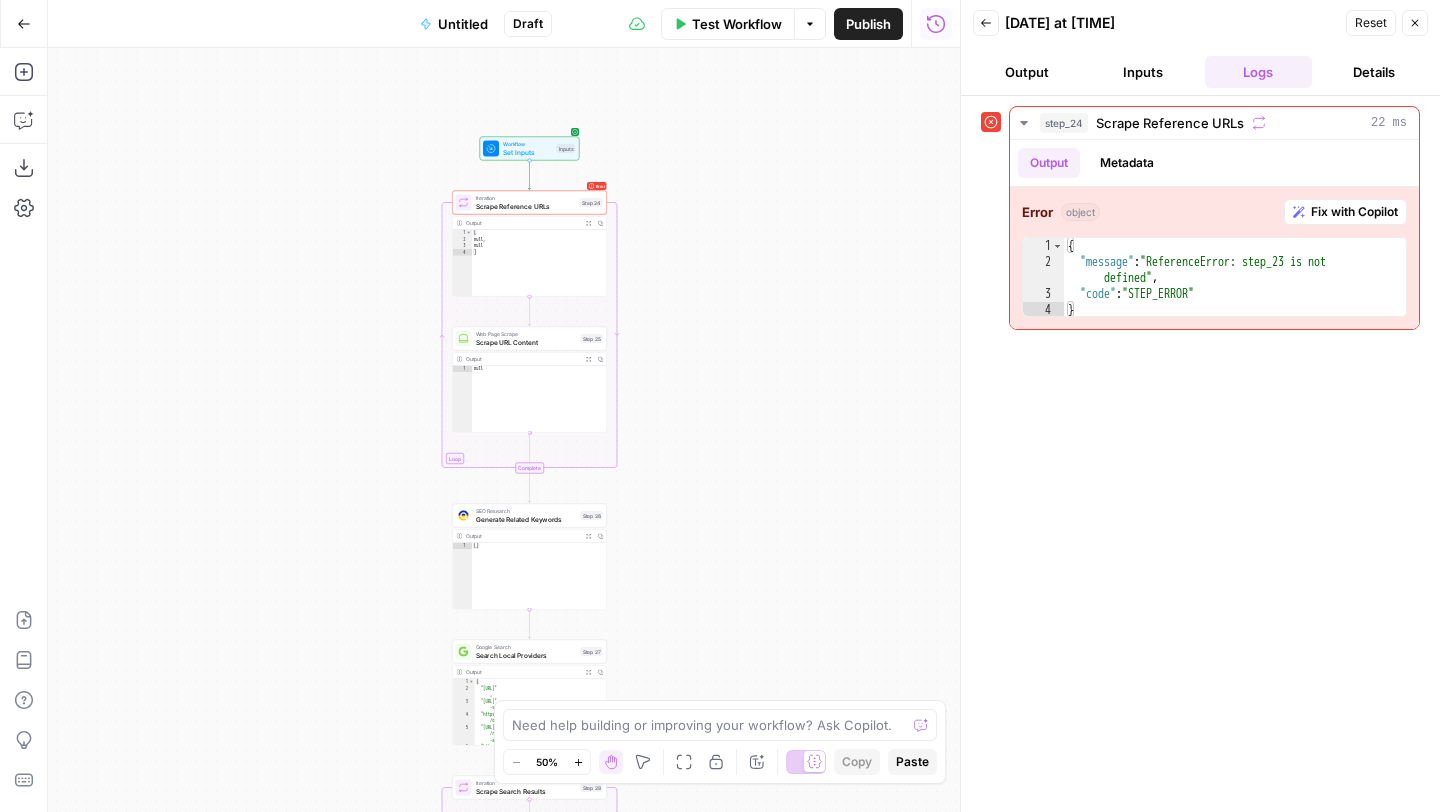 click 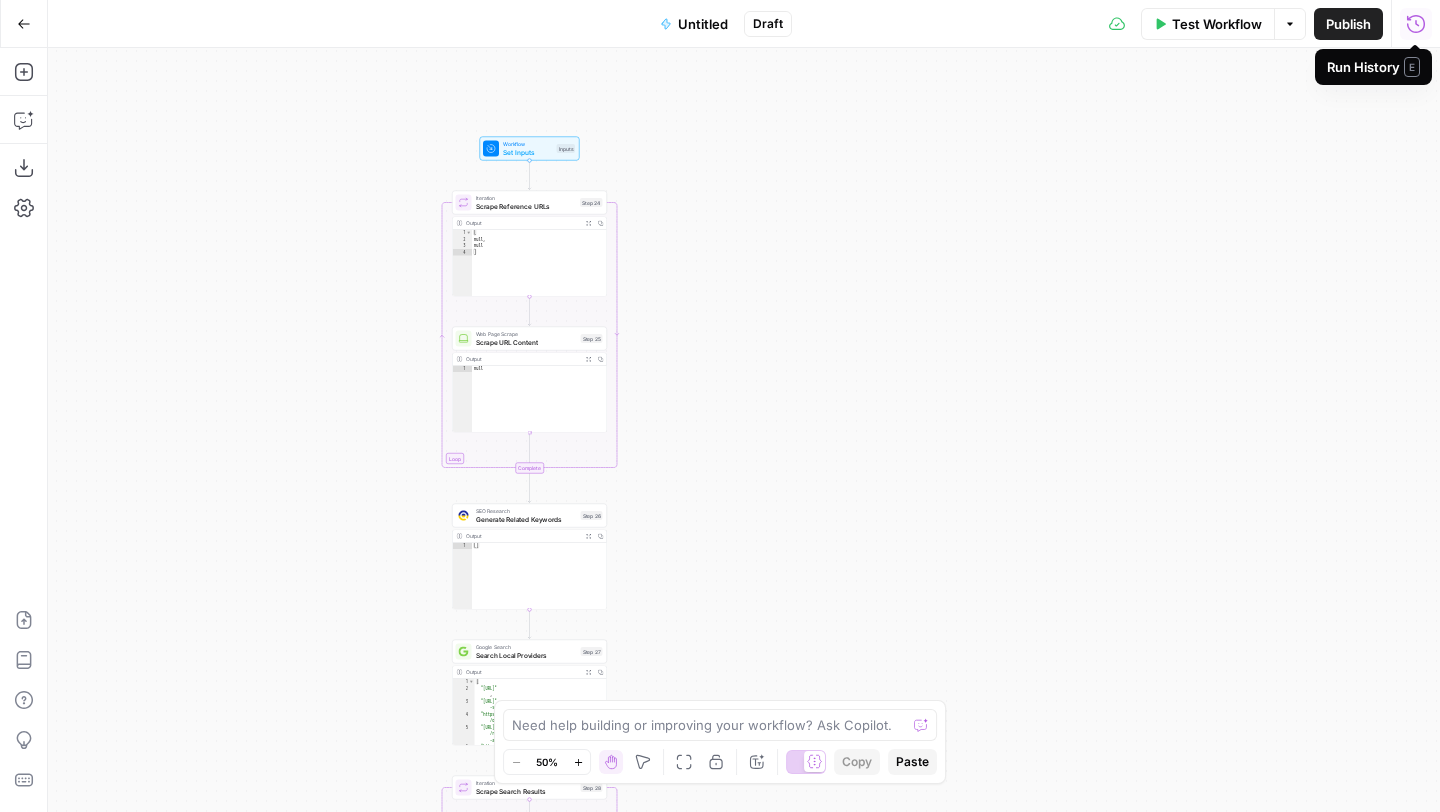 click 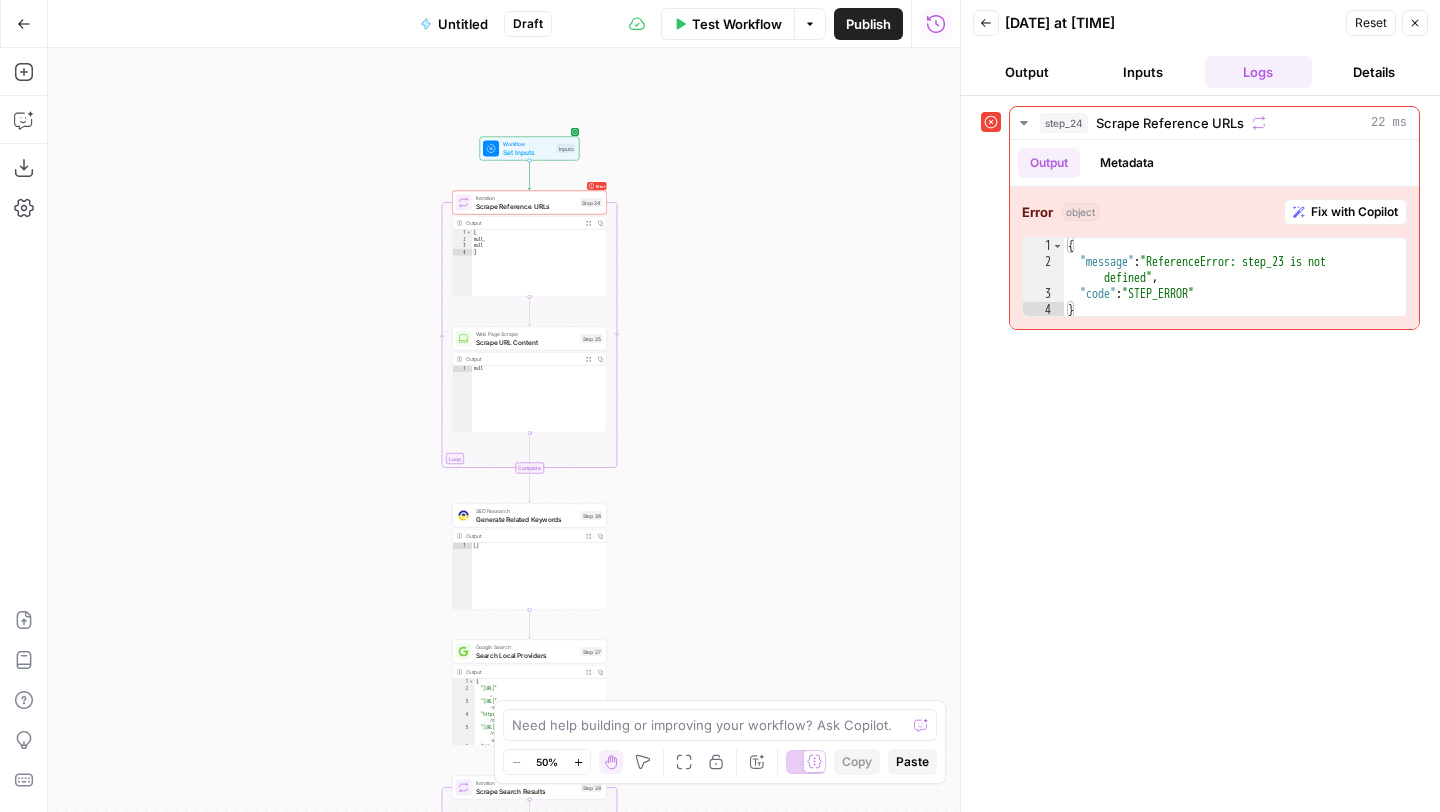 click on "Reset" at bounding box center [1371, 23] 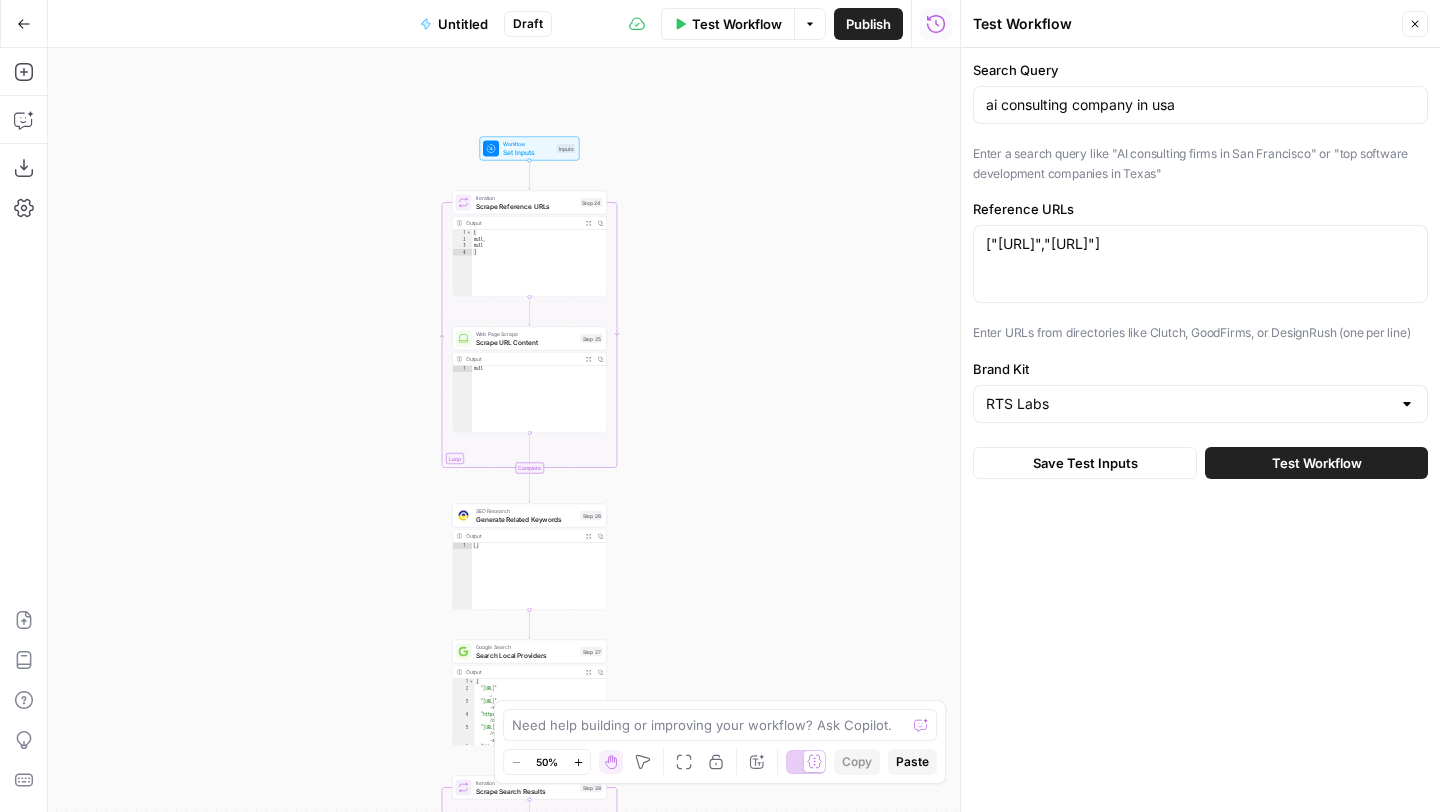 click on "Test Workflow" at bounding box center [1317, 463] 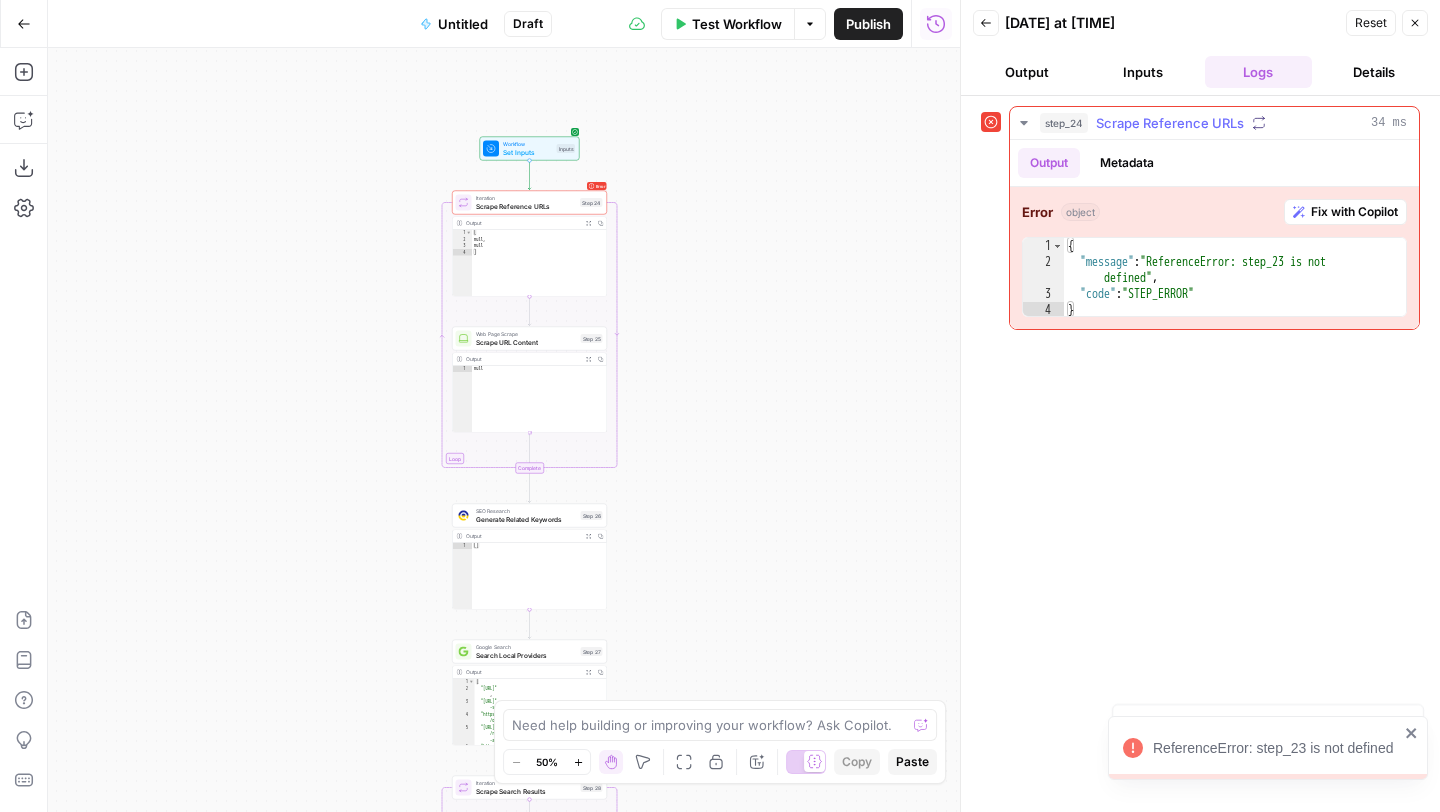 click on "Fix with Copilot" at bounding box center (1354, 212) 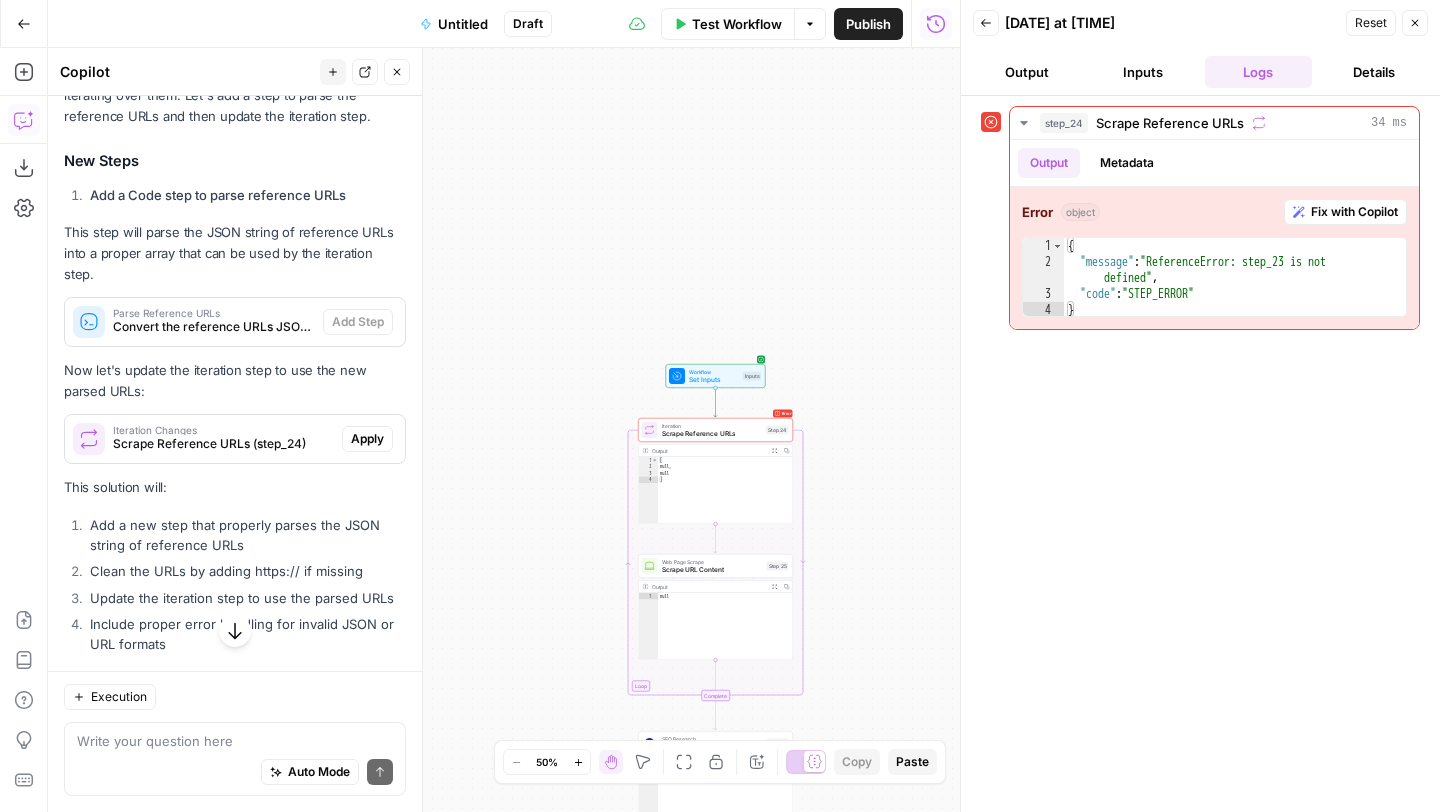 scroll, scrollTop: 404, scrollLeft: 0, axis: vertical 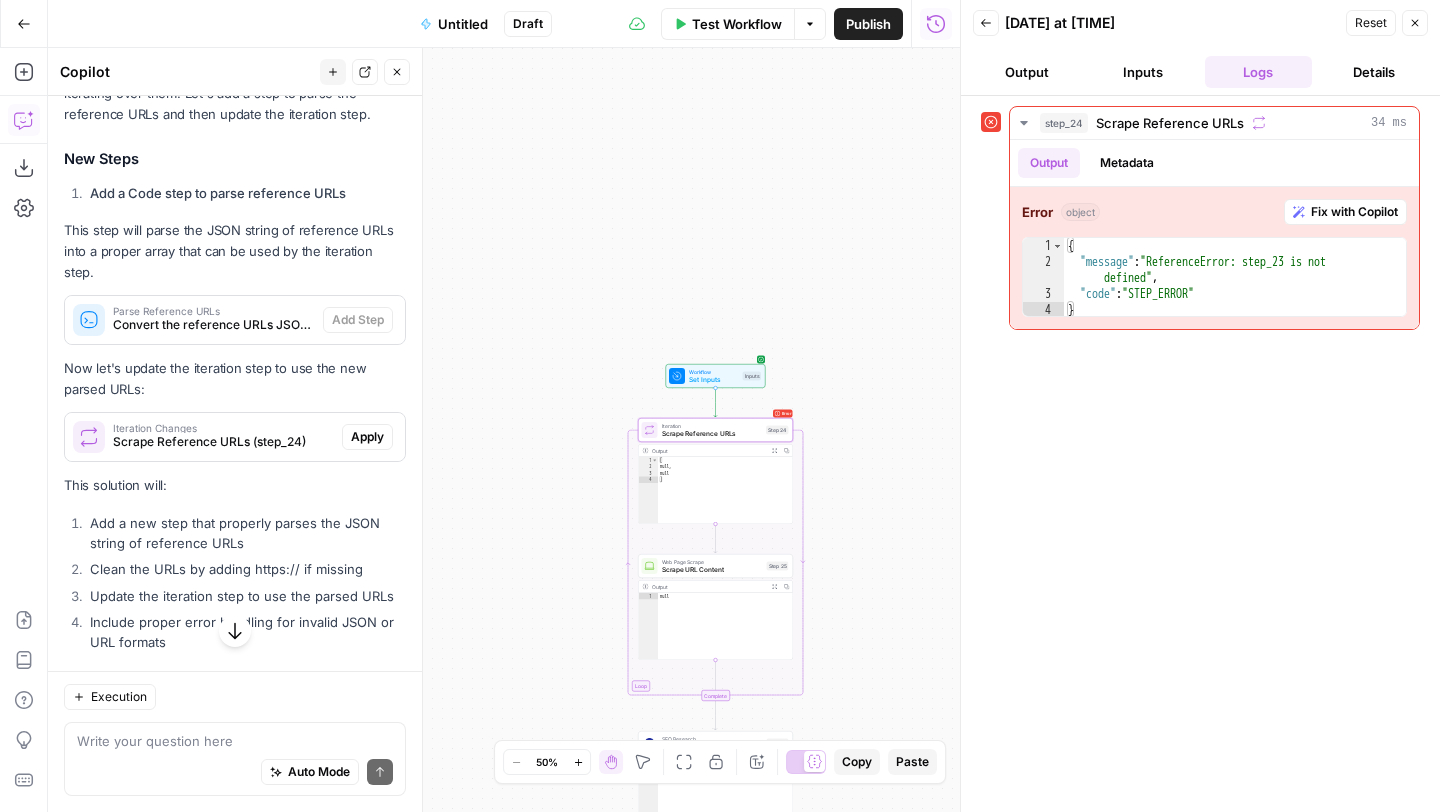 click on "Apply" at bounding box center [367, 437] 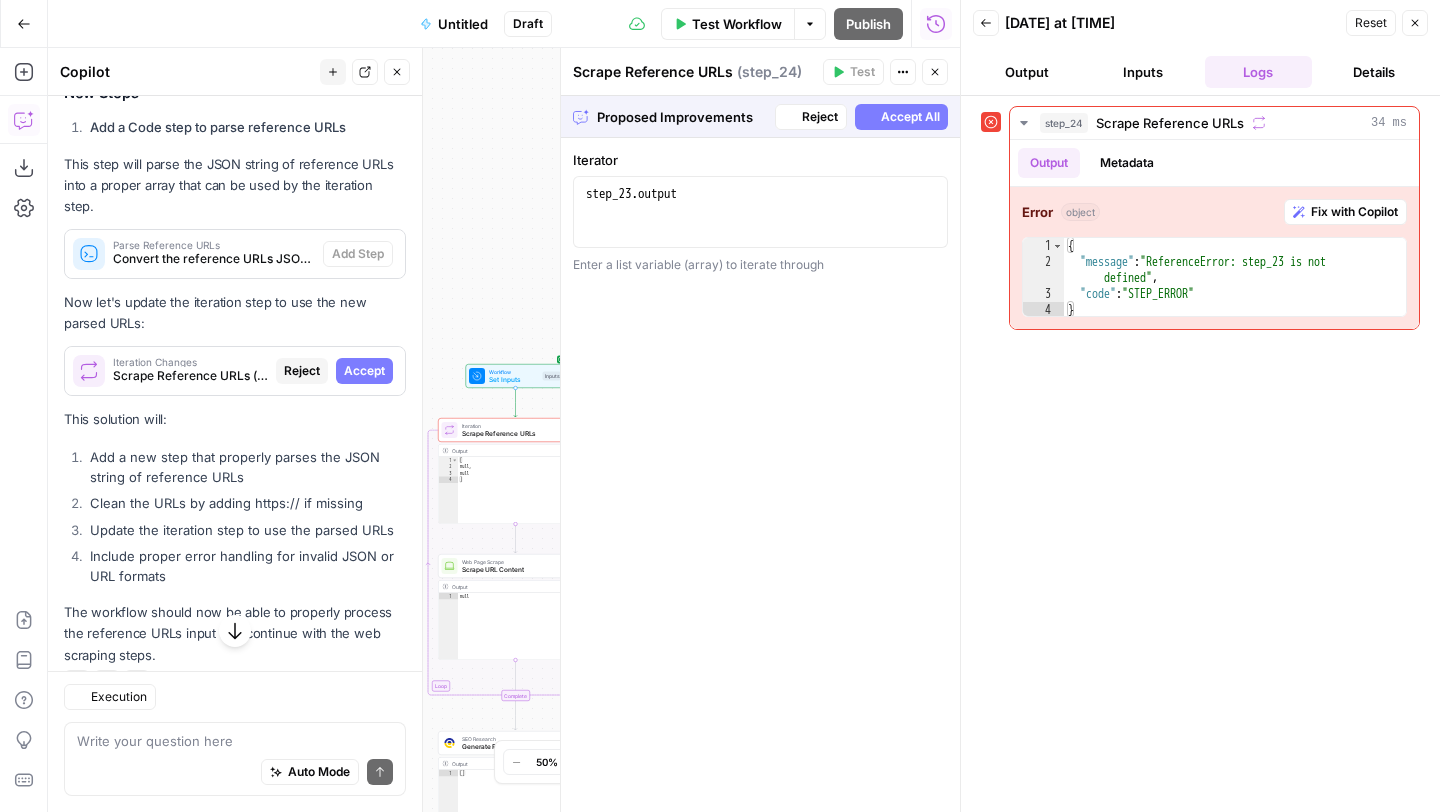 scroll, scrollTop: 491, scrollLeft: 0, axis: vertical 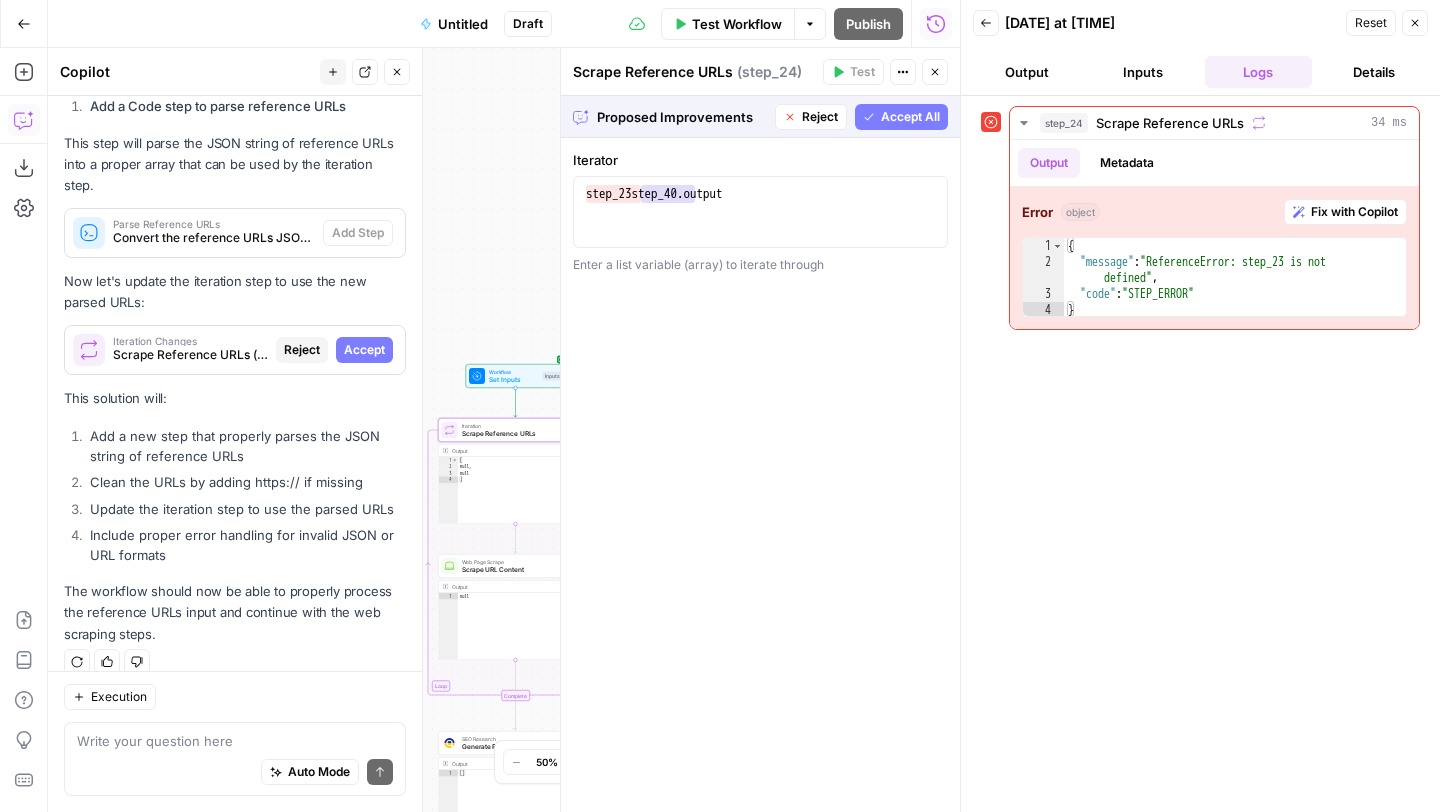 click on "Accept" at bounding box center (364, 350) 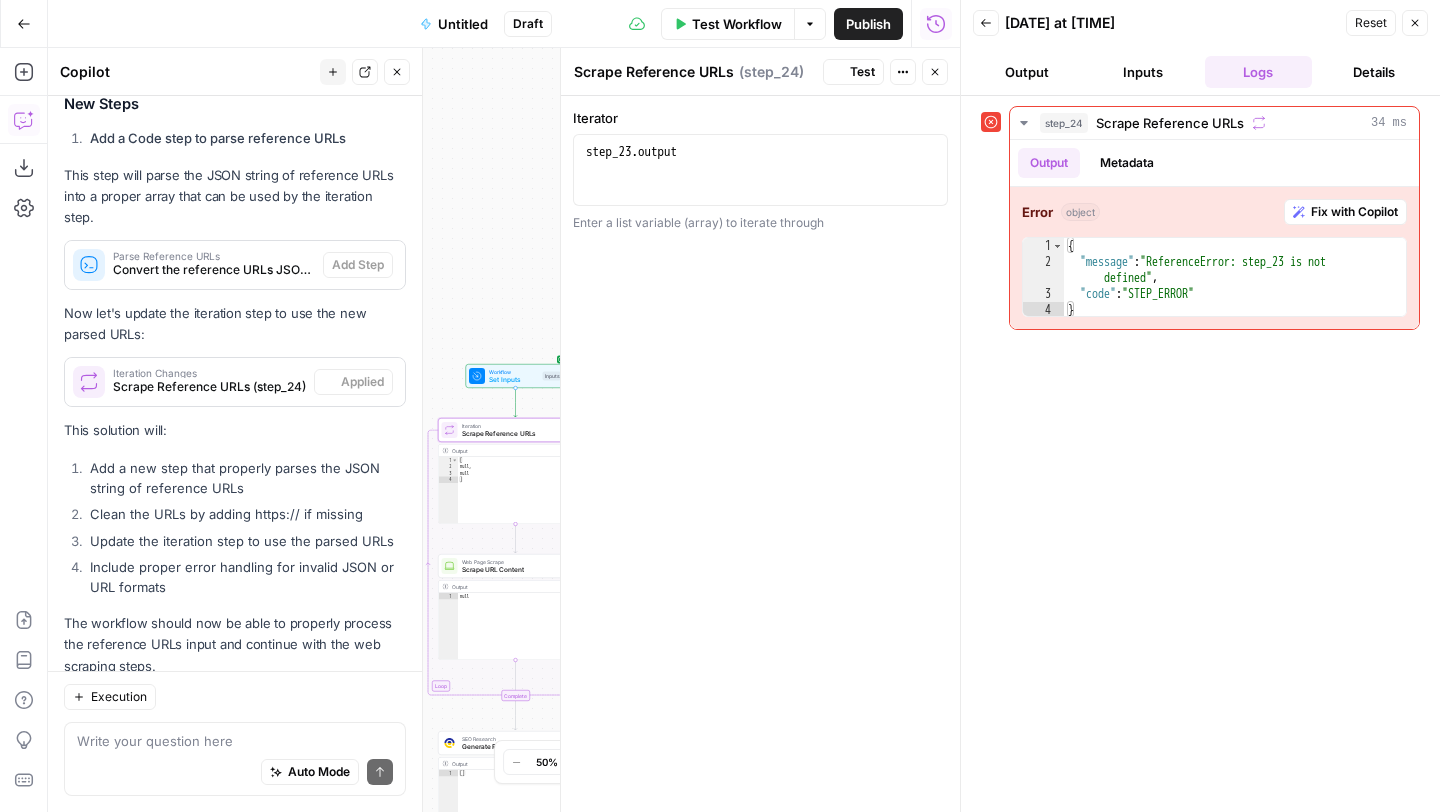 scroll, scrollTop: 523, scrollLeft: 0, axis: vertical 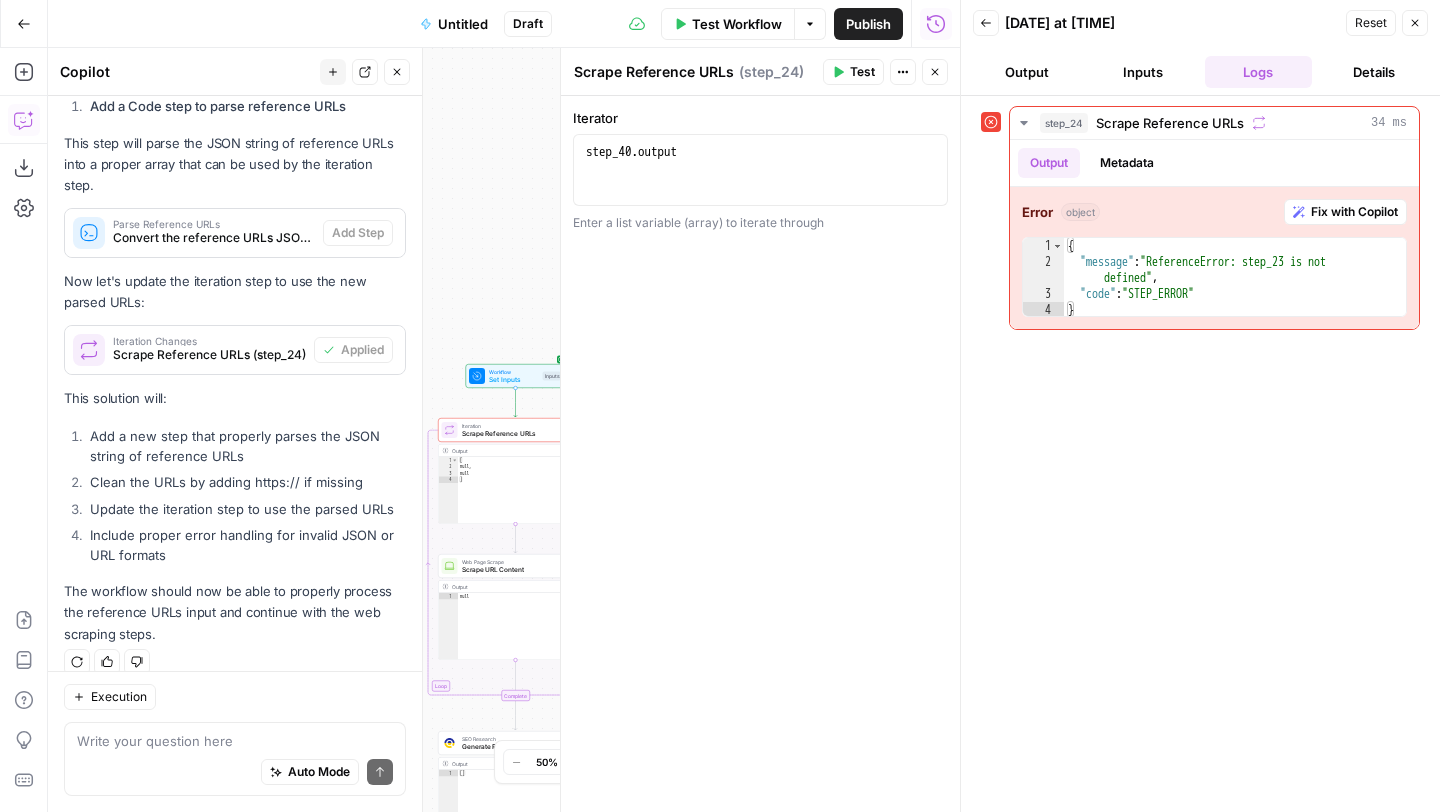 click on "Test Workflow" at bounding box center (737, 24) 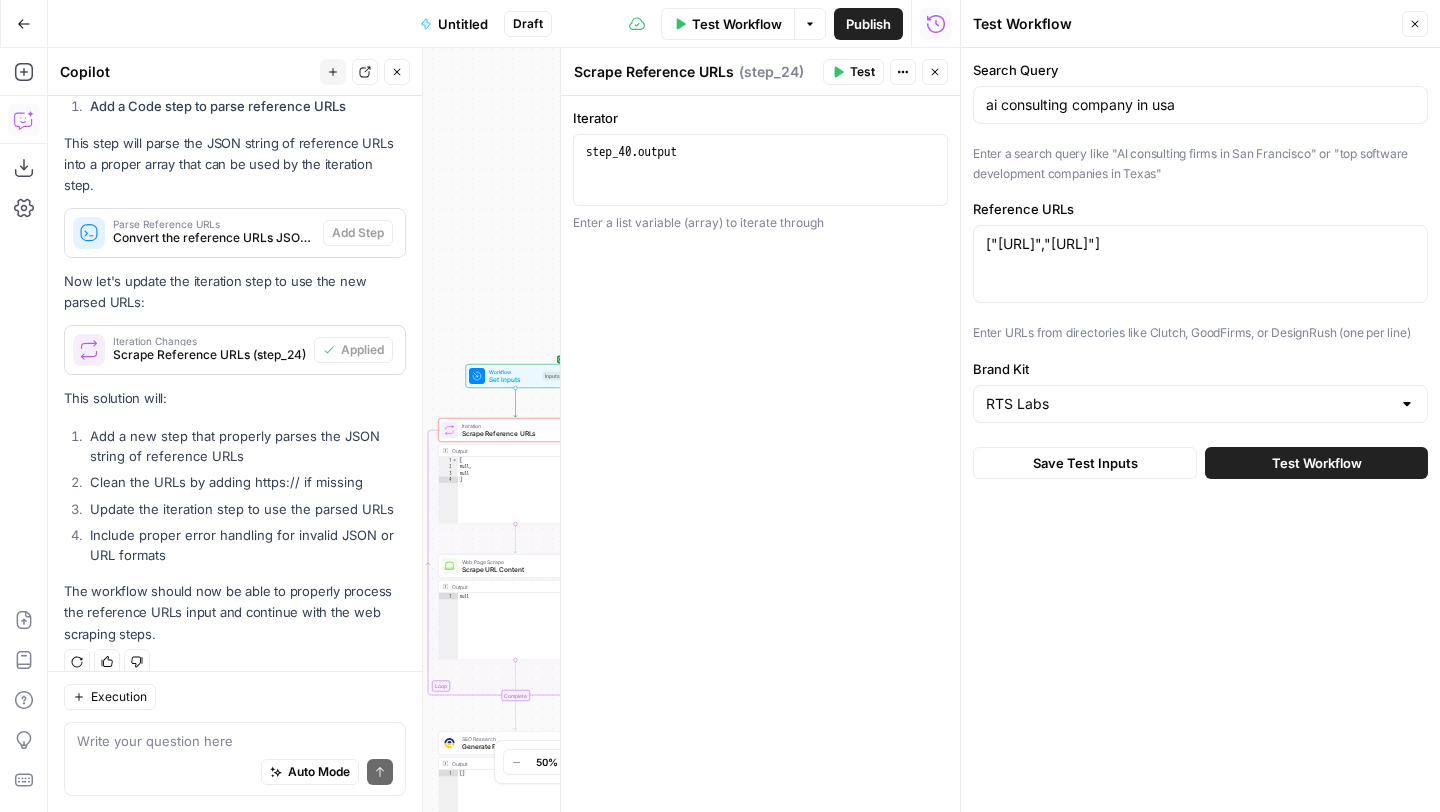 click on "Test Workflow" at bounding box center [1317, 463] 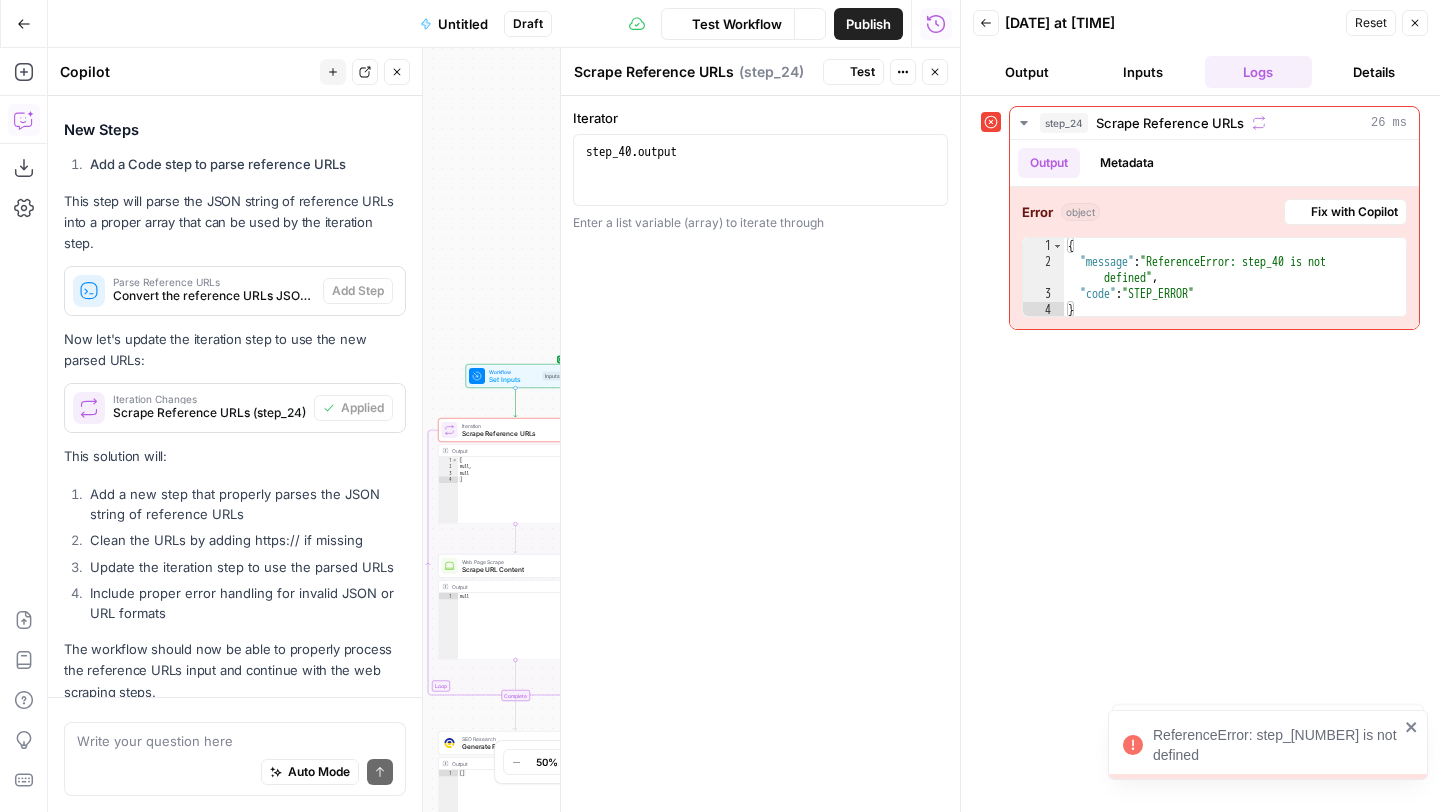 scroll, scrollTop: 523, scrollLeft: 0, axis: vertical 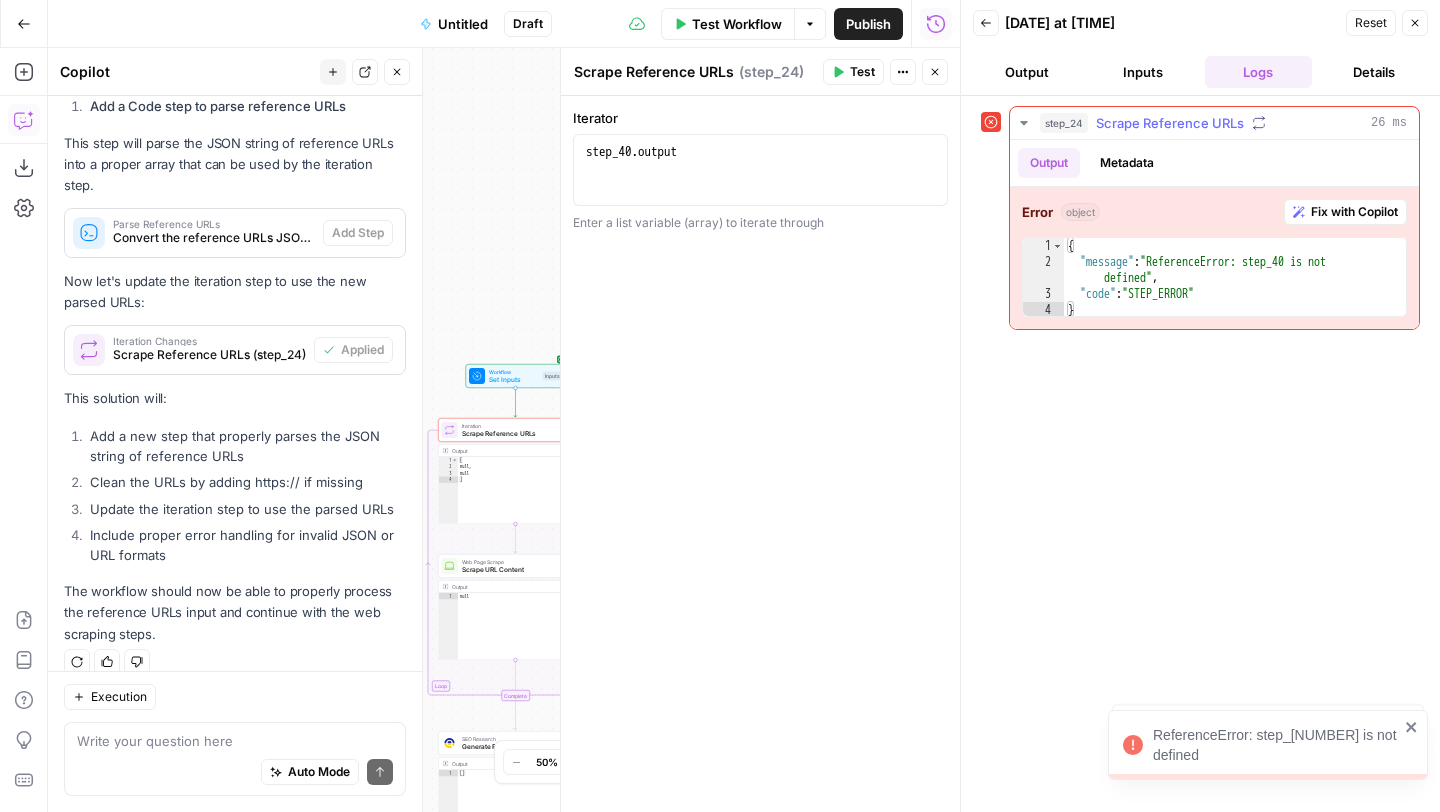click on "Fix with Copilot" at bounding box center (1354, 212) 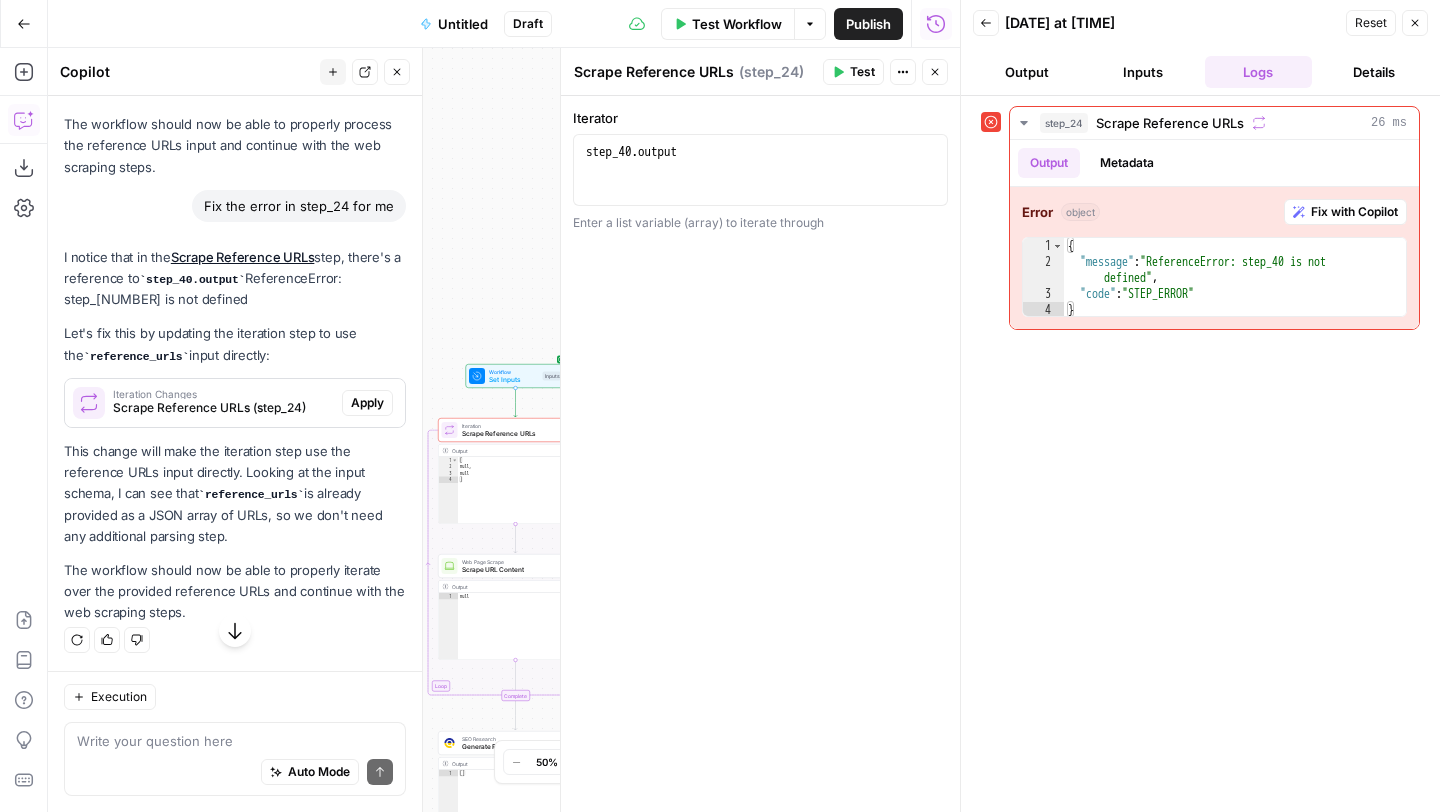 scroll, scrollTop: 997, scrollLeft: 0, axis: vertical 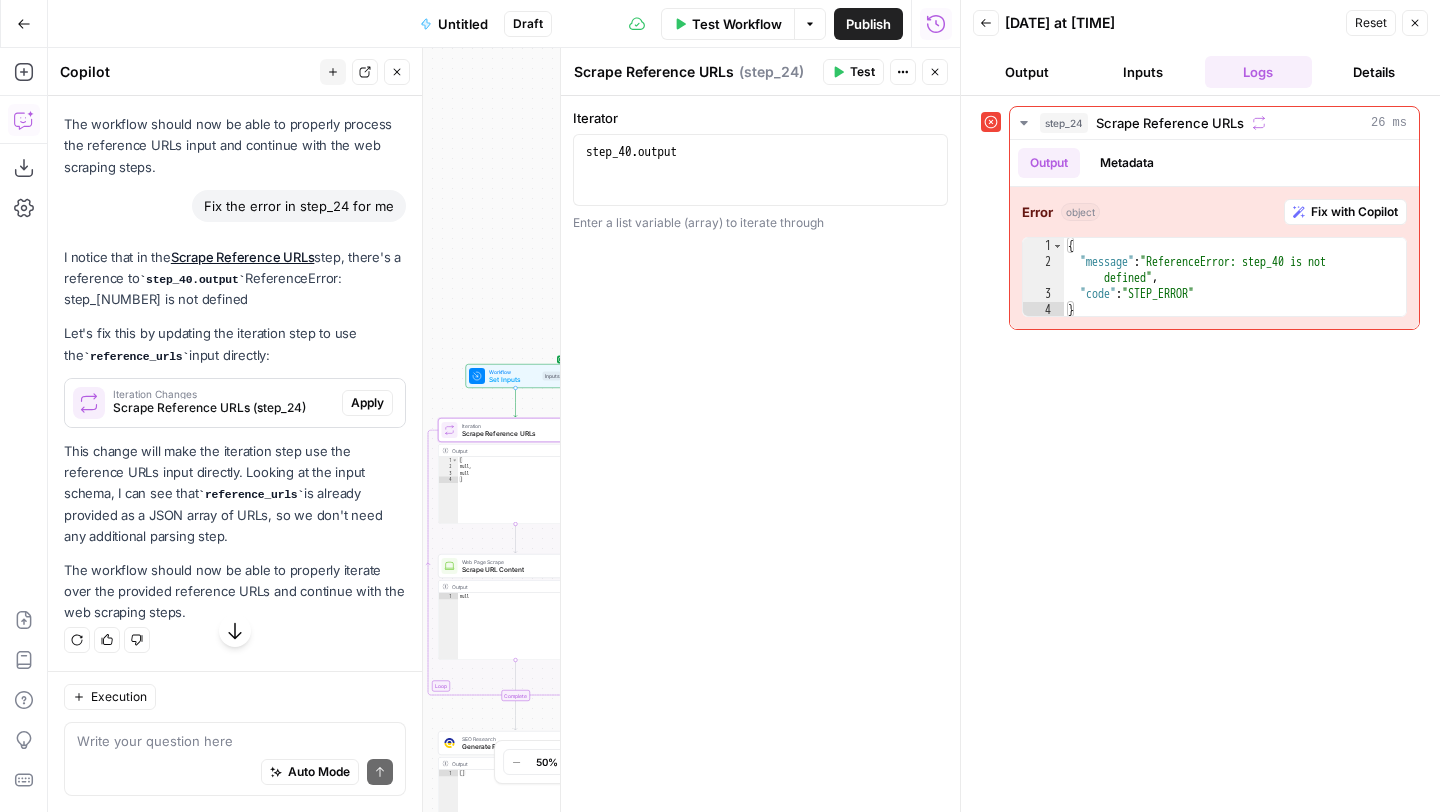 click on "Apply" at bounding box center [367, 403] 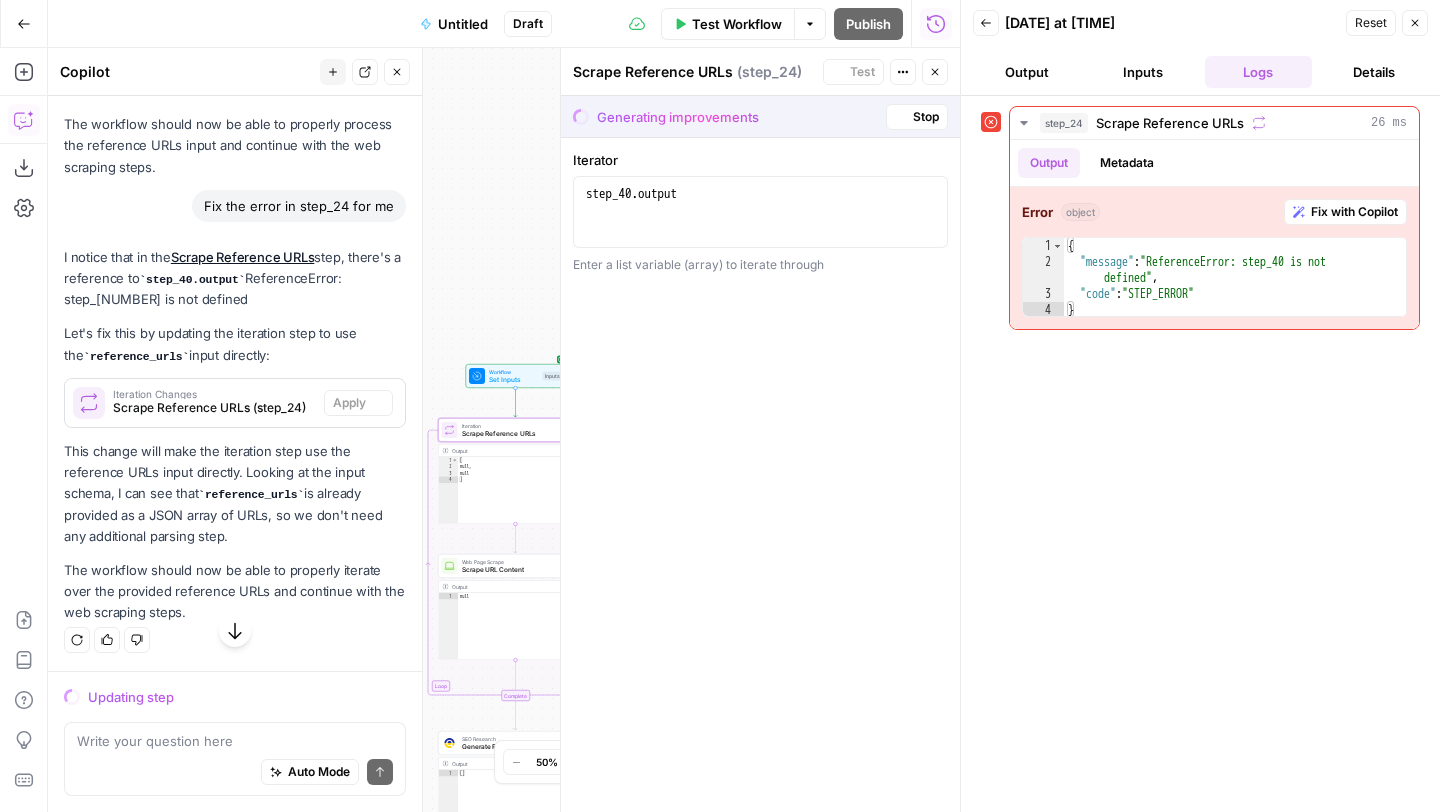 scroll, scrollTop: 965, scrollLeft: 0, axis: vertical 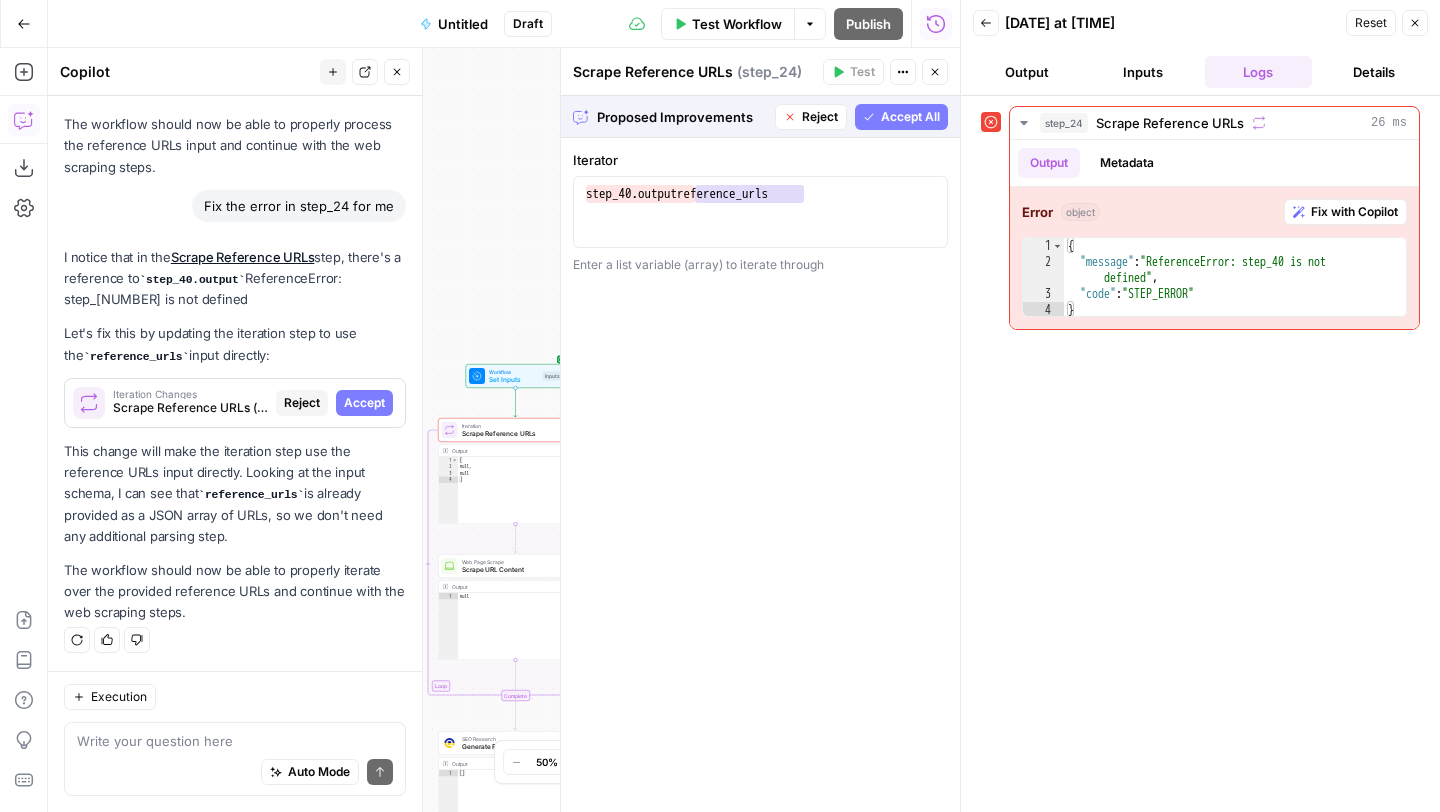 click on "Accept All" at bounding box center [910, 117] 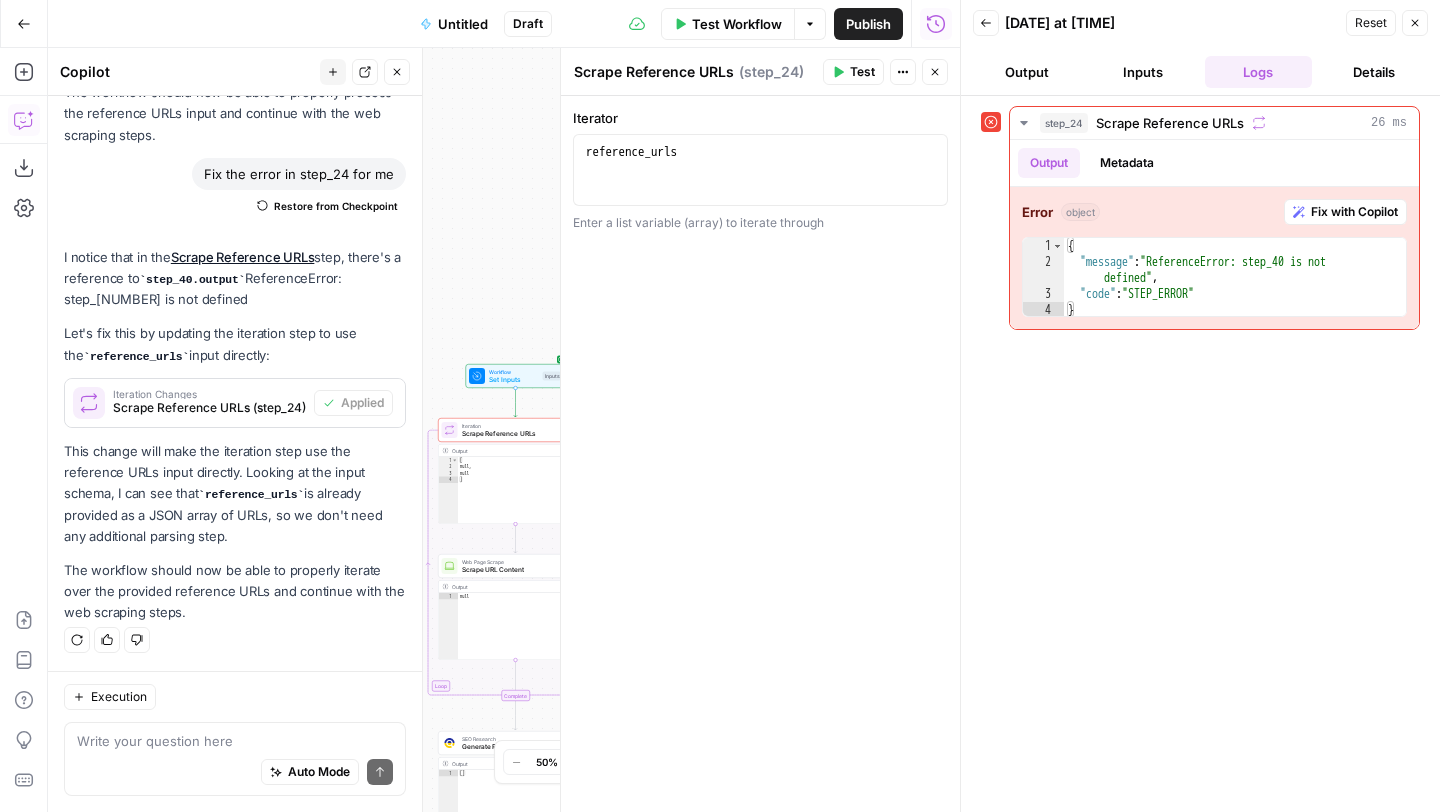 click on "Test Workflow" at bounding box center (737, 24) 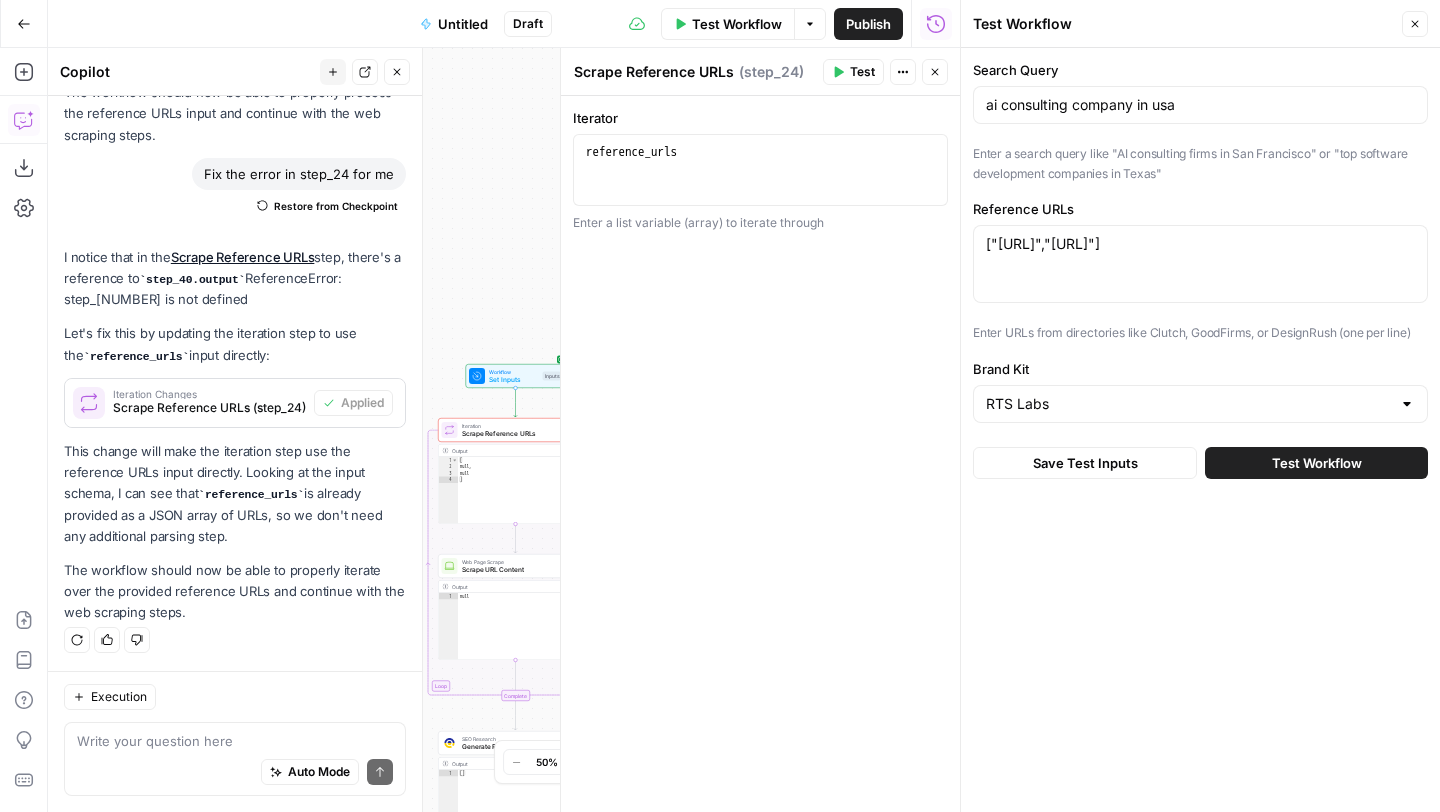 click on "Test Workflow" at bounding box center (1317, 463) 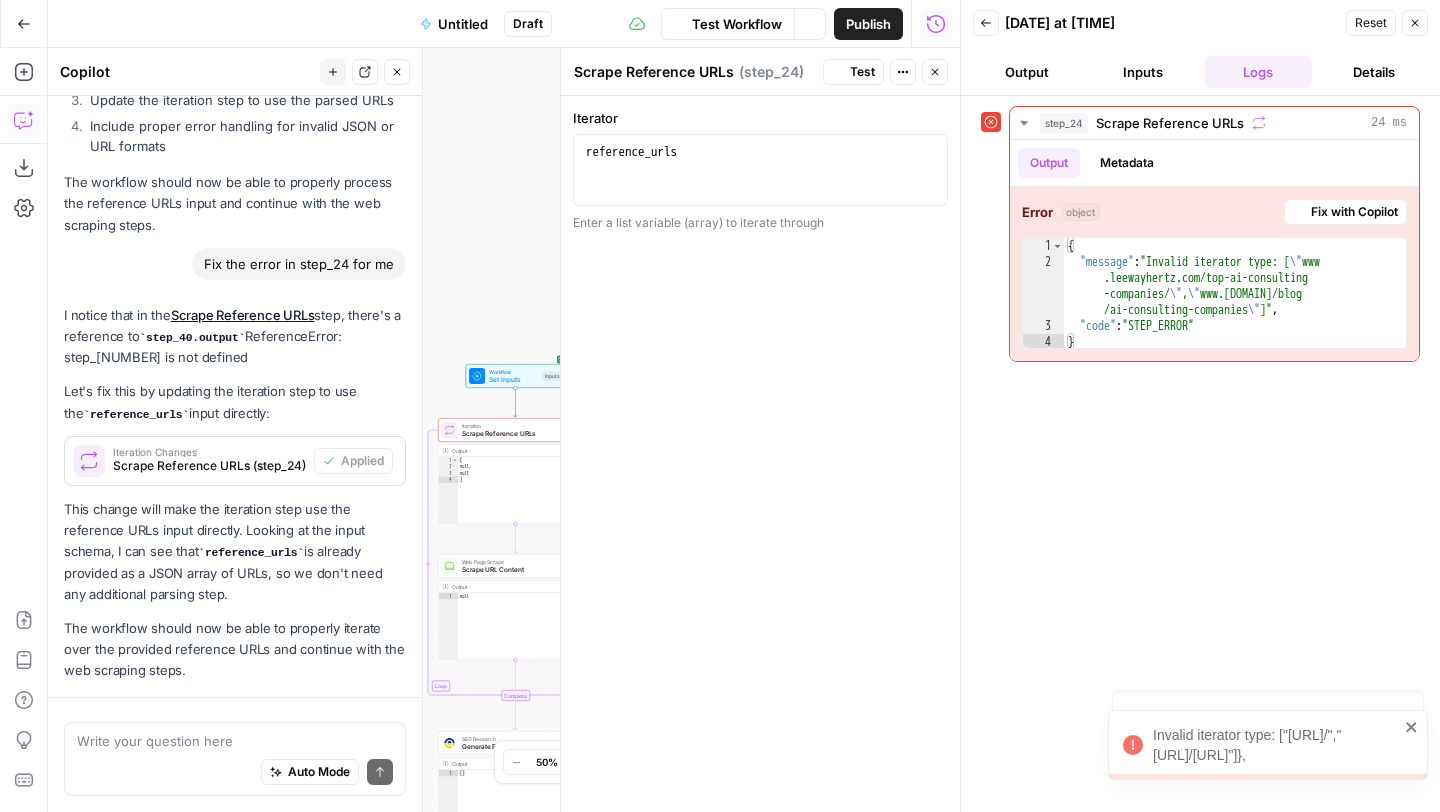 scroll, scrollTop: 1041, scrollLeft: 0, axis: vertical 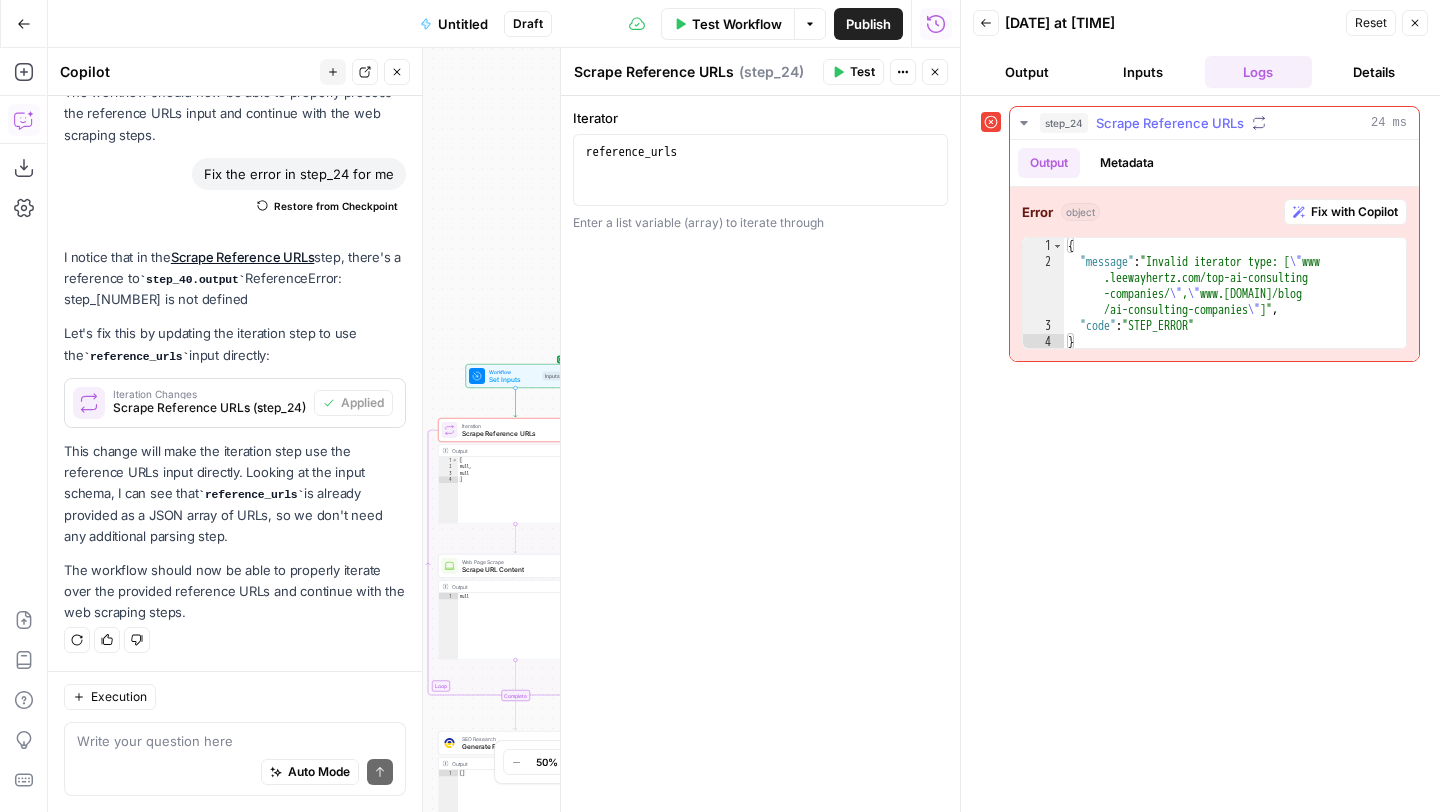 click on "Fix with Copilot" at bounding box center (1354, 212) 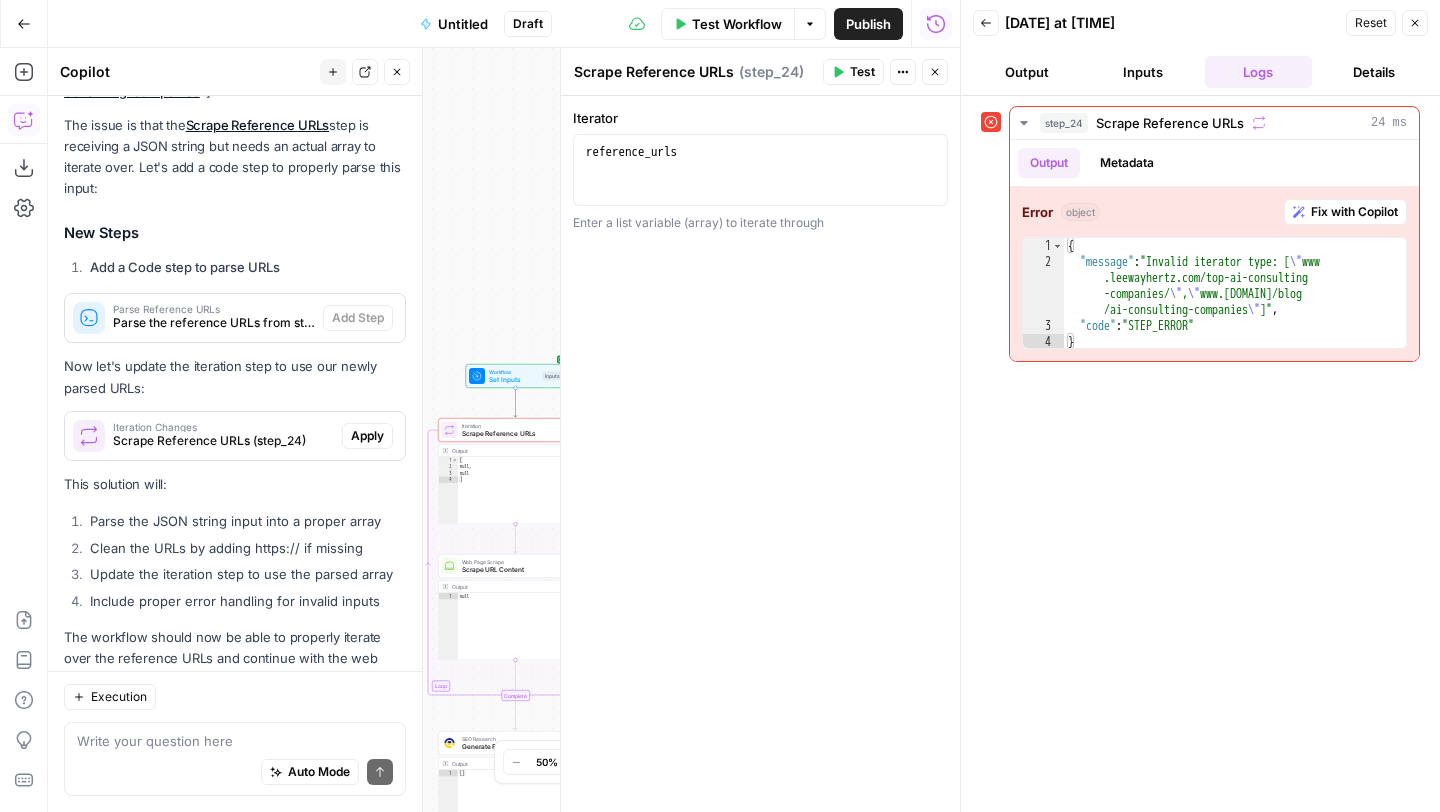 scroll, scrollTop: 1685, scrollLeft: 0, axis: vertical 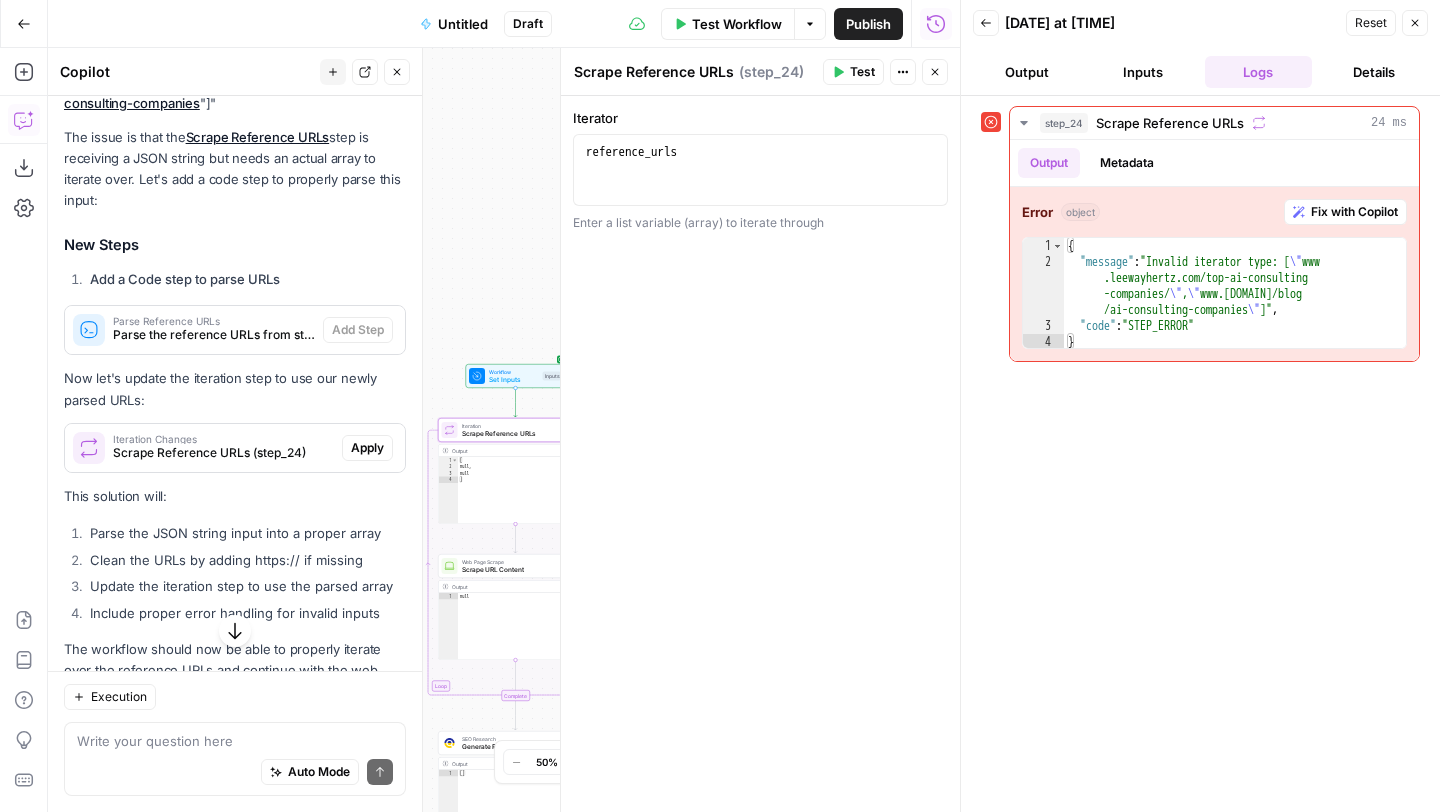 click on "Apply" at bounding box center (367, 448) 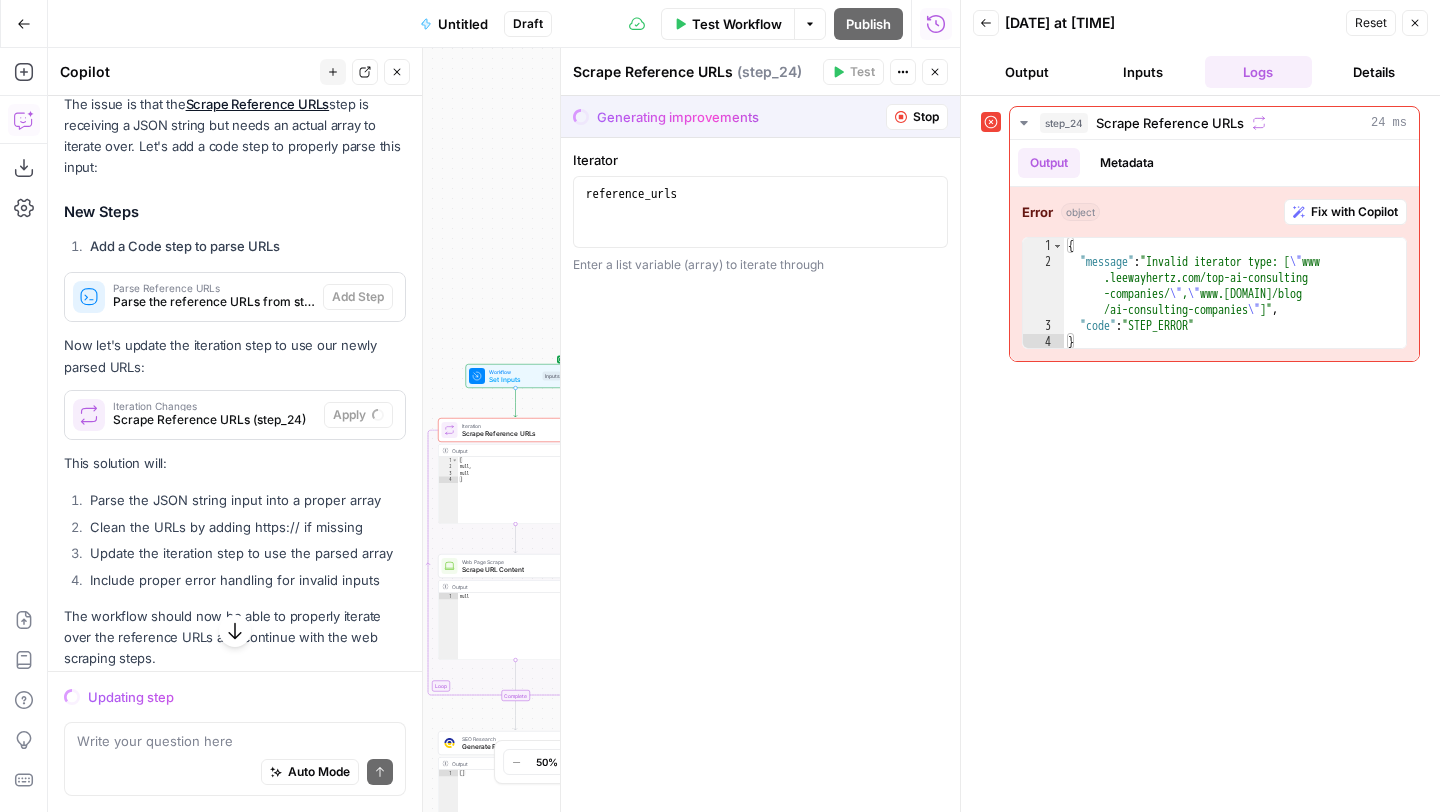 scroll, scrollTop: 1655, scrollLeft: 0, axis: vertical 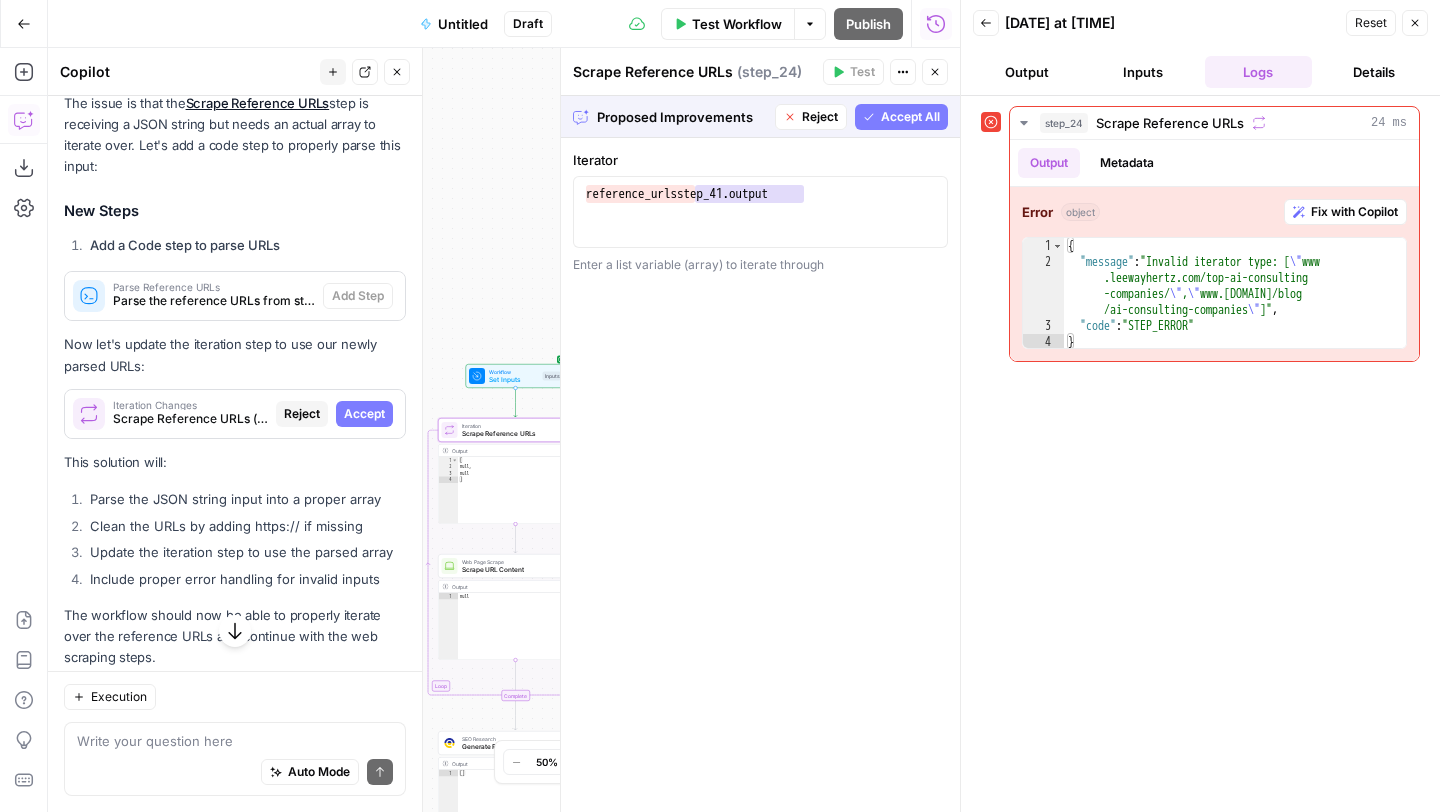 click on "Accept" at bounding box center (364, 414) 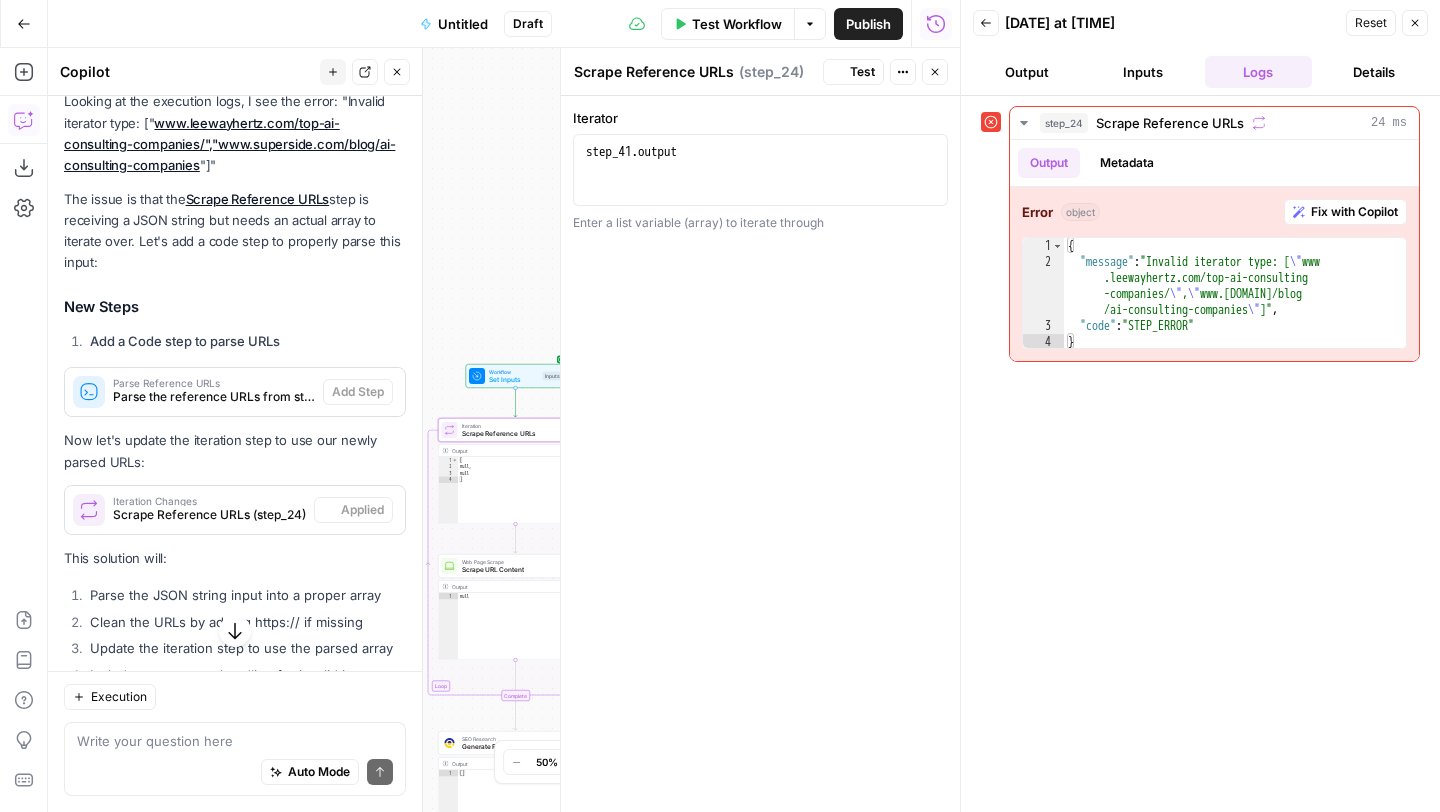 scroll, scrollTop: 1751, scrollLeft: 0, axis: vertical 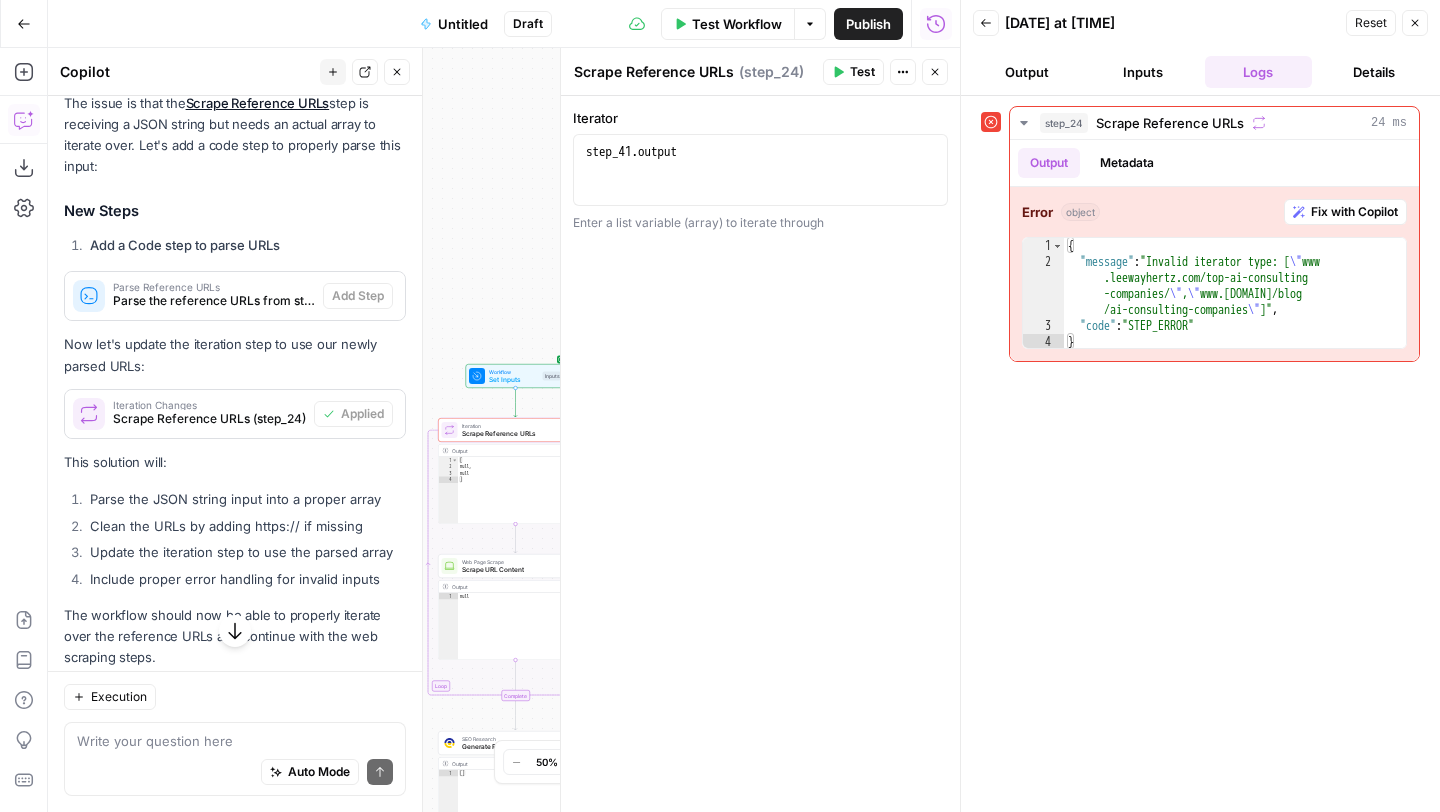 click on "Test Workflow" at bounding box center [737, 24] 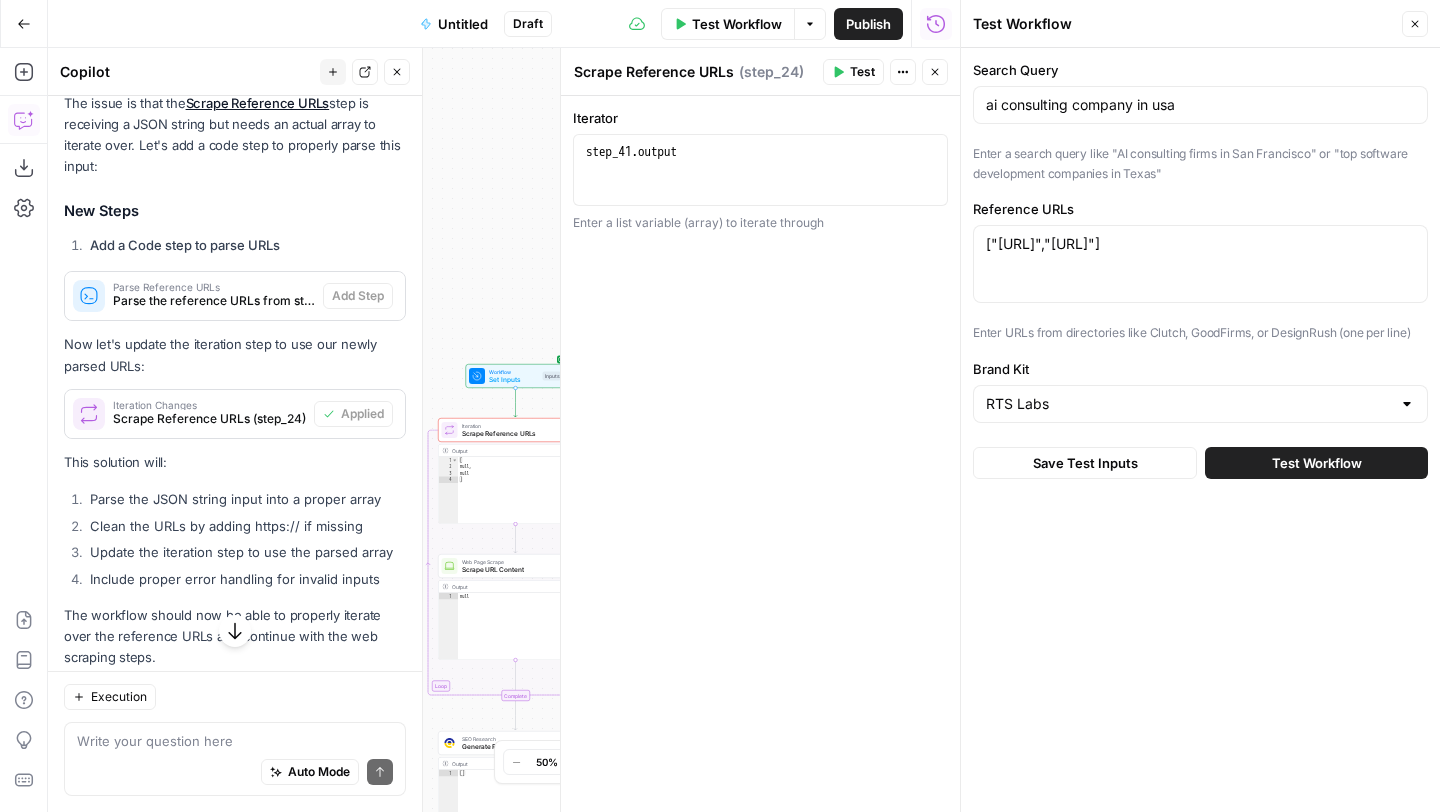click on "Test Workflow" at bounding box center (1317, 463) 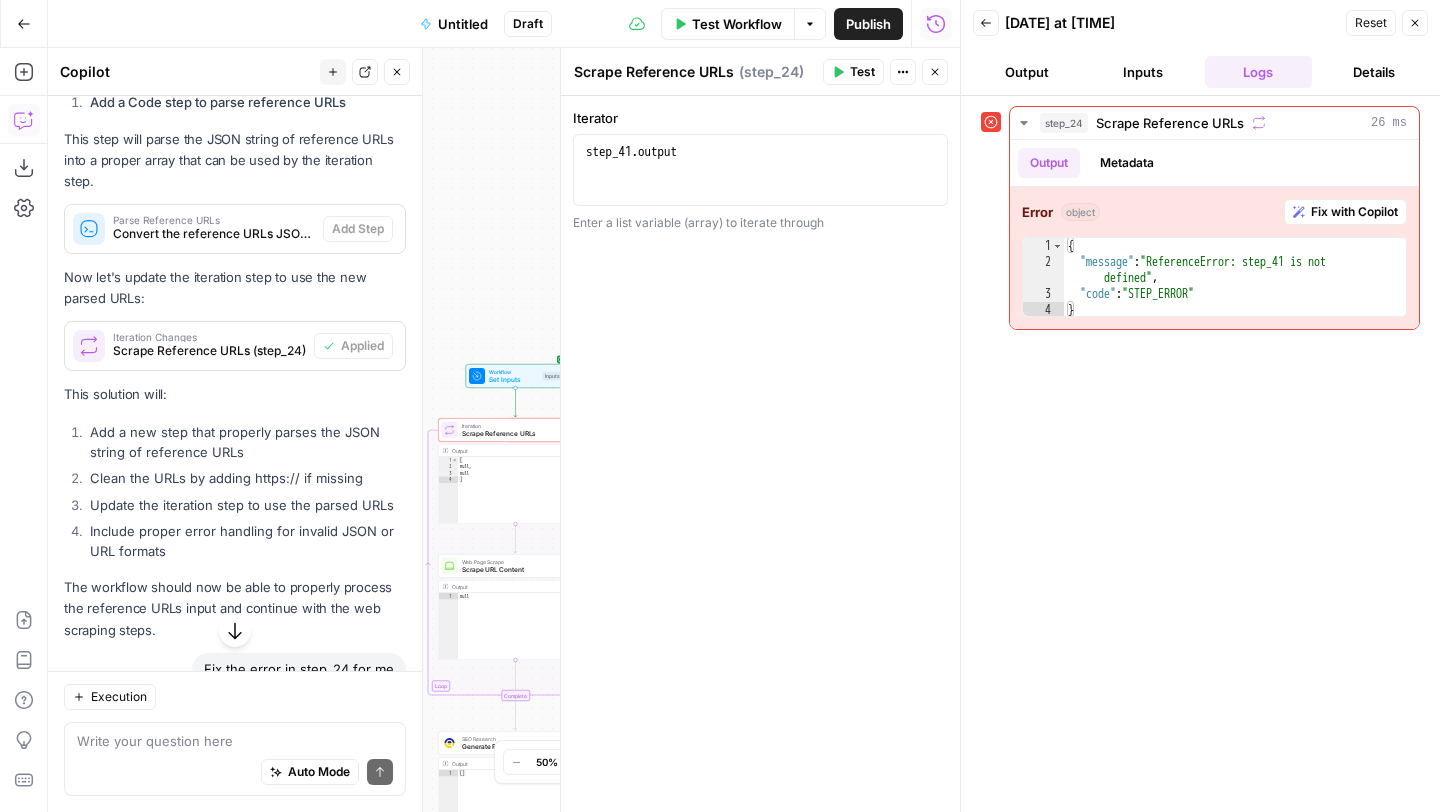 scroll, scrollTop: 553, scrollLeft: 0, axis: vertical 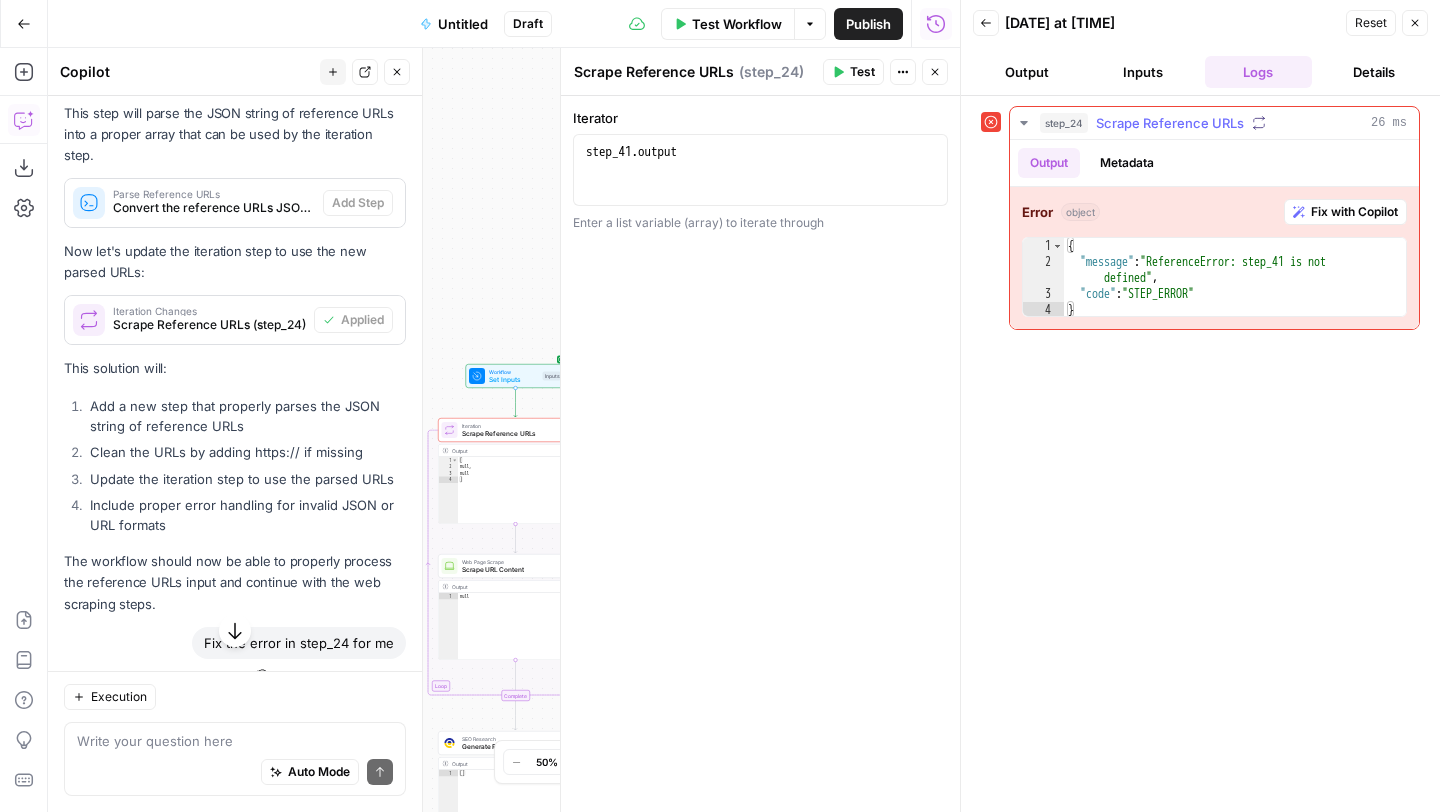 click on "Fix with Copilot" at bounding box center [1354, 212] 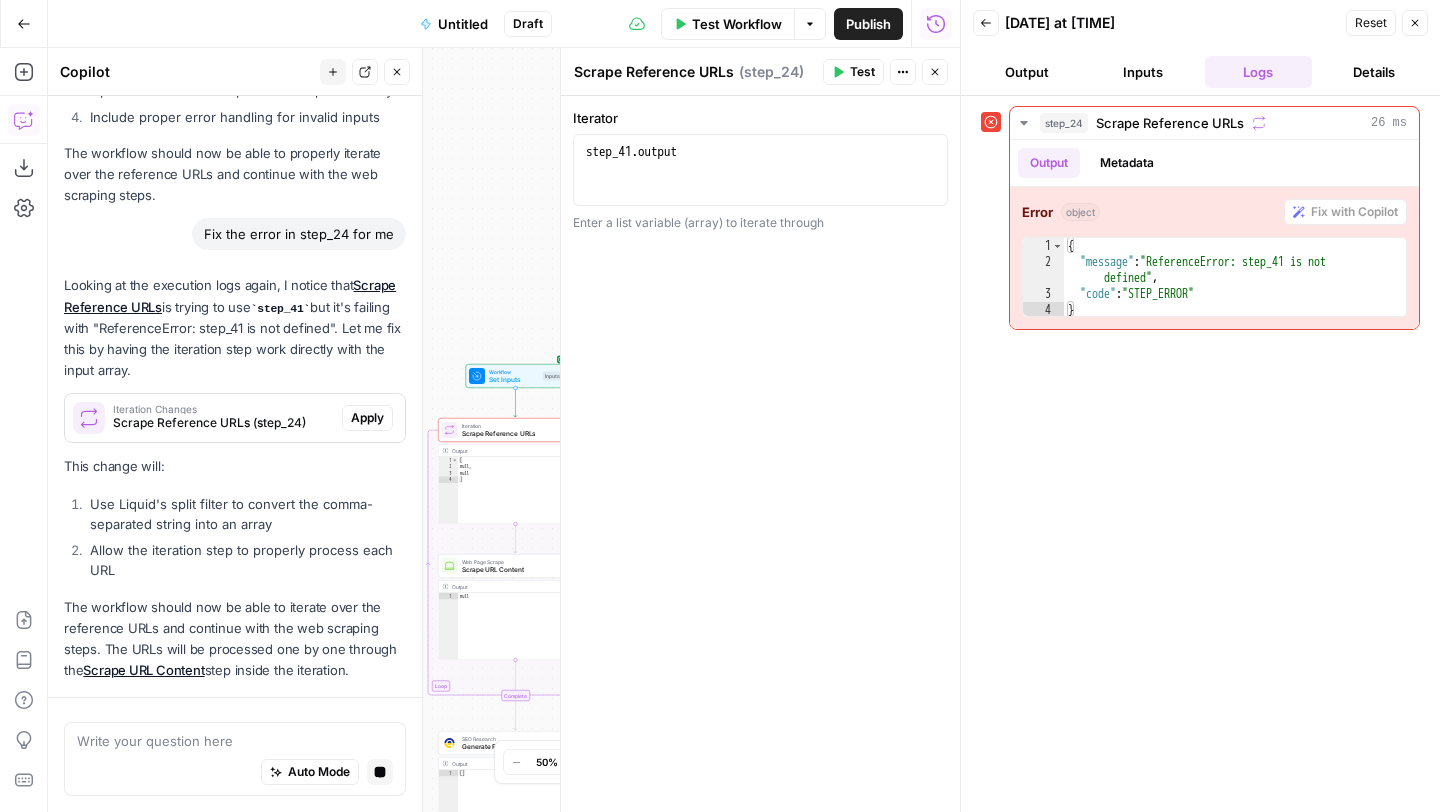 scroll, scrollTop: 2290, scrollLeft: 0, axis: vertical 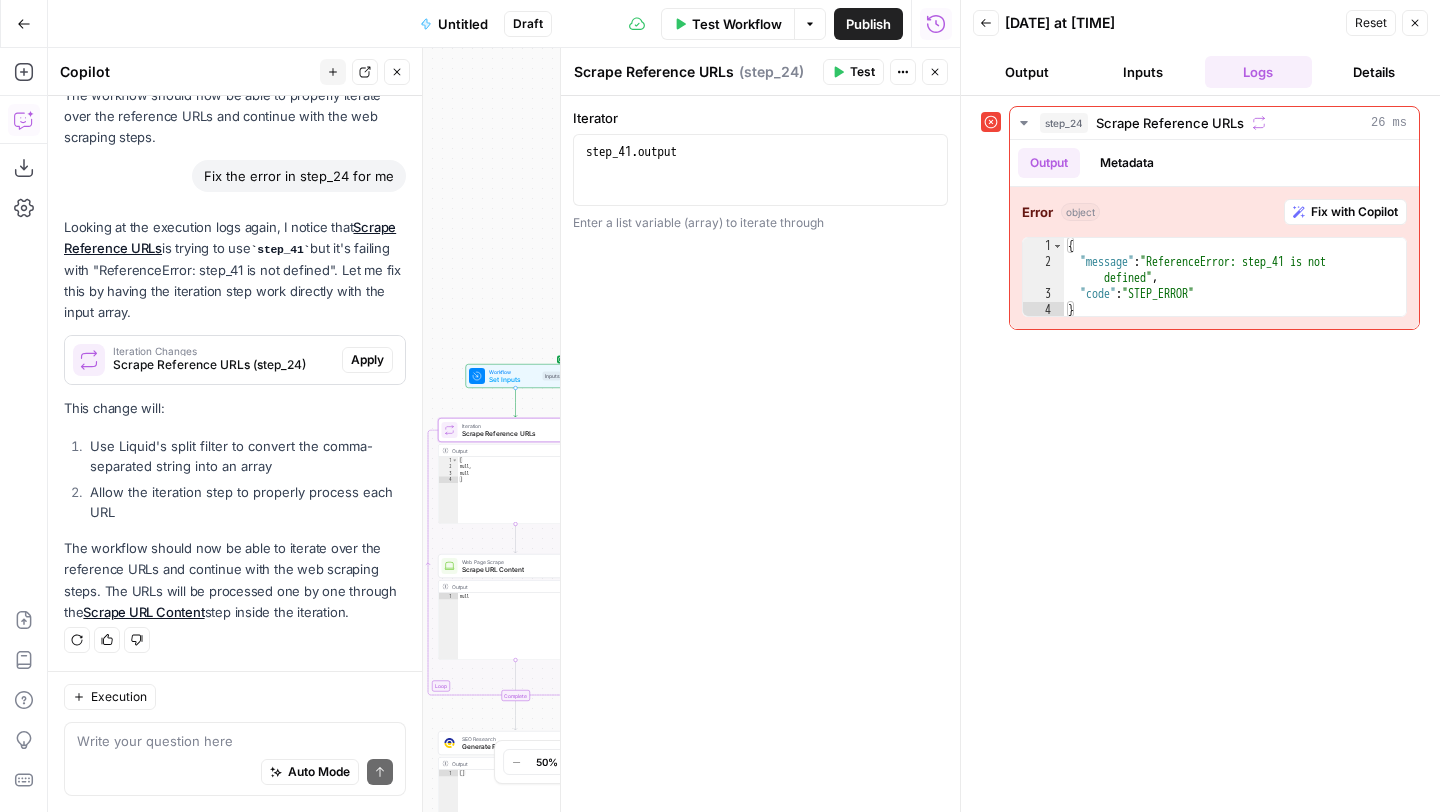click on "Apply" at bounding box center [367, 360] 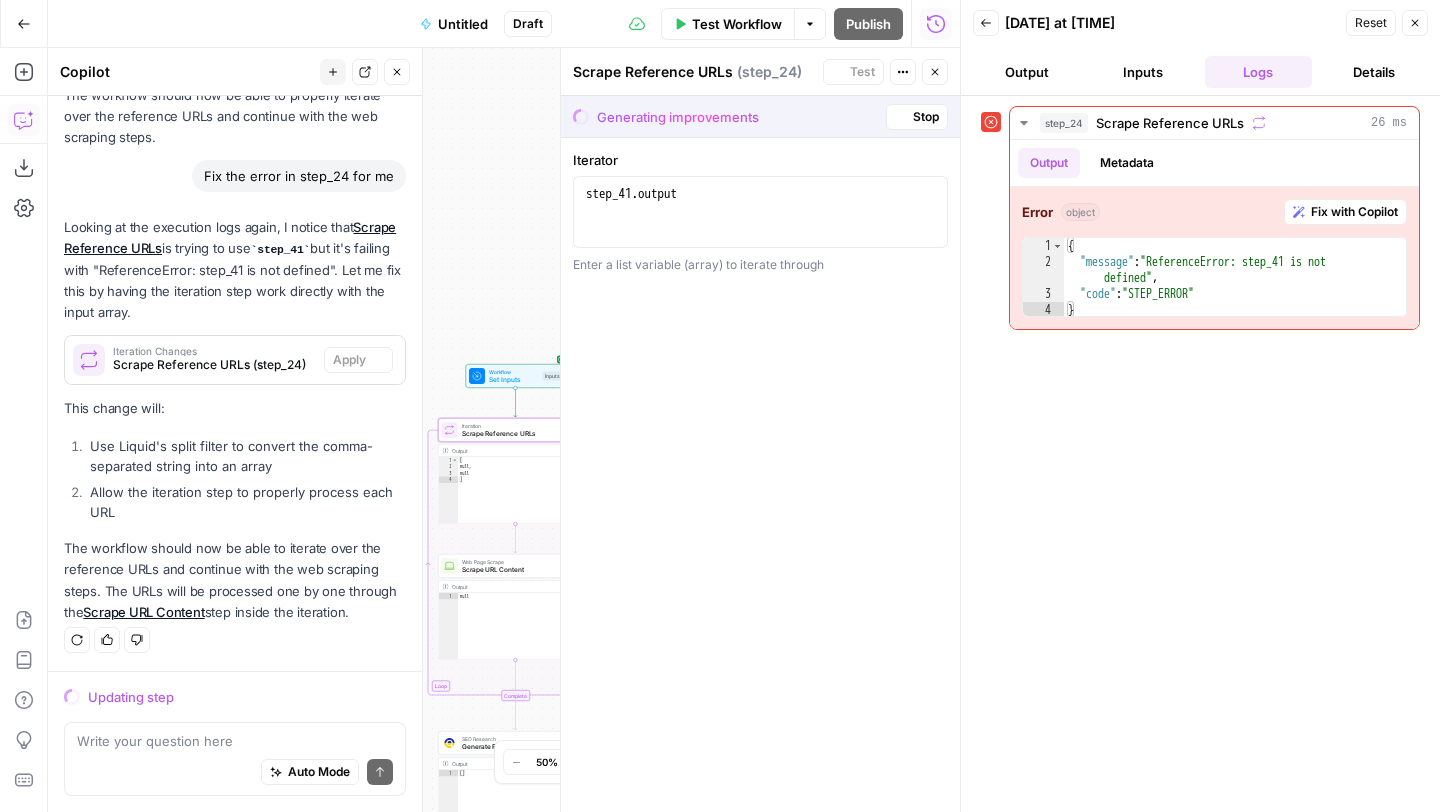 scroll, scrollTop: 2194, scrollLeft: 0, axis: vertical 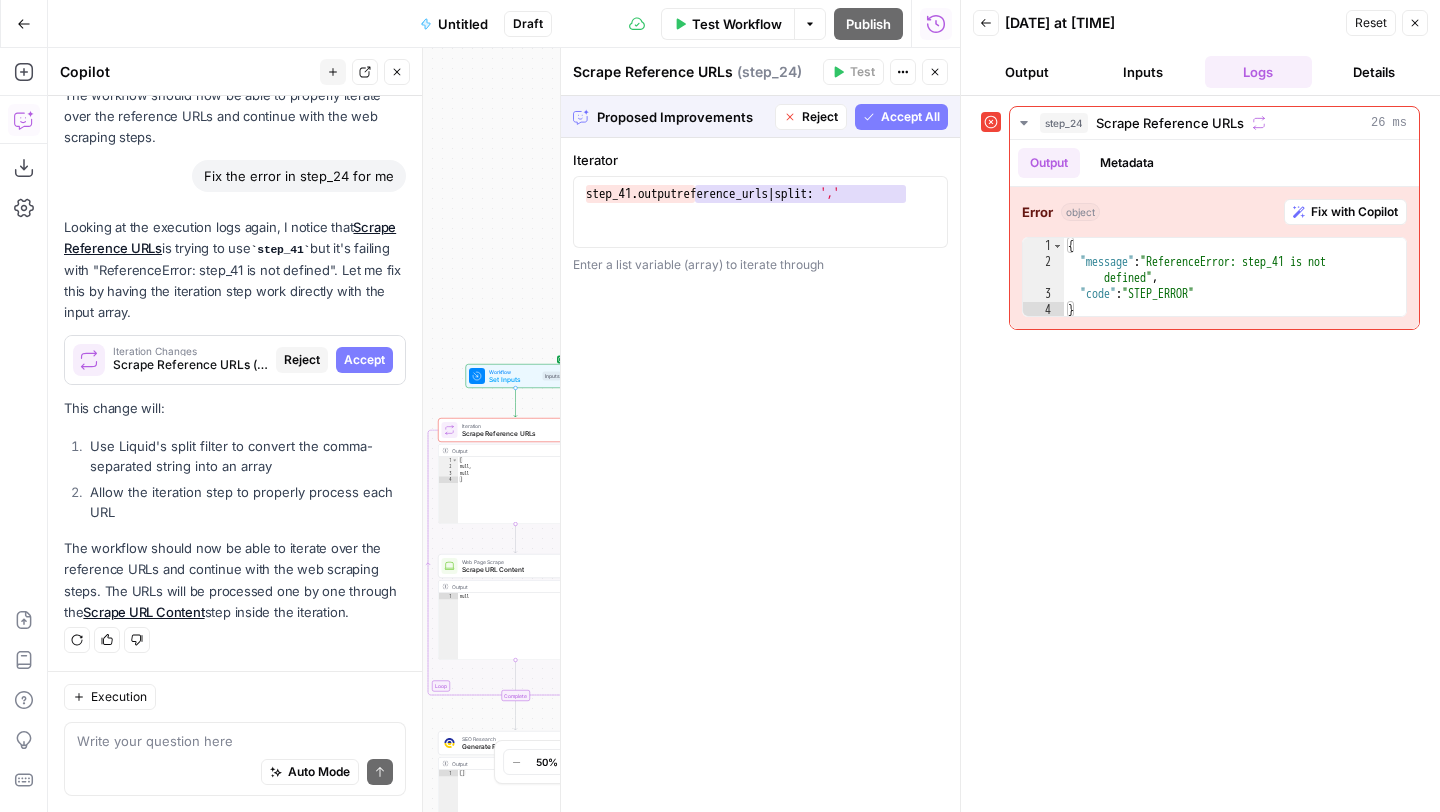 click on "Accept All" at bounding box center (910, 117) 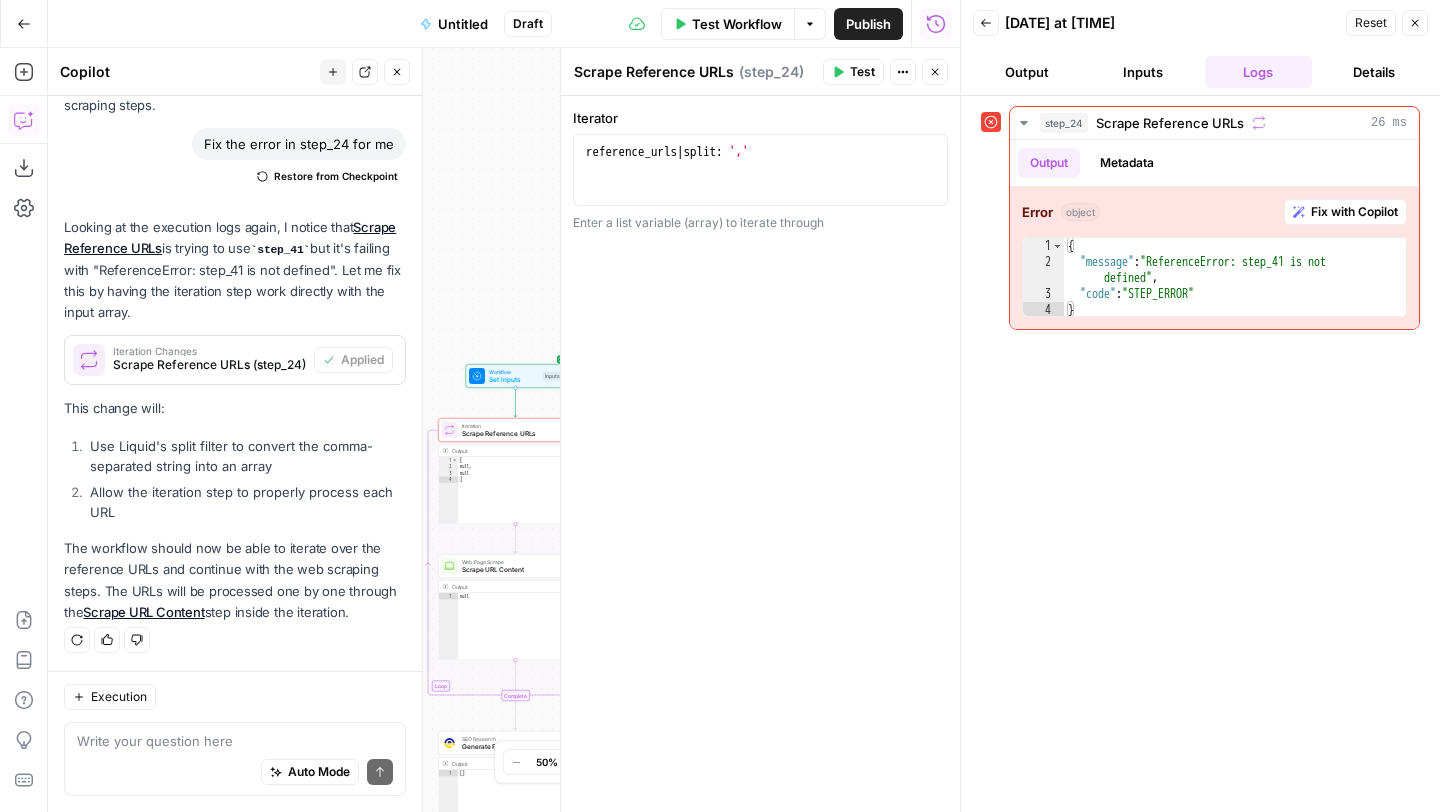 click on "Test Workflow" at bounding box center (737, 24) 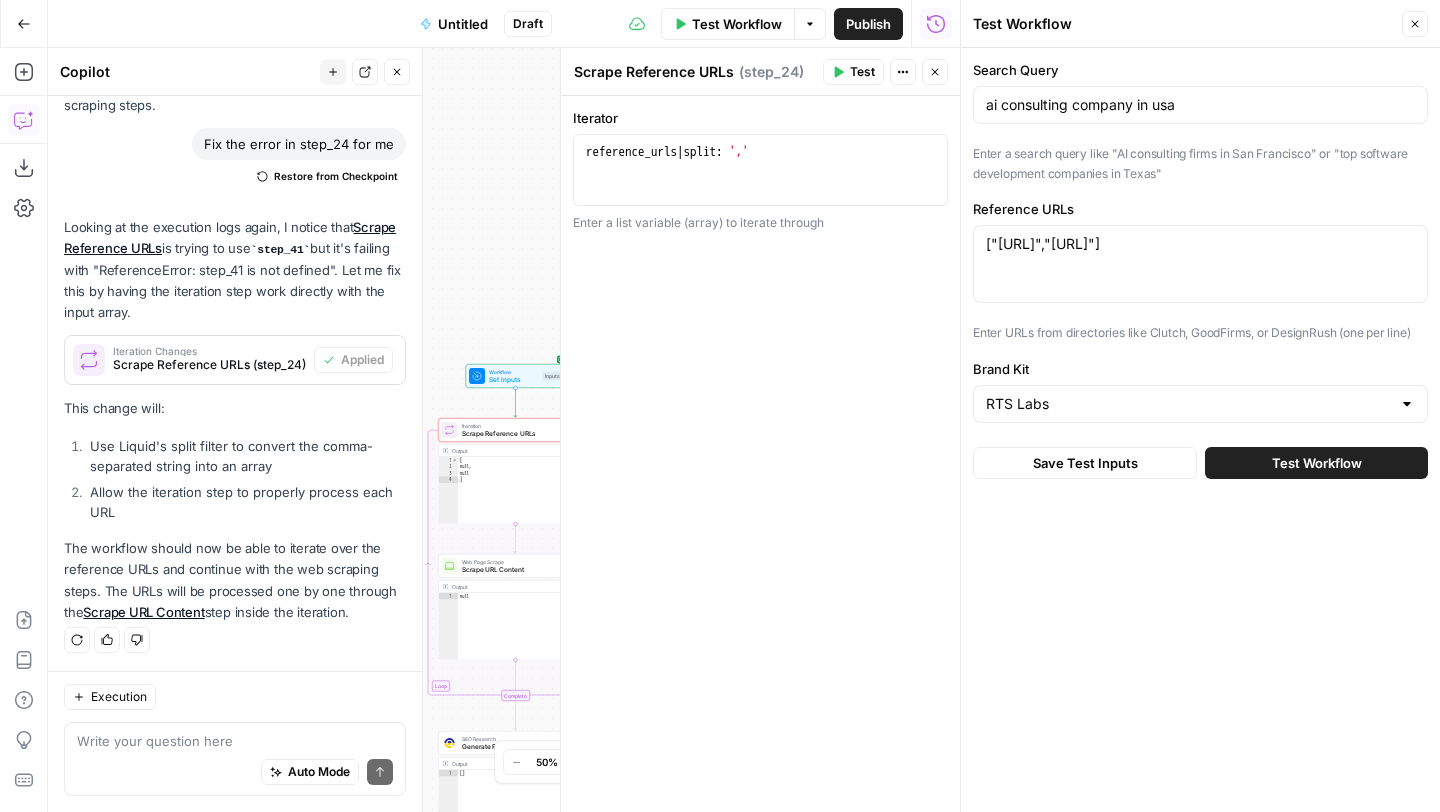 click on "Test Workflow" at bounding box center [1317, 463] 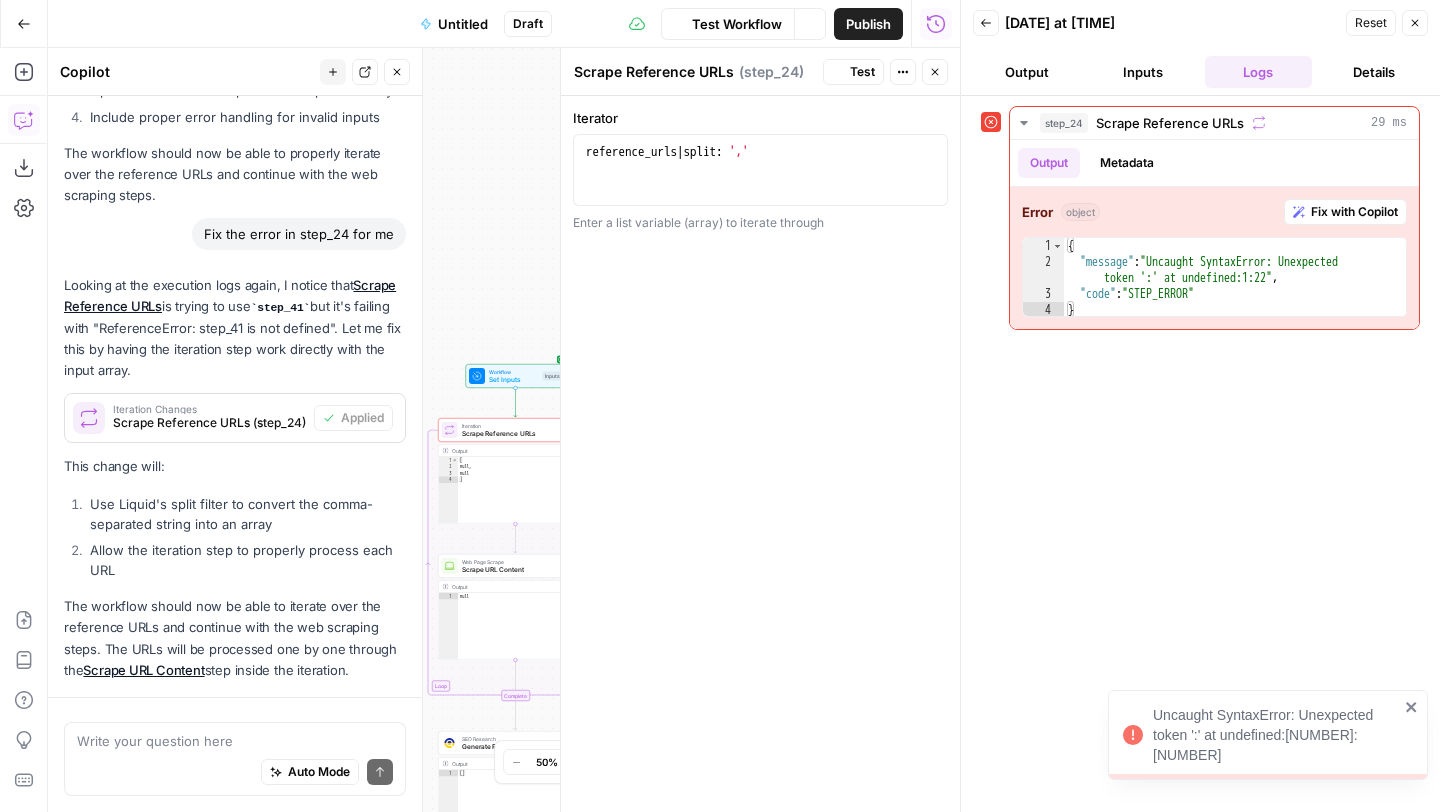 scroll, scrollTop: 2322, scrollLeft: 0, axis: vertical 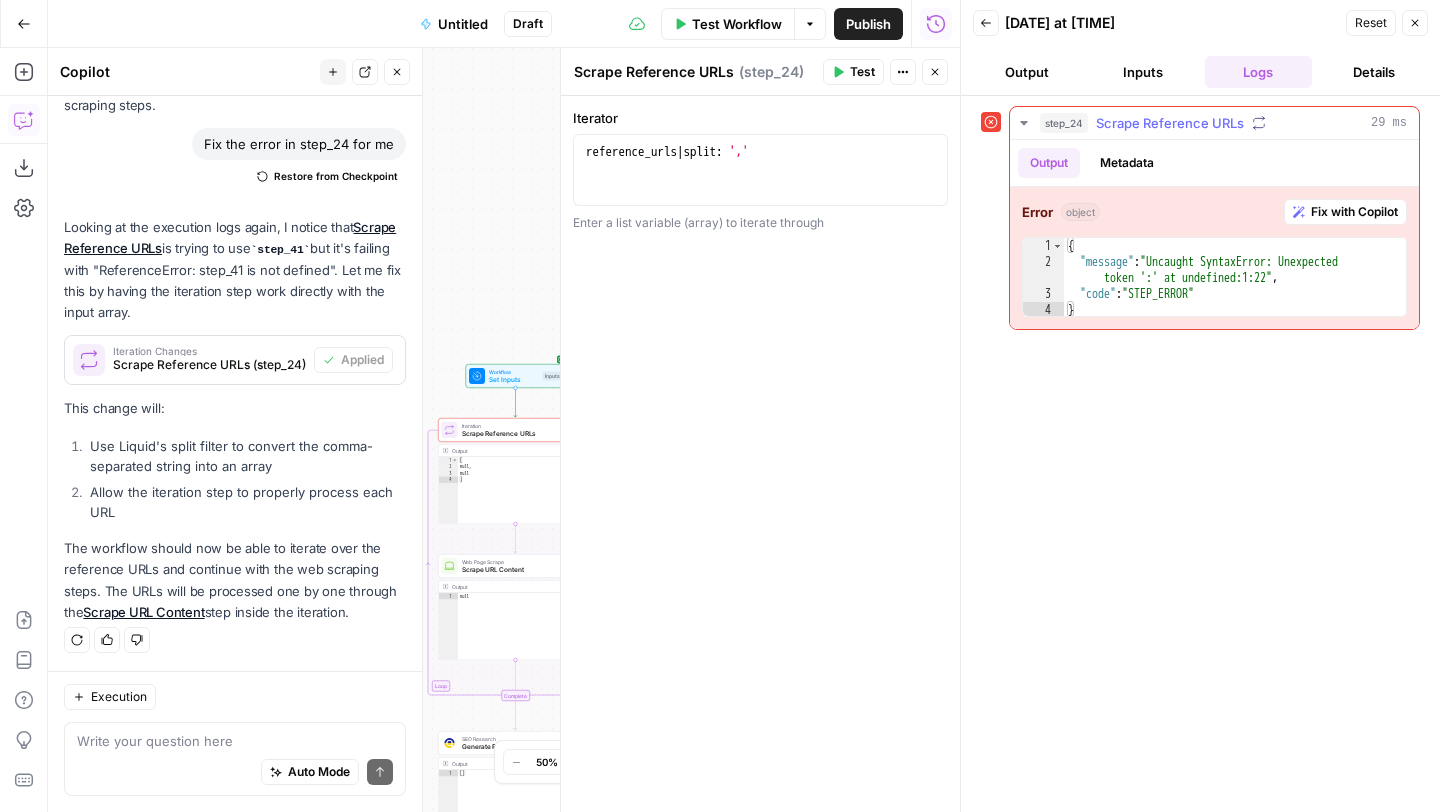 click on "Fix with Copilot" at bounding box center (1354, 212) 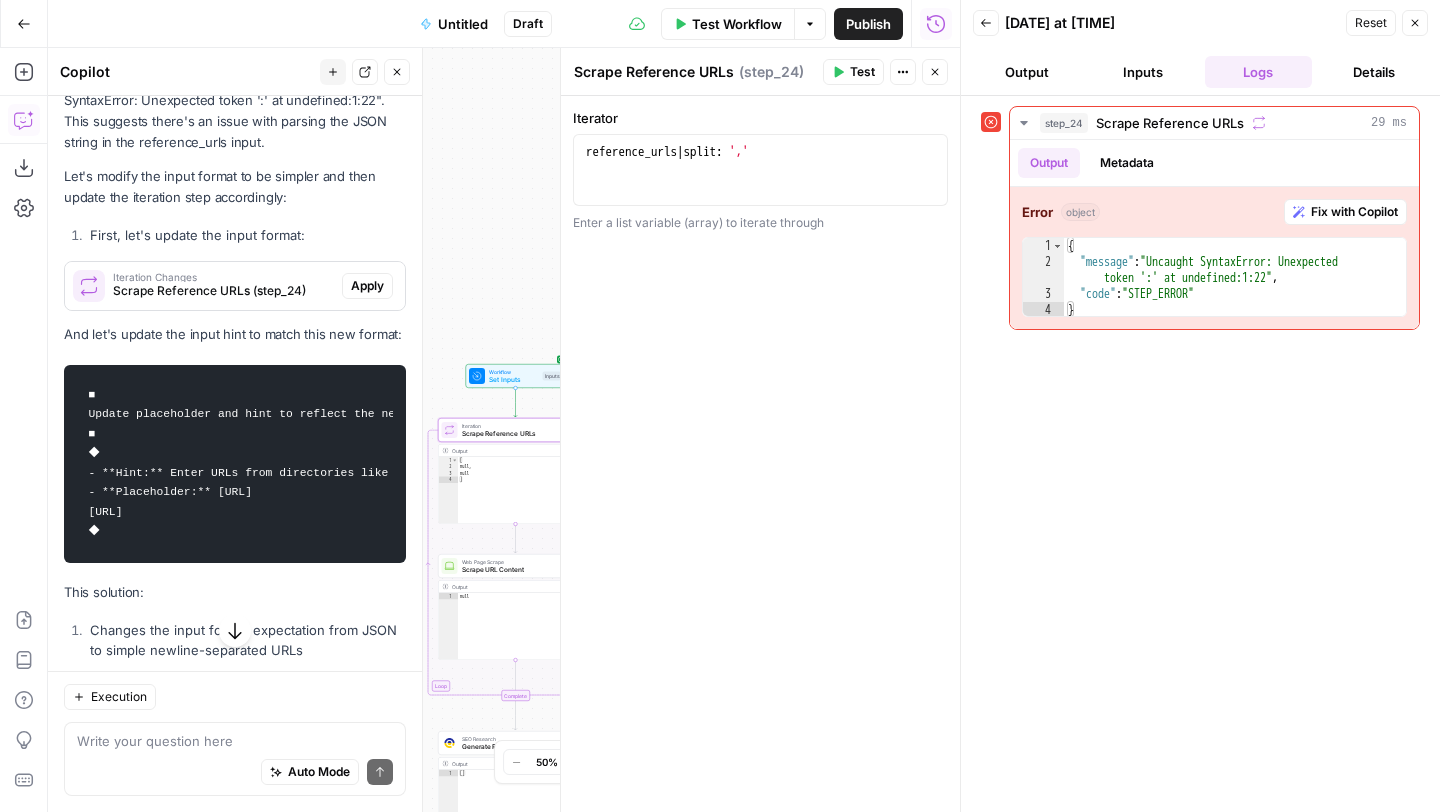 scroll, scrollTop: 2929, scrollLeft: 0, axis: vertical 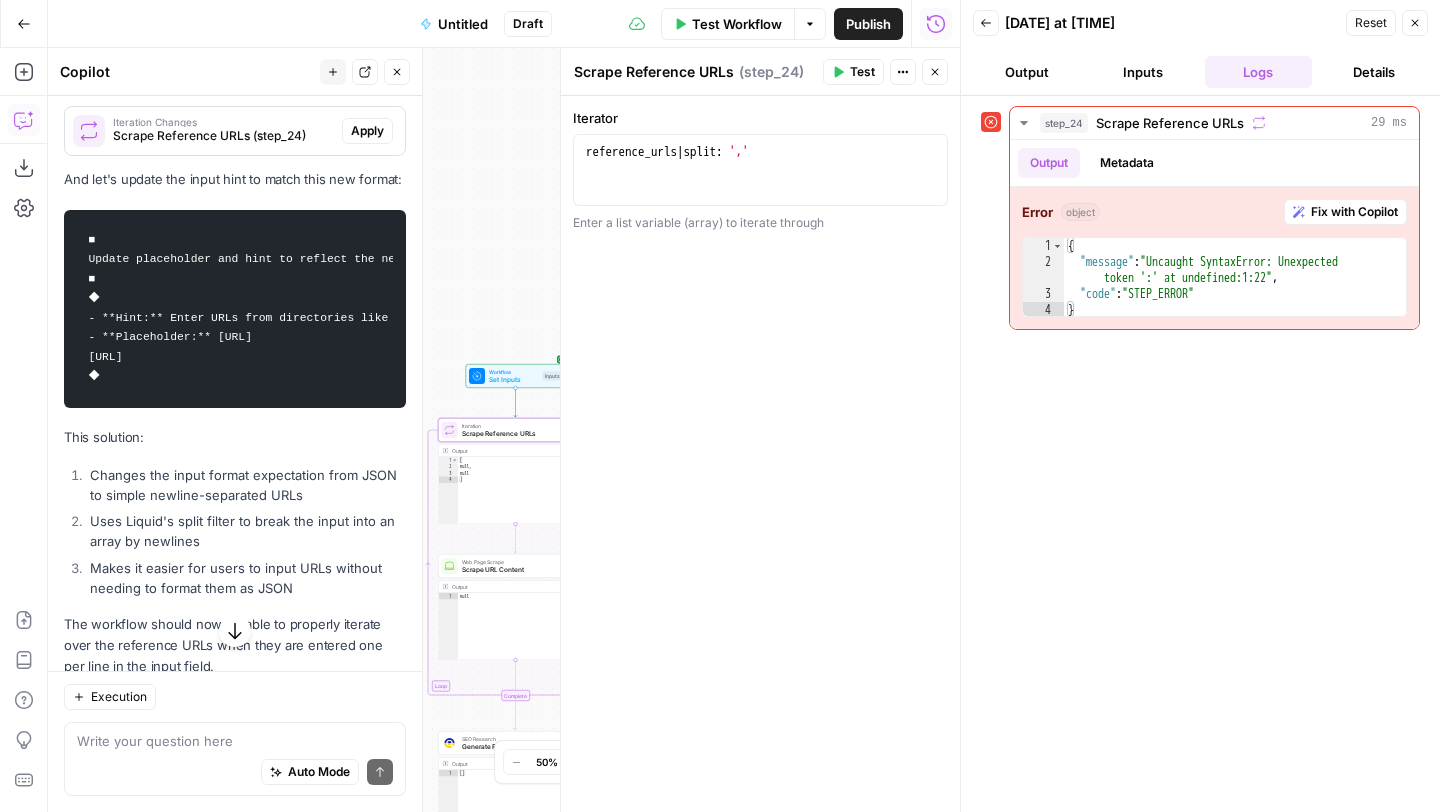 click on "Apply" at bounding box center (367, 131) 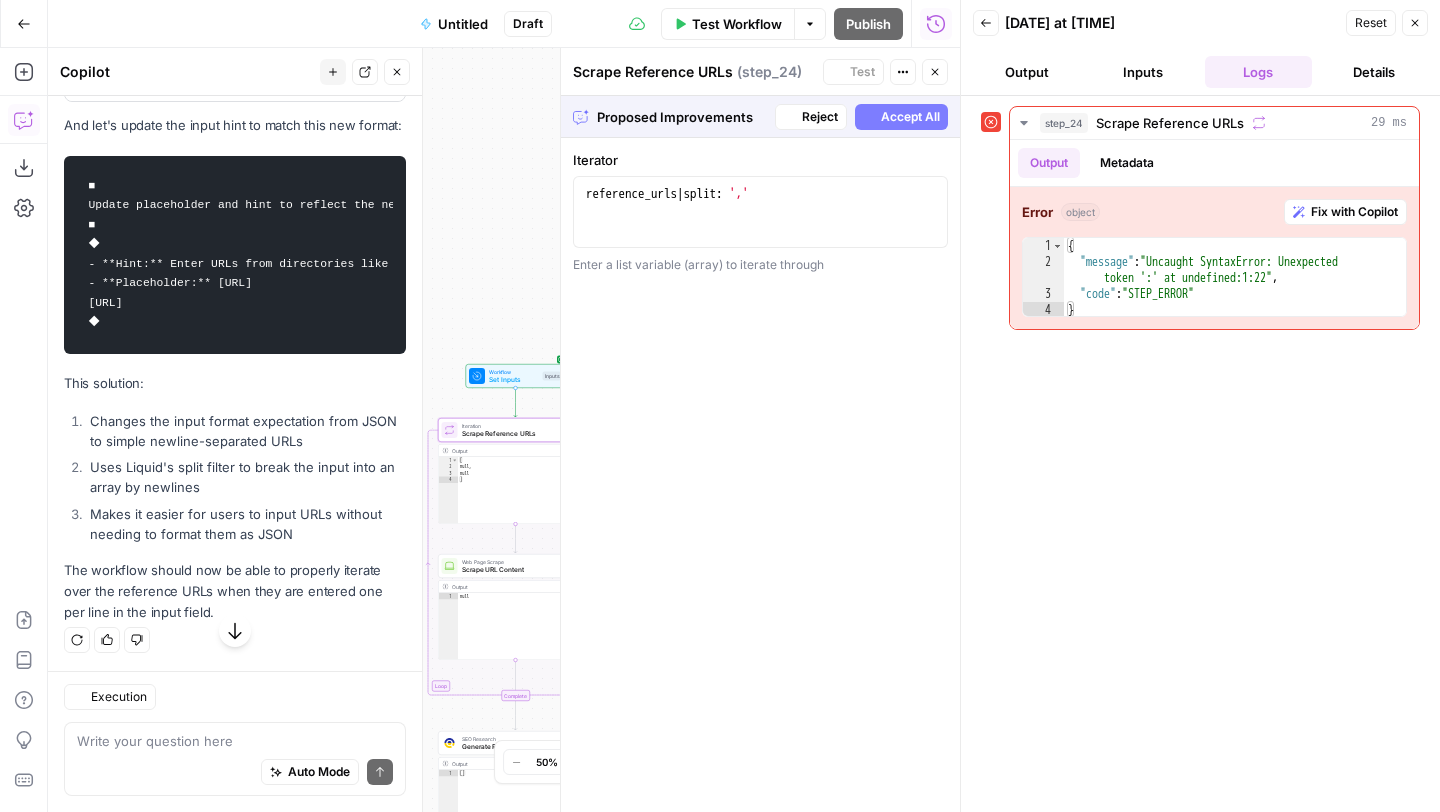 scroll, scrollTop: 2953, scrollLeft: 0, axis: vertical 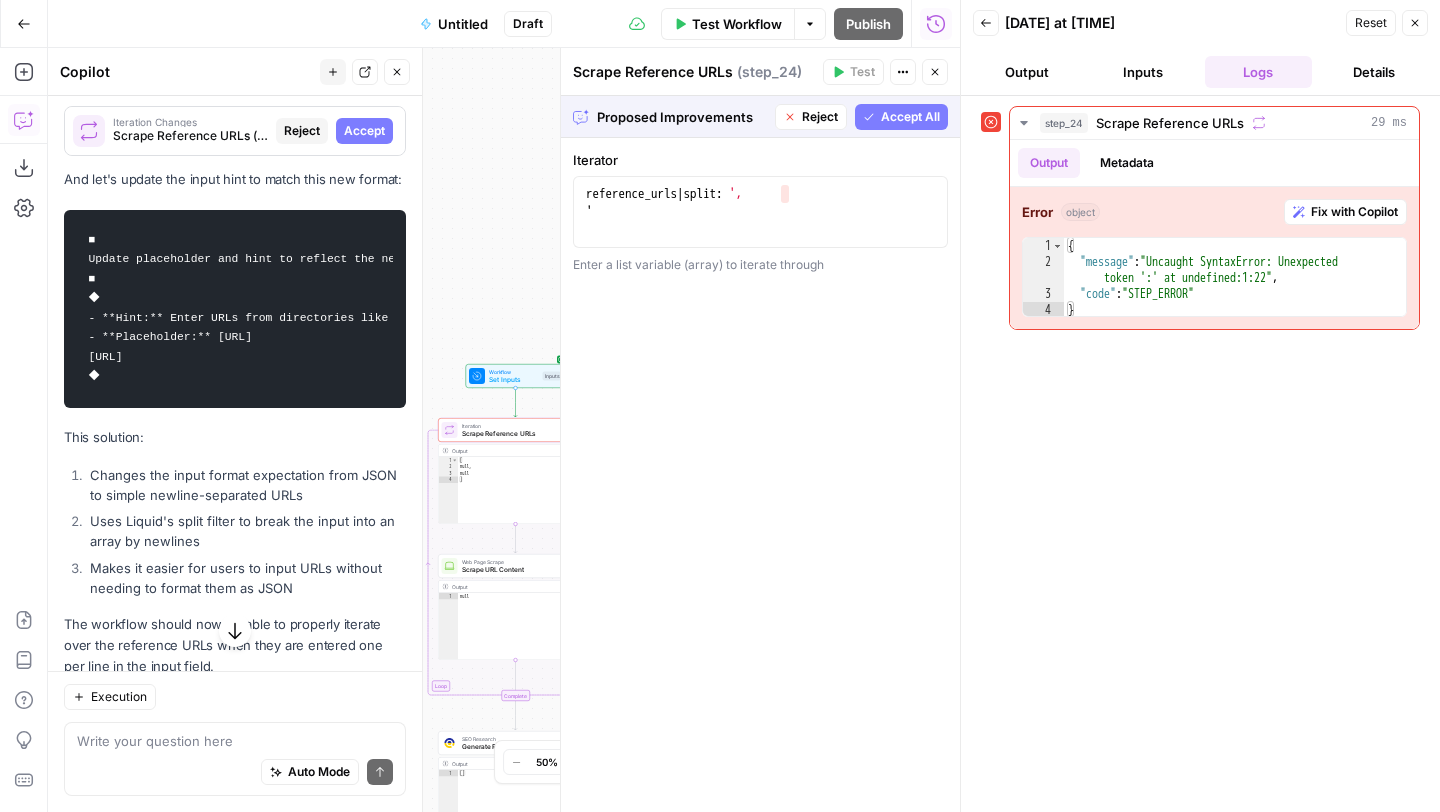 click on "Accept All" at bounding box center [910, 117] 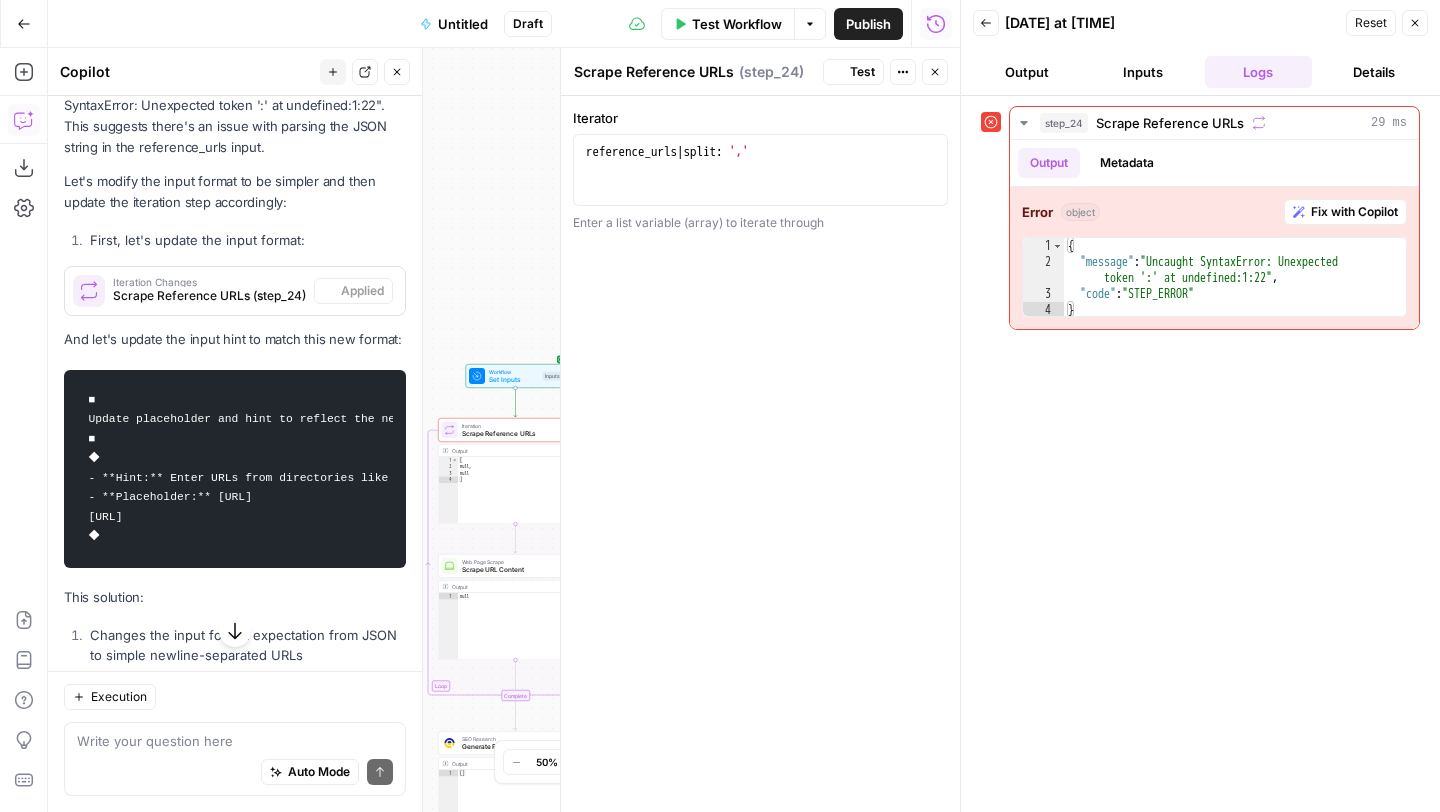 scroll, scrollTop: 3113, scrollLeft: 0, axis: vertical 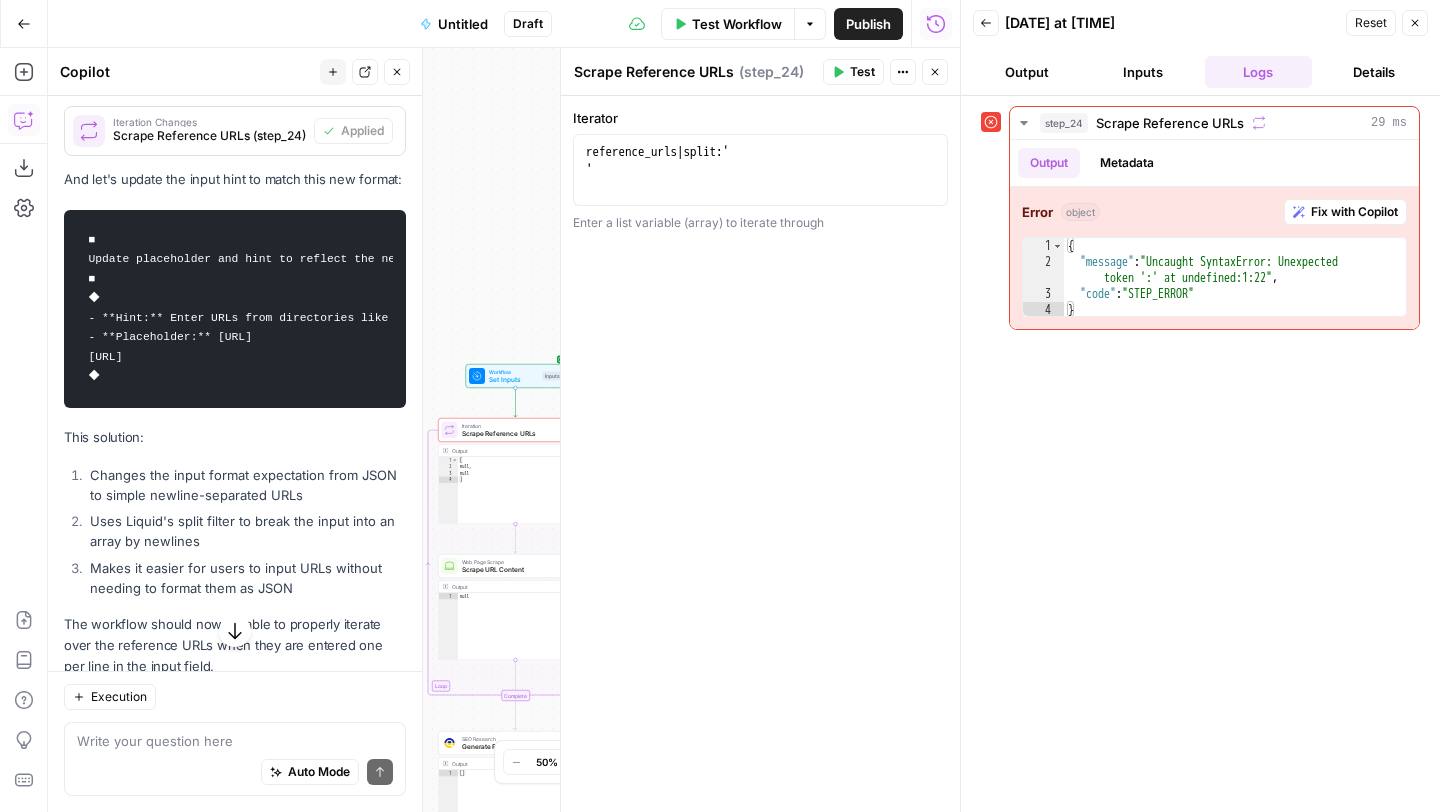 click on "Test Workflow" at bounding box center [737, 24] 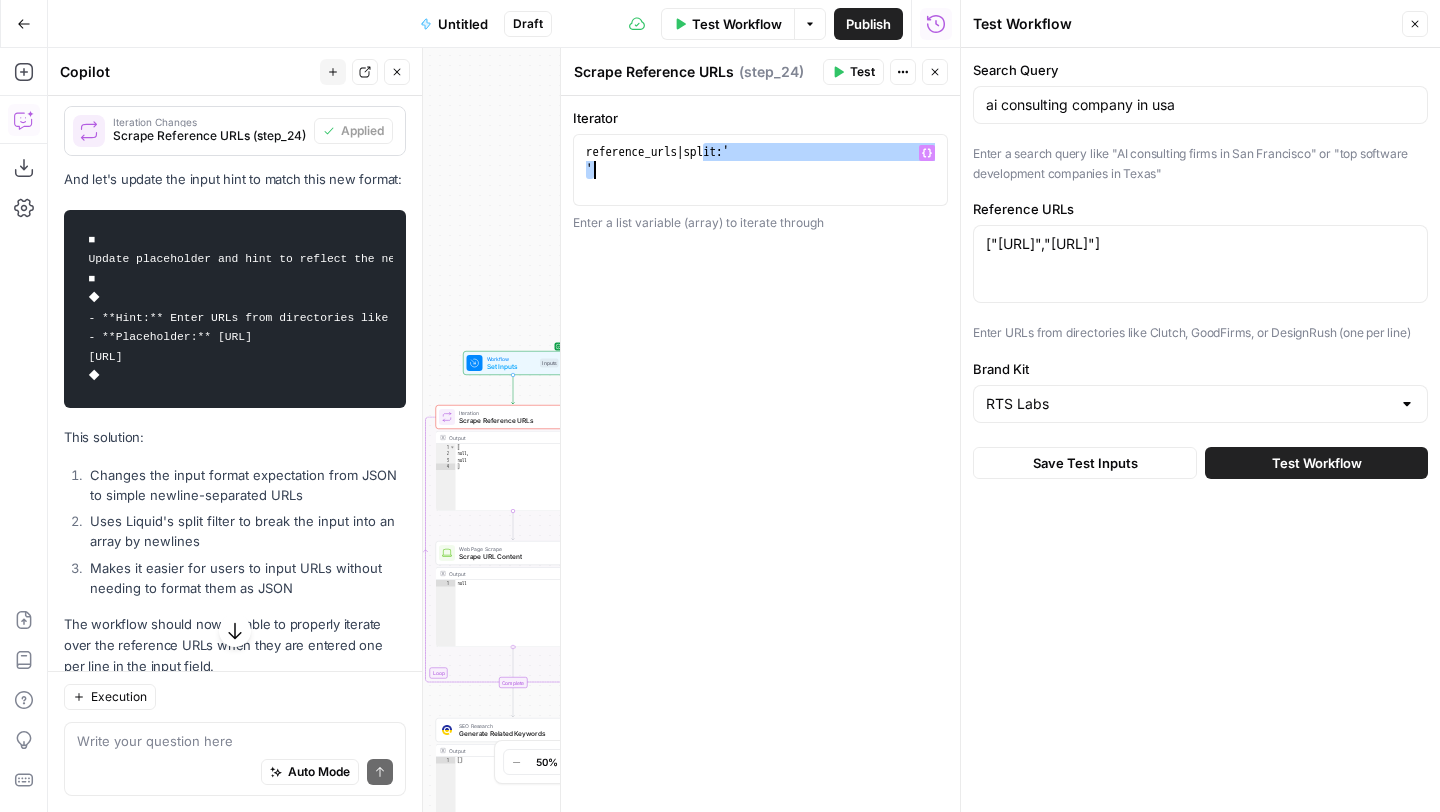 drag, startPoint x: 701, startPoint y: 154, endPoint x: 759, endPoint y: 178, distance: 62.76942 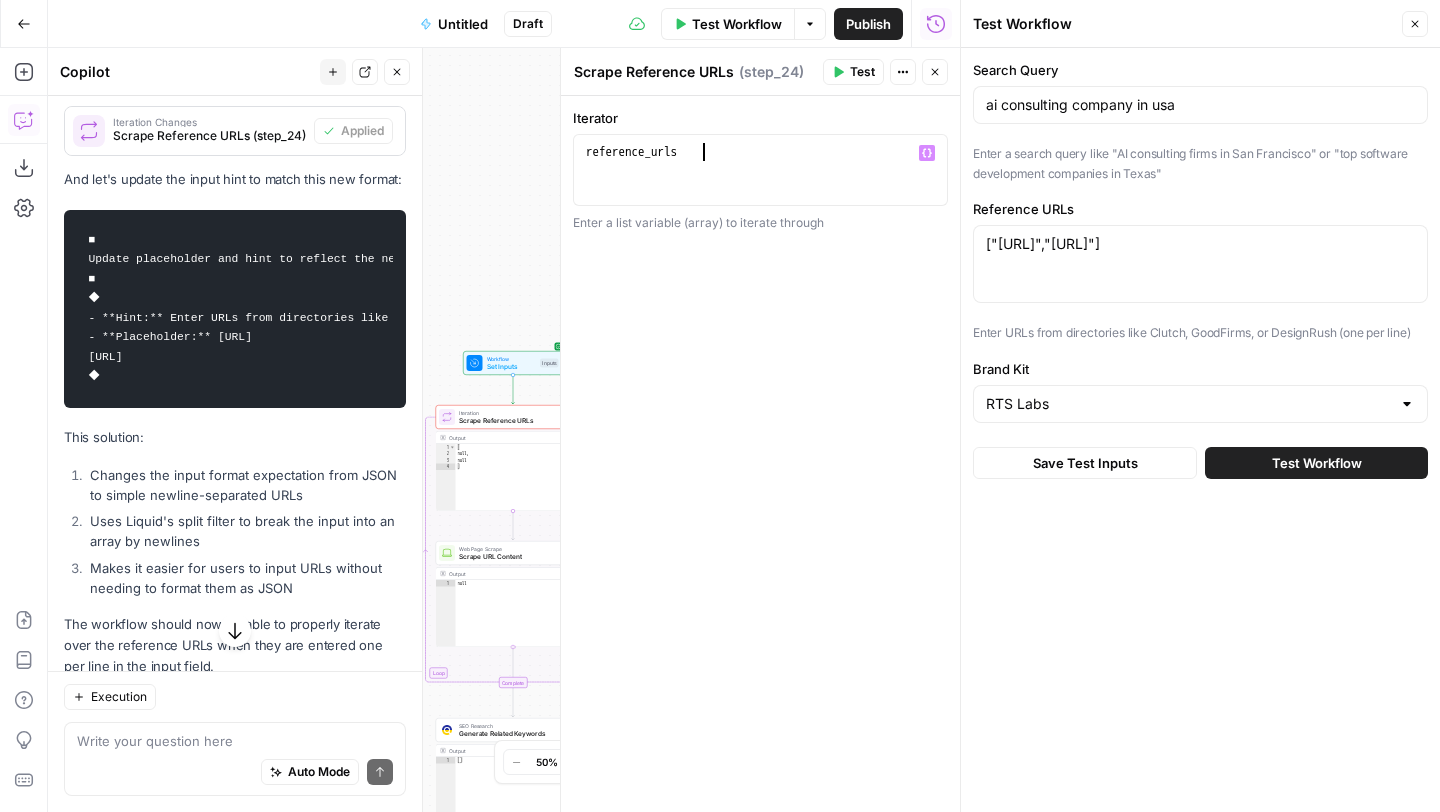 type on "**********" 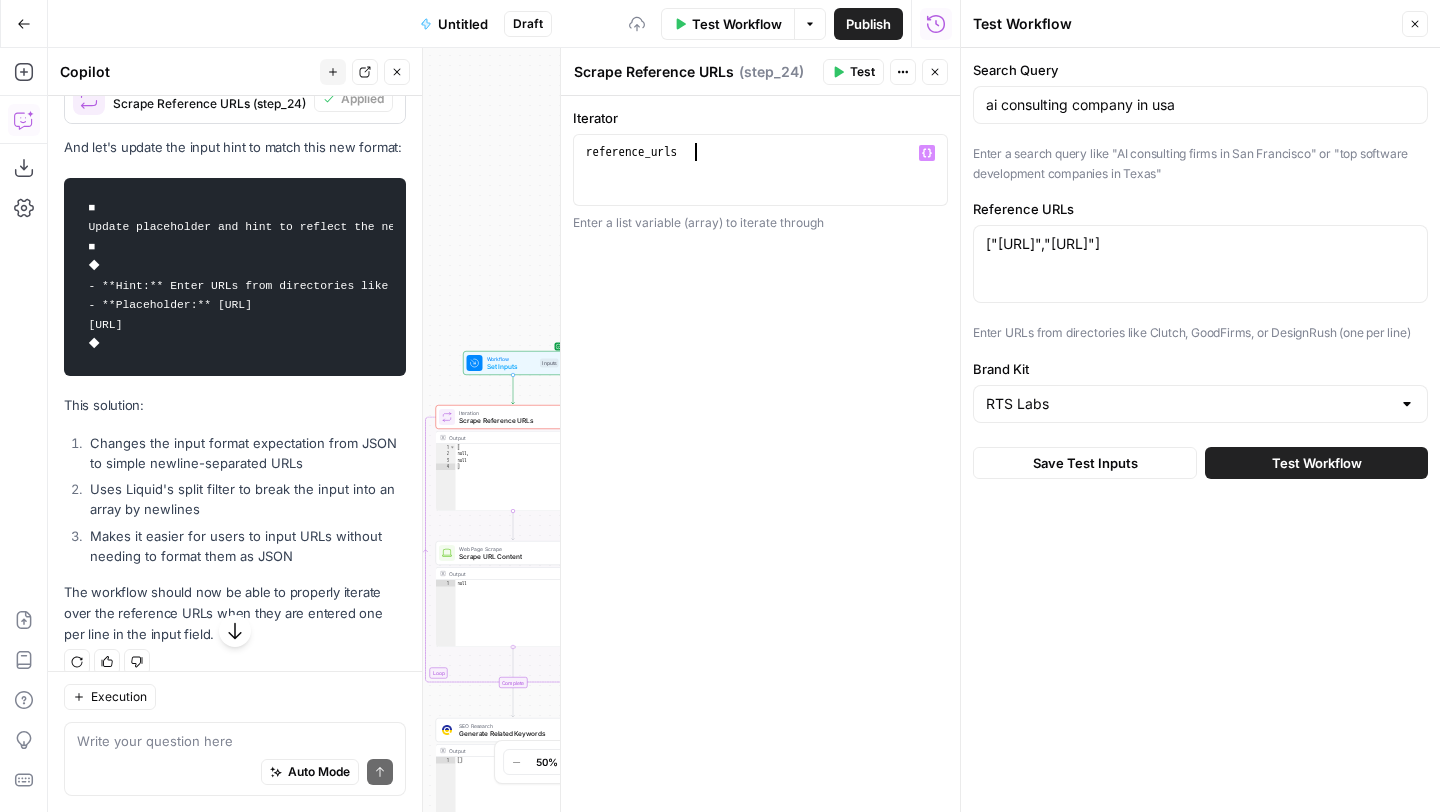 scroll, scrollTop: 3081, scrollLeft: 0, axis: vertical 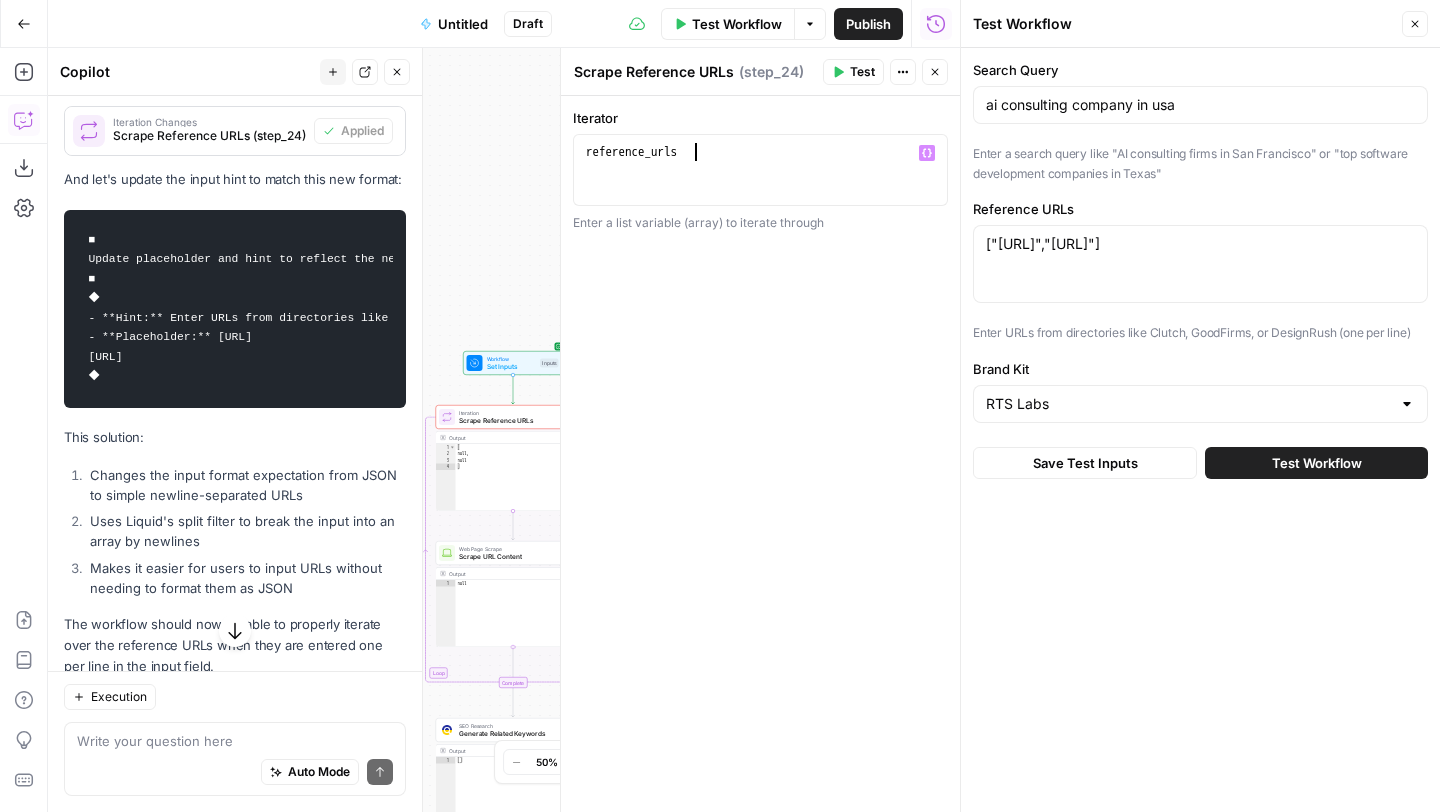 click on "Publish P" at bounding box center [866, 66] 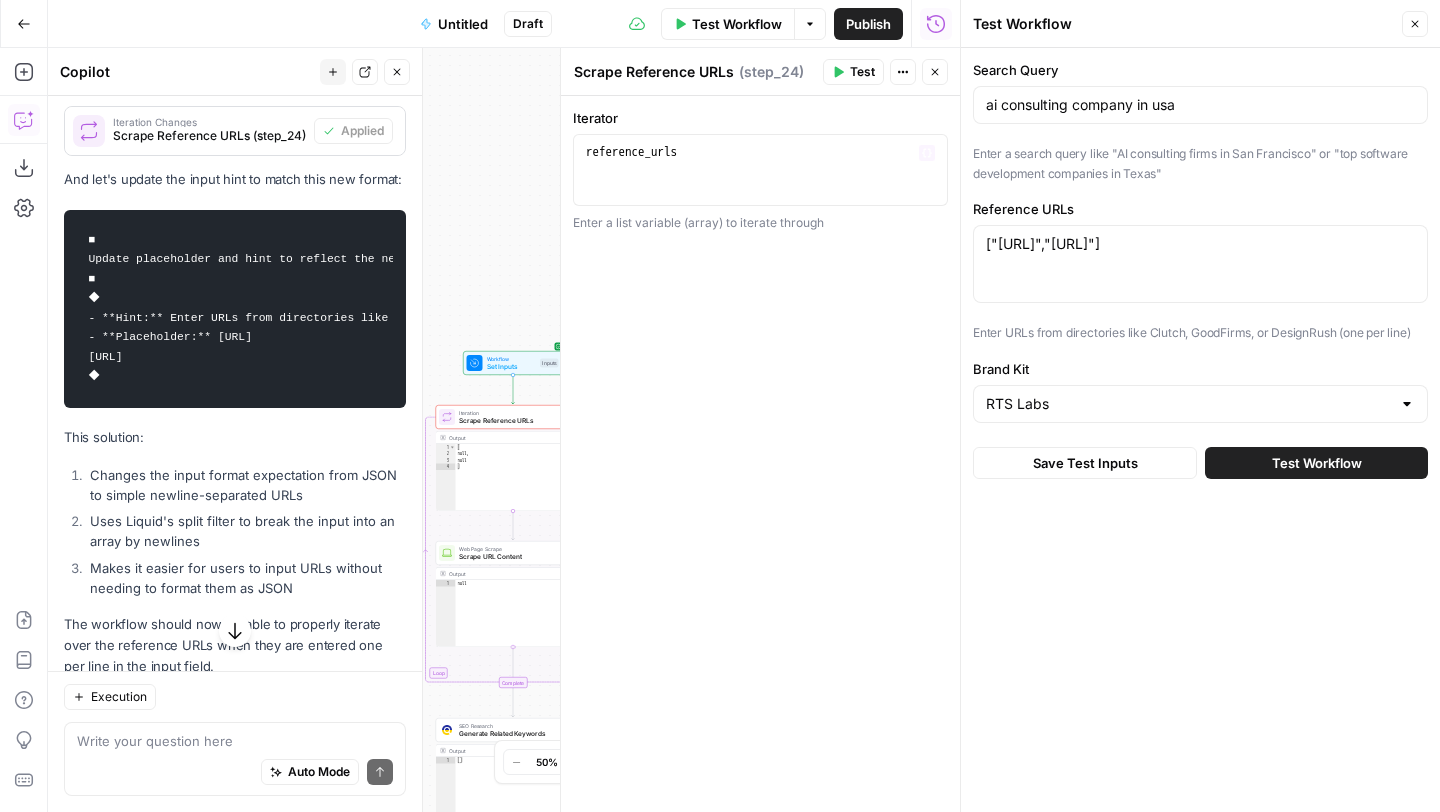 click on "Test" at bounding box center (862, 72) 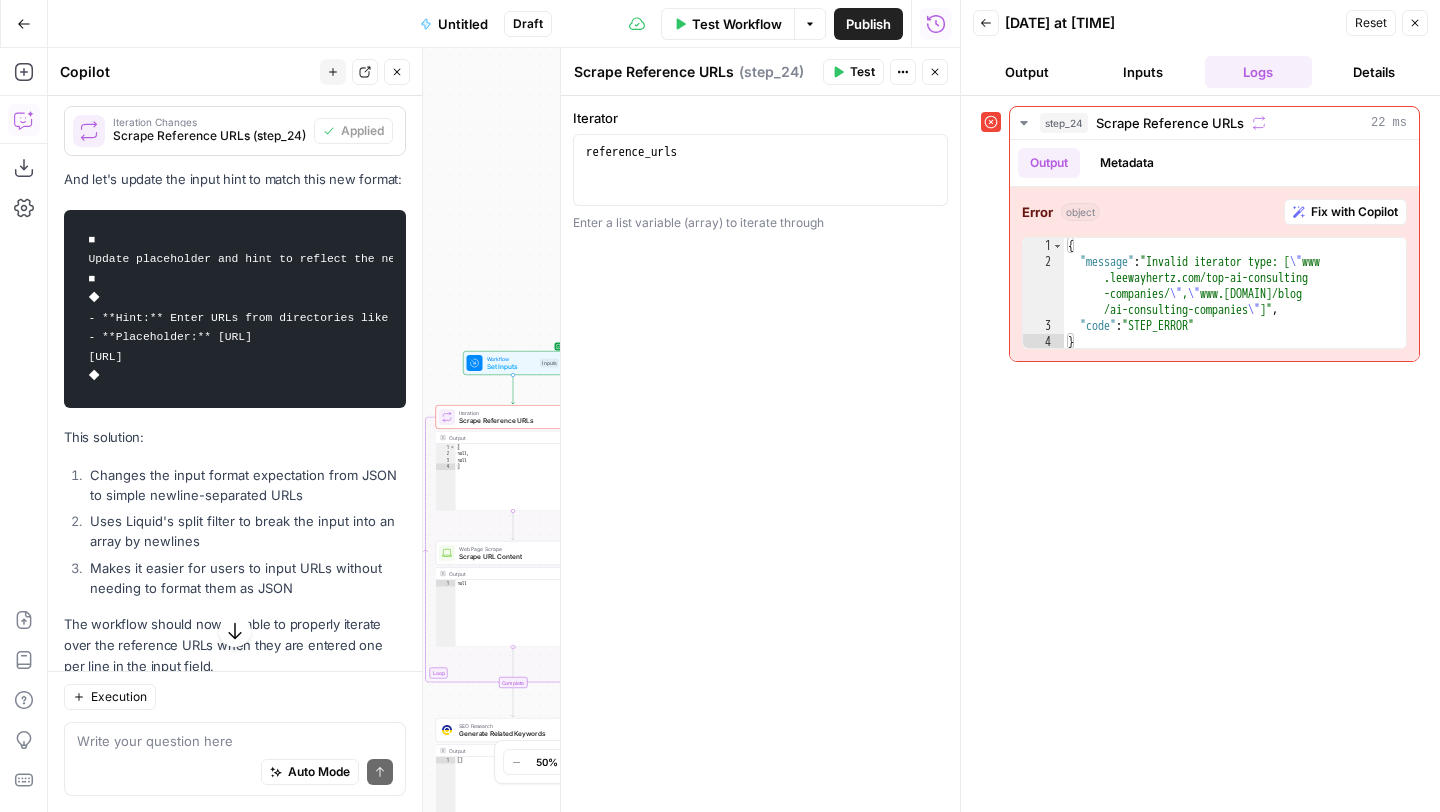 scroll, scrollTop: 3154, scrollLeft: 0, axis: vertical 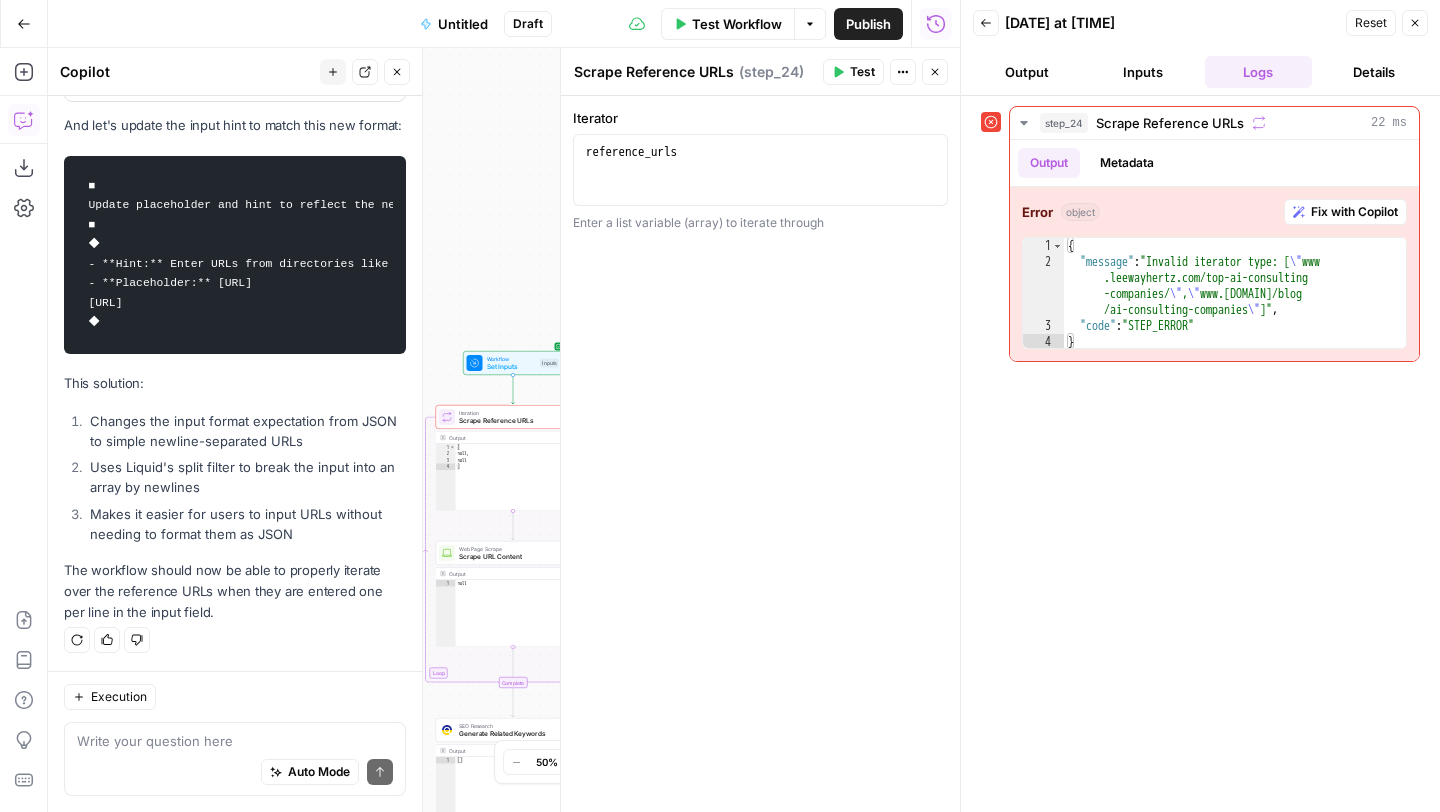 click on "Auto Mode Send" at bounding box center [235, 773] 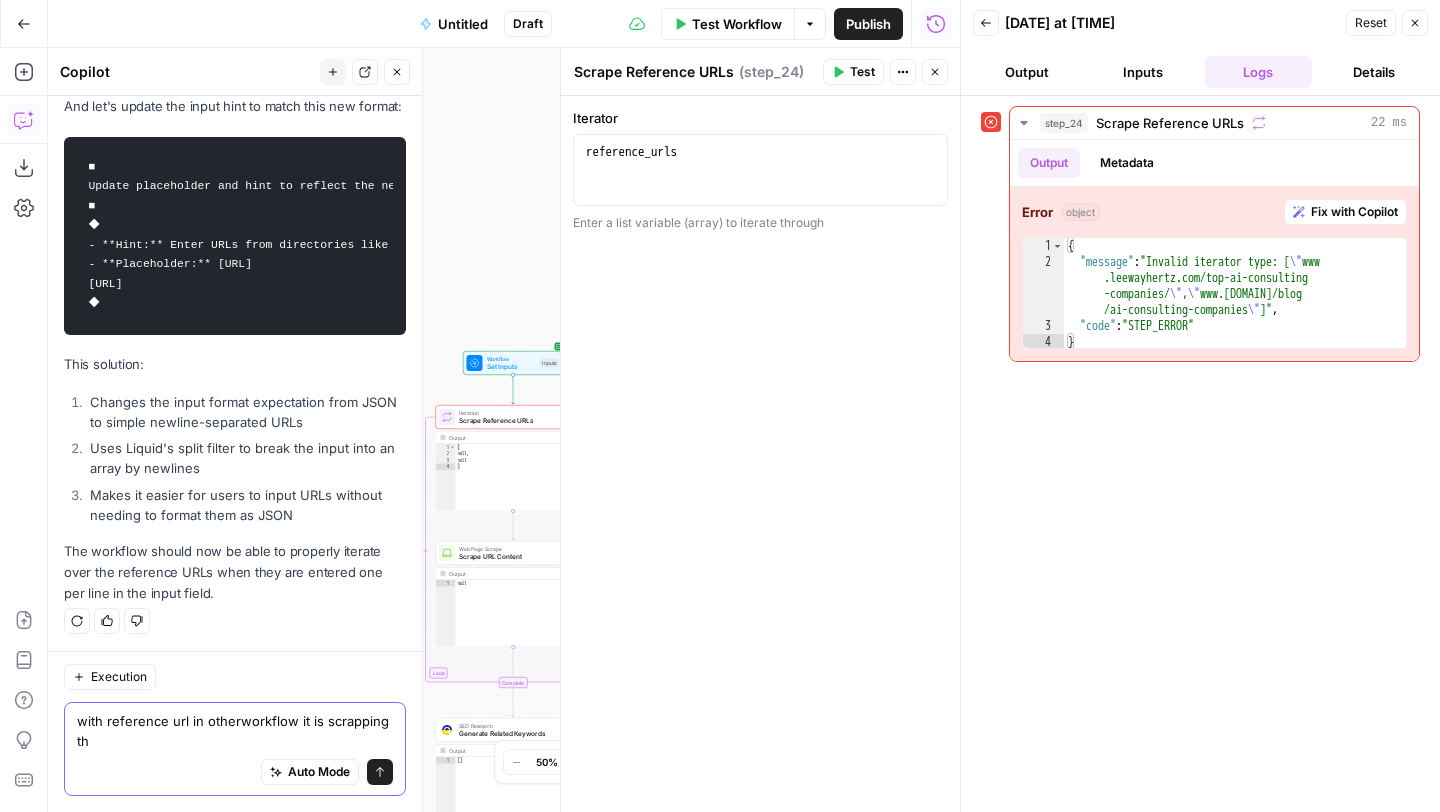 scroll, scrollTop: 3174, scrollLeft: 0, axis: vertical 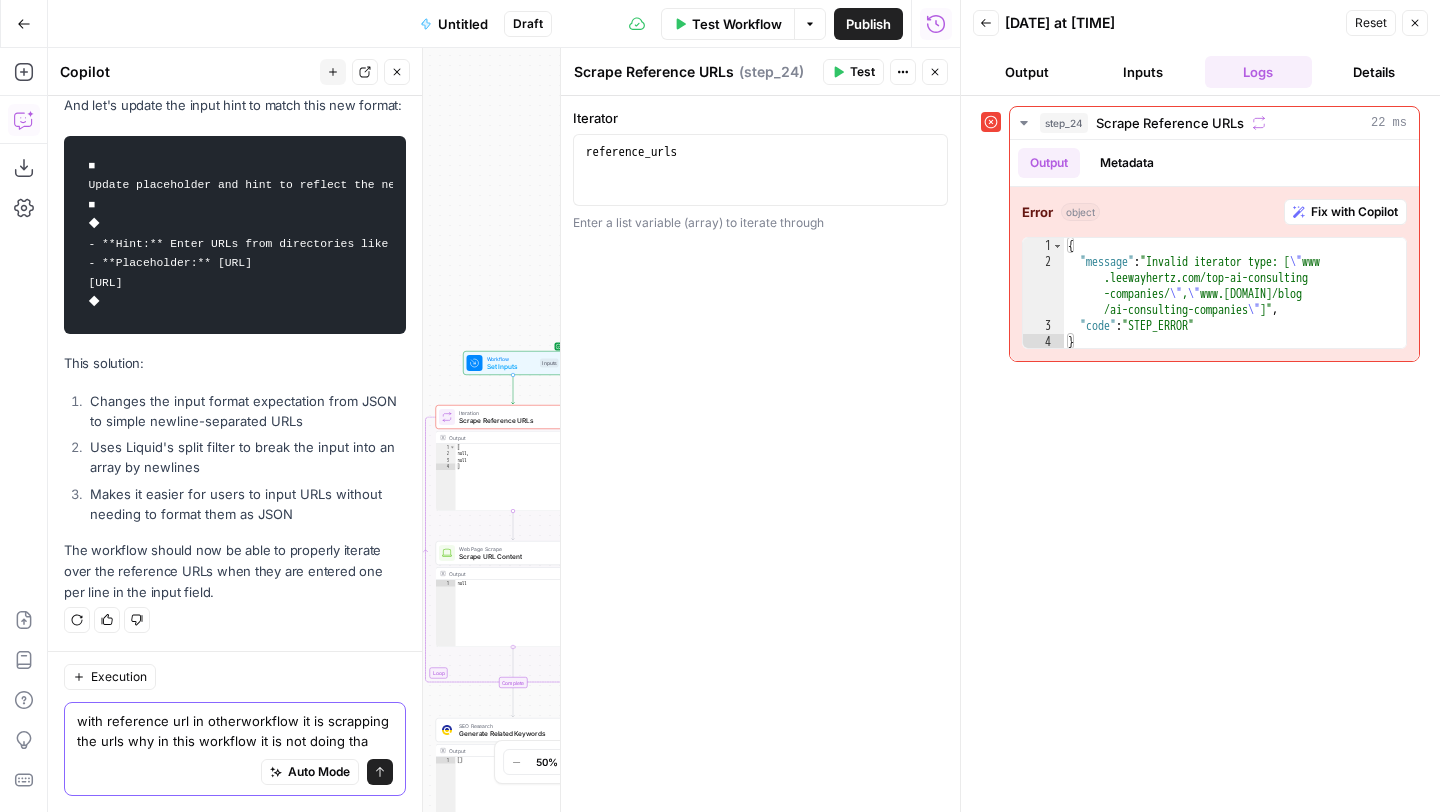 type on "with reference url in otherworkflow it is scrapping the urls why in this workflow it is not doing that" 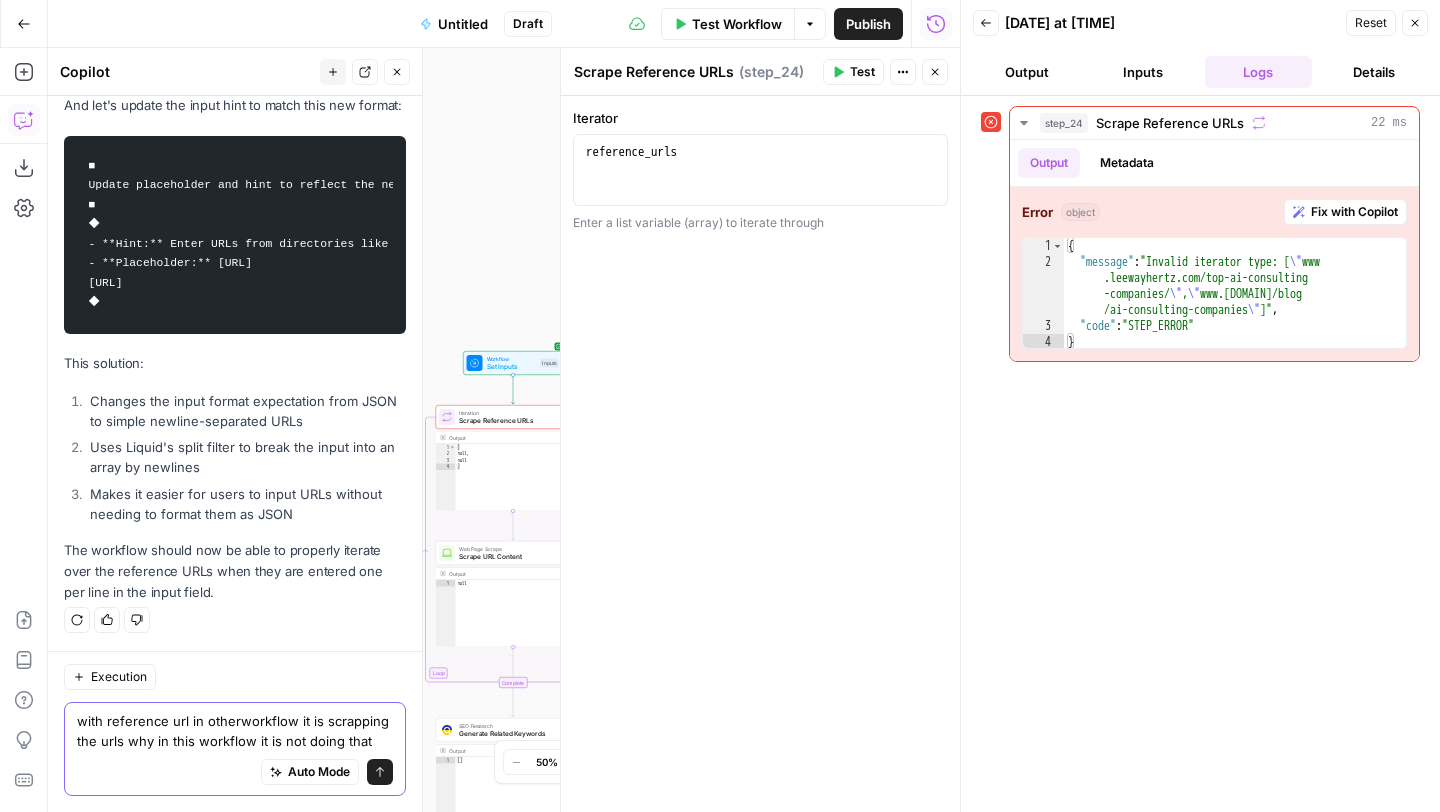 type 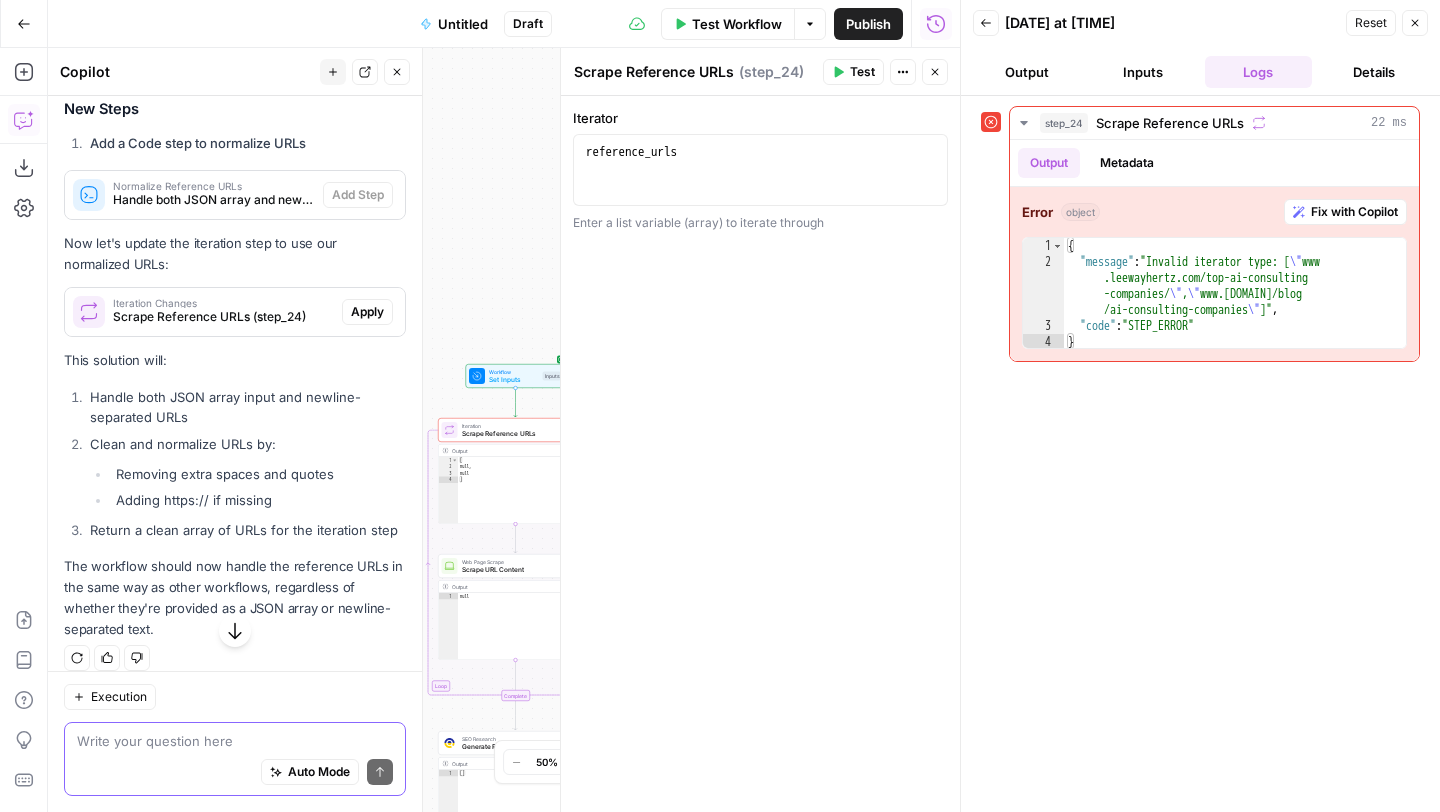 scroll, scrollTop: 3933, scrollLeft: 0, axis: vertical 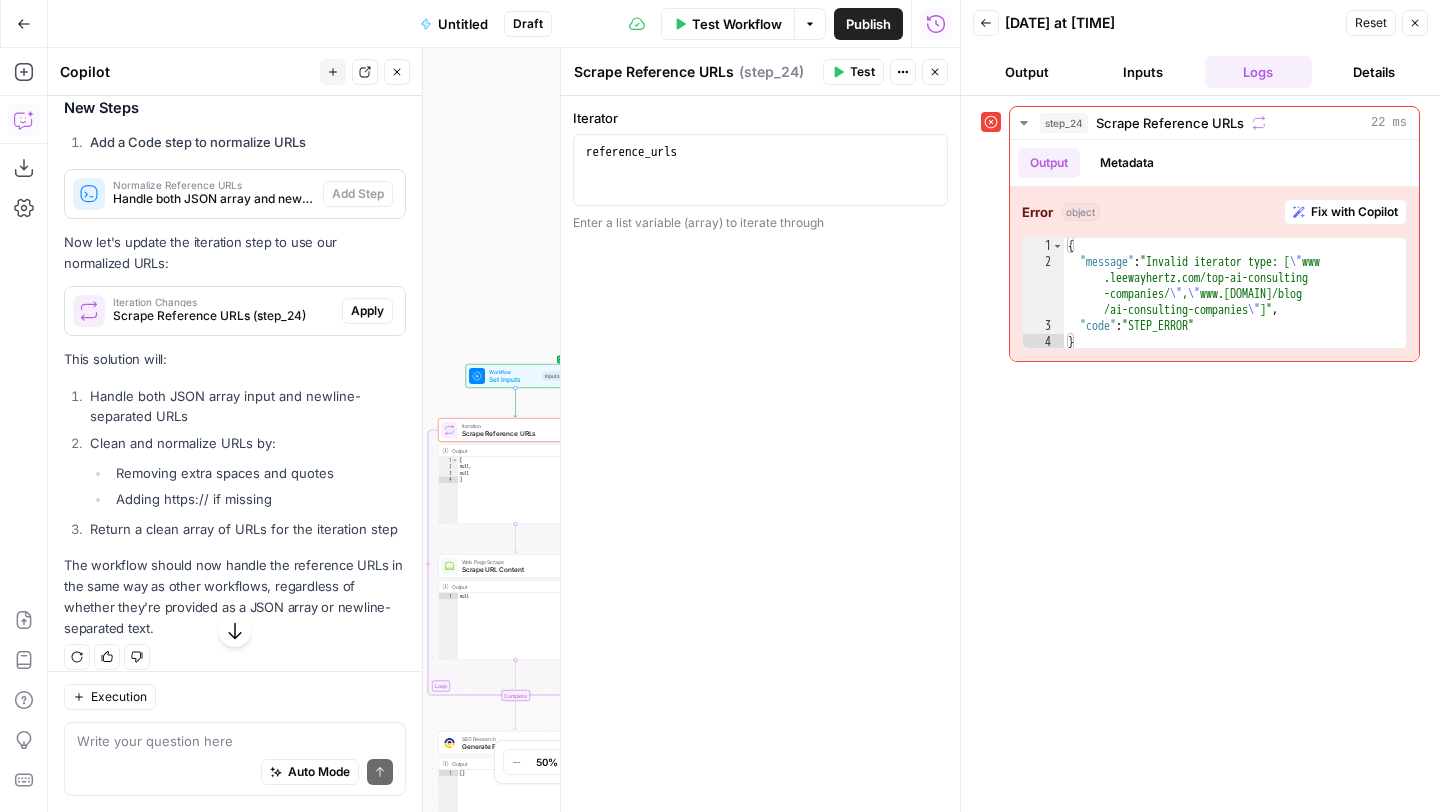 click on "Test Workflow" at bounding box center (728, 24) 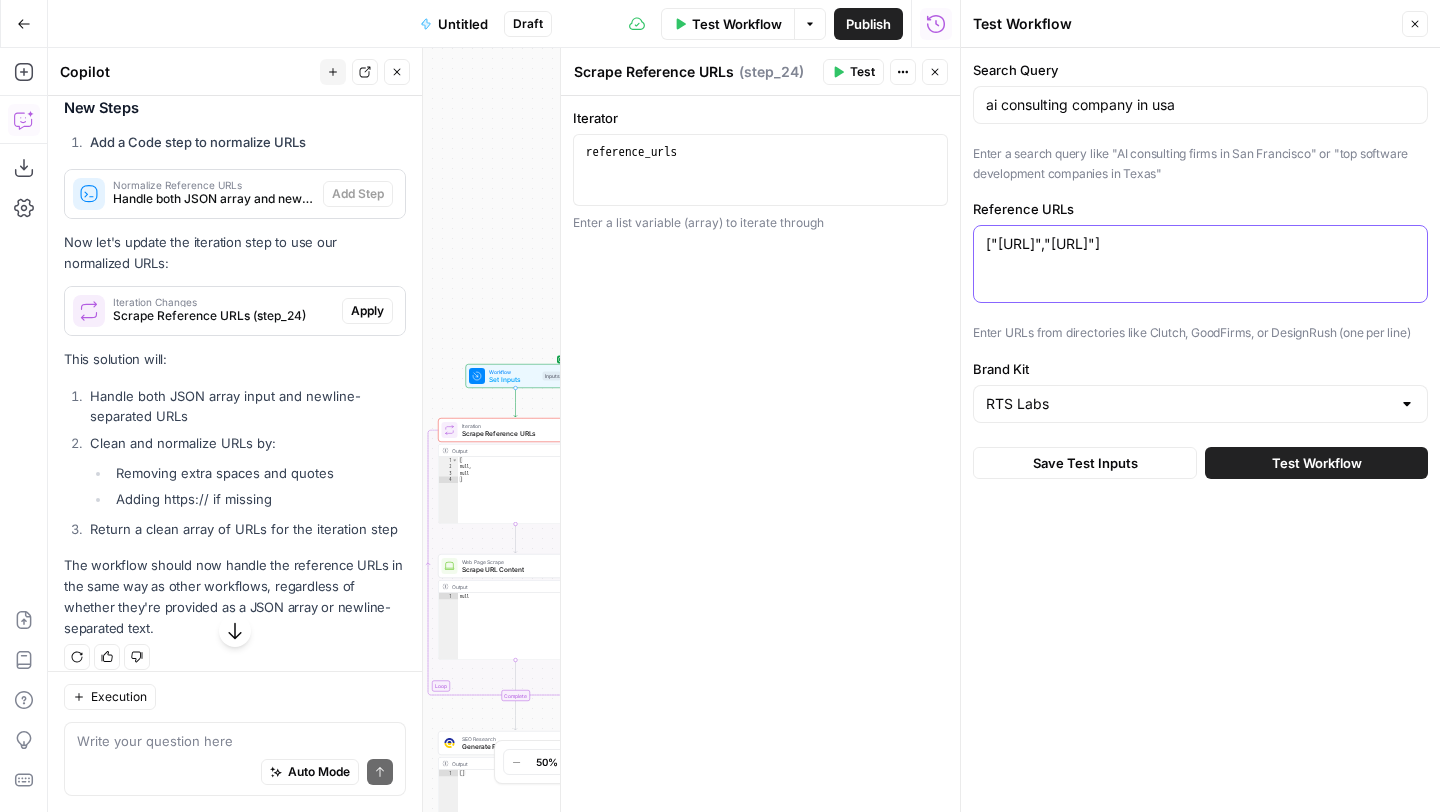 click on "["[URL]","[URL]"]" at bounding box center (1200, 244) 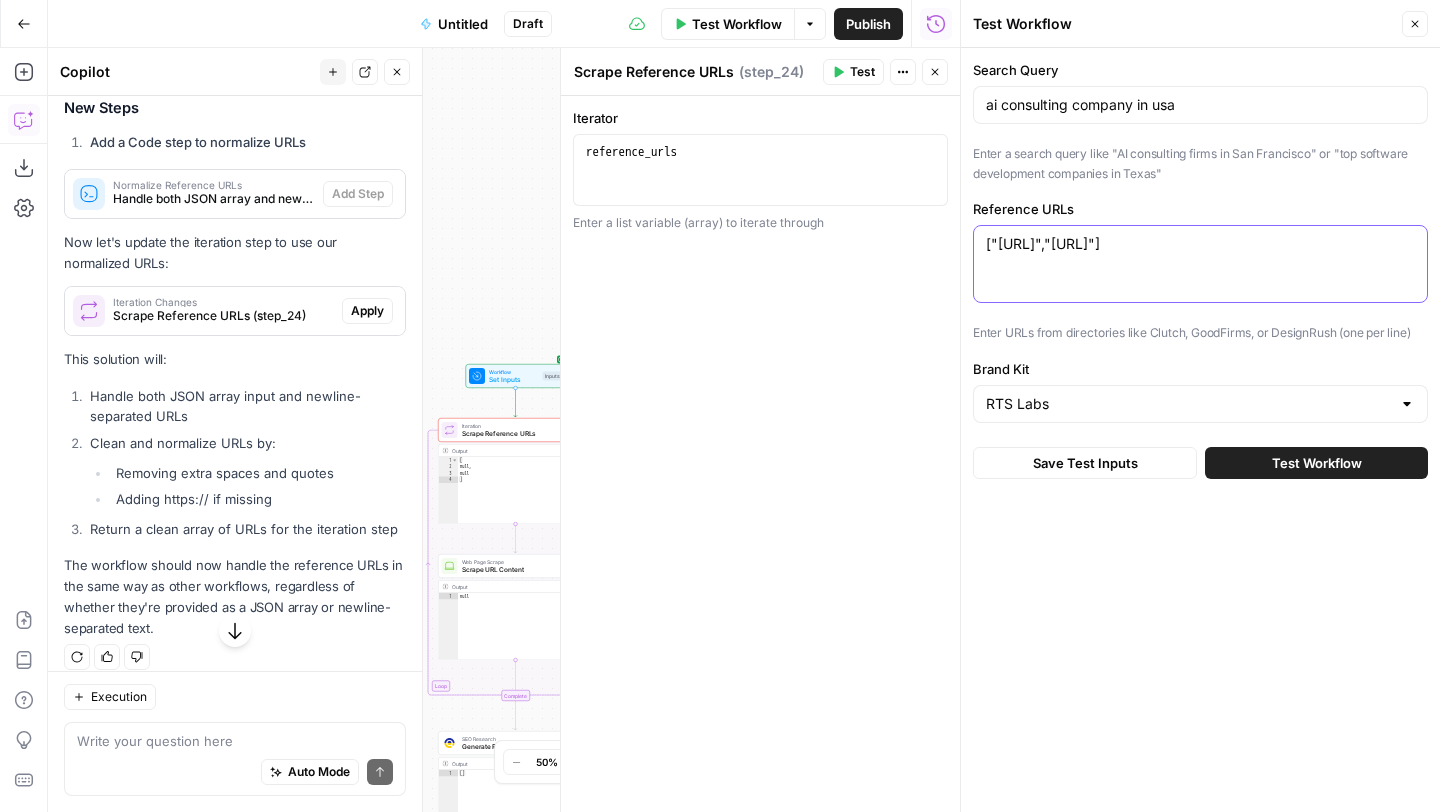 drag, startPoint x: 997, startPoint y: 246, endPoint x: 1062, endPoint y: 268, distance: 68.622154 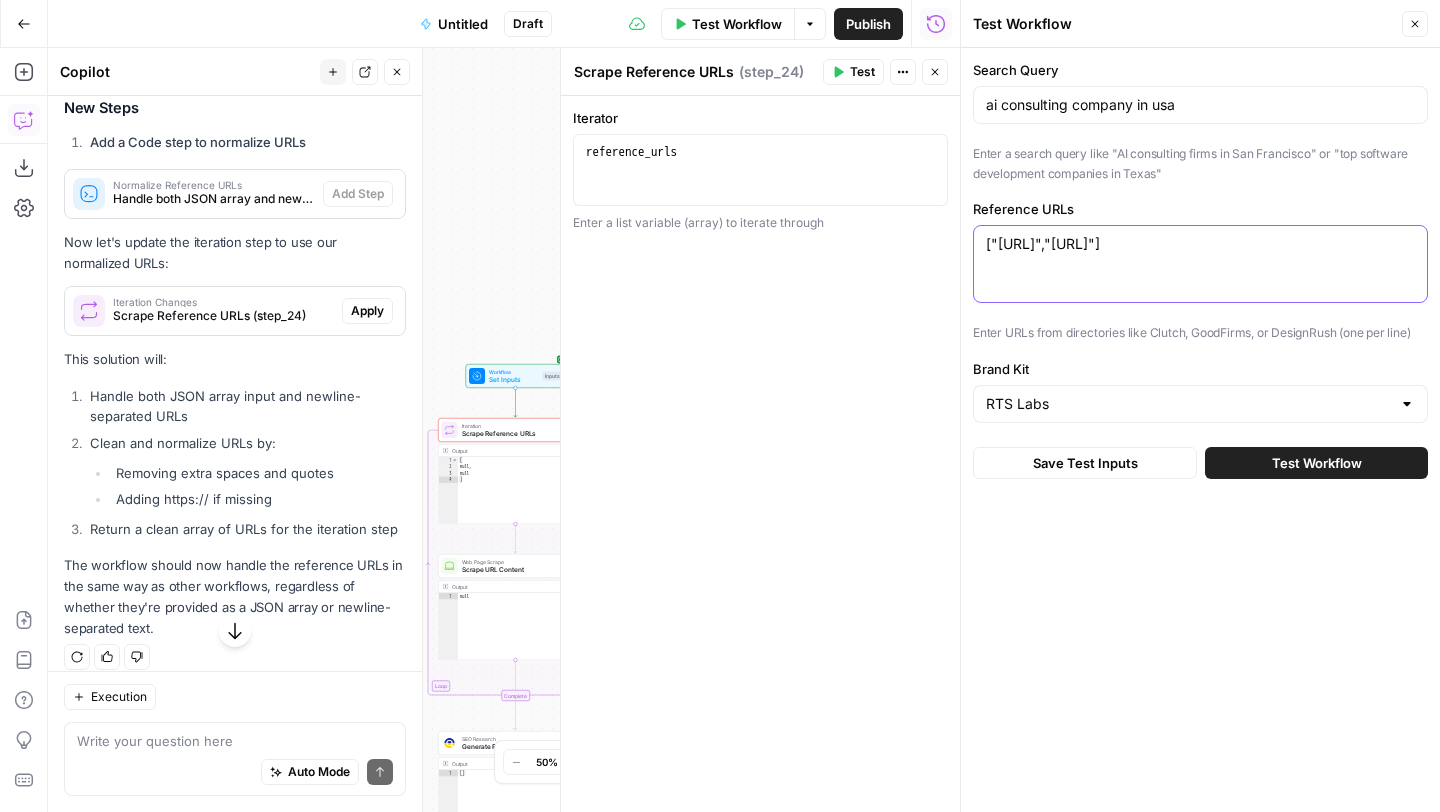 paste on "https://" 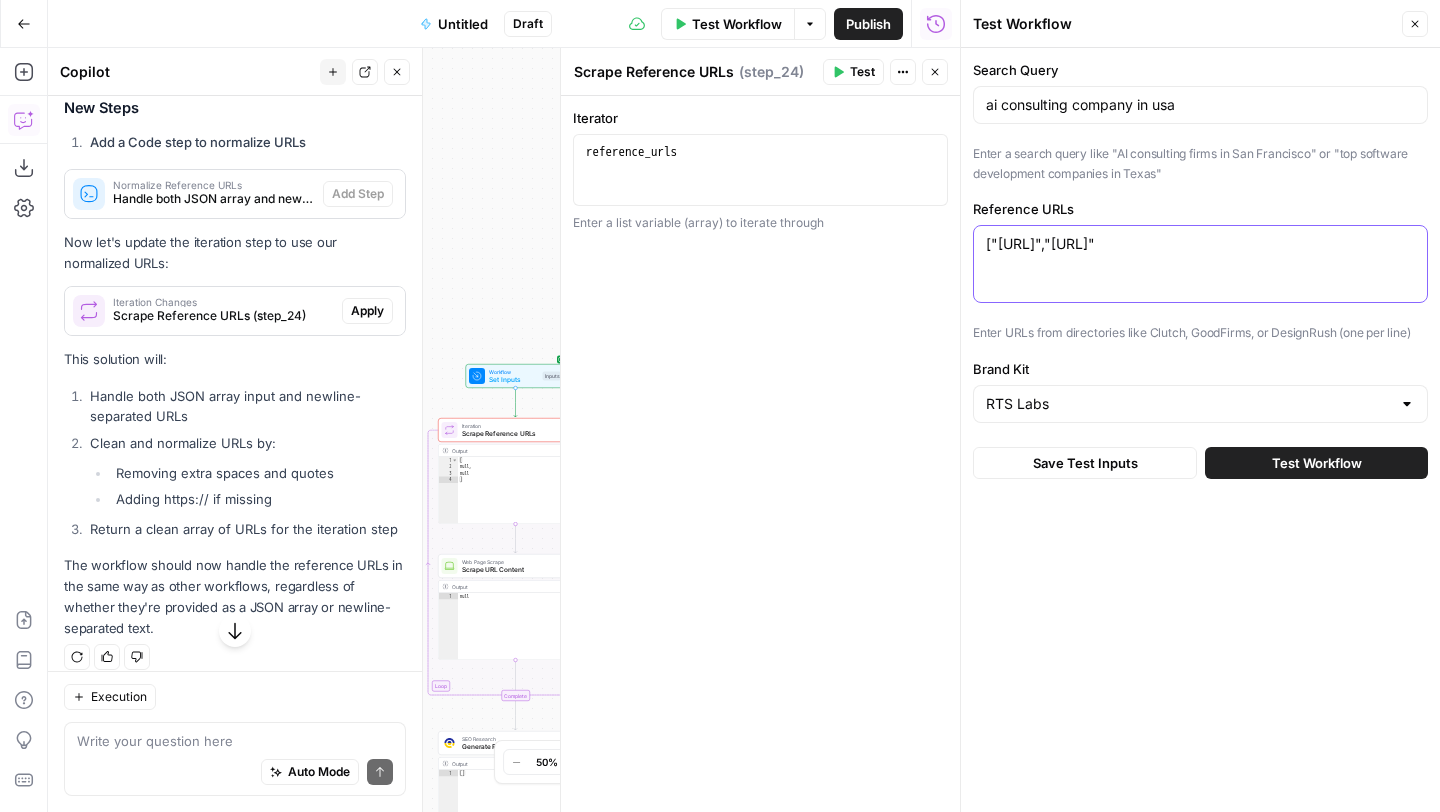 drag, startPoint x: 1082, startPoint y: 267, endPoint x: 1060, endPoint y: 287, distance: 29.732138 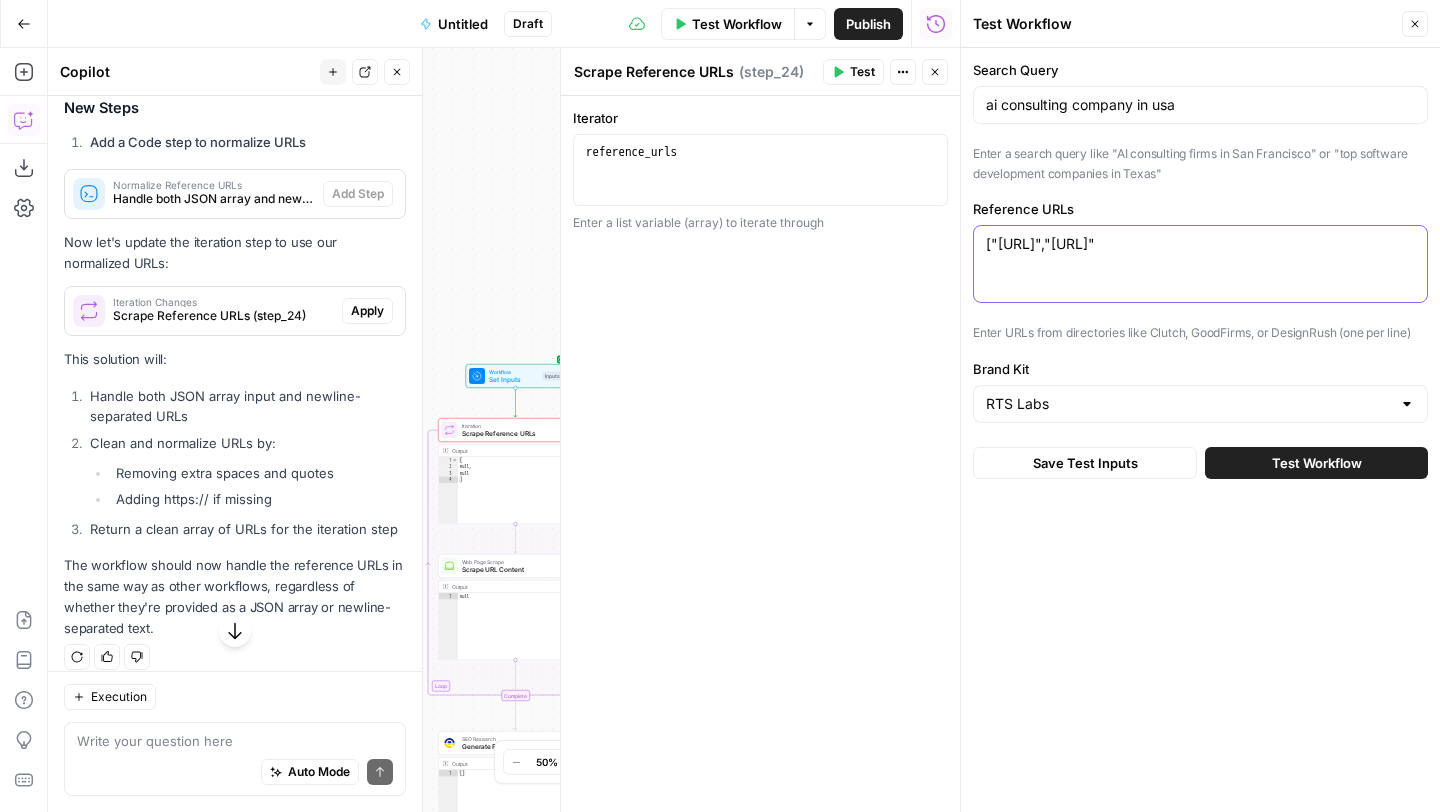paste on "https://" 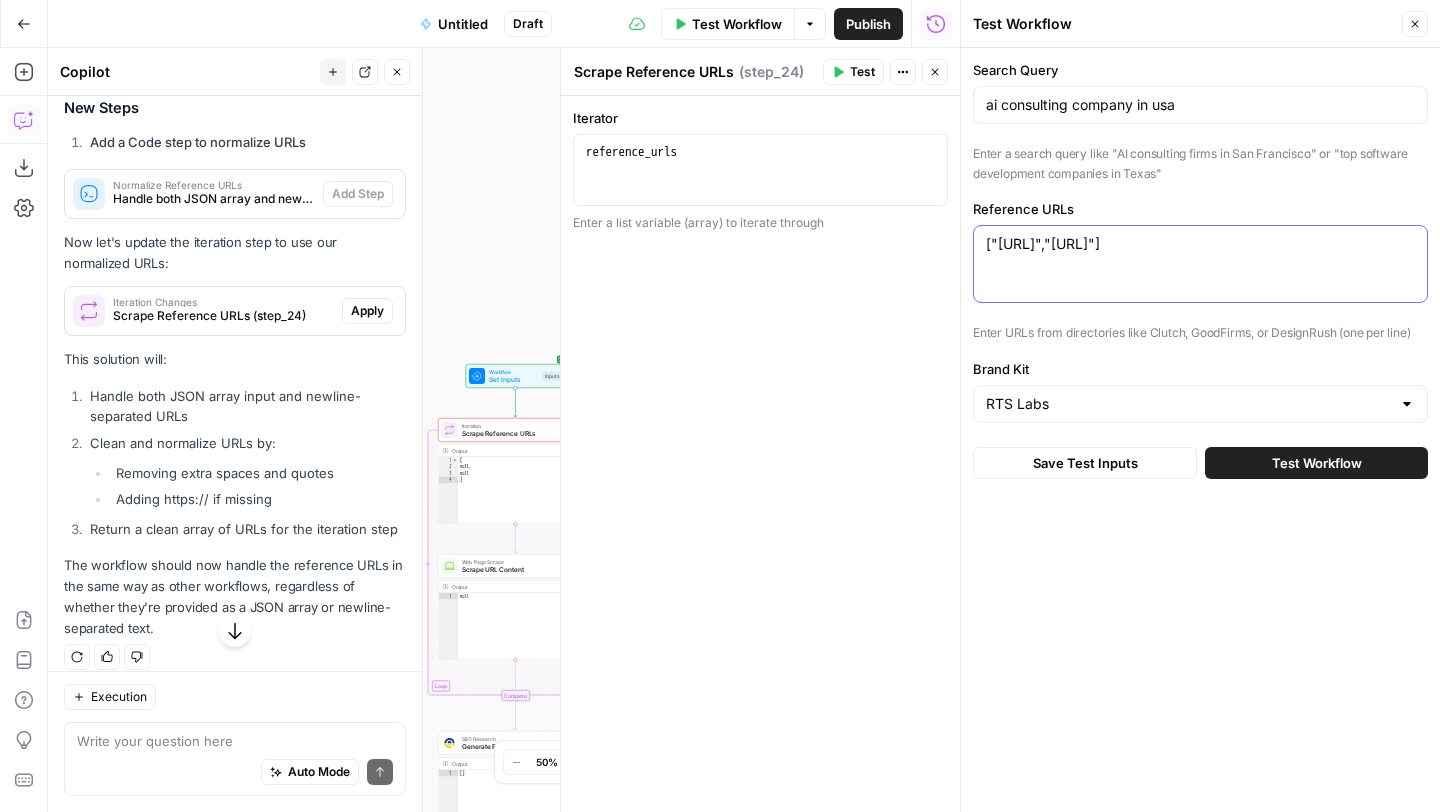 type on "["[URL]","[URL]"]" 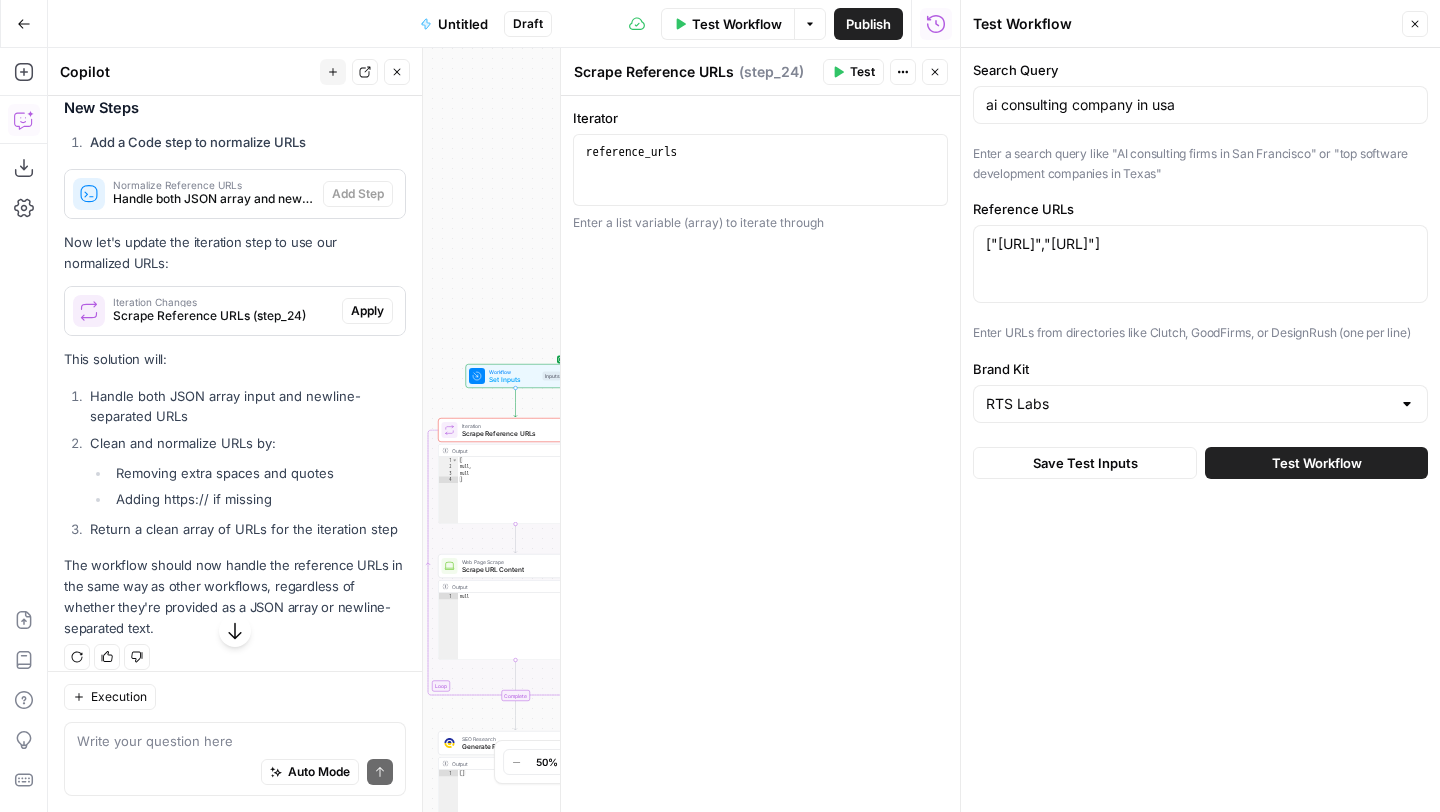 click on "Test Workflow" at bounding box center [1317, 463] 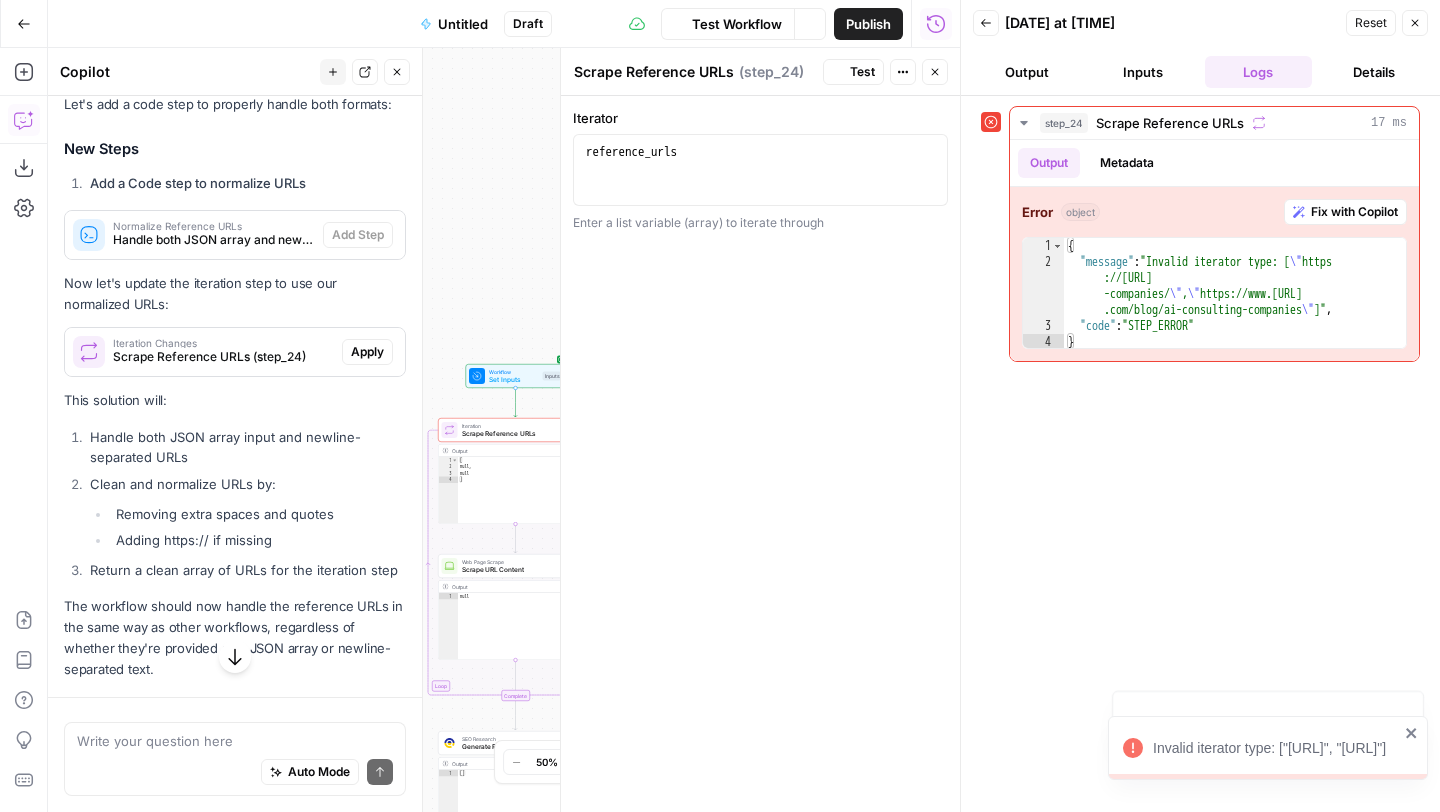 scroll, scrollTop: 3933, scrollLeft: 0, axis: vertical 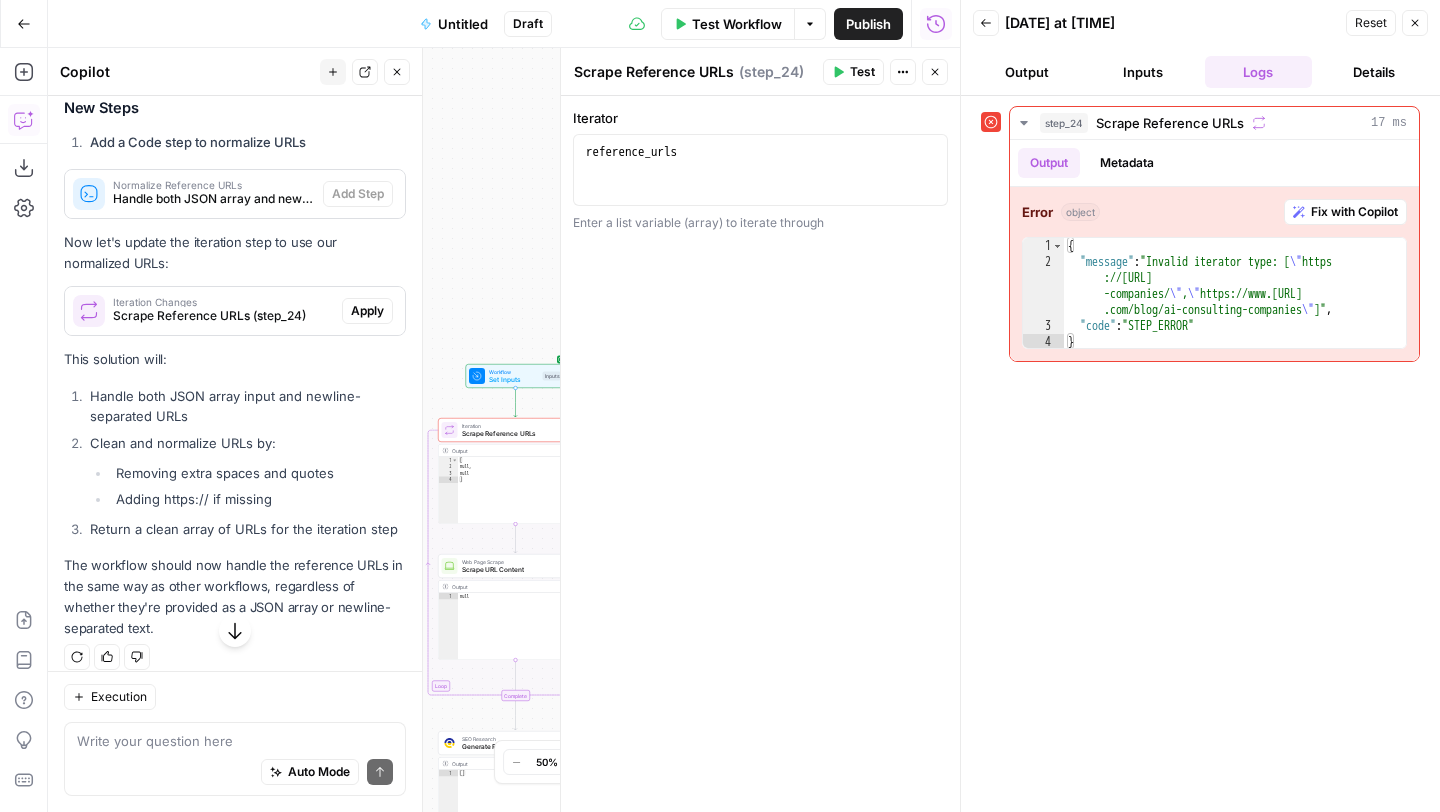 click on "Test Workflow" at bounding box center (737, 24) 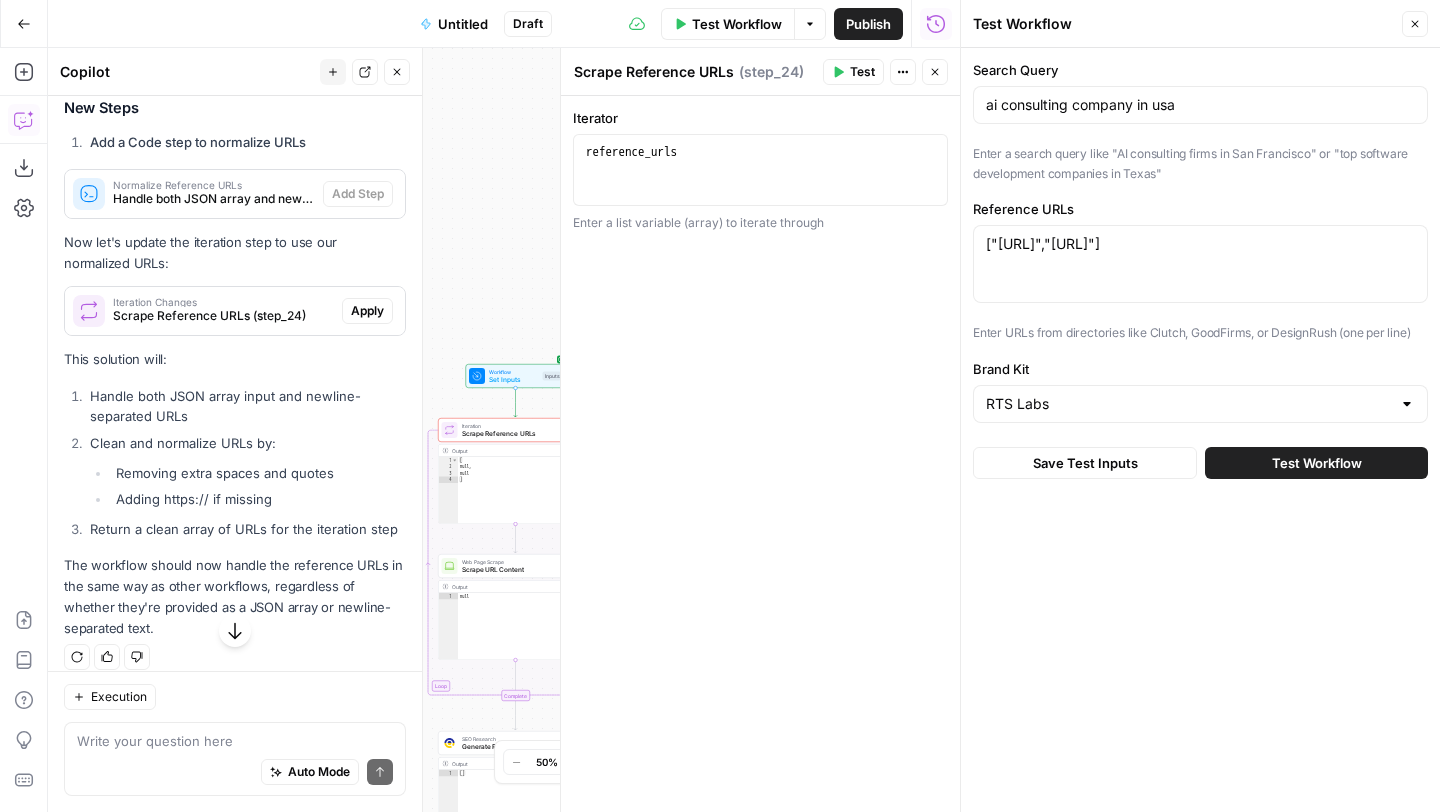 click on "Test Workflow" at bounding box center [1317, 463] 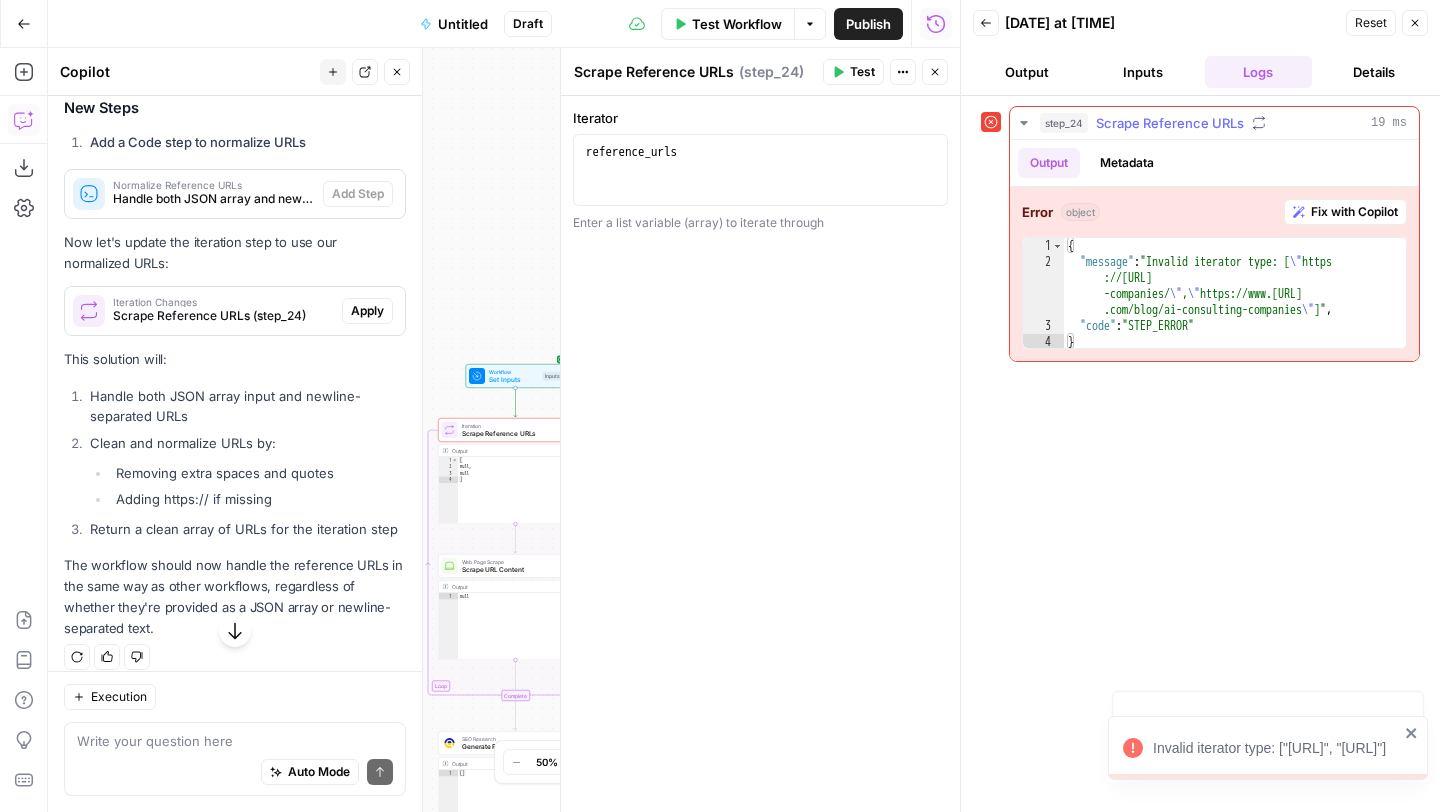 click on "Fix with Copilot" at bounding box center (1354, 212) 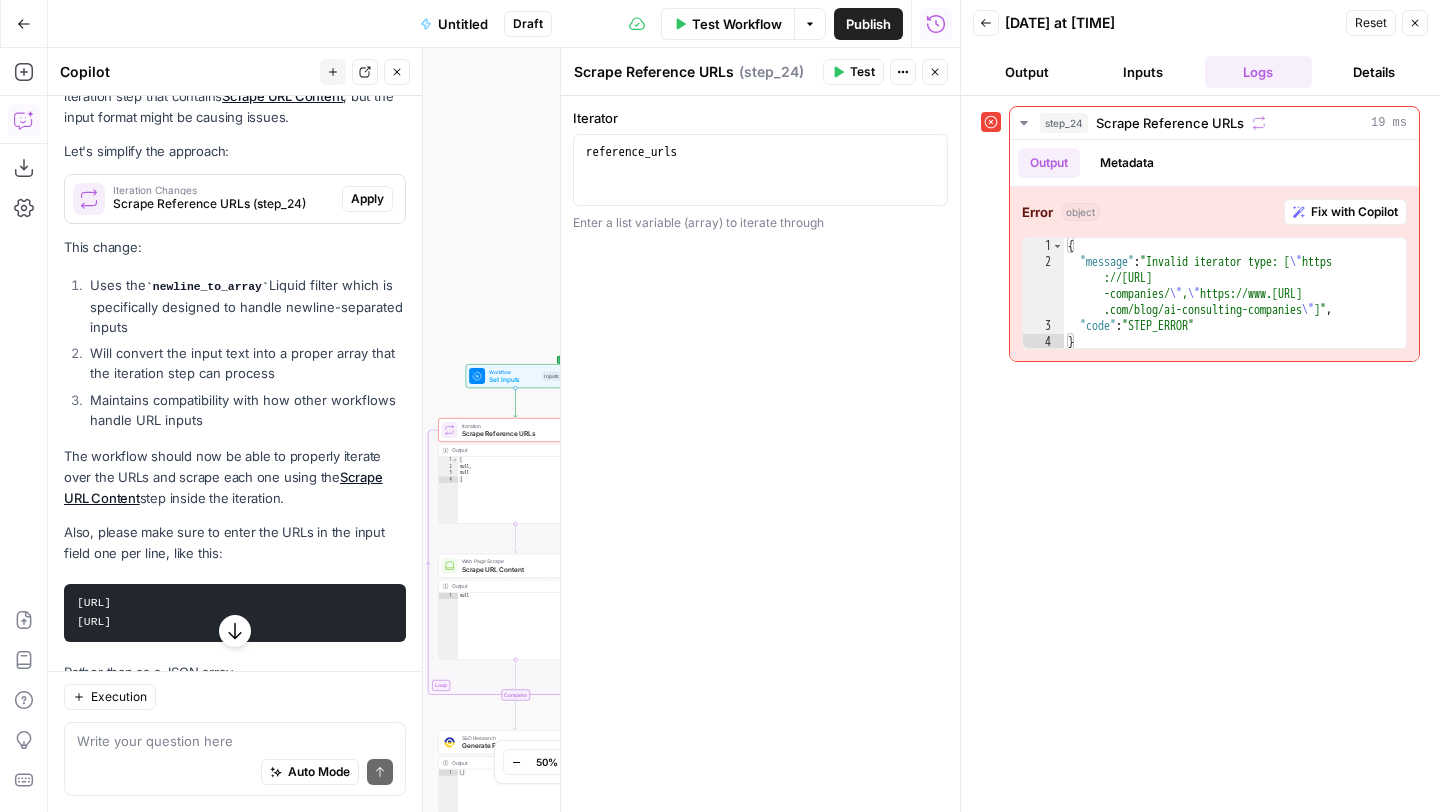 scroll, scrollTop: 4717, scrollLeft: 0, axis: vertical 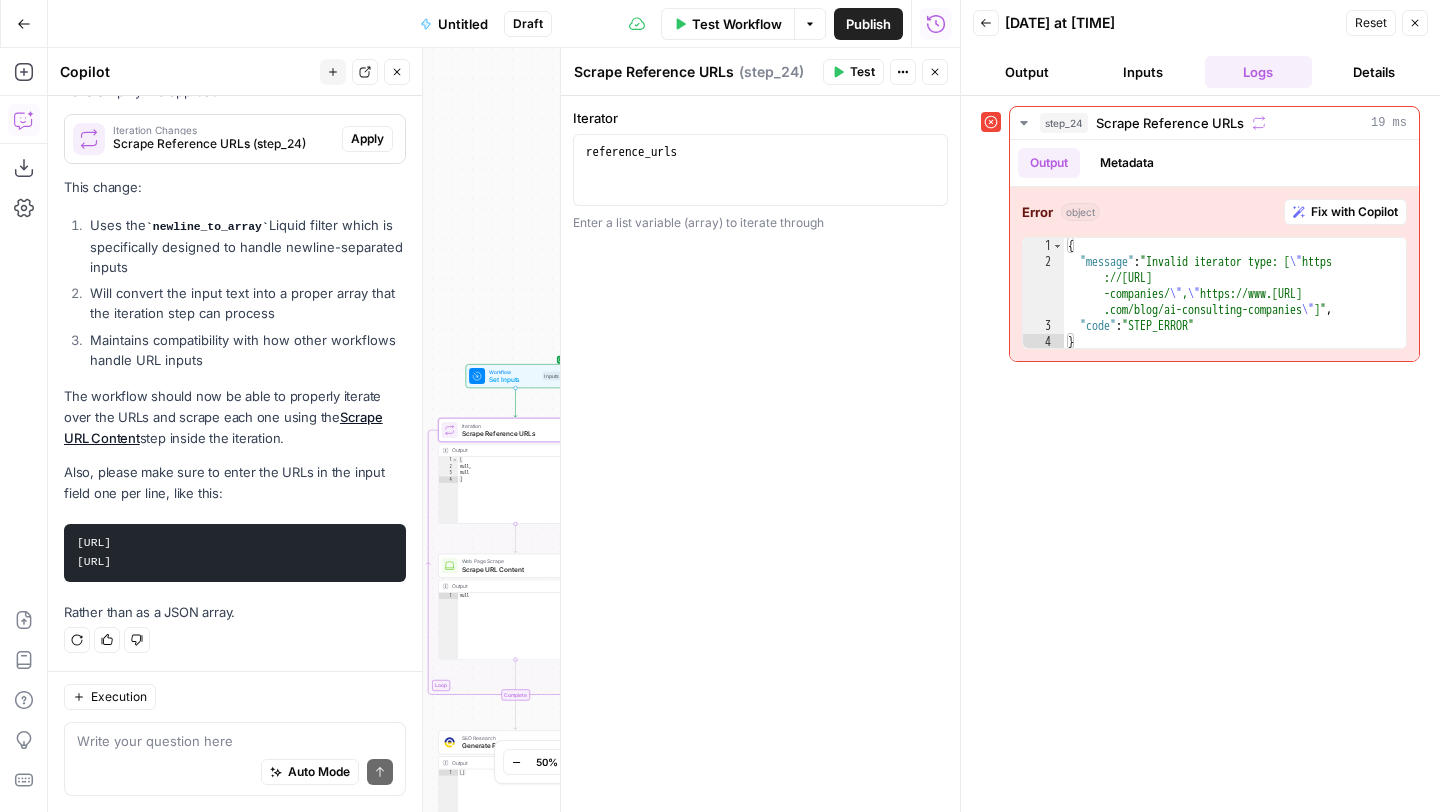 click on "Apply" at bounding box center (367, 139) 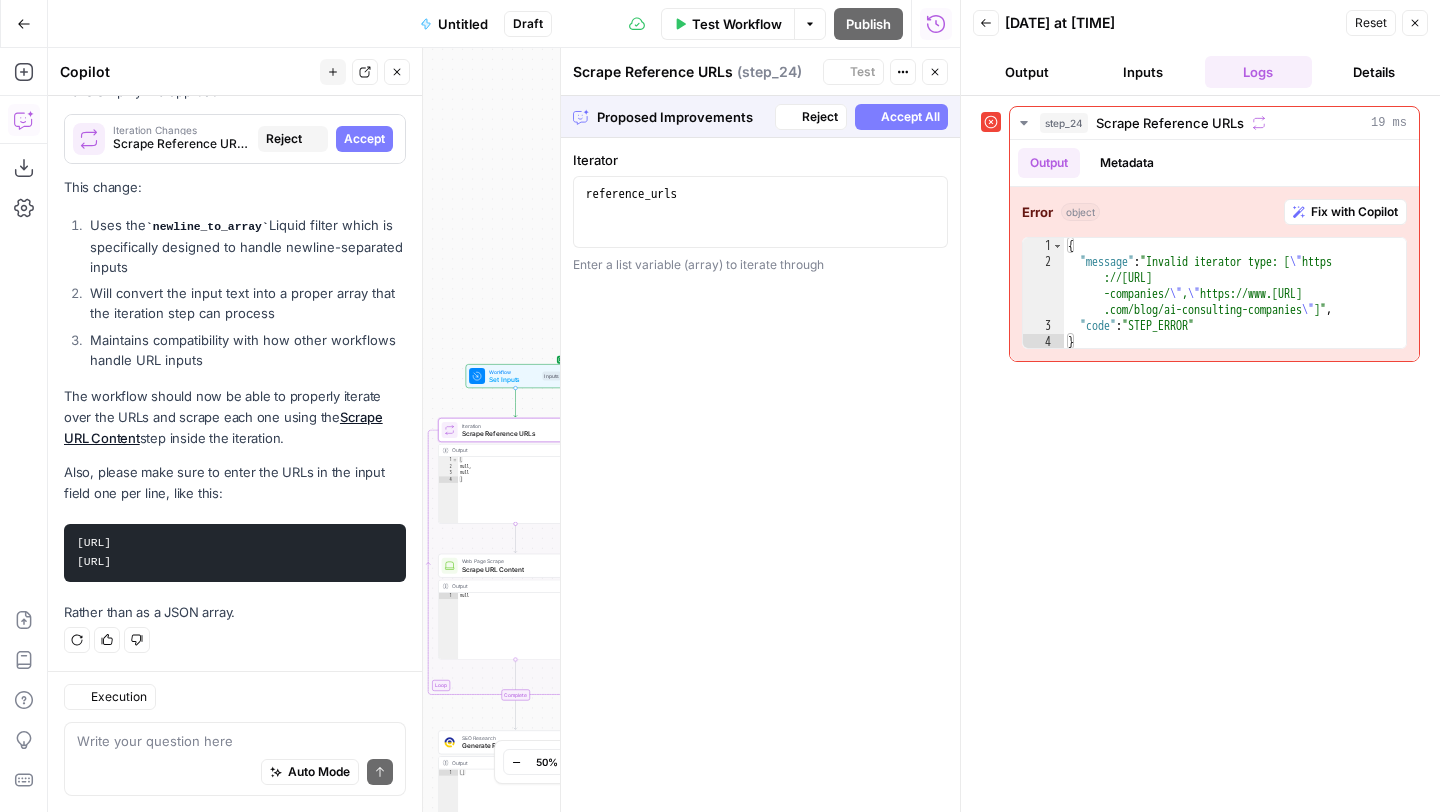 scroll, scrollTop: 4589, scrollLeft: 0, axis: vertical 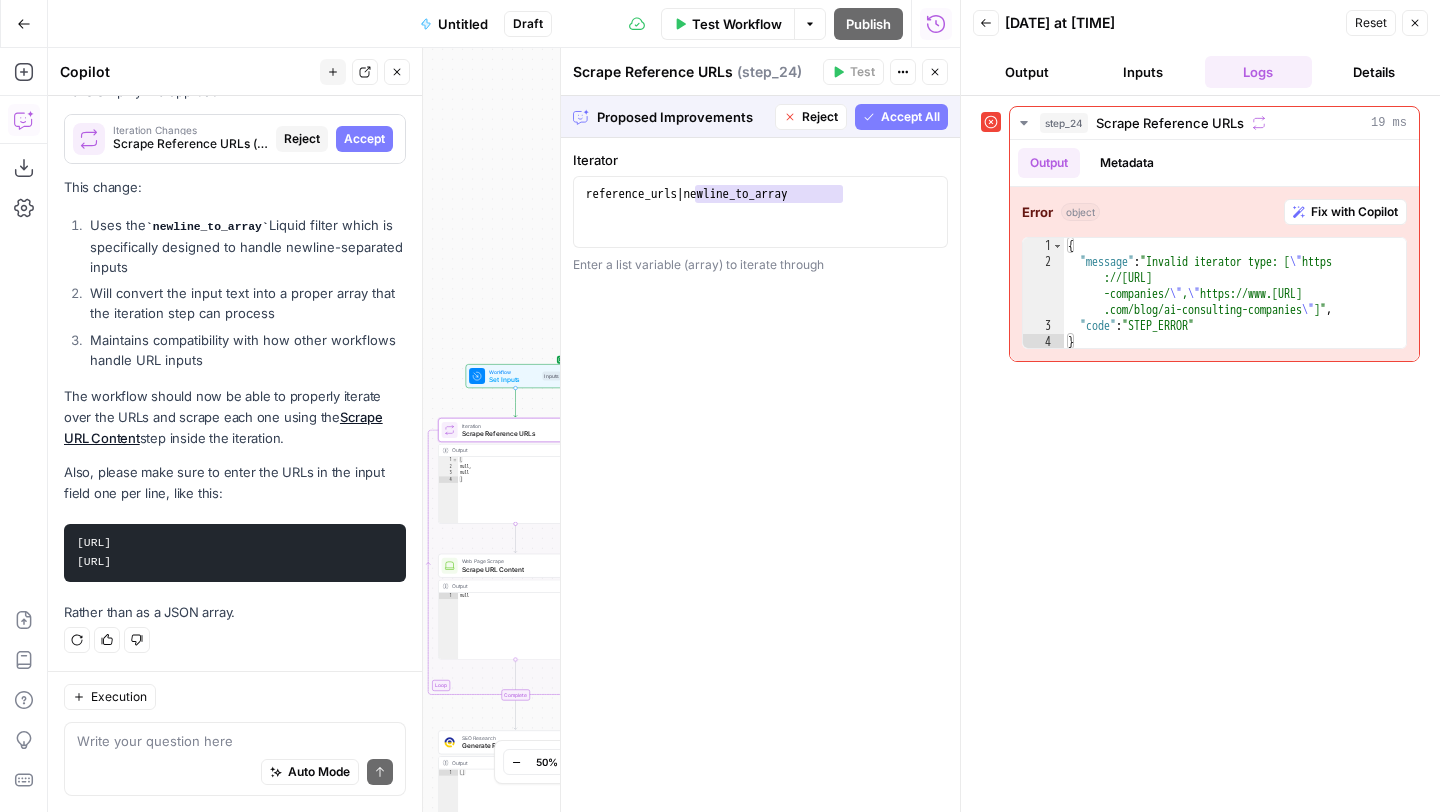 click on "Accept" at bounding box center [364, 139] 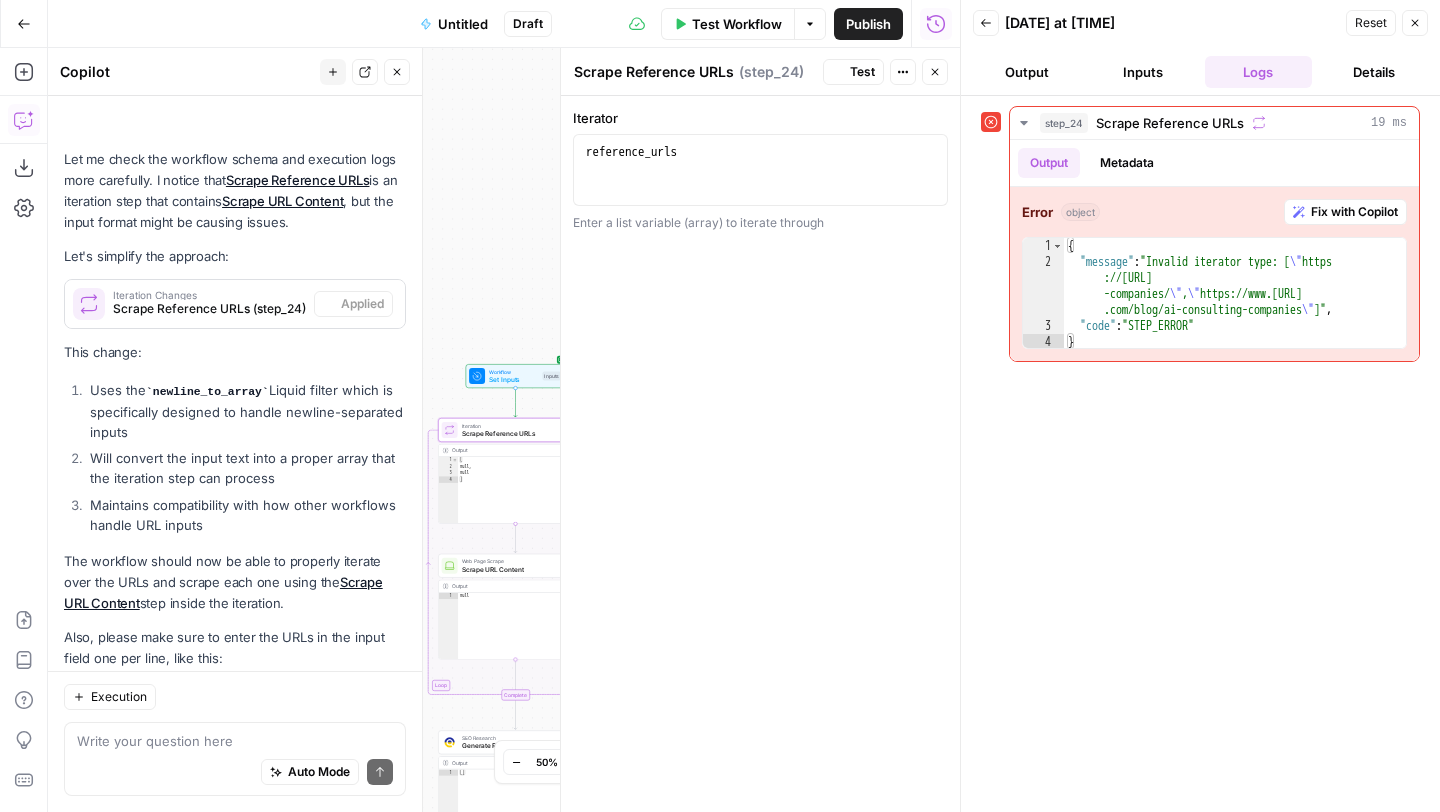 scroll, scrollTop: 4813, scrollLeft: 0, axis: vertical 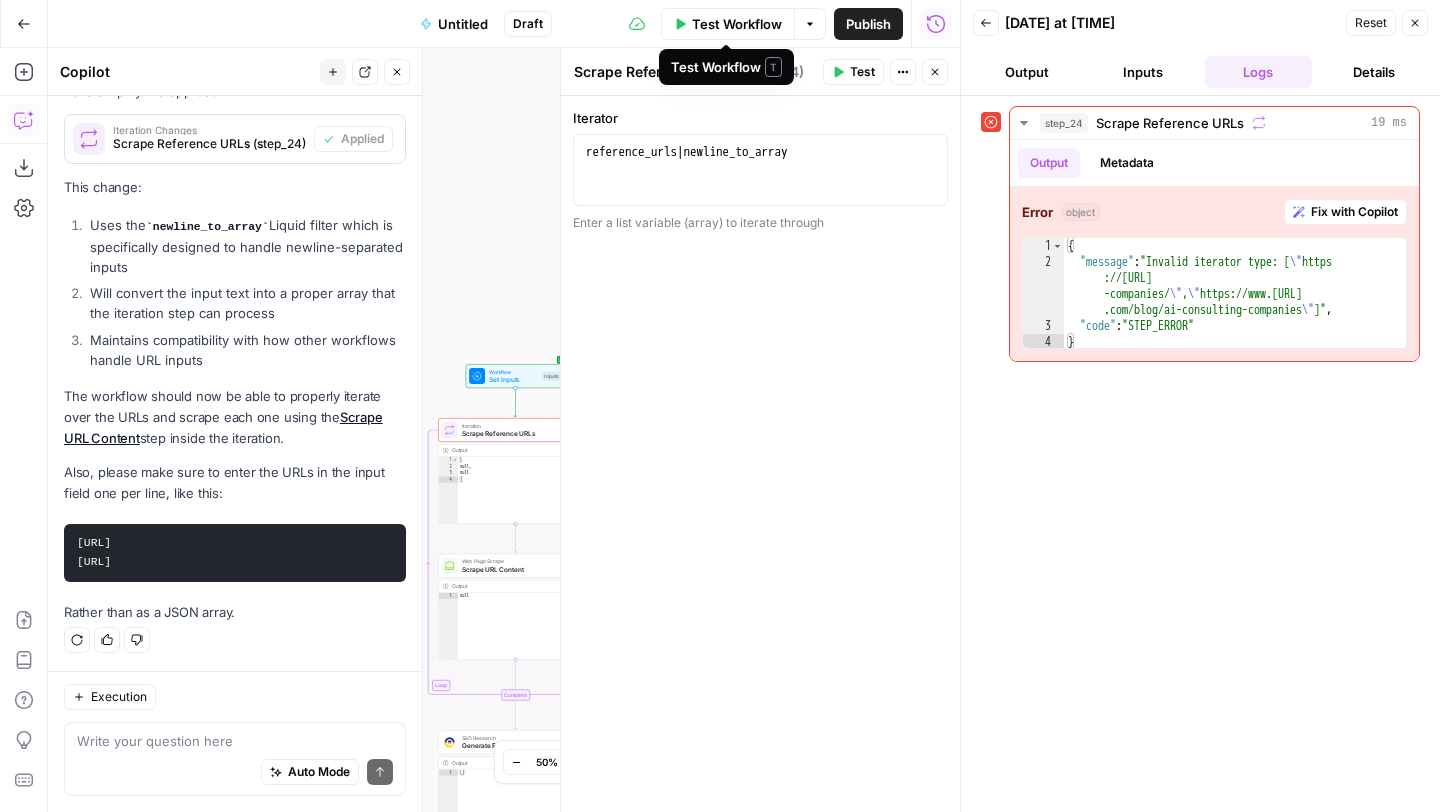 click on "Test Workflow" at bounding box center [737, 24] 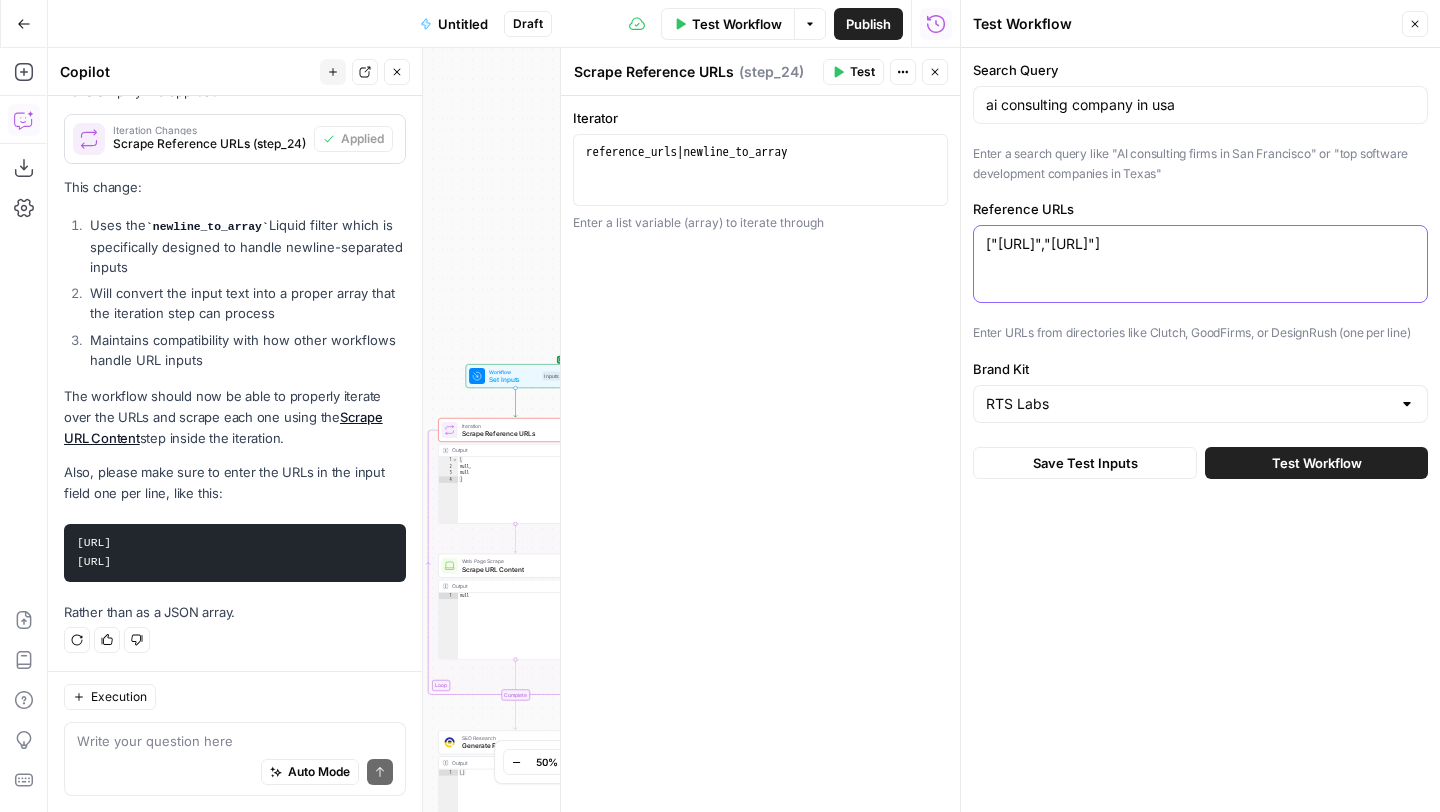 click on "["[URL]","[URL]"]" at bounding box center (1200, 244) 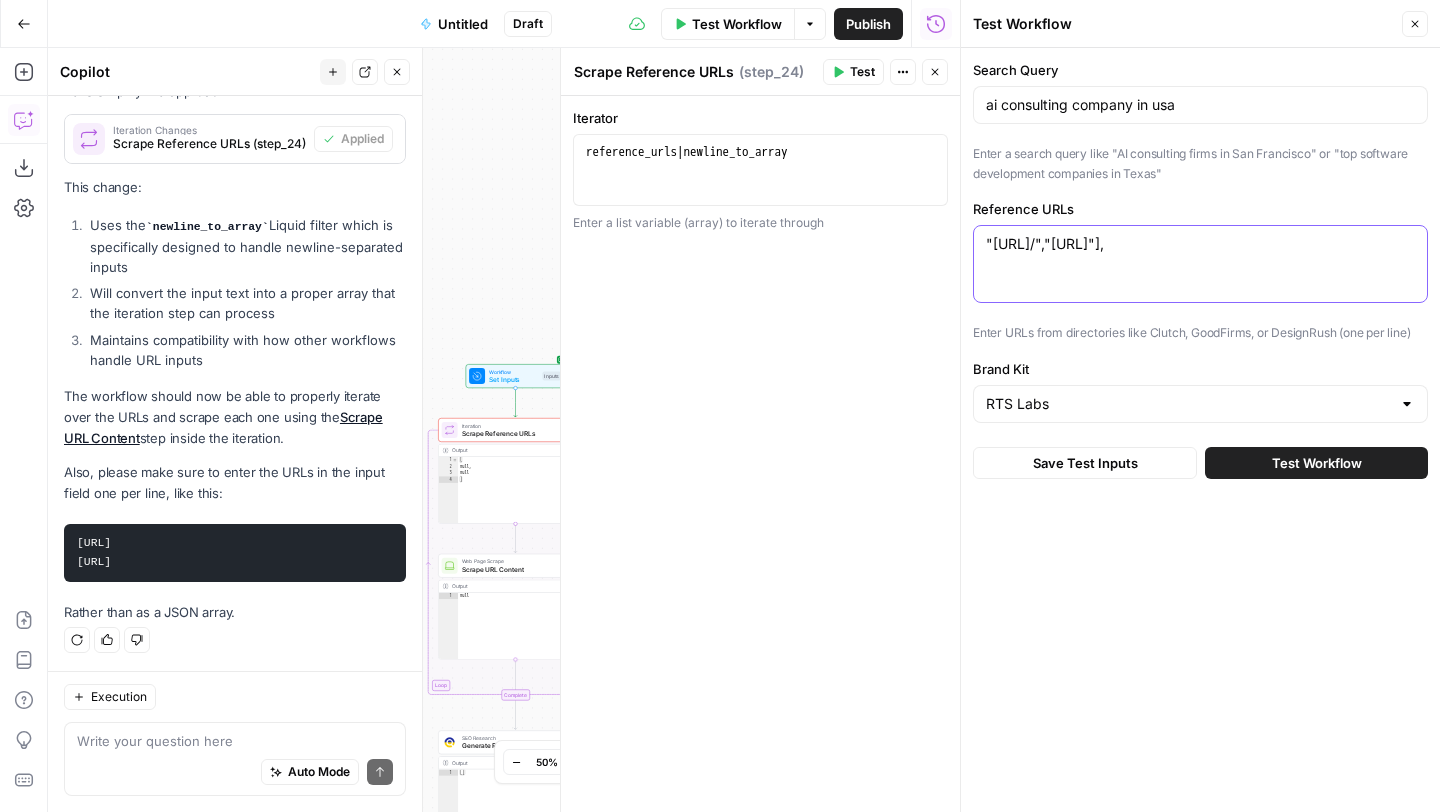 click on ""[URL]/","[URL]"]," at bounding box center (1200, 244) 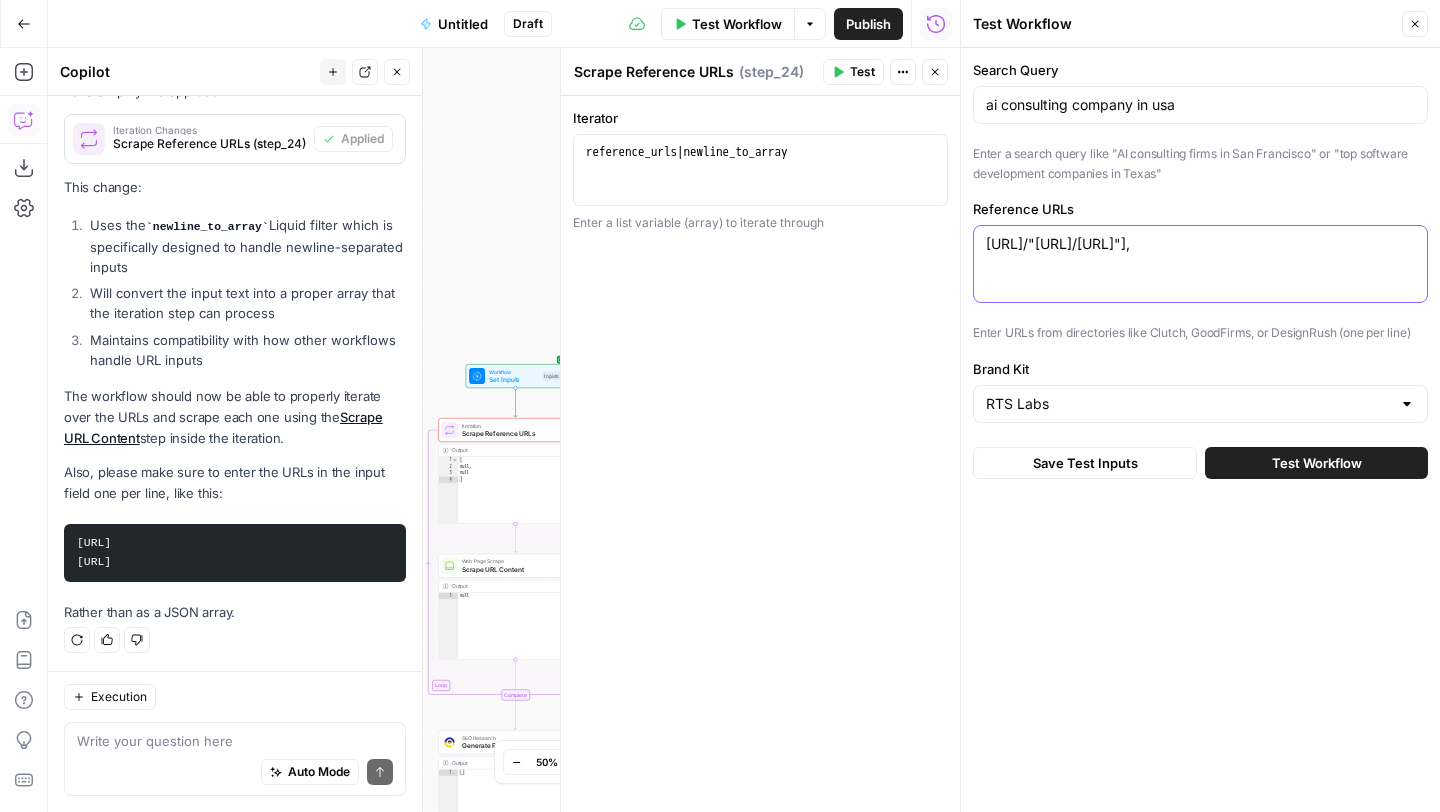 click on "[URL]/"[URL]/[URL]"]," at bounding box center [1200, 244] 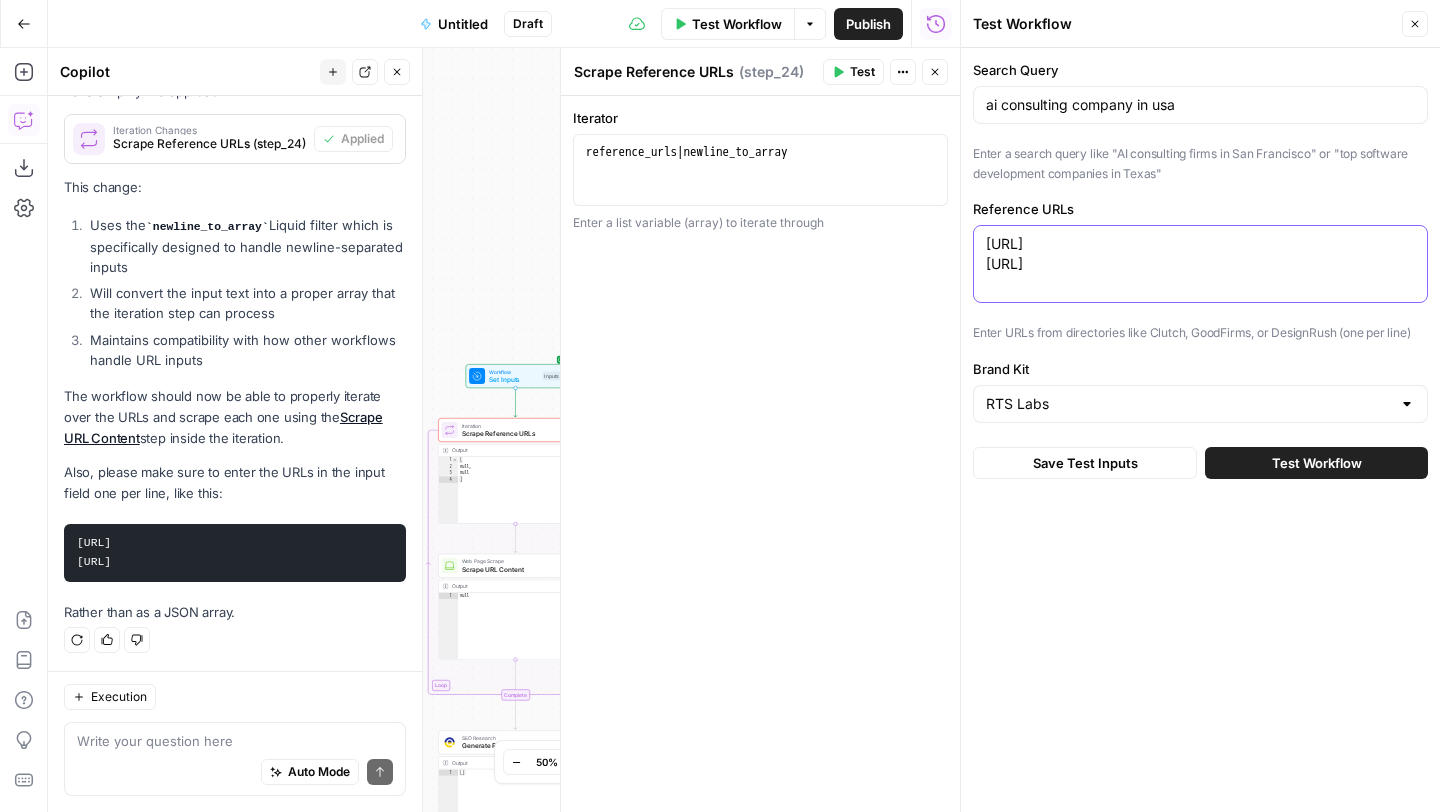 drag, startPoint x: 1375, startPoint y: 264, endPoint x: 1397, endPoint y: 265, distance: 22.022715 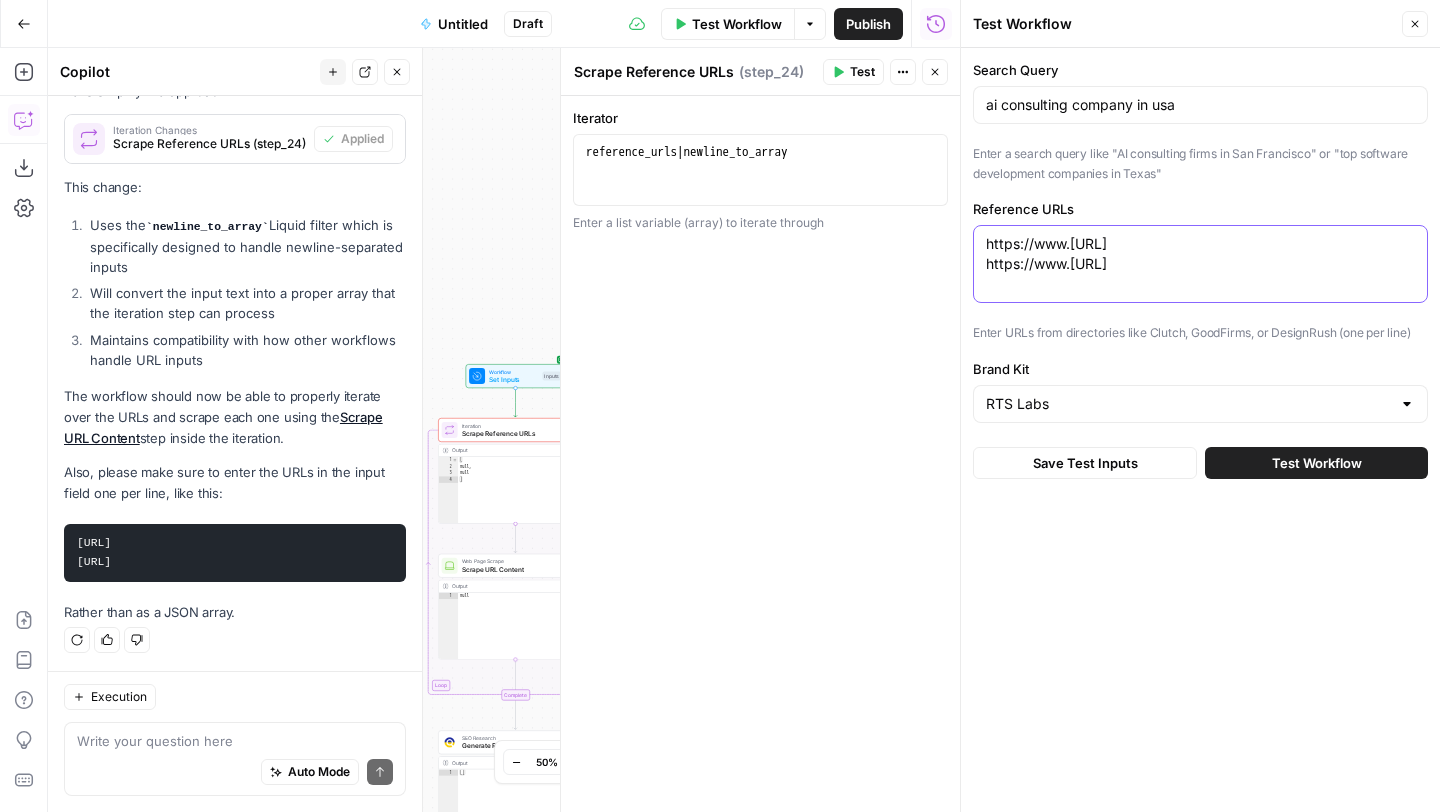 type on "https://www.[URL]
https://www.[URL]" 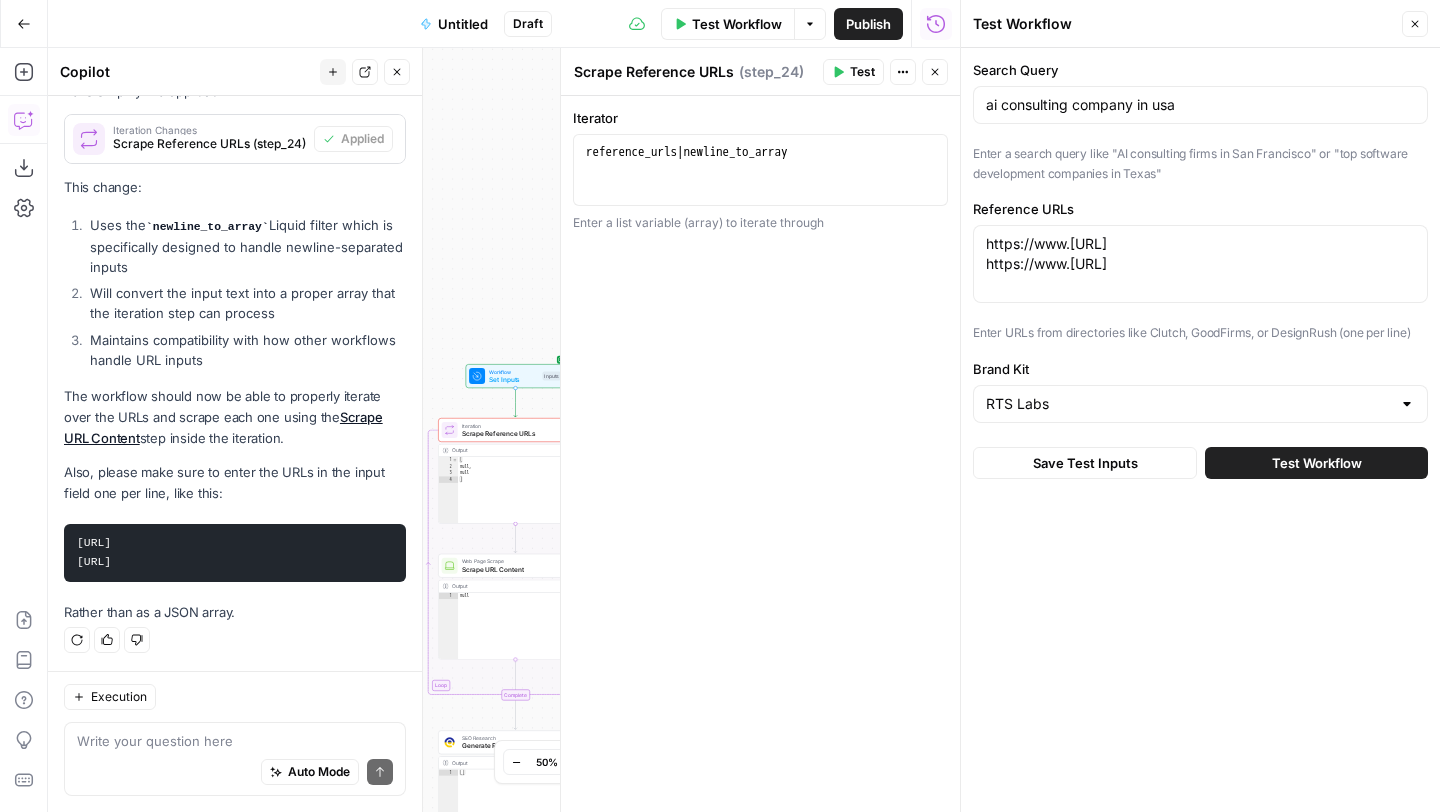 click on "Test Workflow" at bounding box center [1317, 463] 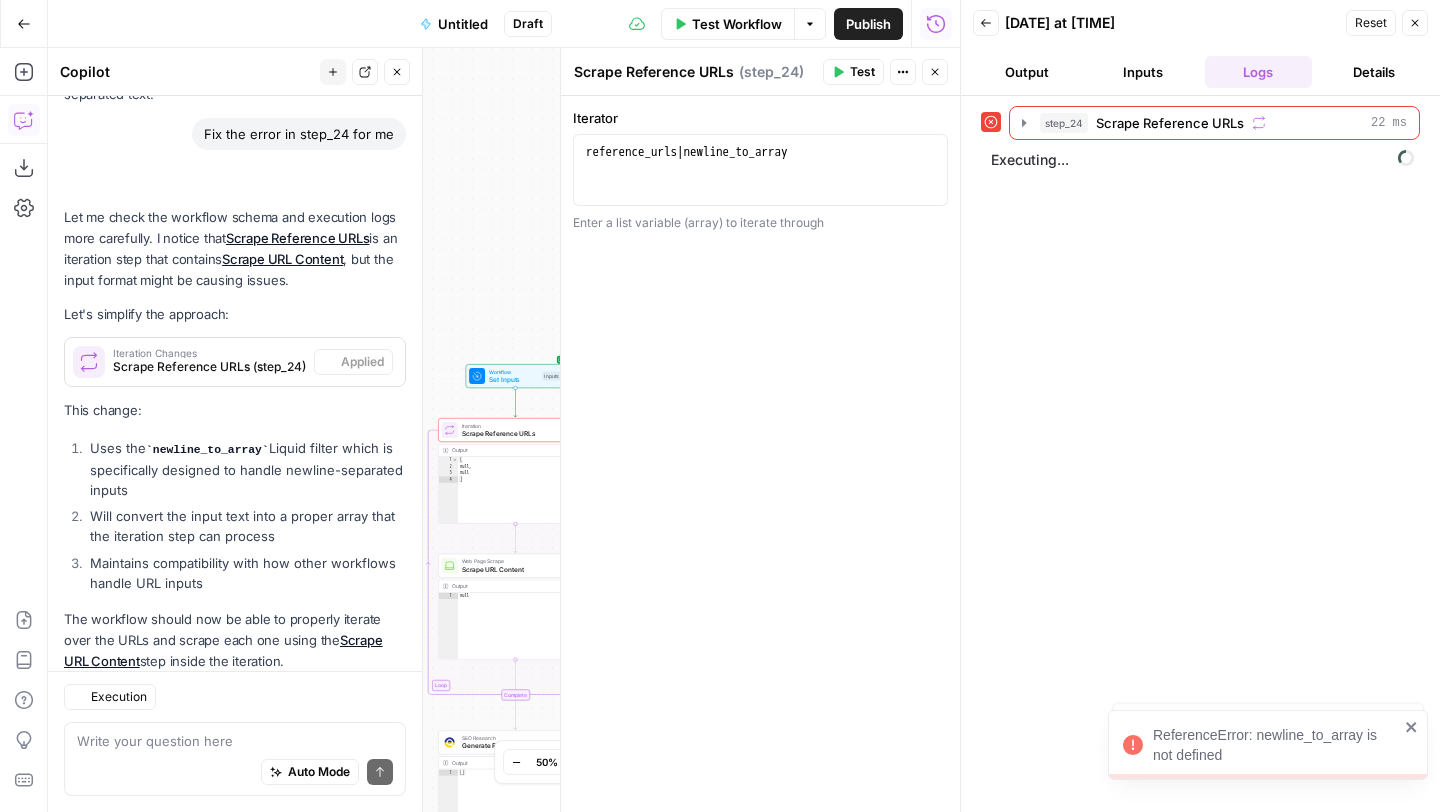 scroll, scrollTop: 4813, scrollLeft: 0, axis: vertical 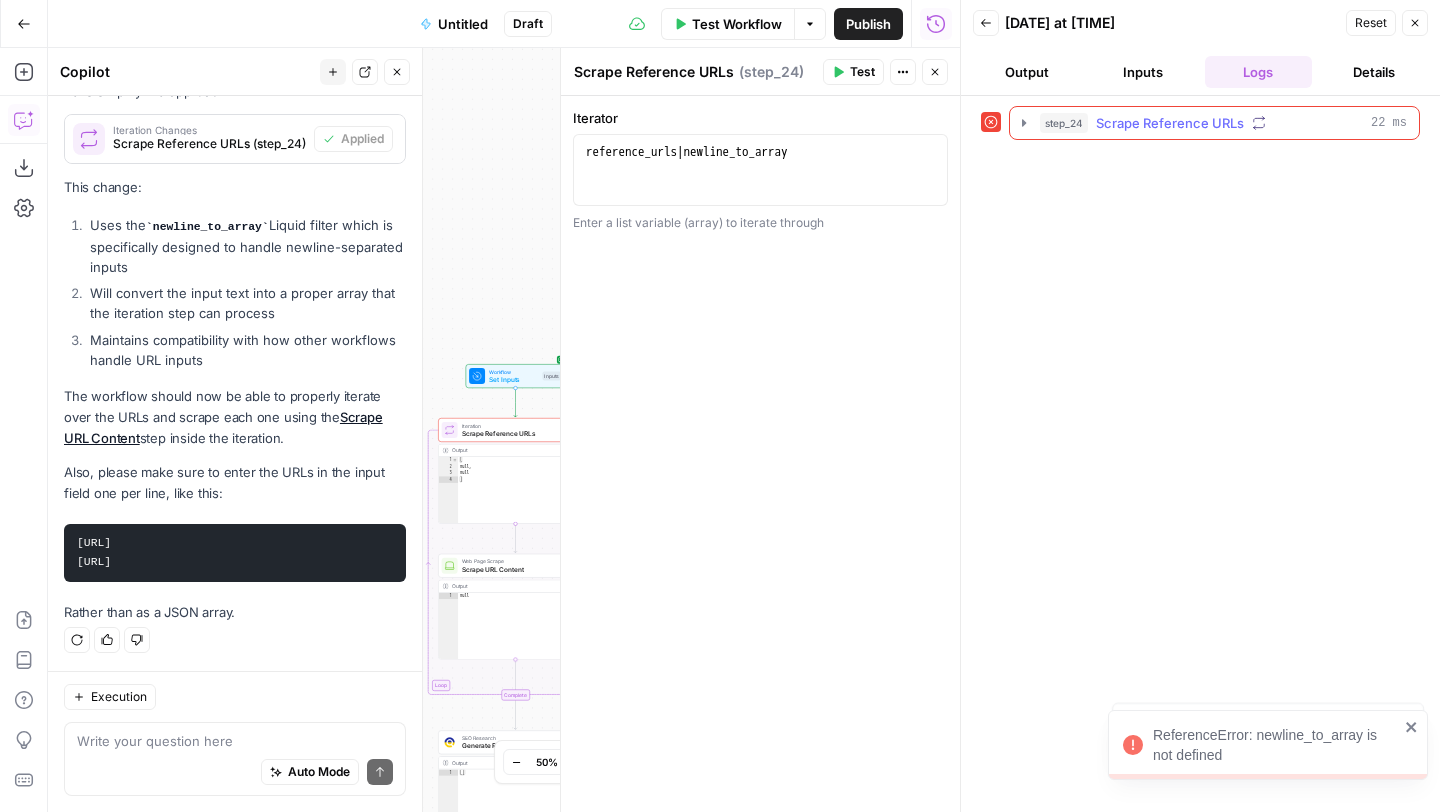 click 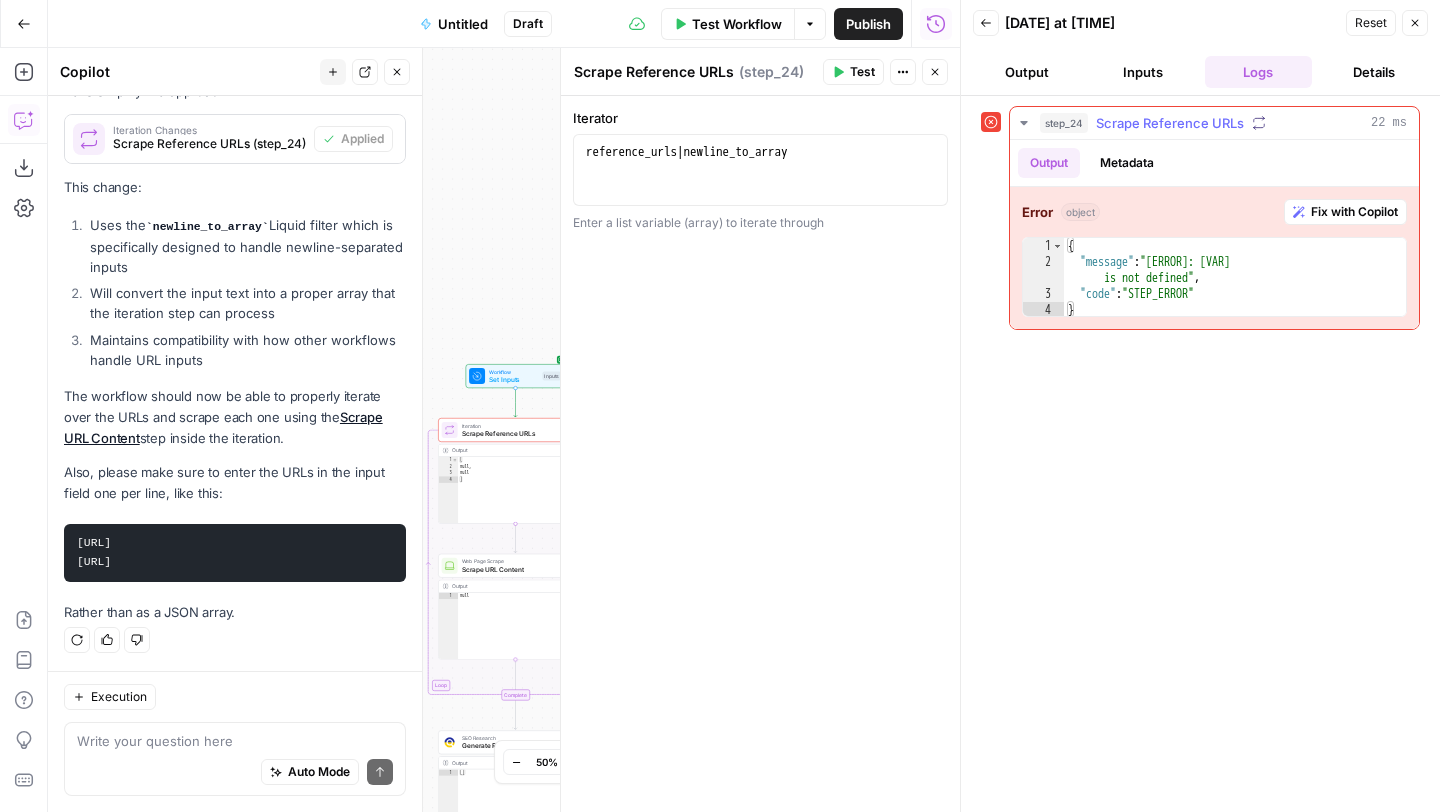 click on "Fix with Copilot" at bounding box center (1354, 212) 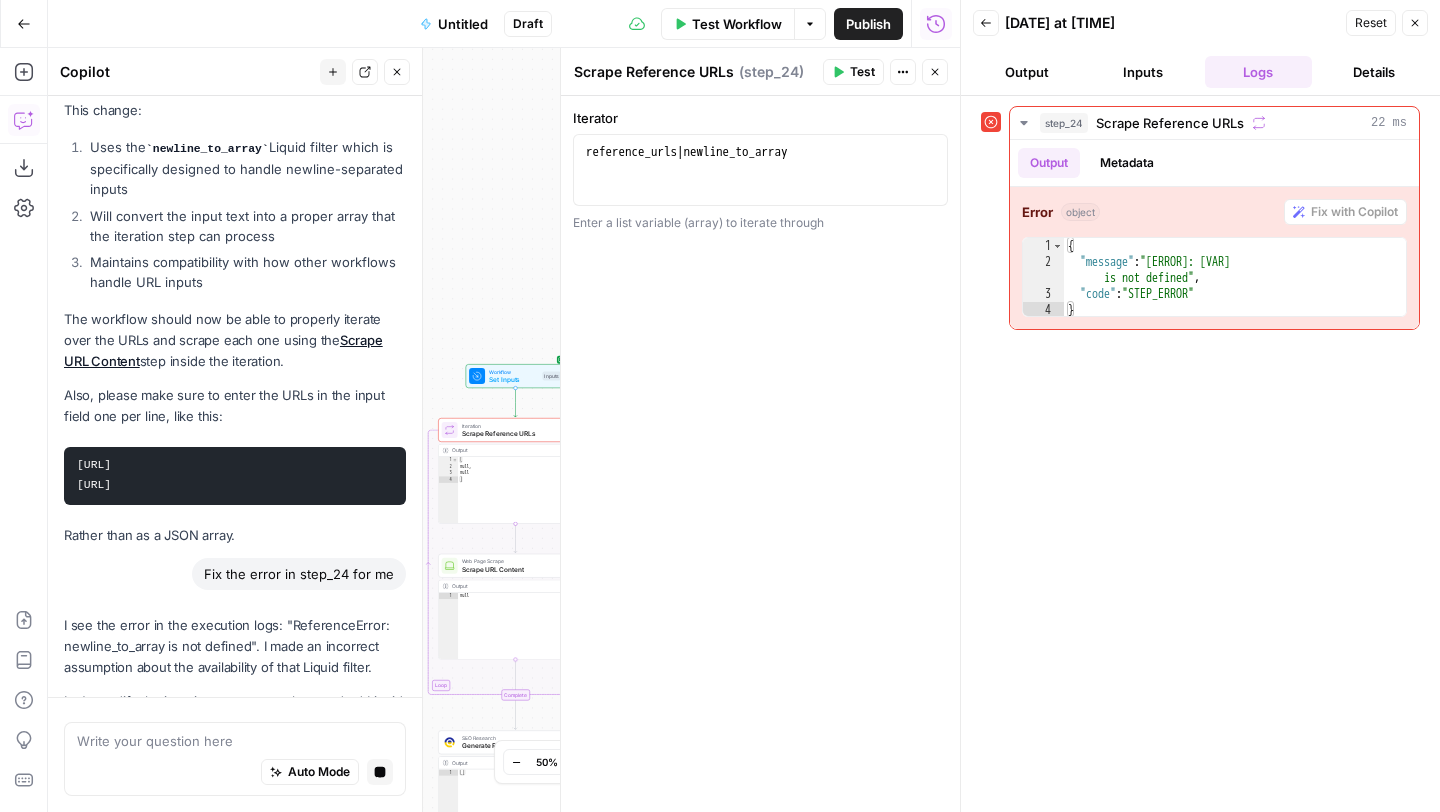 scroll, scrollTop: 5080, scrollLeft: 0, axis: vertical 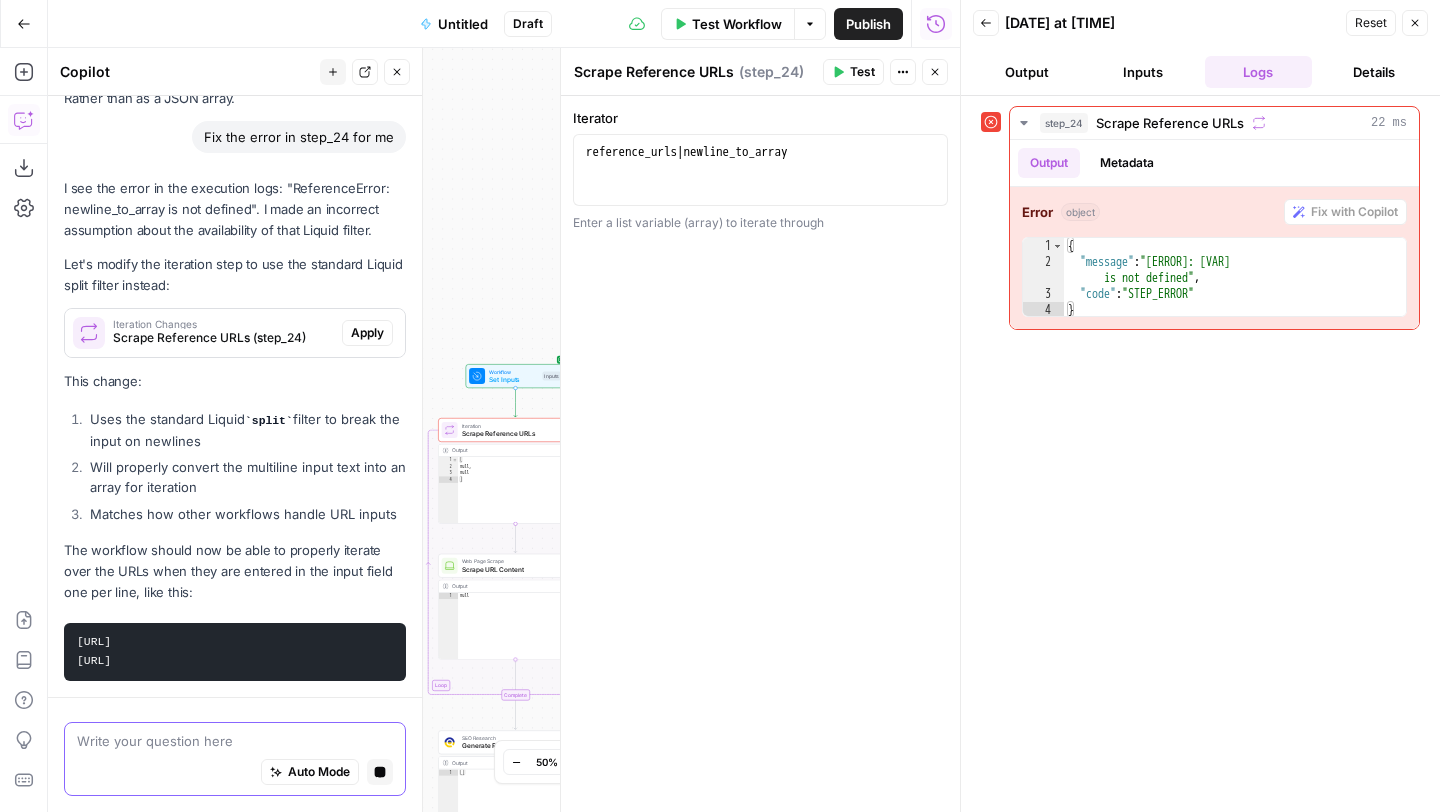 click at bounding box center (235, 741) 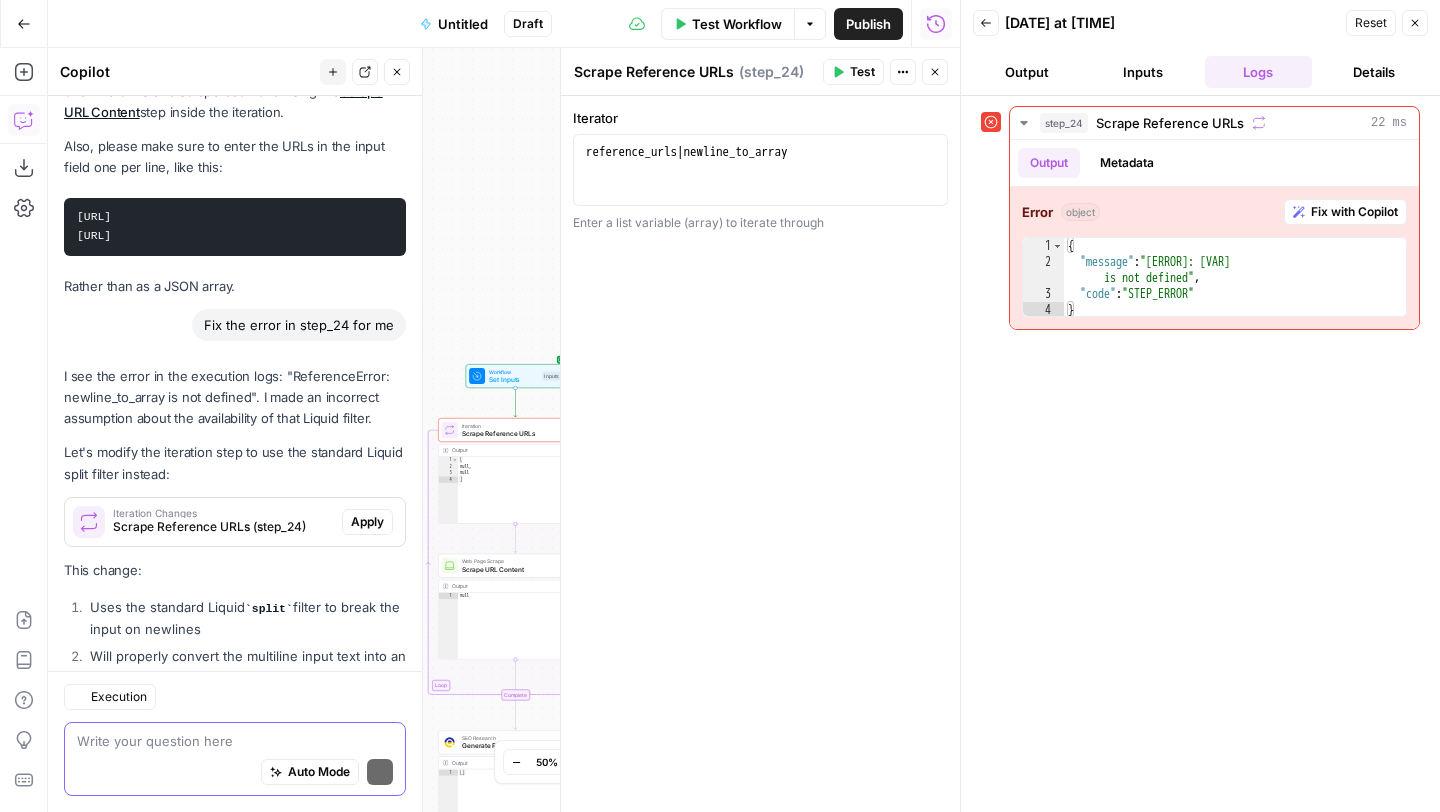 scroll, scrollTop: 5384, scrollLeft: 0, axis: vertical 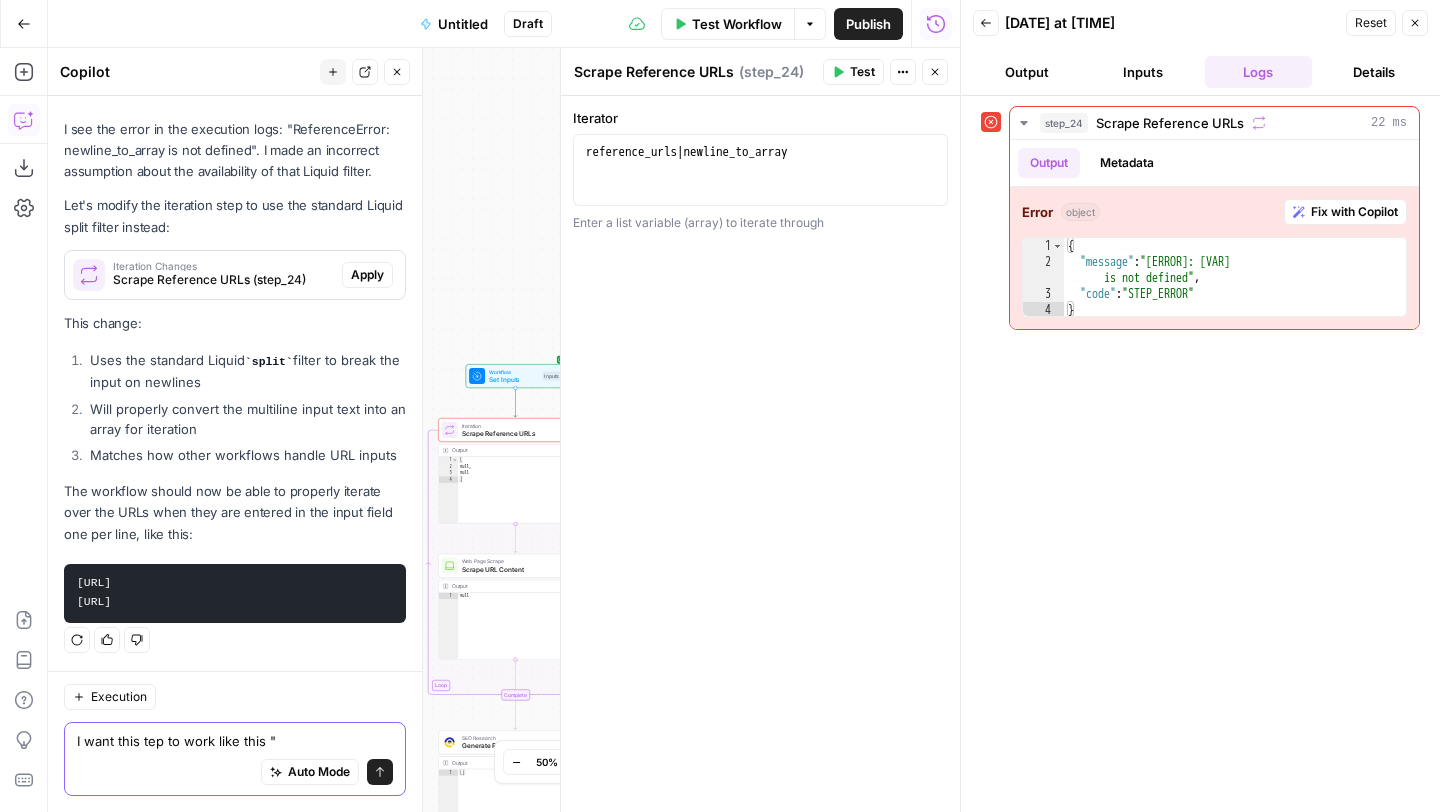 paste on "This step is an iteration step that takes the reference_urls input array and scrapes each URL one by one. Here's how it works:
Input Source:
Takes the reference_urls input which is a JSON array of URLs
From your formatted inputs, it's currently set to scrape:
A LYFE Marketing blog post about social media agencies
A Sortlist directory page about advertising agencies
Iteration Process:
The step iterates through each URL in the reference_urls array
For each URL, it runs an internal Web Scrape step
Web Scrape Configuration (for each URL):
Output Type: Markdown format
JavaScript Rendering: Enabled (render_js: true)
Auto Scroll: Enabled
Proxy Type: Auto
Max Length: 25,000 characters
Boilerplate Removal: Enabled (removes common webpage elements like headers, footers, etc.)
Timeout: 30 seconds
Purpose:
This step gathers content from reference URLs that will be used later in the workflow
The scraped content provides context about advertising agencies in California
The markdown output makes it easy to process t..." 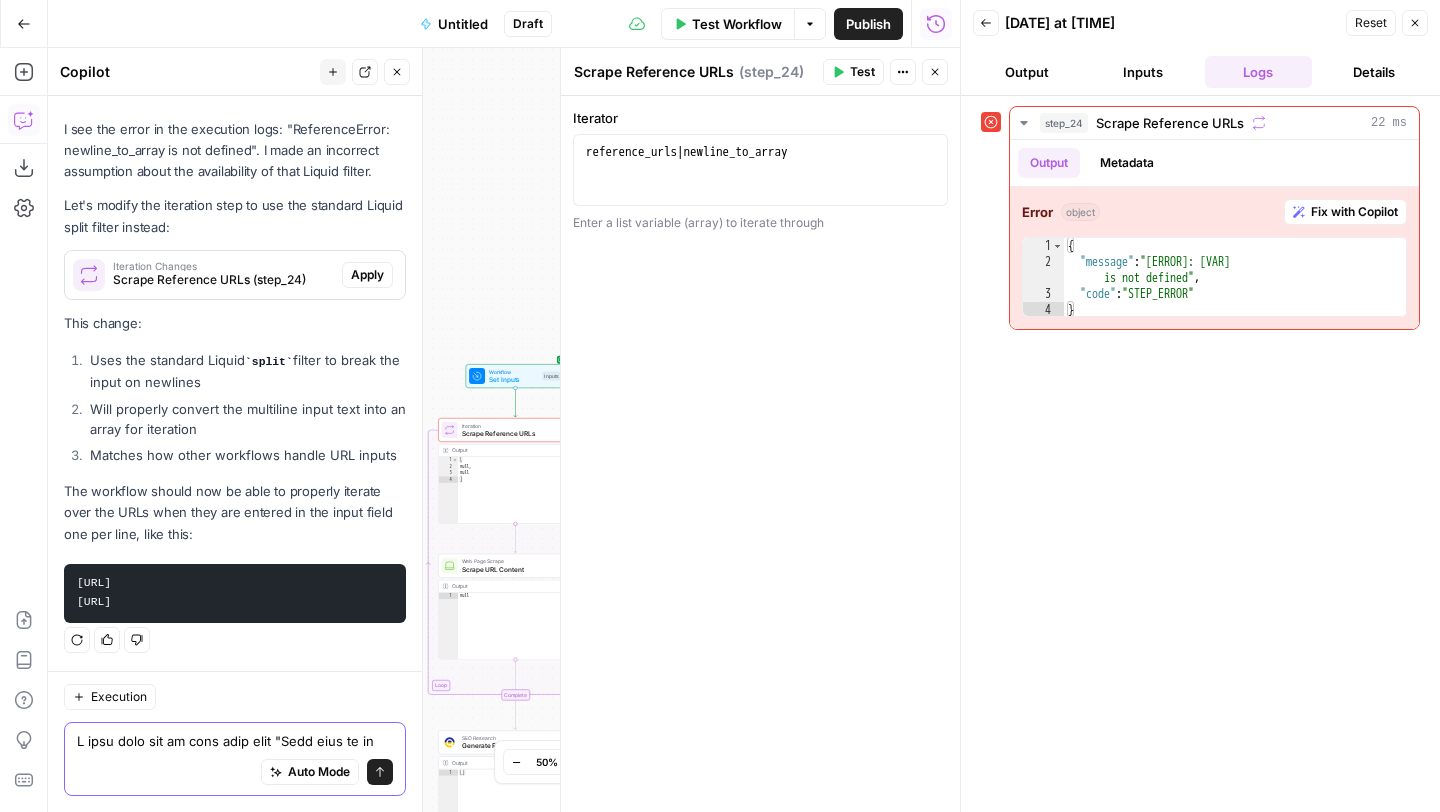 scroll, scrollTop: 5628, scrollLeft: 0, axis: vertical 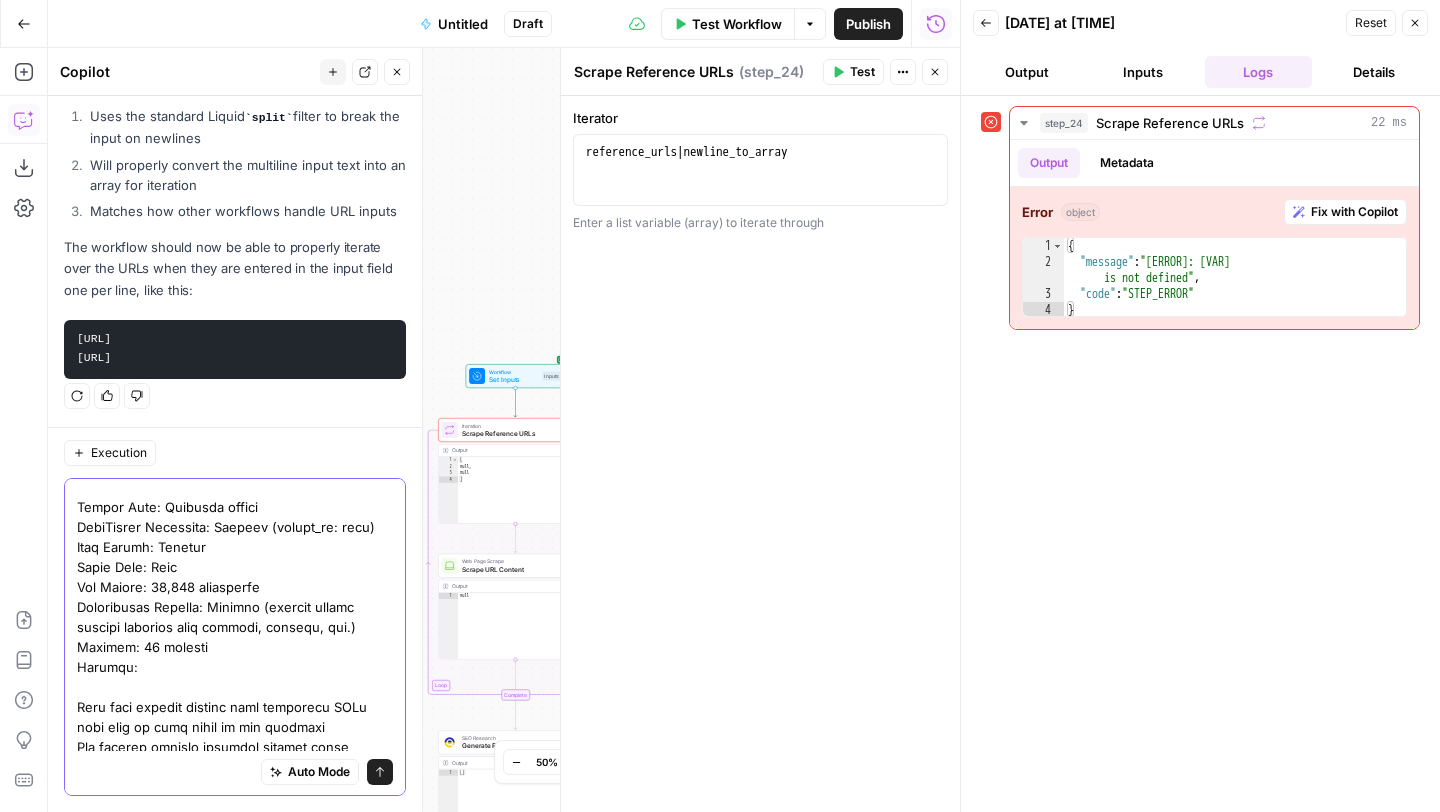 type on "I want this tep to work like this "This step is an iteration step that takes the reference_urls input array and scrapes each URL one by one. Here's how it works:
Input Source:
Takes the reference_urls input which is a JSON array of URLs
From your formatted inputs, it's currently set to scrape:
A LYFE Marketing blog post about social media agencies
A Sortlist directory page about advertising agencies
Iteration Process:
The step iterates through each URL in the reference_urls array
For each URL, it runs an internal Web Scrape step
Web Scrape Configuration (for each URL):
Output Type: Markdown format
JavaScript Rendering: Enabled (render_js: true)
Auto Scroll: Enabled
Proxy Type: Auto
Max Length: [NUMBER] characters
Boilerplate Removal: Enabled (removes common webpage elements like headers, footers, etc.)
Timeout: [NUMBER] seconds
Purpose:
This step gathers content from reference URLs that will be used later in the workflow
The scraped content provides context about advertising agencies in California
The markdow..." 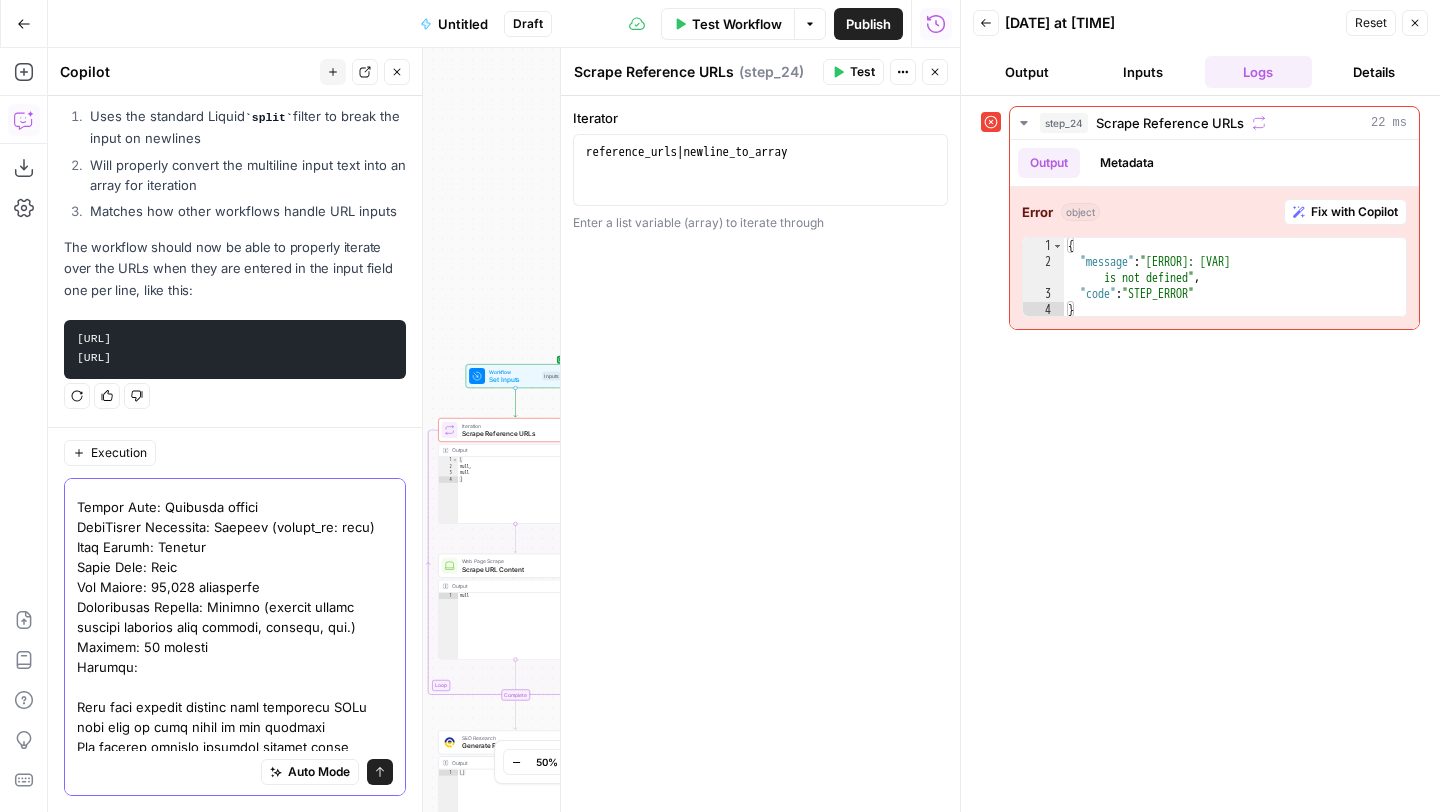 type 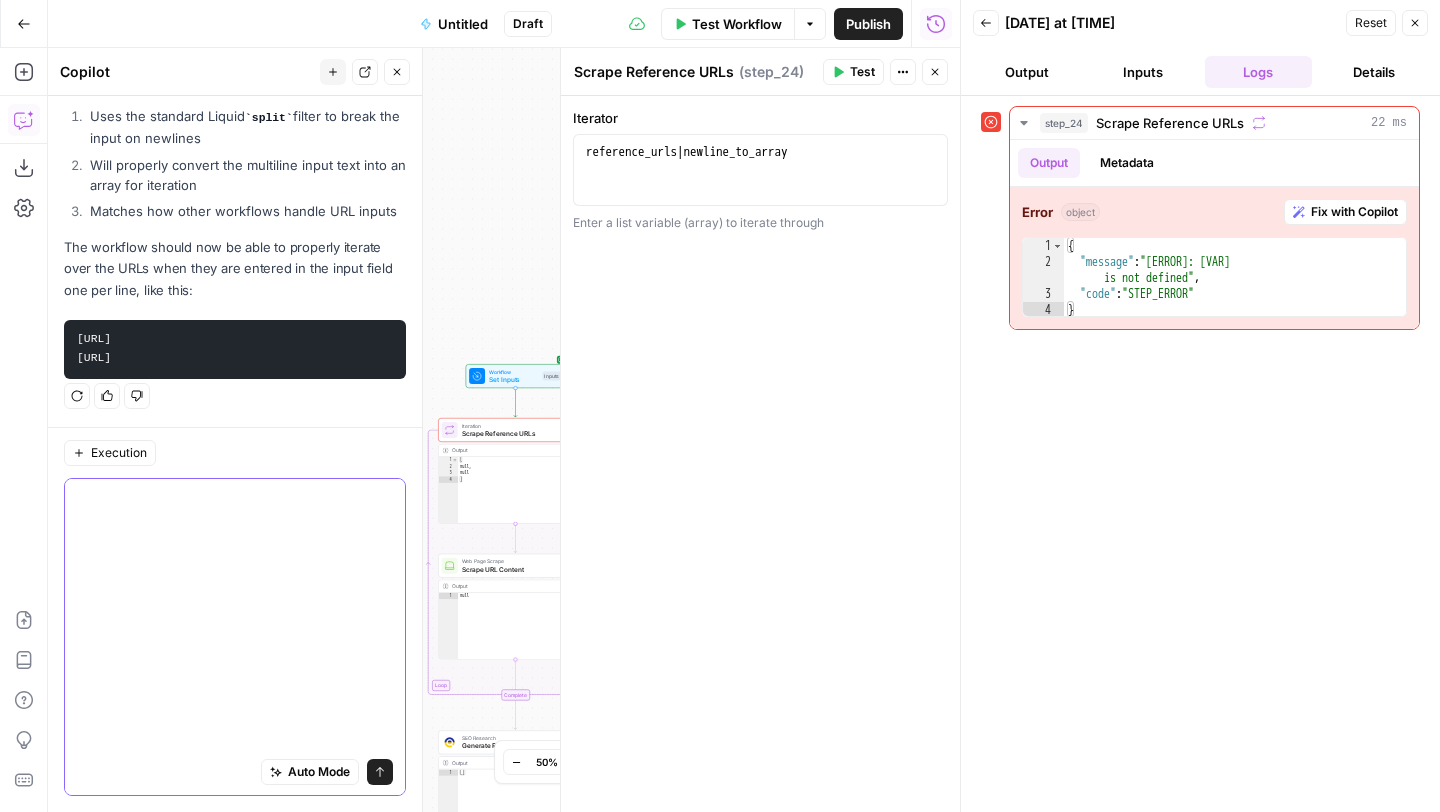 scroll, scrollTop: 6271, scrollLeft: 0, axis: vertical 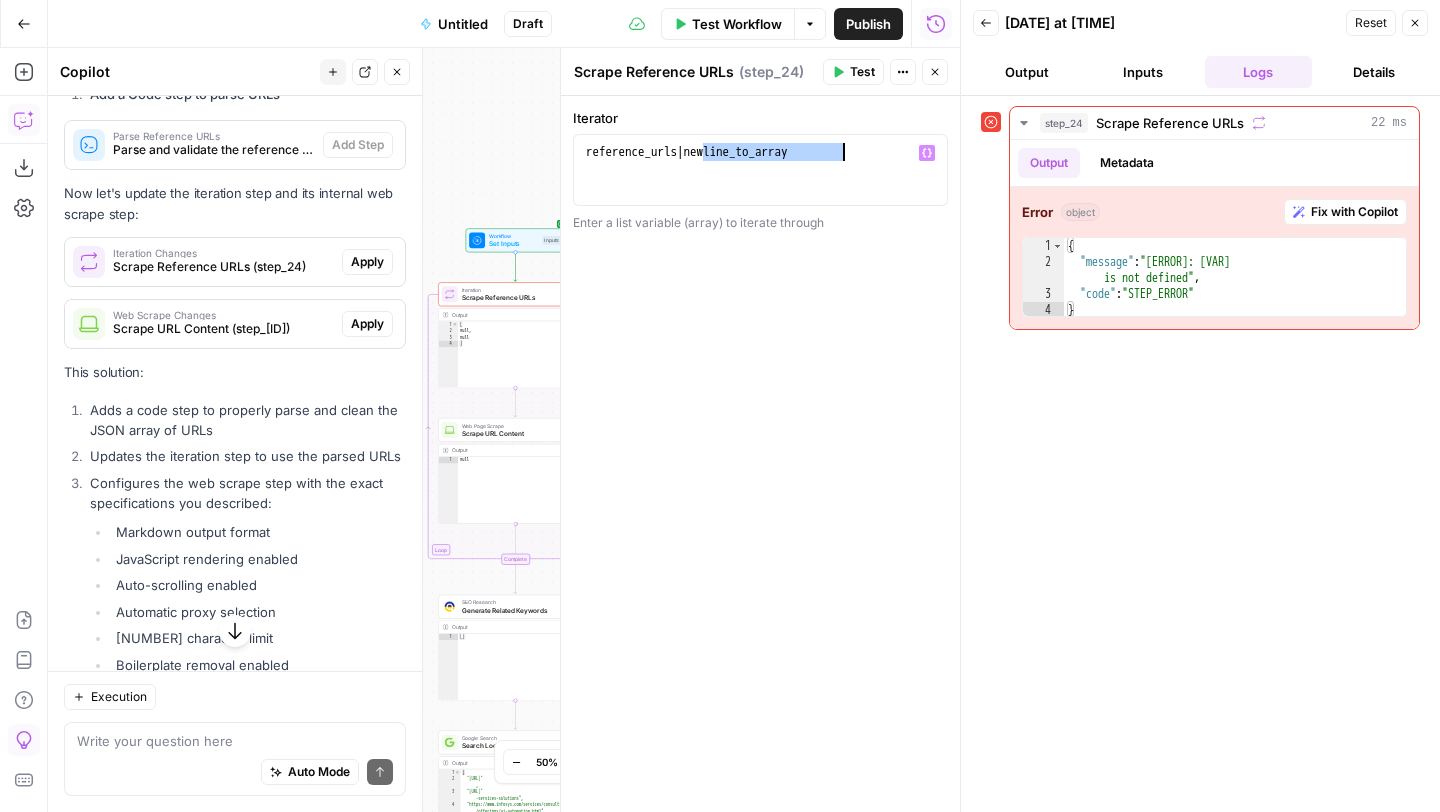 drag, startPoint x: 703, startPoint y: 153, endPoint x: 850, endPoint y: 152, distance: 147.0034 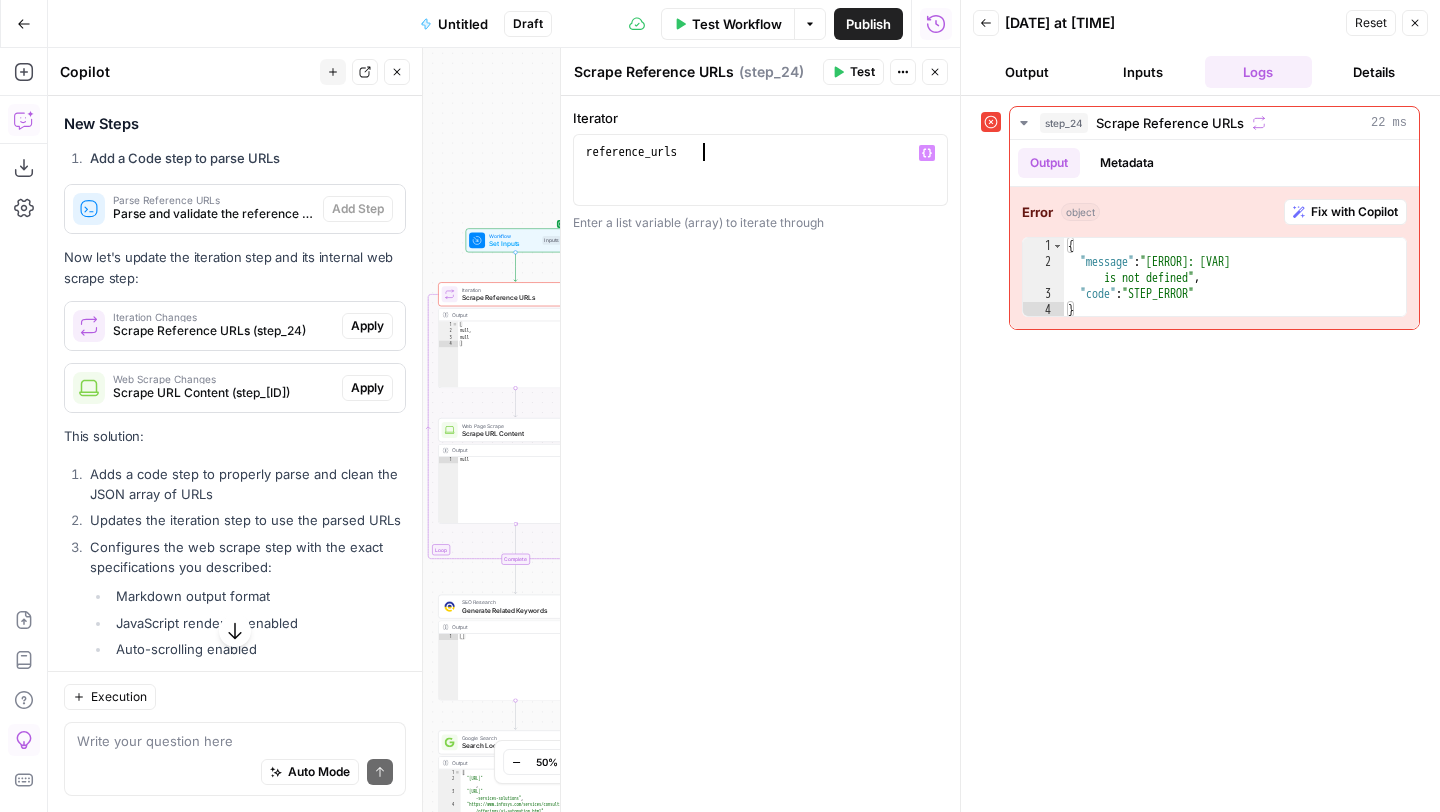 type on "**********" 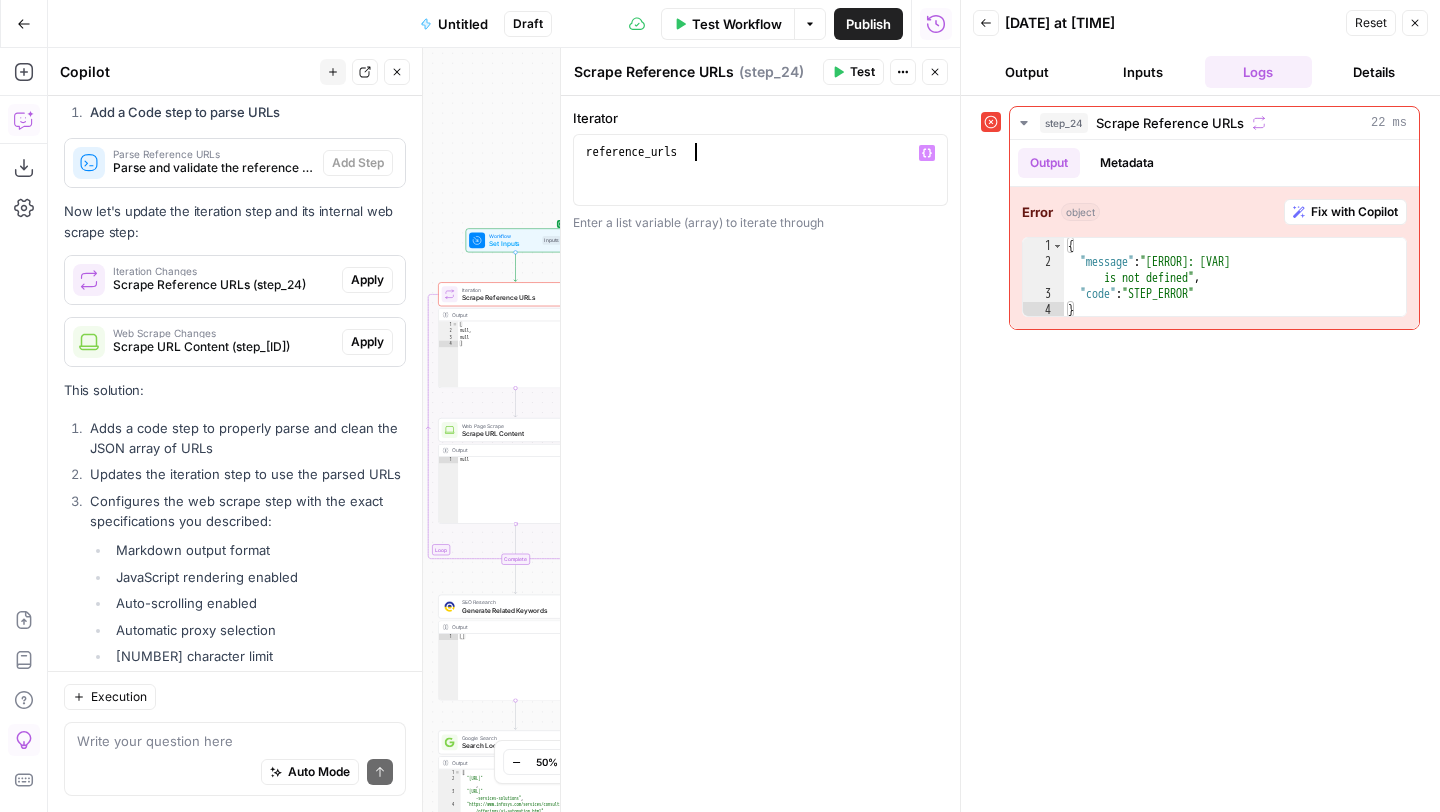 scroll, scrollTop: 6823, scrollLeft: 0, axis: vertical 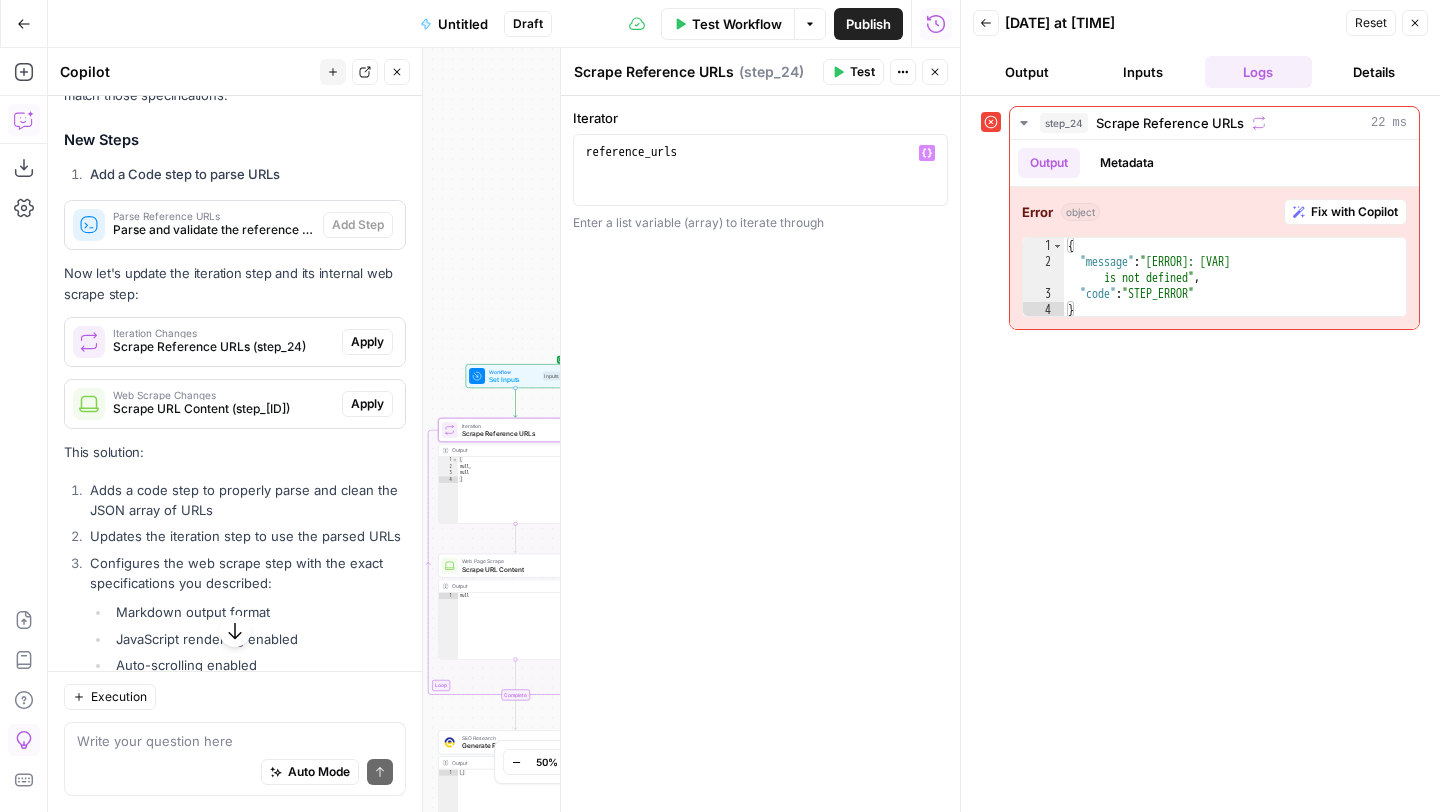 click on "Apply" at bounding box center (367, 342) 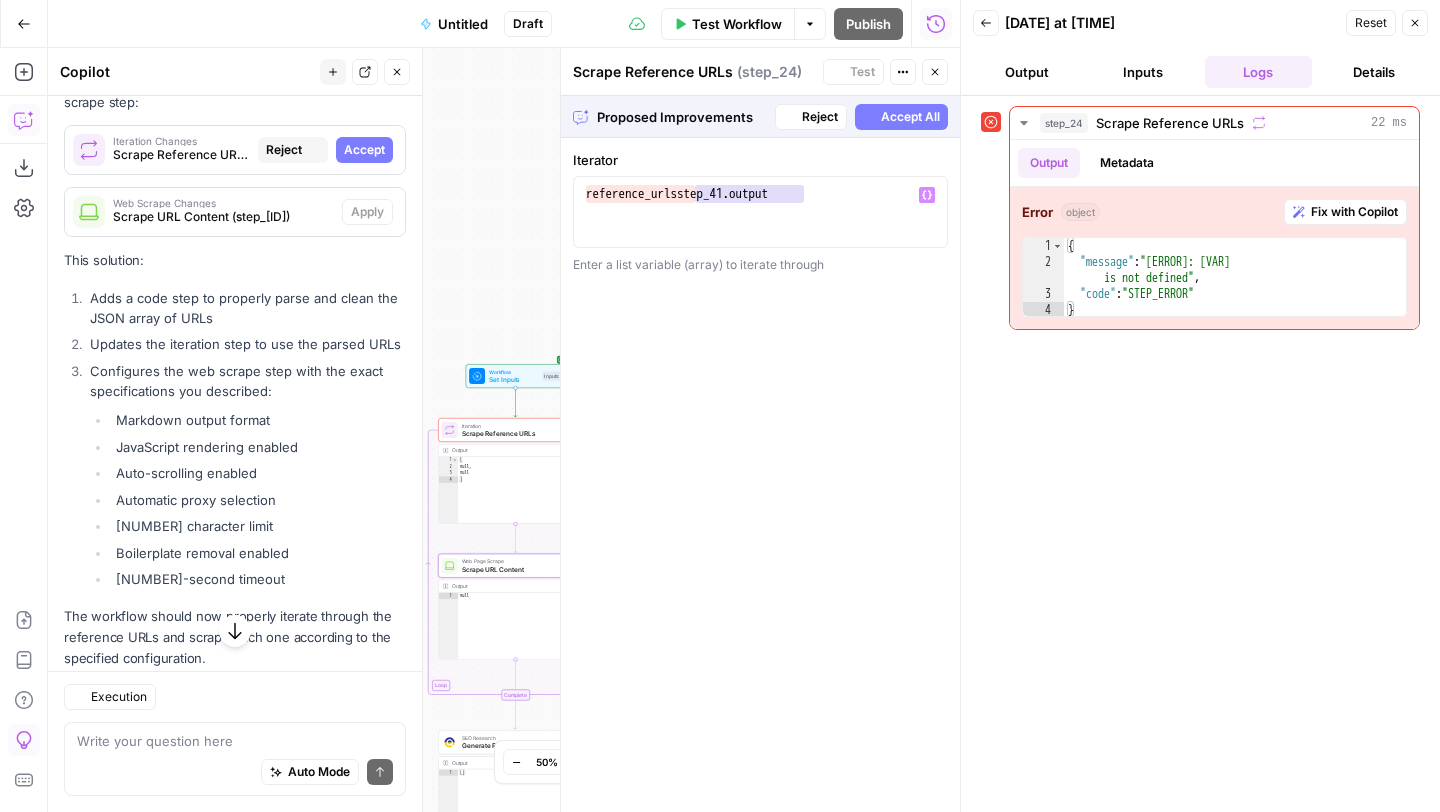scroll, scrollTop: 6663, scrollLeft: 0, axis: vertical 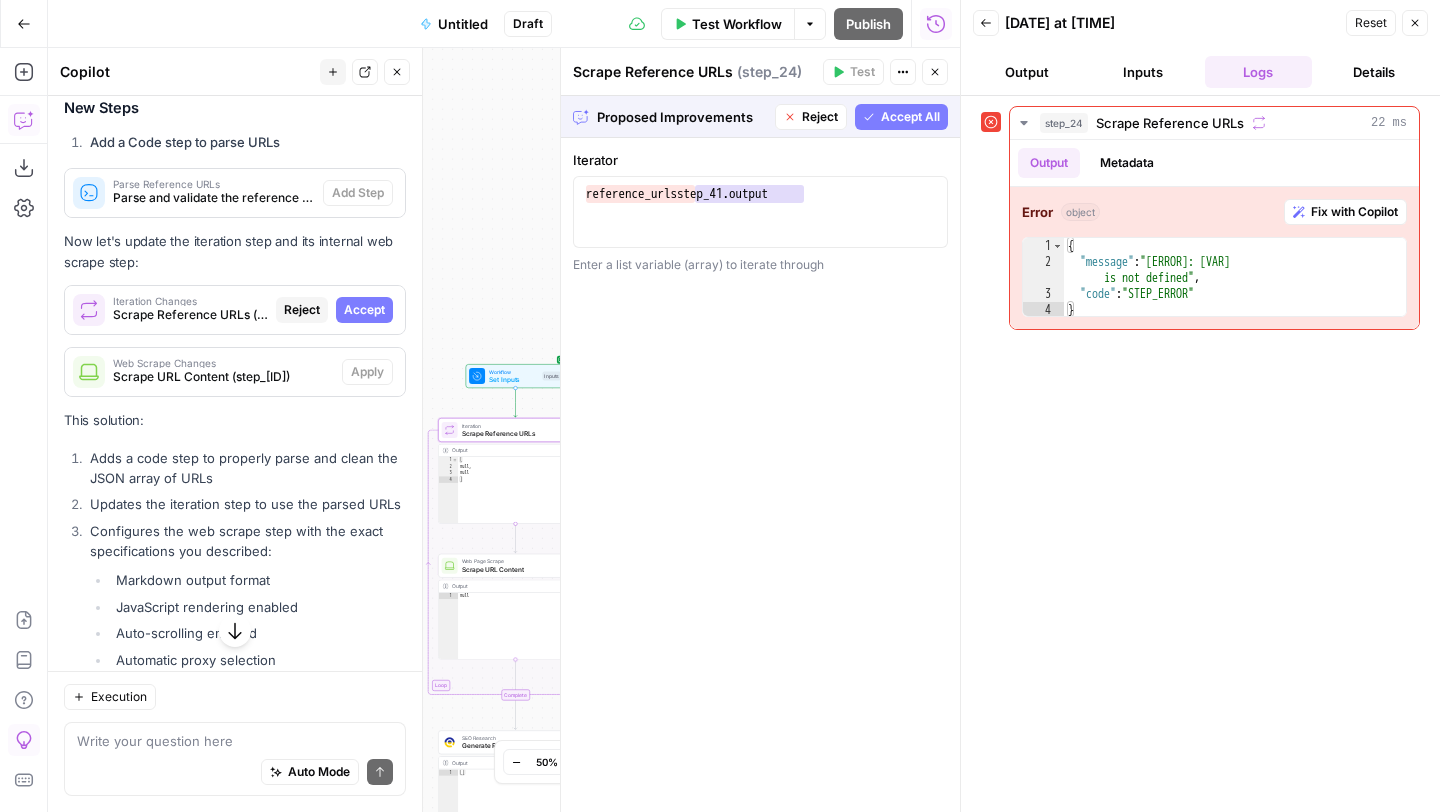 click on "Accept" at bounding box center (364, 310) 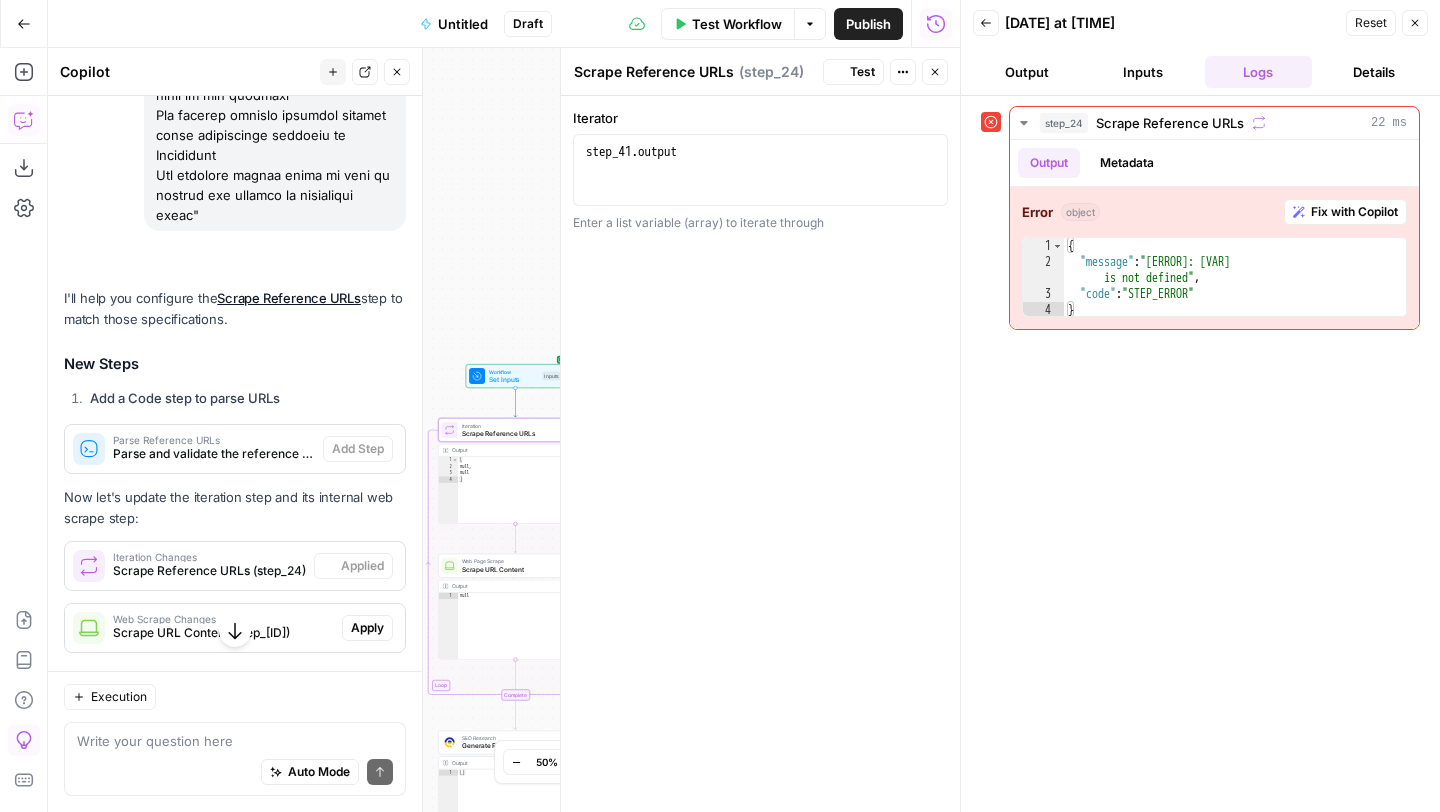 scroll, scrollTop: 6919, scrollLeft: 0, axis: vertical 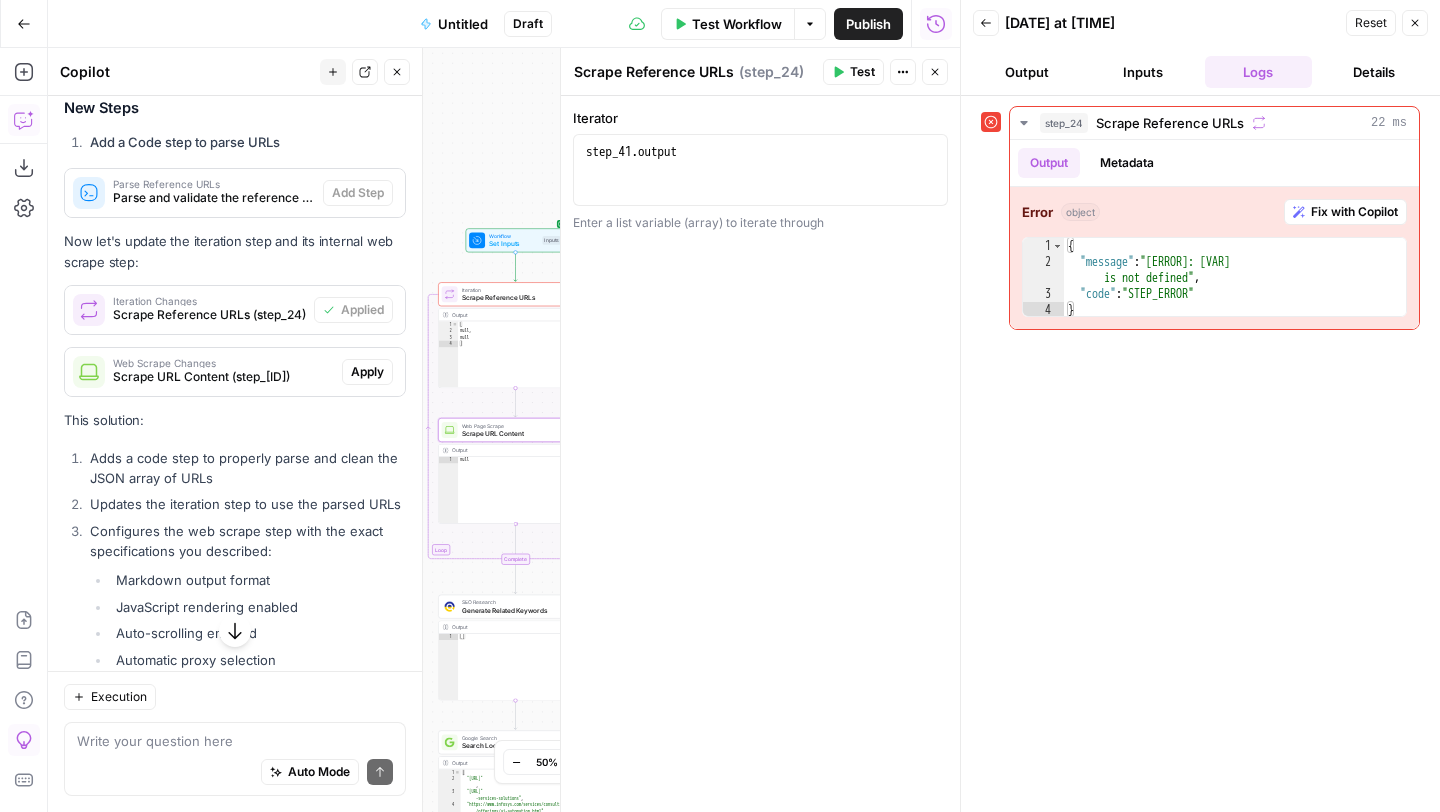 click on "Apply" at bounding box center (367, 372) 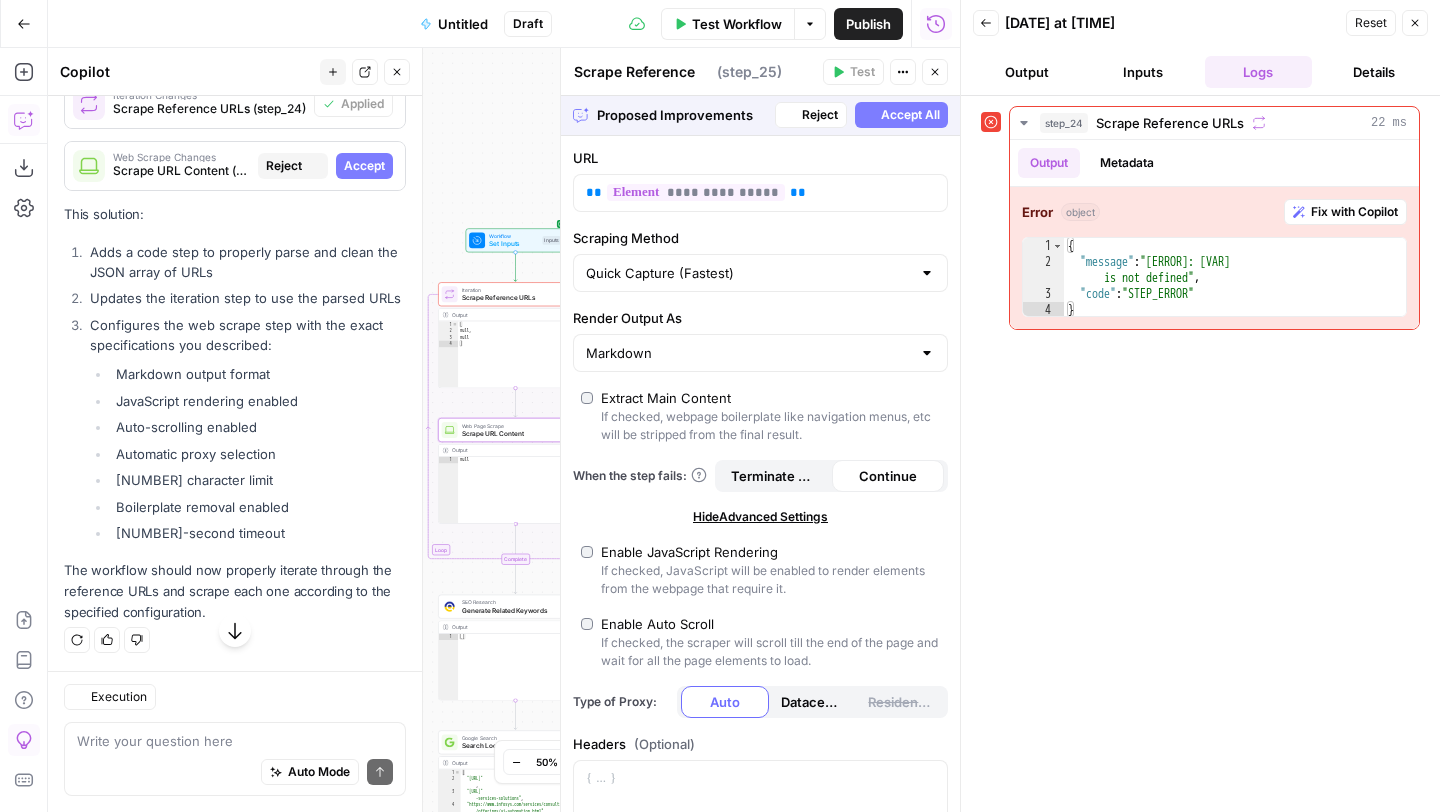 type on "Scrape URL Content" 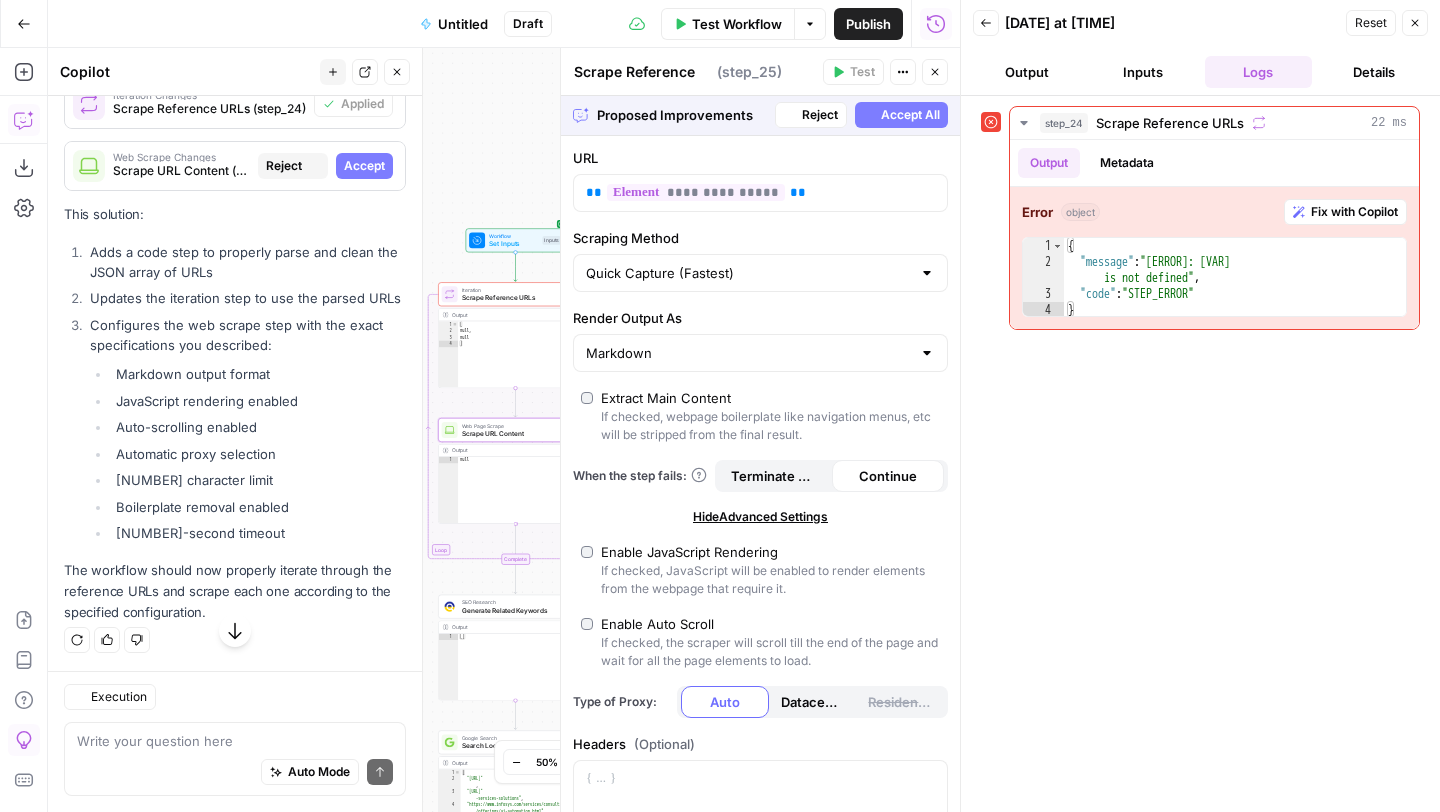 scroll, scrollTop: 6663, scrollLeft: 0, axis: vertical 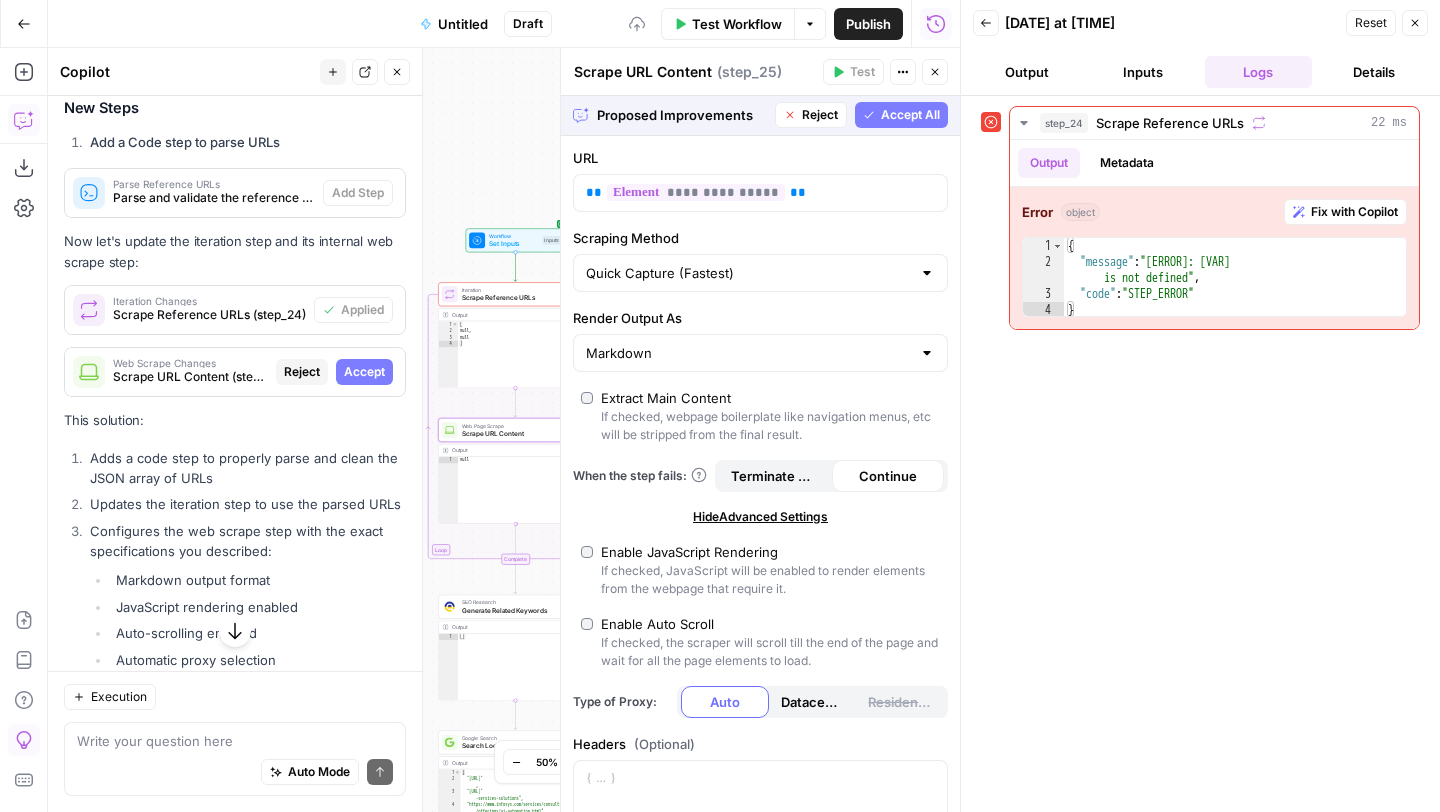click on "Accept" at bounding box center [364, 372] 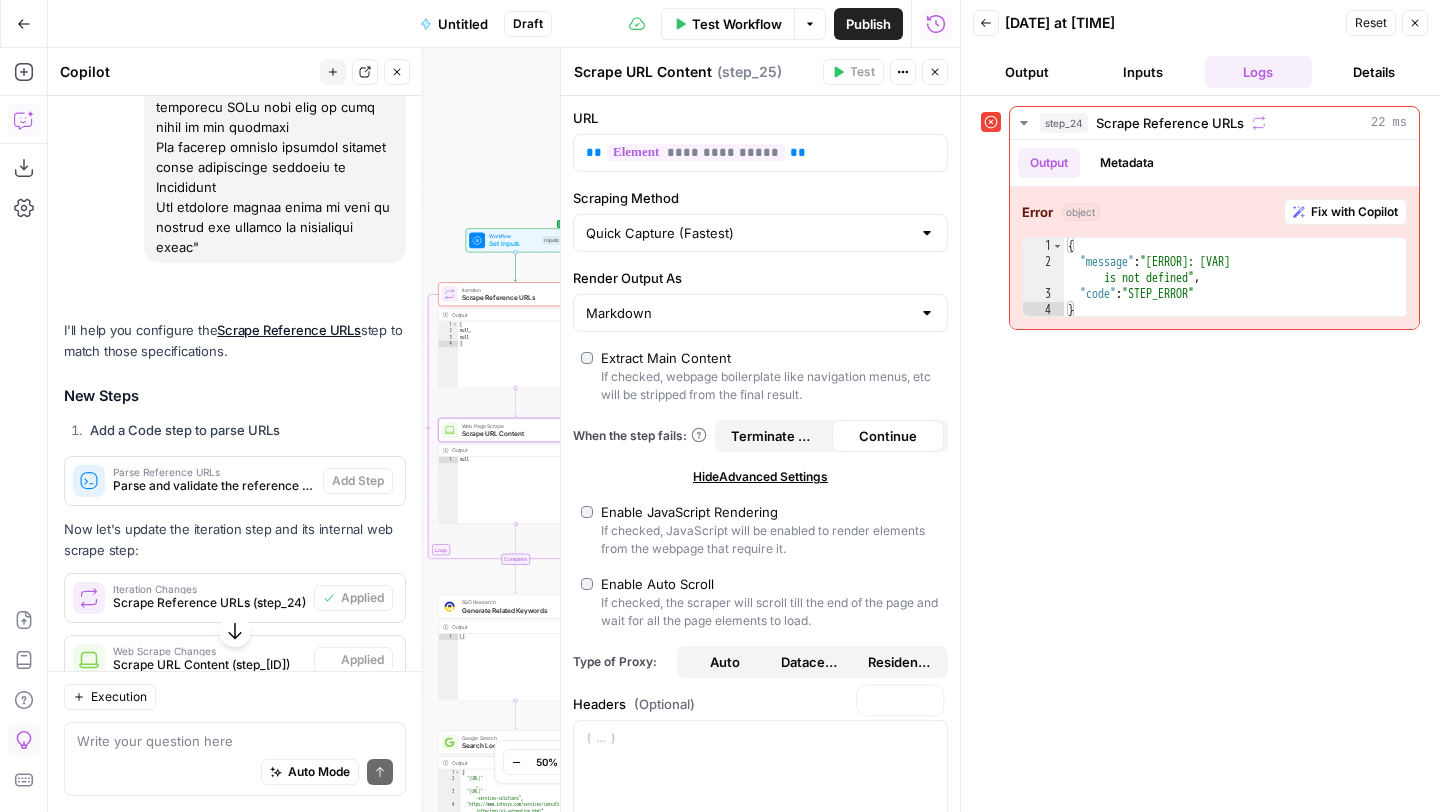 scroll, scrollTop: 6951, scrollLeft: 0, axis: vertical 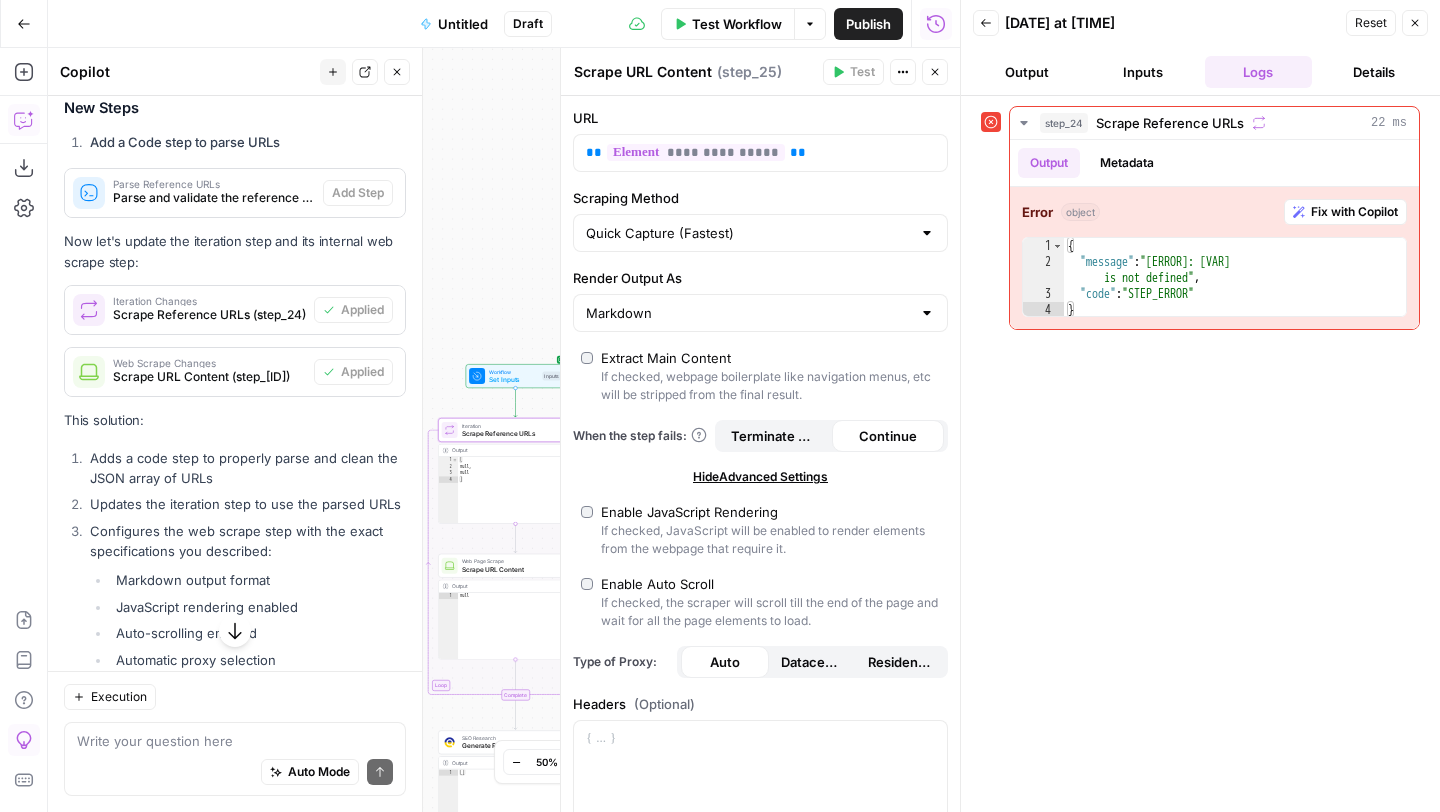 click on "Iteration Changes" at bounding box center [209, 301] 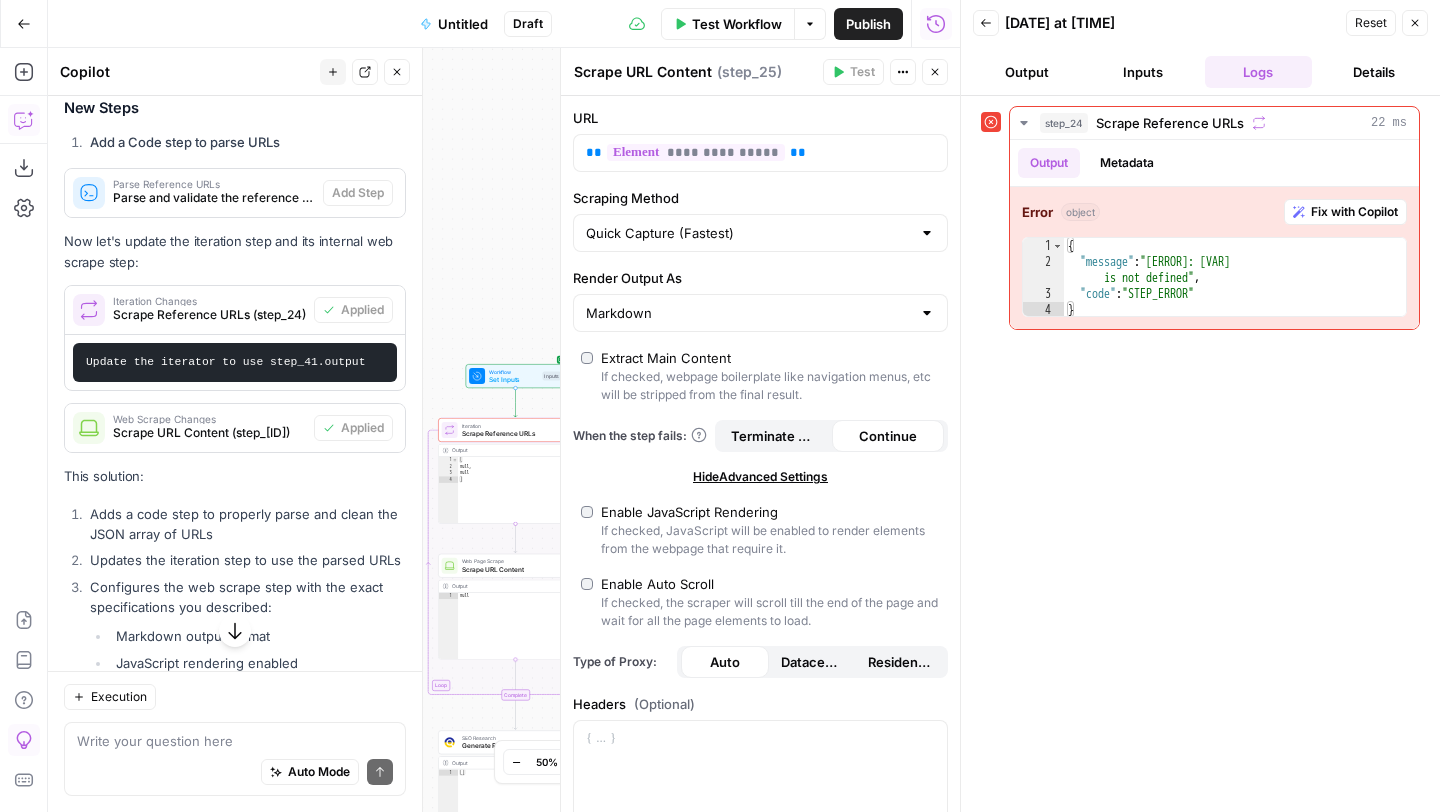 click on "Test Workflow" at bounding box center [737, 24] 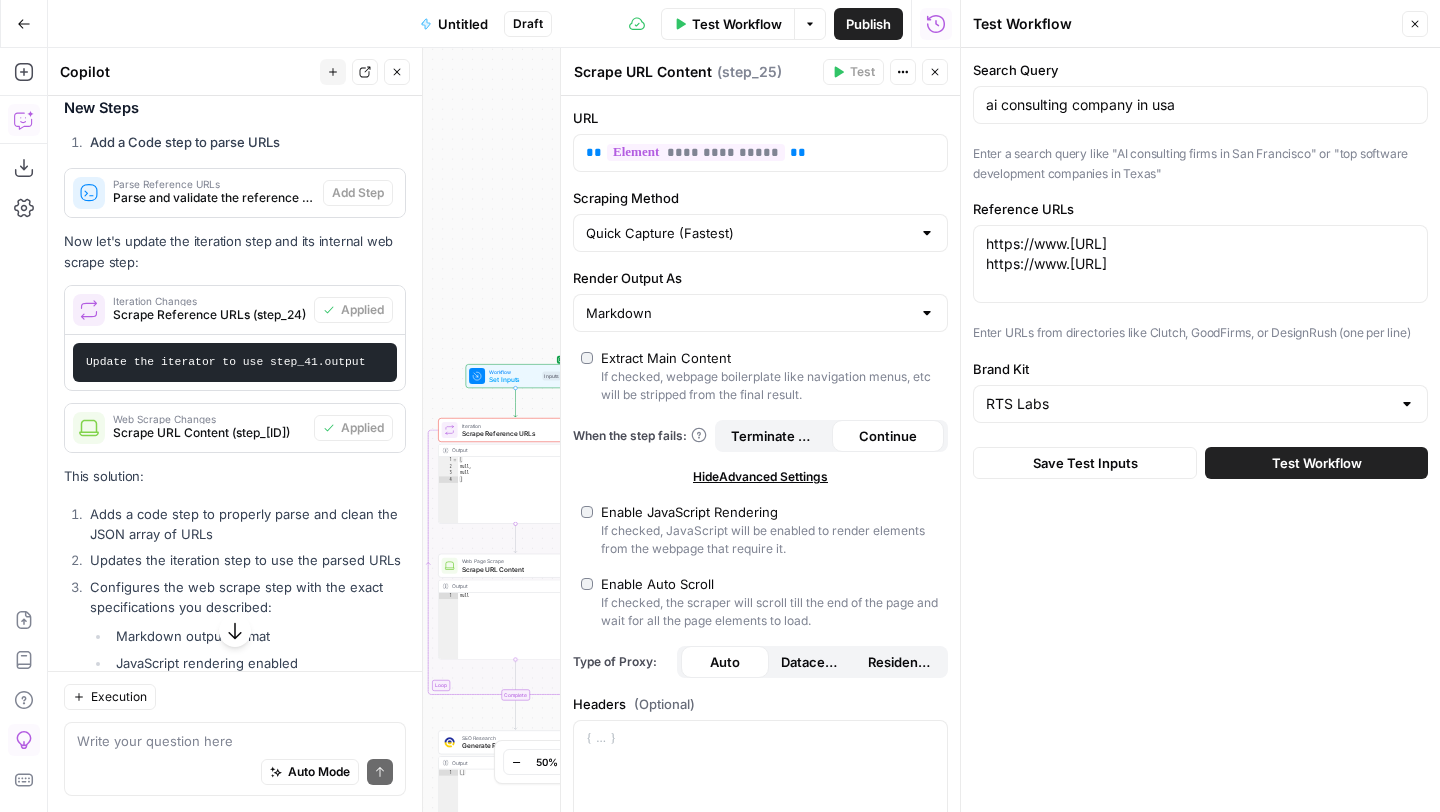 click on "Test Workflow" at bounding box center [1316, 463] 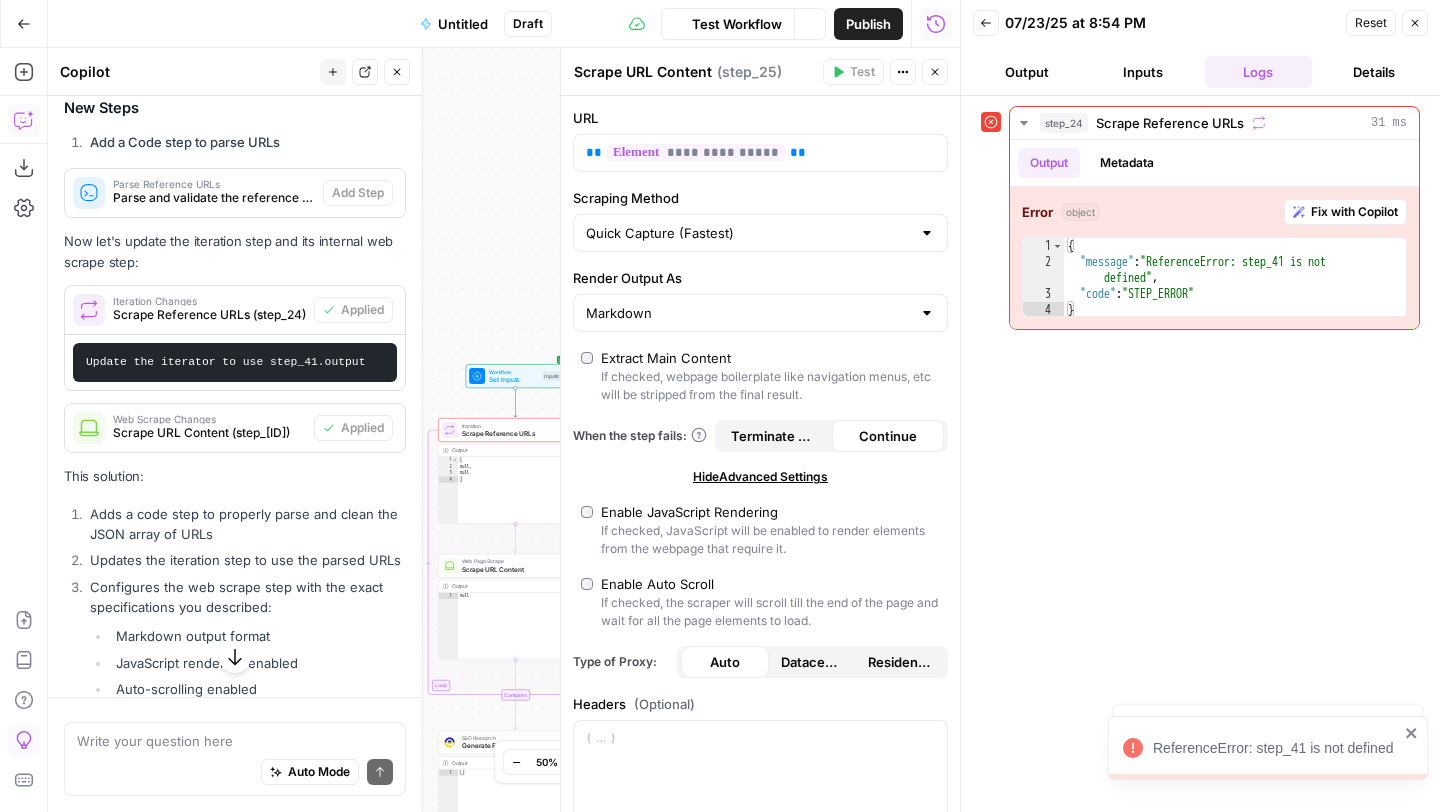 scroll, scrollTop: 6951, scrollLeft: 0, axis: vertical 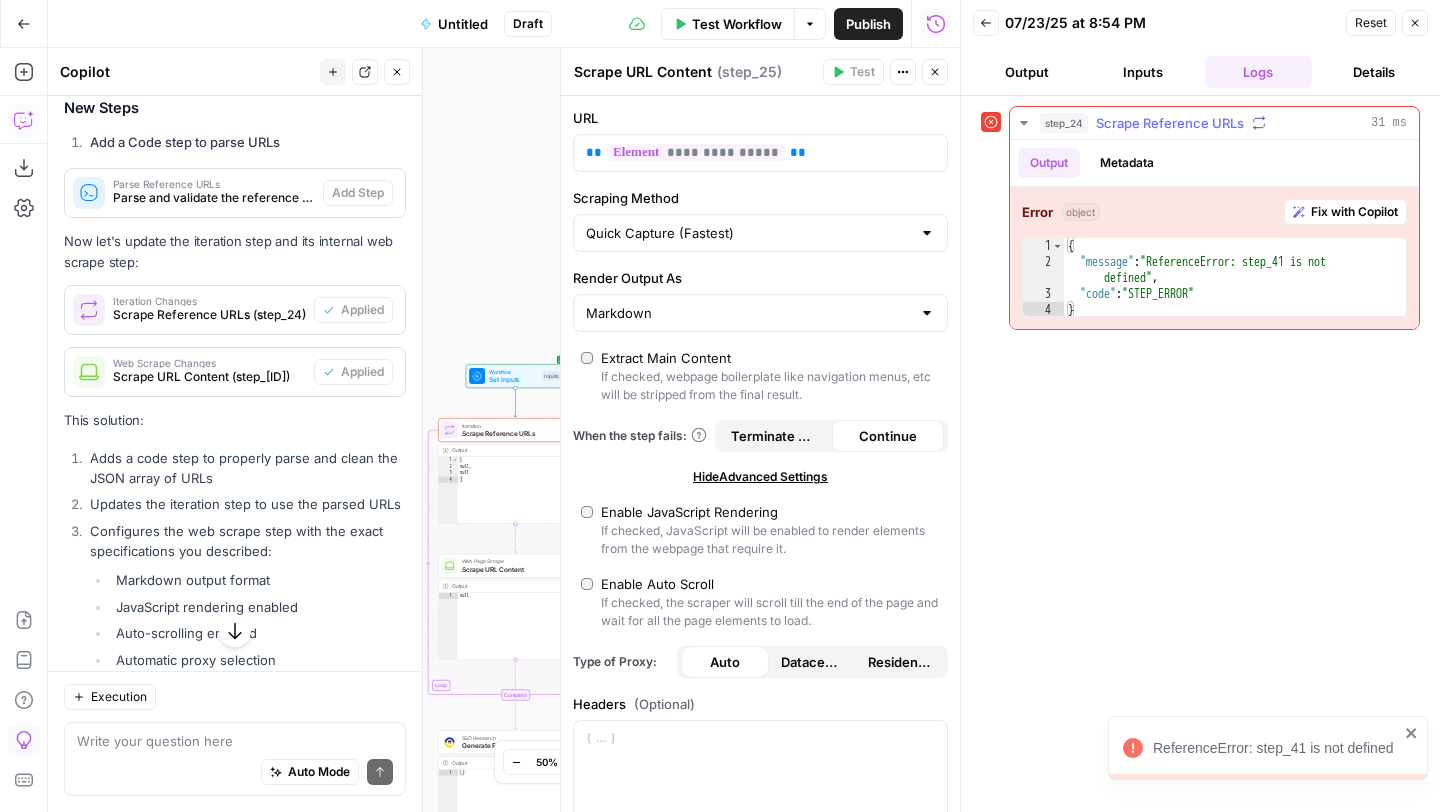 click on "Fix with Copilot" at bounding box center (1354, 212) 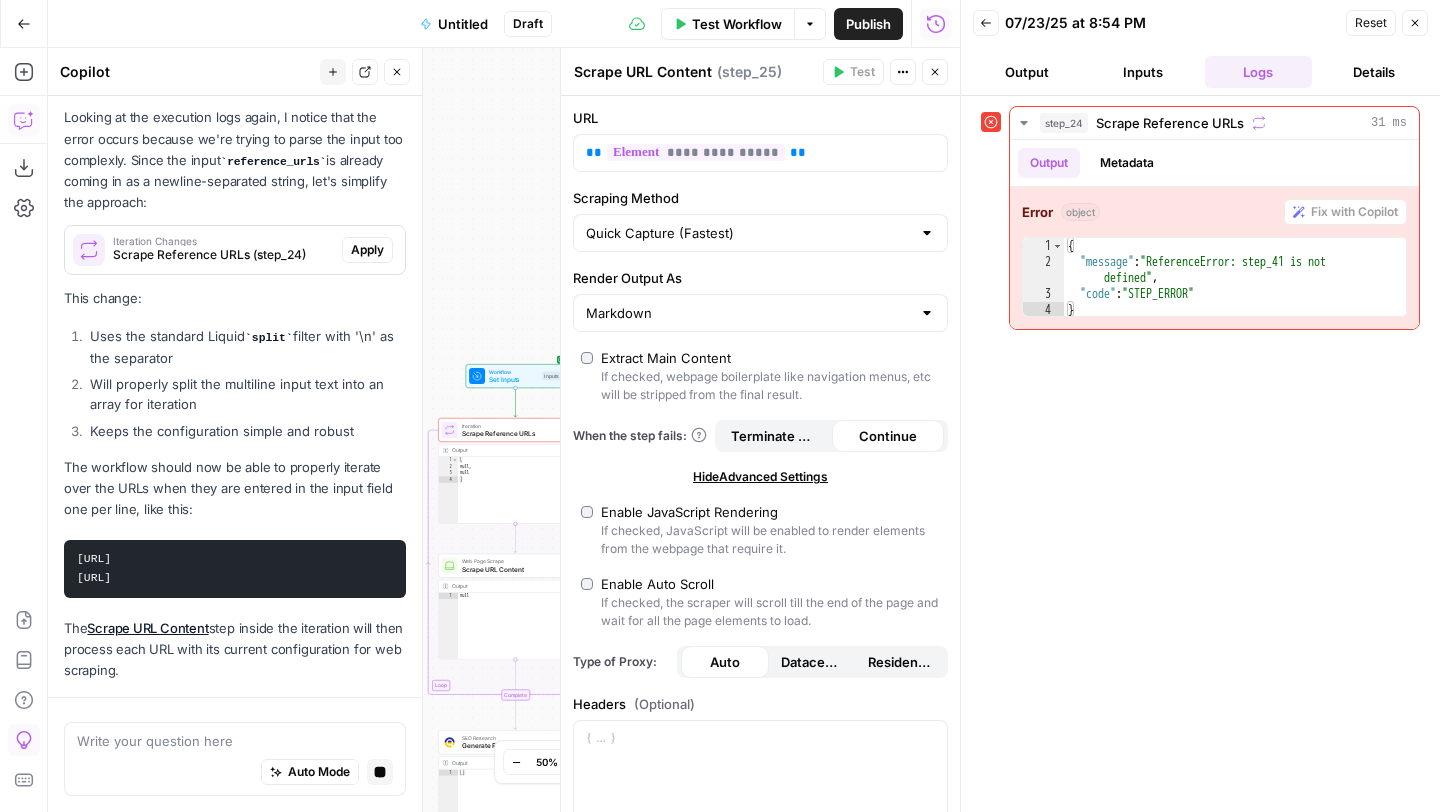 scroll, scrollTop: 7480, scrollLeft: 0, axis: vertical 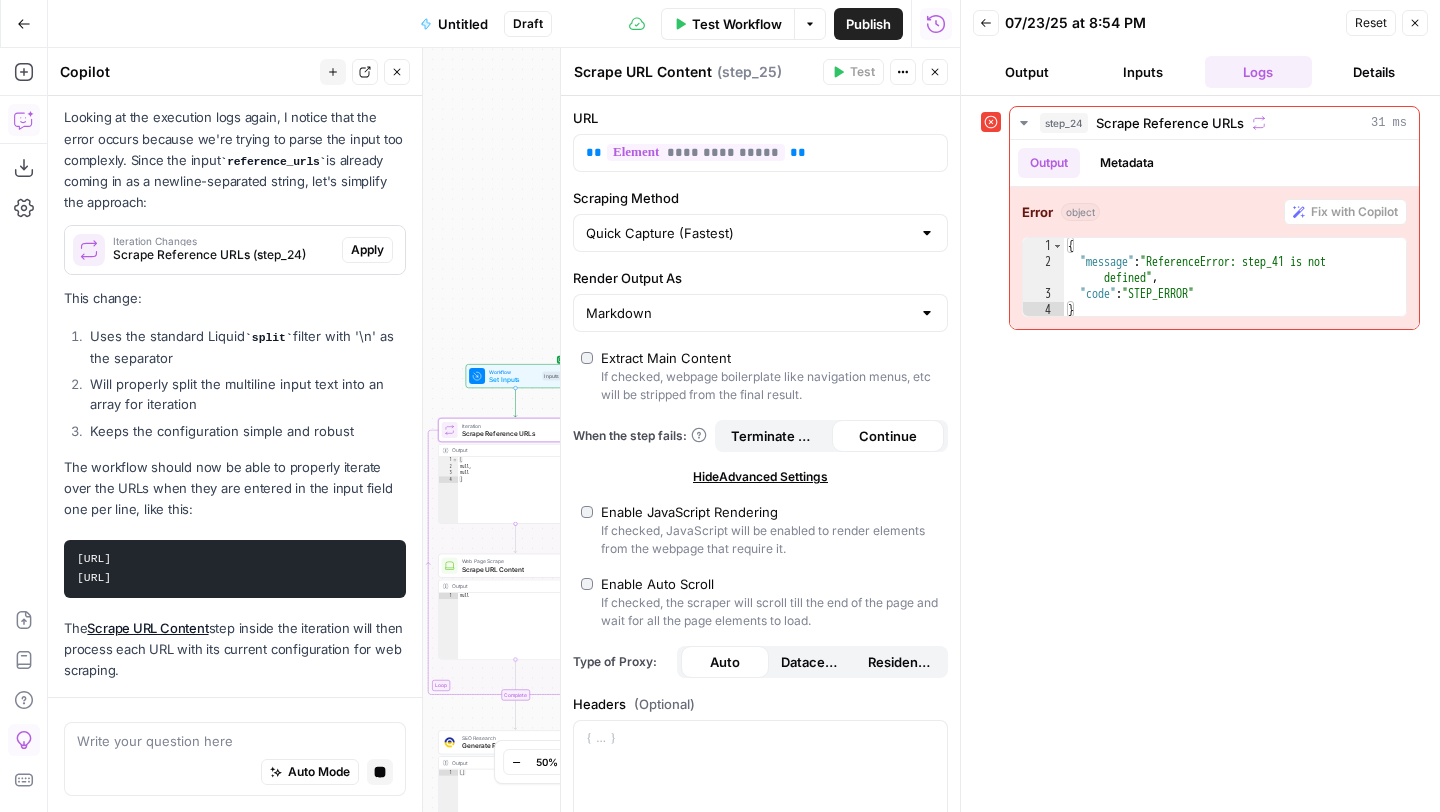 click on "Apply" at bounding box center (367, 250) 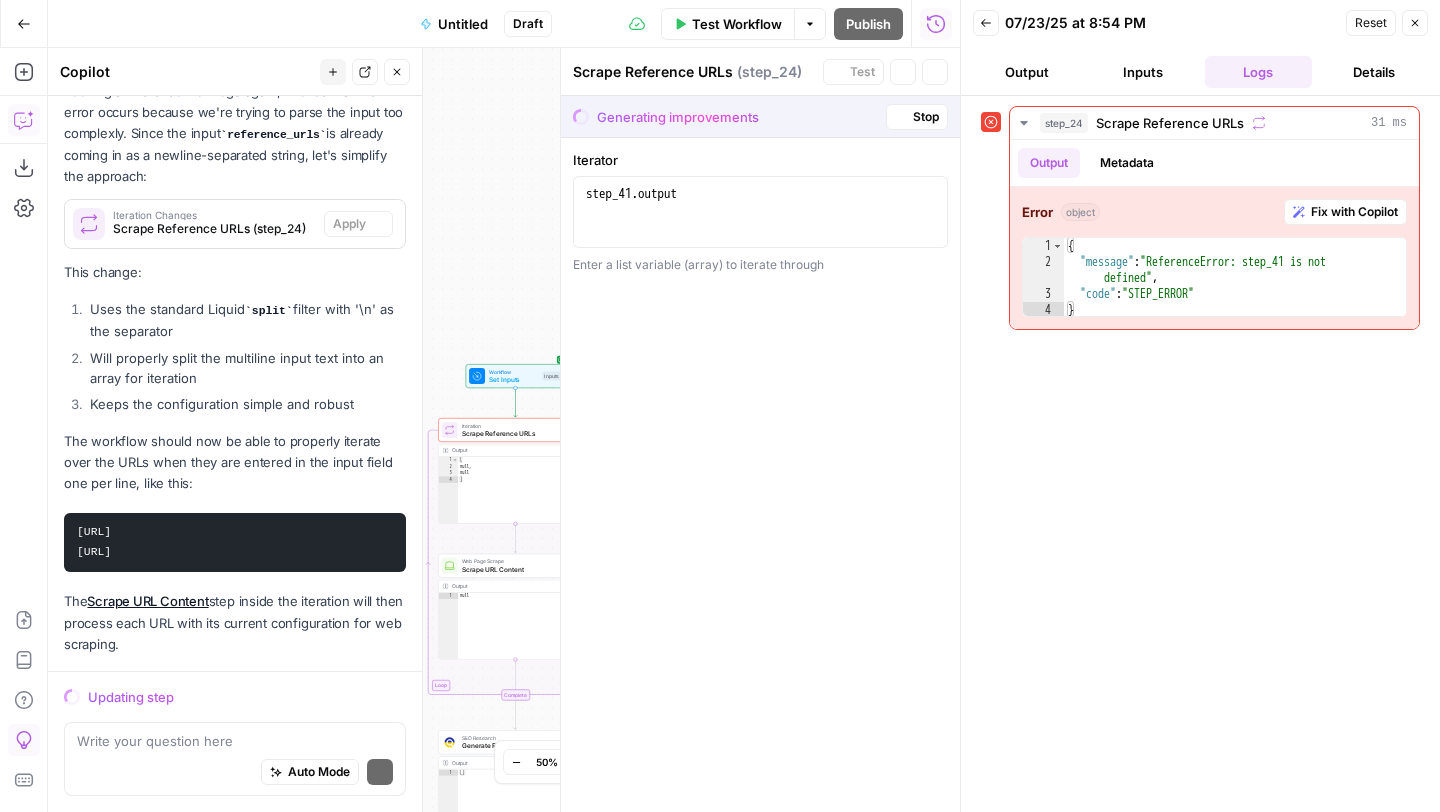 scroll, scrollTop: 7568, scrollLeft: 0, axis: vertical 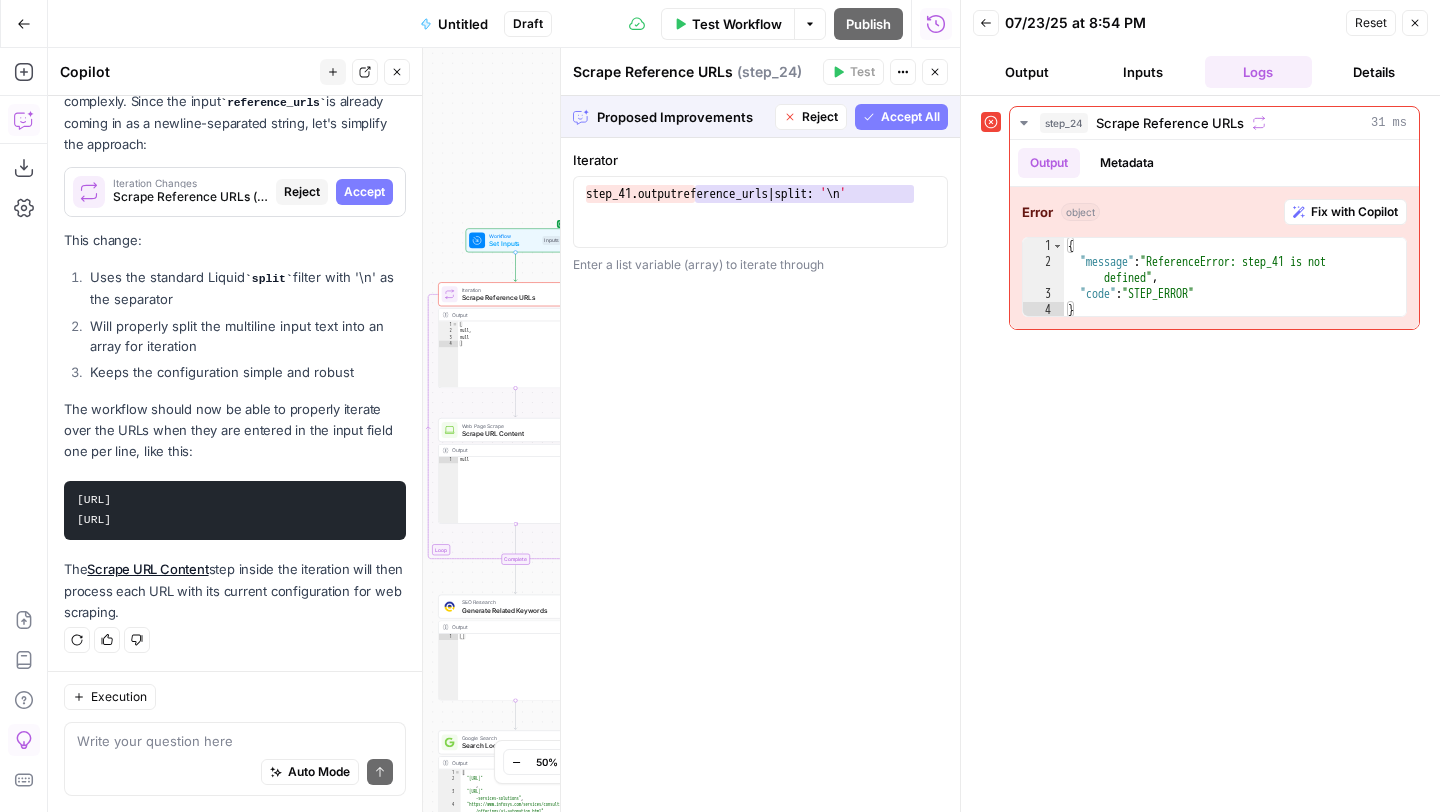 click on "Accept All" at bounding box center (910, 117) 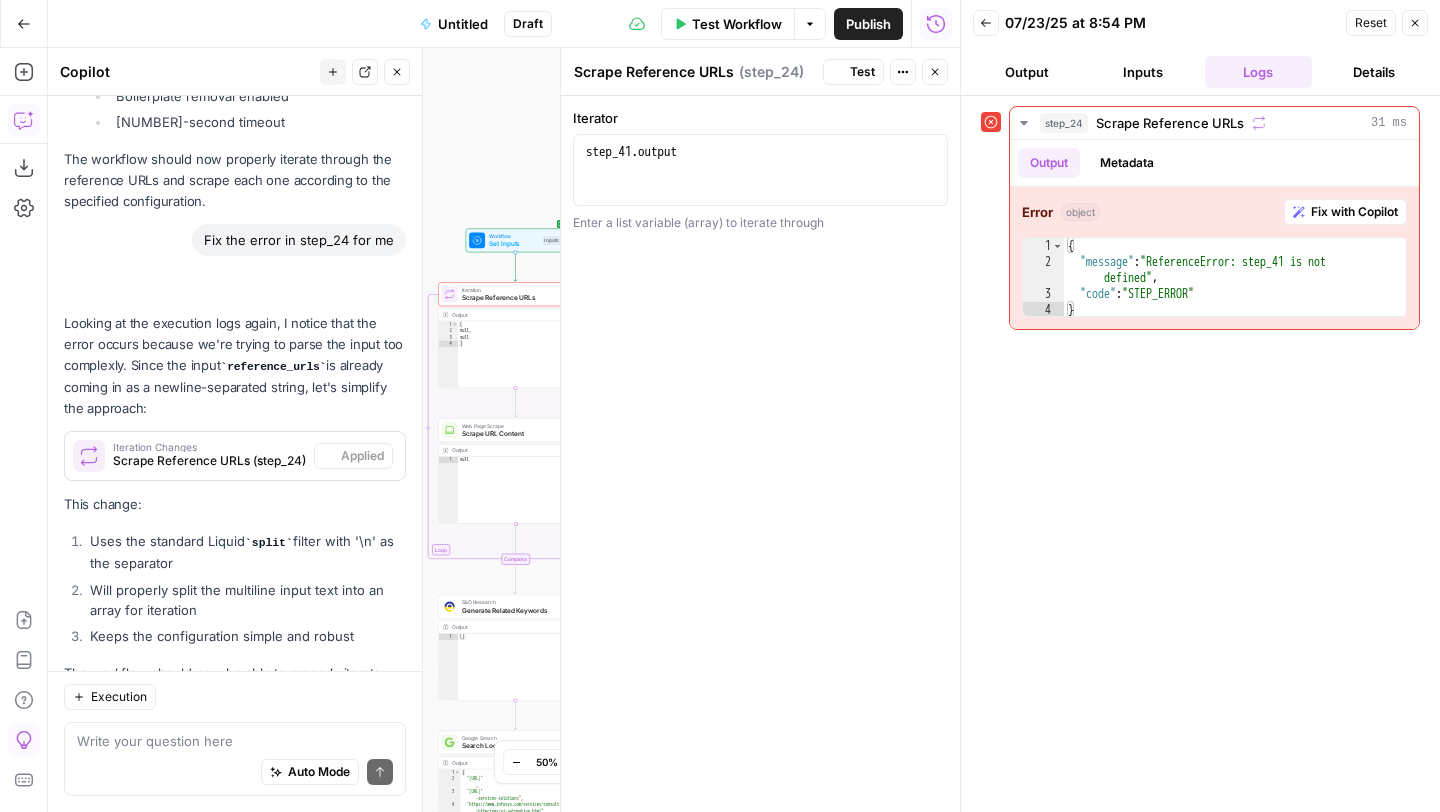 scroll, scrollTop: 7888, scrollLeft: 0, axis: vertical 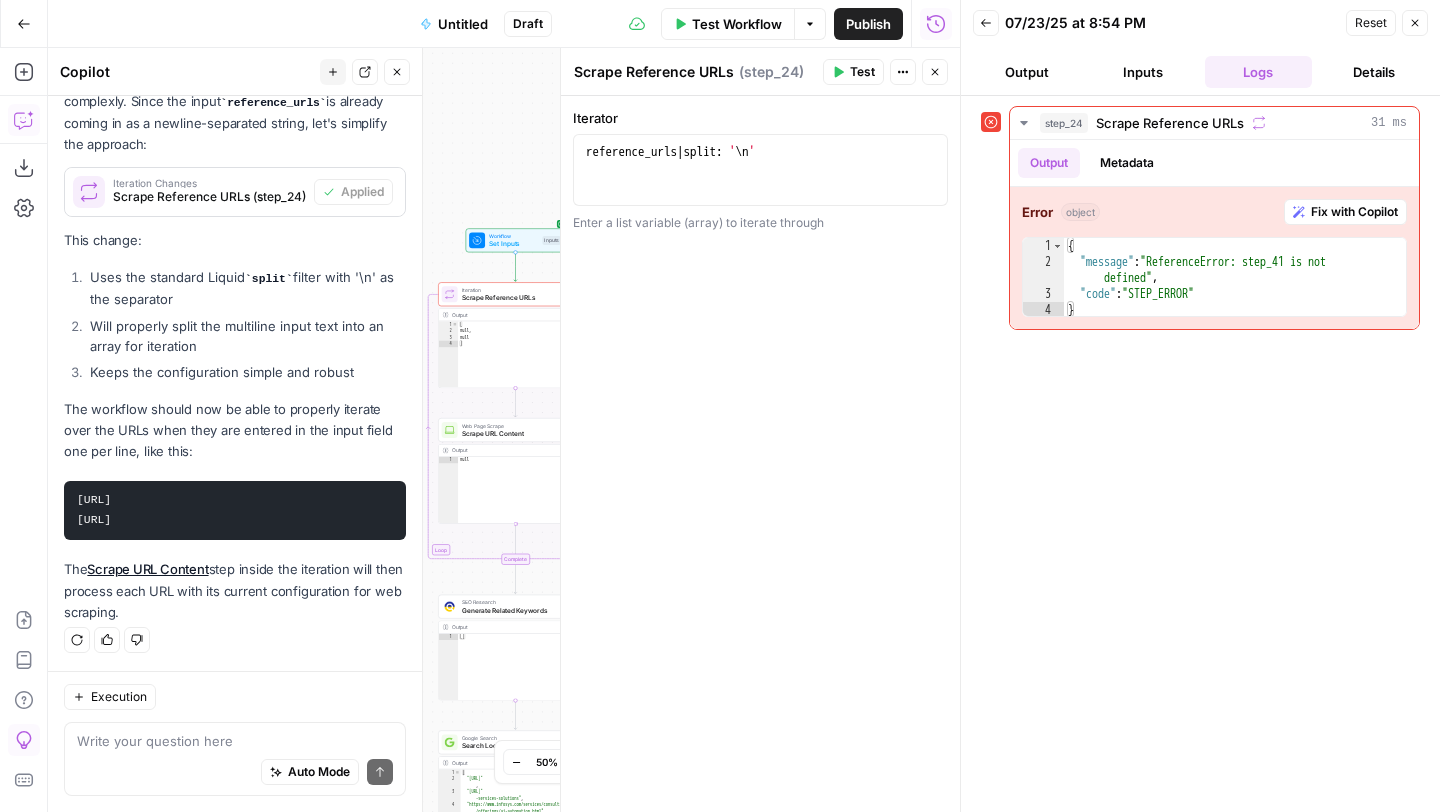 click on "Test Workflow" at bounding box center [737, 24] 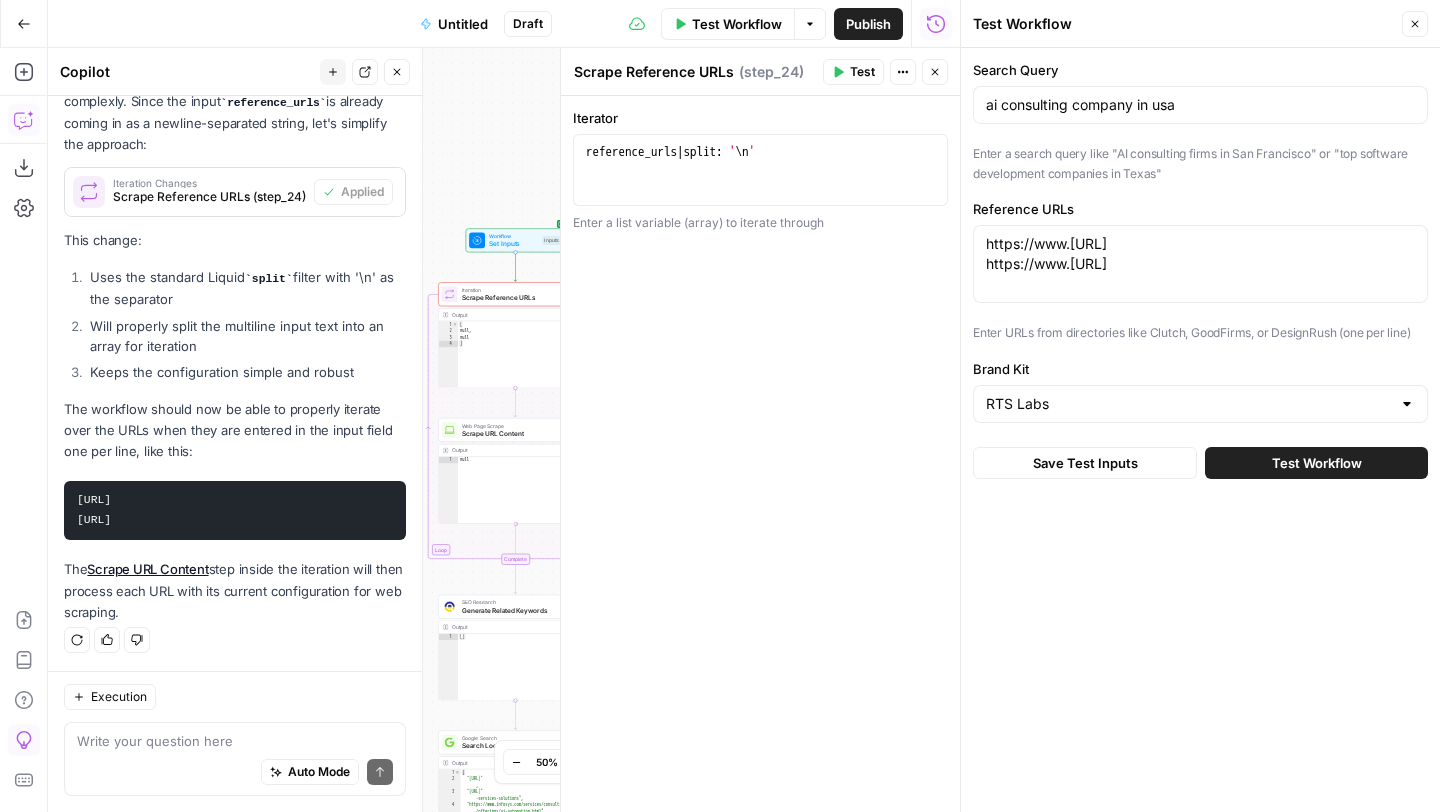 click on "Test Workflow" at bounding box center [1317, 463] 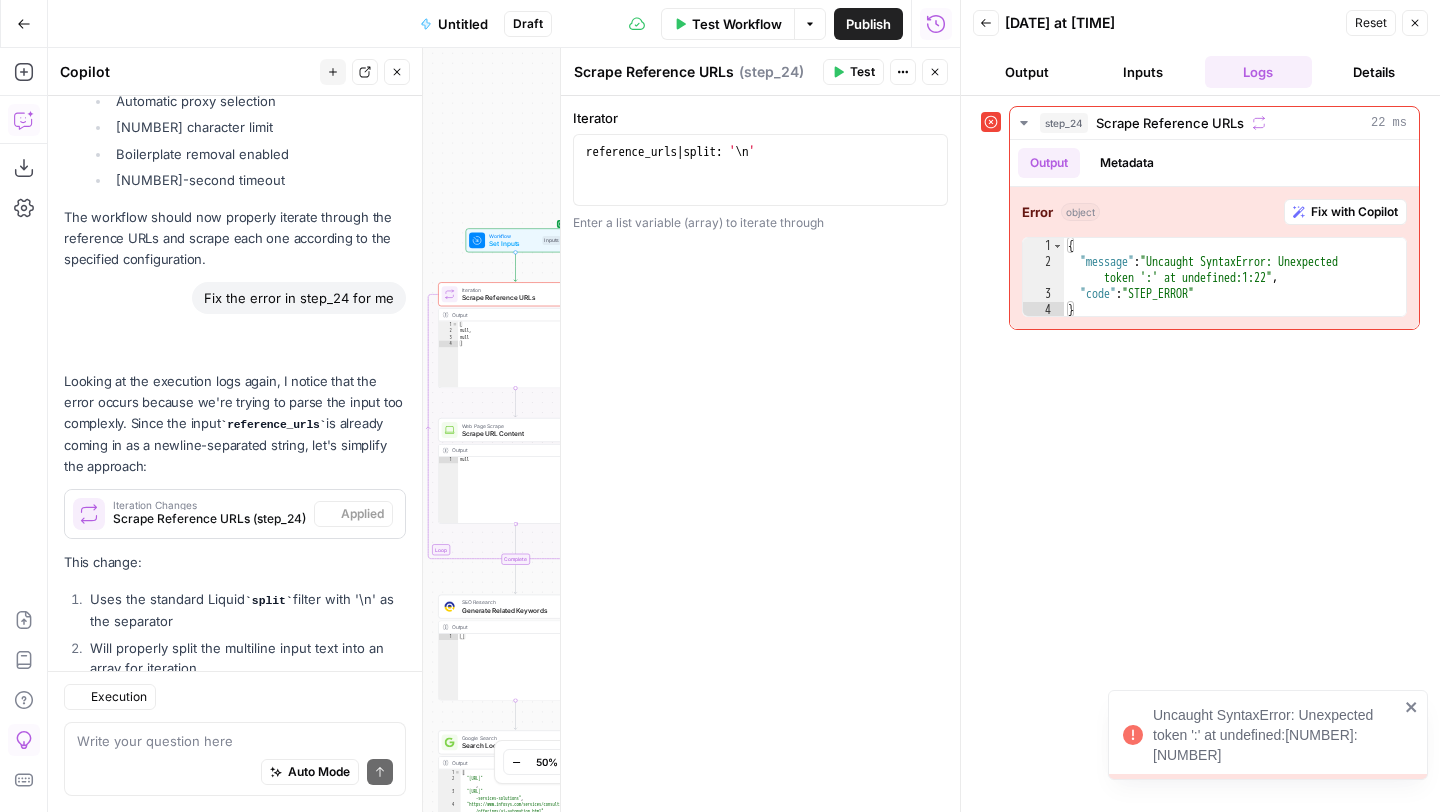 scroll, scrollTop: 7888, scrollLeft: 0, axis: vertical 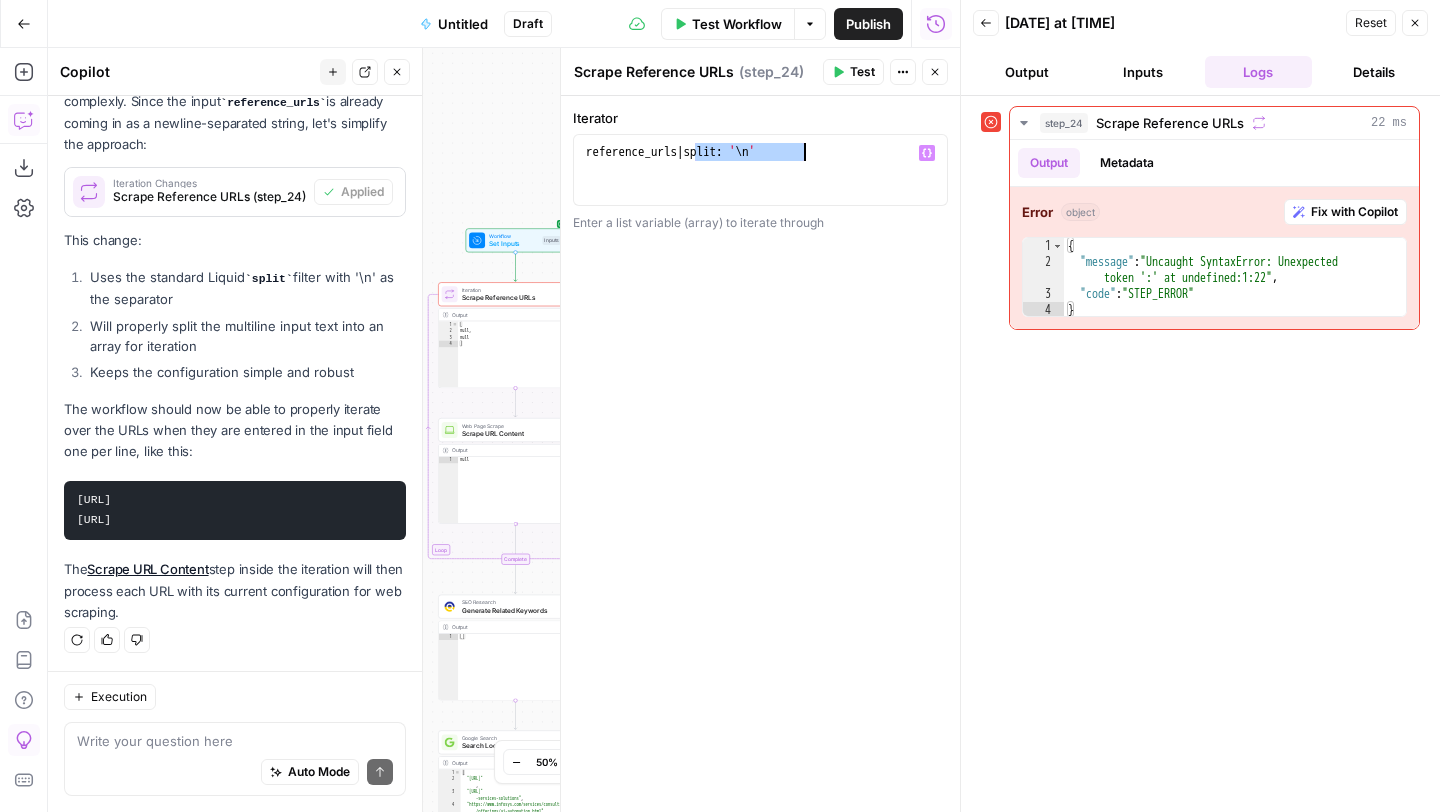 drag, startPoint x: 697, startPoint y: 154, endPoint x: 810, endPoint y: 156, distance: 113.0177 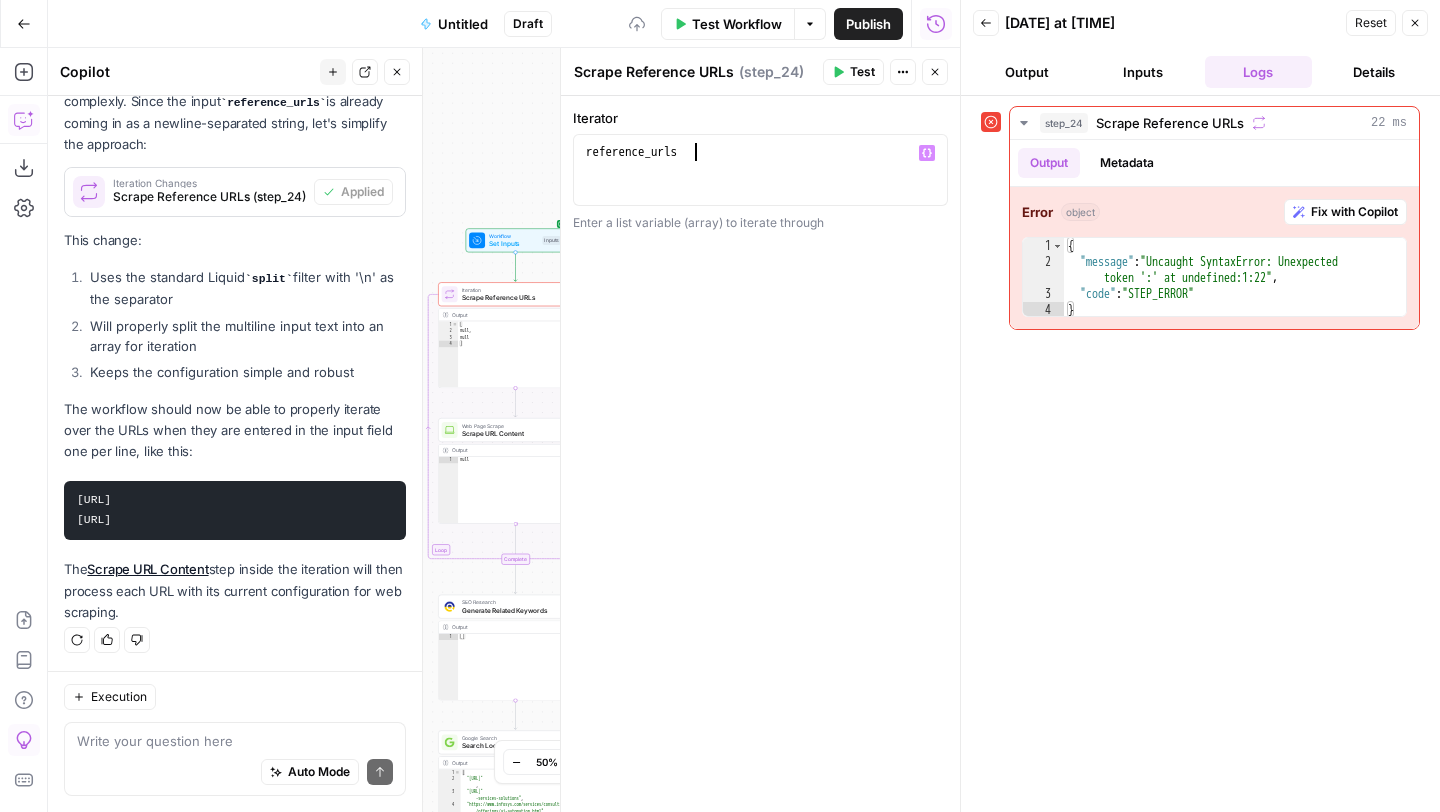 click on "Test Workflow" at bounding box center [737, 24] 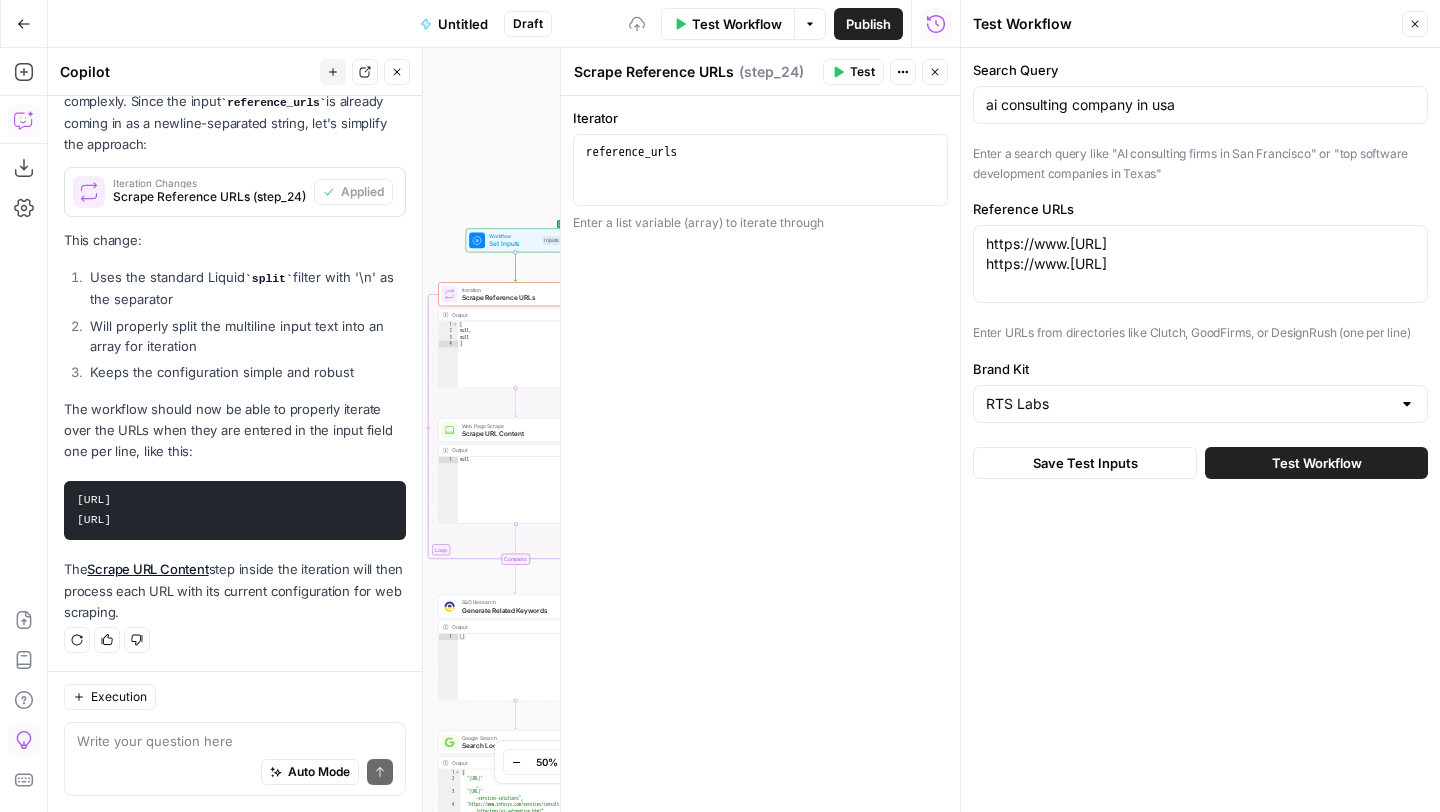 click on "Test Workflow" at bounding box center (1317, 463) 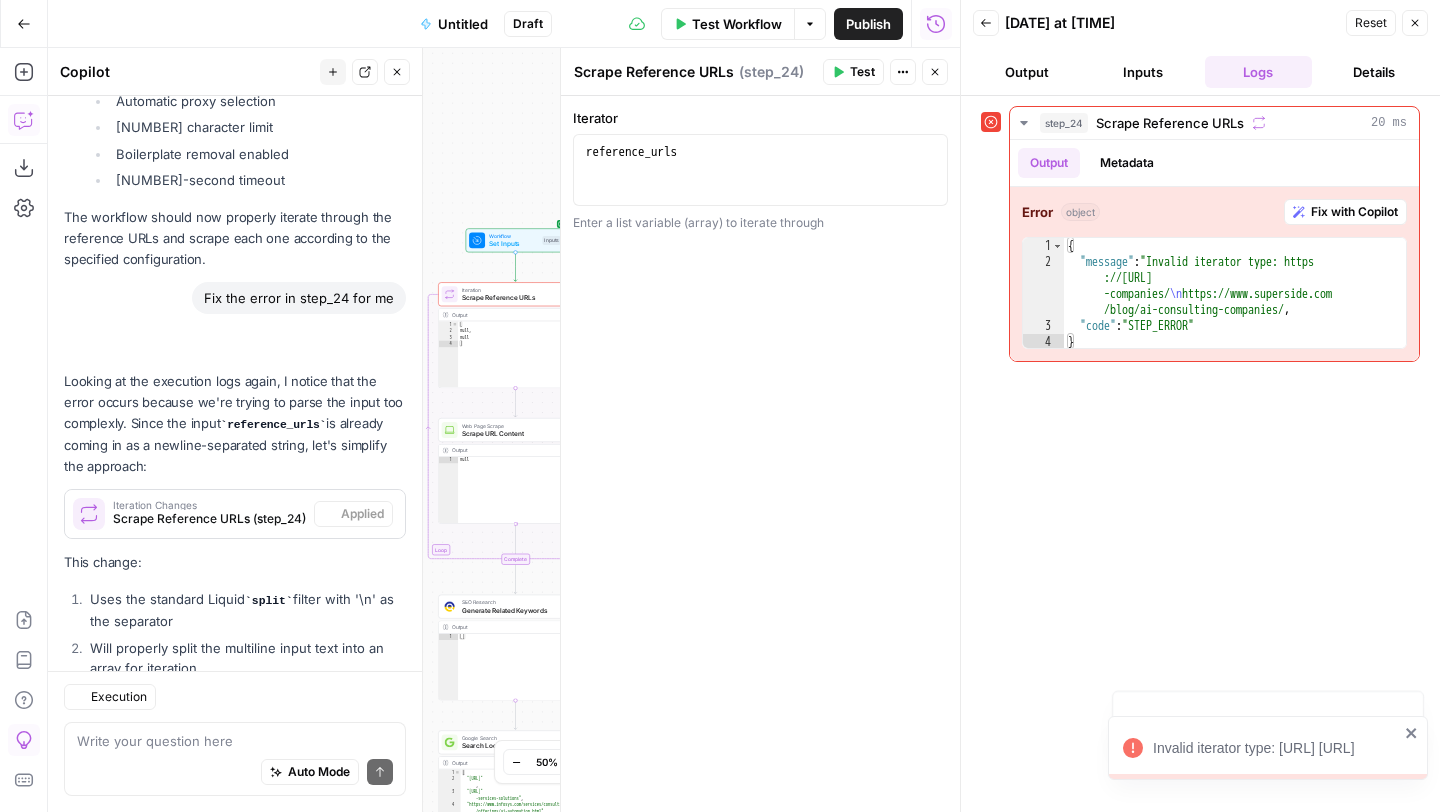 scroll, scrollTop: 7888, scrollLeft: 0, axis: vertical 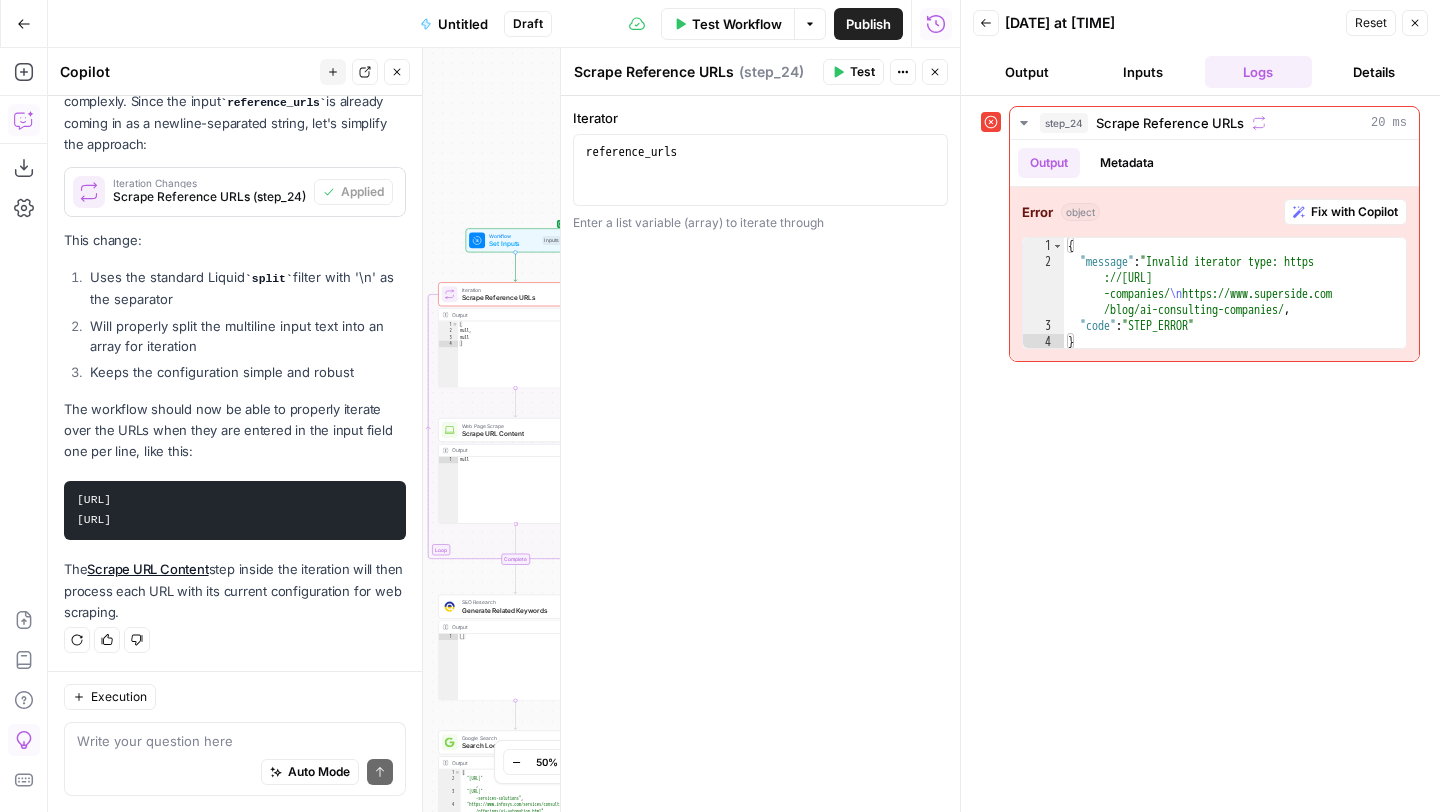 click on "Test Workflow" at bounding box center (737, 24) 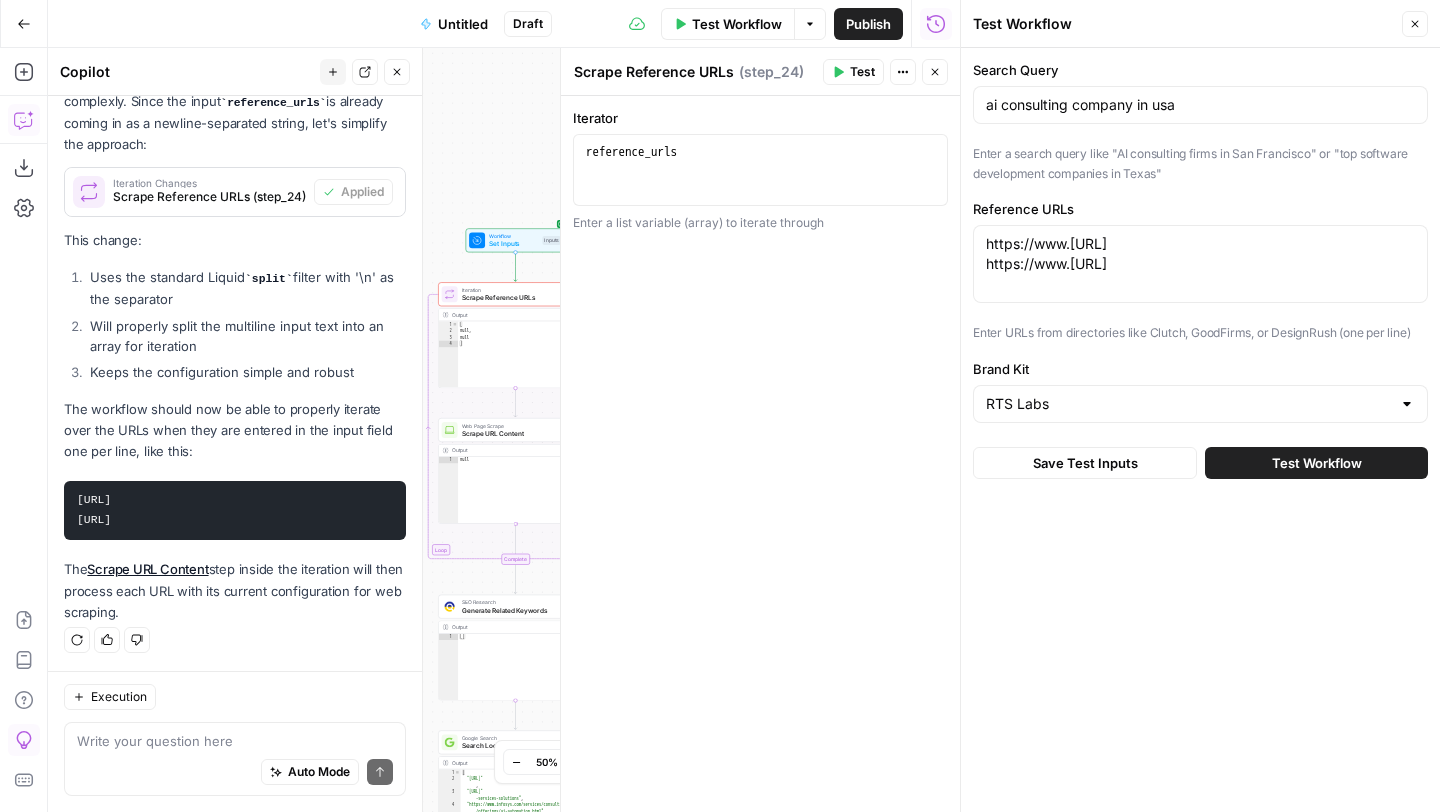 click on "[URL]
[URL] [URL]
[URL]" at bounding box center (1200, 264) 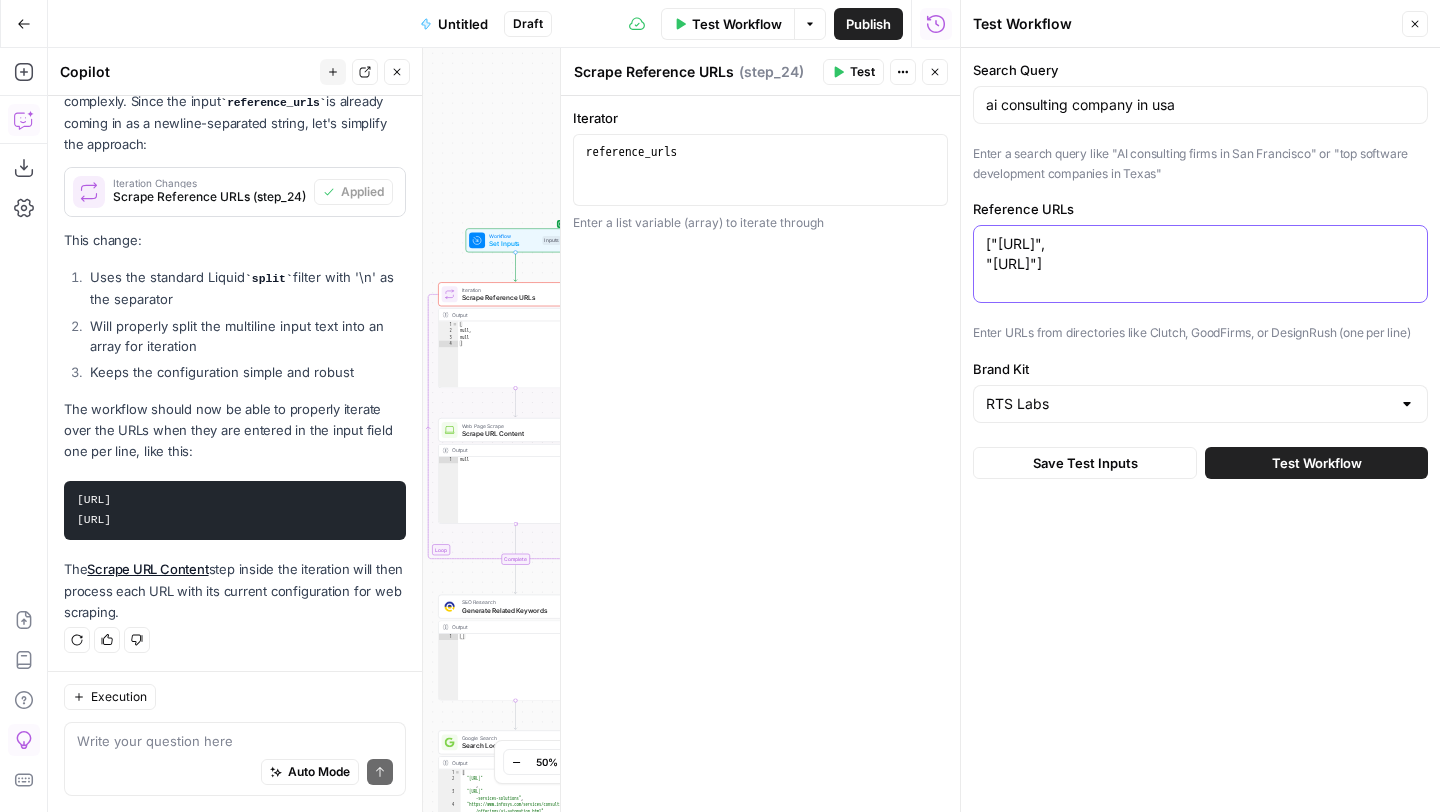 type on "["[URL]",
"[URL]"]" 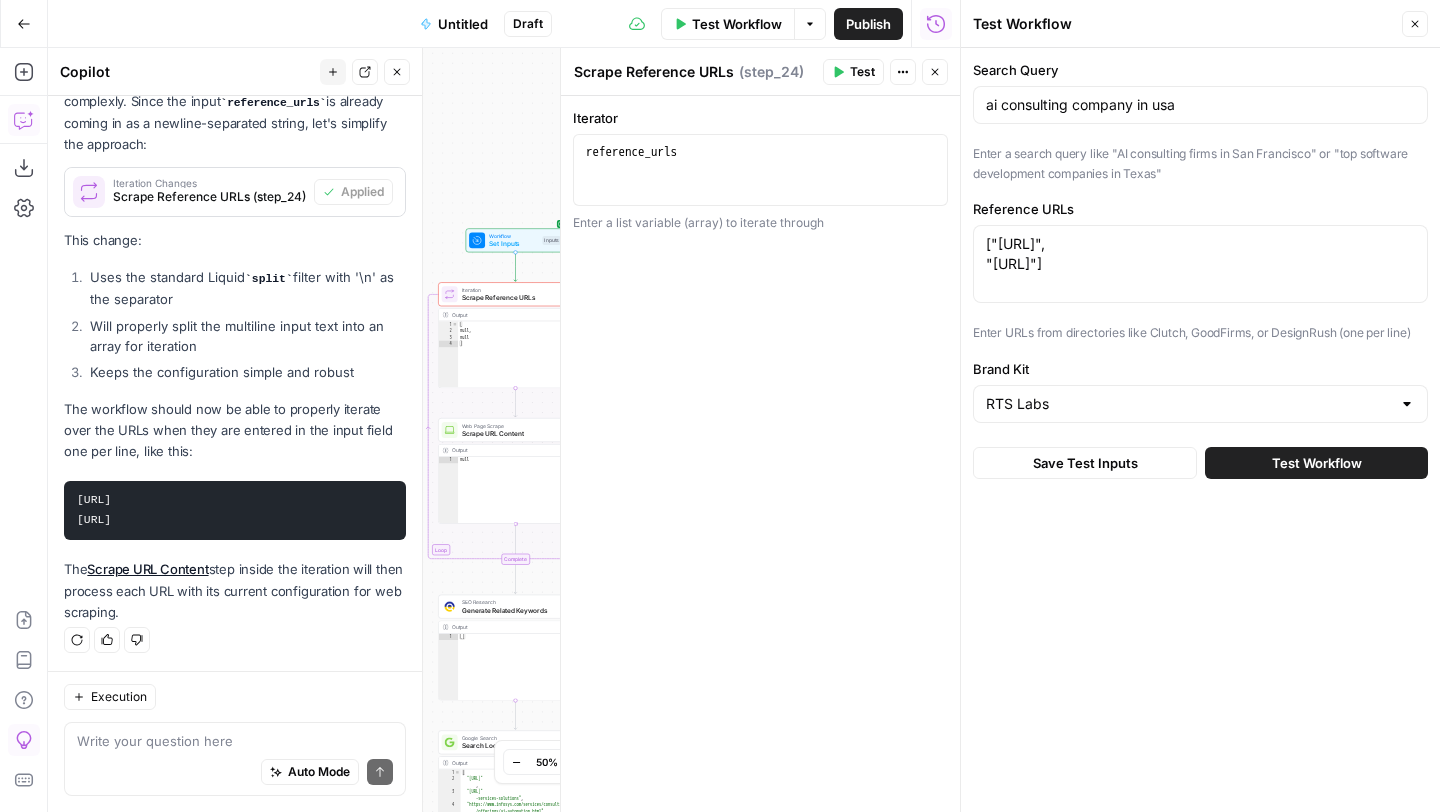 click on "Test Workflow" at bounding box center [1317, 463] 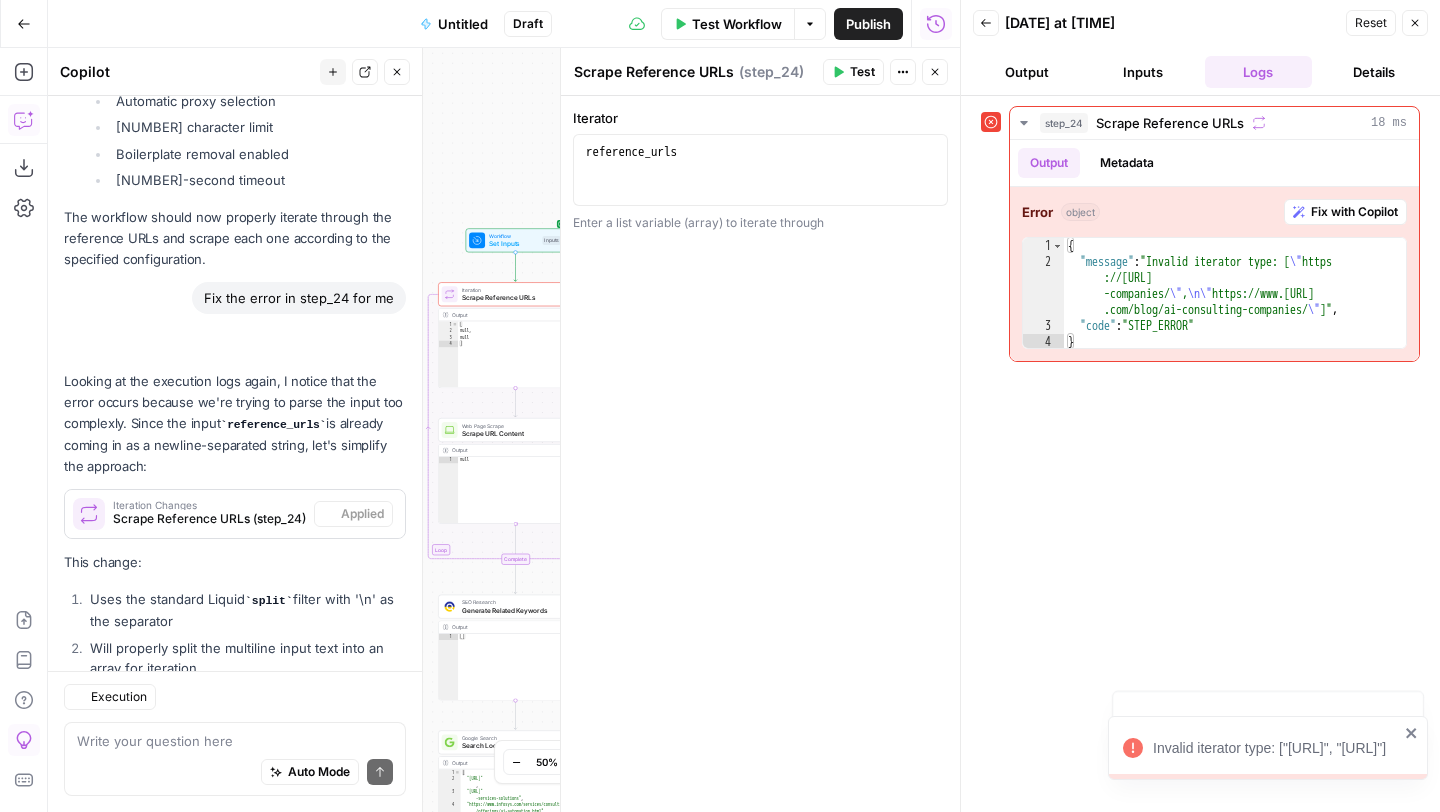 scroll, scrollTop: 7888, scrollLeft: 0, axis: vertical 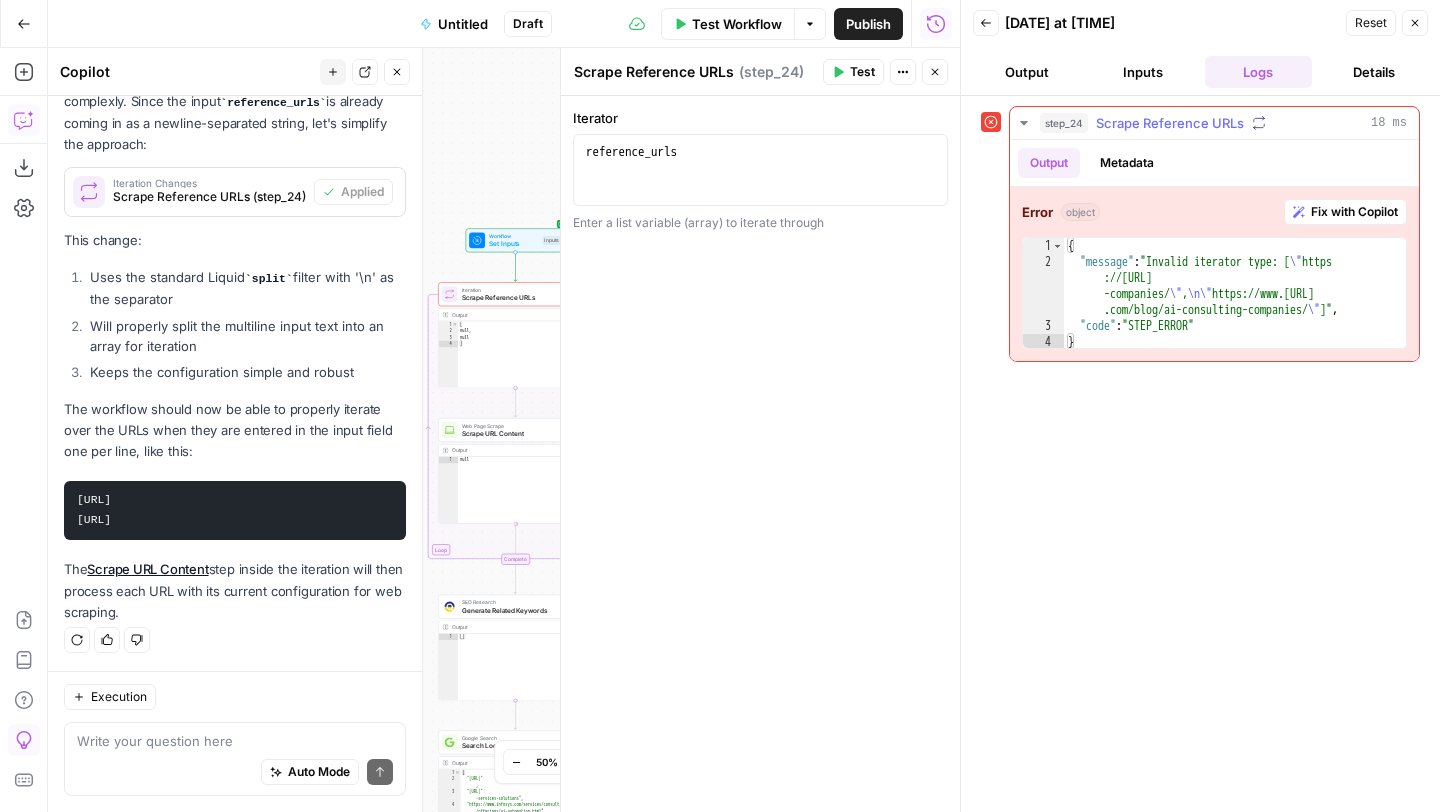 click on "Fix with Copilot" at bounding box center (1354, 212) 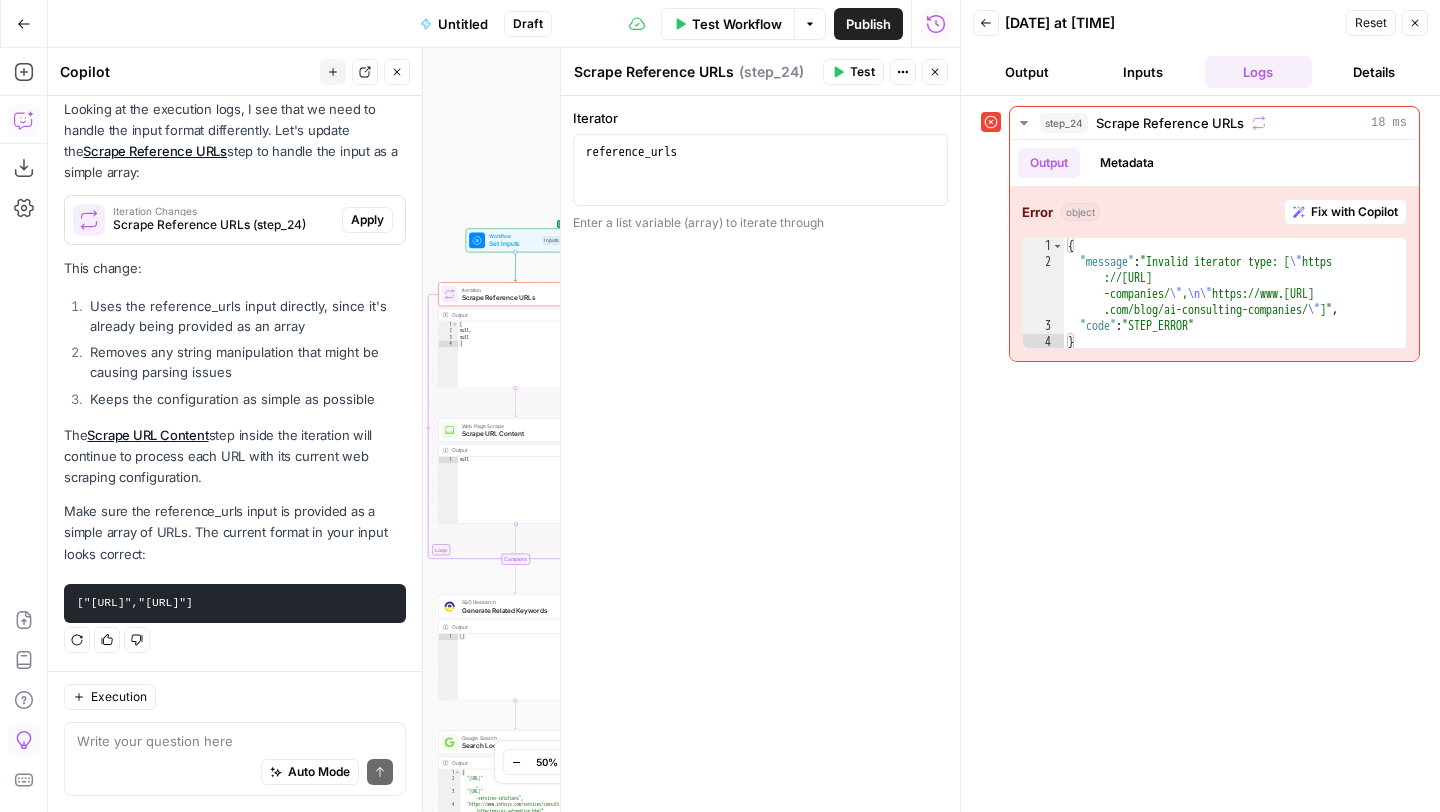 scroll, scrollTop: 8465, scrollLeft: 0, axis: vertical 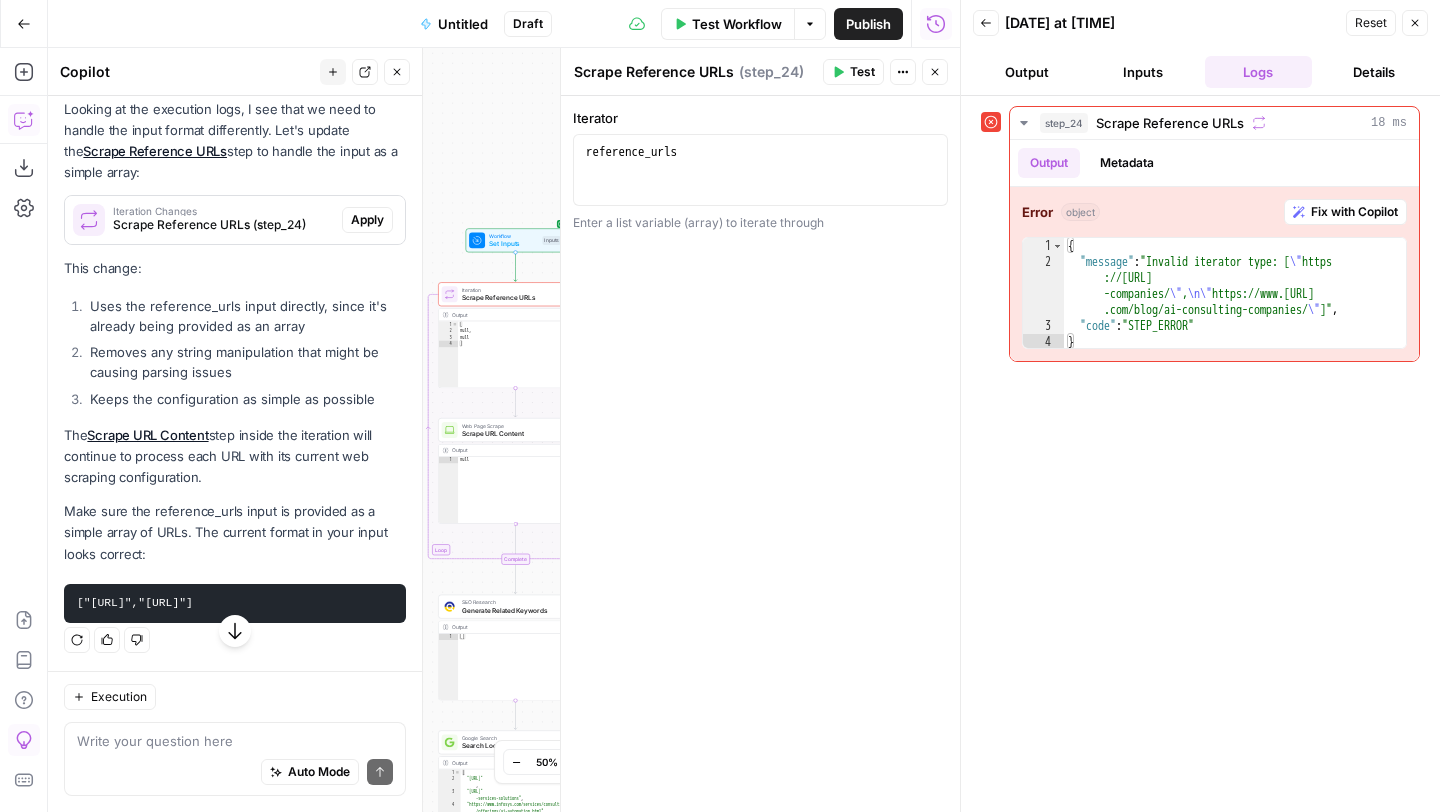 click on "Close" at bounding box center (935, 72) 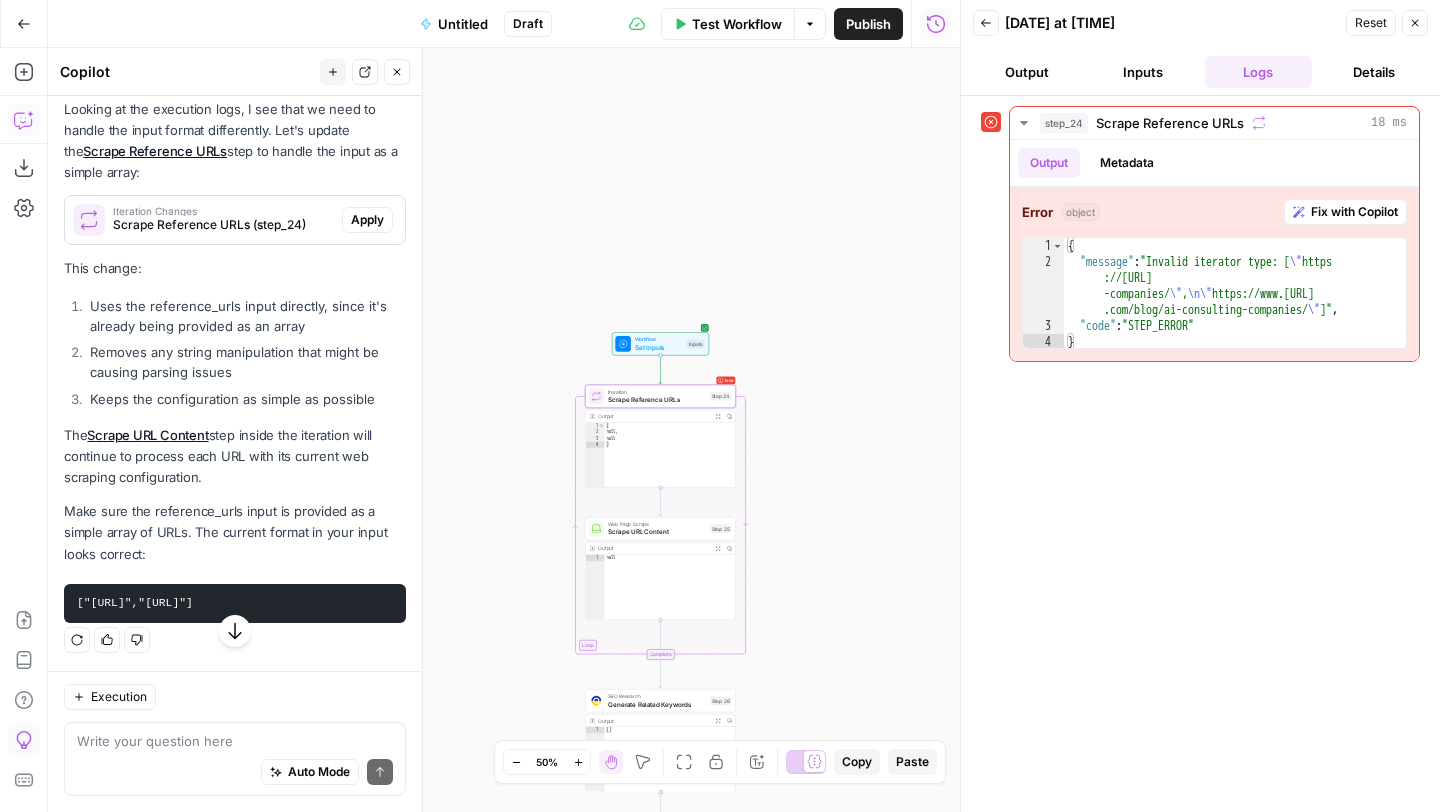 click on "Apply" at bounding box center (367, 220) 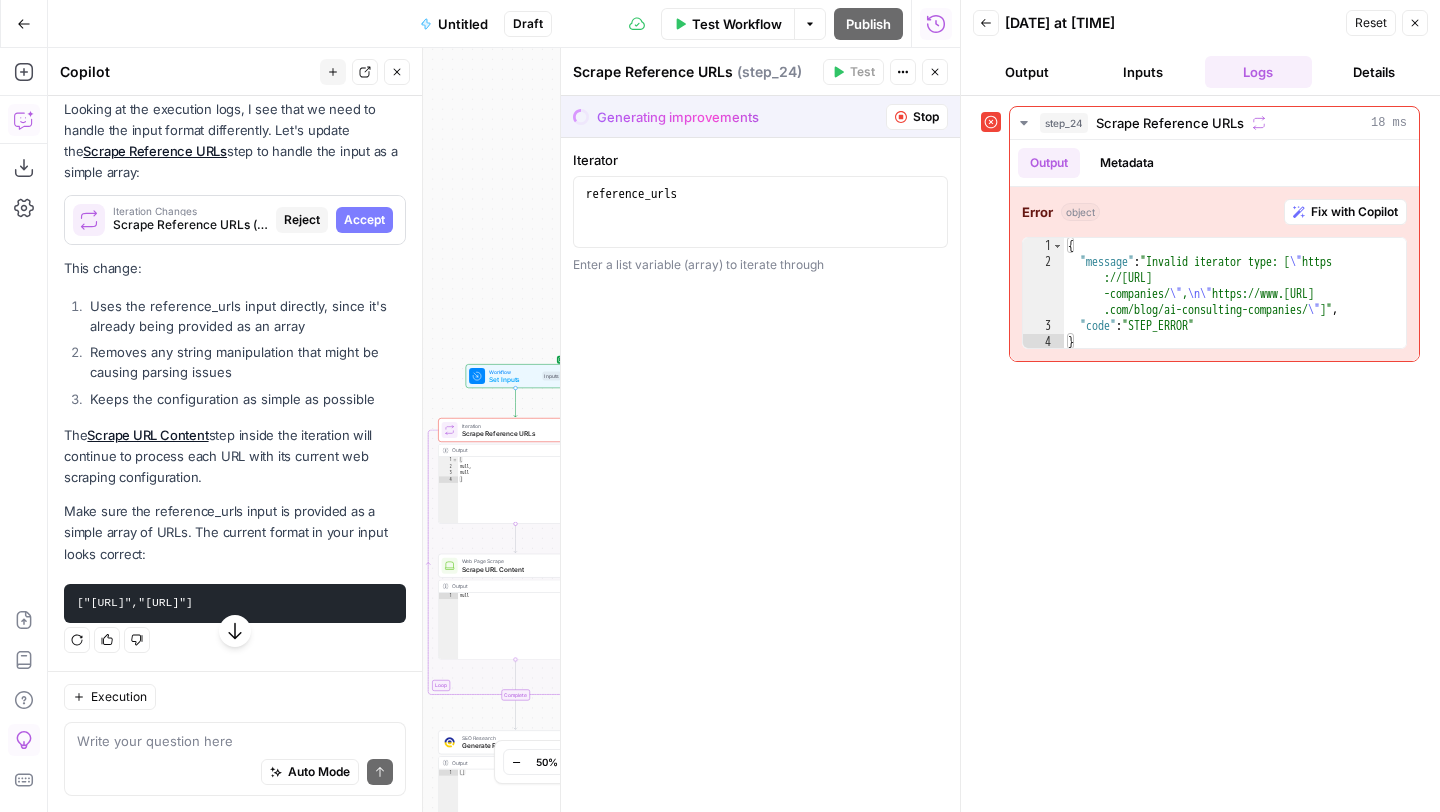 scroll, scrollTop: 8161, scrollLeft: 0, axis: vertical 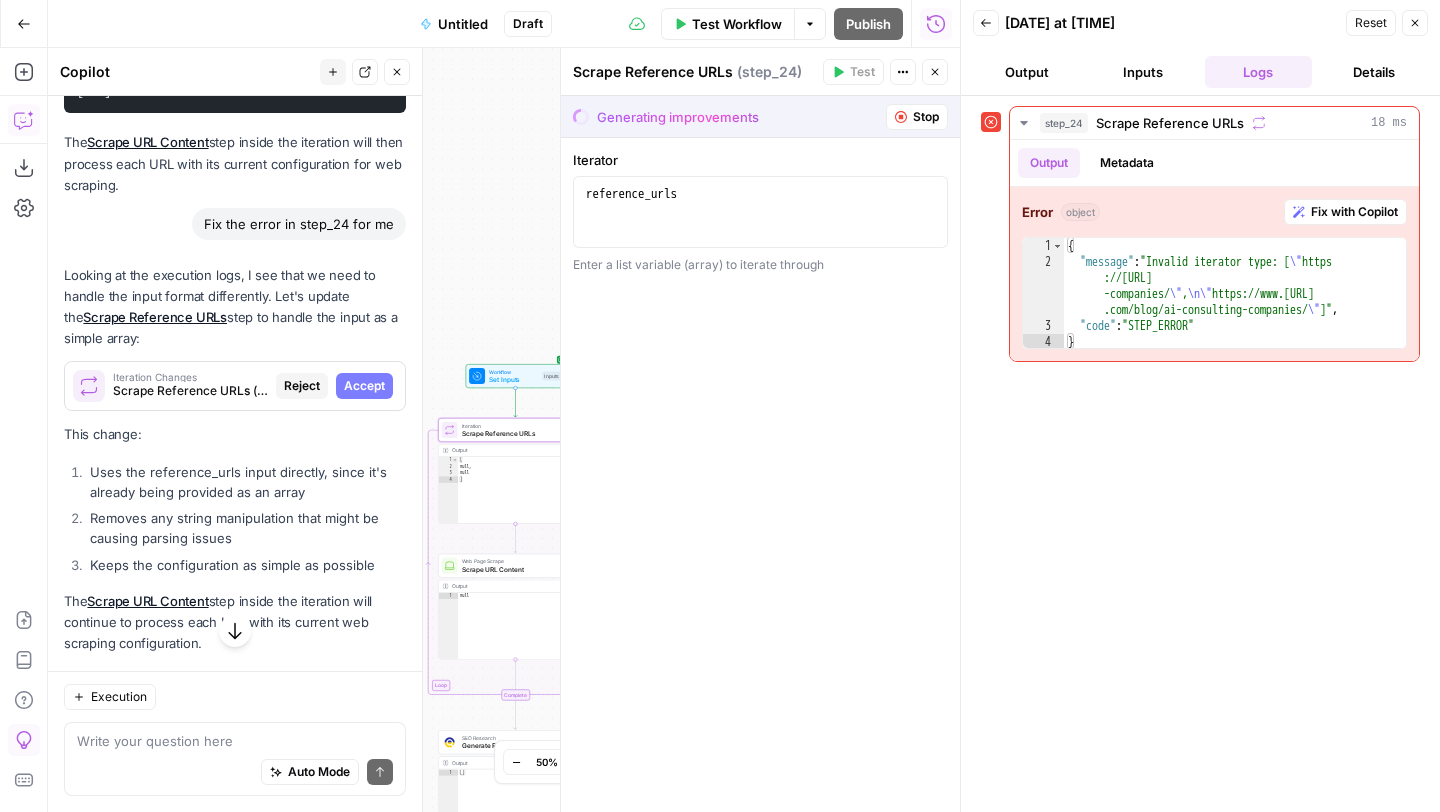 click on "Accept" at bounding box center [364, 386] 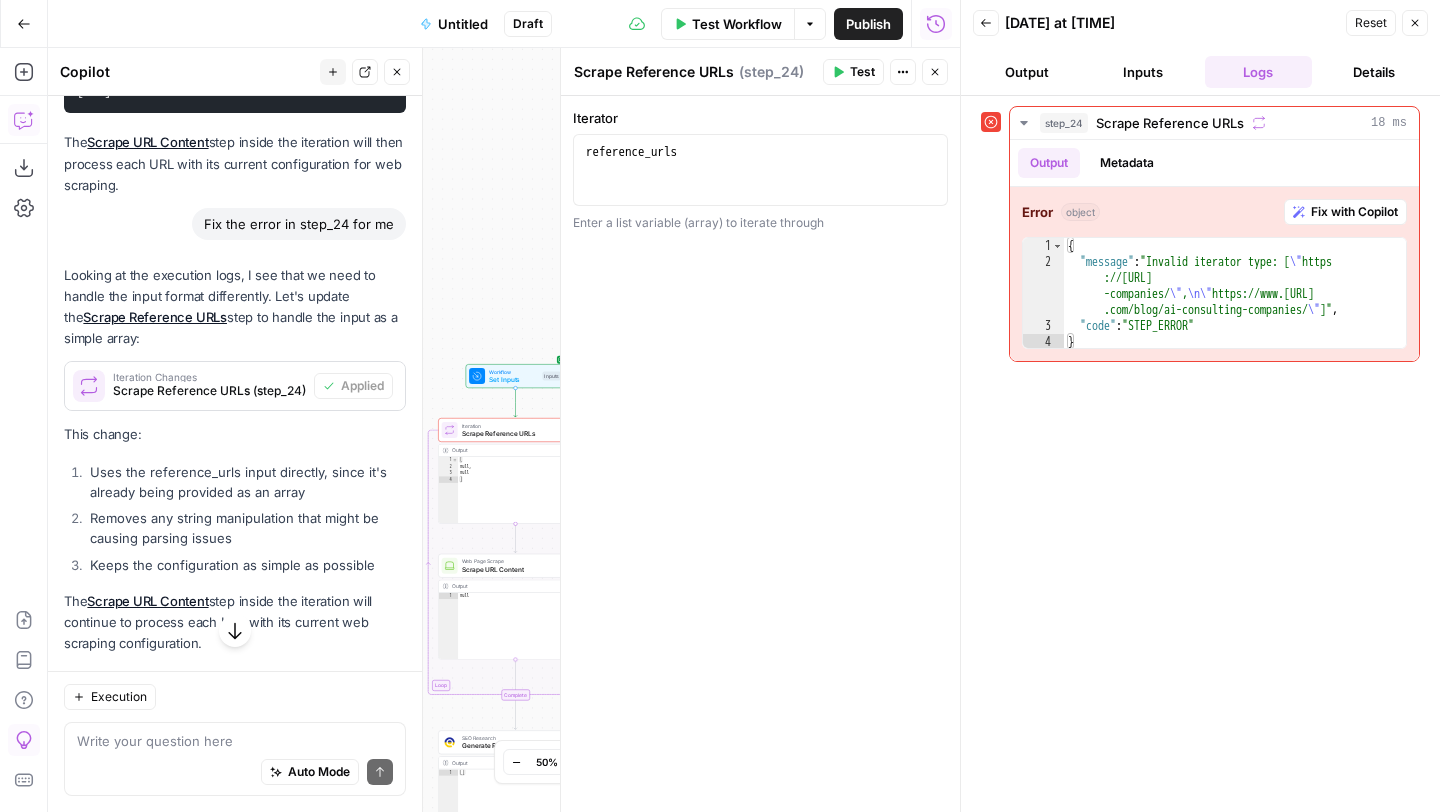 scroll, scrollTop: 8286, scrollLeft: 0, axis: vertical 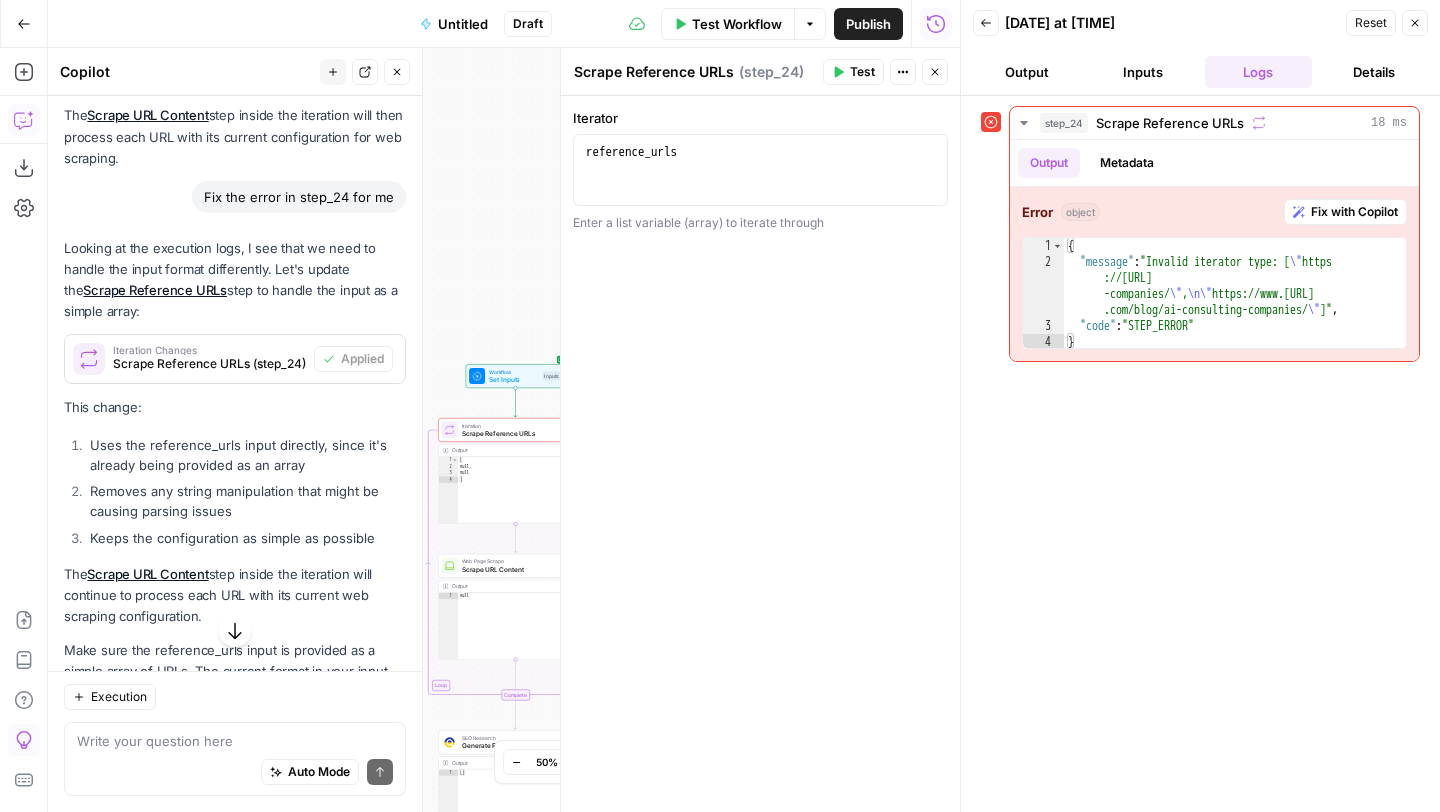 click on "Test" at bounding box center (862, 72) 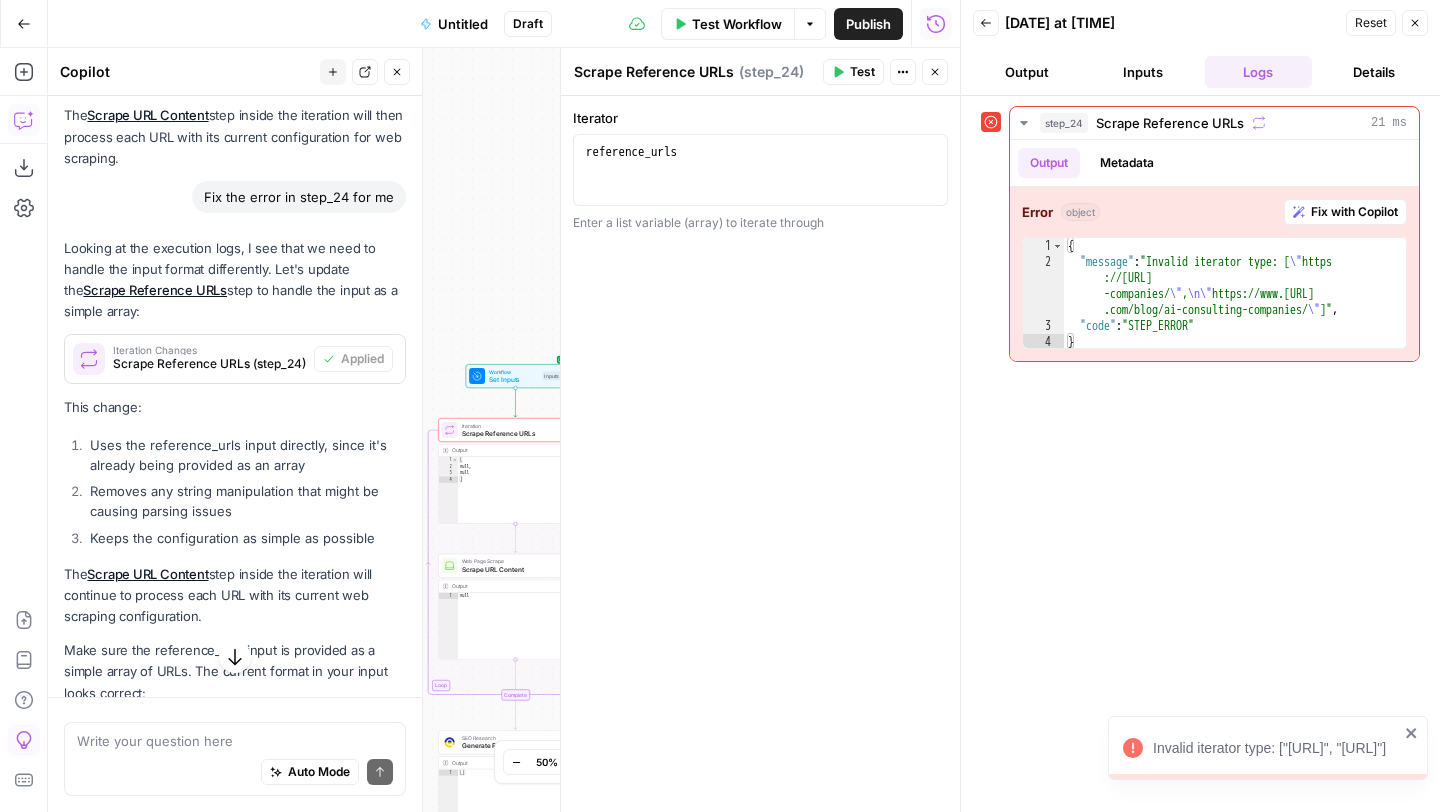 scroll, scrollTop: 8286, scrollLeft: 0, axis: vertical 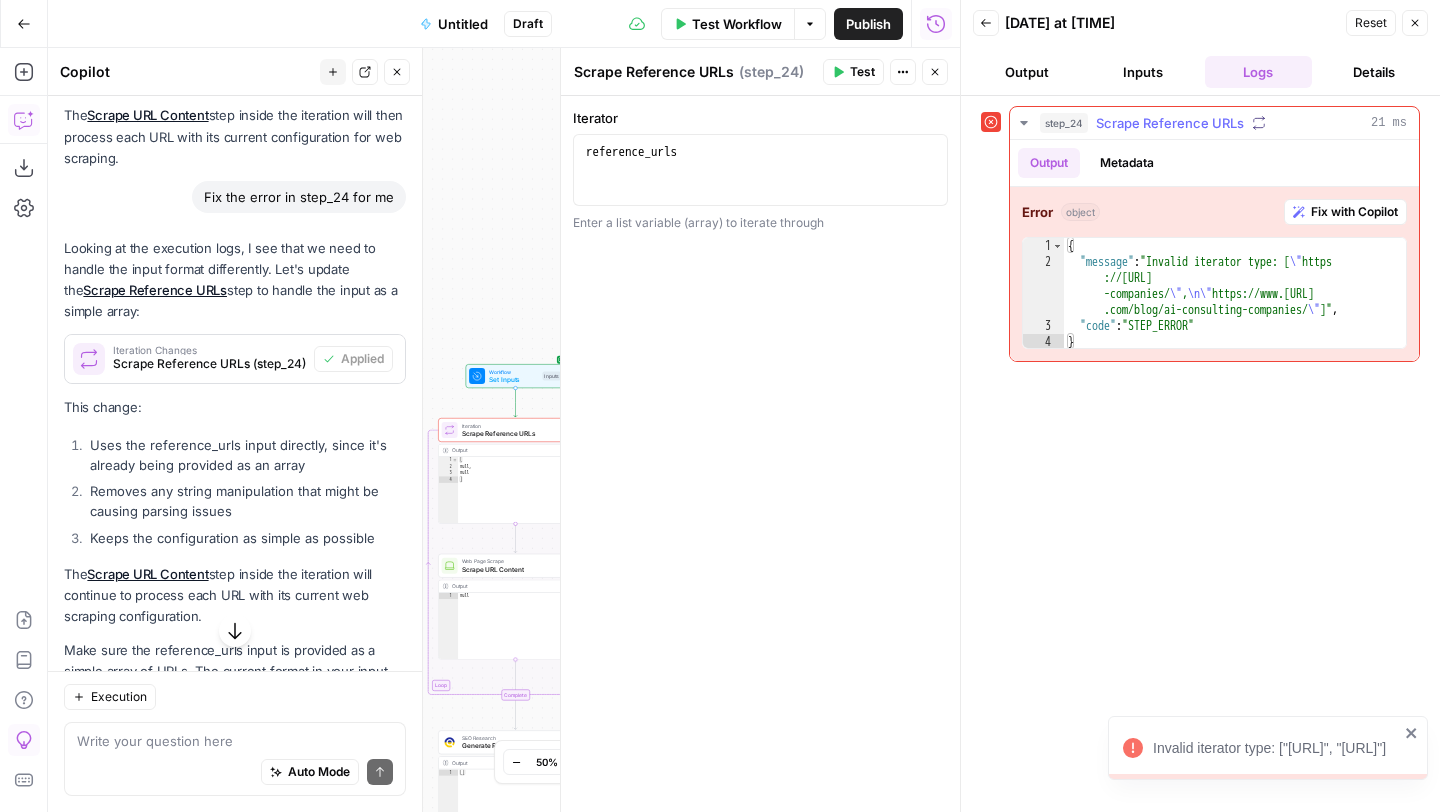 click on "Fix with Copilot" at bounding box center (1354, 212) 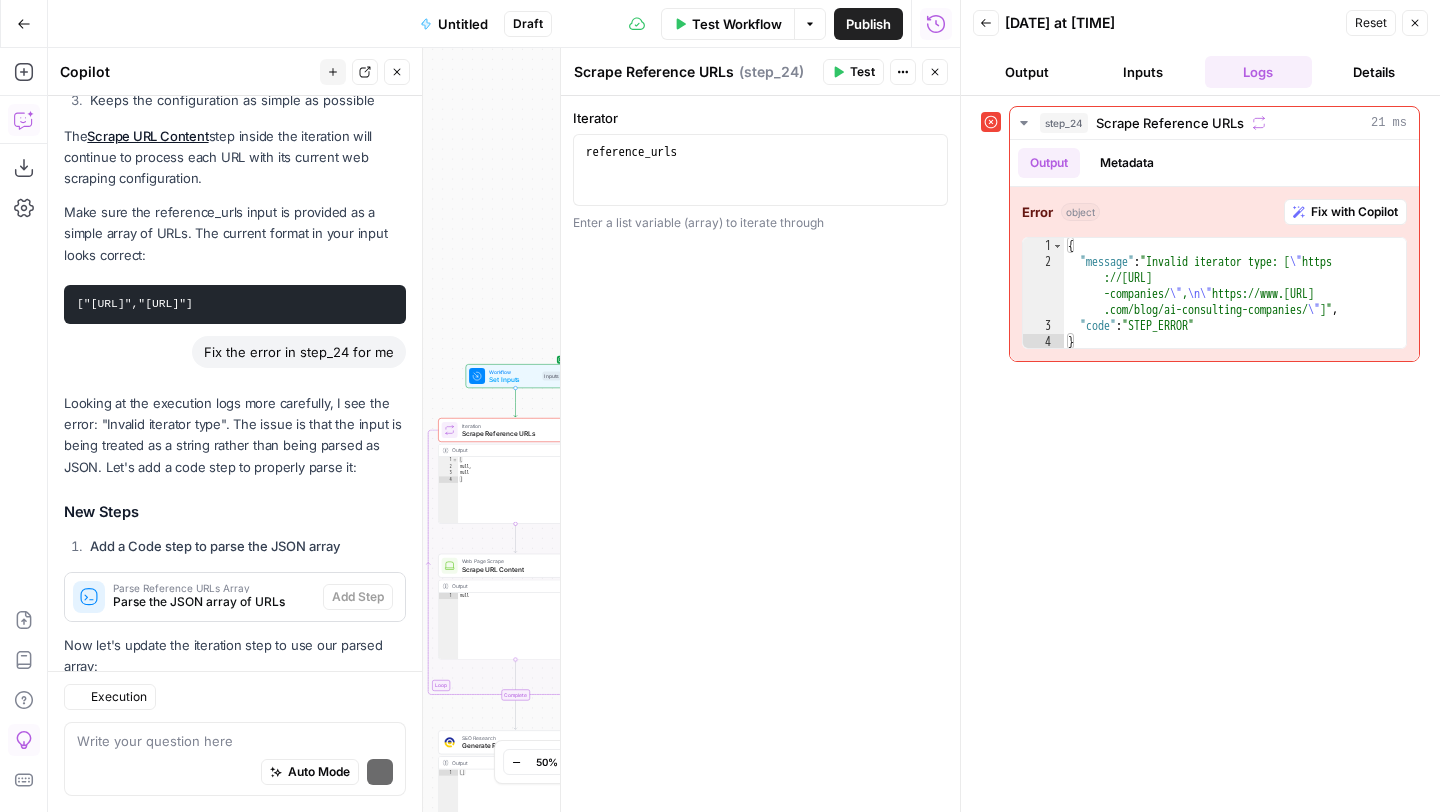 scroll, scrollTop: 9139, scrollLeft: 0, axis: vertical 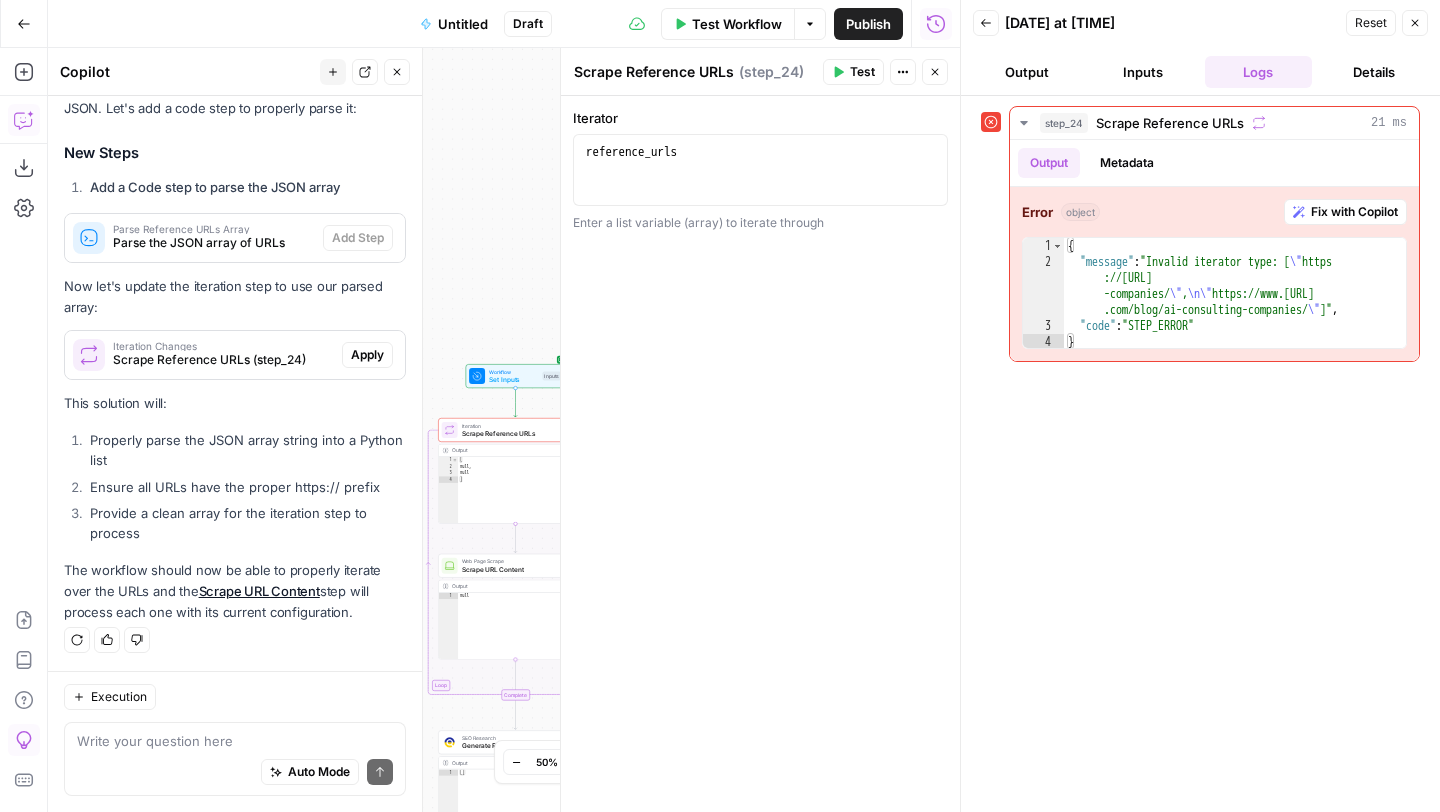 click on "Auto Mode Send" at bounding box center [235, 773] 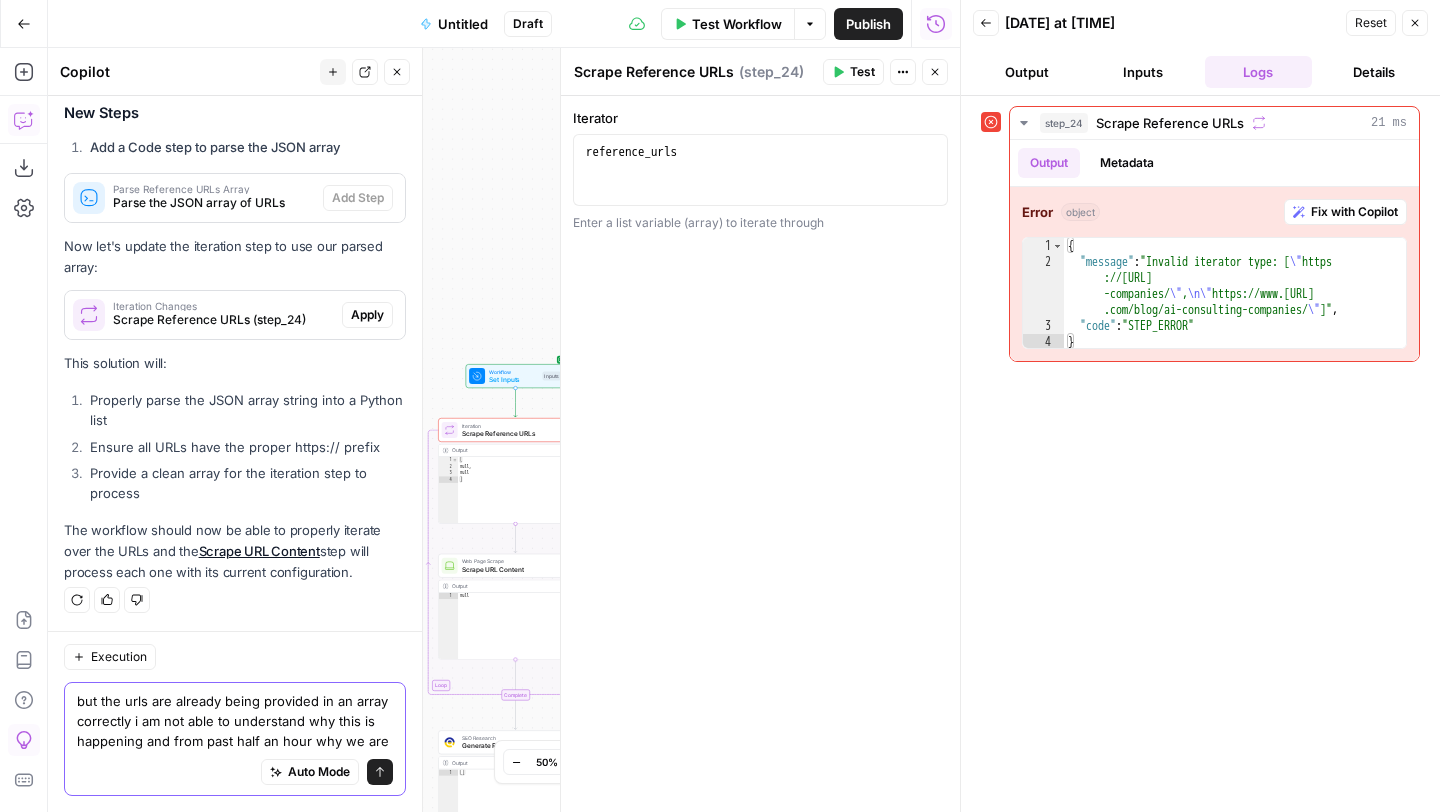 scroll, scrollTop: 9199, scrollLeft: 0, axis: vertical 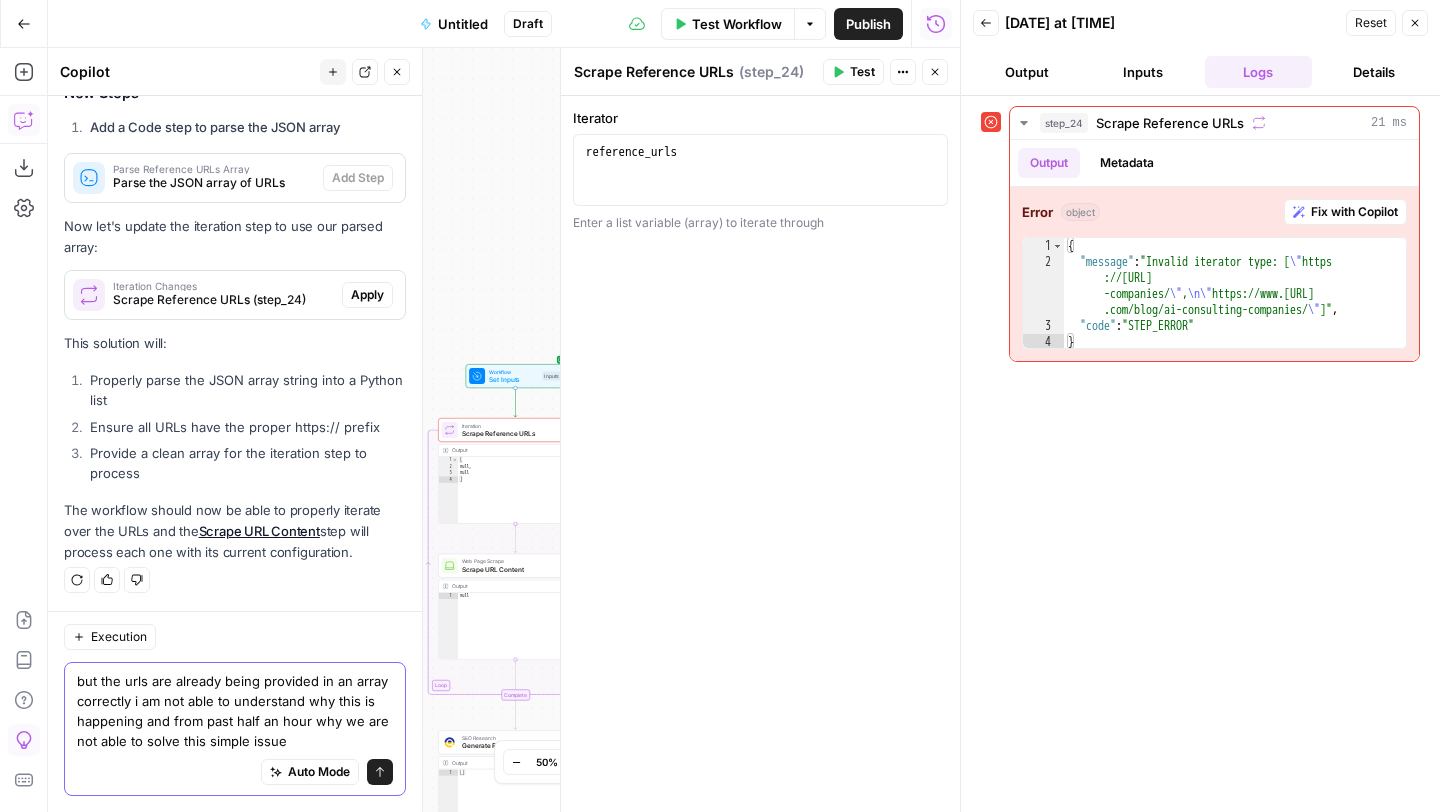 type on "but the urls are already being provided in an array correctly i am not able to understand why this is happening and from past half an hour why we are not able to solve this simple issue?" 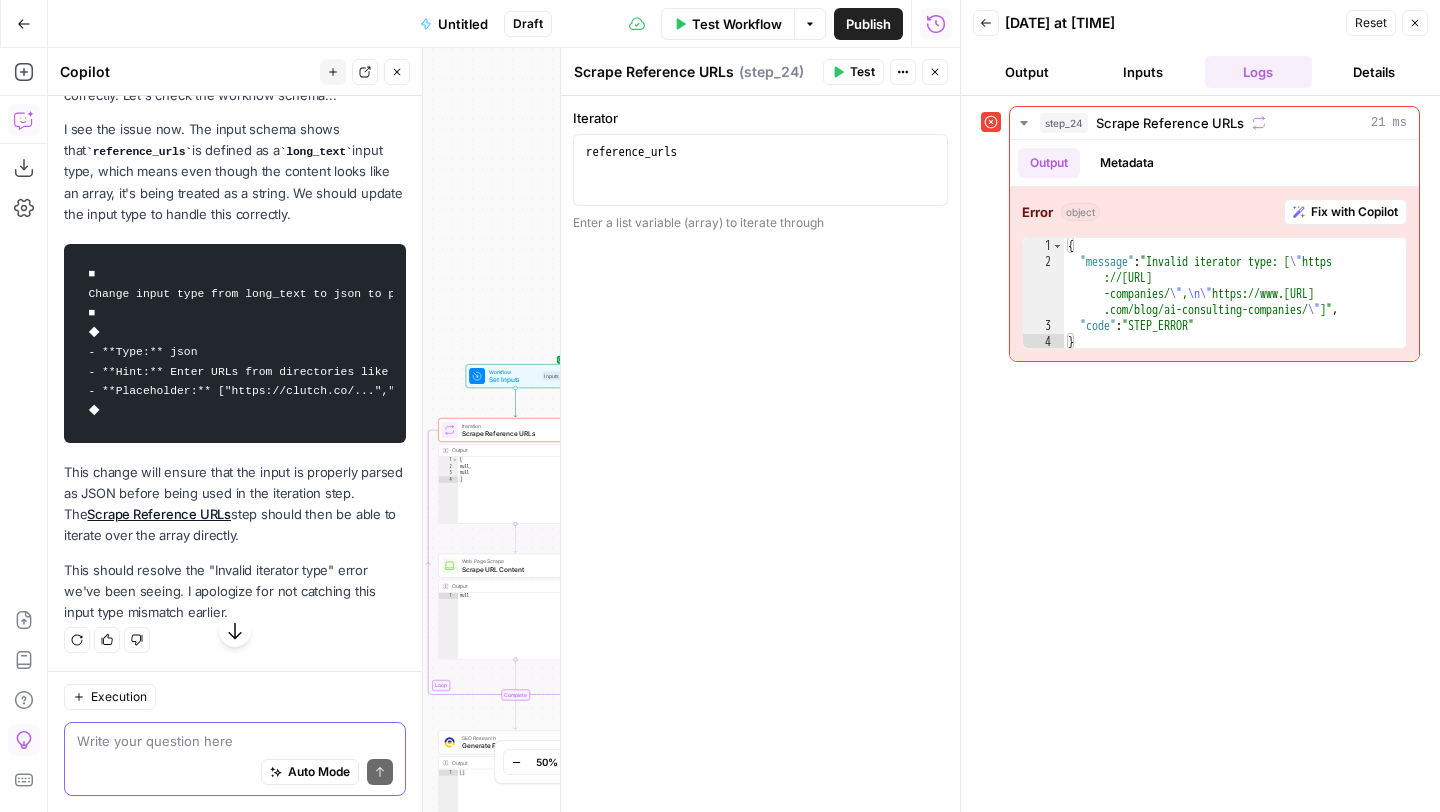 scroll, scrollTop: 10084, scrollLeft: 0, axis: vertical 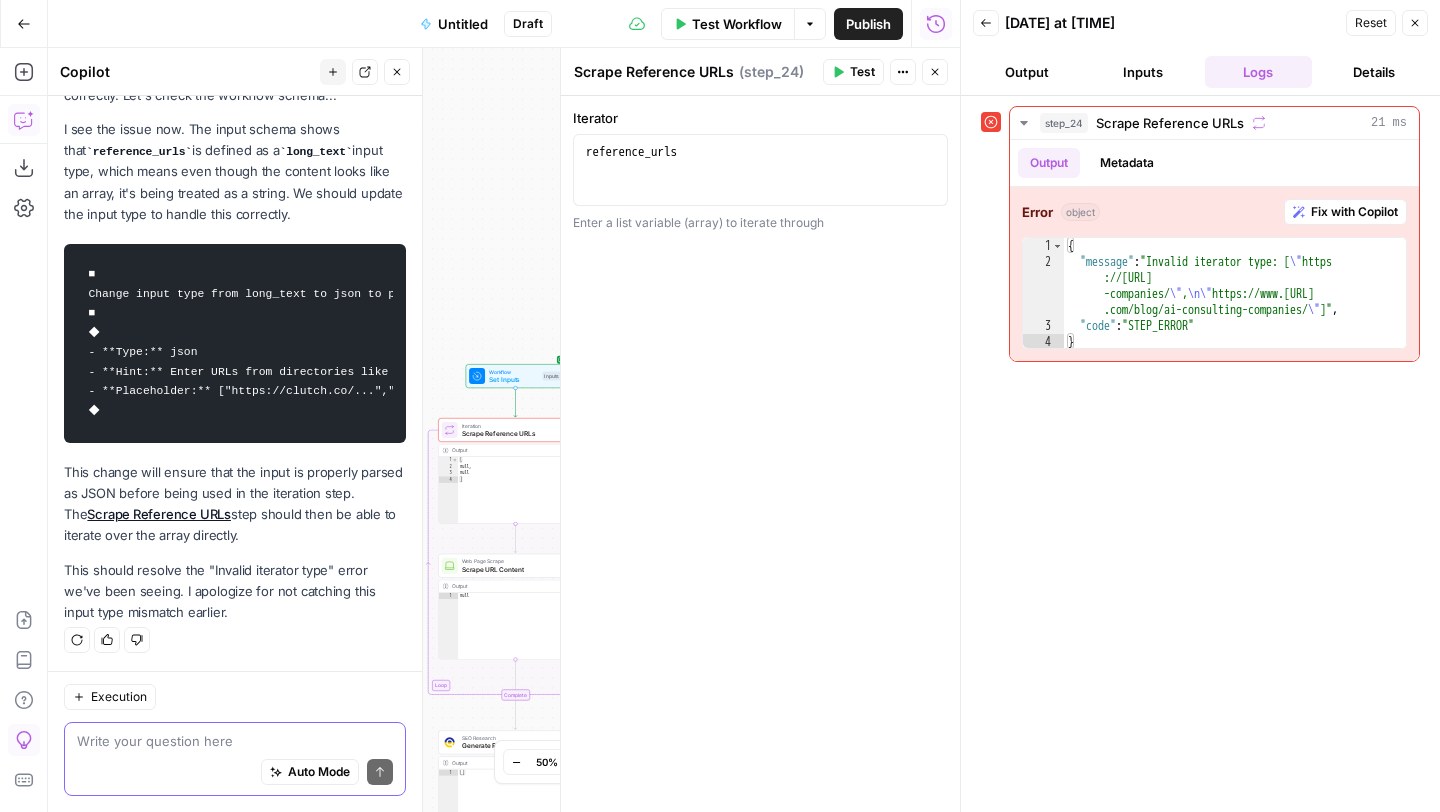 click at bounding box center (235, 741) 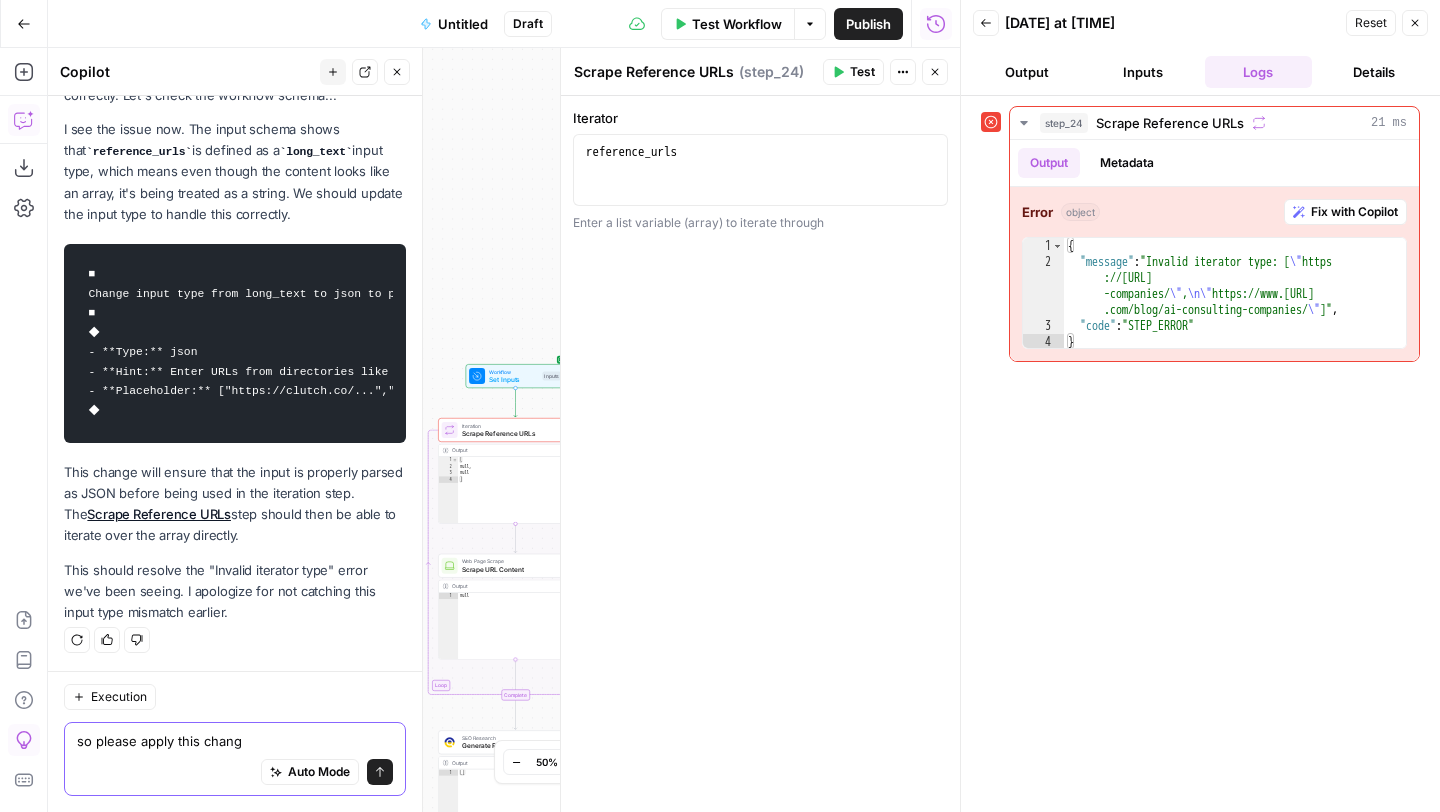 type on "so please apply this change" 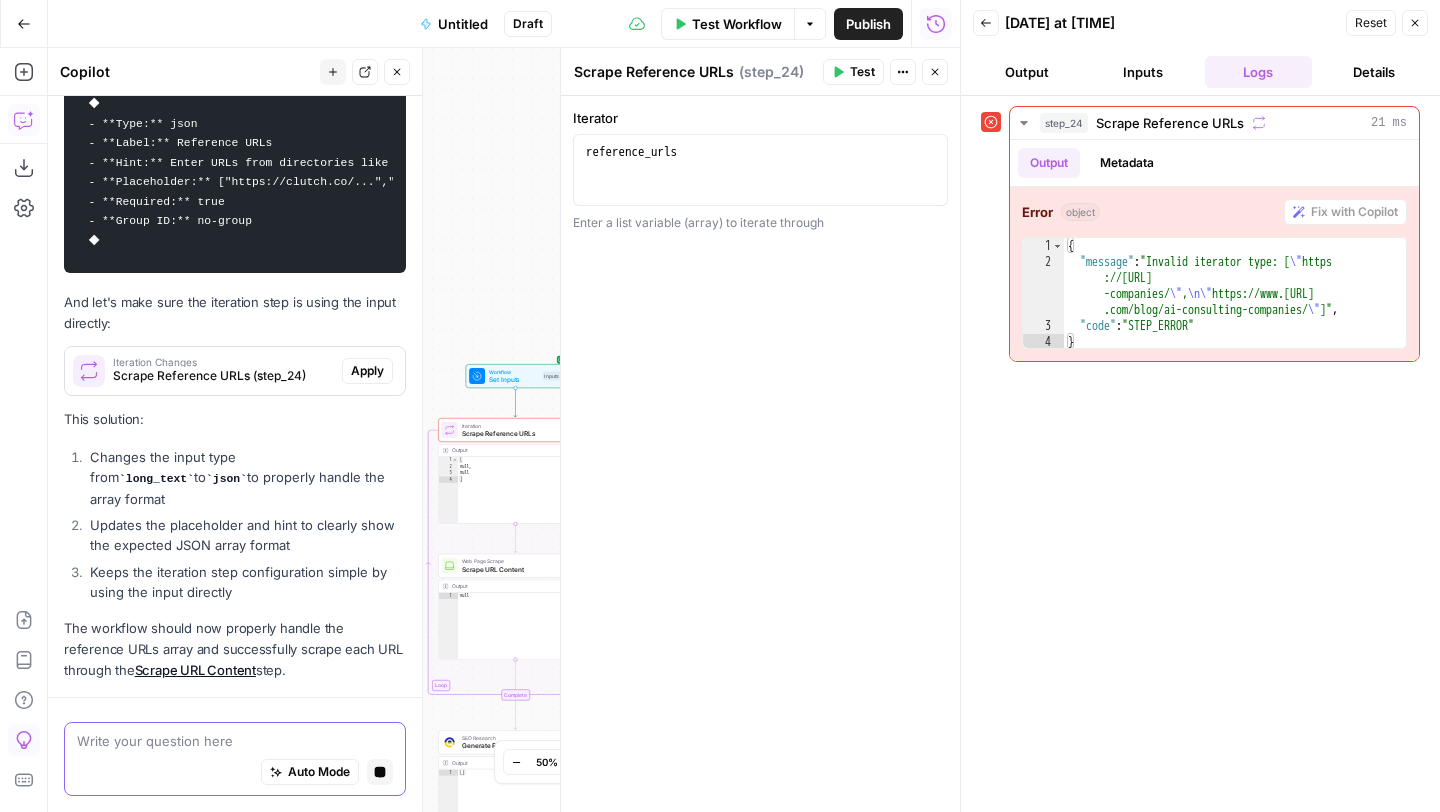 scroll, scrollTop: 10432, scrollLeft: 0, axis: vertical 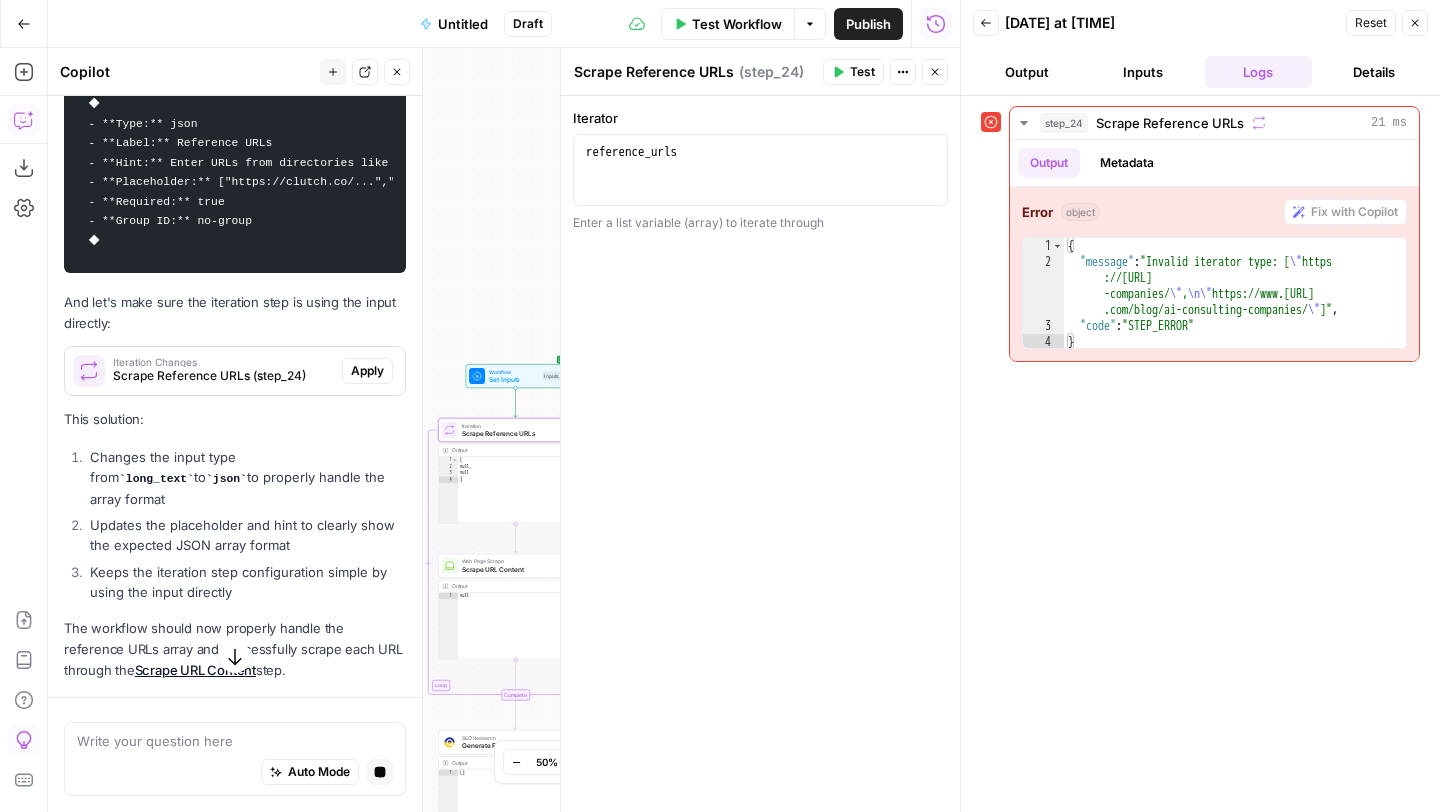 click on "Apply" at bounding box center (367, 371) 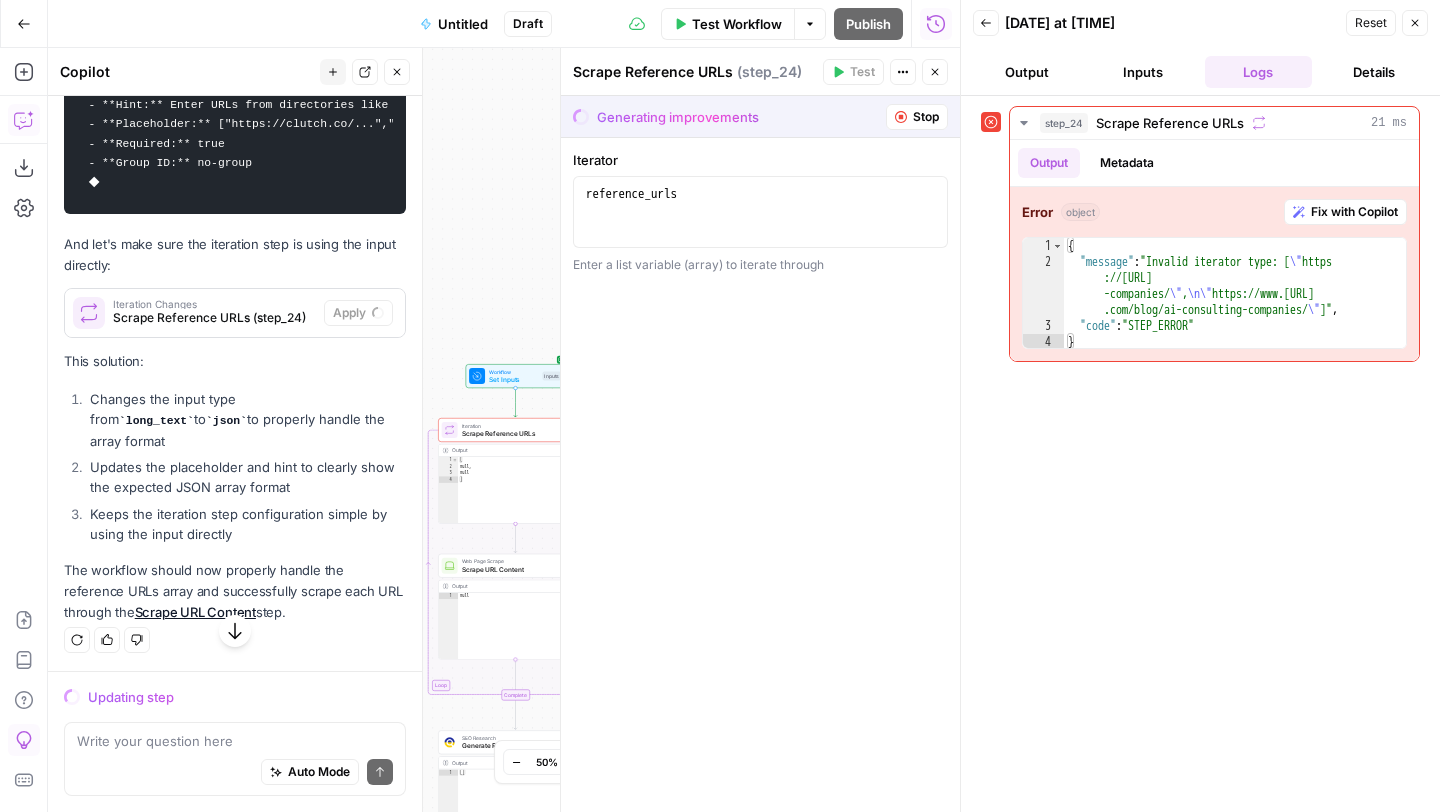 scroll, scrollTop: 10539, scrollLeft: 0, axis: vertical 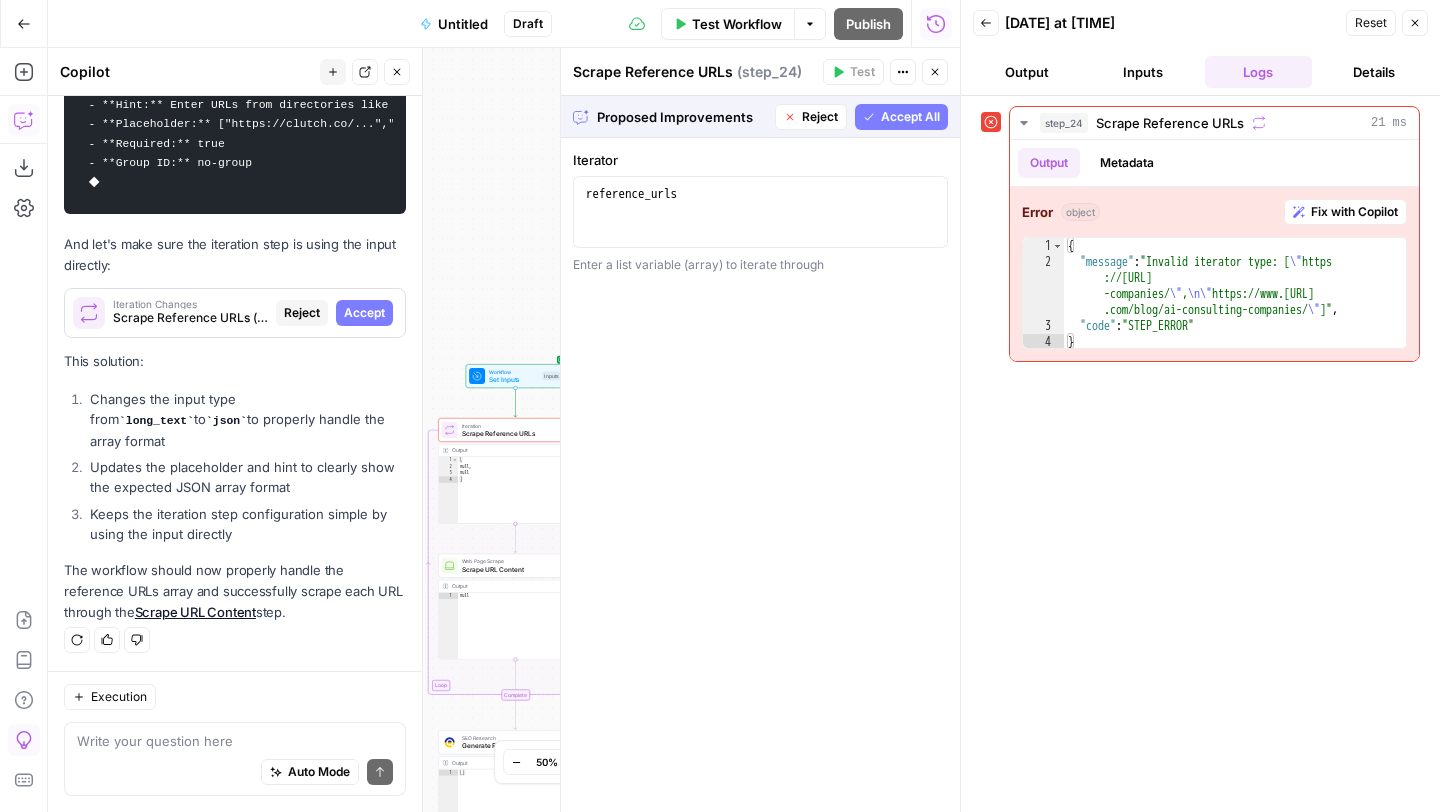 click on "Accept All" at bounding box center (910, 117) 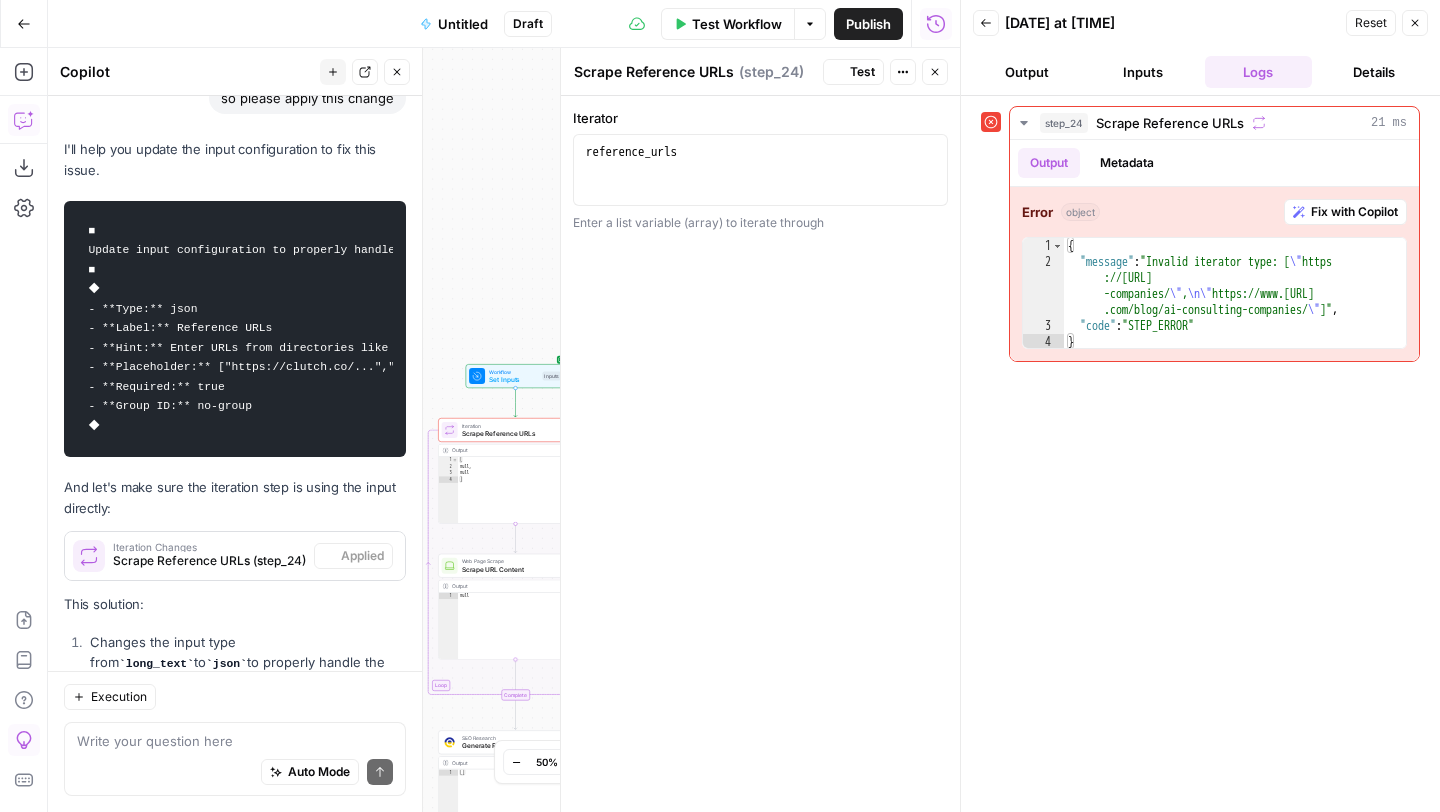 scroll, scrollTop: 10859, scrollLeft: 0, axis: vertical 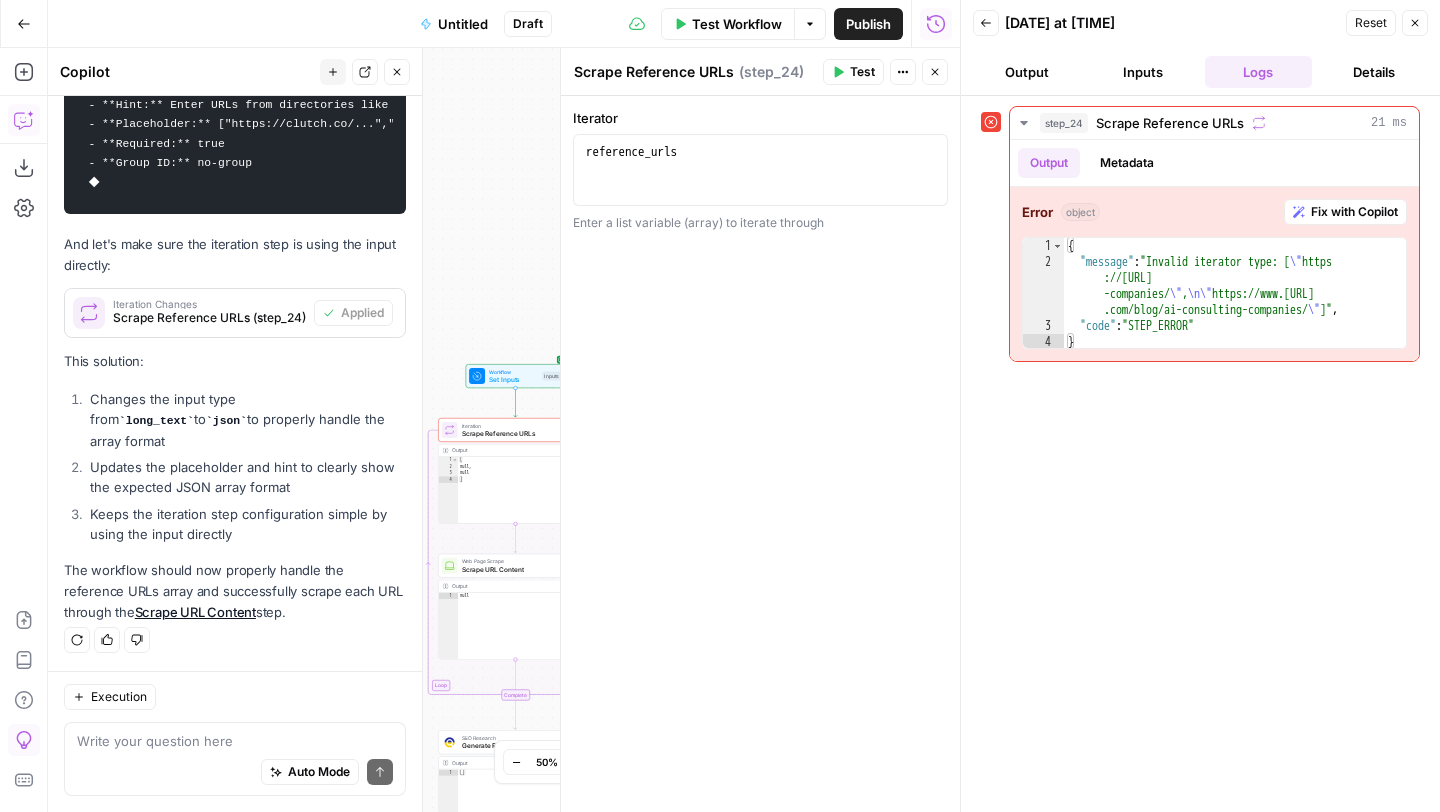 click on "Test Workflow" at bounding box center (737, 24) 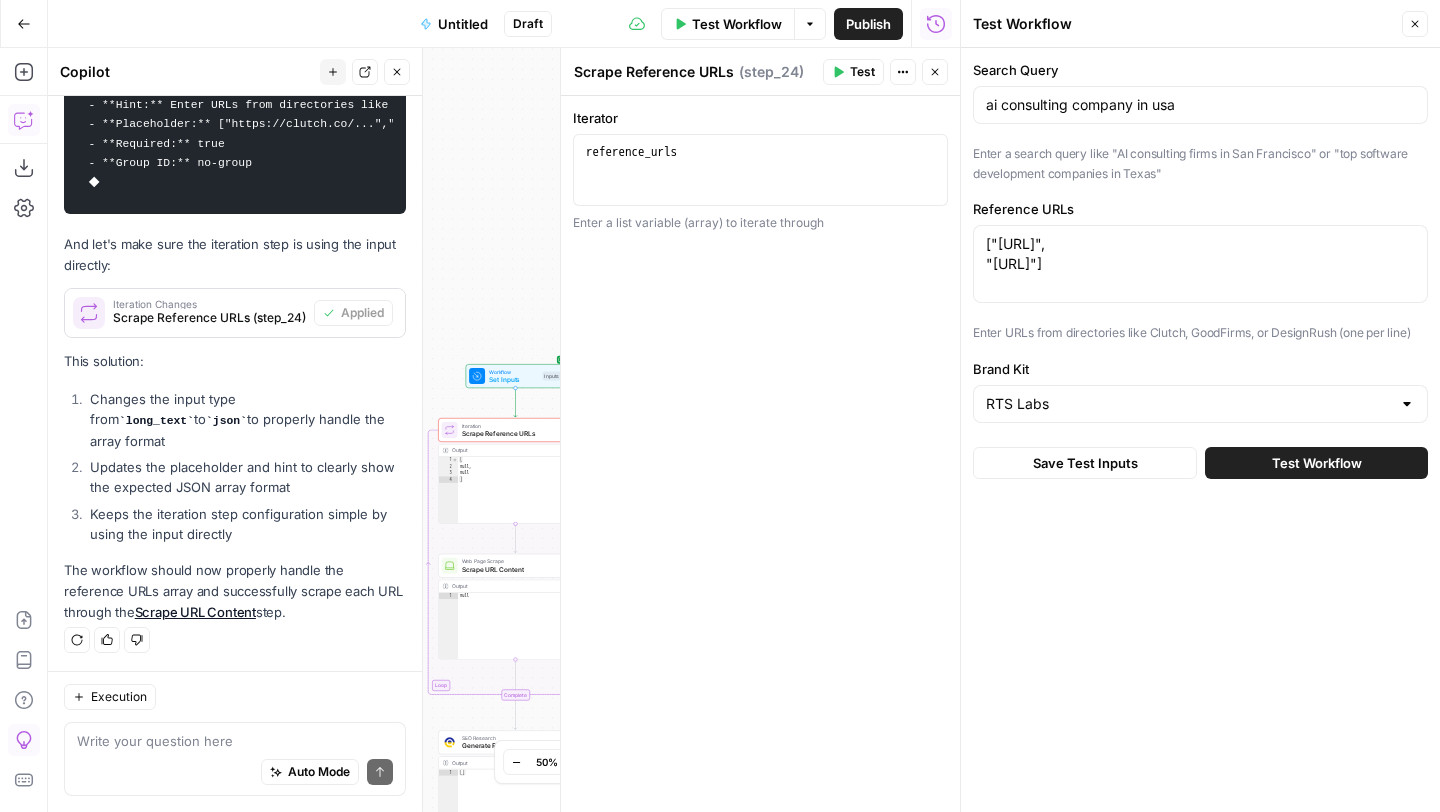click on "Test Workflow" at bounding box center (1317, 463) 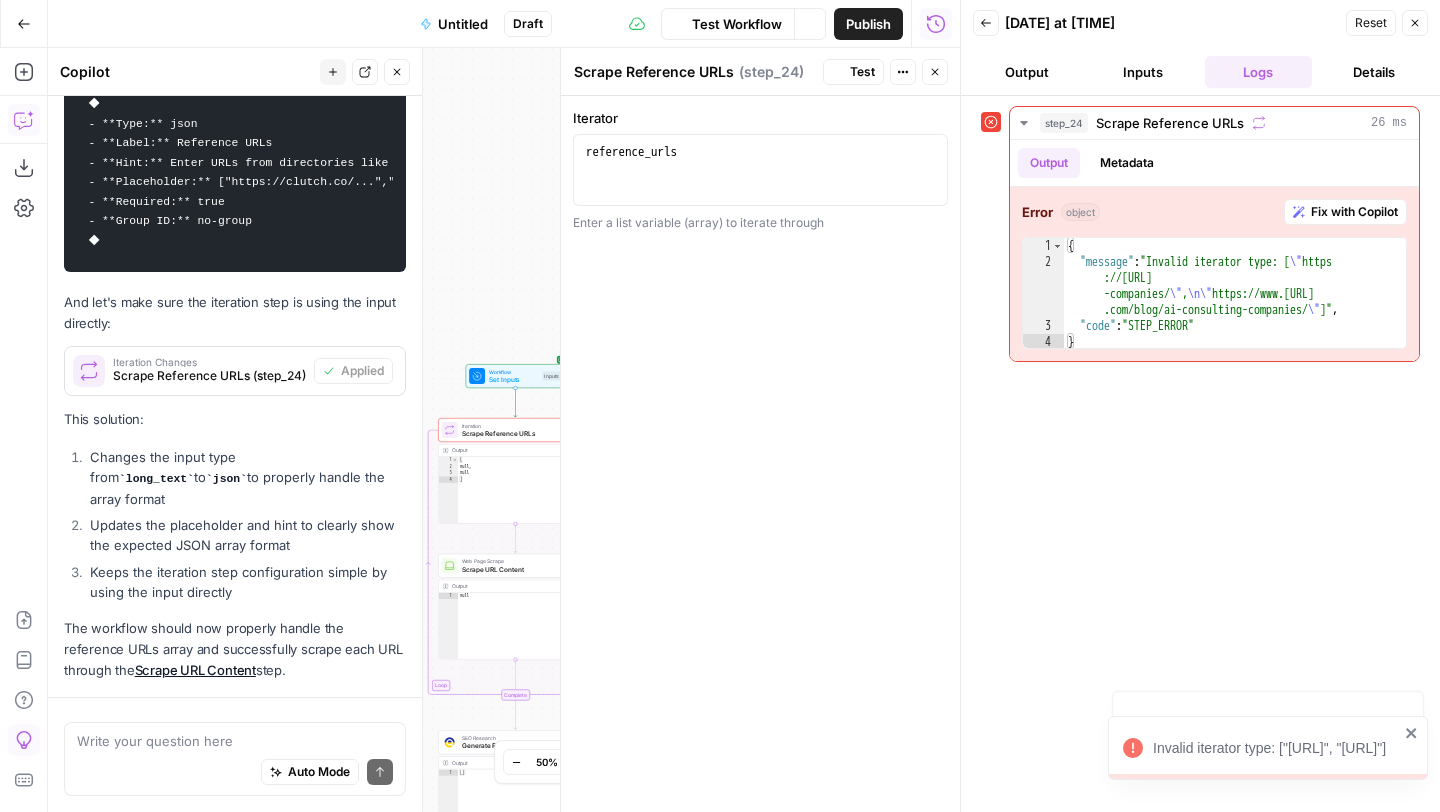 scroll, scrollTop: 10859, scrollLeft: 0, axis: vertical 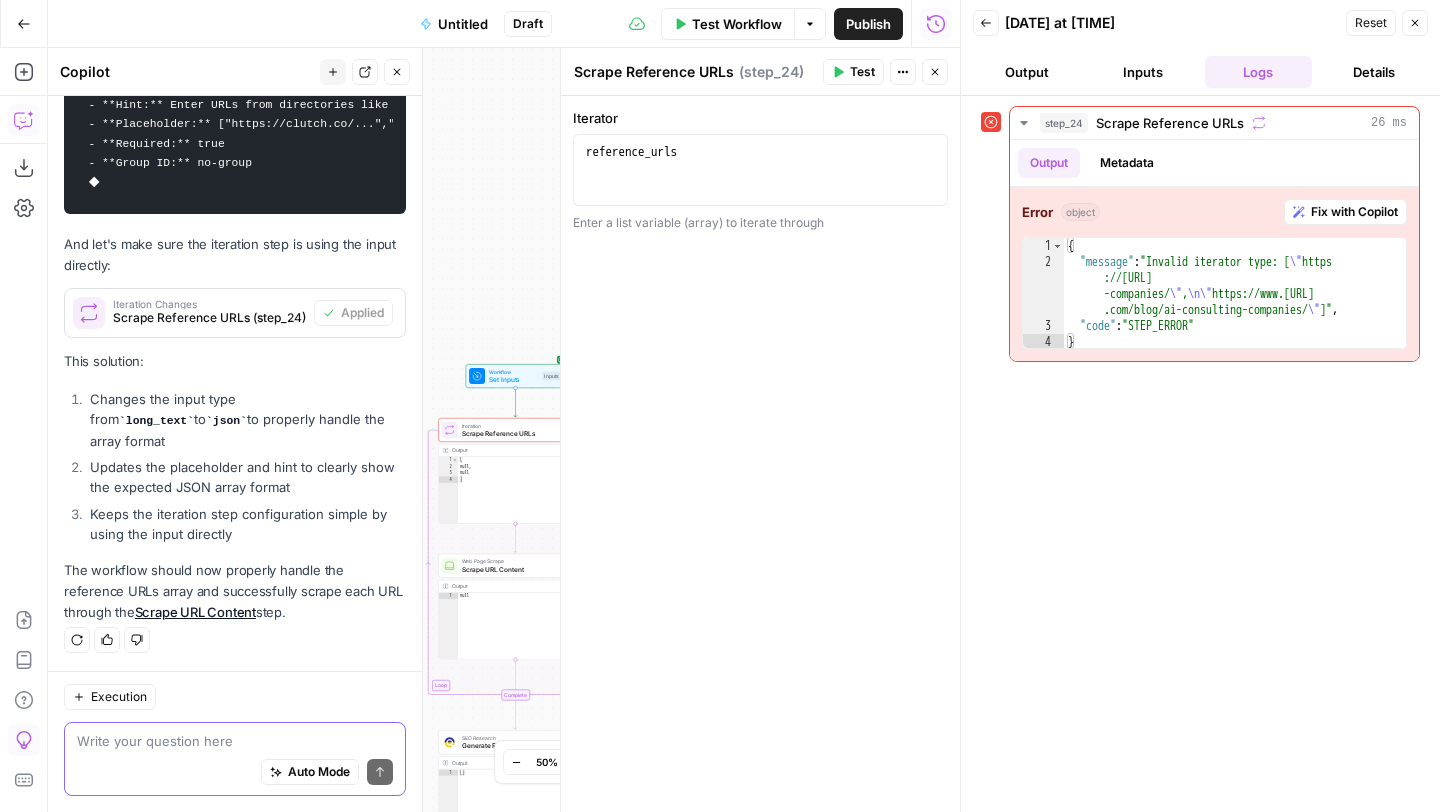 click at bounding box center (235, 741) 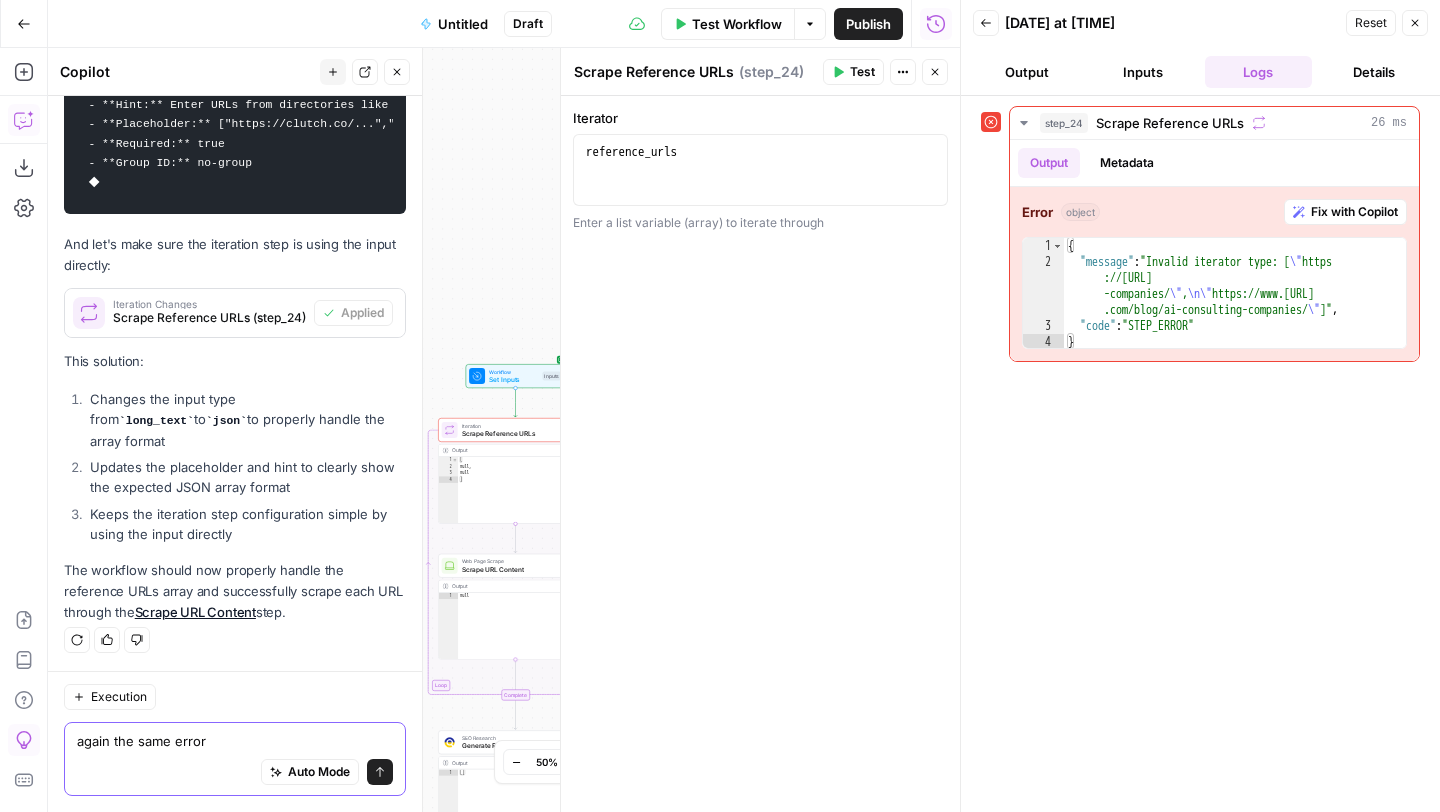 type on "again the same error?" 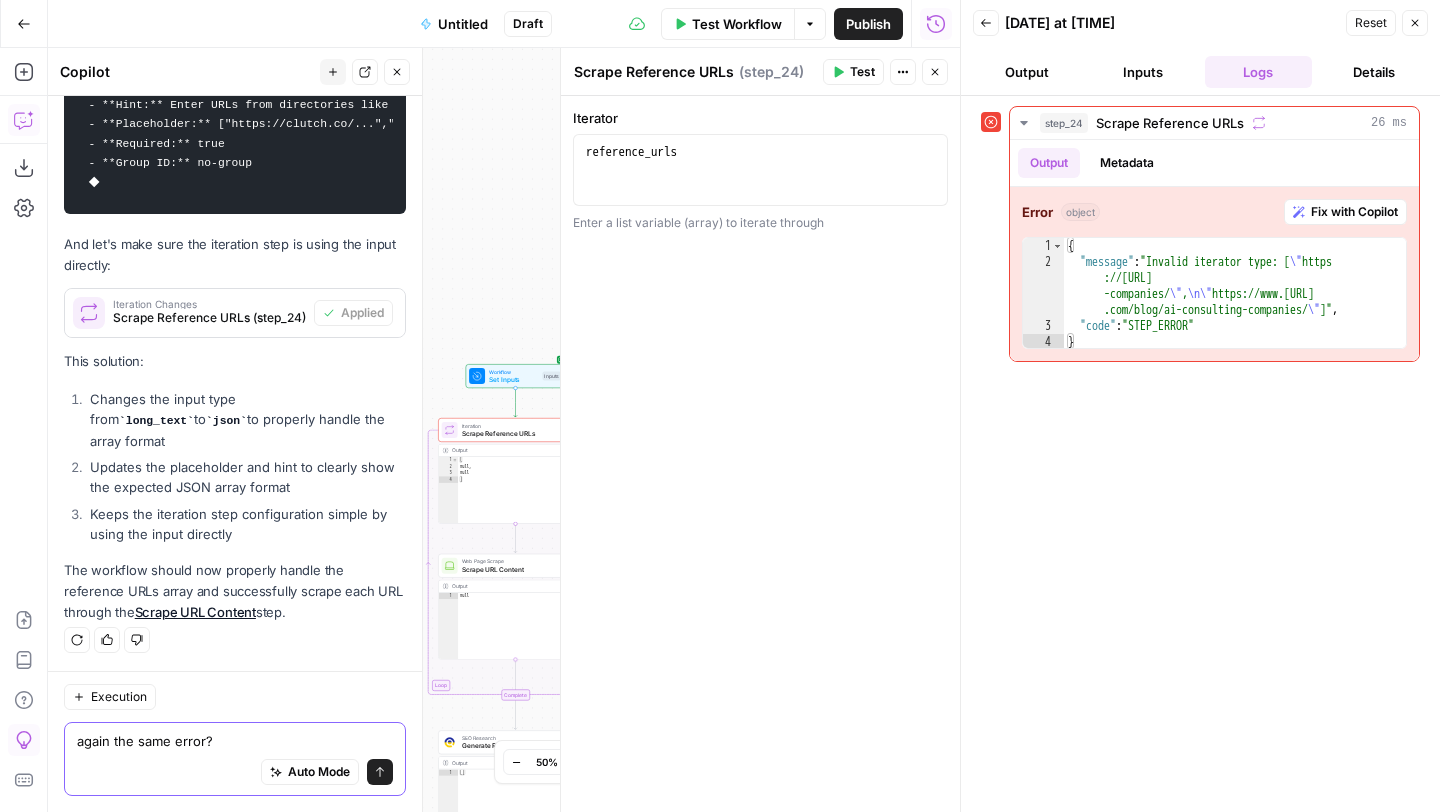 type 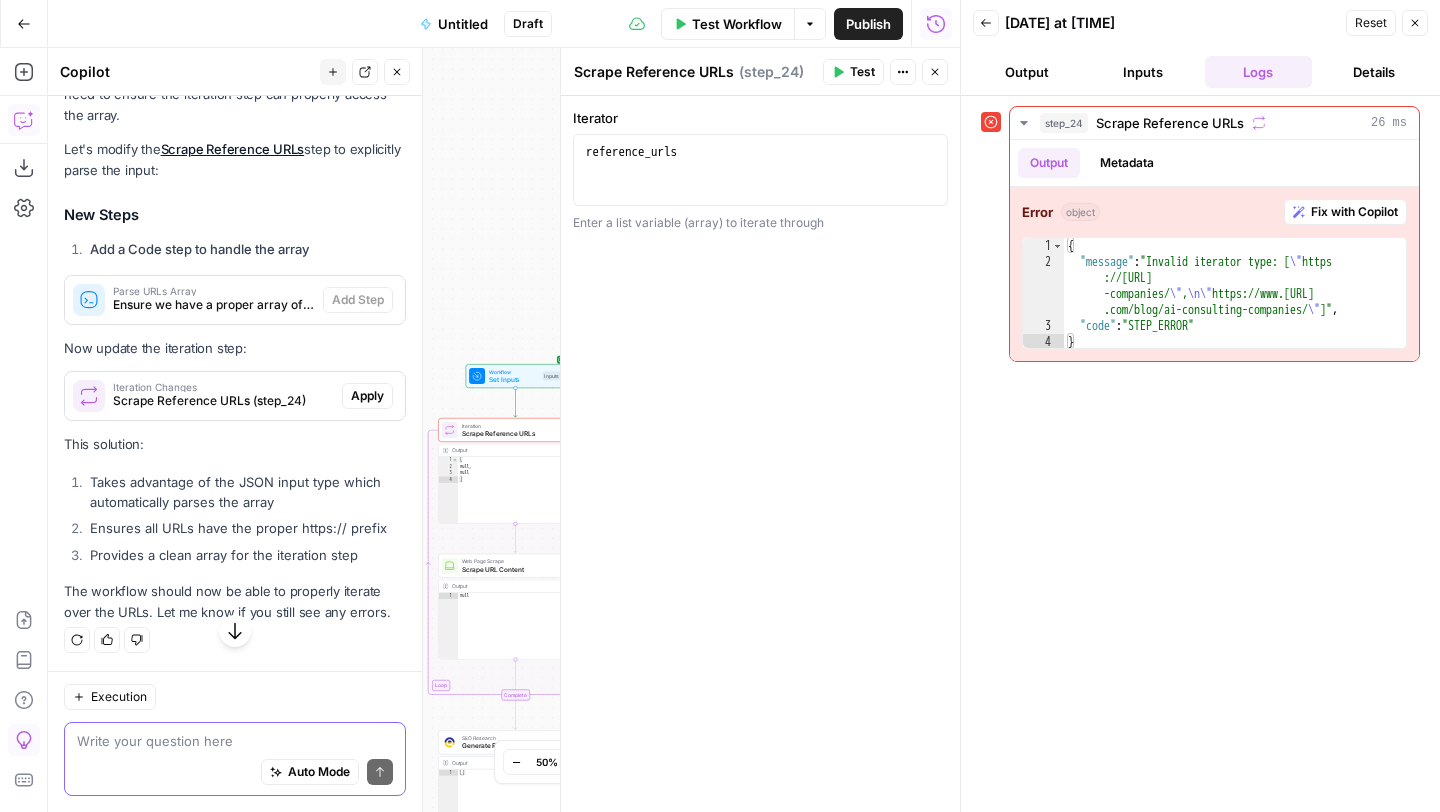 scroll, scrollTop: 11510, scrollLeft: 0, axis: vertical 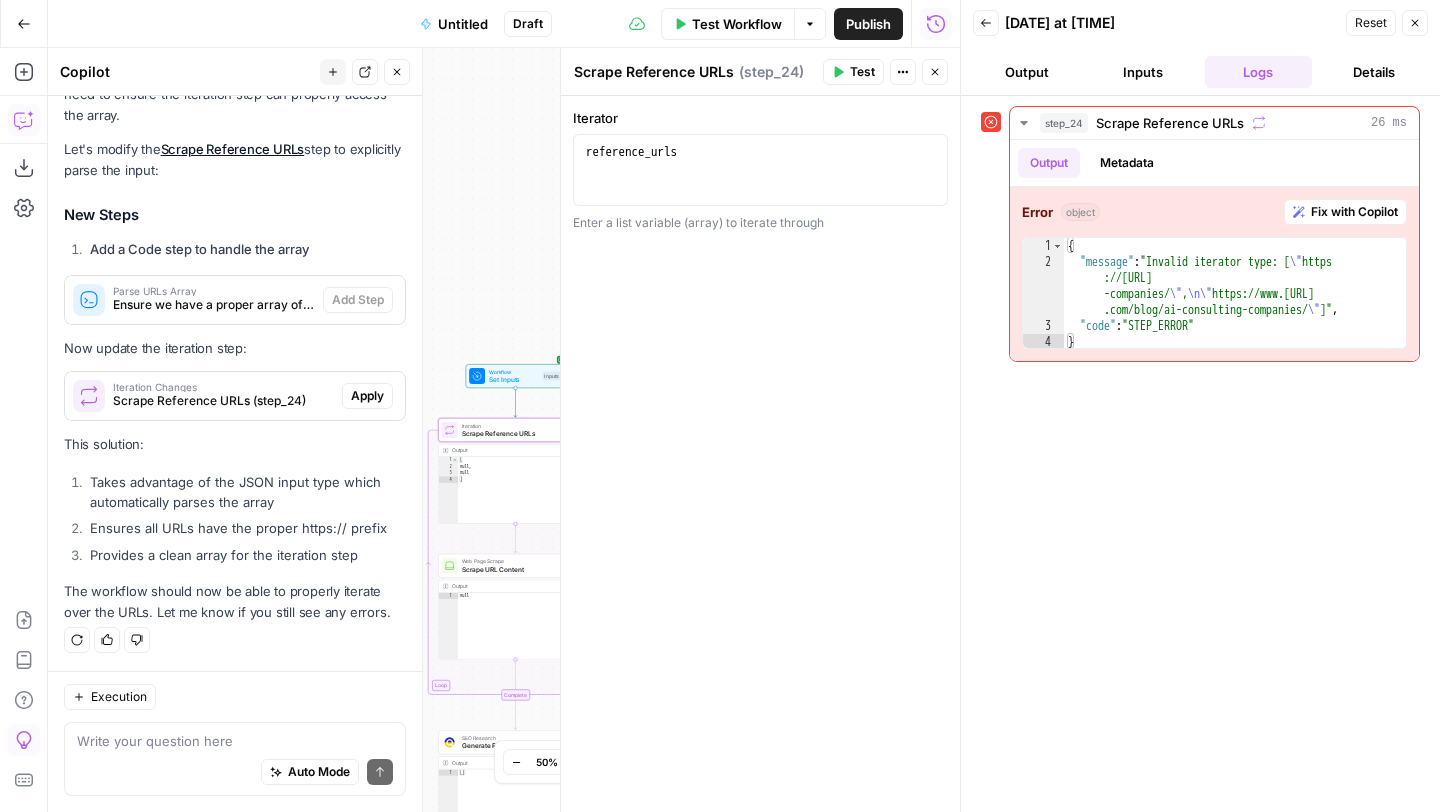 click on "Apply" at bounding box center (367, 396) 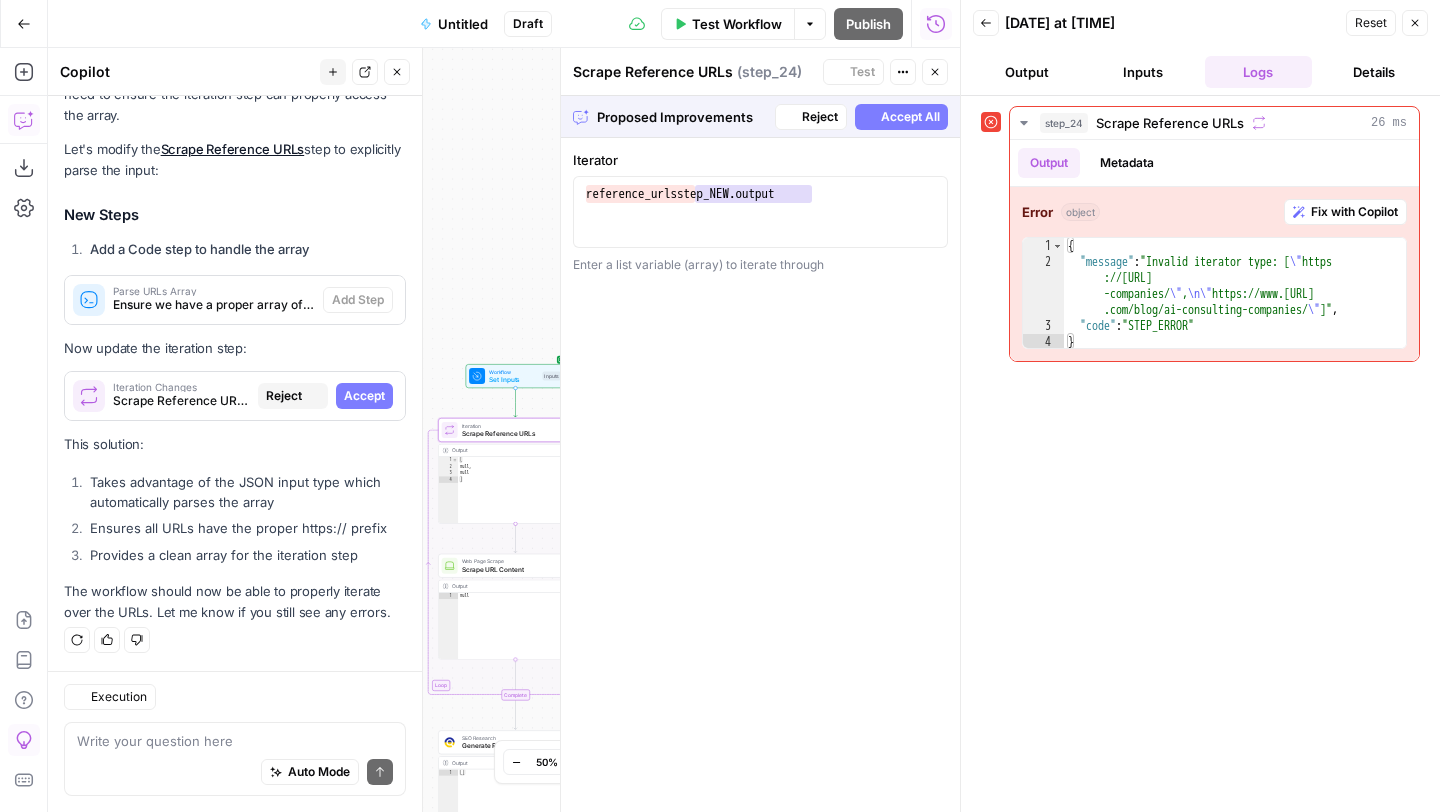 scroll, scrollTop: 11190, scrollLeft: 0, axis: vertical 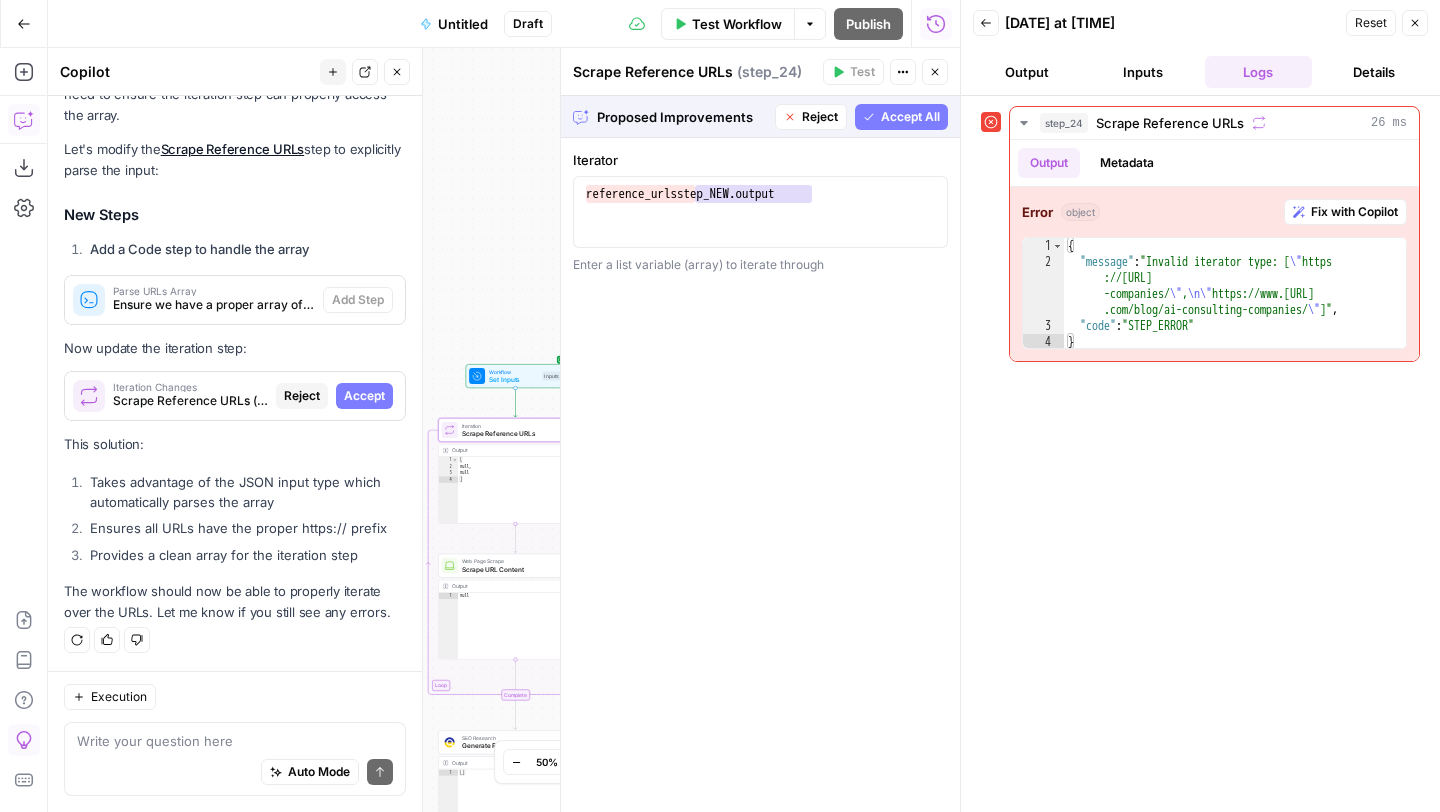 click on "Accept" at bounding box center [364, 396] 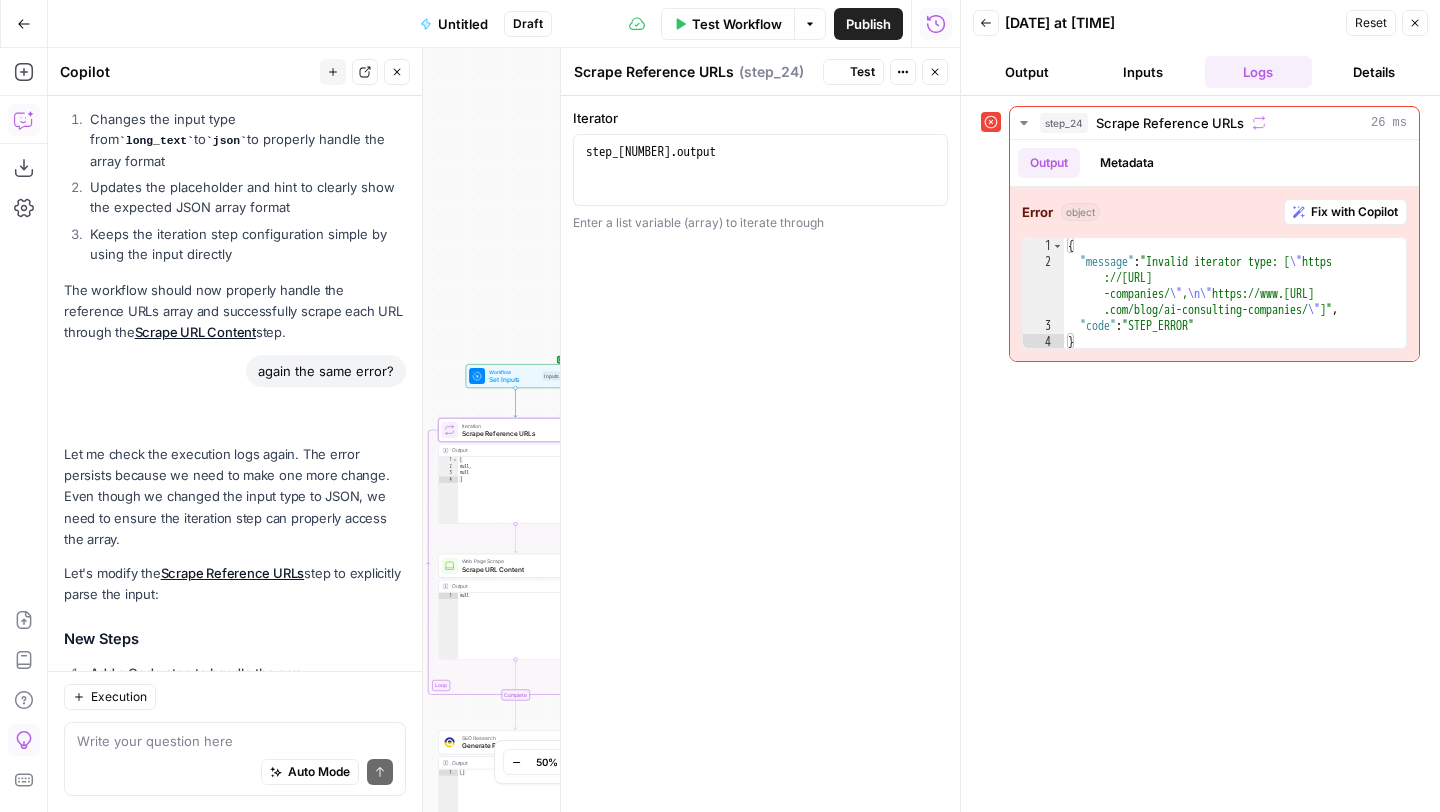 scroll, scrollTop: 11670, scrollLeft: 0, axis: vertical 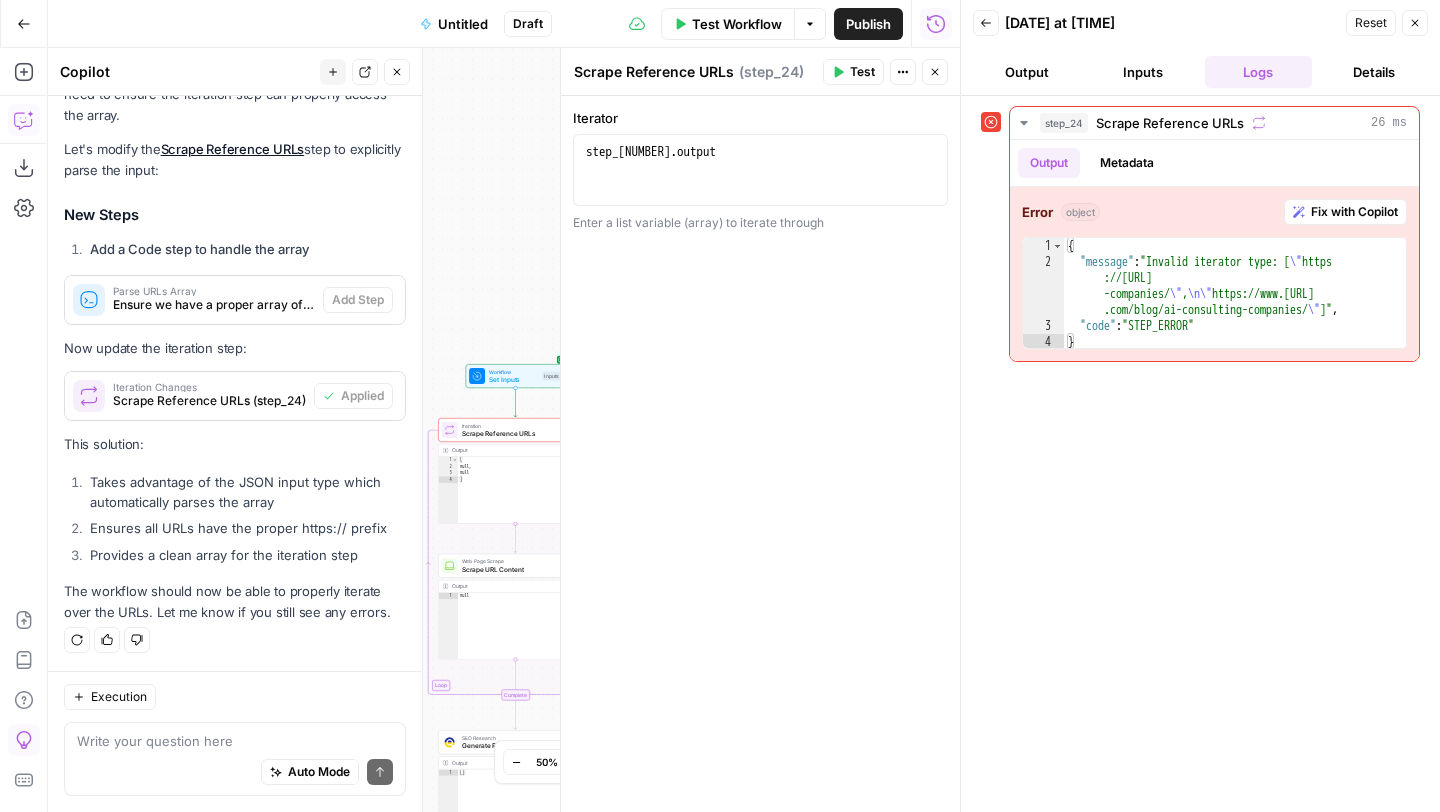 click on "Test Workflow" at bounding box center [737, 24] 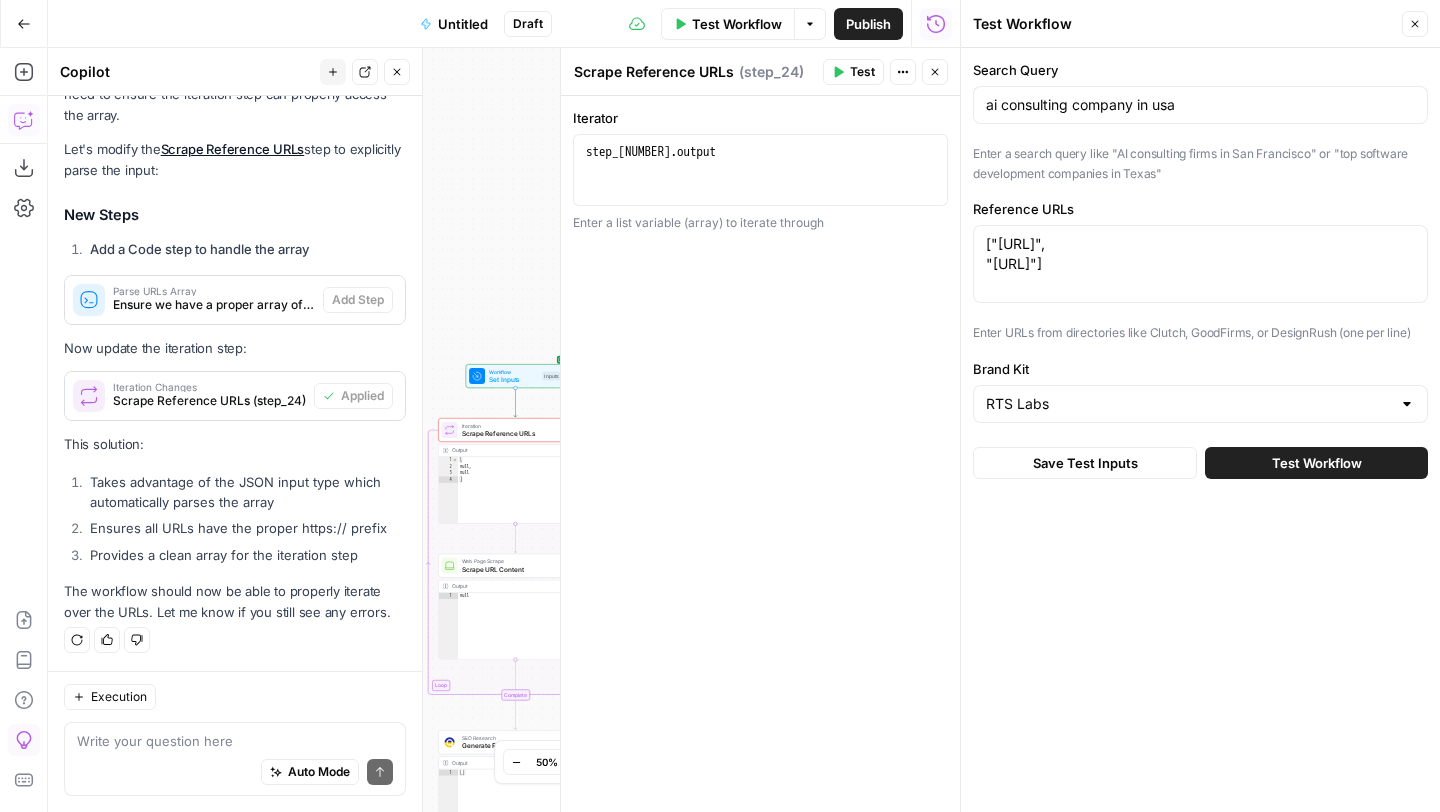 click on "Test Workflow" at bounding box center (1316, 463) 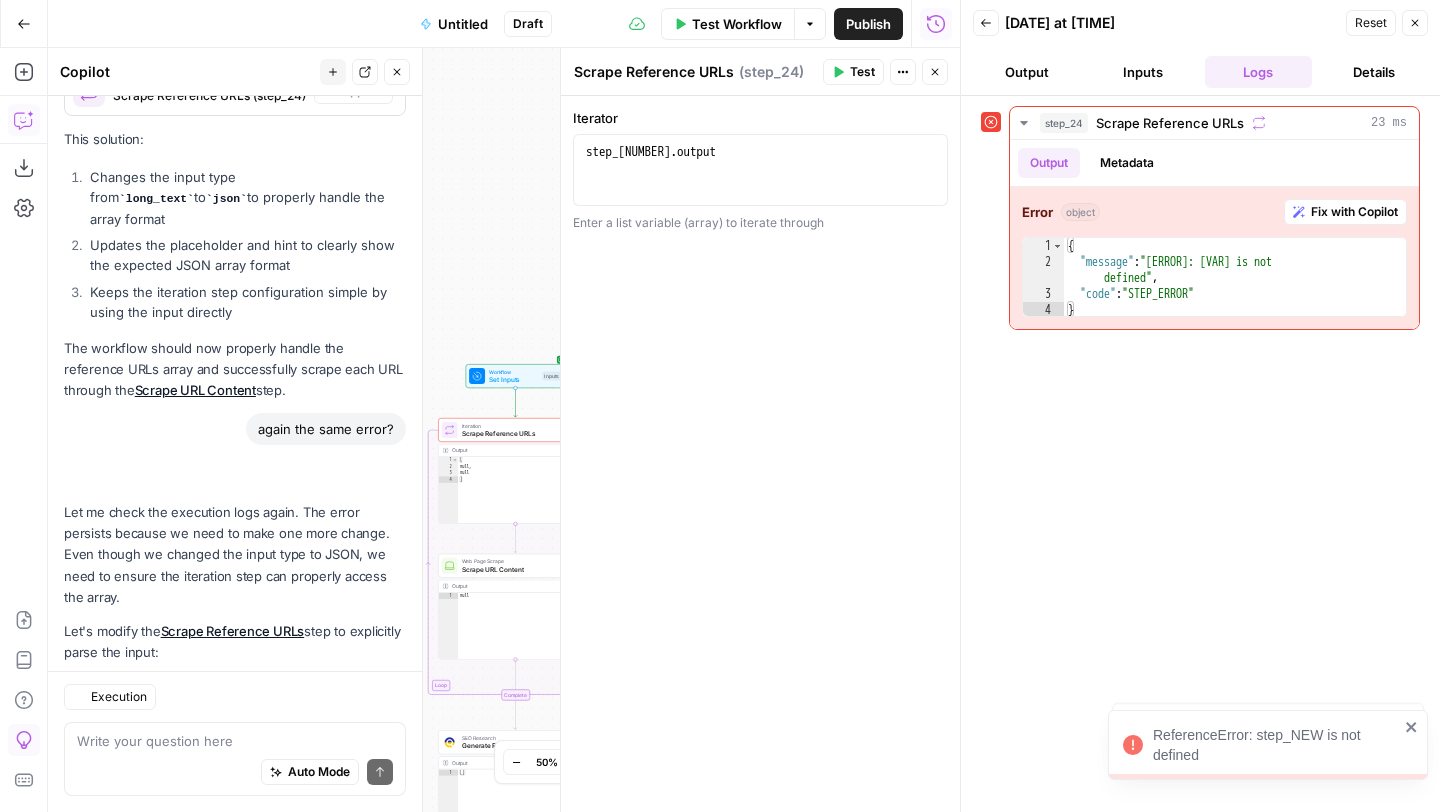 scroll, scrollTop: 11670, scrollLeft: 0, axis: vertical 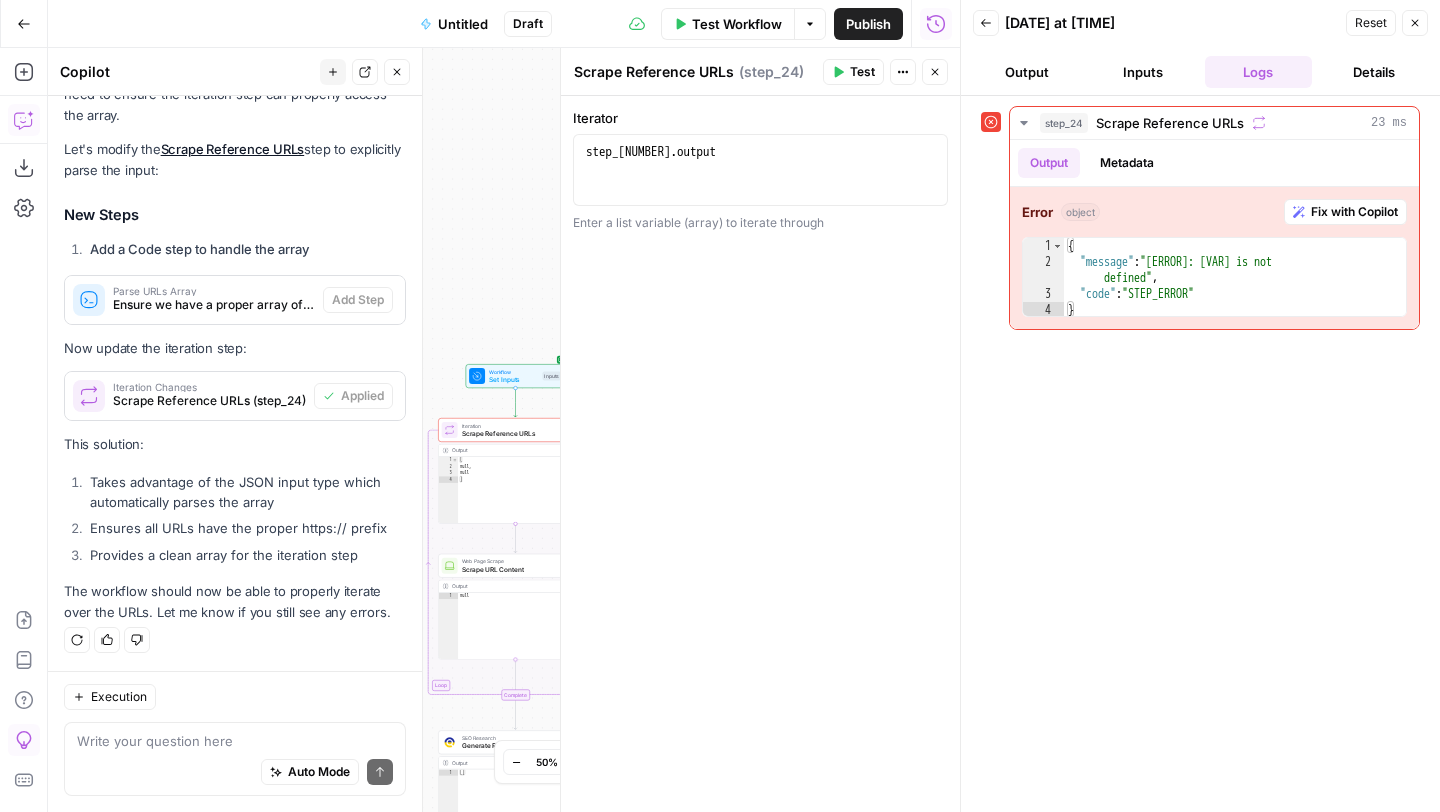 click on "Ensure we have a proper array of URLs" at bounding box center [214, 305] 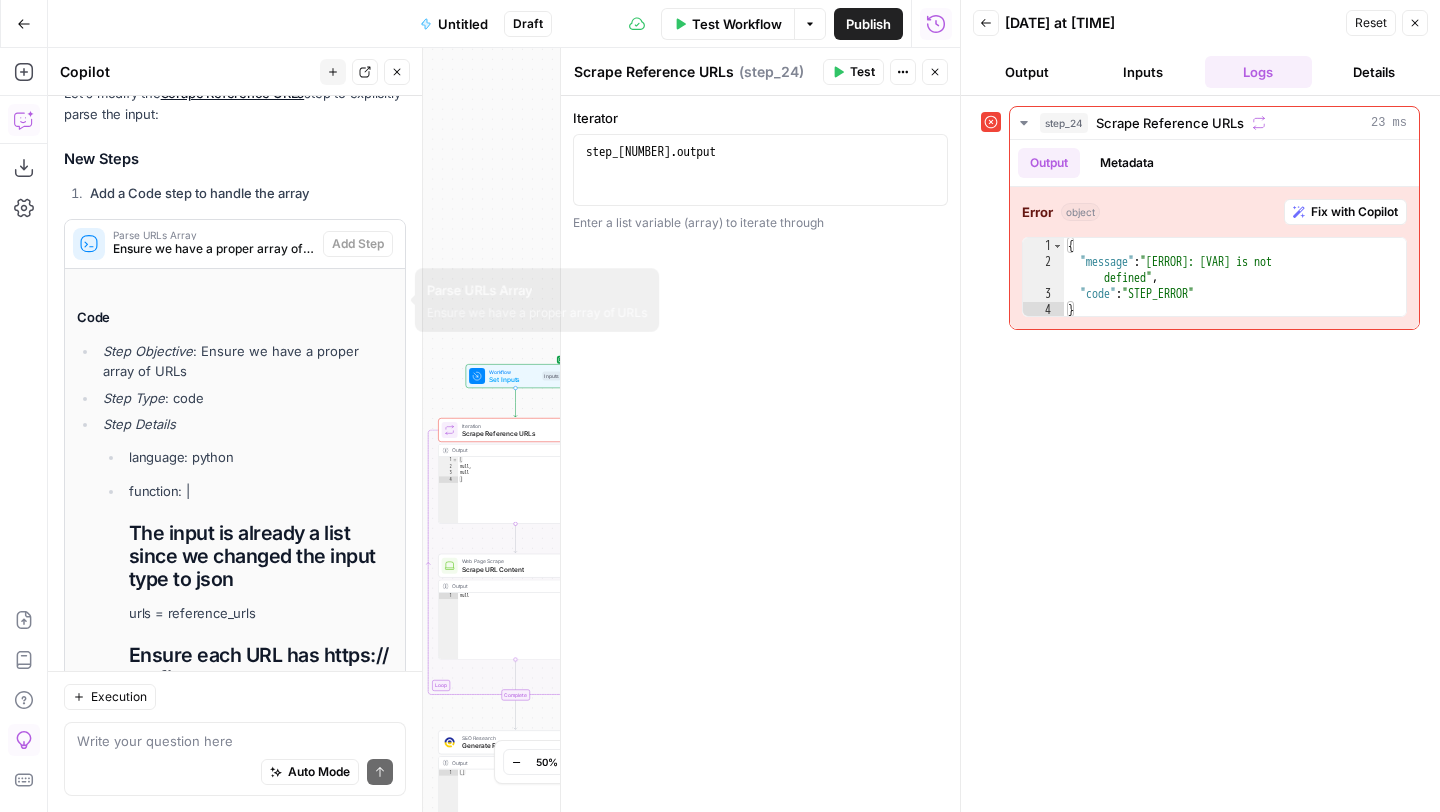 click on "Ensure we have a proper array of URLs" at bounding box center [214, 249] 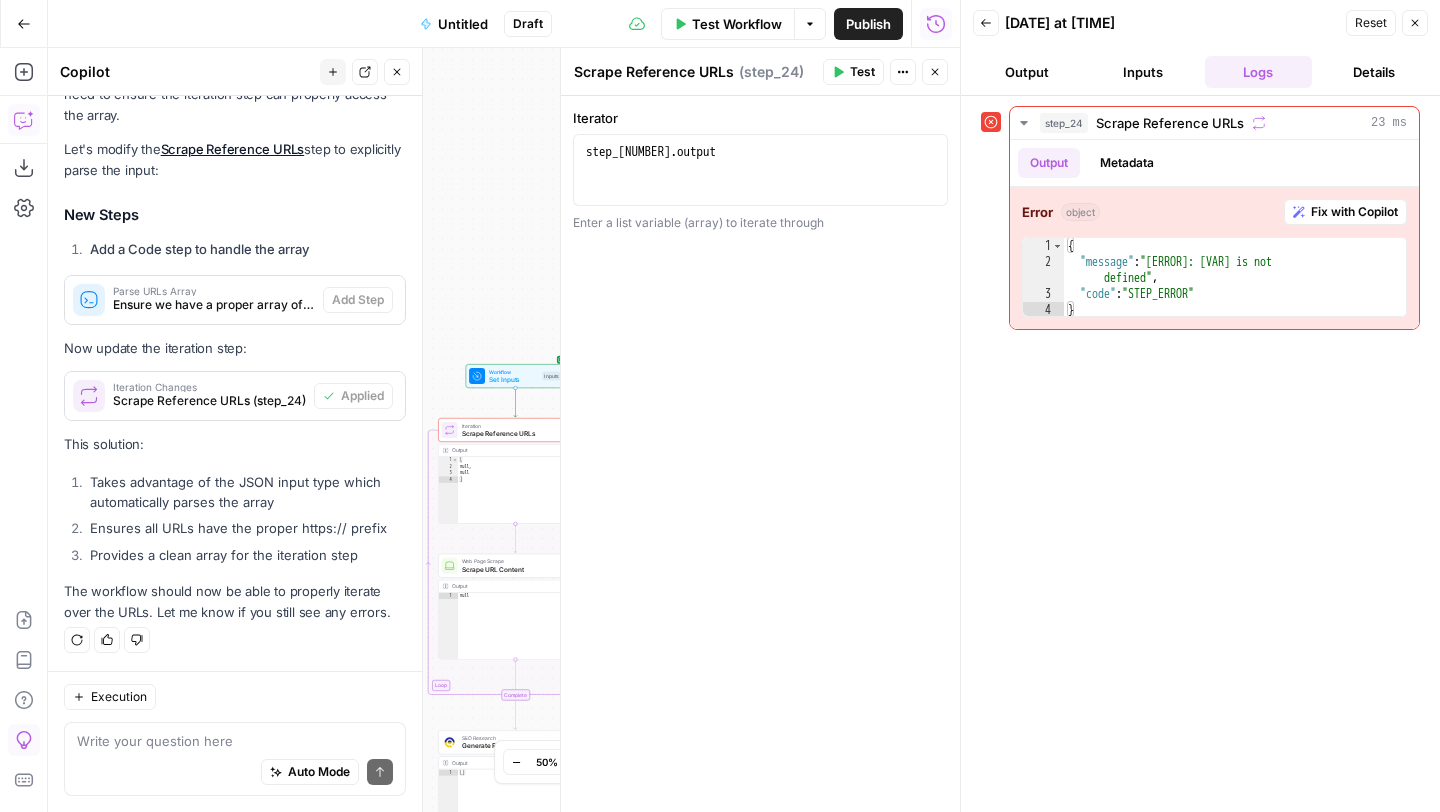click on "Ensure we have a proper array of URLs" at bounding box center (214, 305) 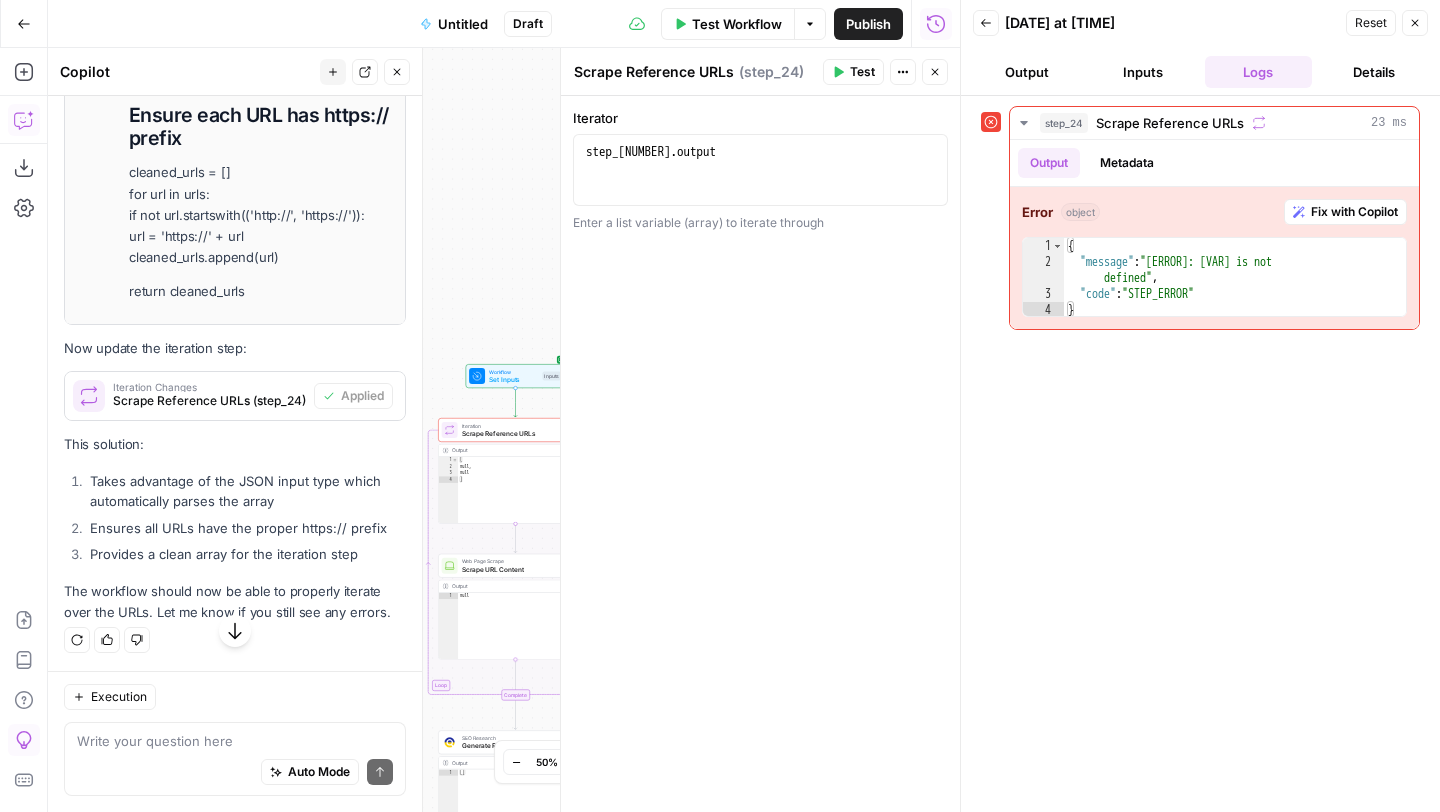 scroll, scrollTop: 12265, scrollLeft: 0, axis: vertical 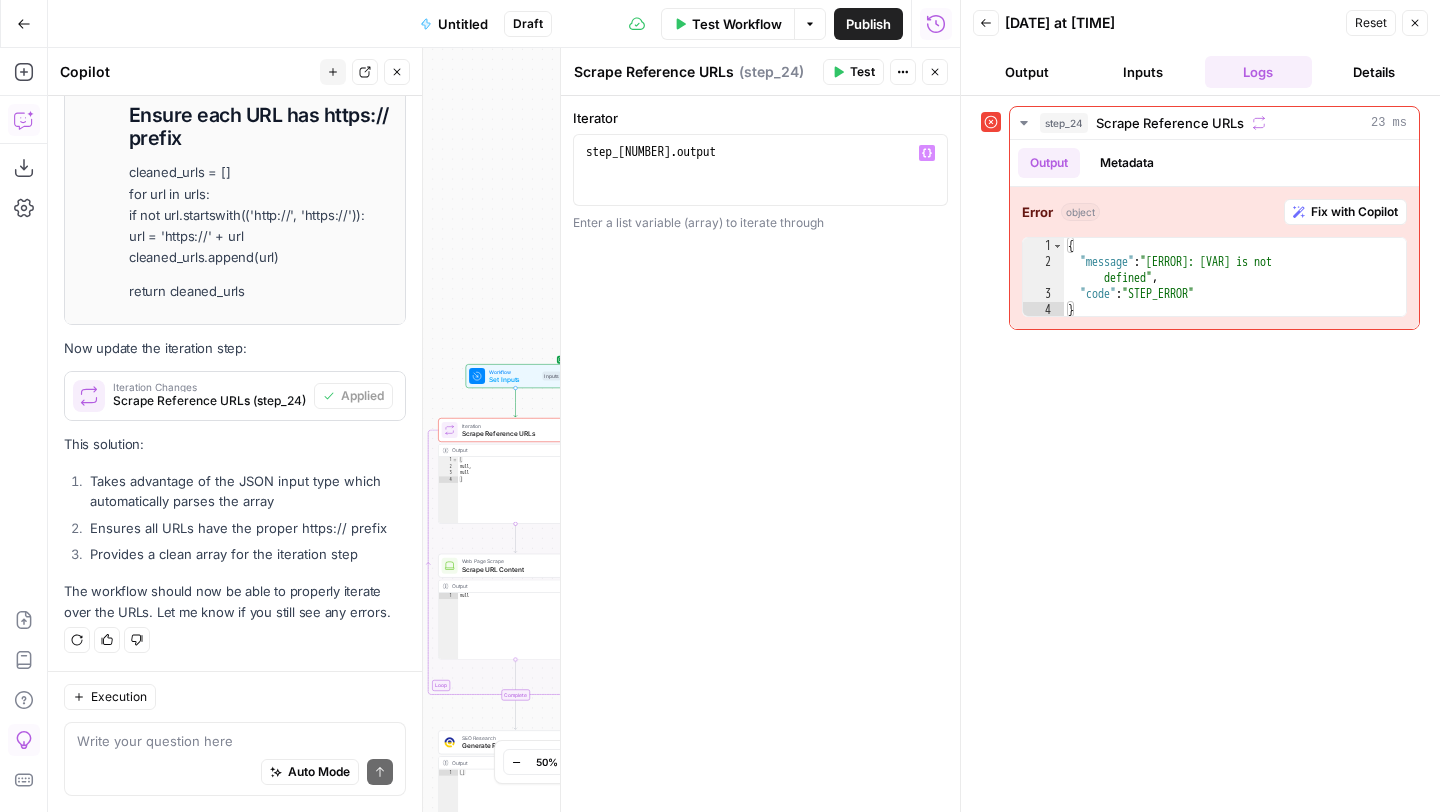 click on "step_NEW . output" at bounding box center (760, 188) 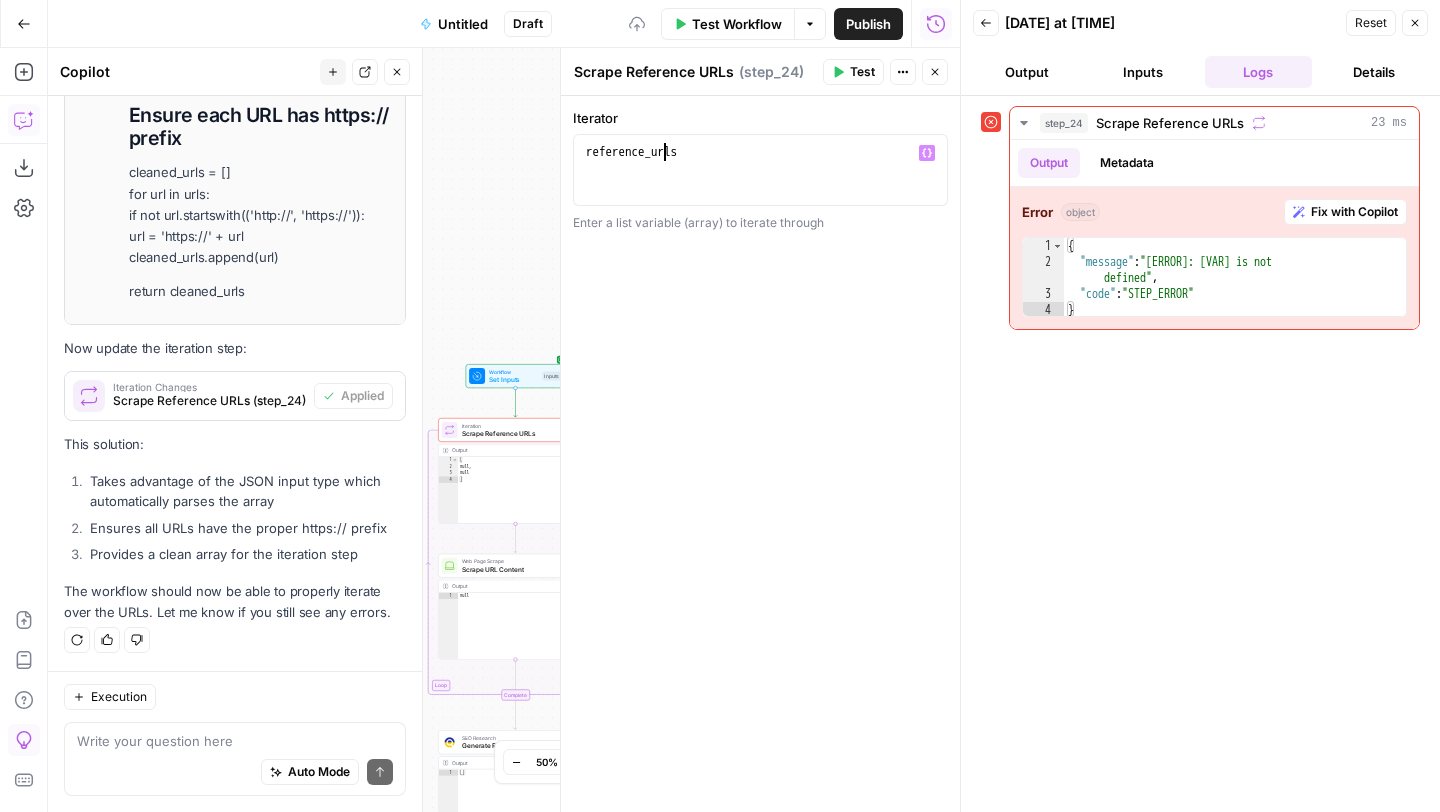 scroll, scrollTop: 0, scrollLeft: 6, axis: horizontal 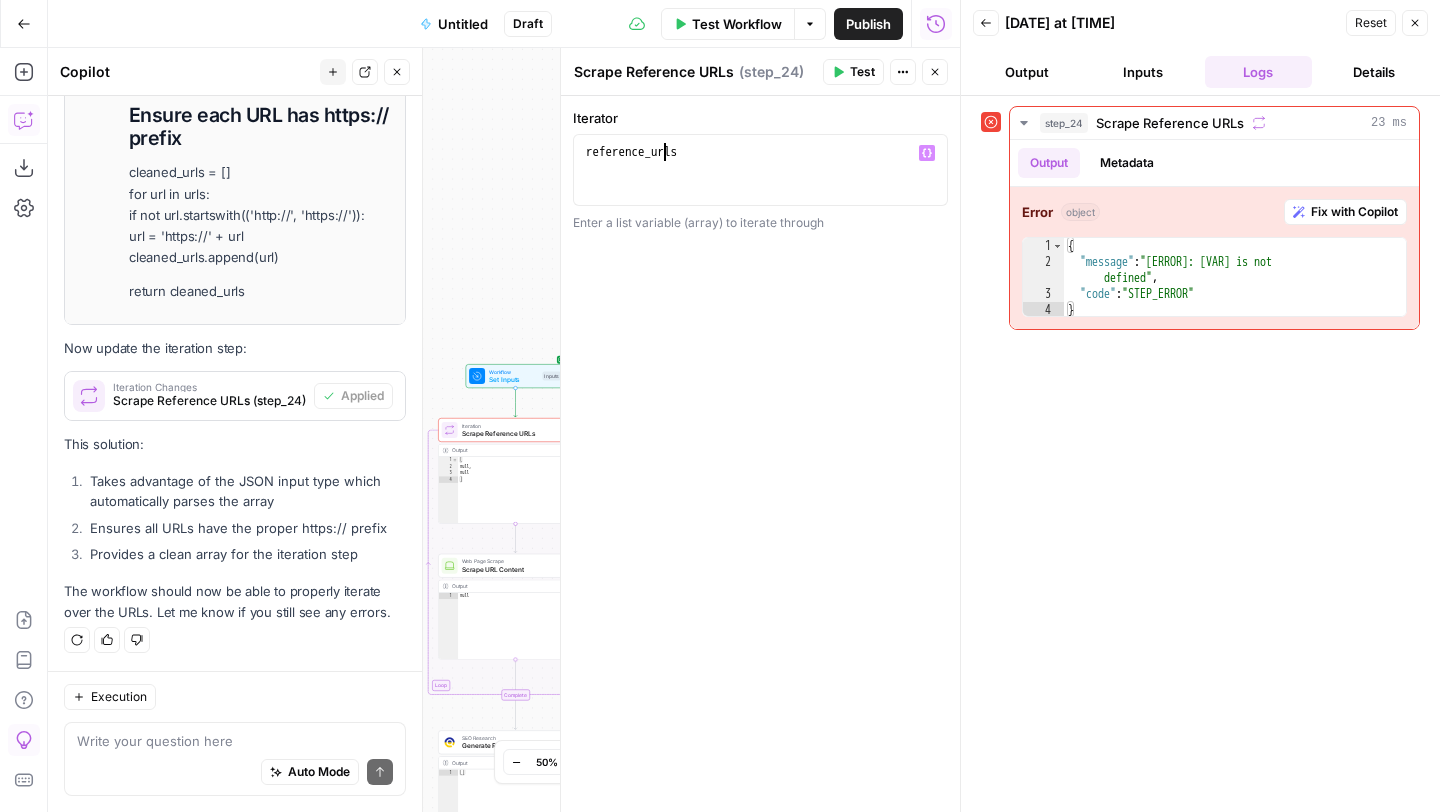 type on "**********" 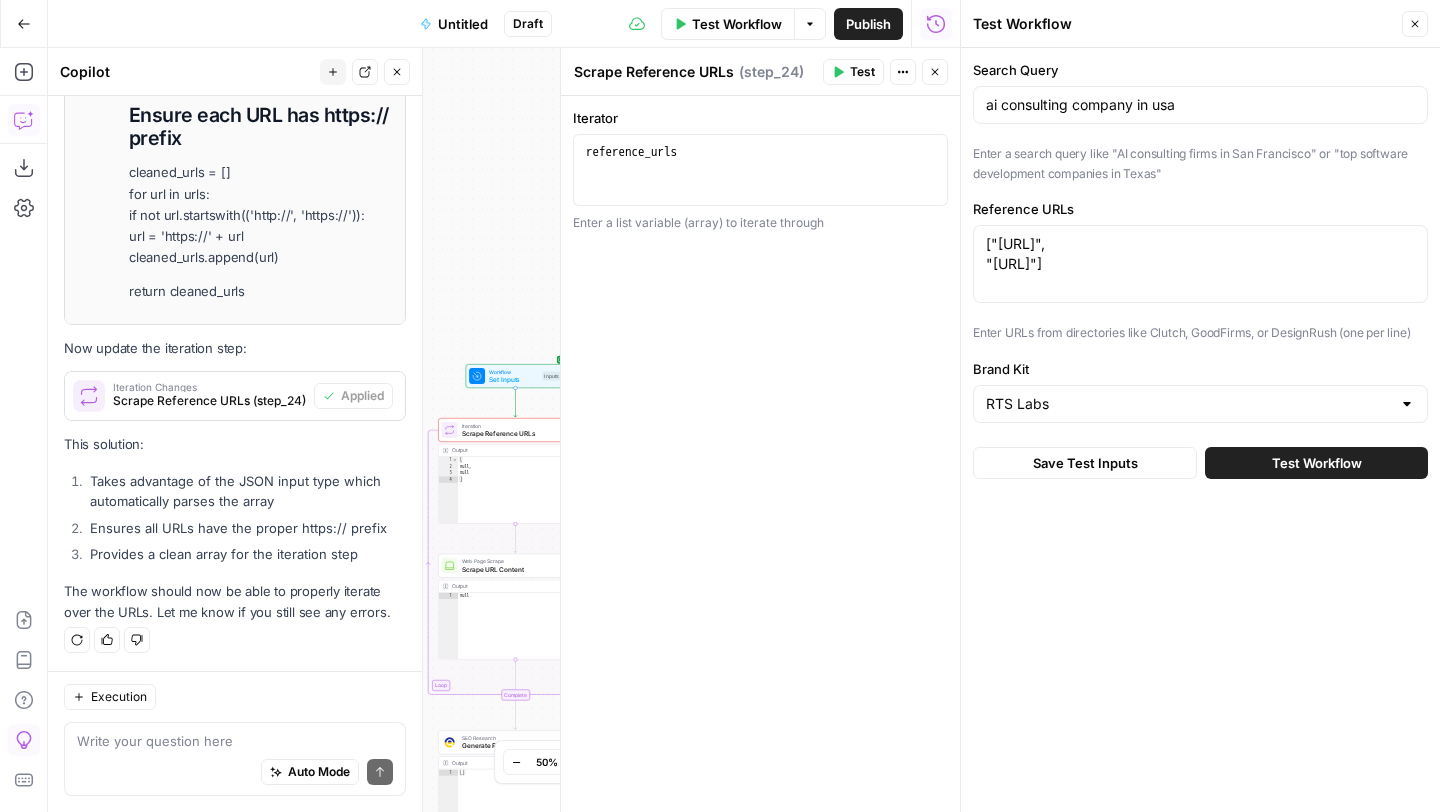 click on "Test Workflow" at bounding box center [1316, 463] 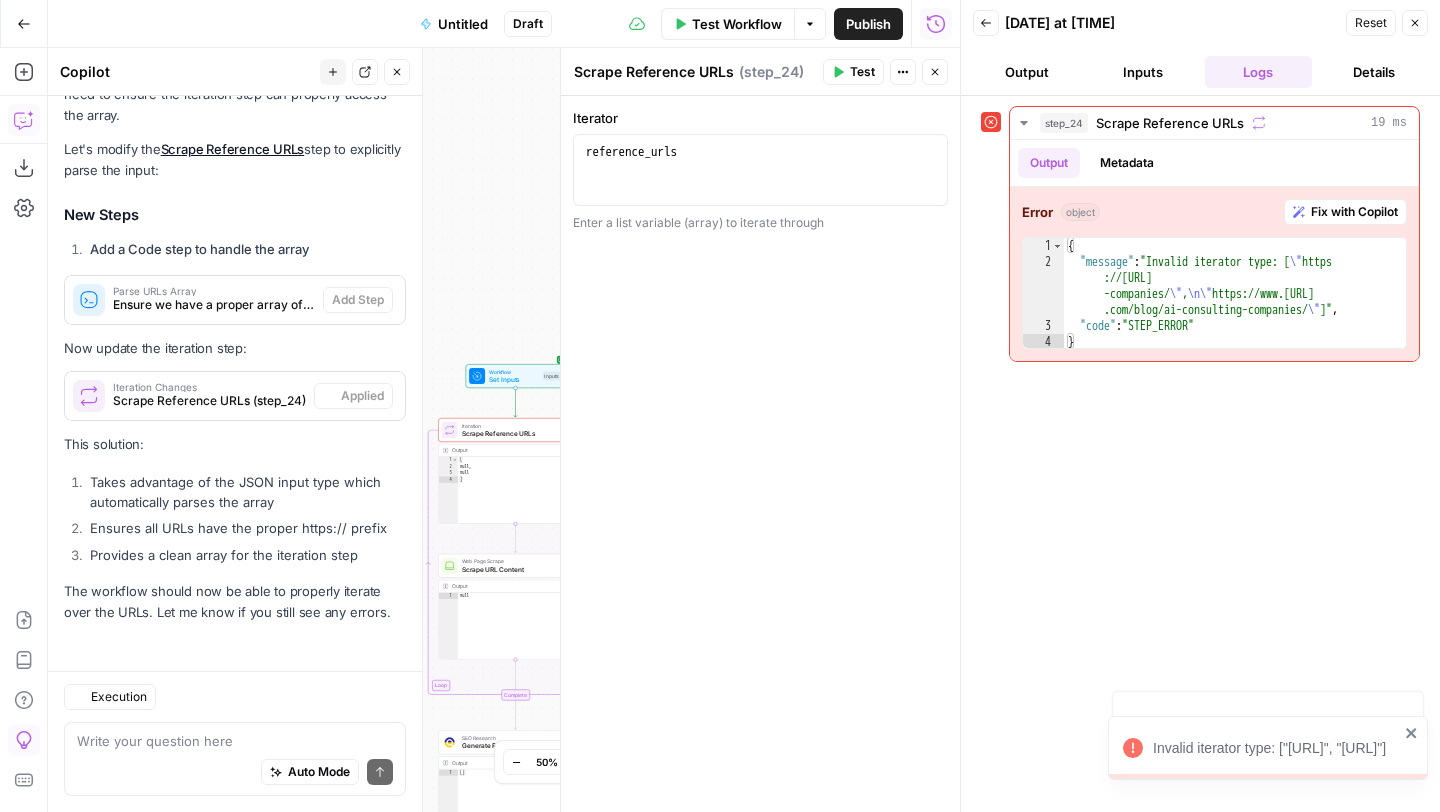 scroll, scrollTop: 11510, scrollLeft: 0, axis: vertical 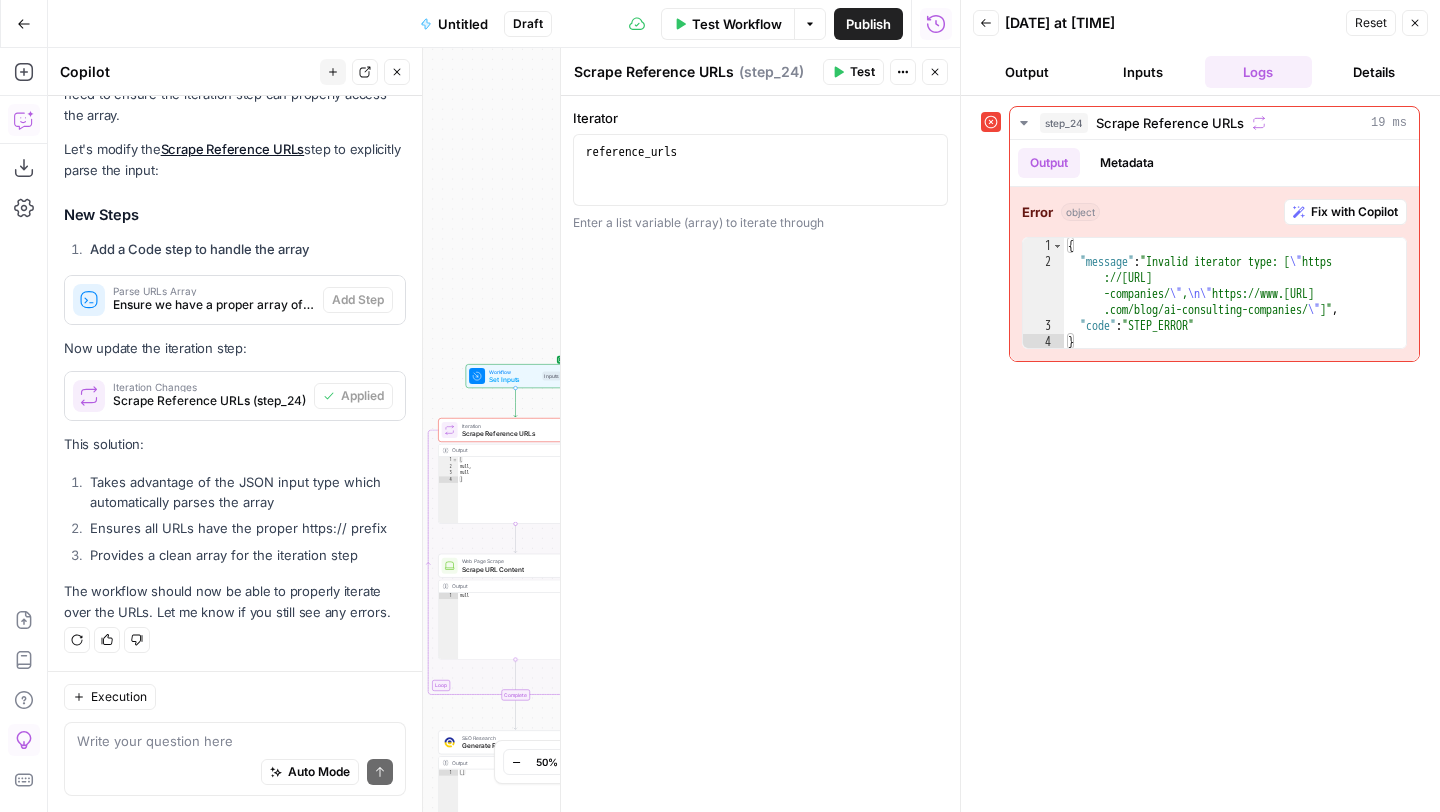 click 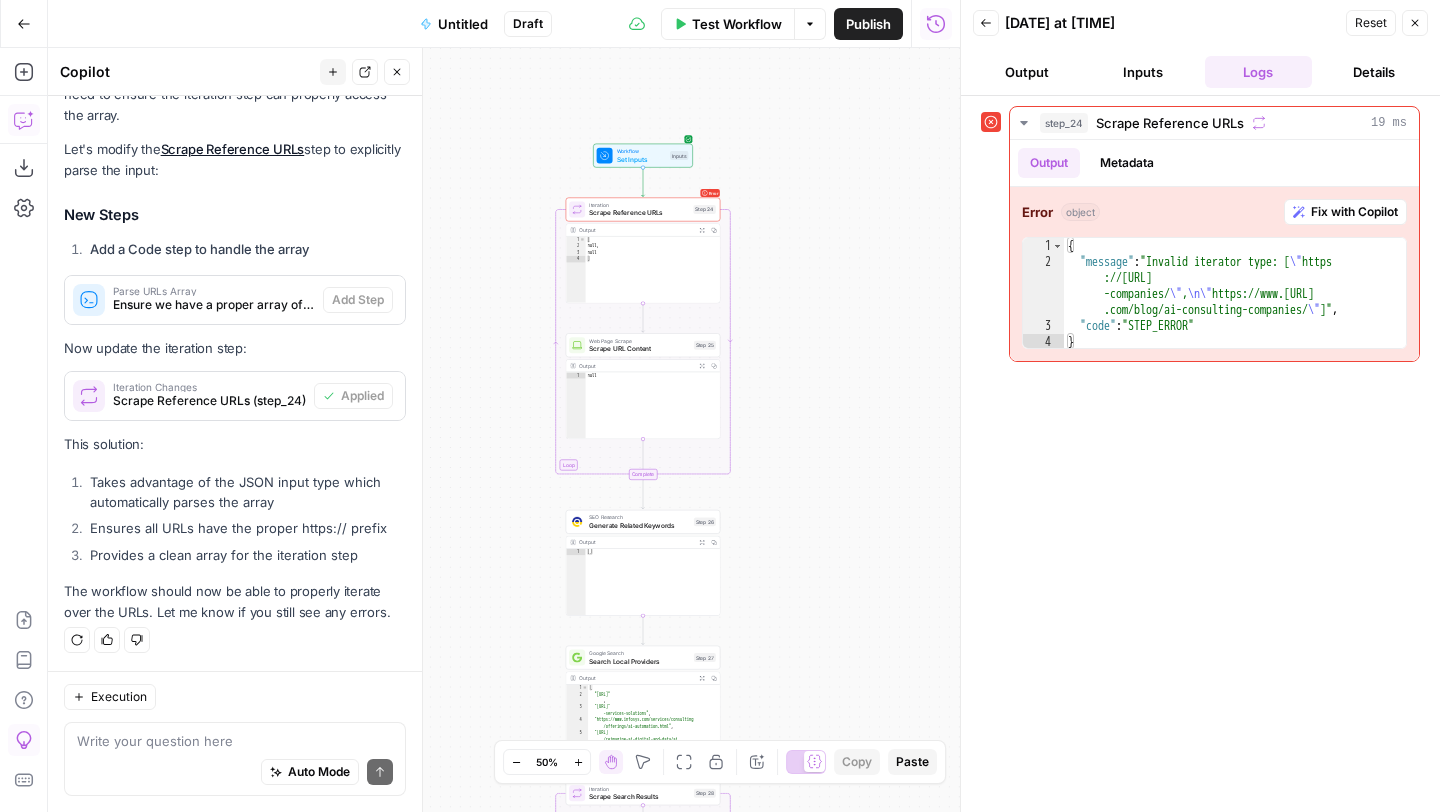 click on "Test Workflow" at bounding box center (737, 24) 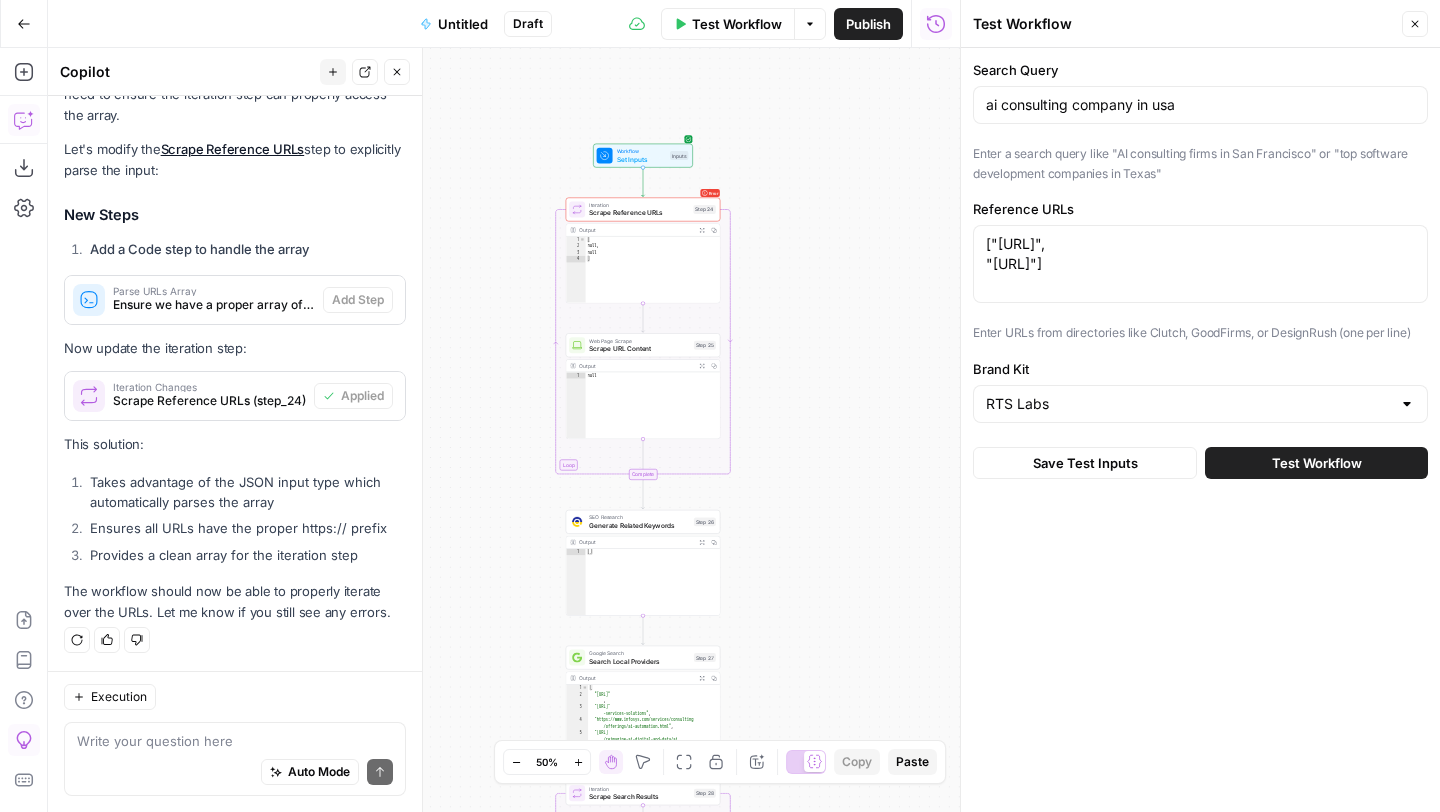 drag, startPoint x: 984, startPoint y: 264, endPoint x: 1398, endPoint y: 264, distance: 414 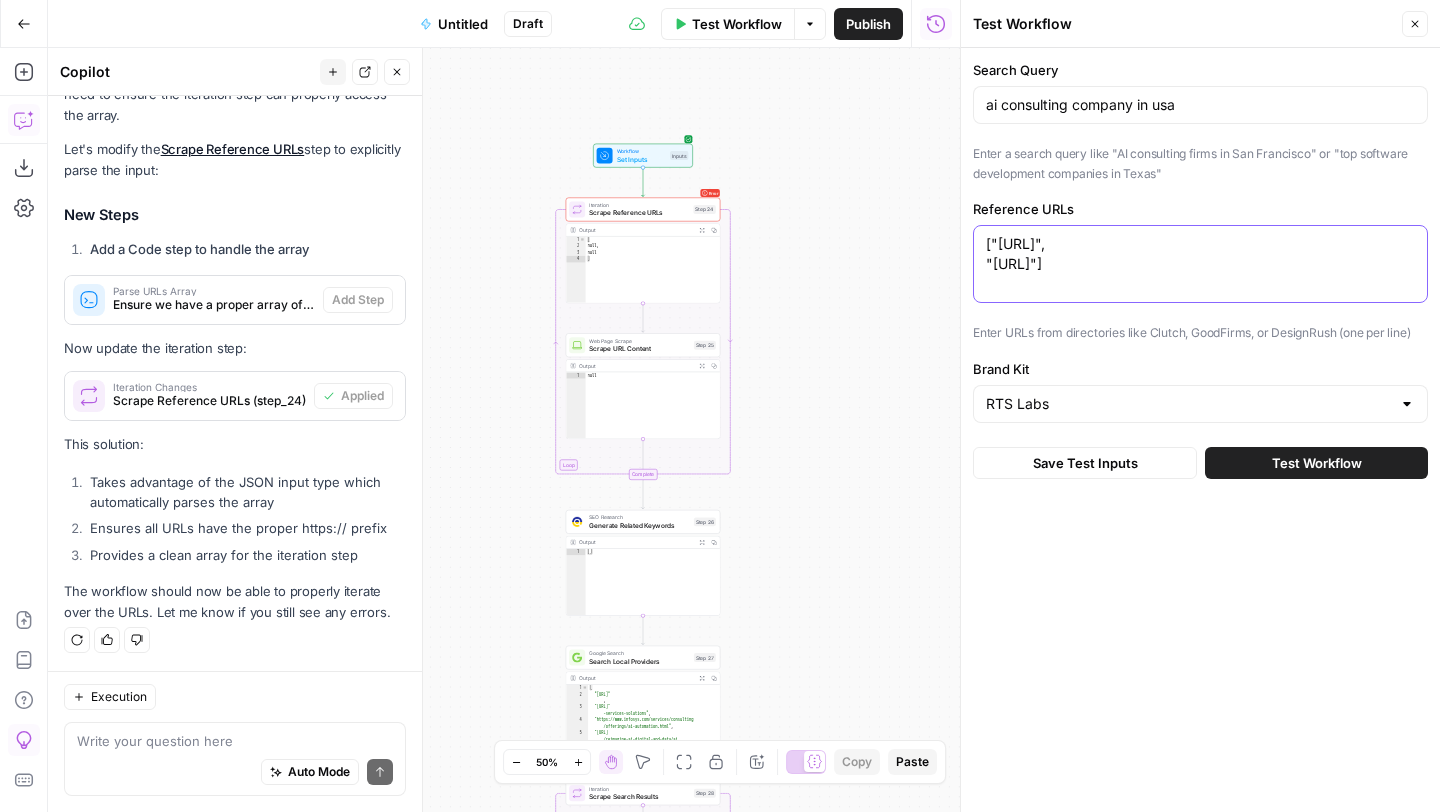 click on "["[URL]",
"[URL]"]" at bounding box center [1200, 254] 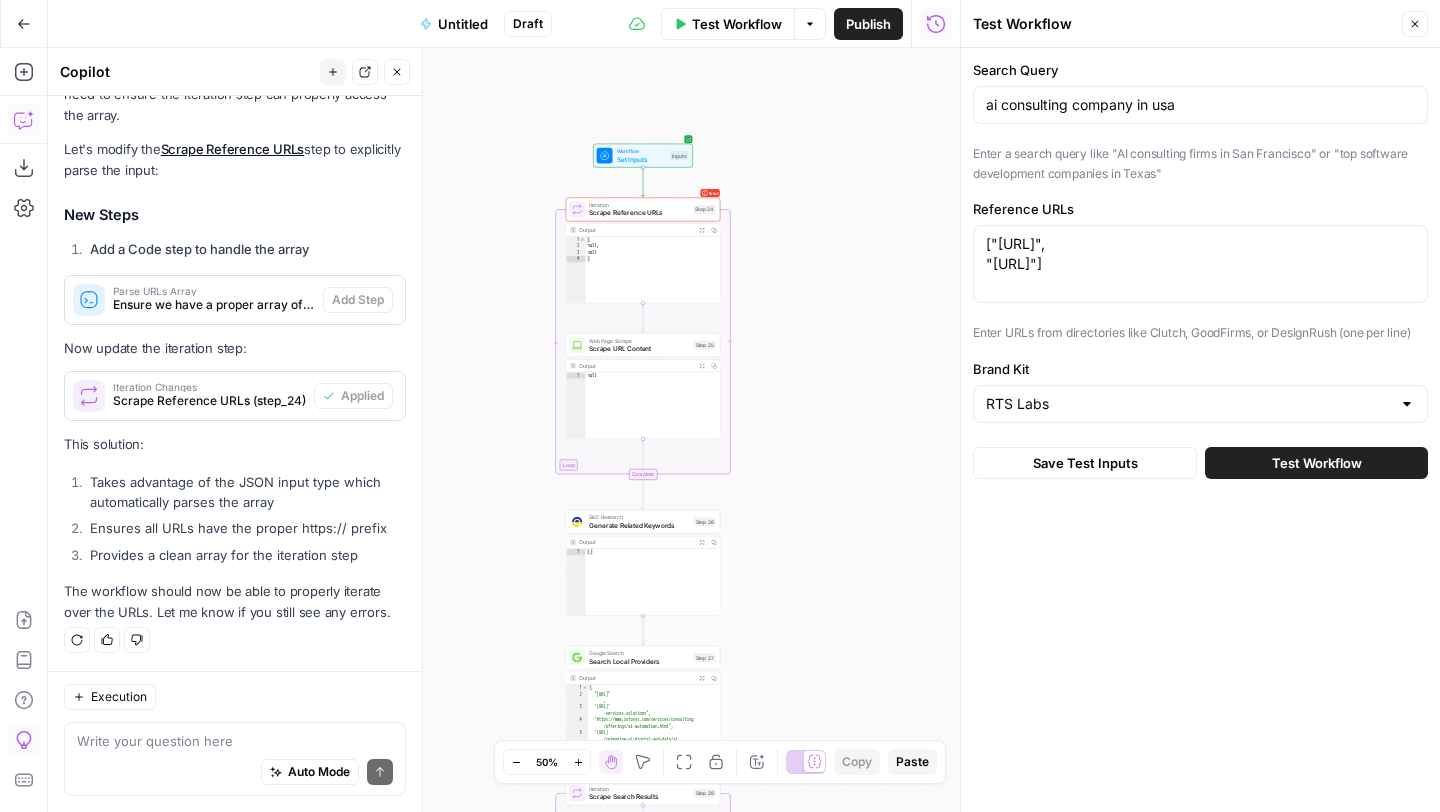 click on "Test Workflow" at bounding box center (1316, 463) 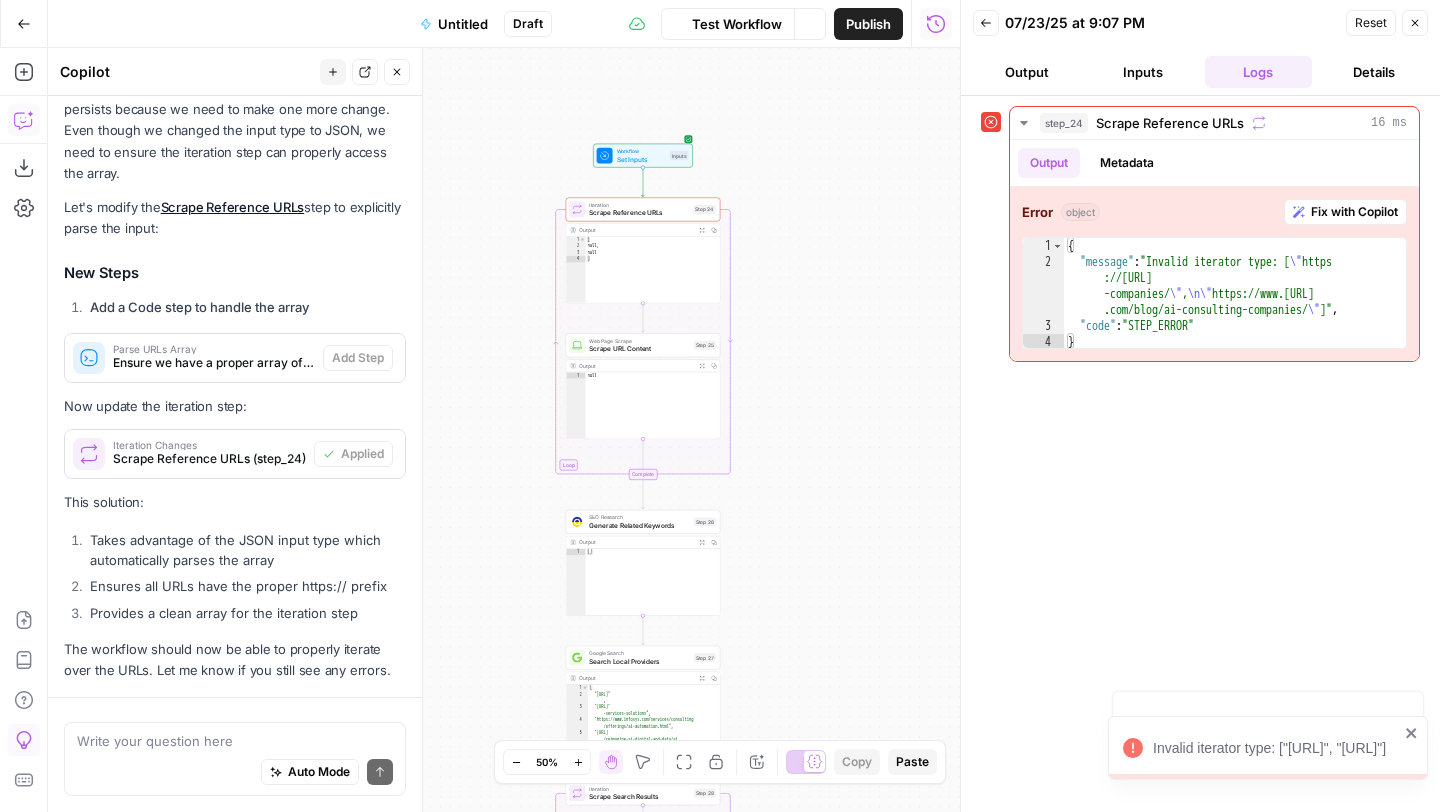 scroll, scrollTop: 11510, scrollLeft: 0, axis: vertical 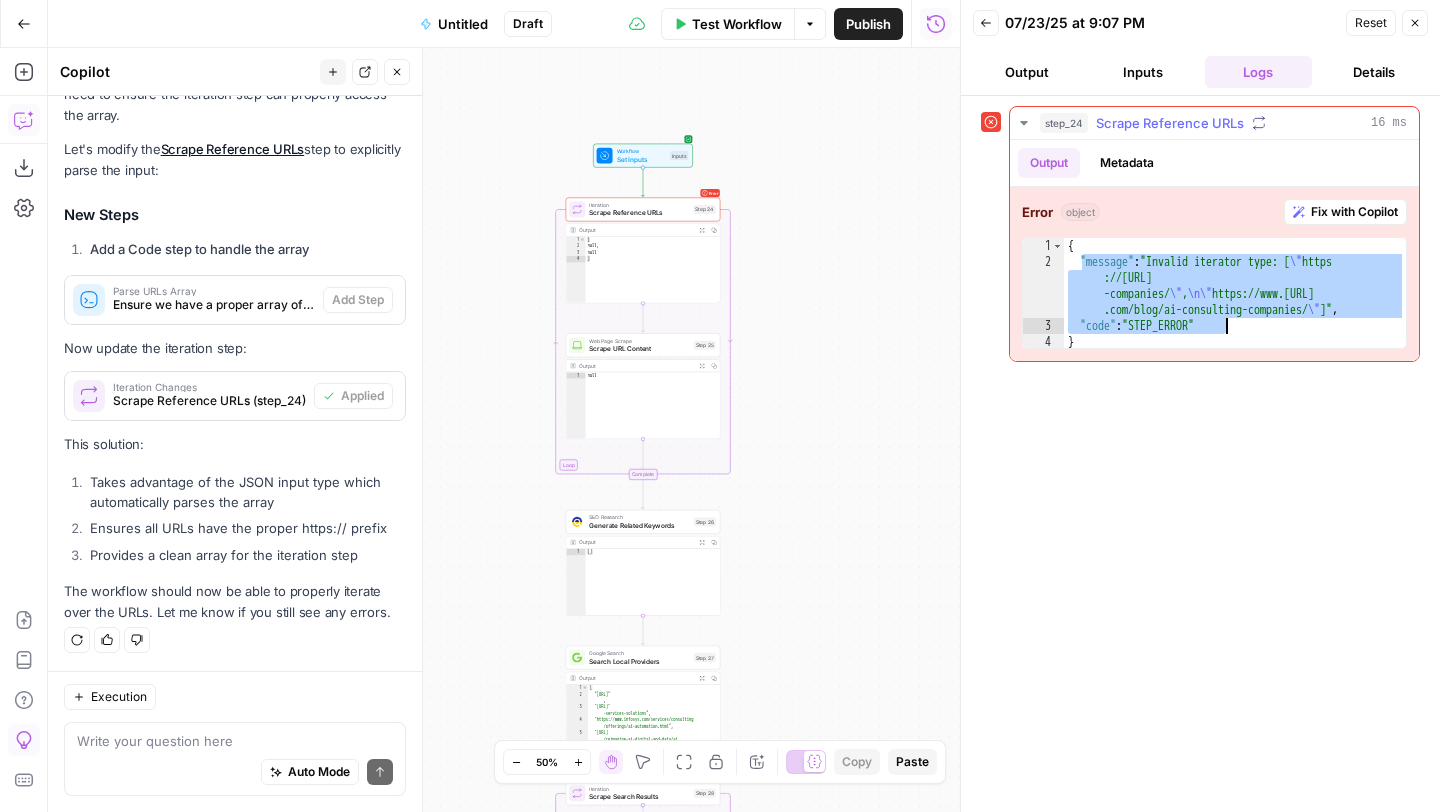 drag, startPoint x: 1080, startPoint y: 261, endPoint x: 1284, endPoint y: 330, distance: 215.3532 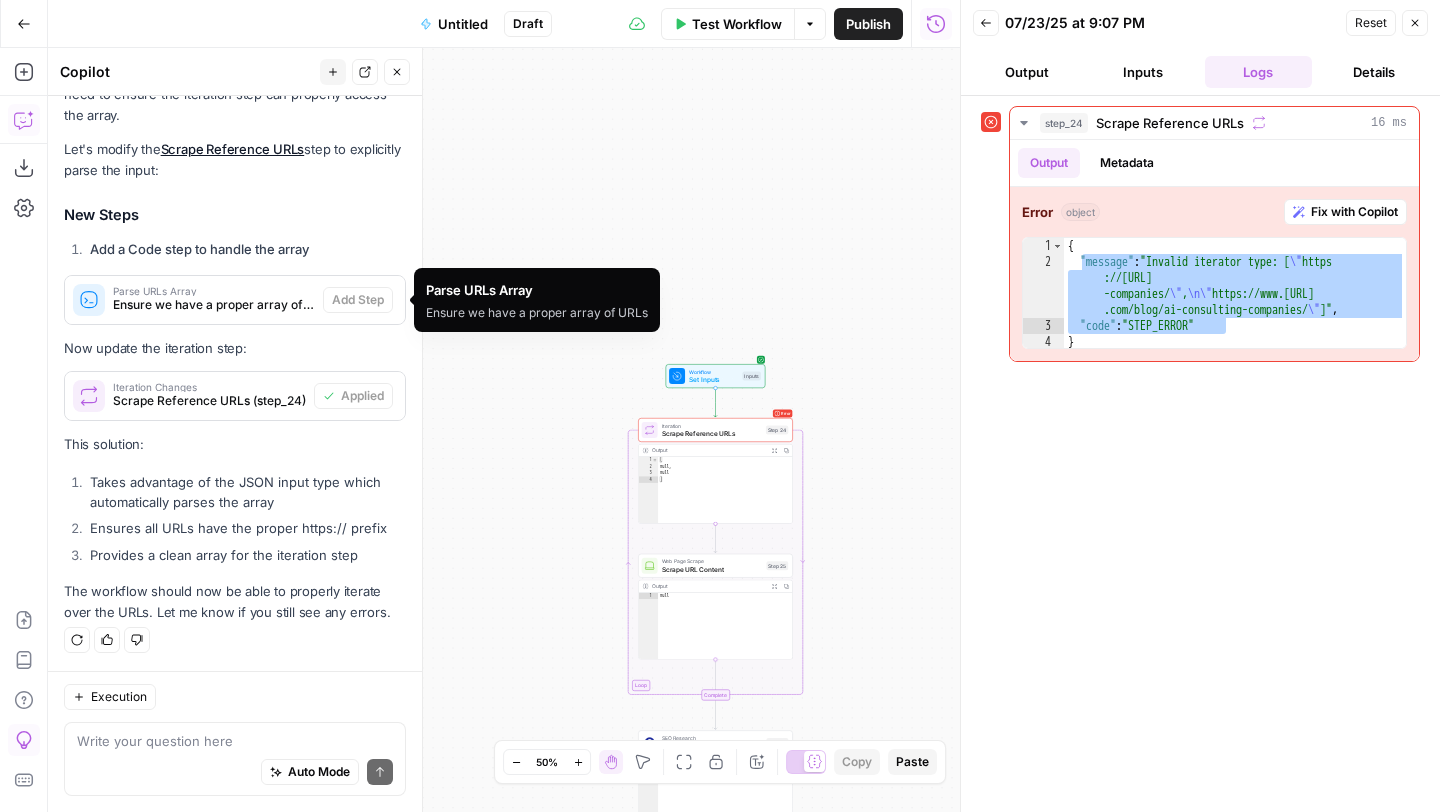 click on "Ensure we have a proper array of URLs" at bounding box center [214, 305] 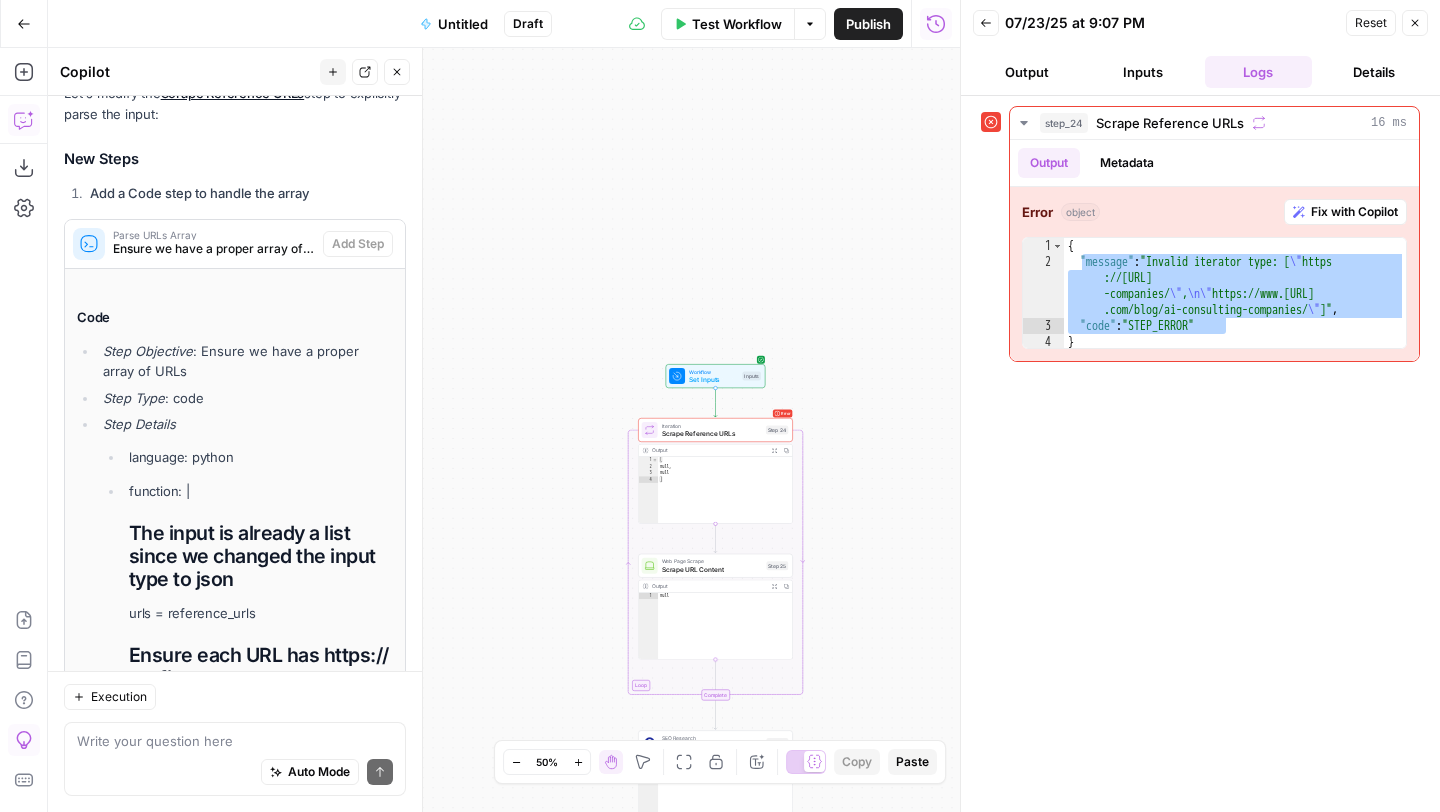 scroll, scrollTop: 12105, scrollLeft: 0, axis: vertical 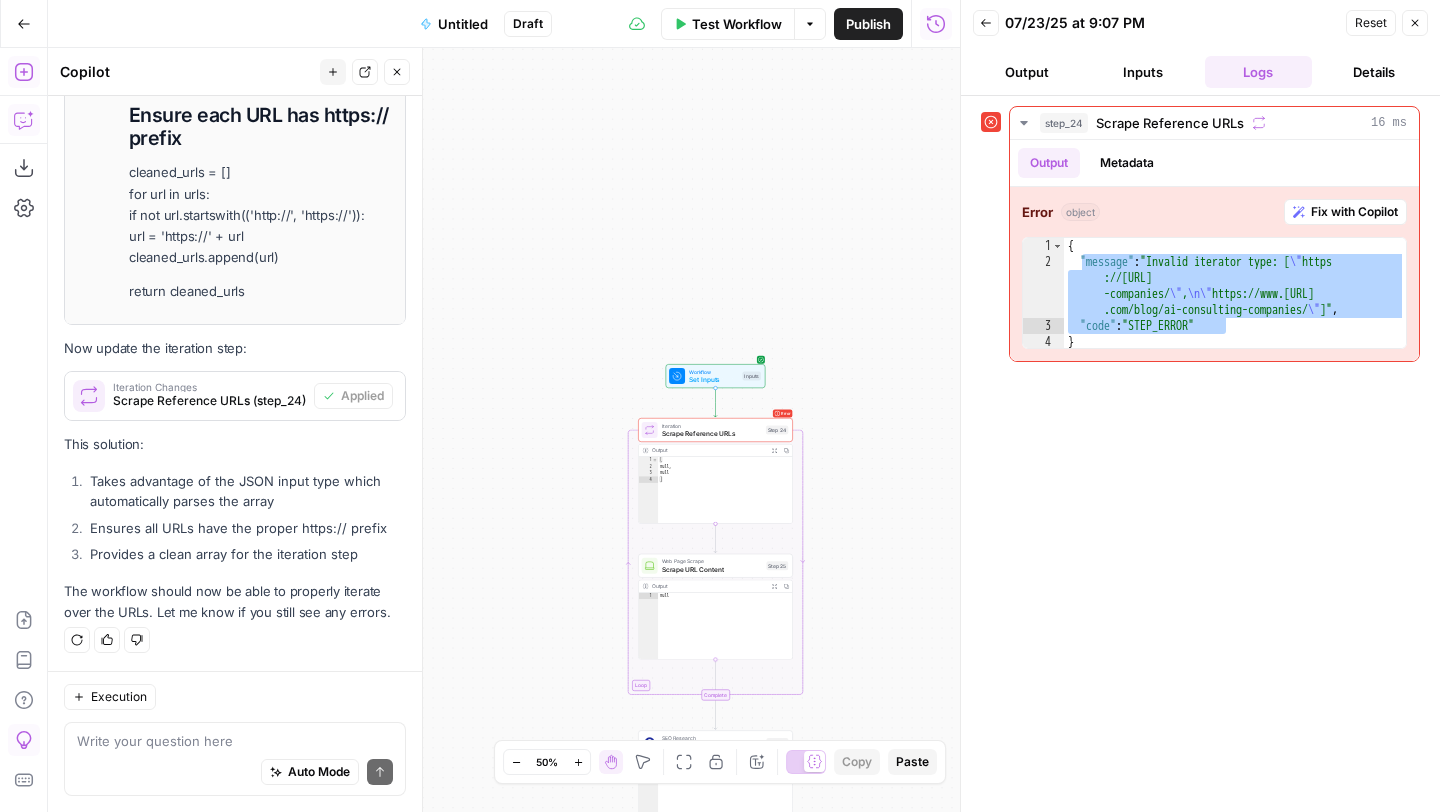 click 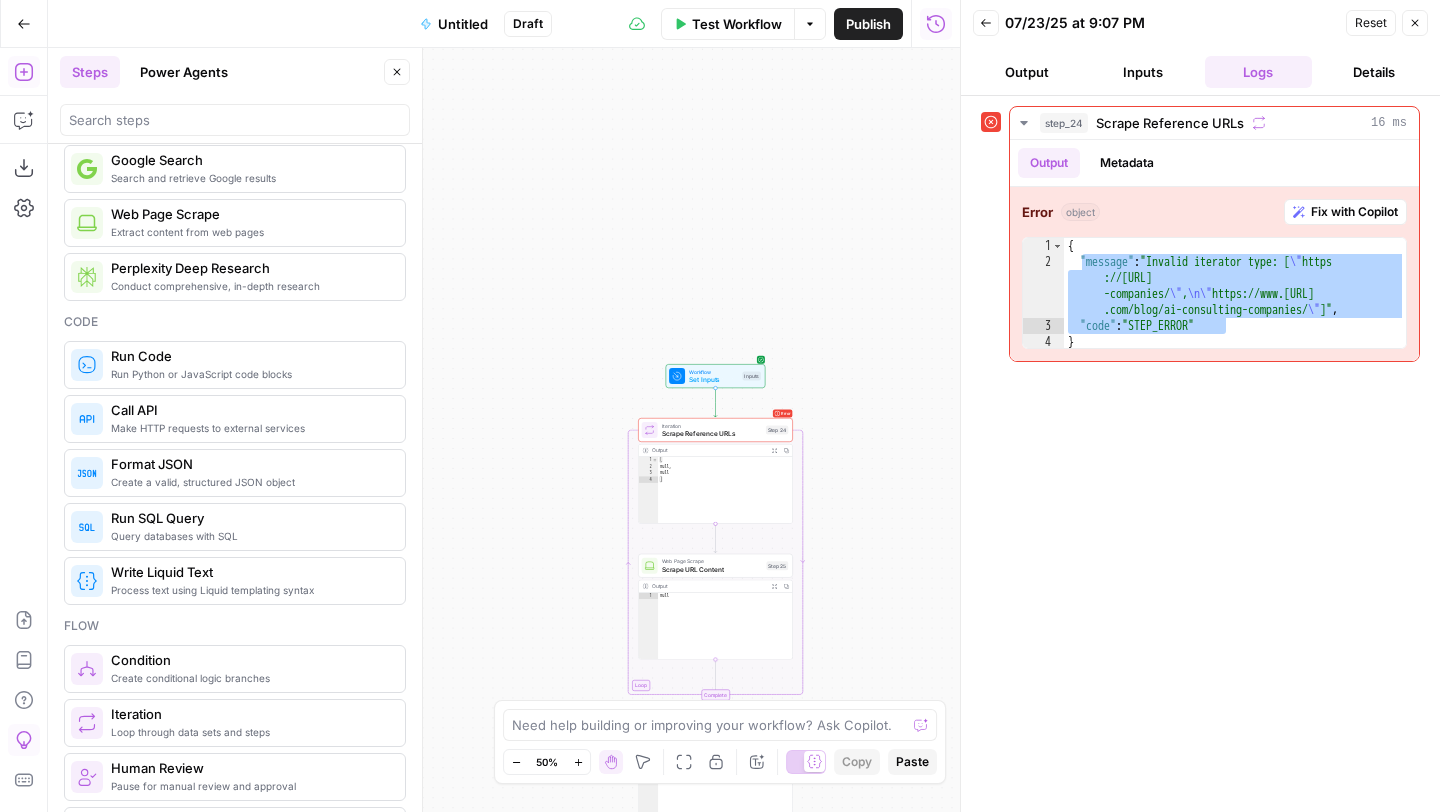 scroll, scrollTop: 184, scrollLeft: 0, axis: vertical 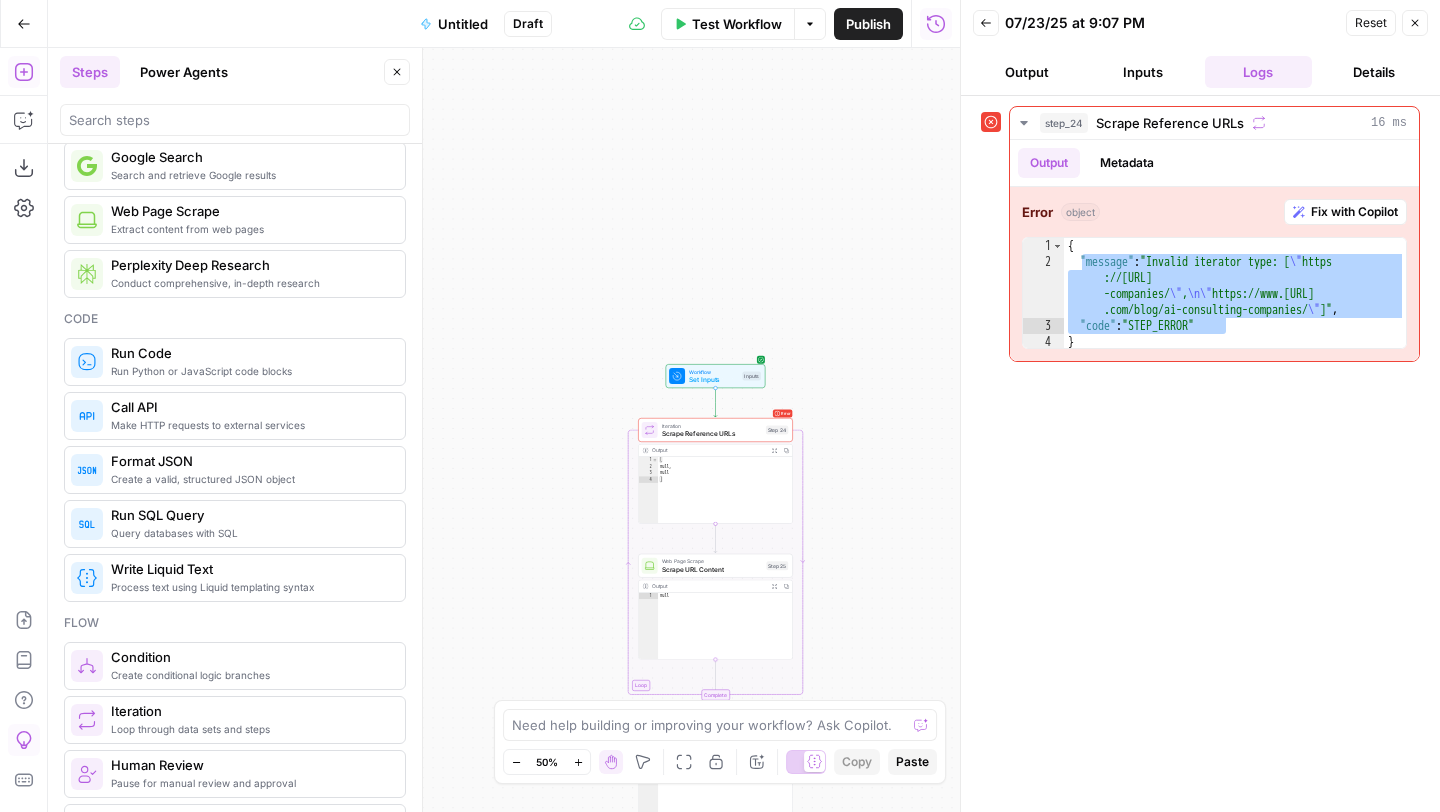 click on "Create a valid, structured JSON object" at bounding box center (250, 479) 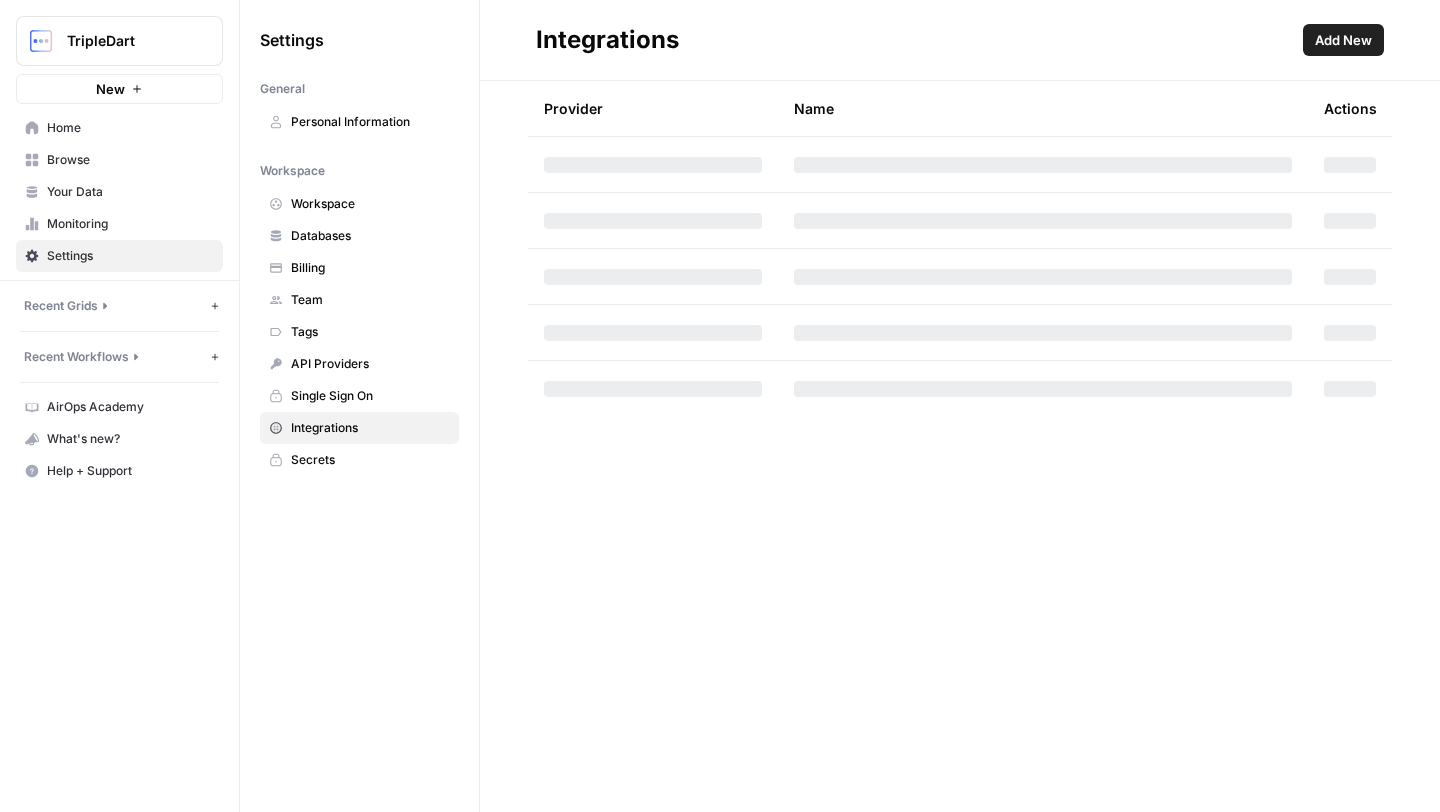 scroll, scrollTop: 0, scrollLeft: 0, axis: both 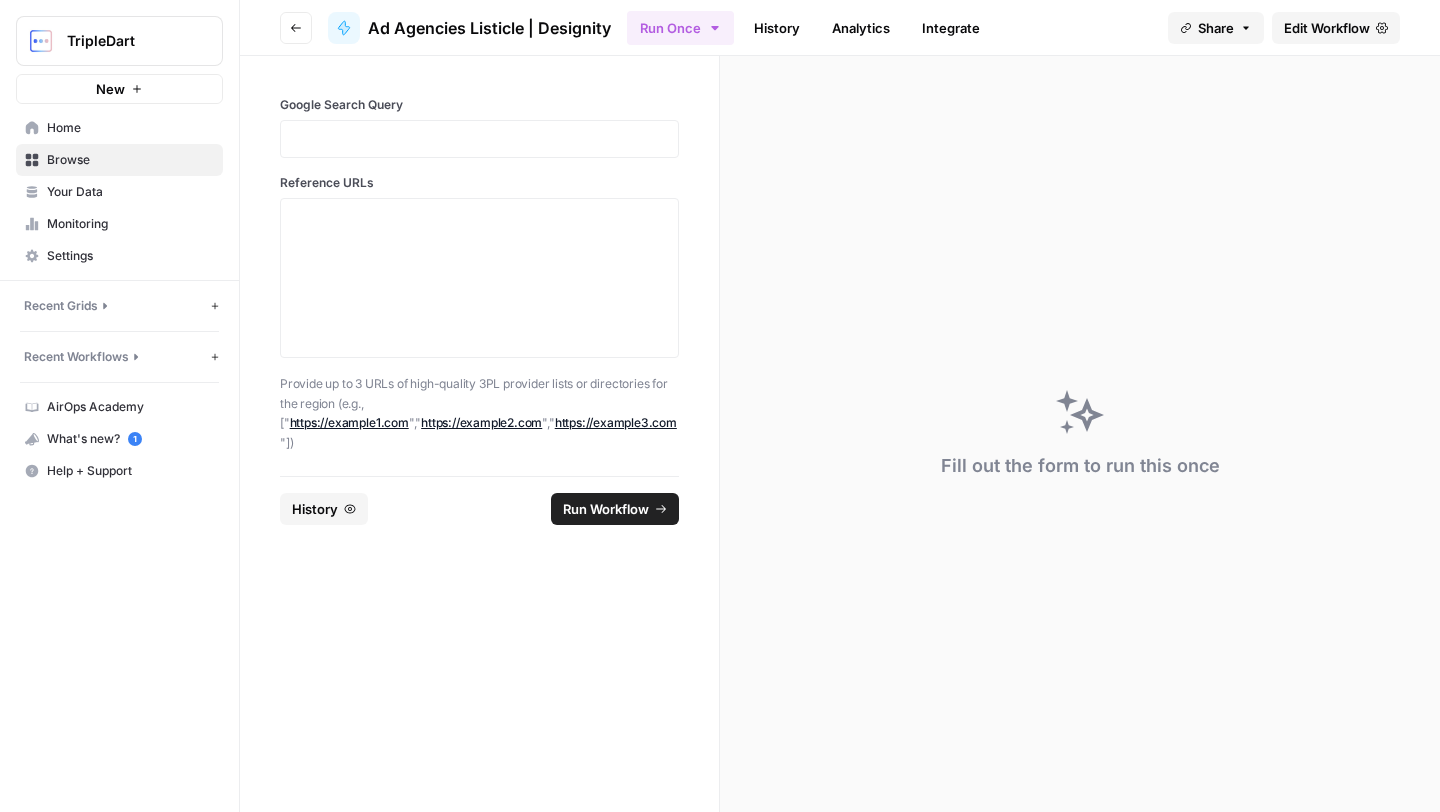 click on "Edit Workflow" at bounding box center [1327, 28] 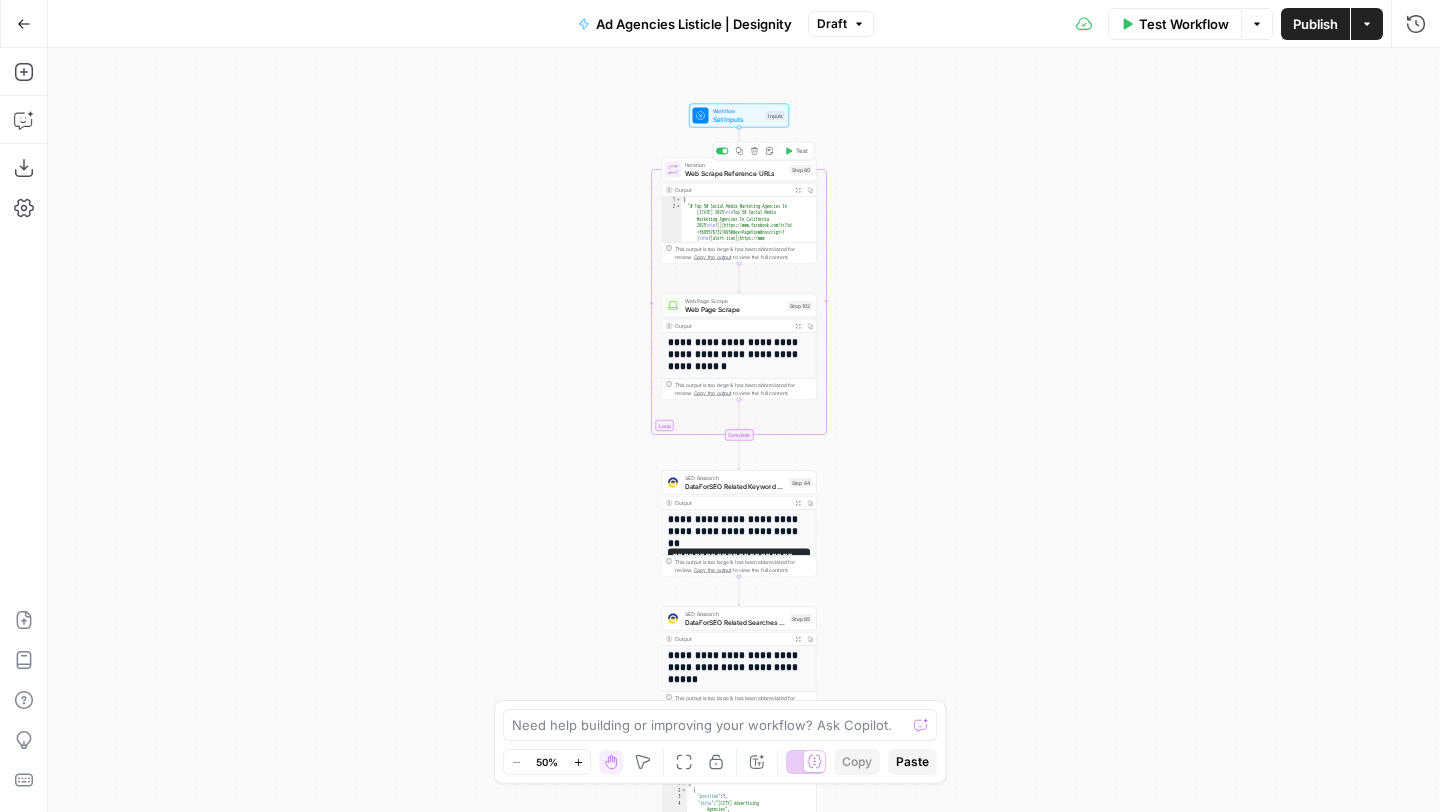 click on "Web Scrape Reference URLs" at bounding box center (735, 173) 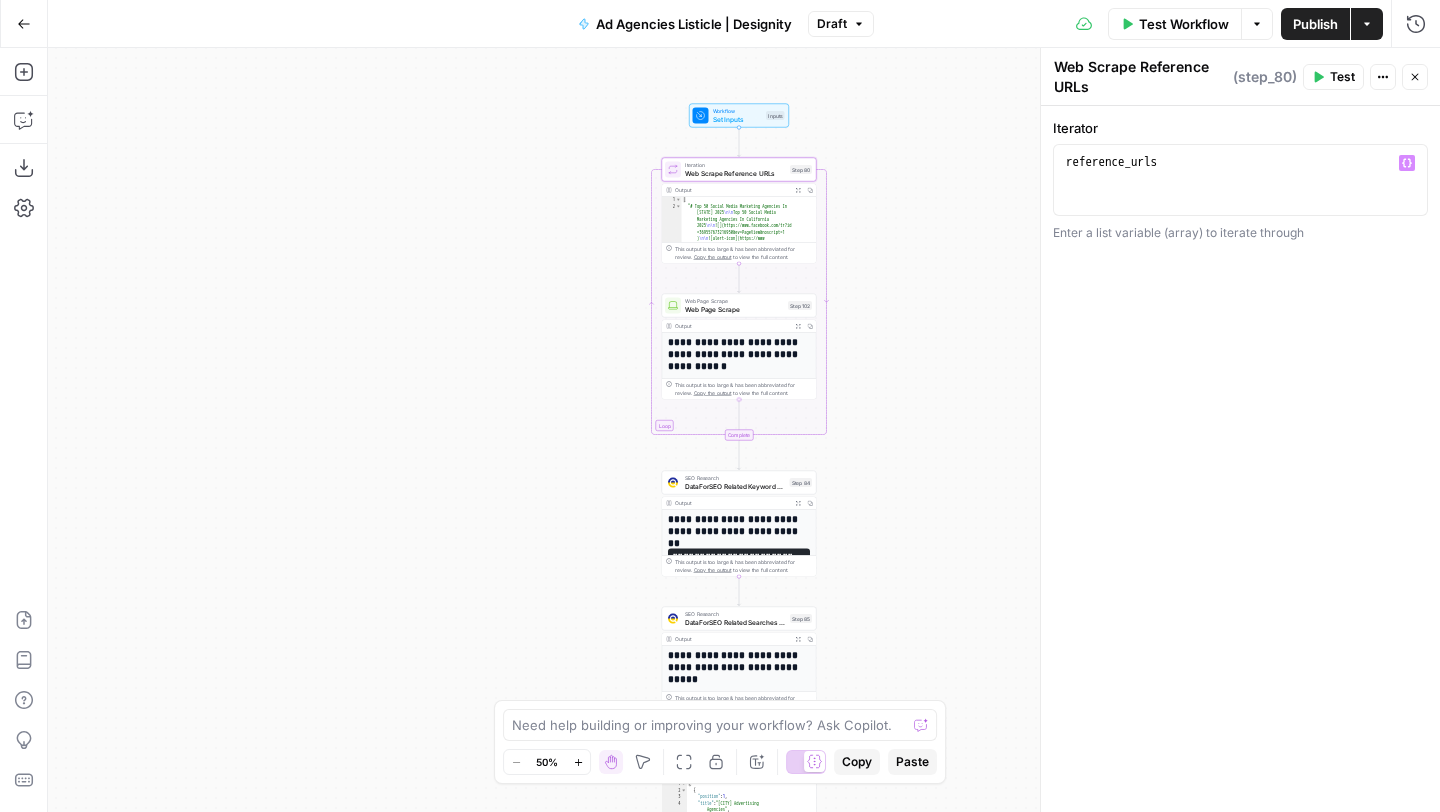 type on "**********" 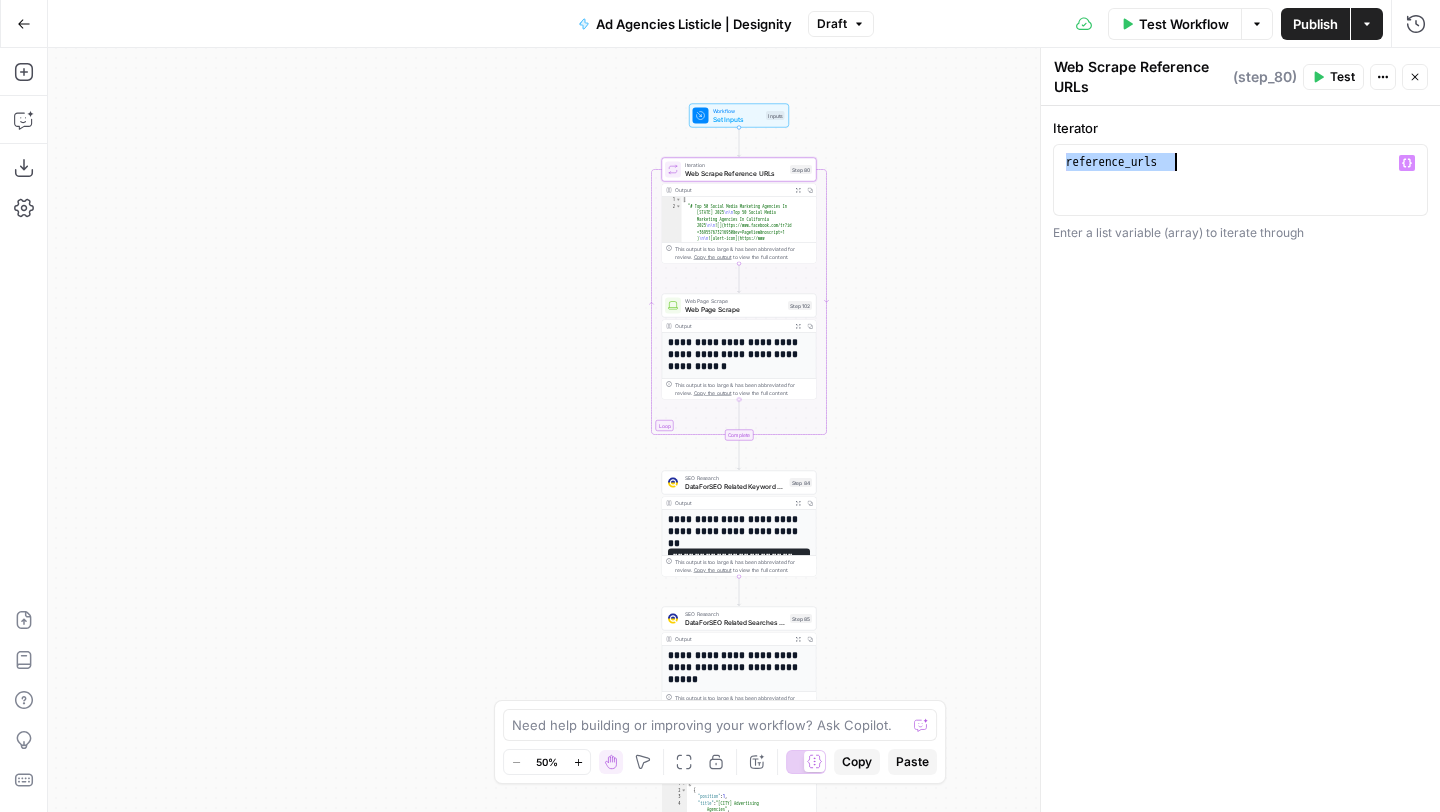 drag, startPoint x: 1064, startPoint y: 164, endPoint x: 1233, endPoint y: 166, distance: 169.01184 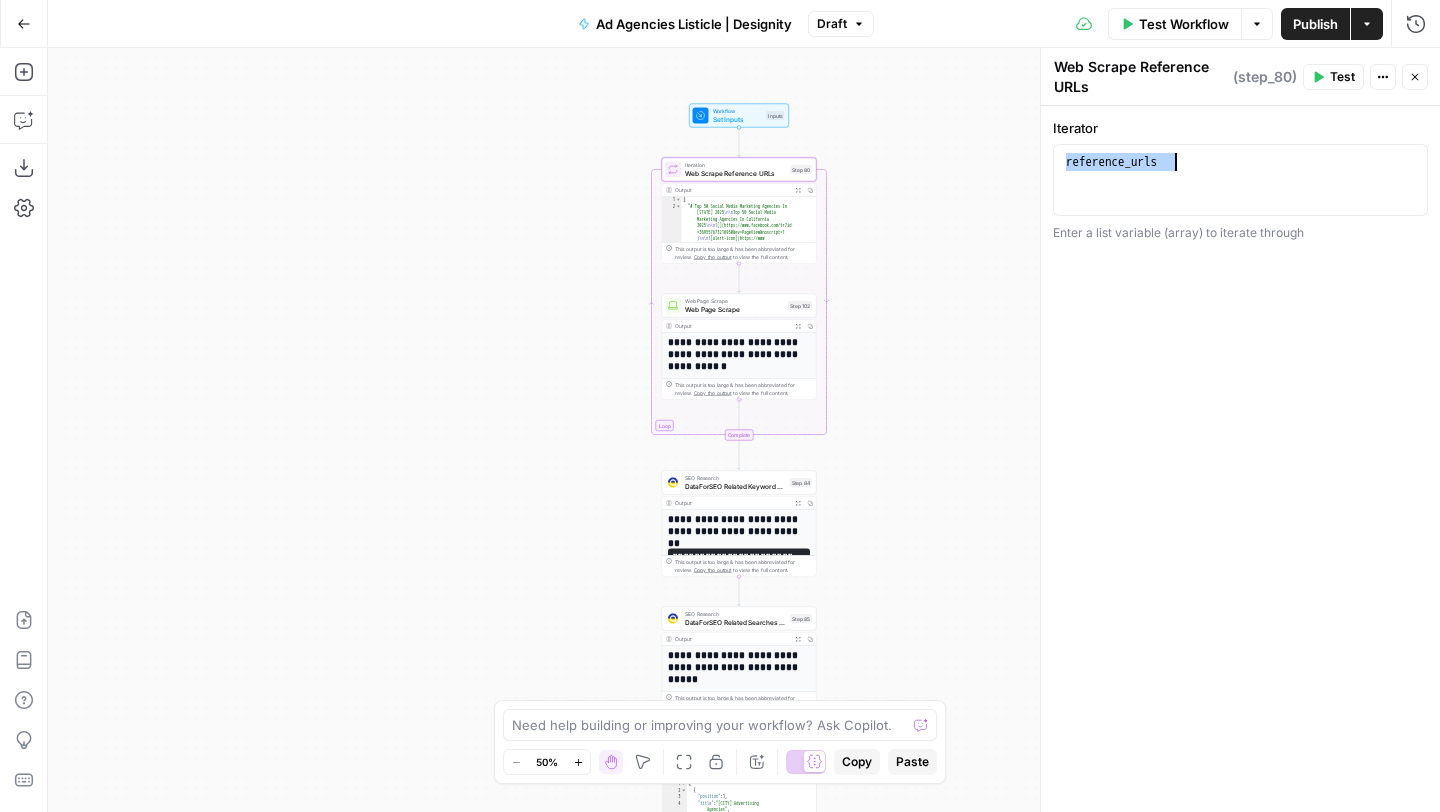 type on "**********" 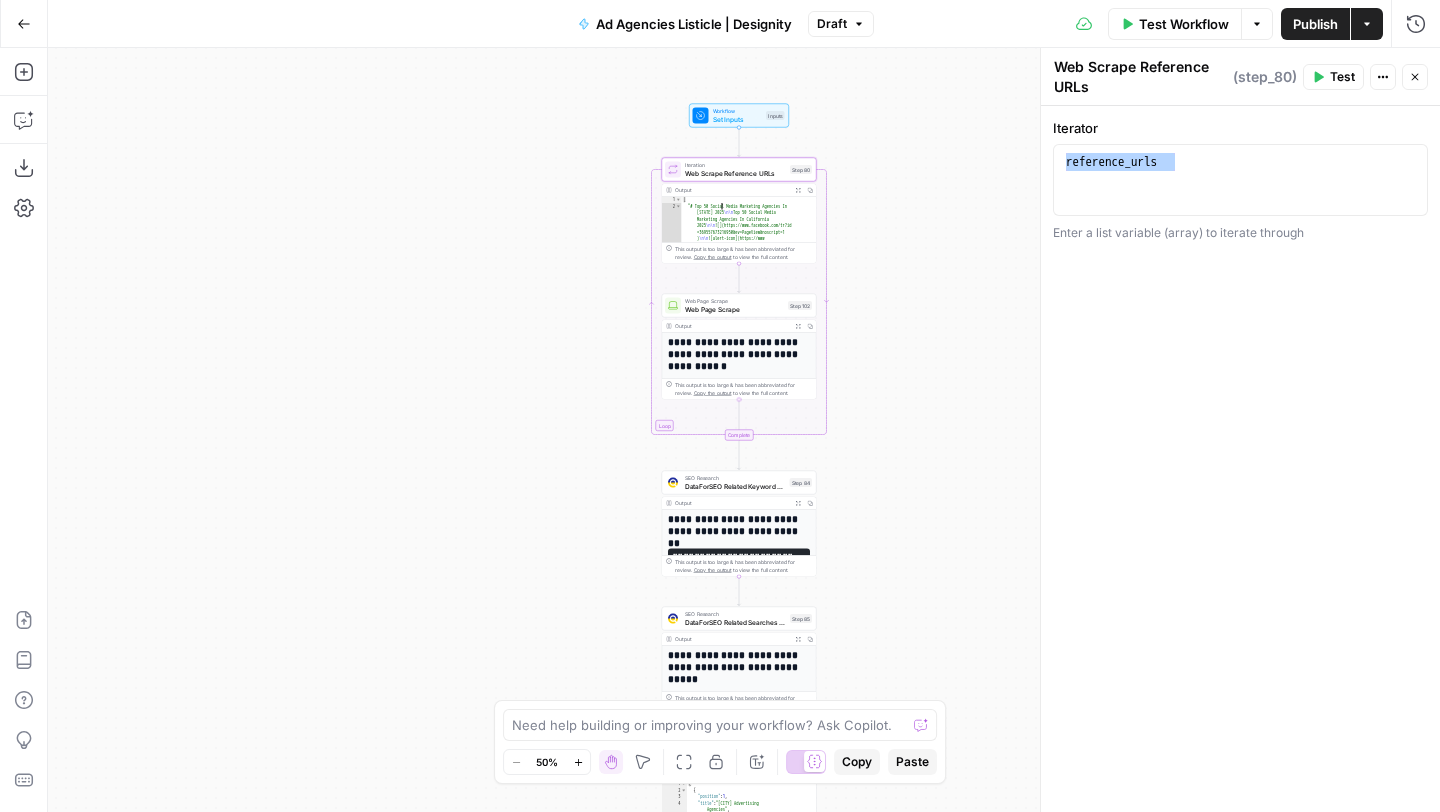 click on "[    "# Top 50 Social Media Marketing Agencies In         California 2025 \n\n Top 50 Social Media         Marketing Agencies In California         2025 \n\n ![](https://www.facebook.com/tr?id        =369557673216950&ev=PageView&noscript=1        ) \n\n ![alert-icon](https://www        .lyfemarketing.com/blog/wp-content/uploads        /2022/09/la-alert-1.png) \n\n Do you want         more customers? \n\n [Yes, I want more         customers](<https://www.lyfemarketing.com        /contact-us/>)[No, I don't want more         customers](<https://www.lyfemarketing.com        /blog/social-media-marketing-agencies        -california/>) \n\n [![Digital Marketing         Blog](https://www.lyfemarketing.com/blog        /wp-content/uploads/2017/05/LYFE-Marketing        -social-media-marketing-company-1.png)]        (<https://lyfemarketing.com/>) \n\n   *         [Social Media](<https://www.lyfemarketing />) \n \n" at bounding box center [749, 2398] 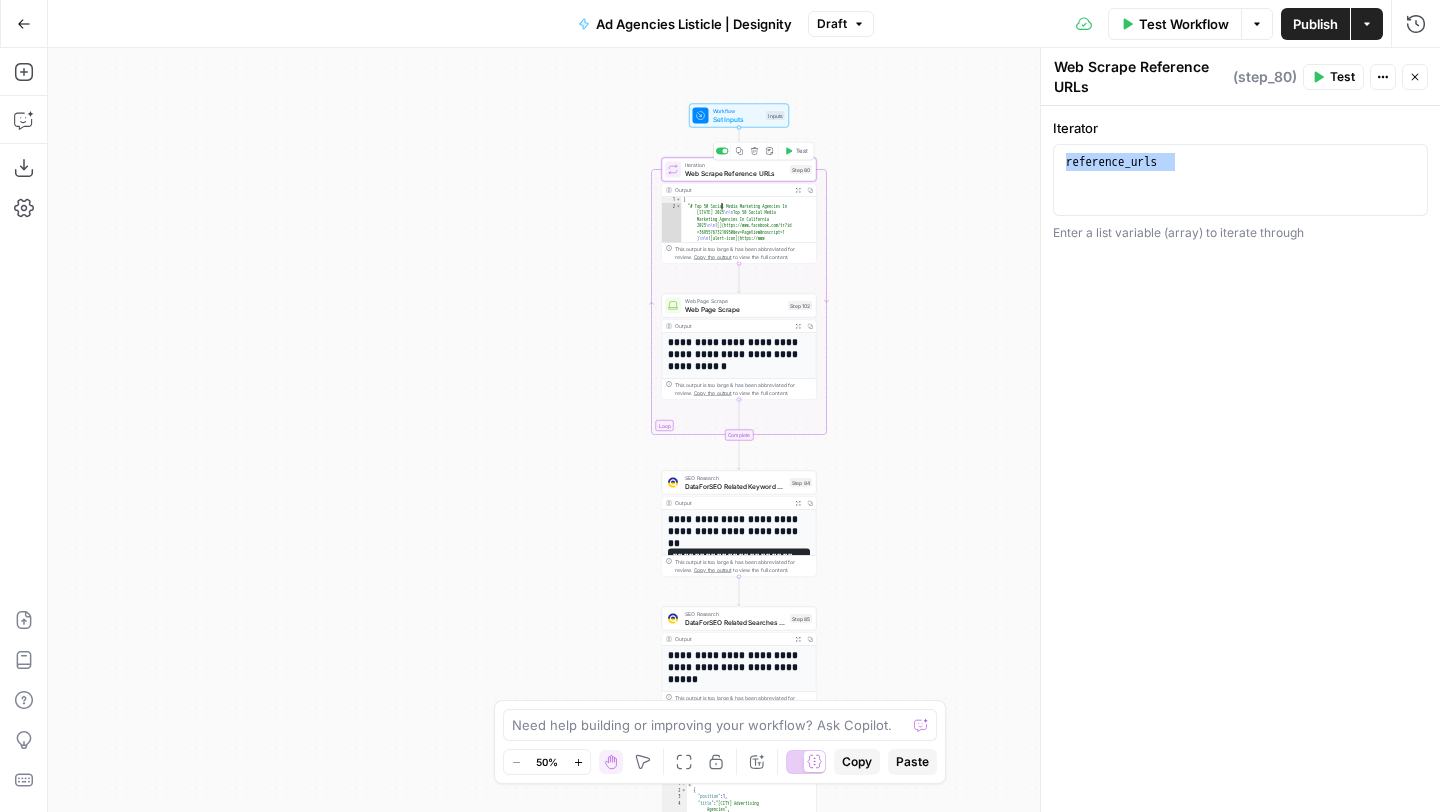 click on "Web Scrape Reference URLs" at bounding box center [735, 173] 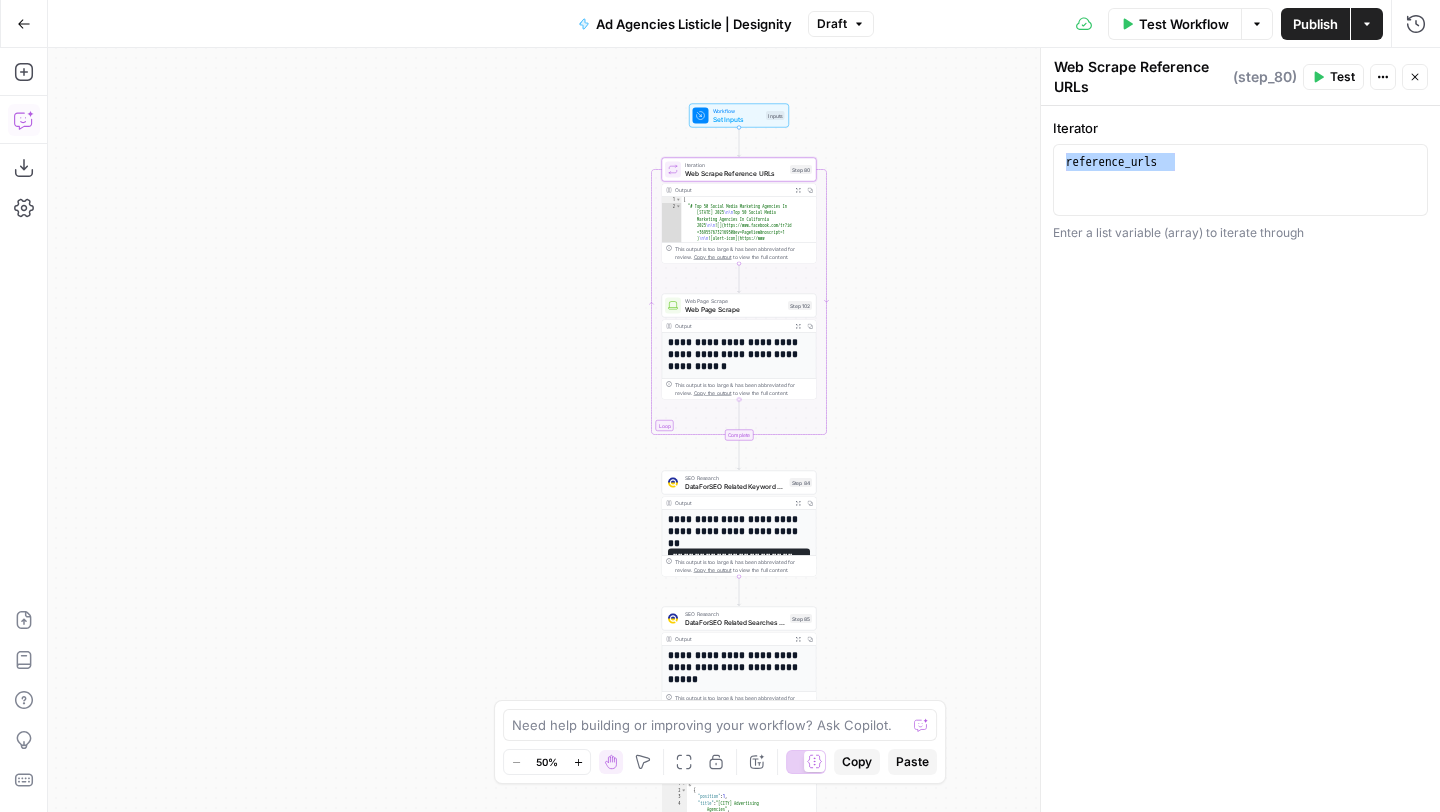 click 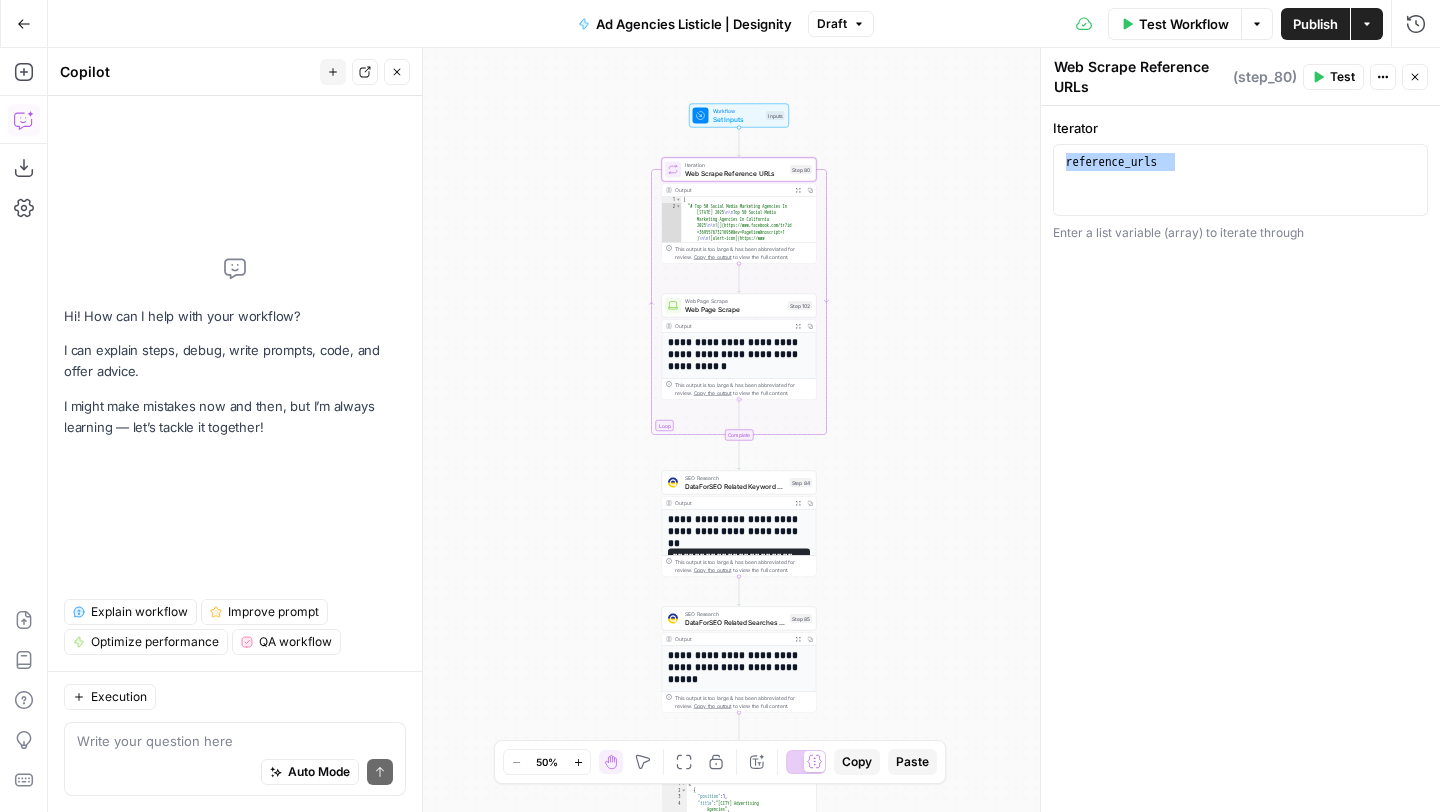click at bounding box center [235, 741] 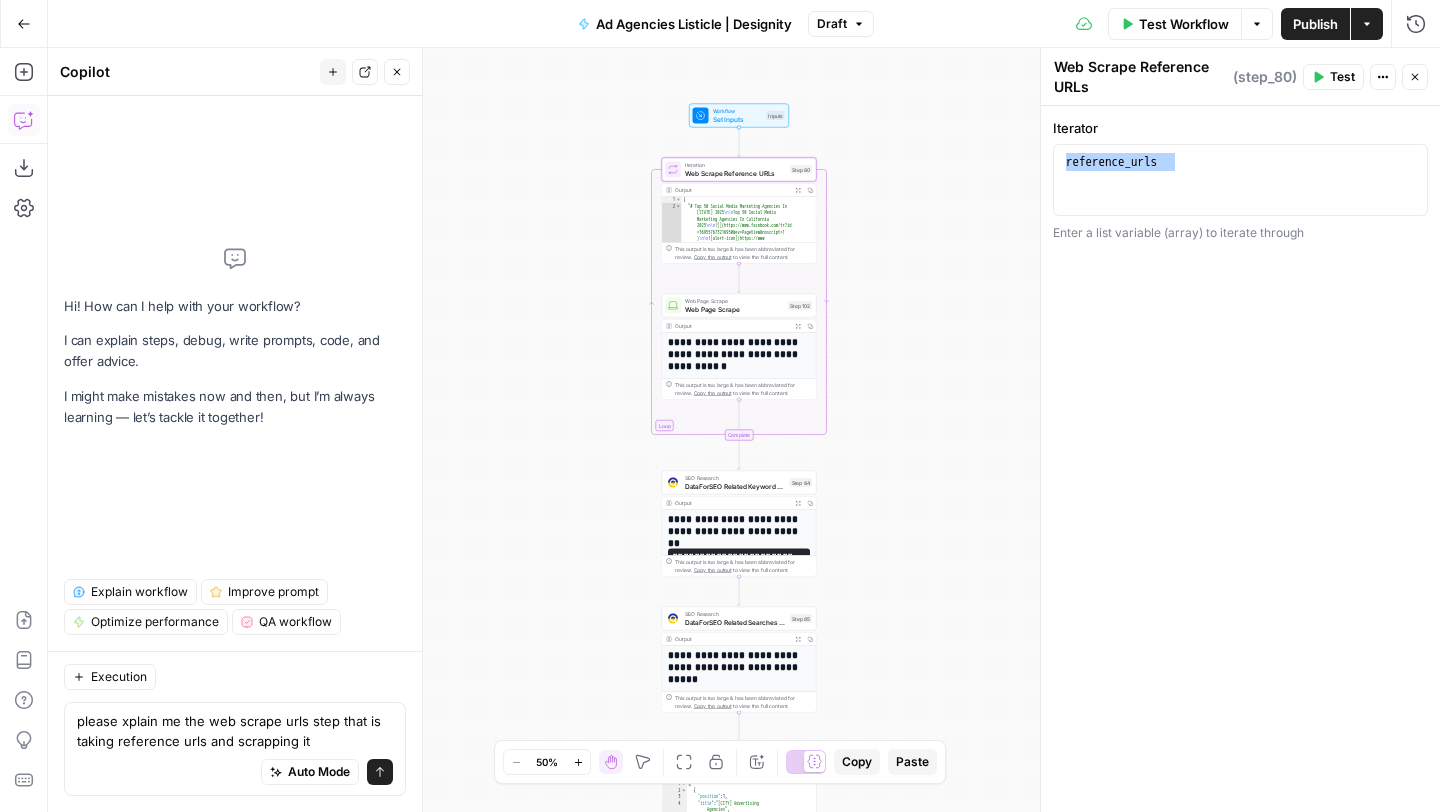 type on "please xplain me the web scrape urls step that is taking reference urls and scrapping it" 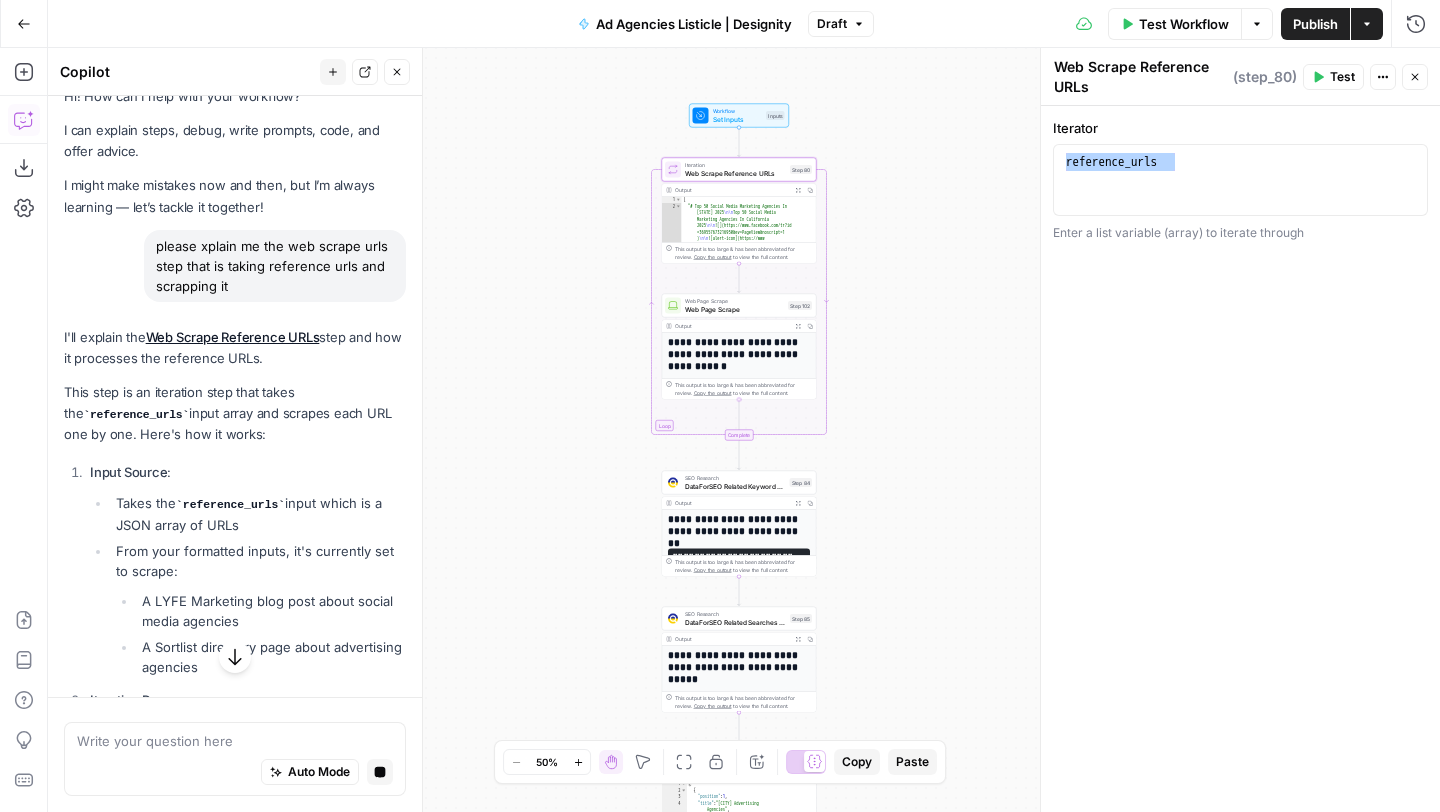 scroll, scrollTop: 0, scrollLeft: 0, axis: both 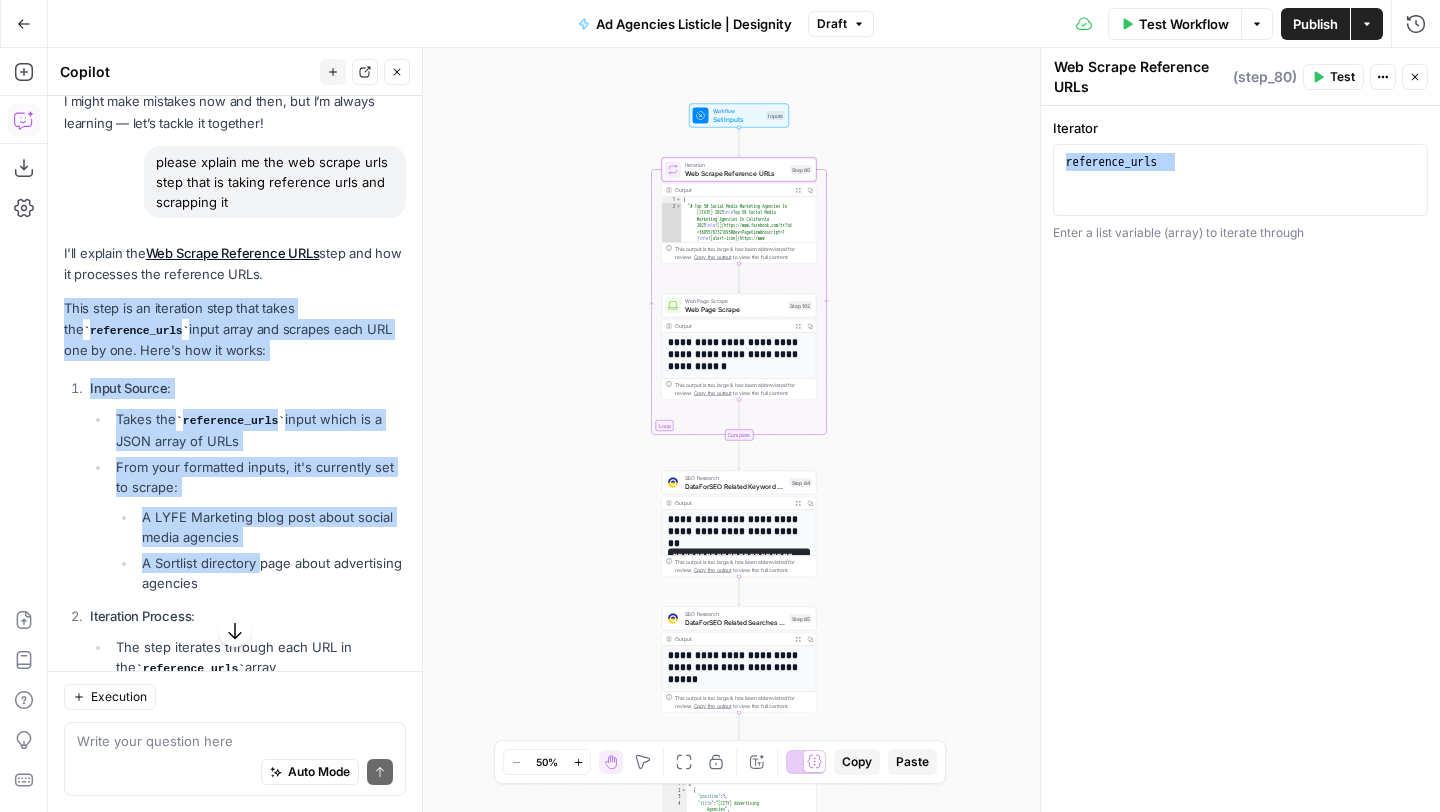 drag, startPoint x: 58, startPoint y: 305, endPoint x: 260, endPoint y: 570, distance: 333.21014 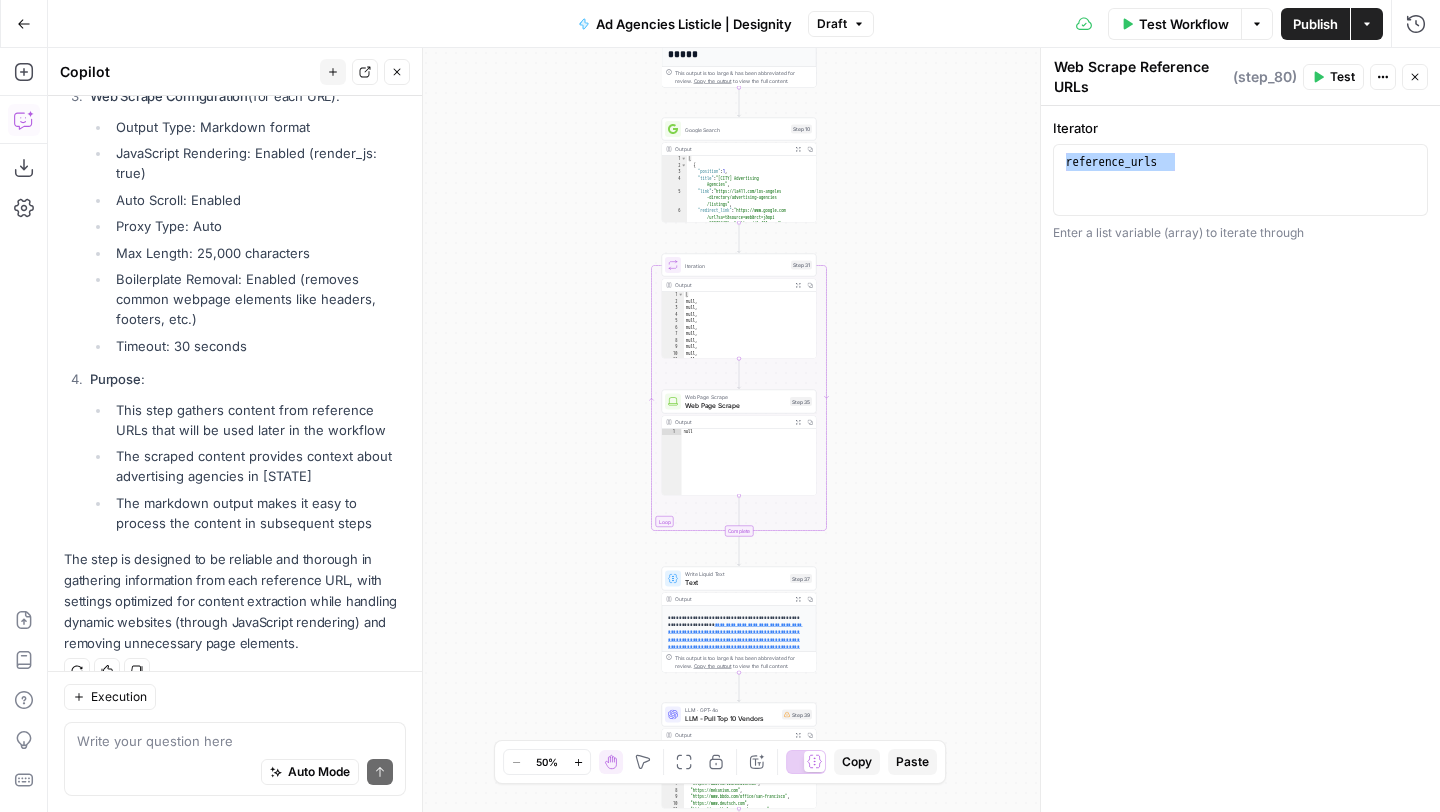 scroll, scrollTop: 804, scrollLeft: 0, axis: vertical 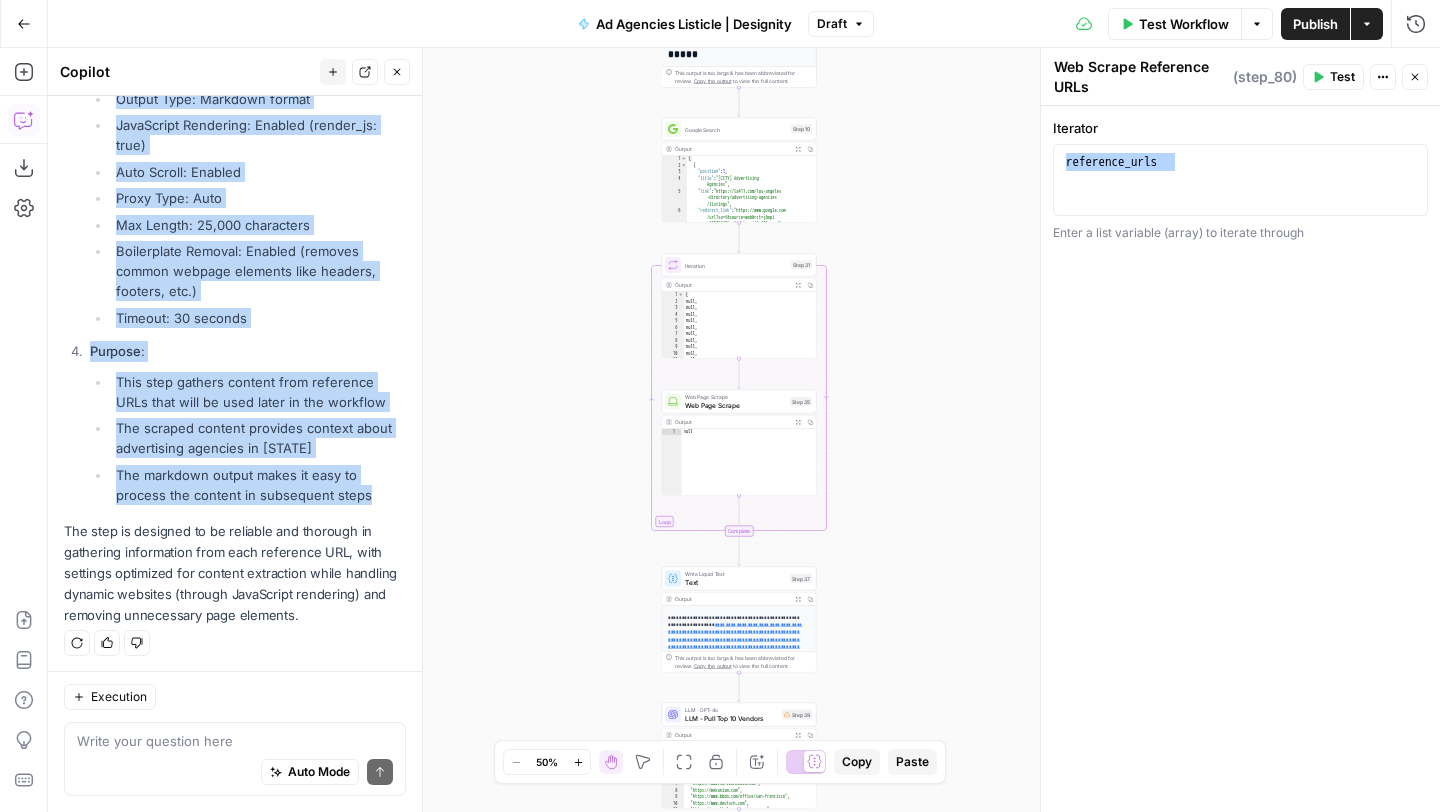 click on "The markdown output makes it easy to process the content in subsequent steps" at bounding box center [258, 485] 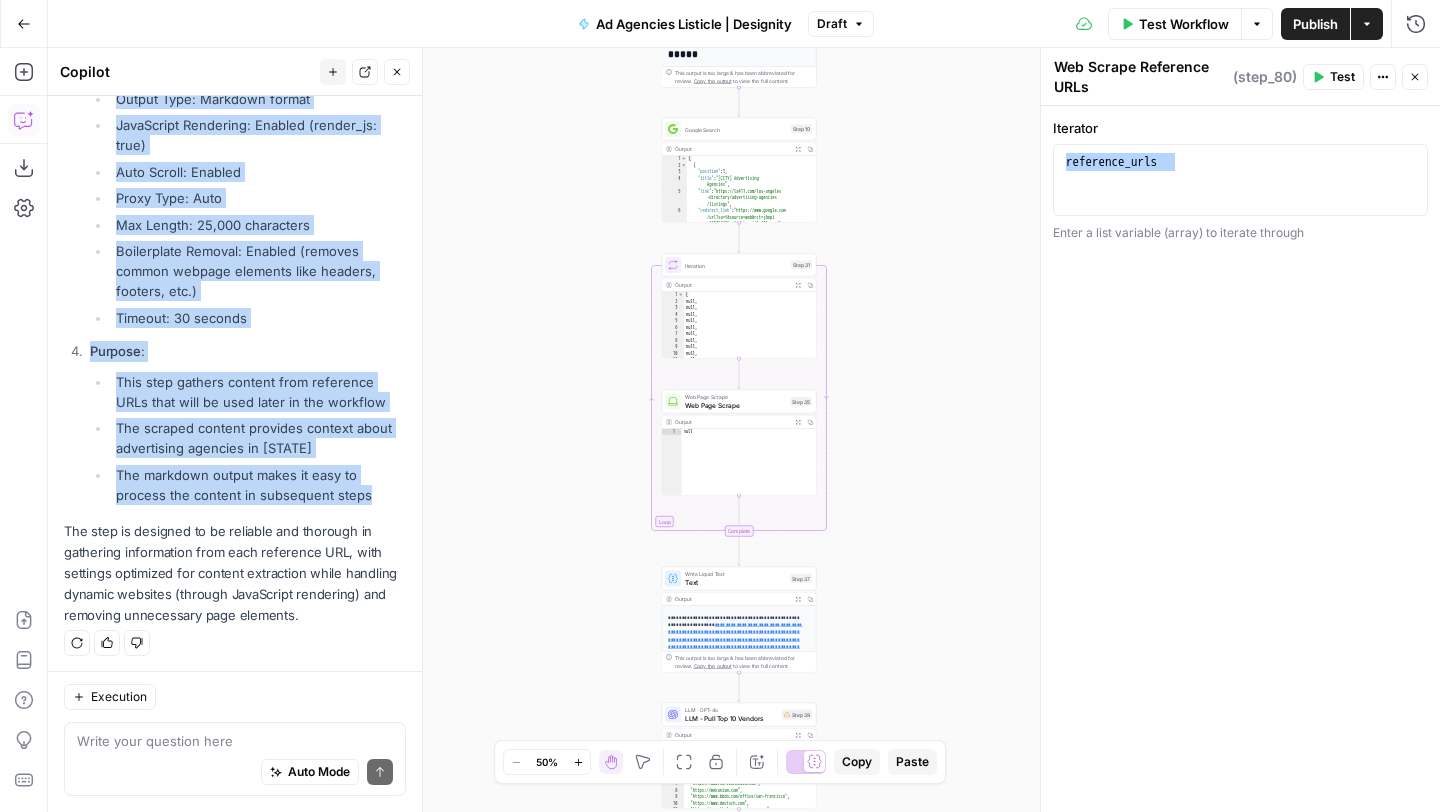 click on "**********" at bounding box center [744, 430] 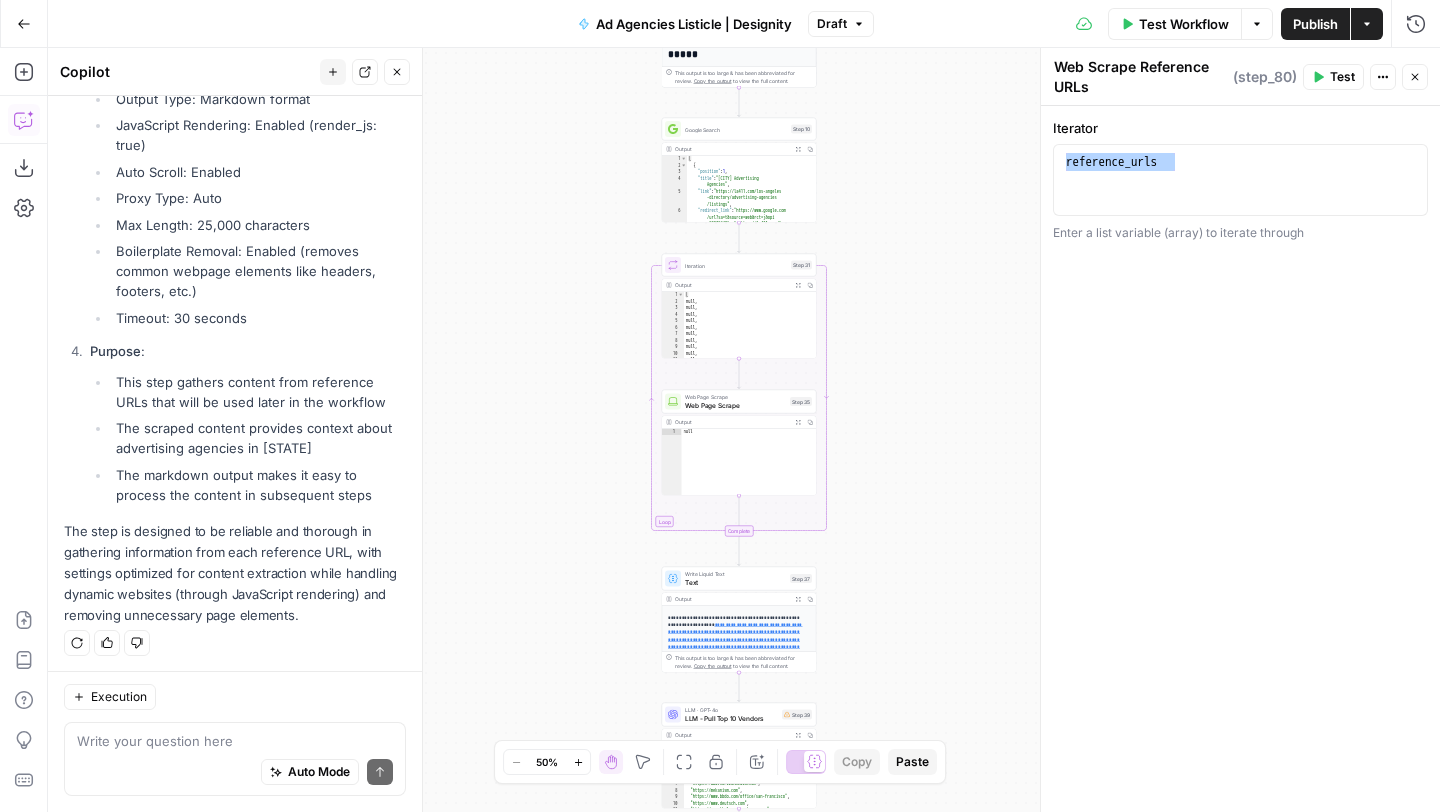 click on "**********" at bounding box center [1240, 459] 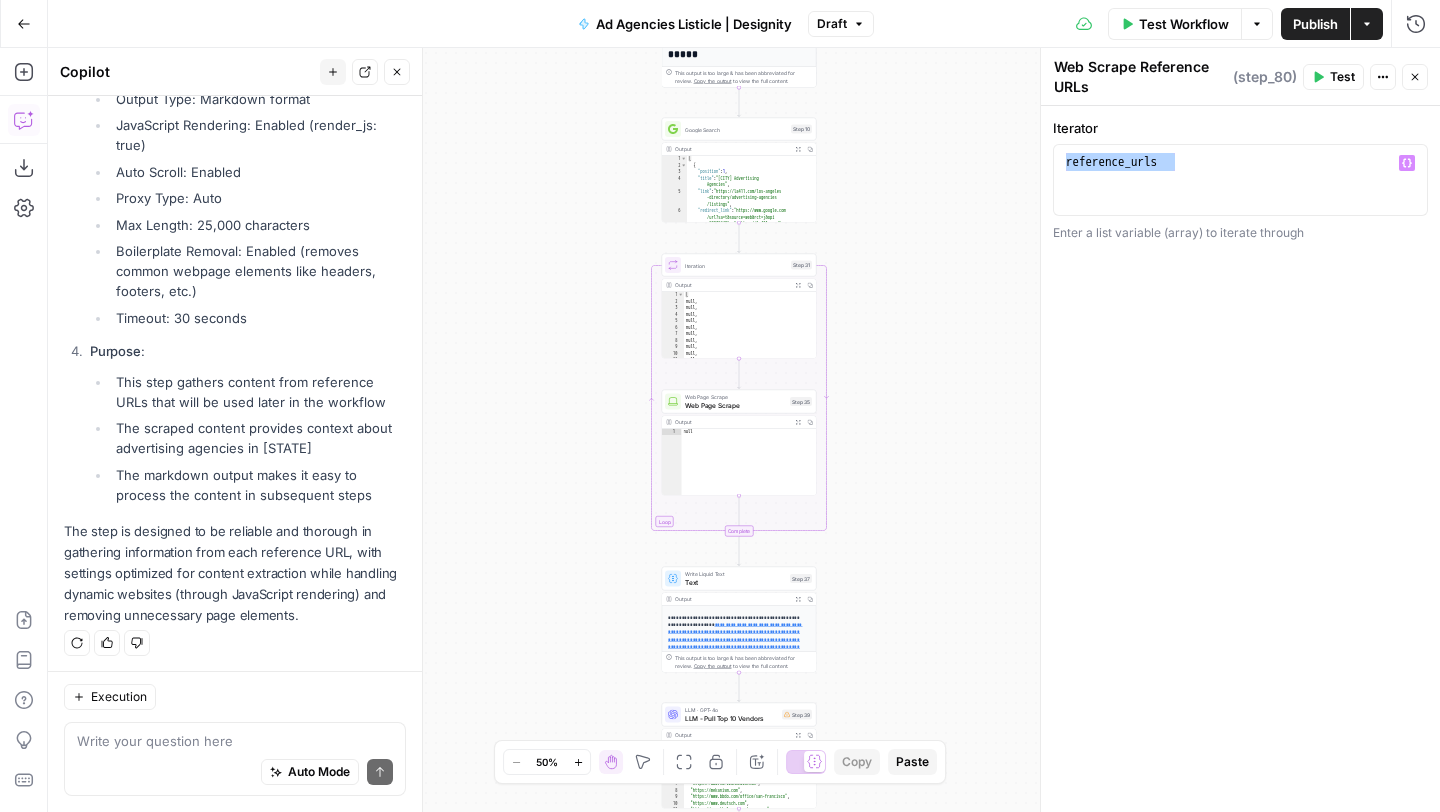 click on "reference_urls" at bounding box center [1240, 198] 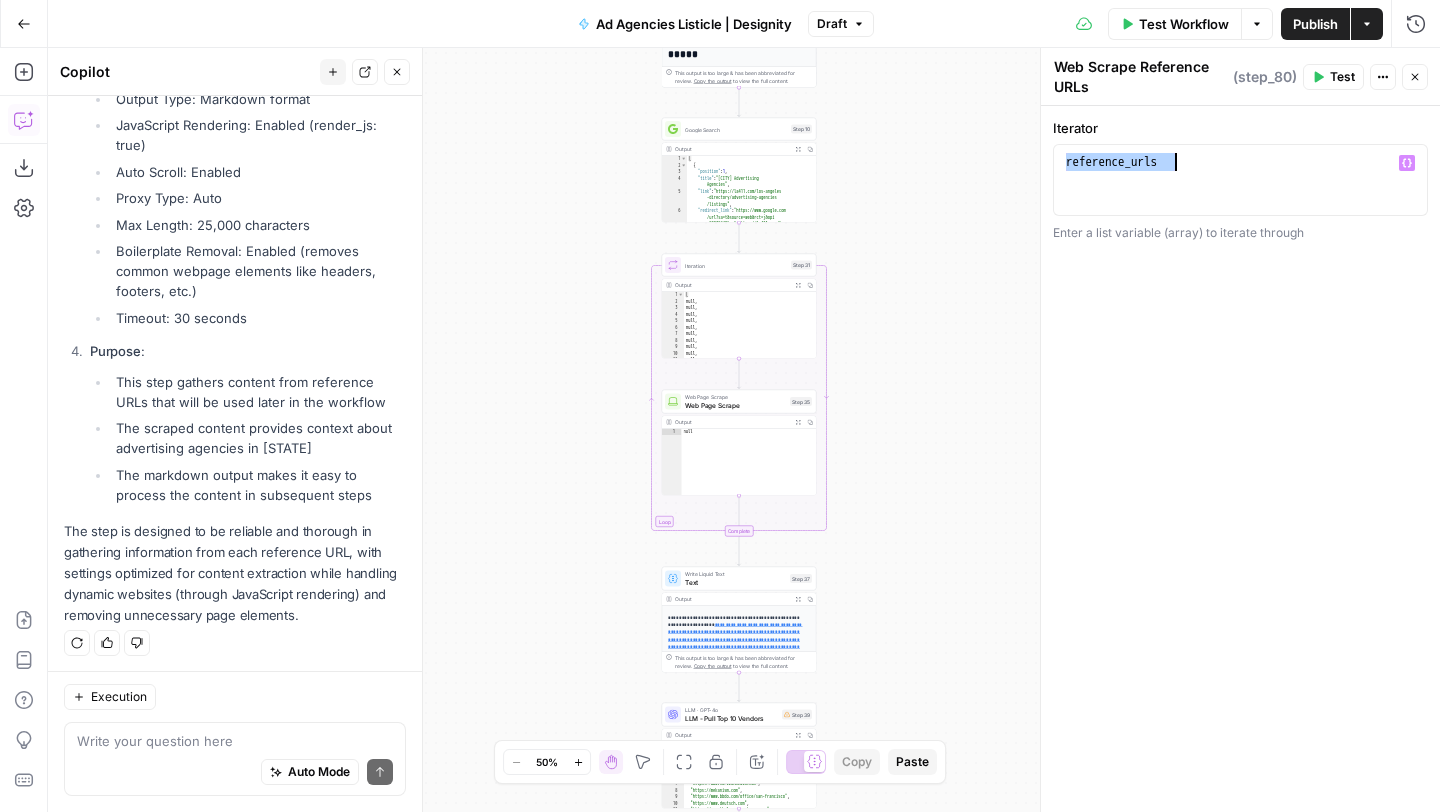 drag, startPoint x: 1066, startPoint y: 165, endPoint x: 1173, endPoint y: 164, distance: 107.00467 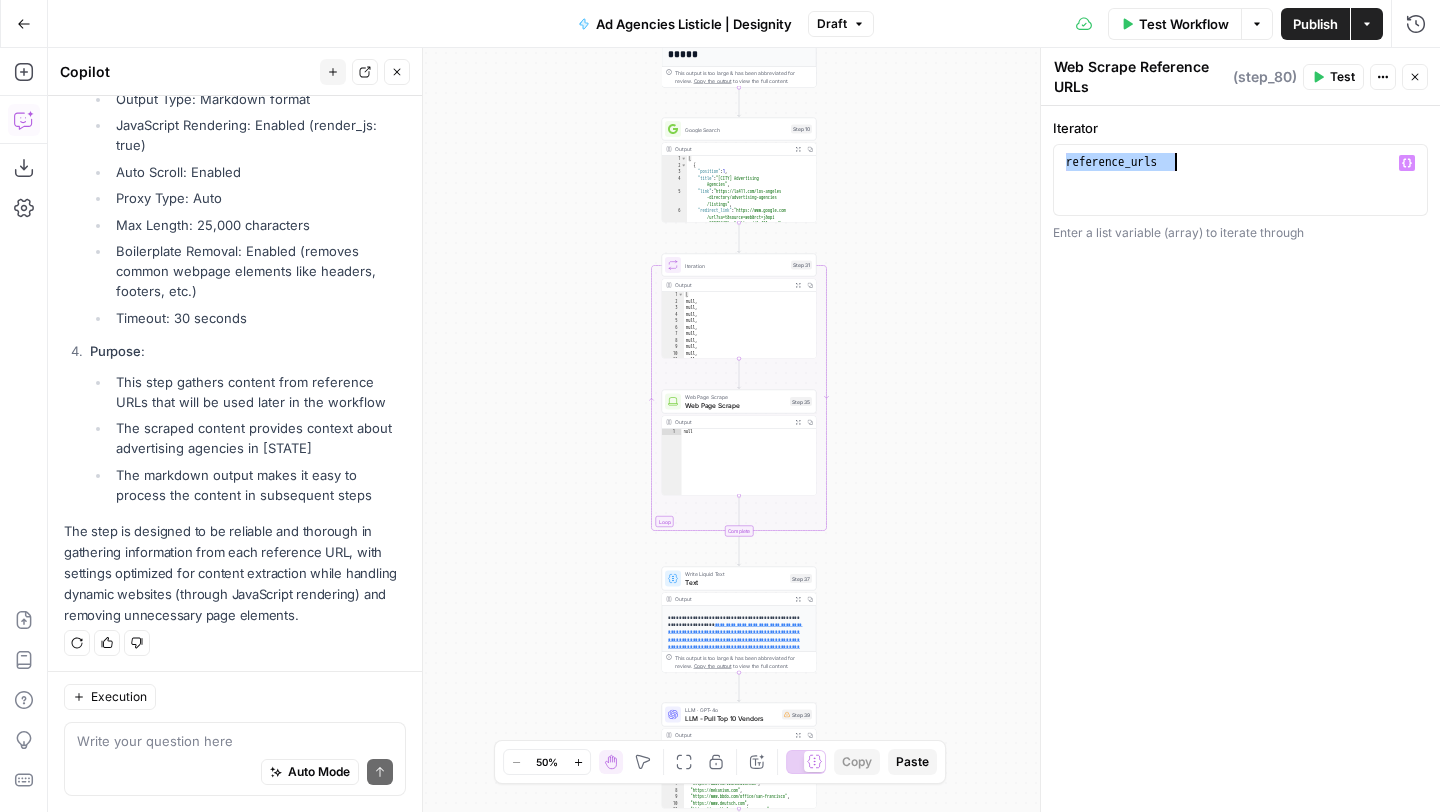 click on "reference_urls" at bounding box center [1240, 198] 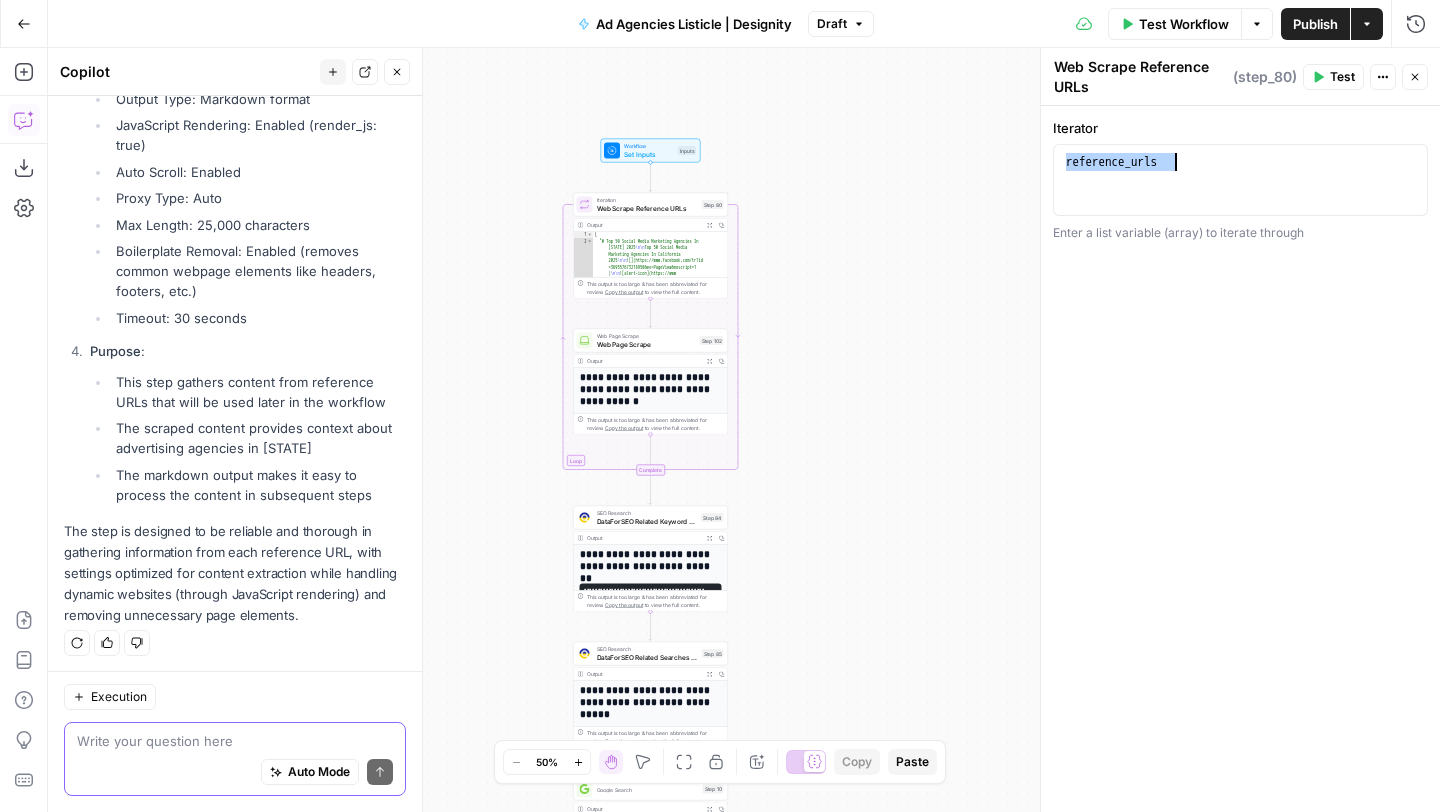 click at bounding box center (235, 741) 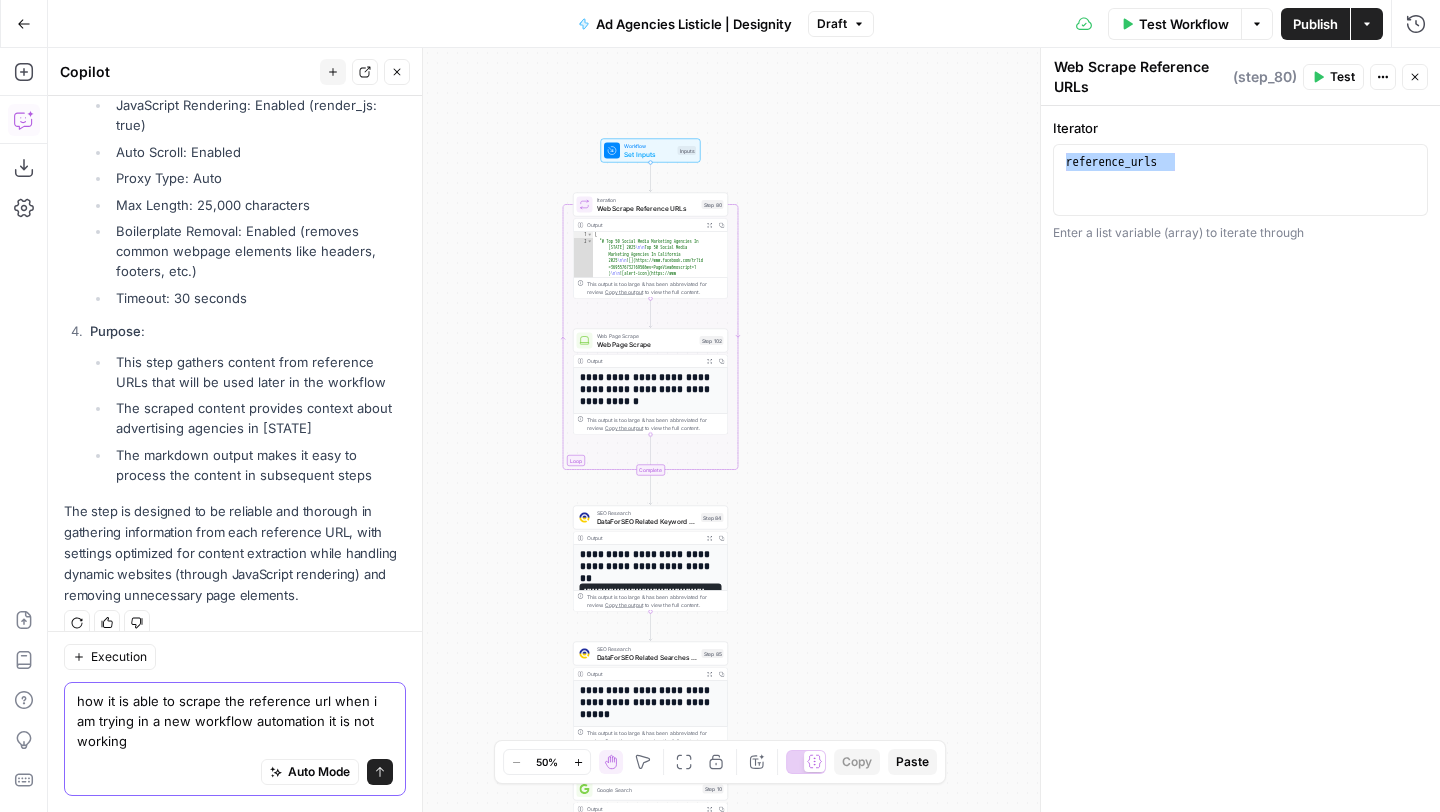 scroll, scrollTop: 844, scrollLeft: 0, axis: vertical 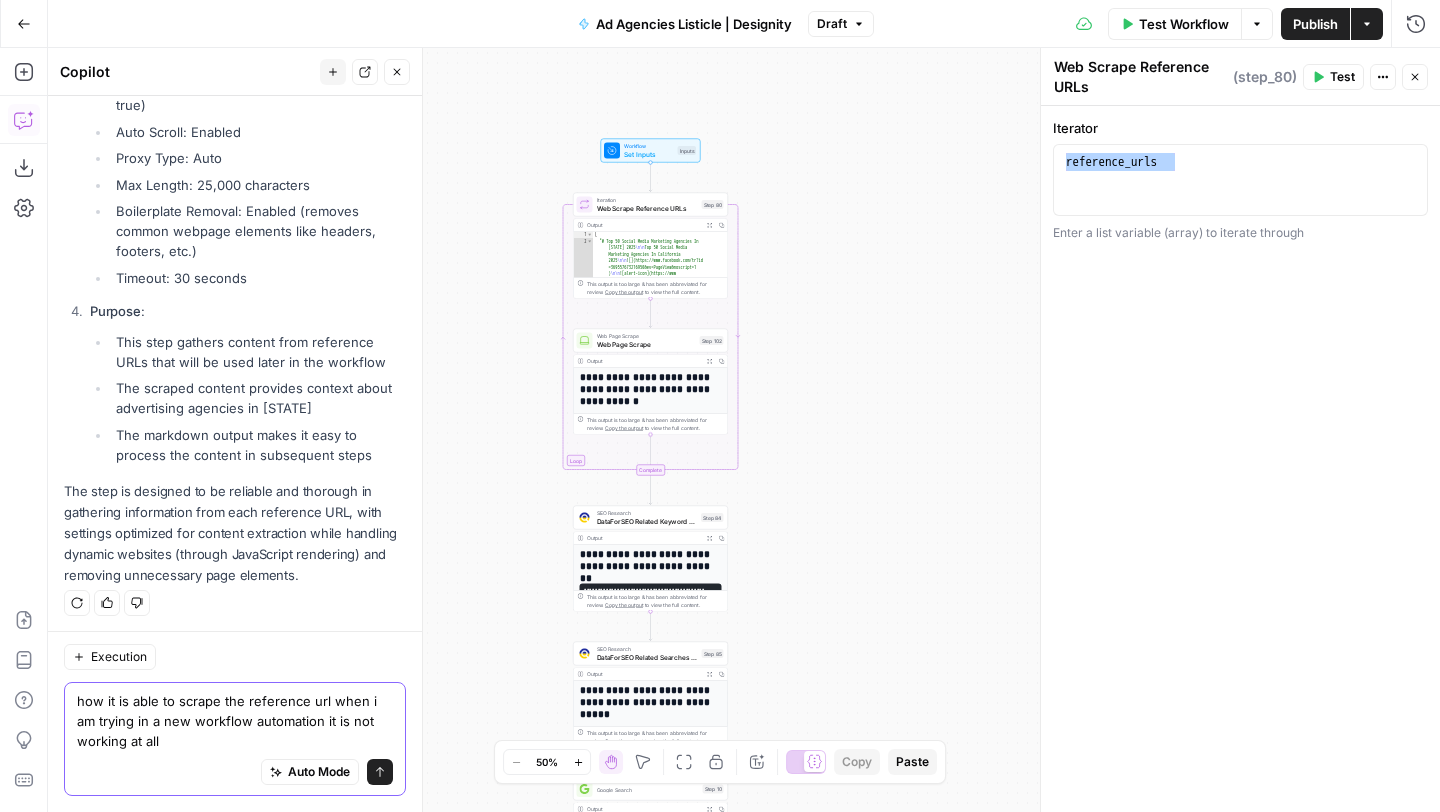 type on "how it is able to scrape the reference url when i am trying in a new workflow automation it is not working at all?" 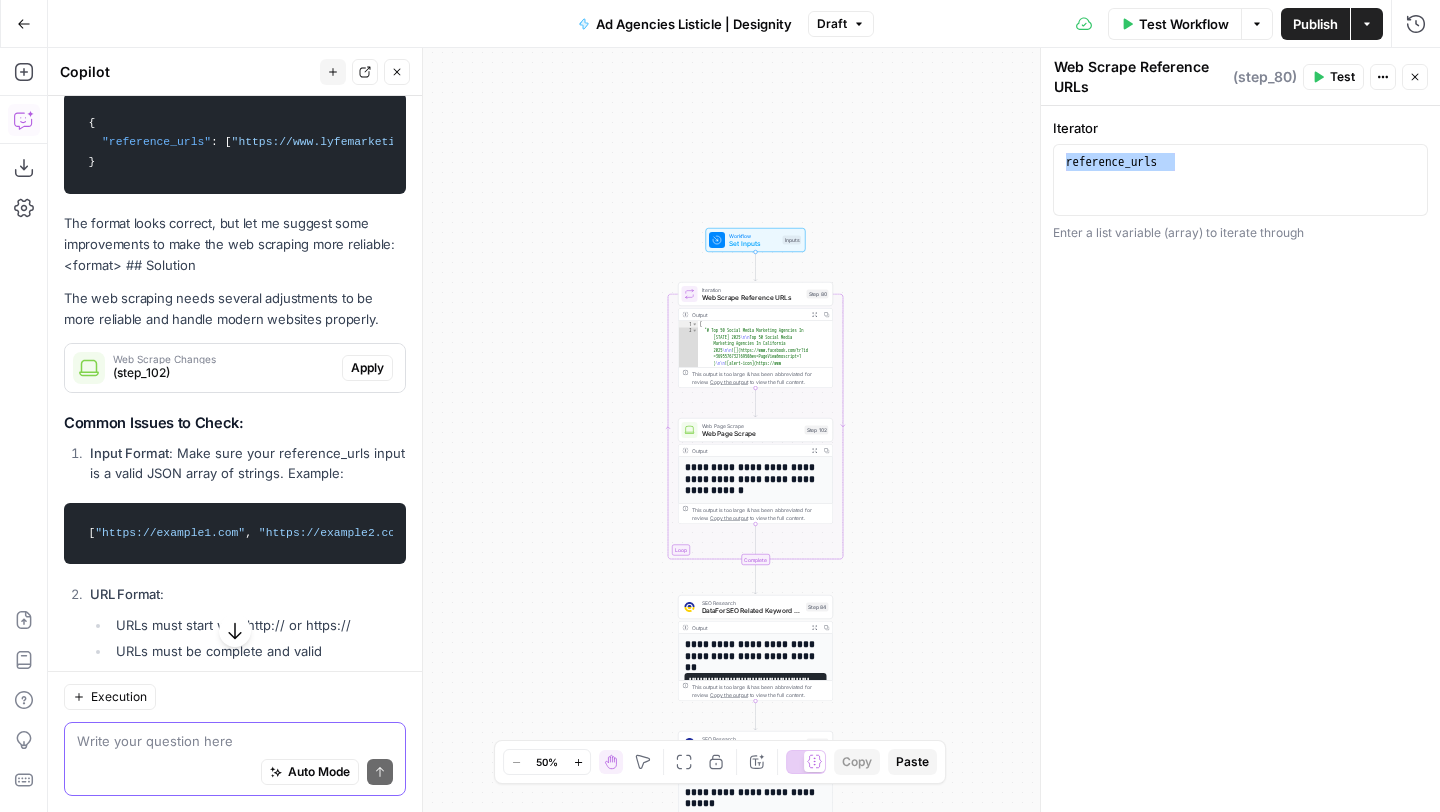 scroll, scrollTop: 1673, scrollLeft: 0, axis: vertical 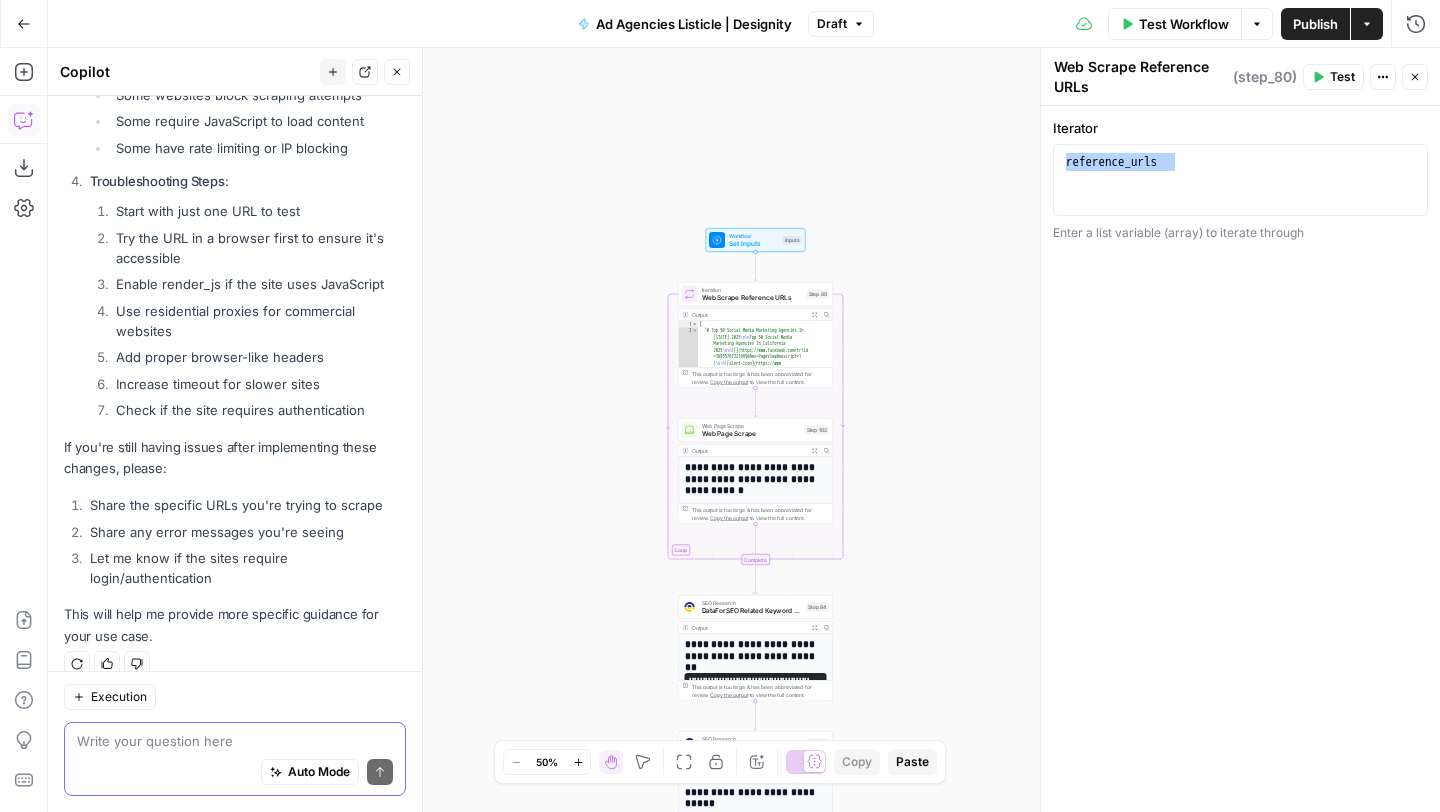 click at bounding box center [235, 741] 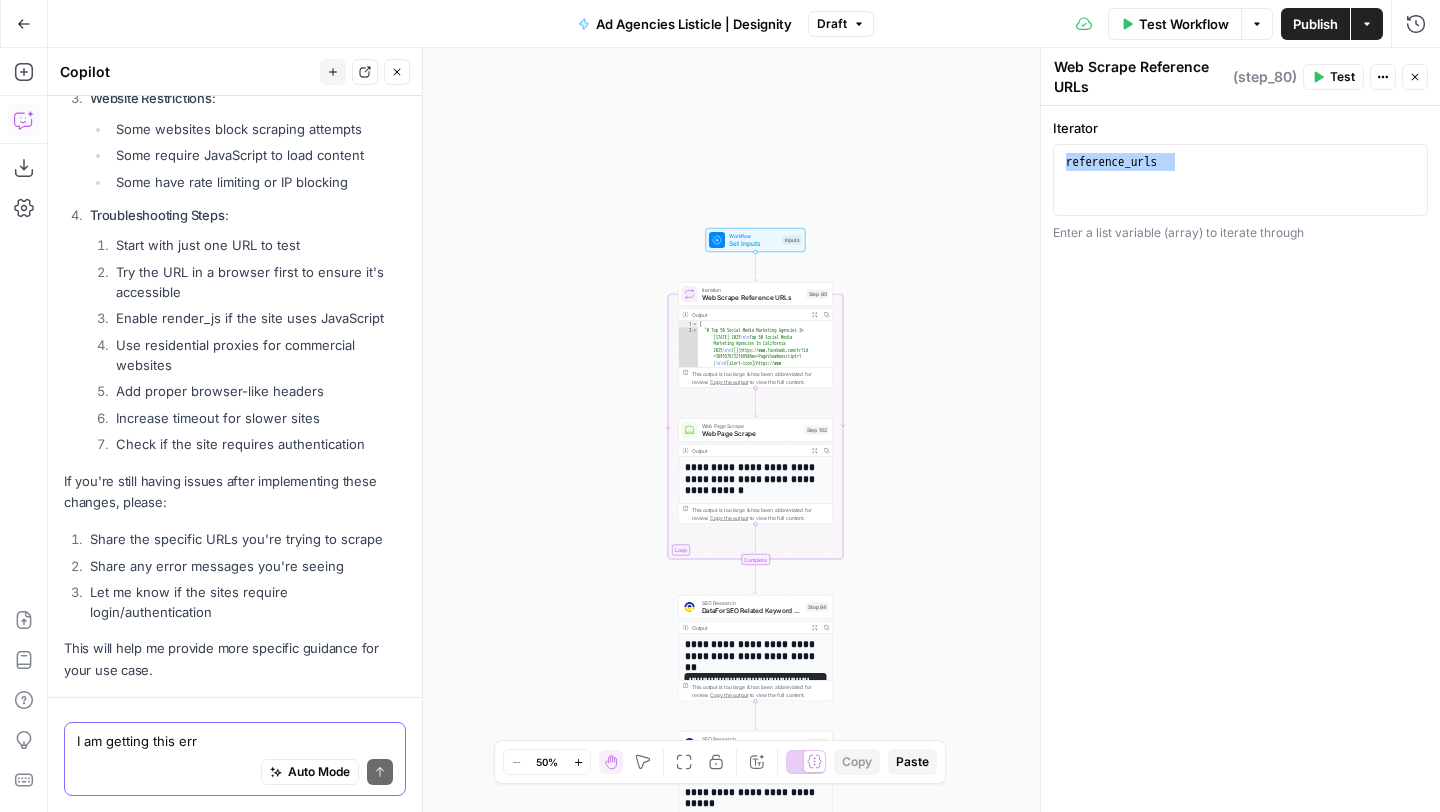 scroll, scrollTop: 2257, scrollLeft: 0, axis: vertical 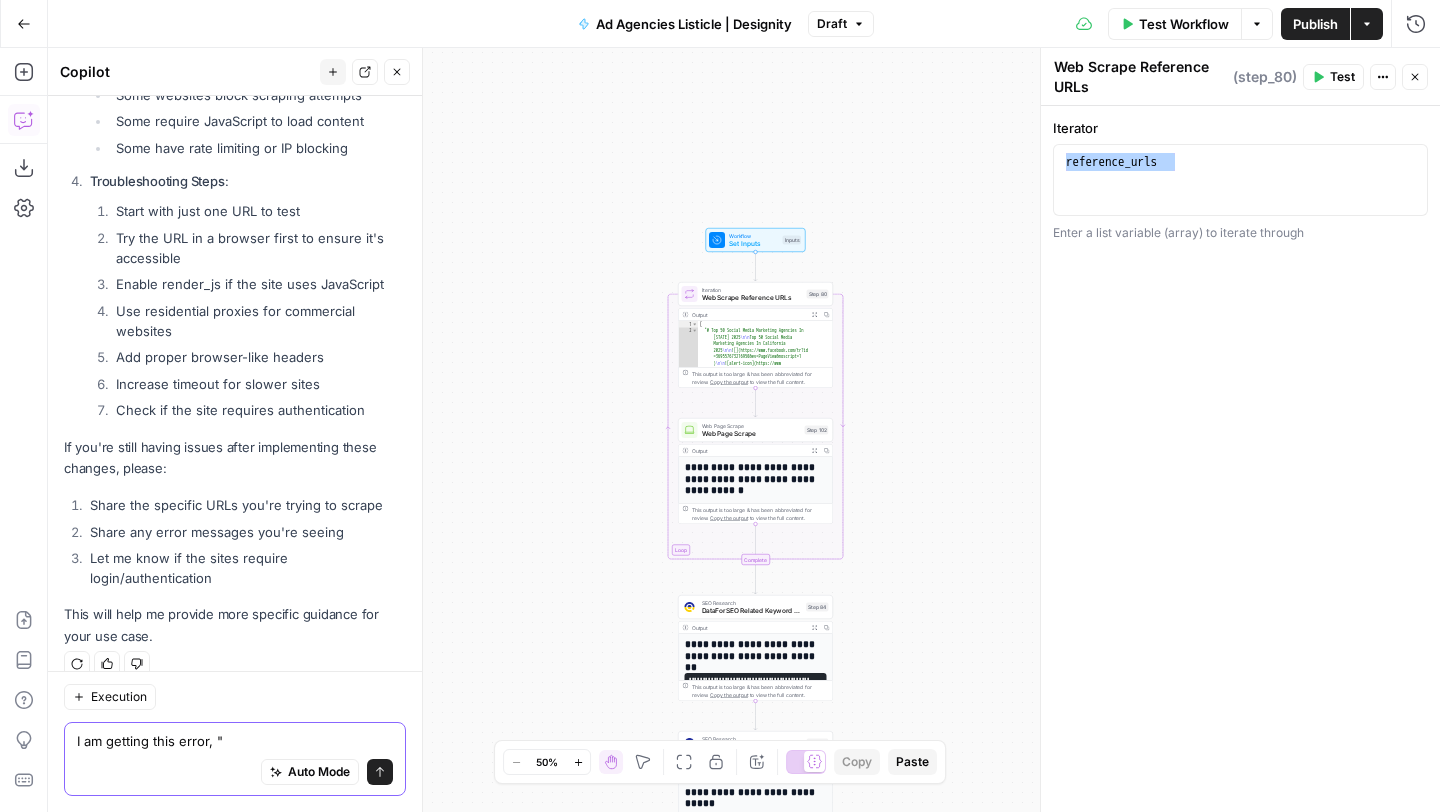 paste on ""message": "Invalid iterator type: [\"https://www.leewayhertz.com/top-ai-consulting-companies/\",\n\"https://www.superside.com/blog/ai-consulting-companies/\"]",
"code": "STEP_ERROR"" 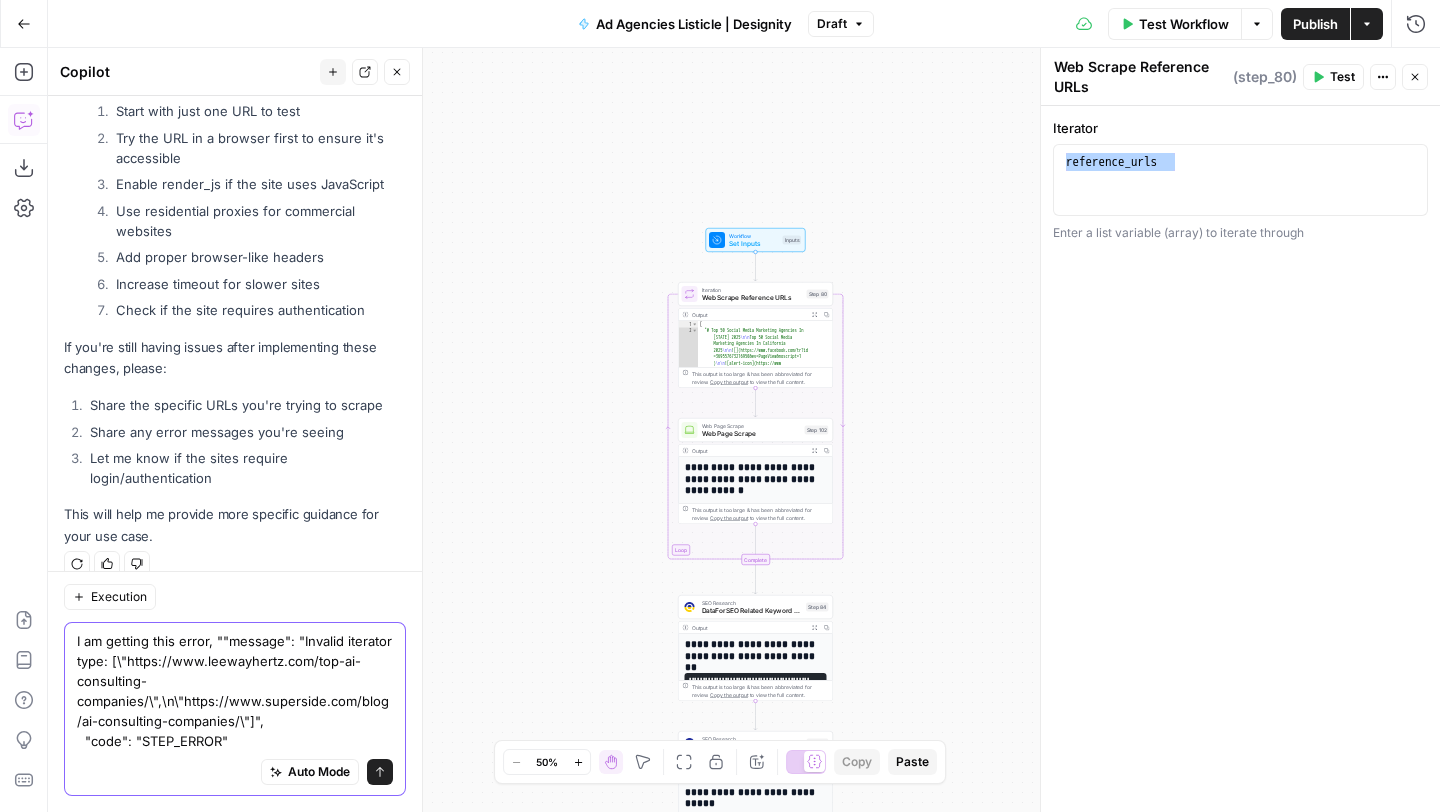 type on "I am getting this error, ""message": "Invalid iterator type: [\"https://www.leewayhertz.com/top-ai-consulting-companies/\",\n\"https://www.superside.com/blog/ai-consulting-companies/\"]",
"code": "STEP_ERROR""" 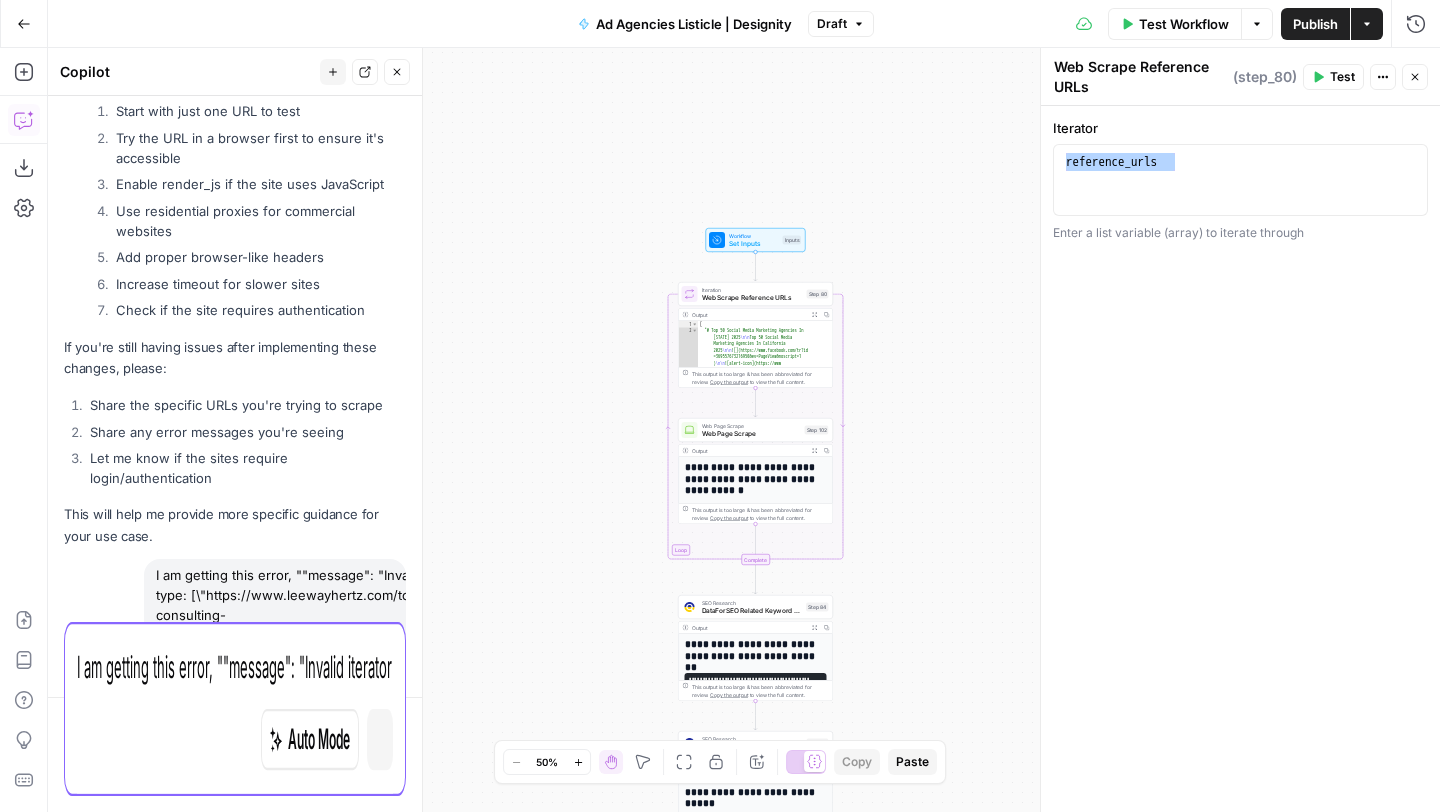 type 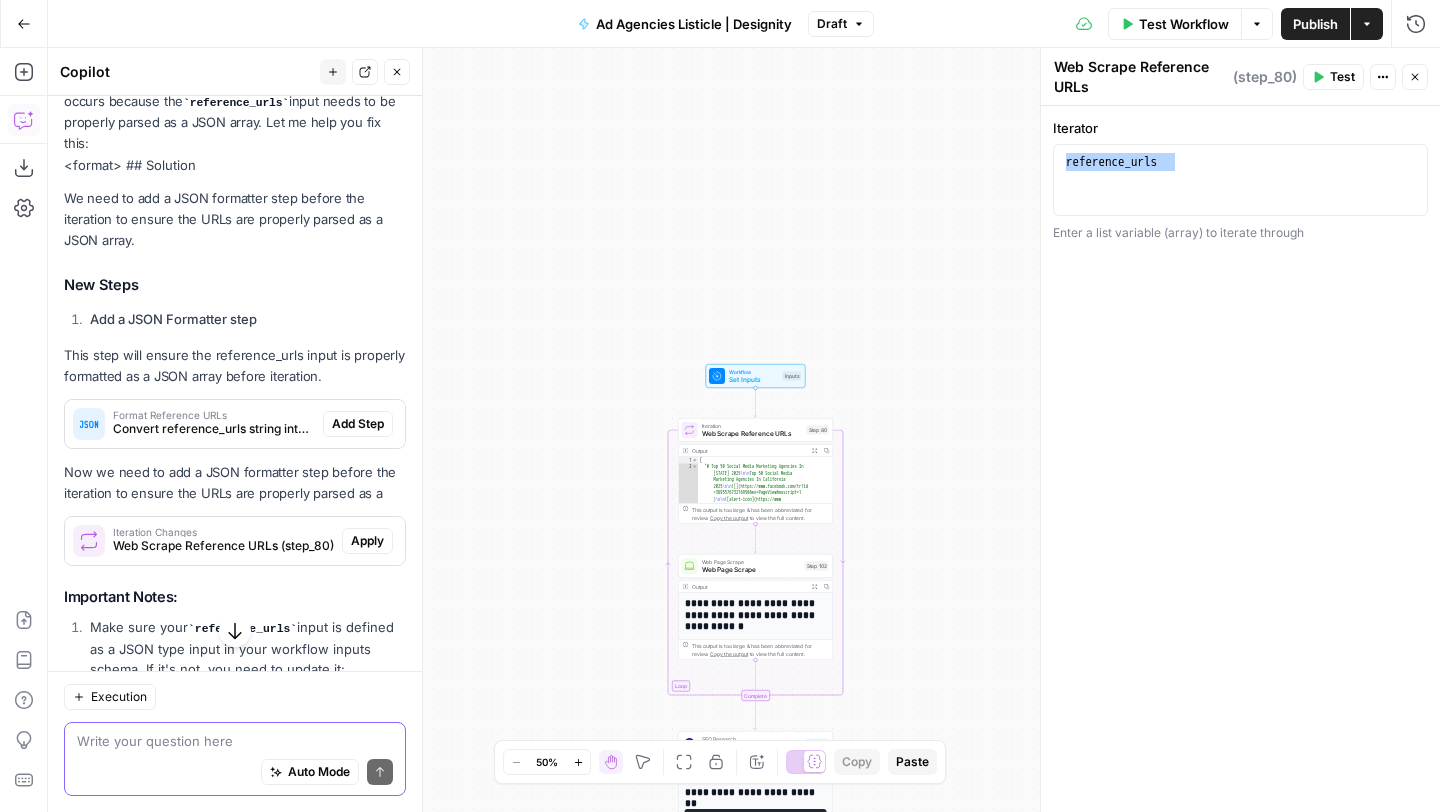 scroll, scrollTop: 3073, scrollLeft: 0, axis: vertical 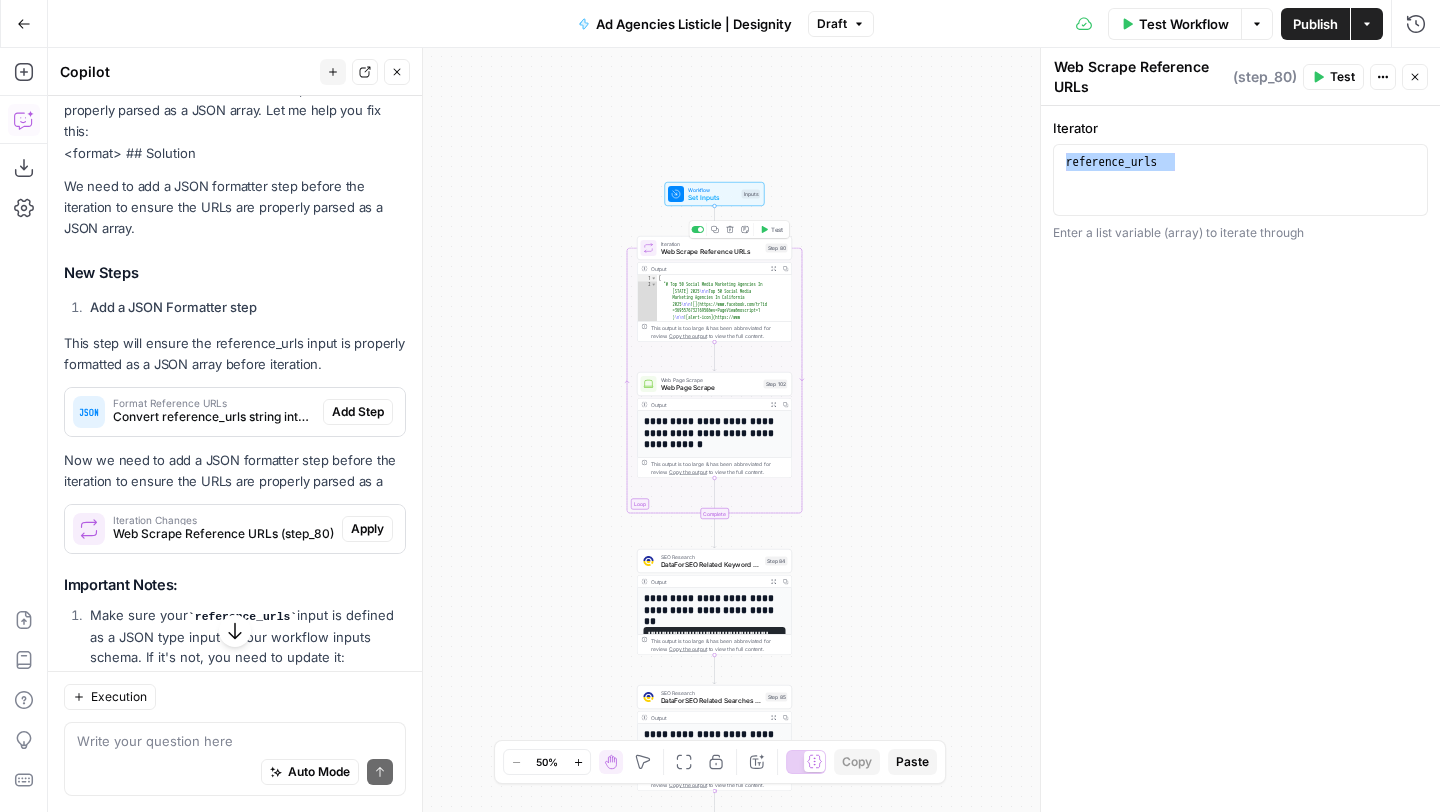 click on "Web Scrape Reference URLs" at bounding box center [711, 252] 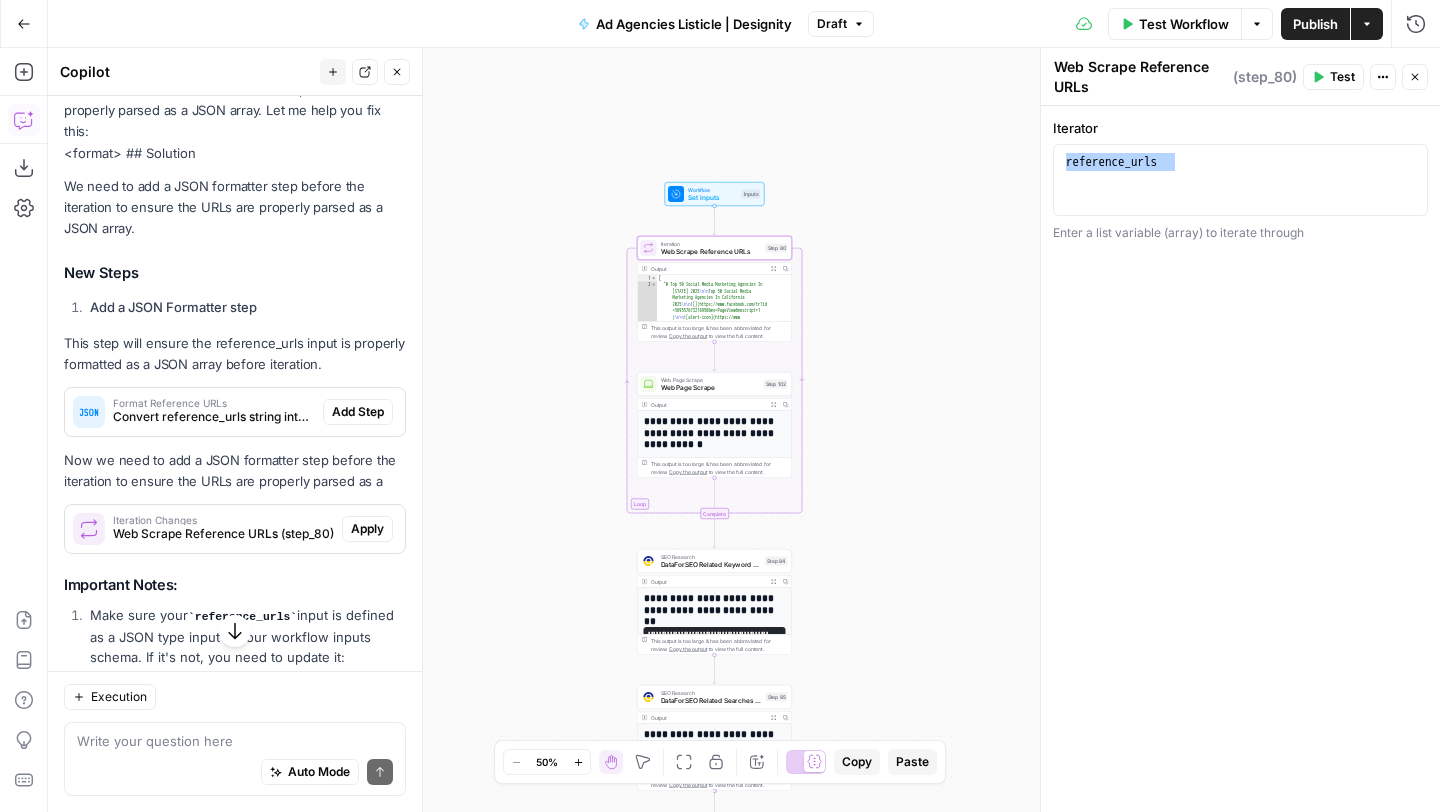 click on "**********" at bounding box center (744, 430) 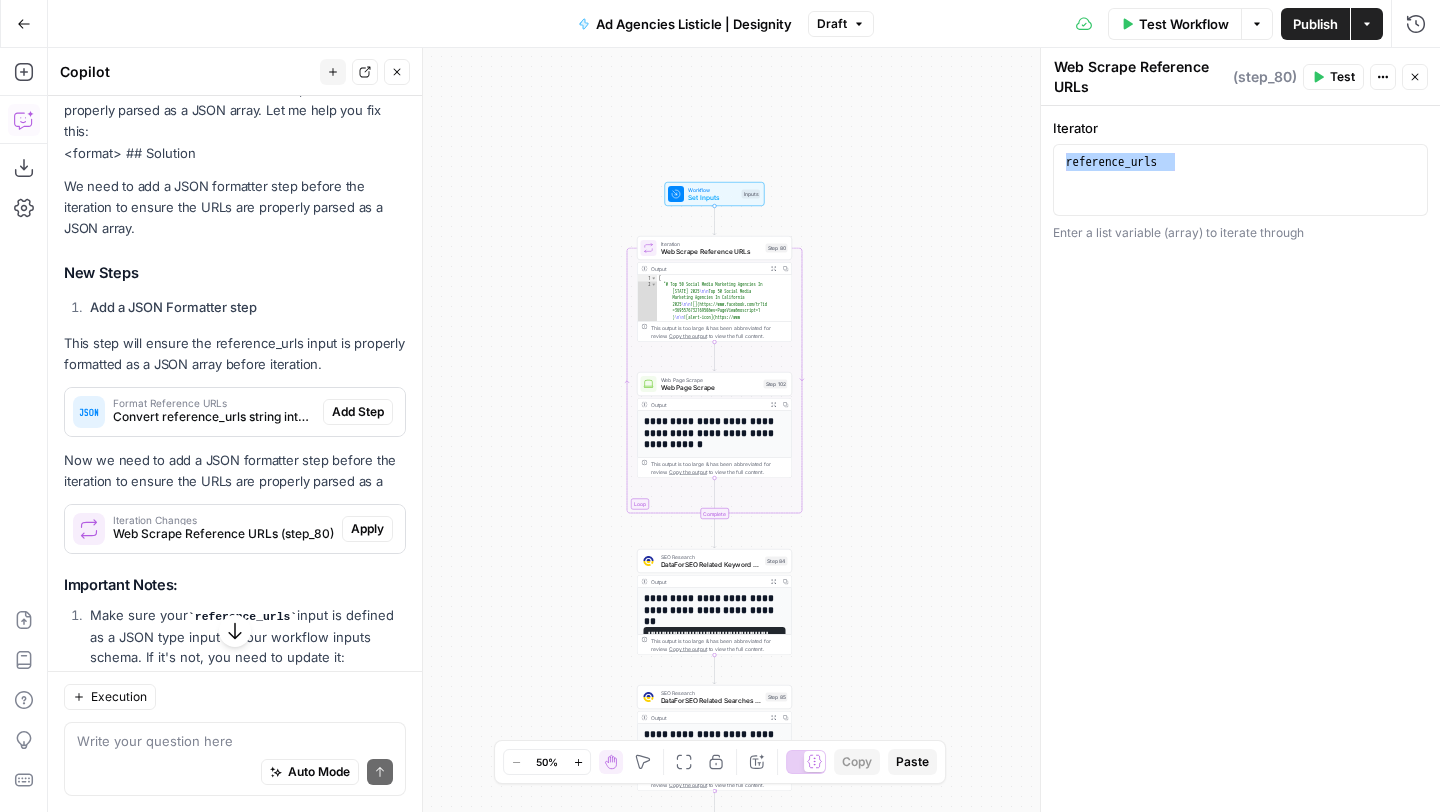 click on "Actions" at bounding box center [1383, 77] 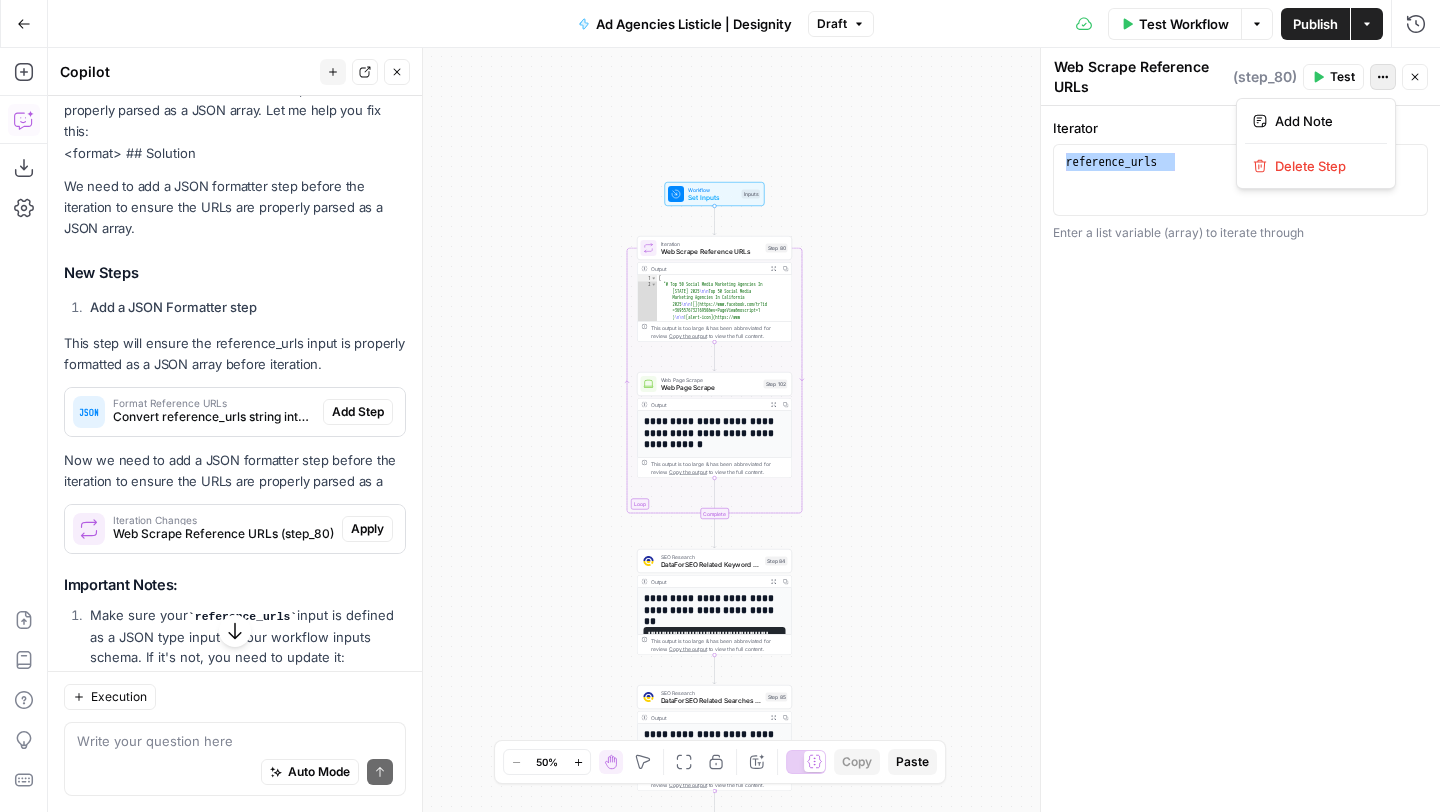 click on "**********" at bounding box center (1240, 459) 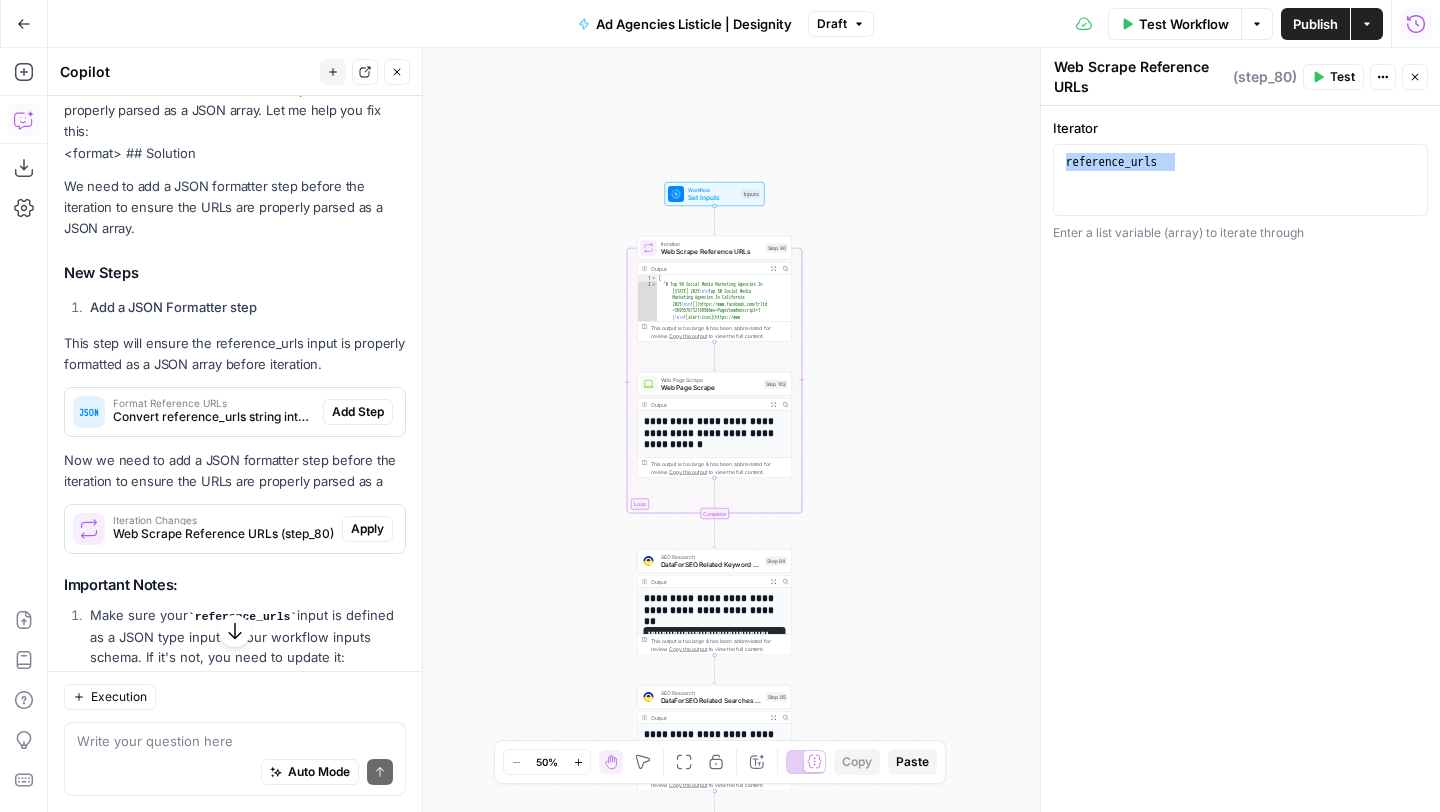 click 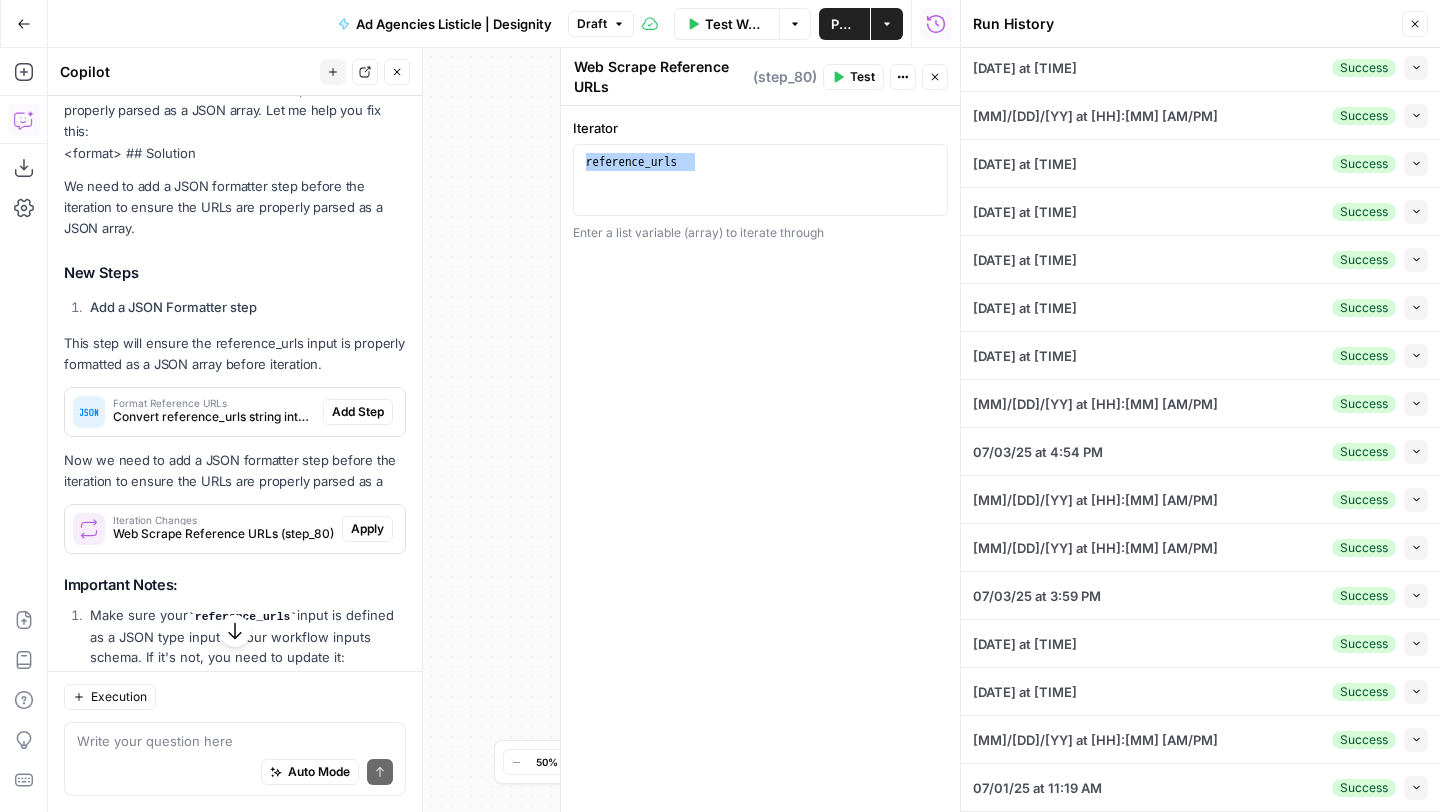 scroll, scrollTop: 0, scrollLeft: 0, axis: both 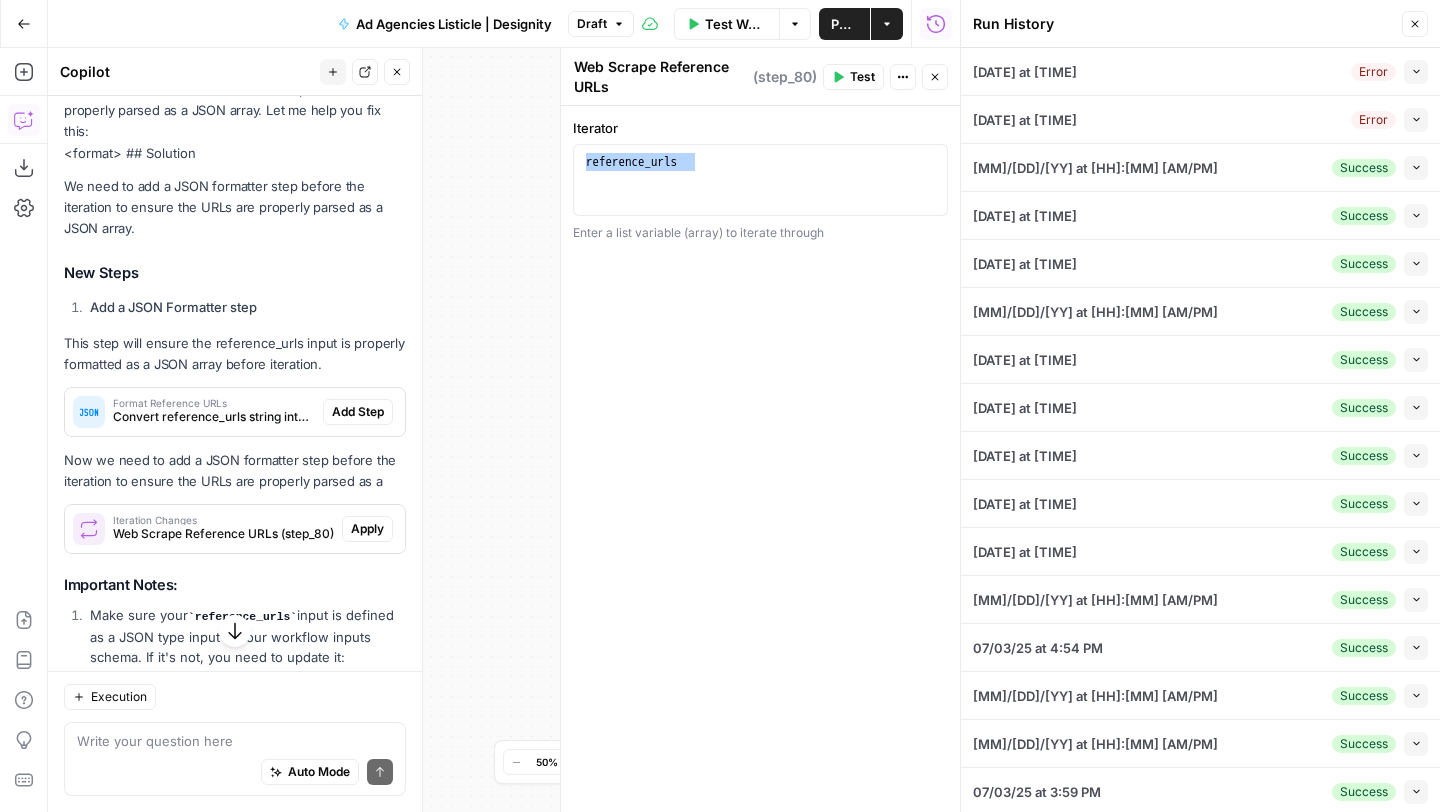 click 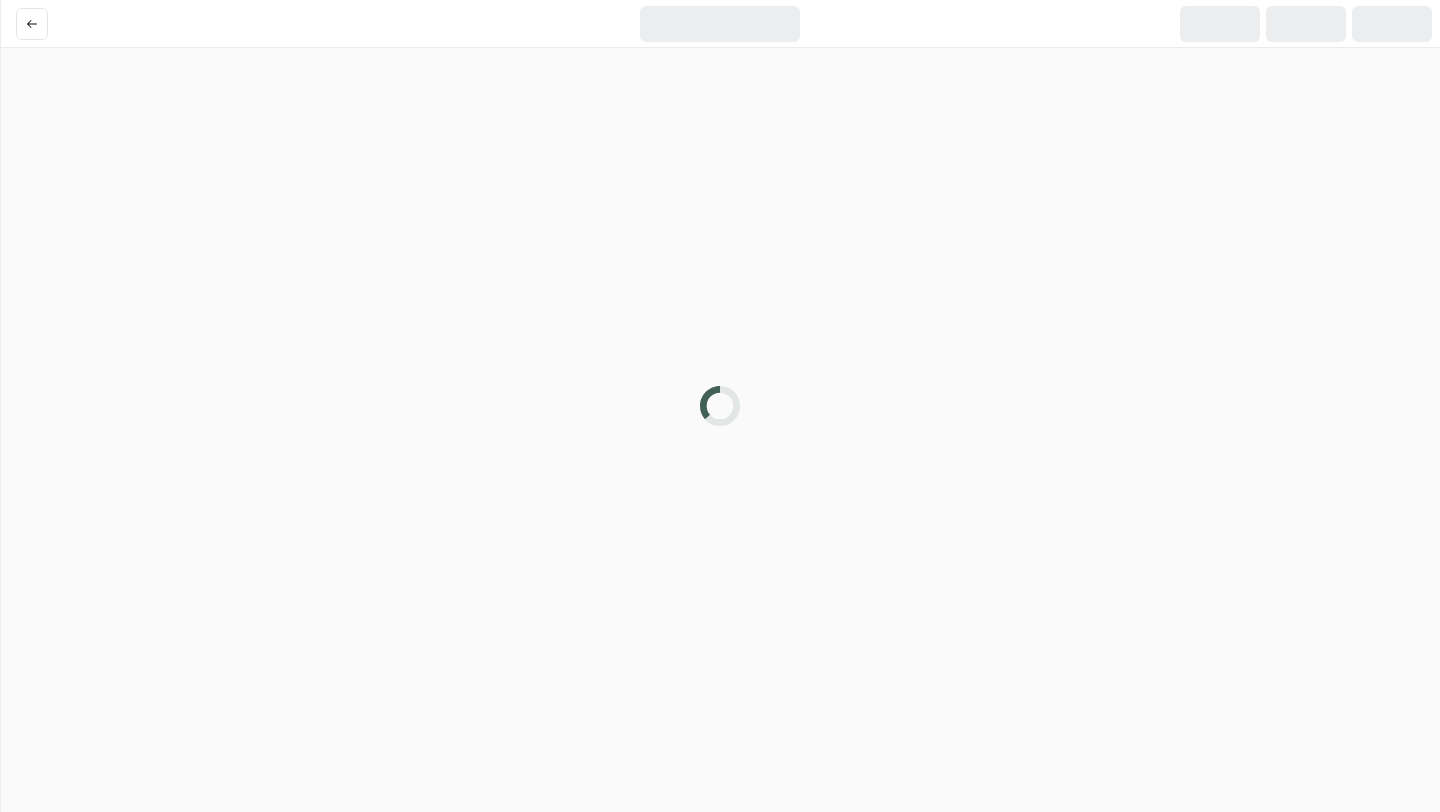 scroll, scrollTop: 0, scrollLeft: 0, axis: both 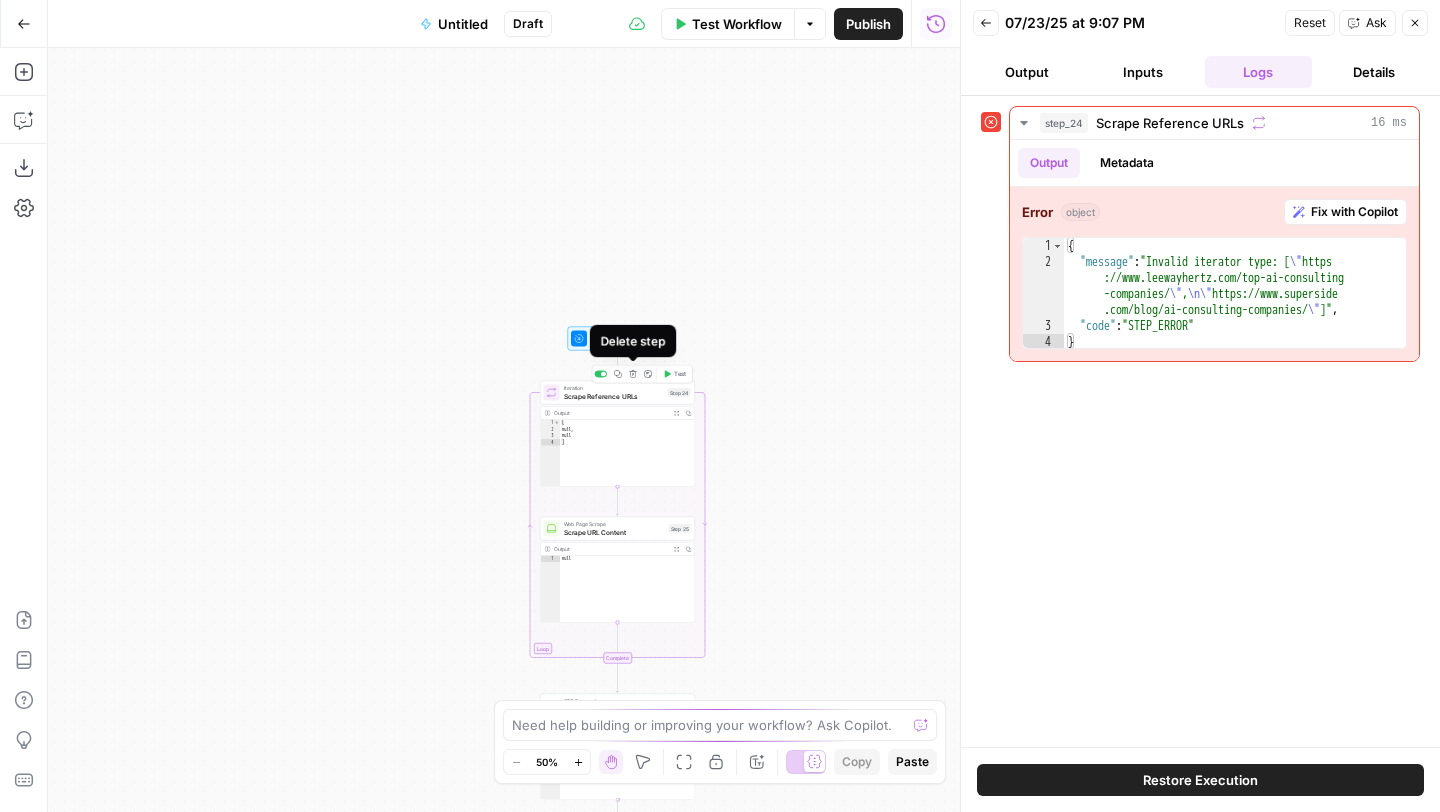 click on "Delete step" at bounding box center [633, 374] 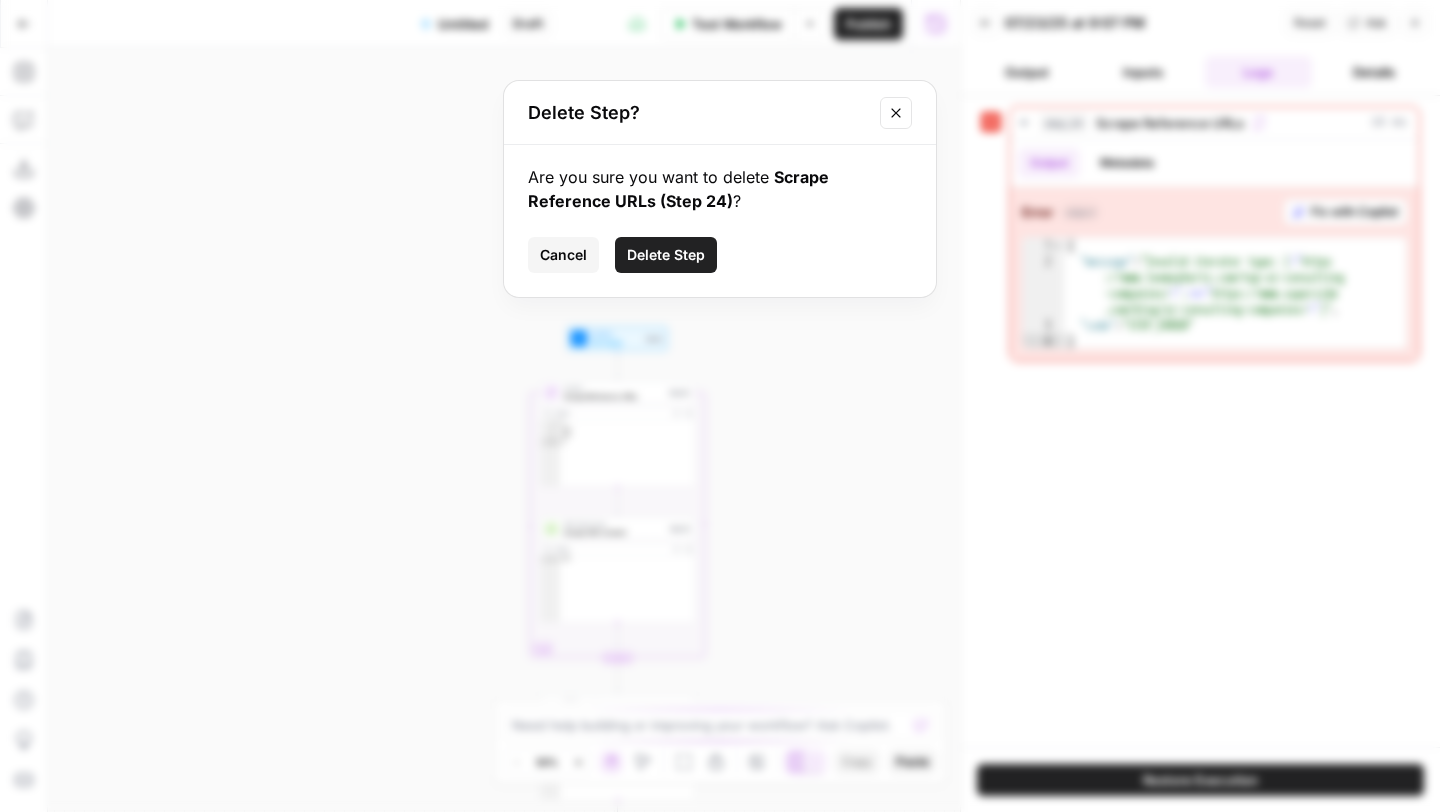 click on "Delete Step" at bounding box center [666, 255] 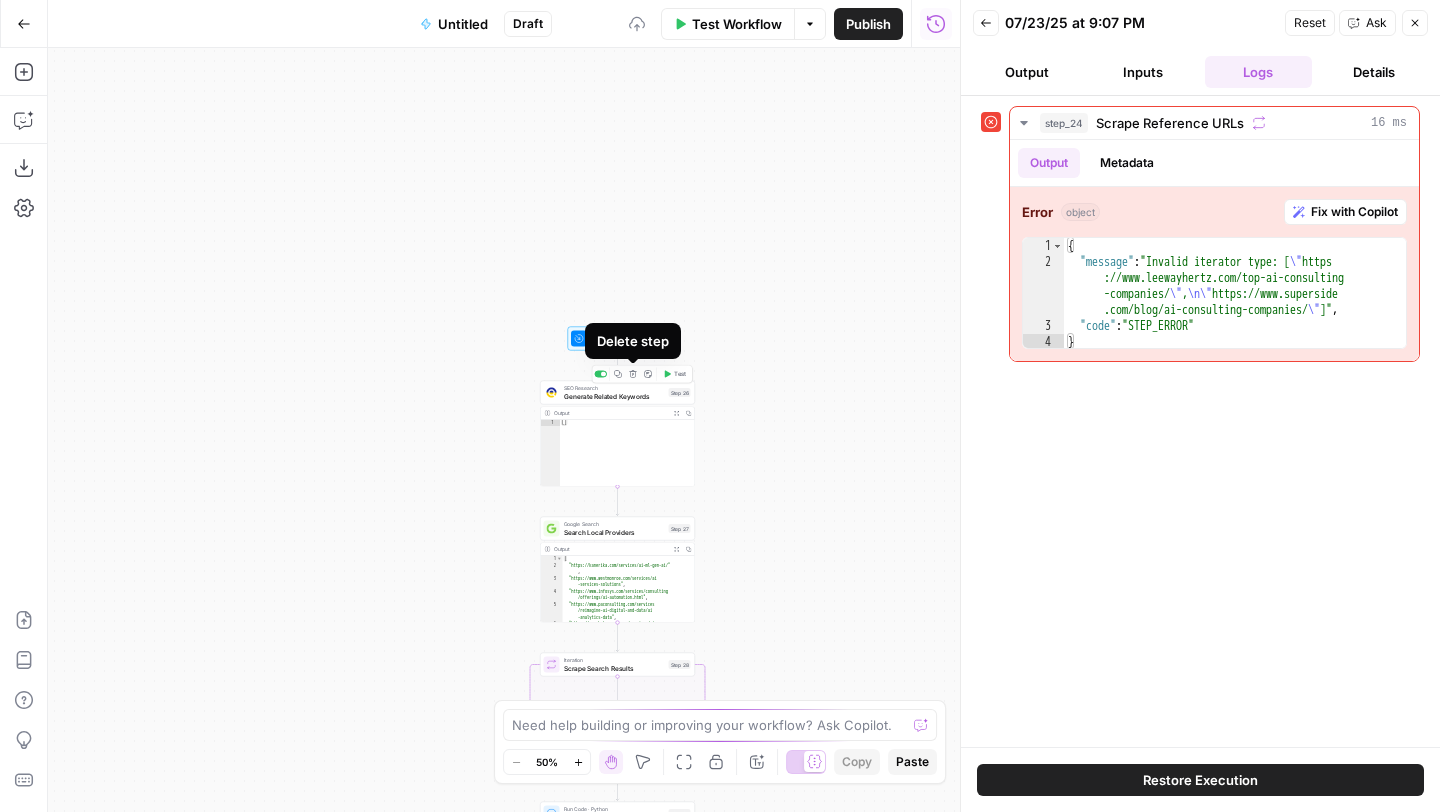 click 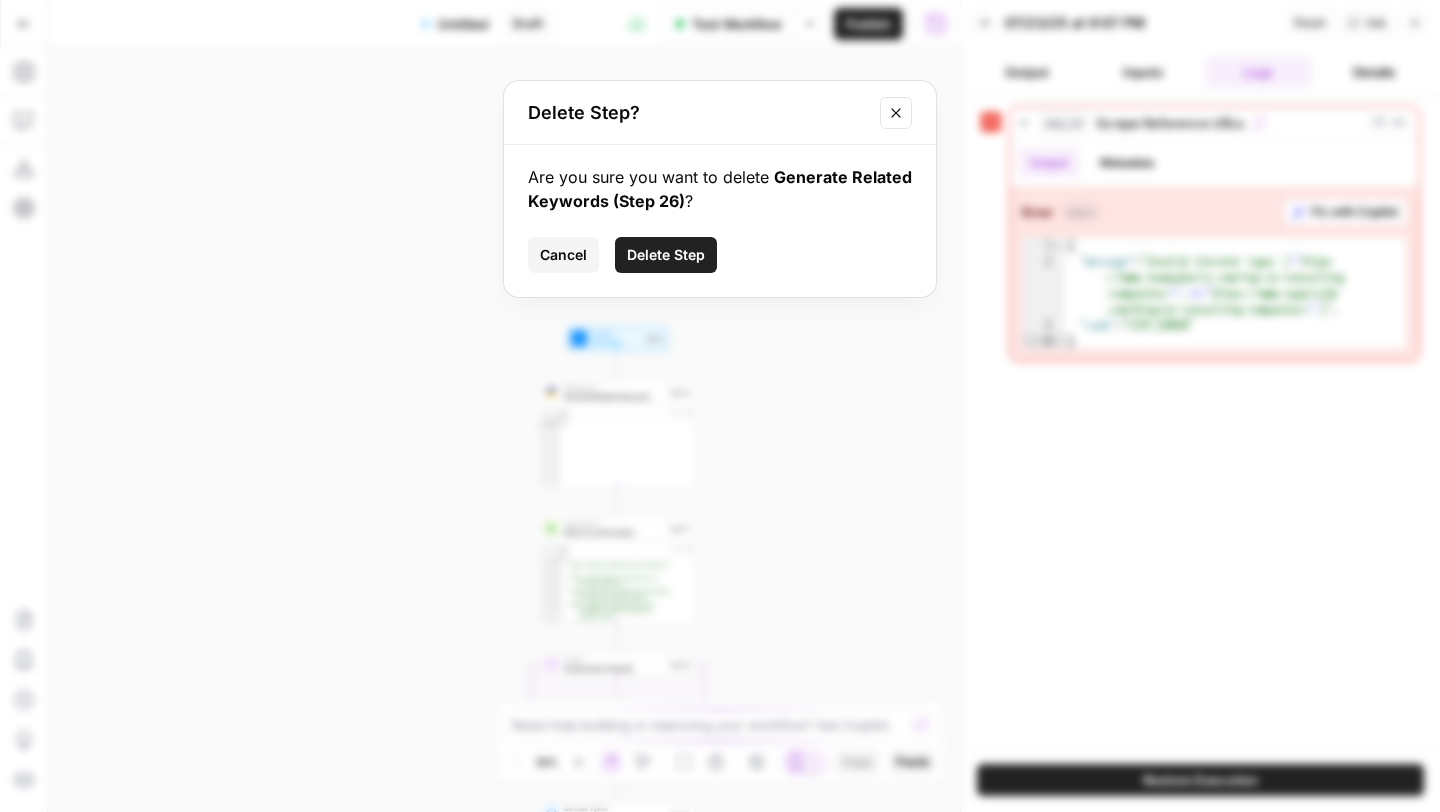 click on "Delete Step" at bounding box center [666, 255] 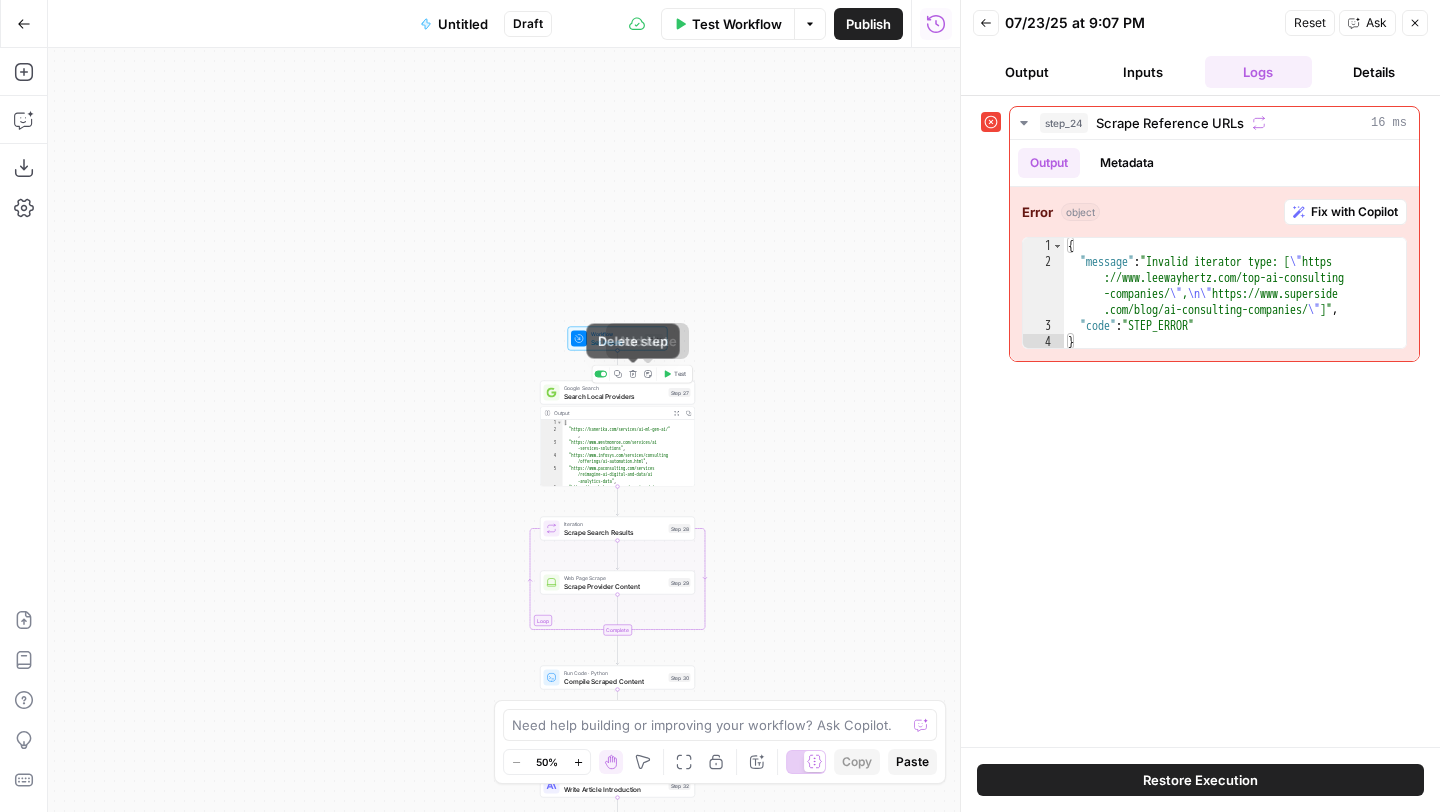 click 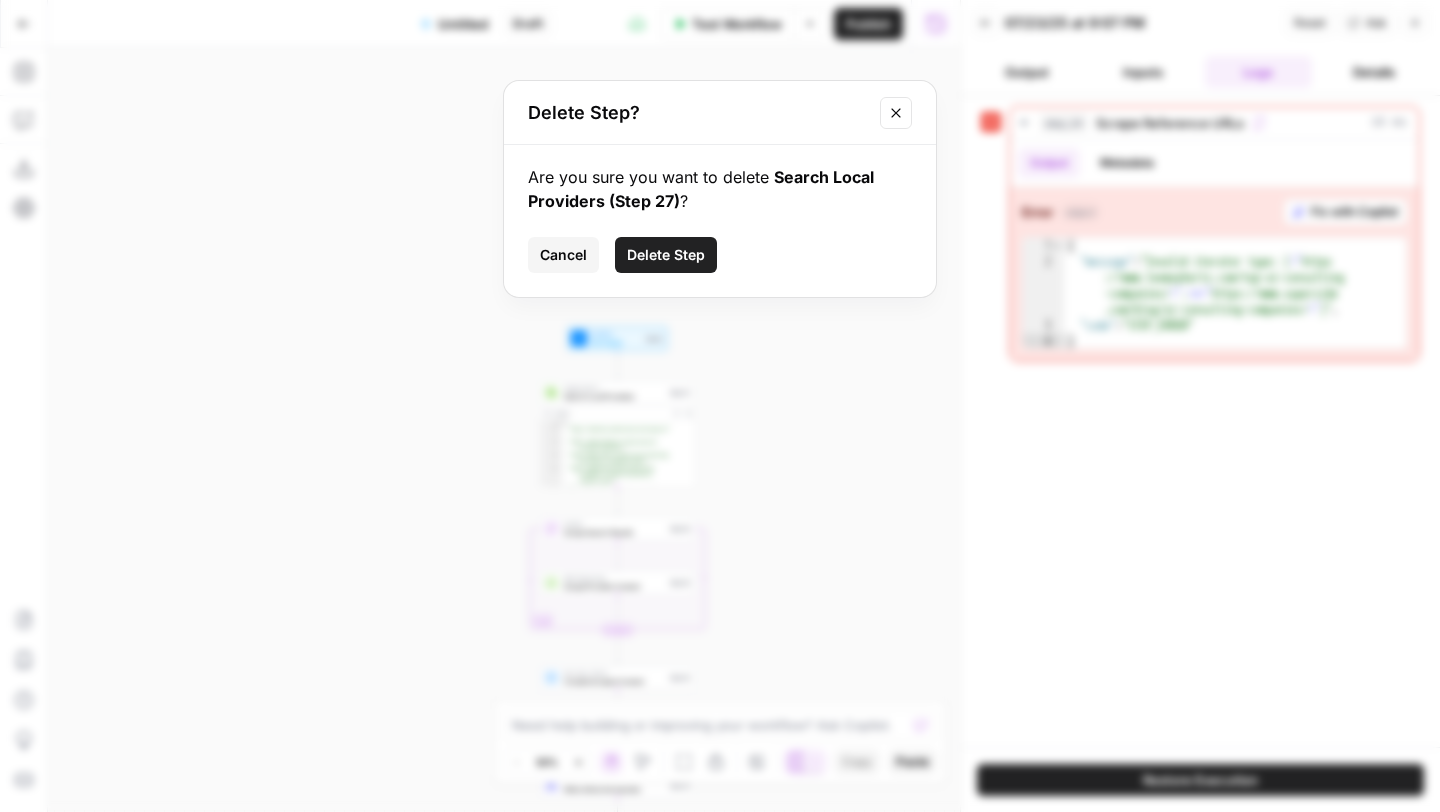click on "Delete Step" at bounding box center [666, 255] 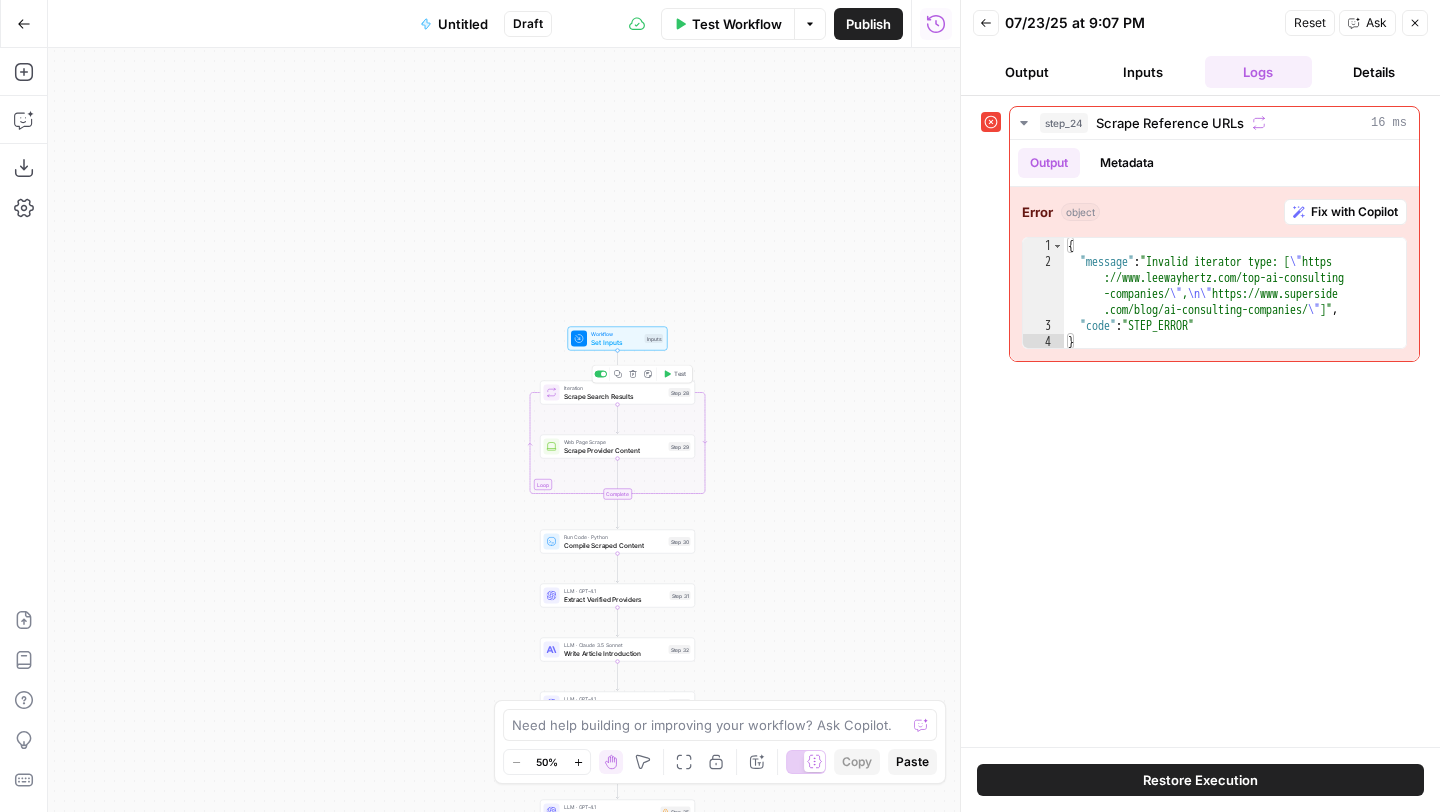 click on "Delete step" at bounding box center [633, 374] 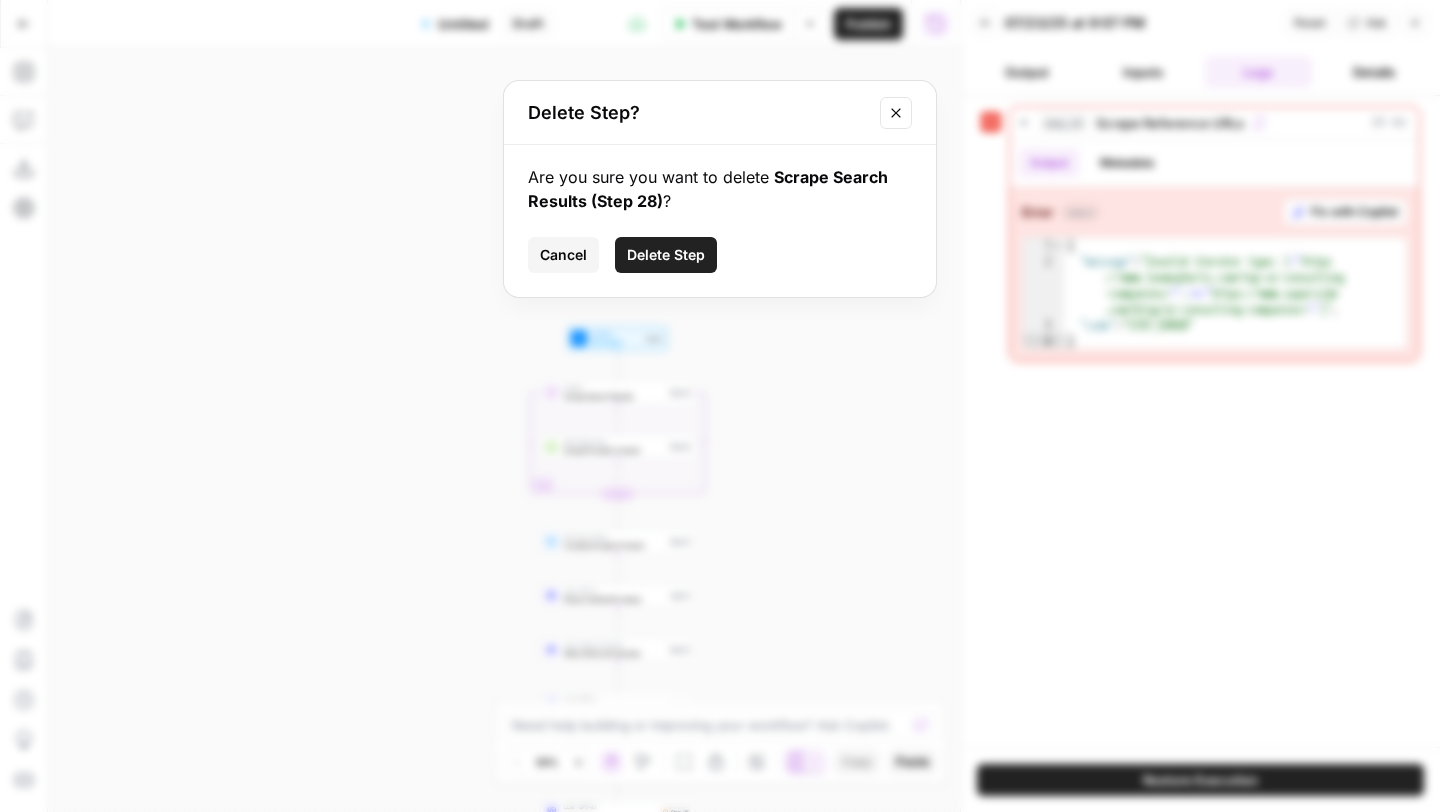 click on "Delete Step" at bounding box center (666, 255) 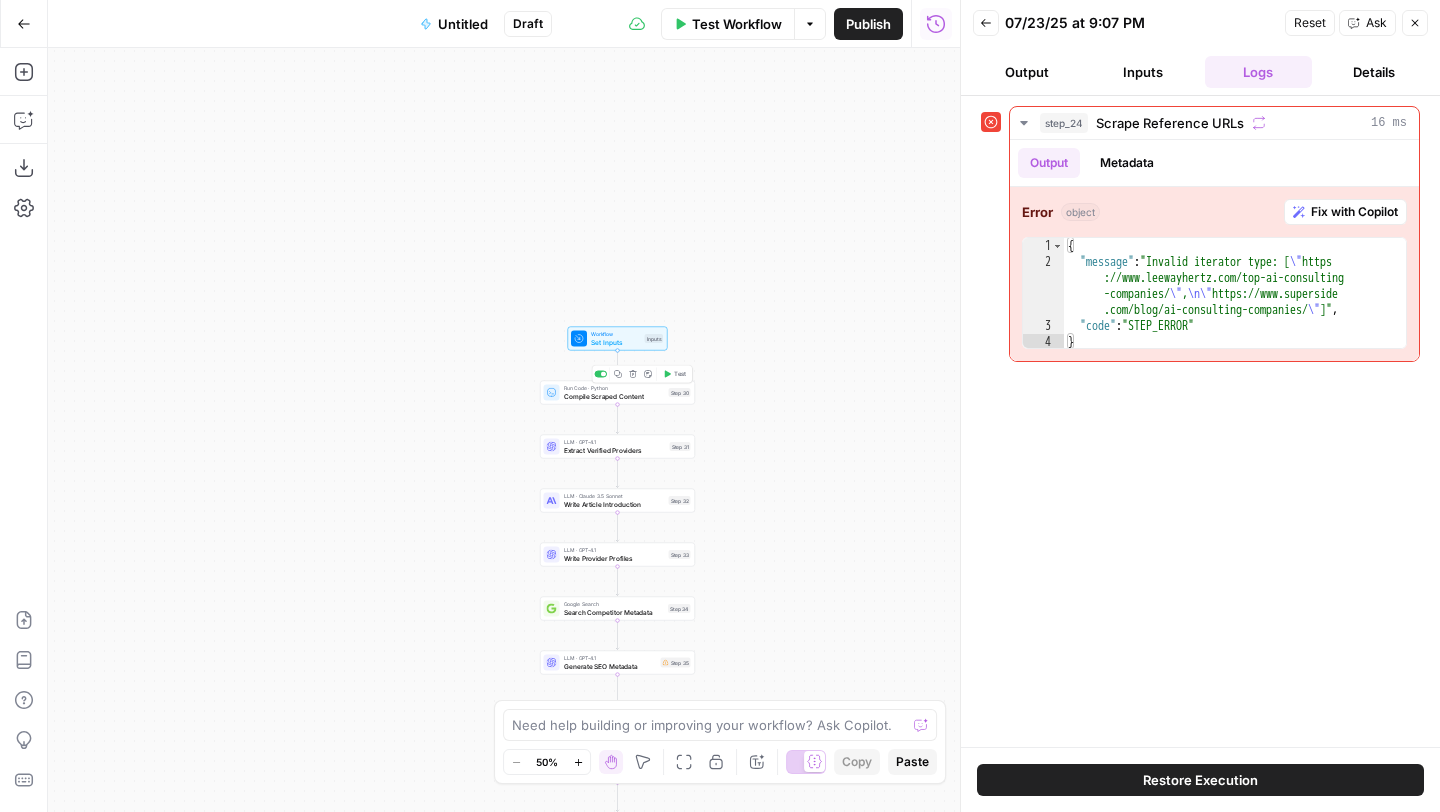 click on "Delete step" at bounding box center (633, 374) 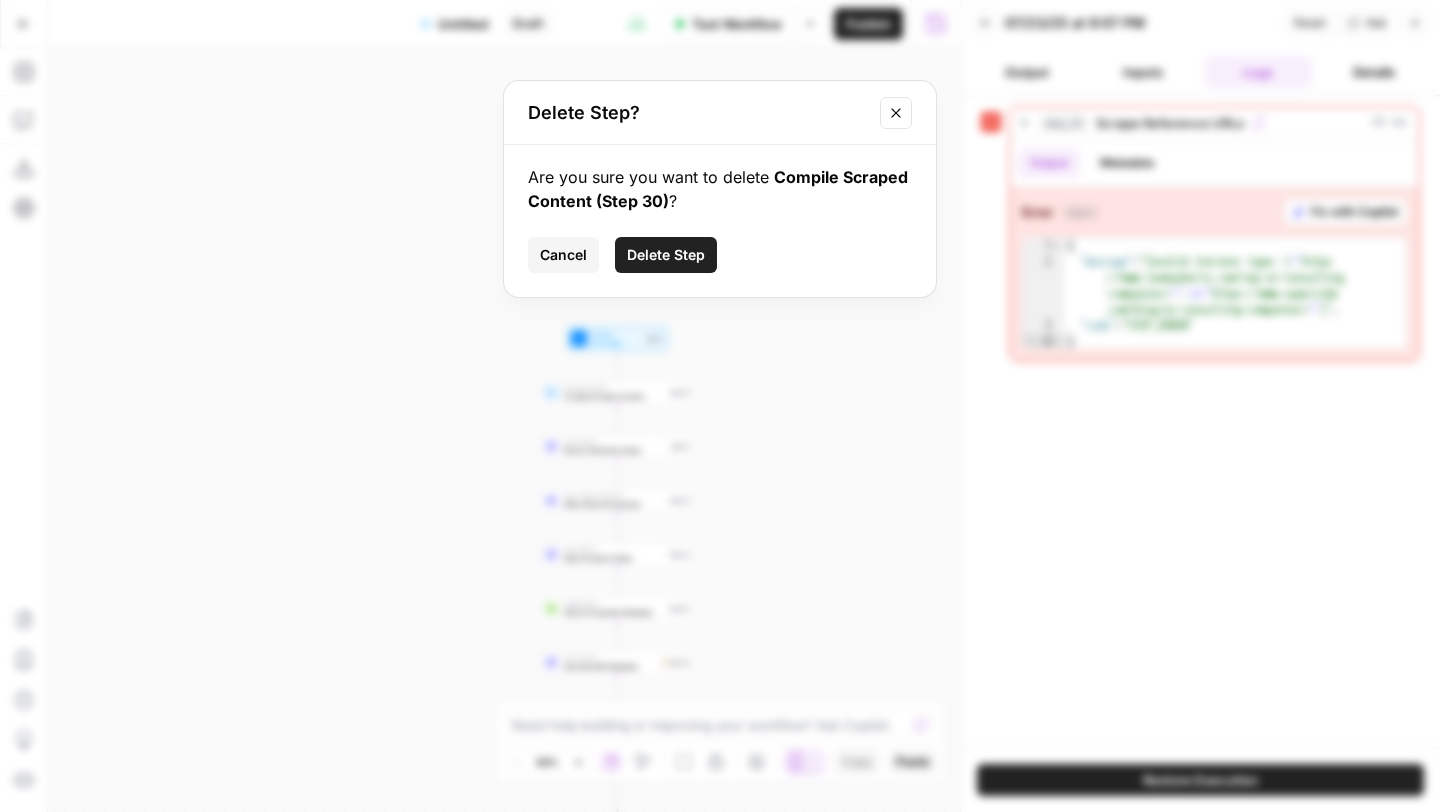 click on "Delete Step" at bounding box center (666, 255) 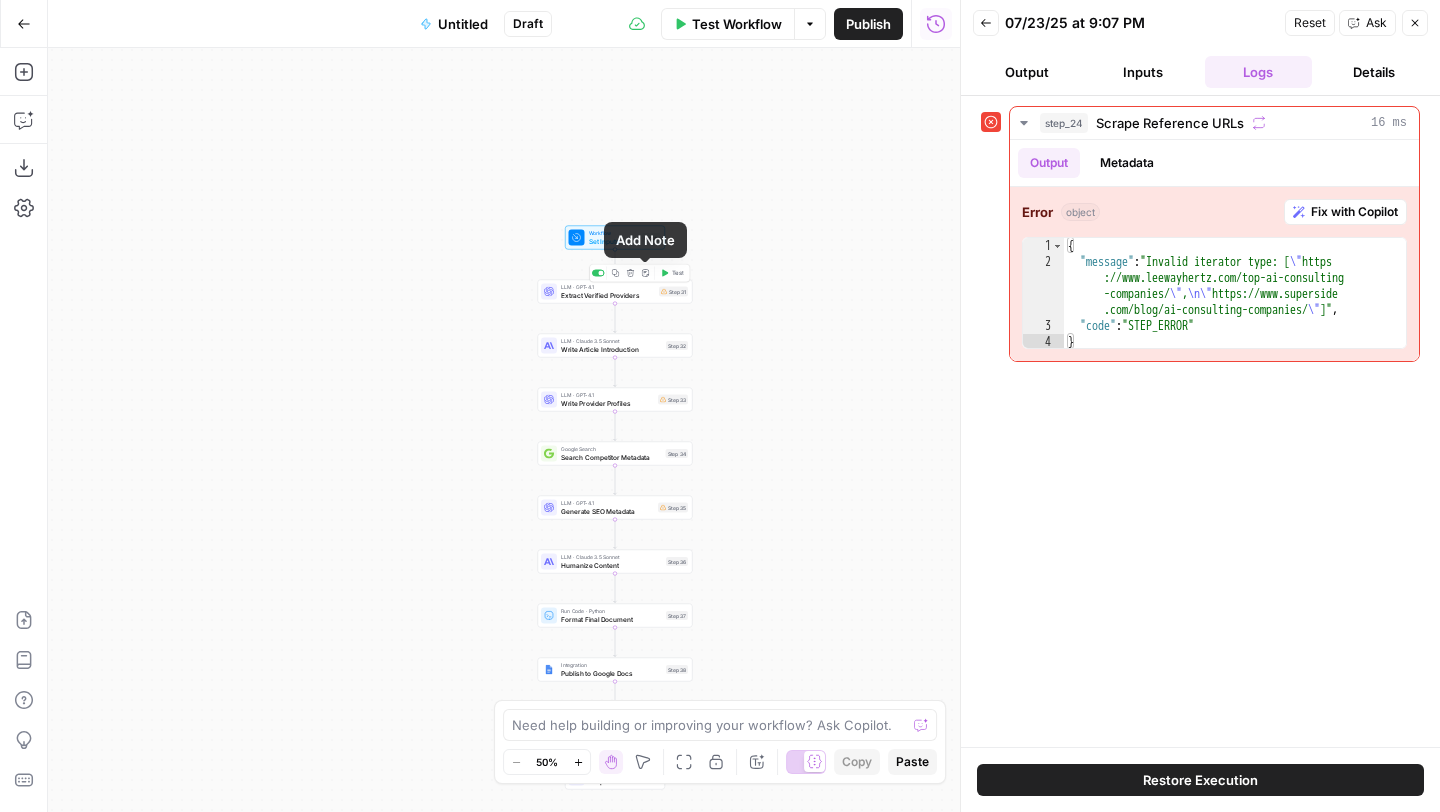 click 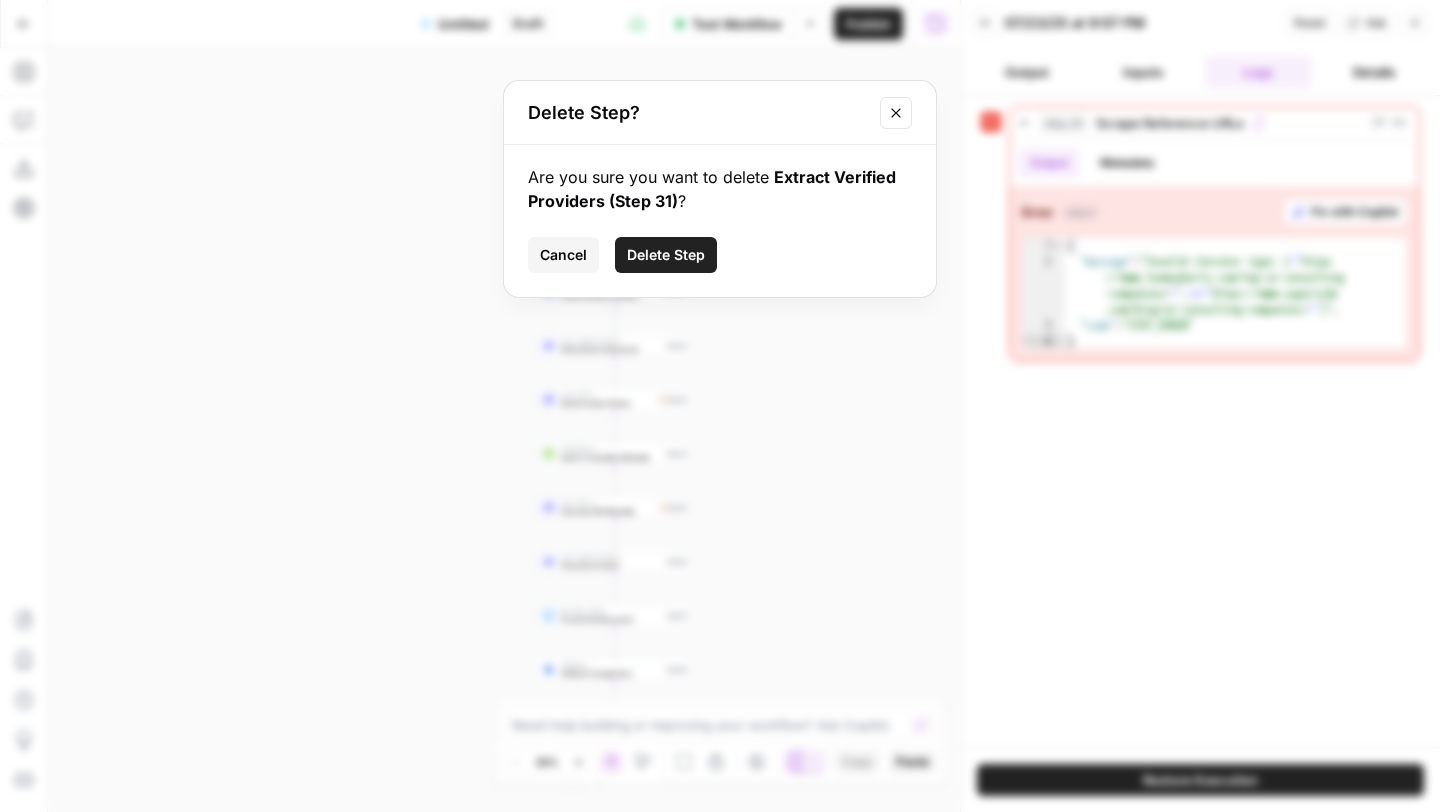 click on "Delete Step" at bounding box center [666, 255] 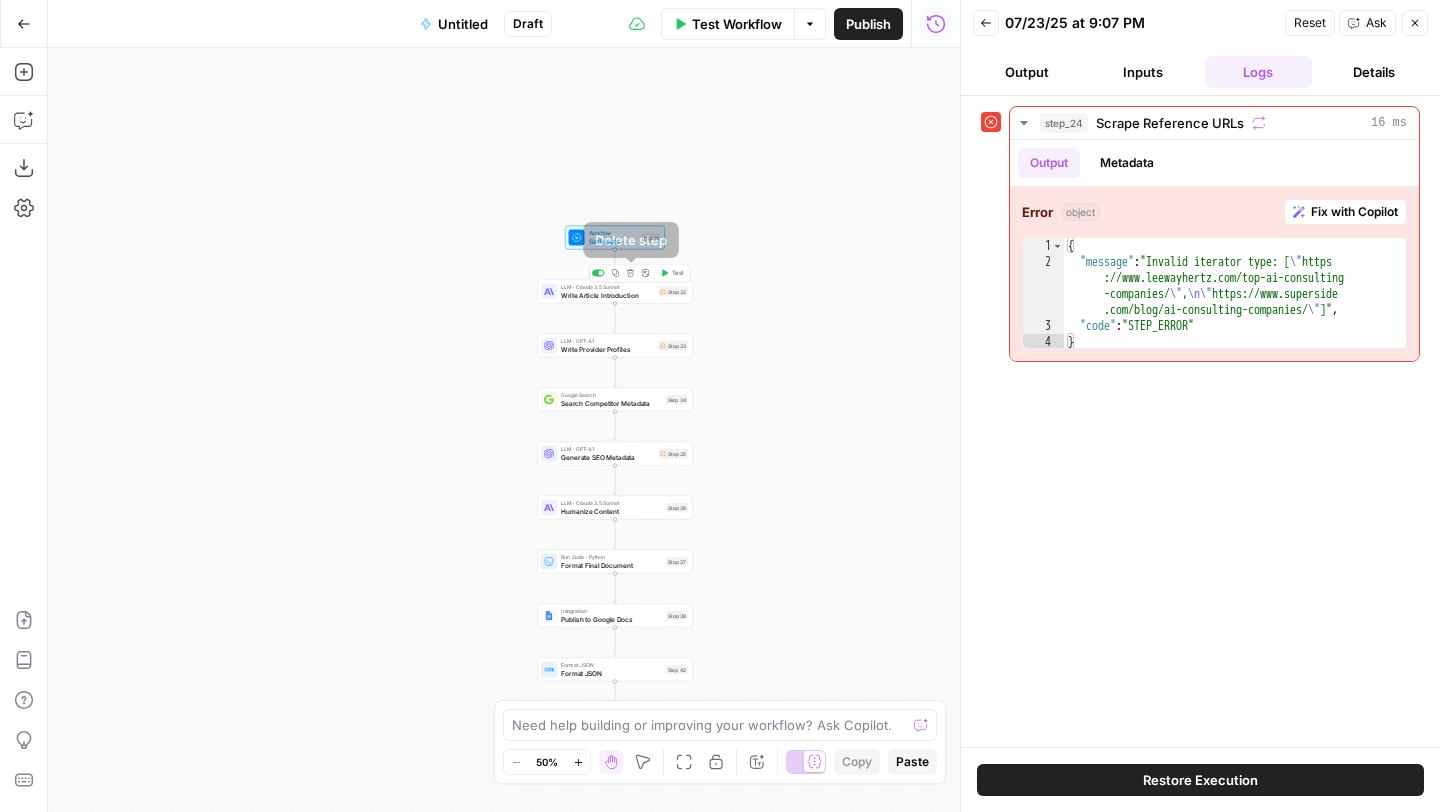 click 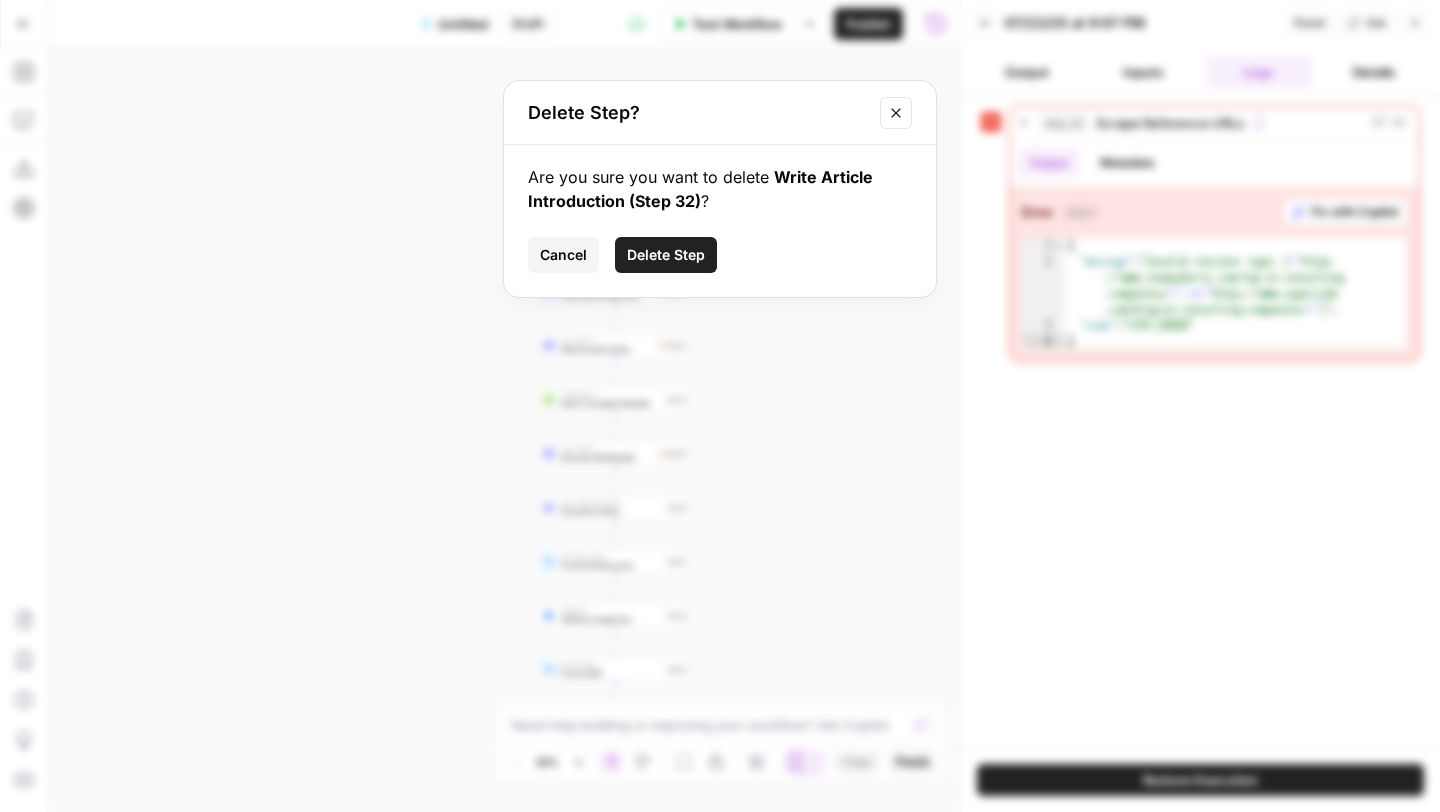click on "Delete Step" at bounding box center [666, 255] 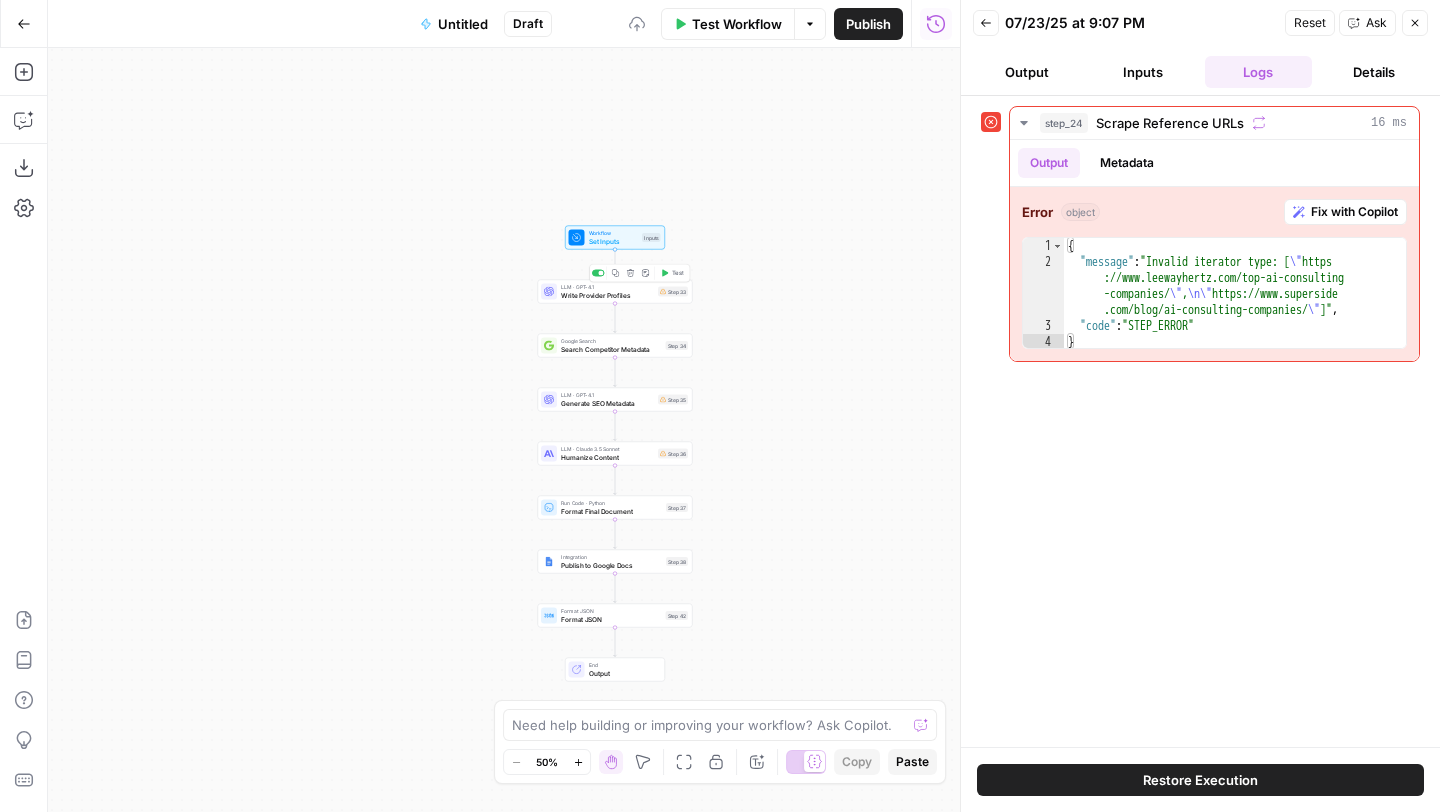 click on "Delete step" at bounding box center [630, 273] 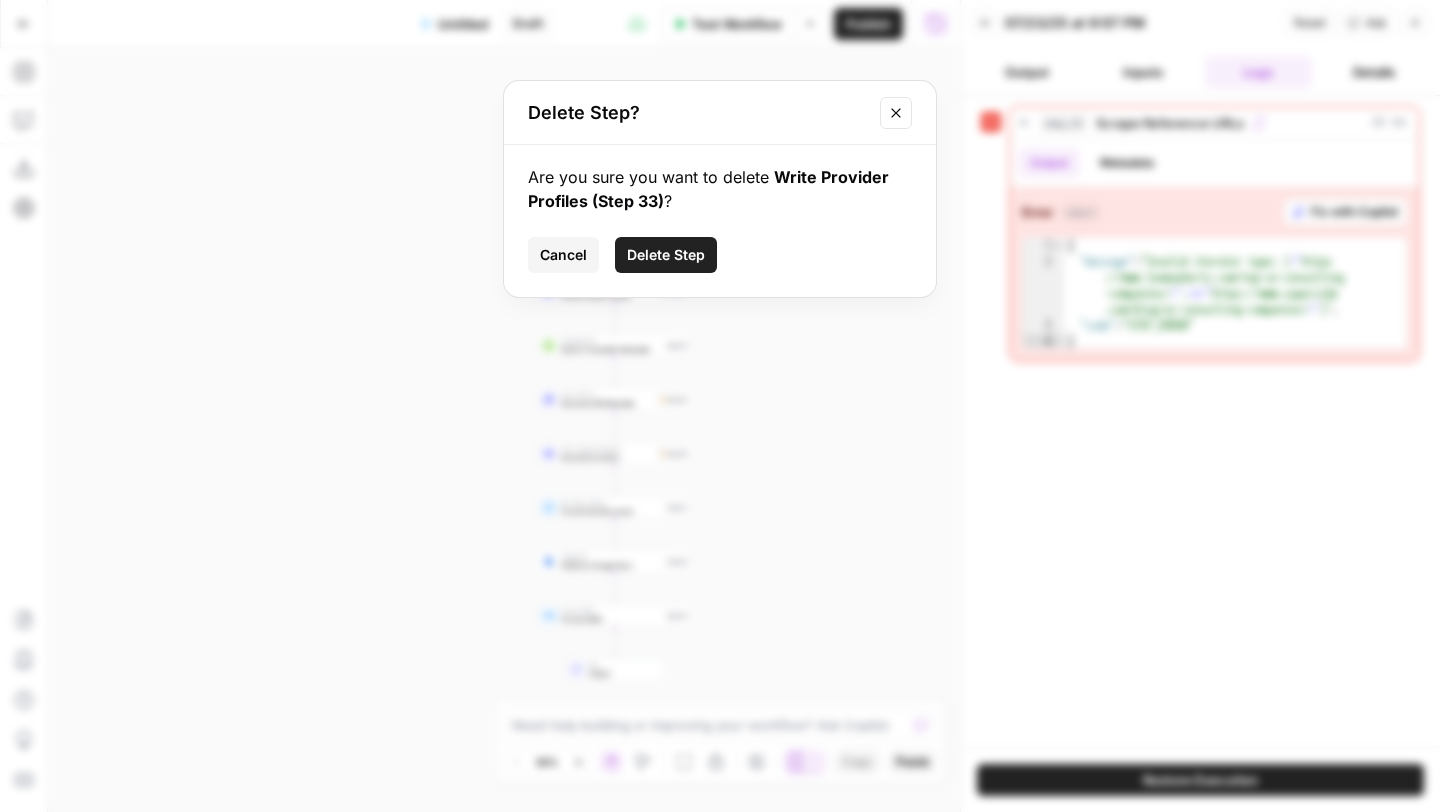 click on "Delete Step" at bounding box center [666, 255] 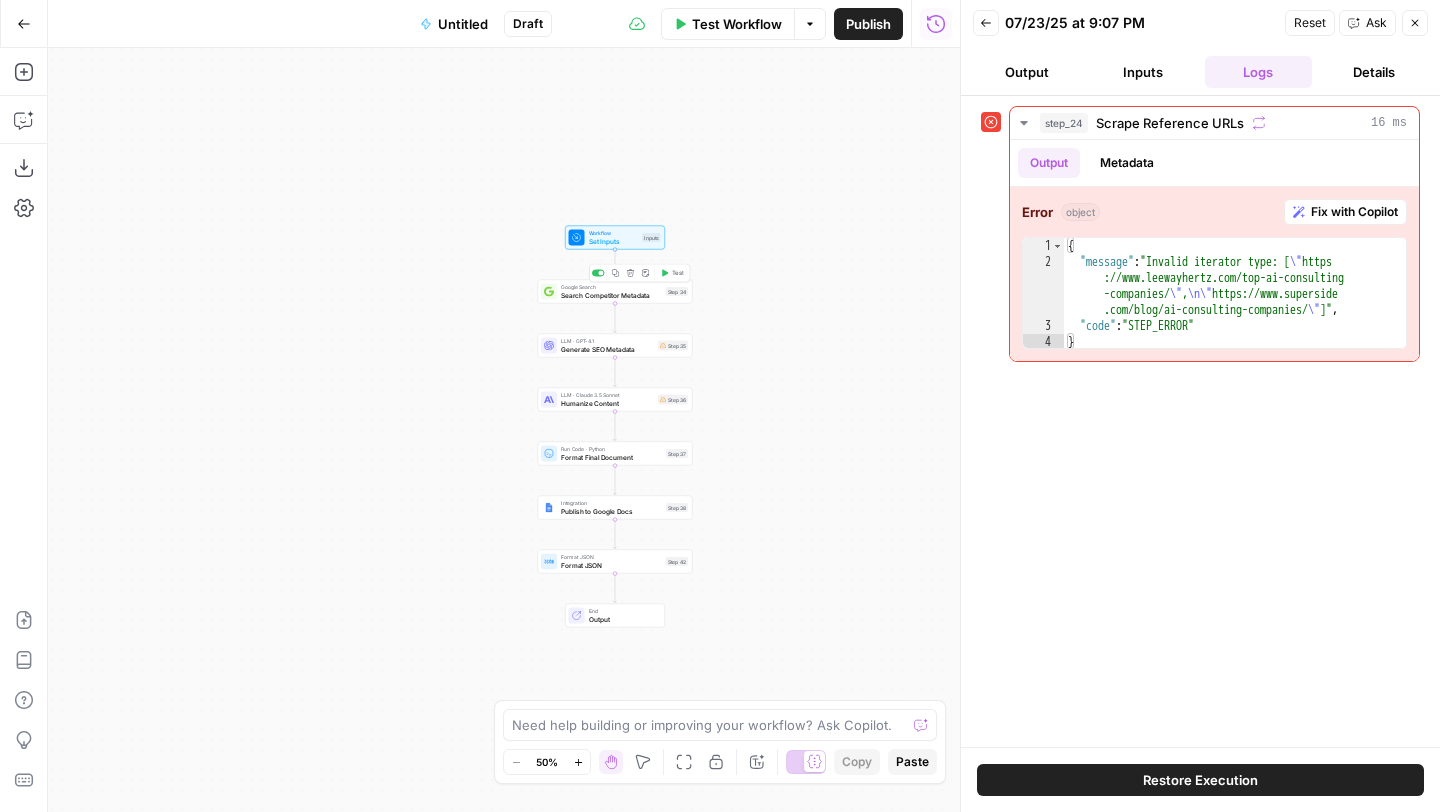 click on "Copy step Delete step Add Note Test" at bounding box center (639, 273) 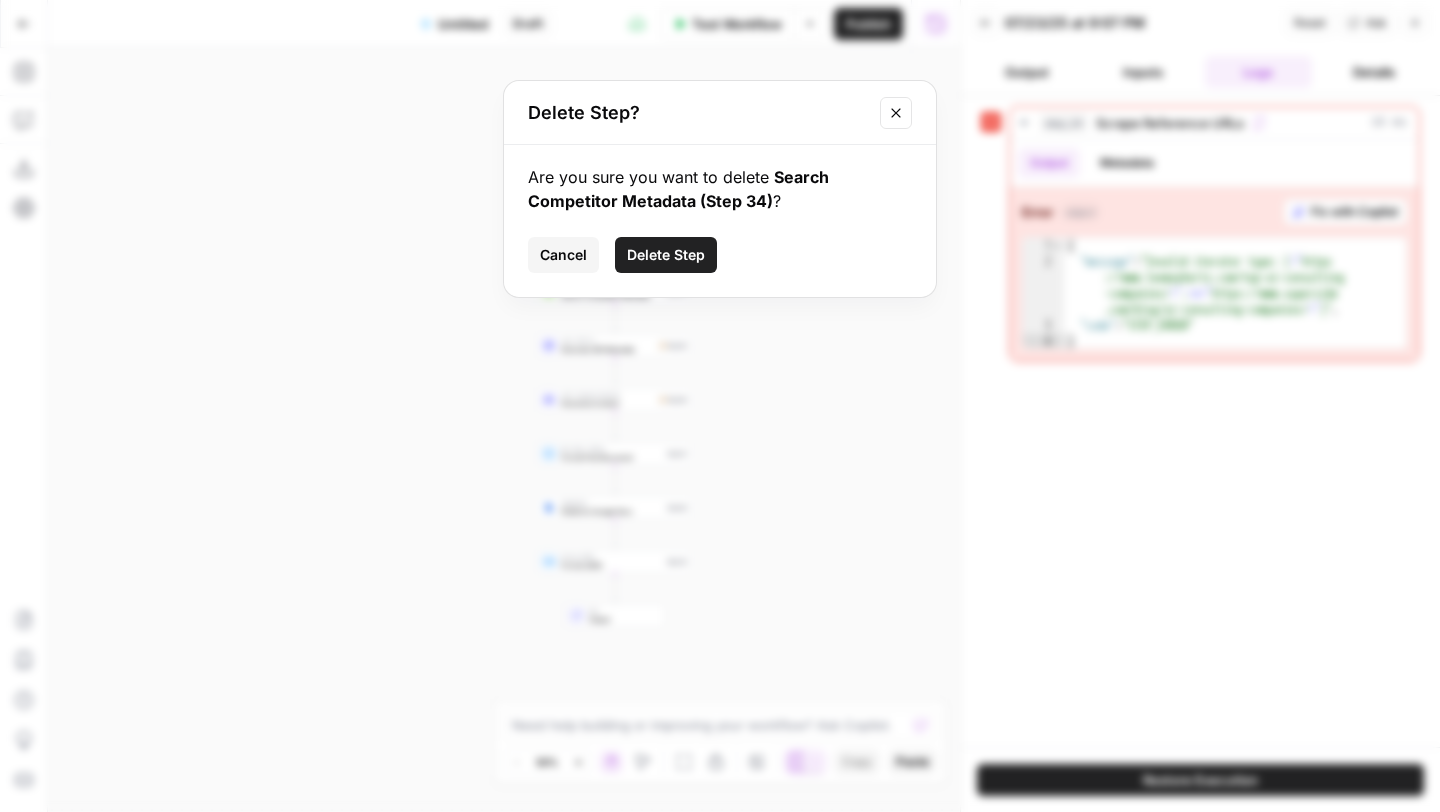 click on "Delete Step" at bounding box center [666, 255] 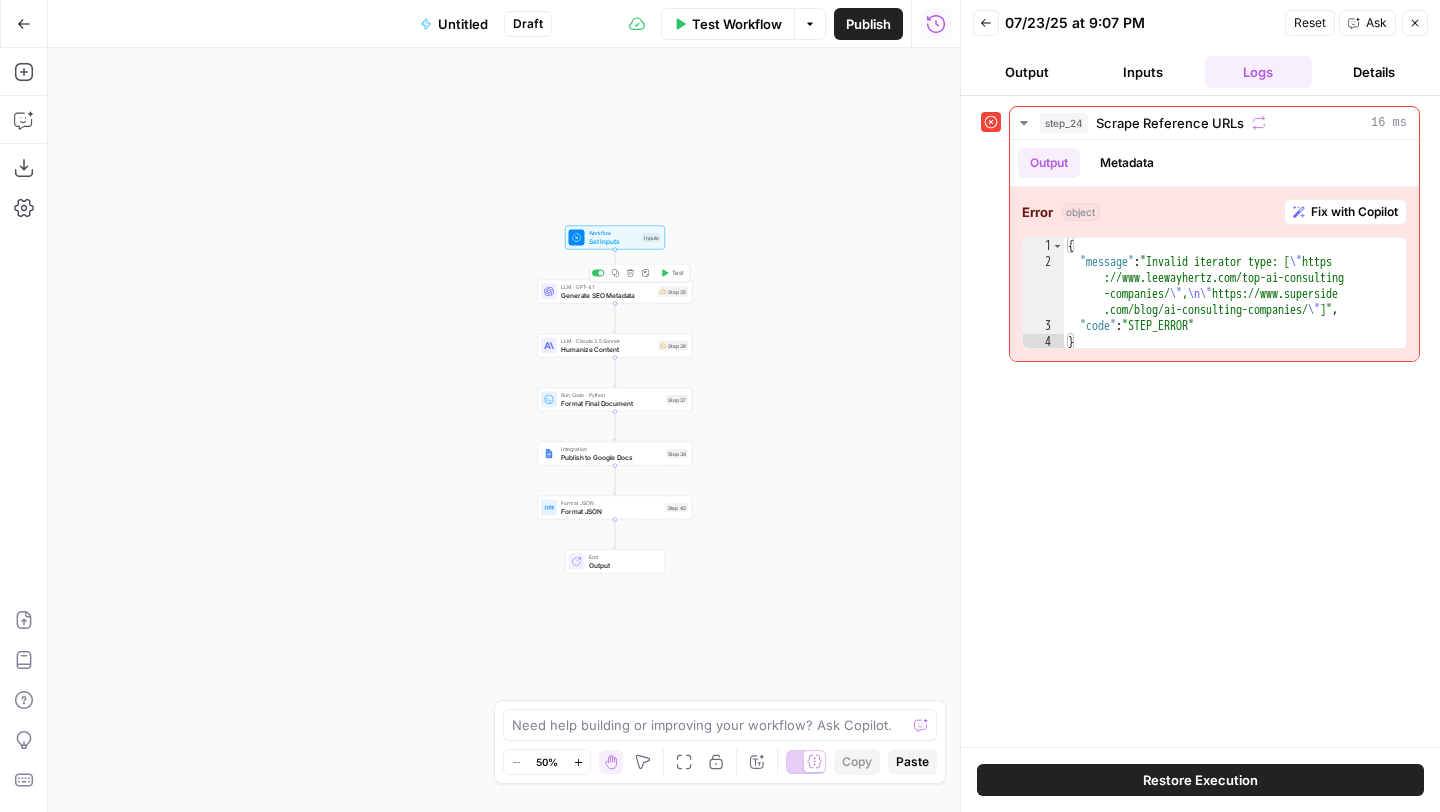 click on "Copy step Delete step Add Note Test" at bounding box center [639, 273] 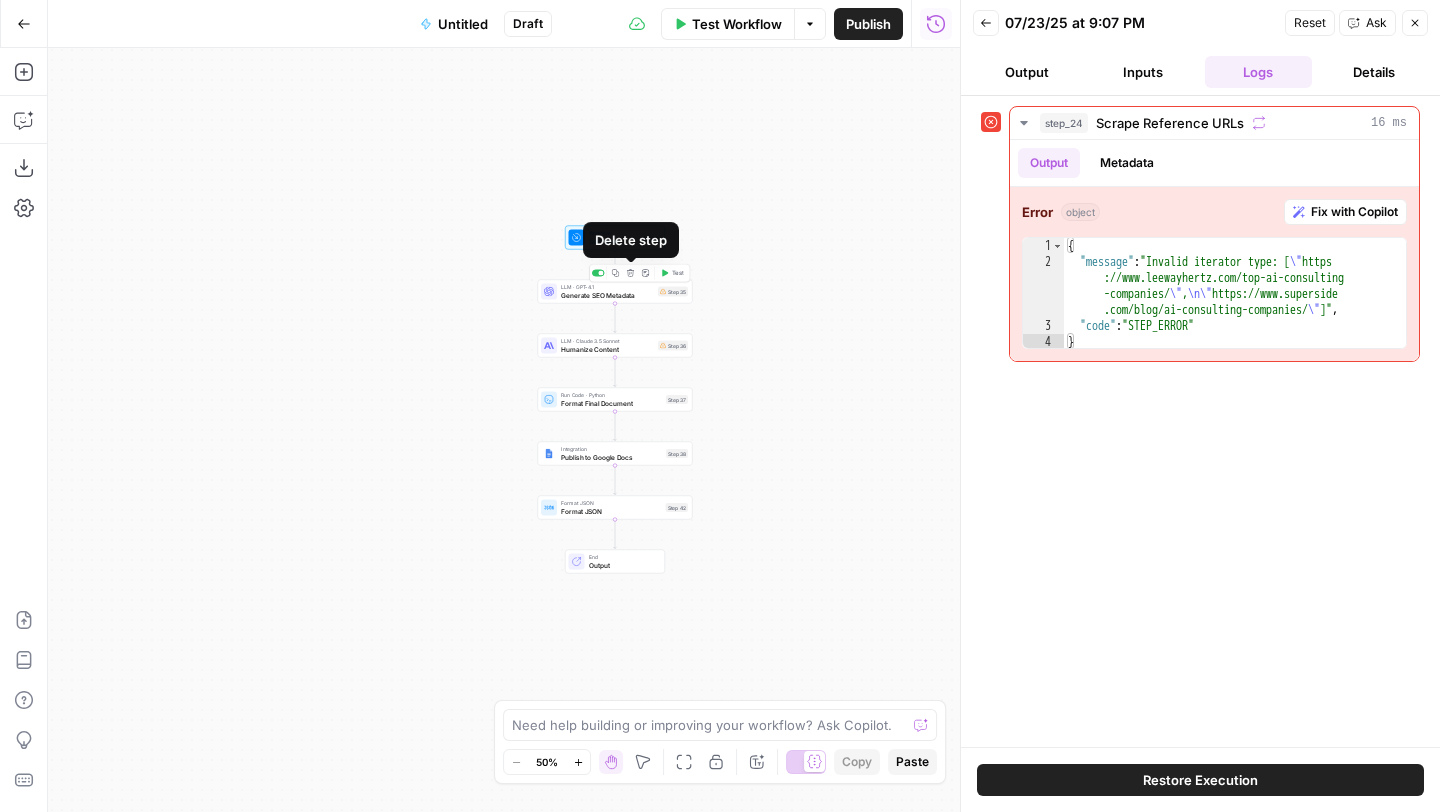 click on "Delete step" at bounding box center [630, 273] 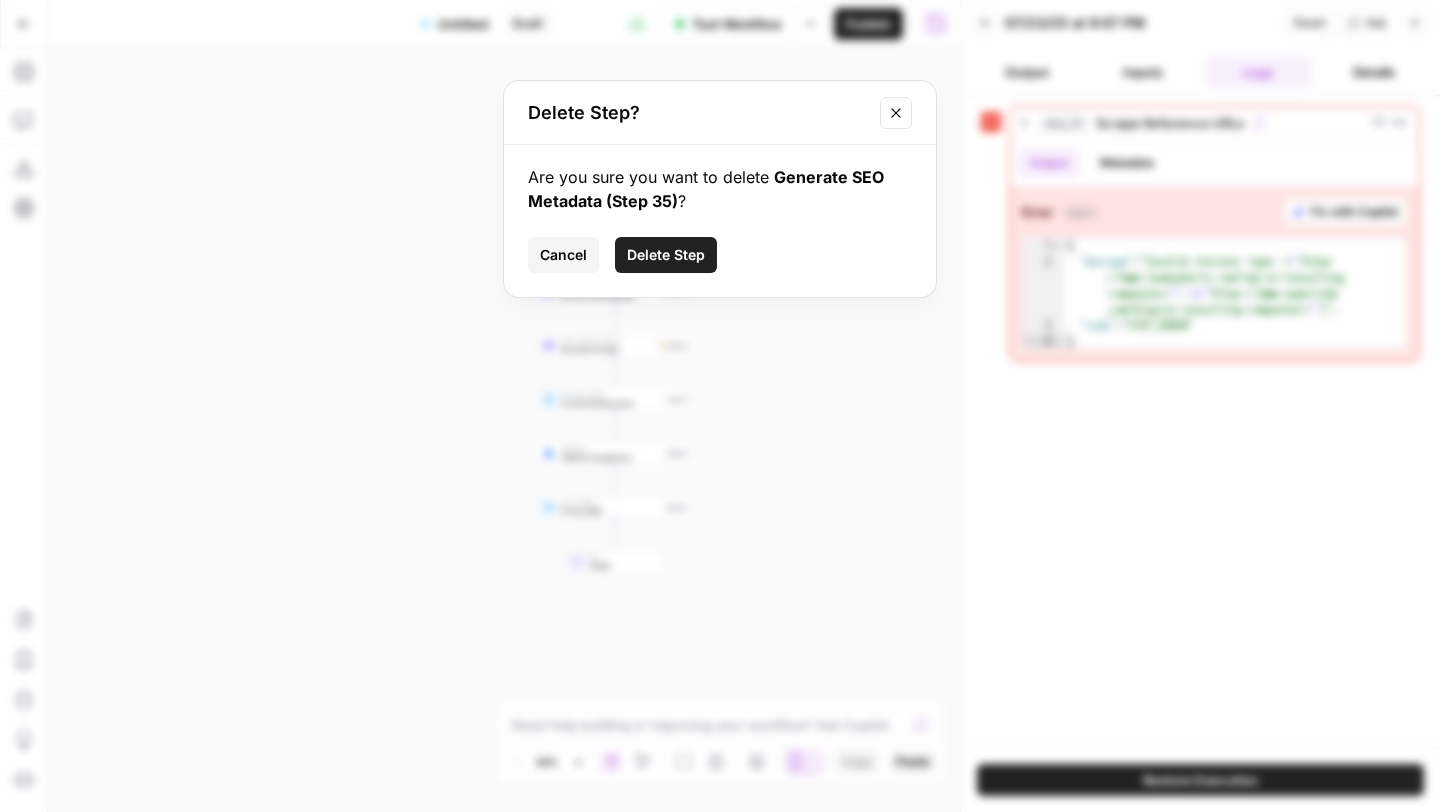 click on "Delete Step" at bounding box center (666, 255) 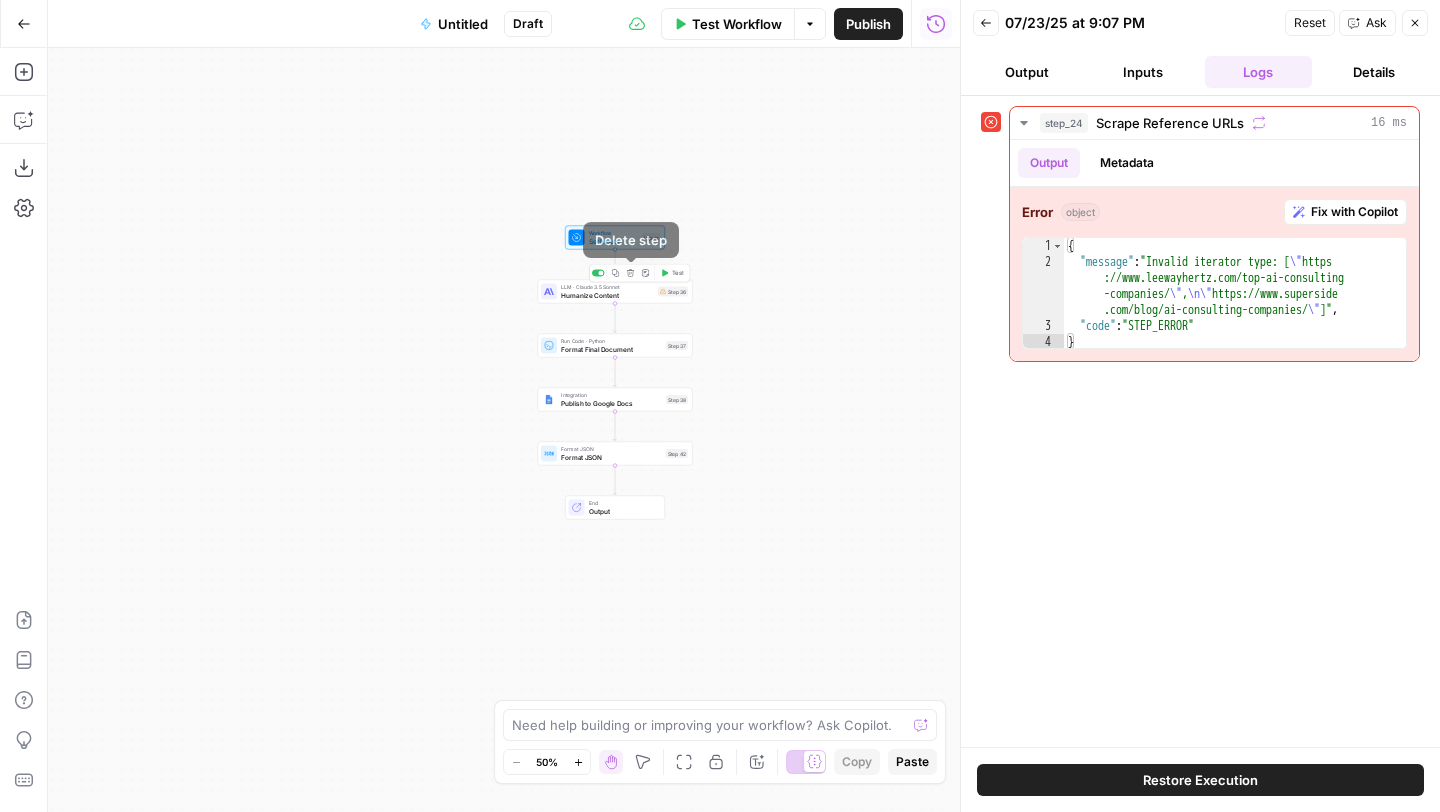 click on "Delete step" at bounding box center (630, 273) 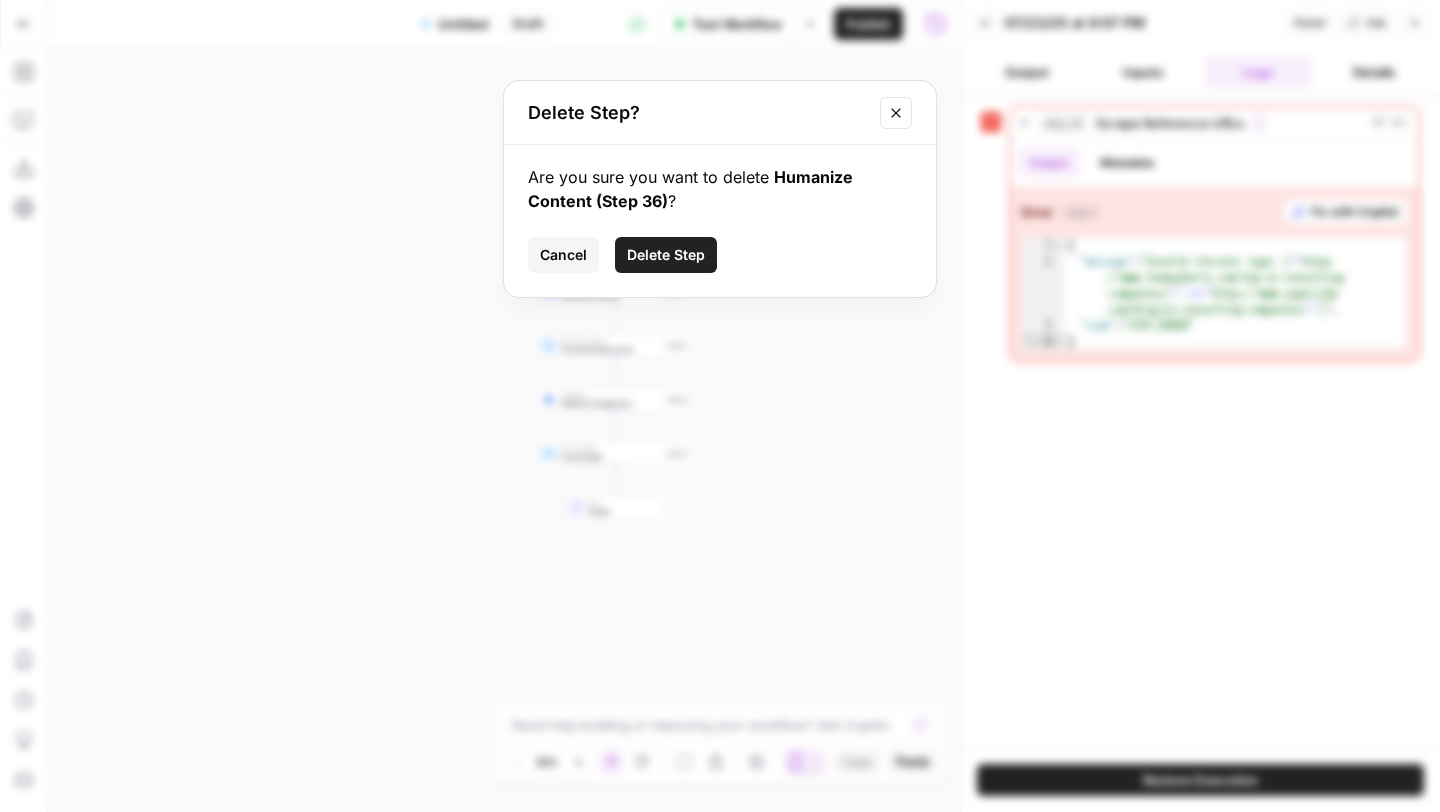 click on "Delete Step" at bounding box center [666, 255] 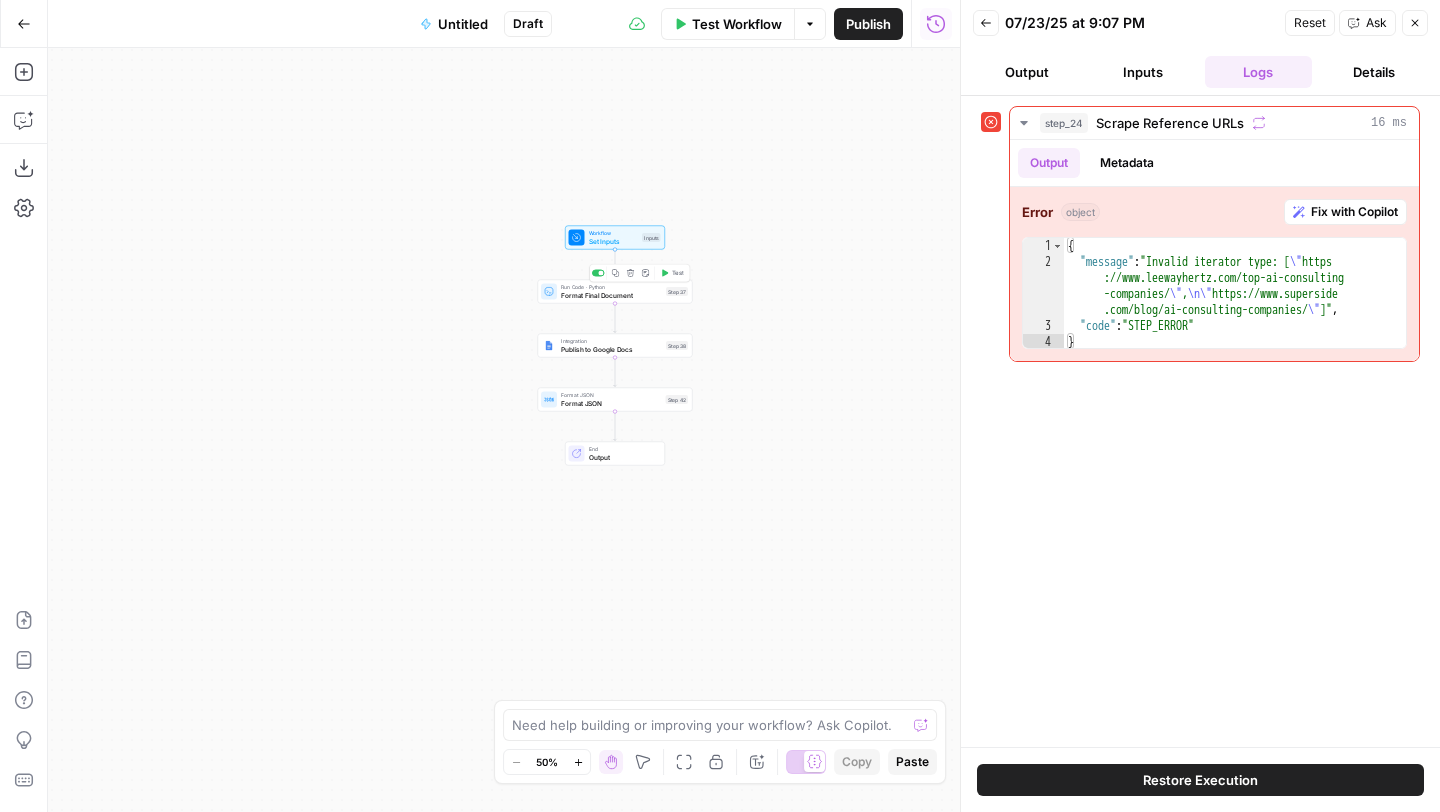 click on "Delete step" at bounding box center [630, 273] 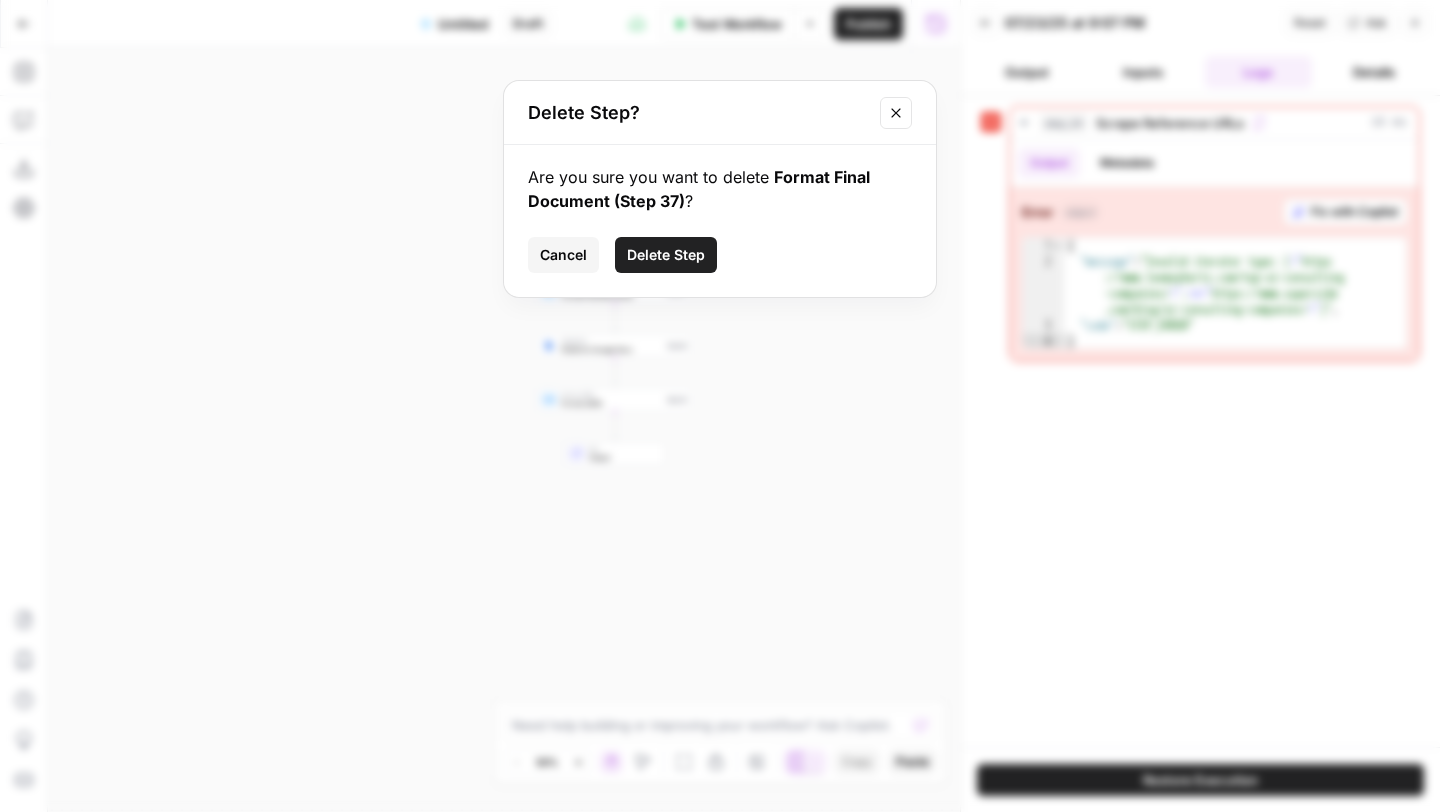 click on "Delete Step" at bounding box center [666, 255] 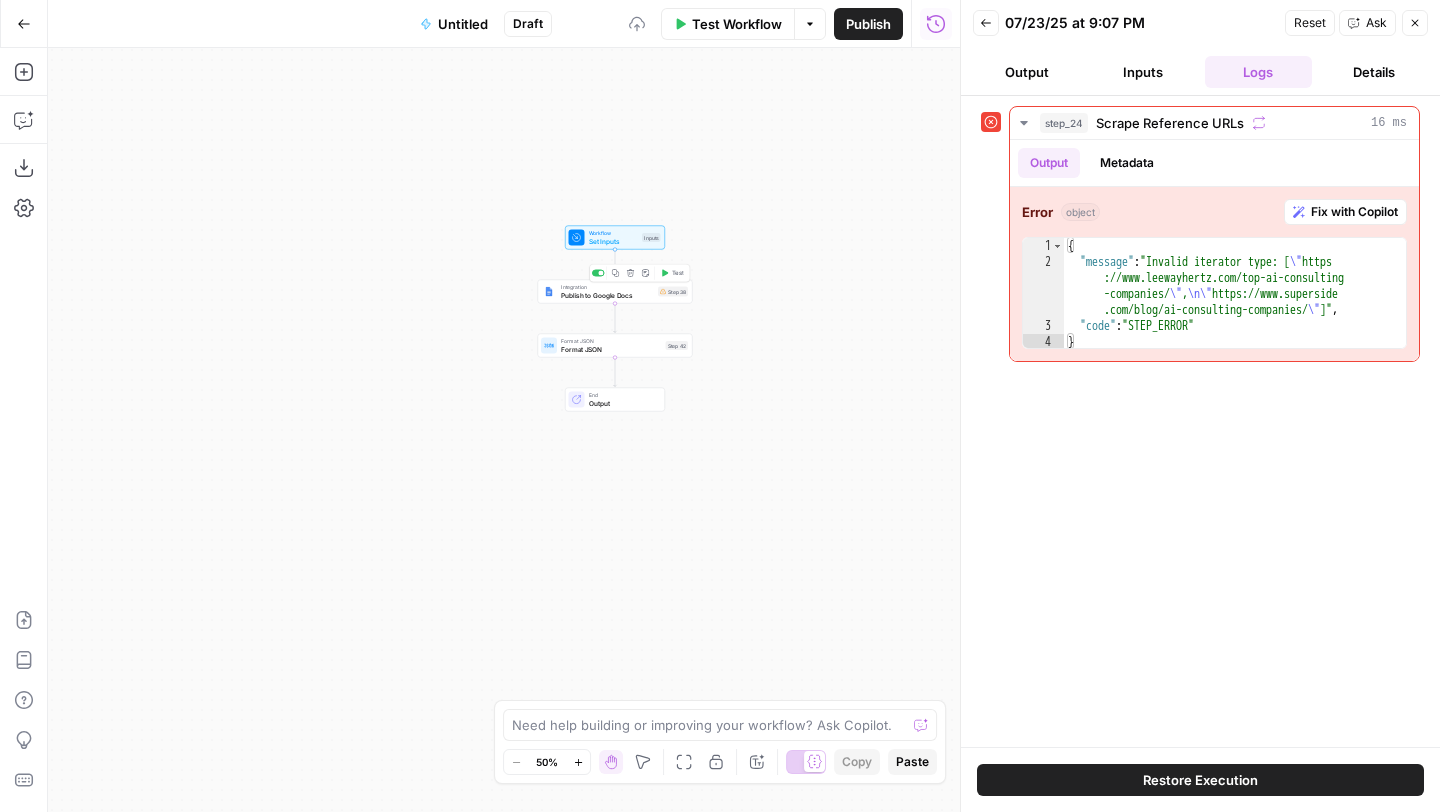 click 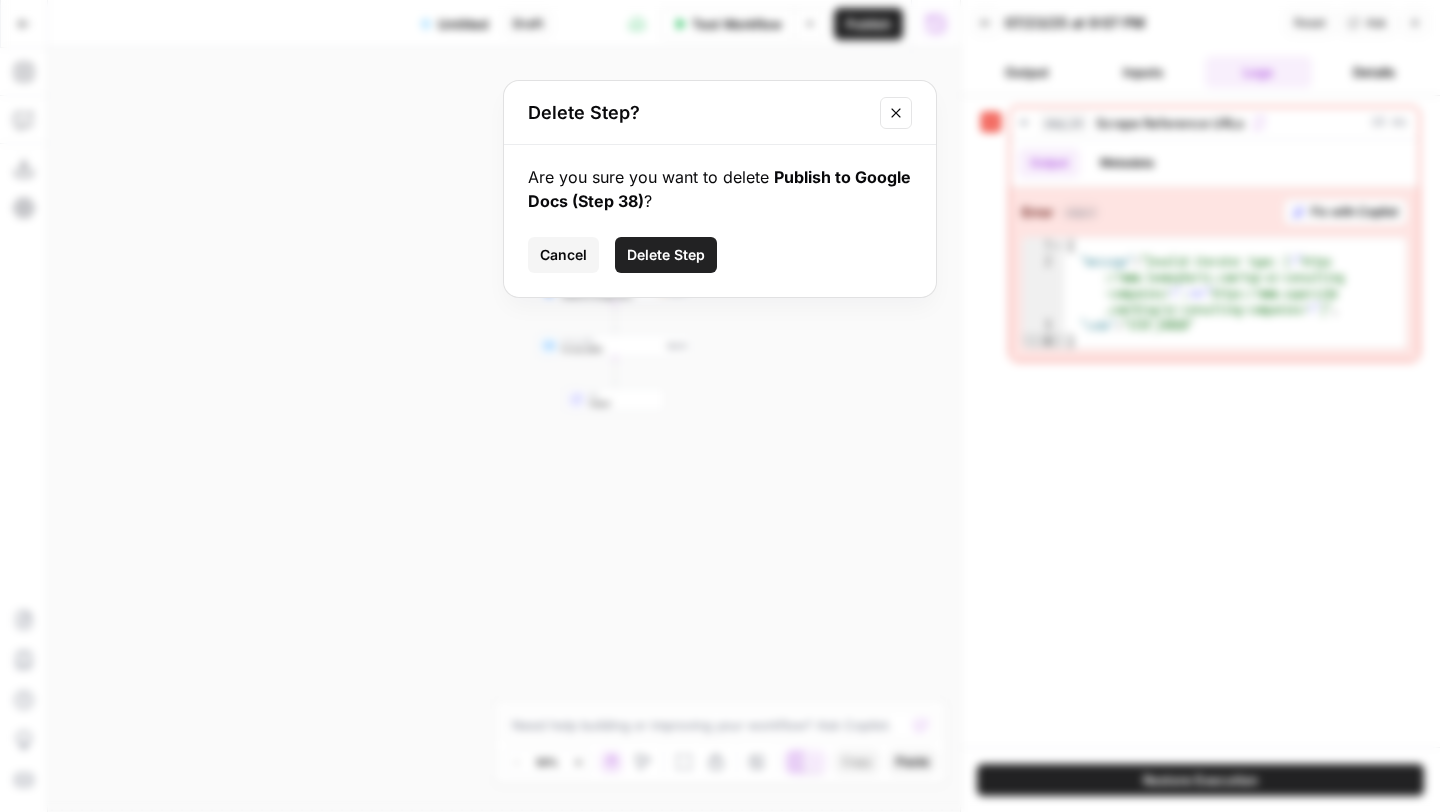 click on "Delete Step" at bounding box center [666, 255] 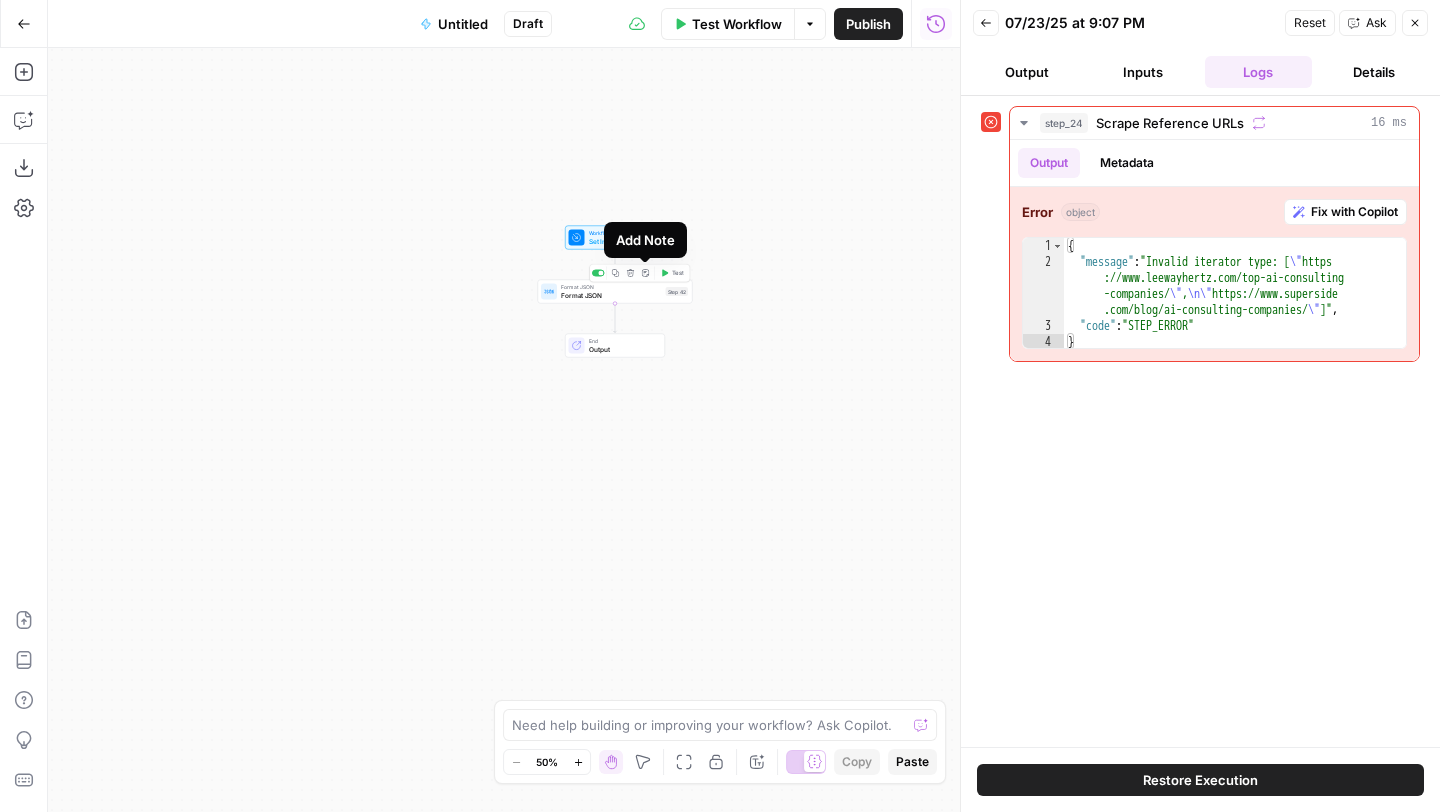 click on "Delete step" at bounding box center [630, 273] 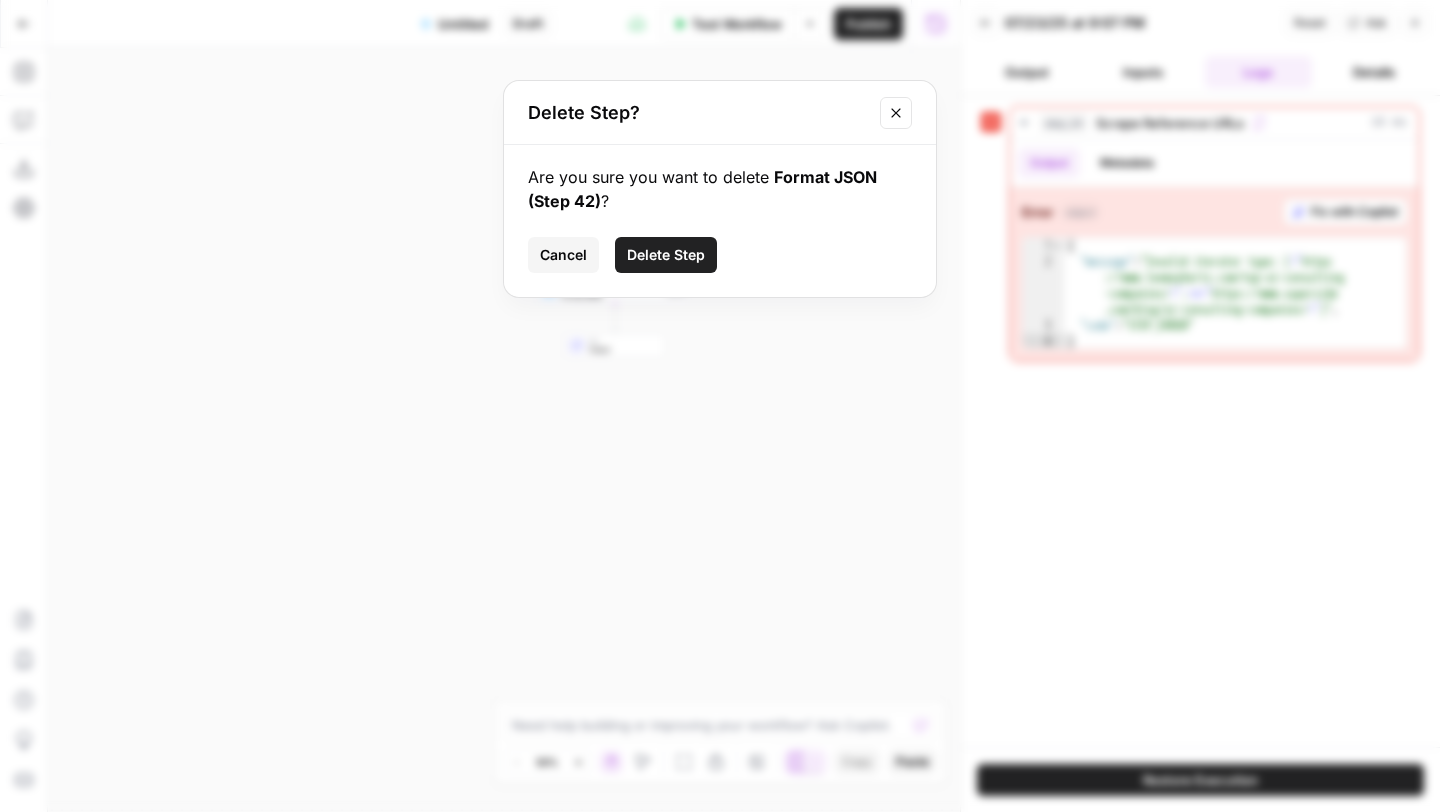 click on "Delete Step" at bounding box center (666, 255) 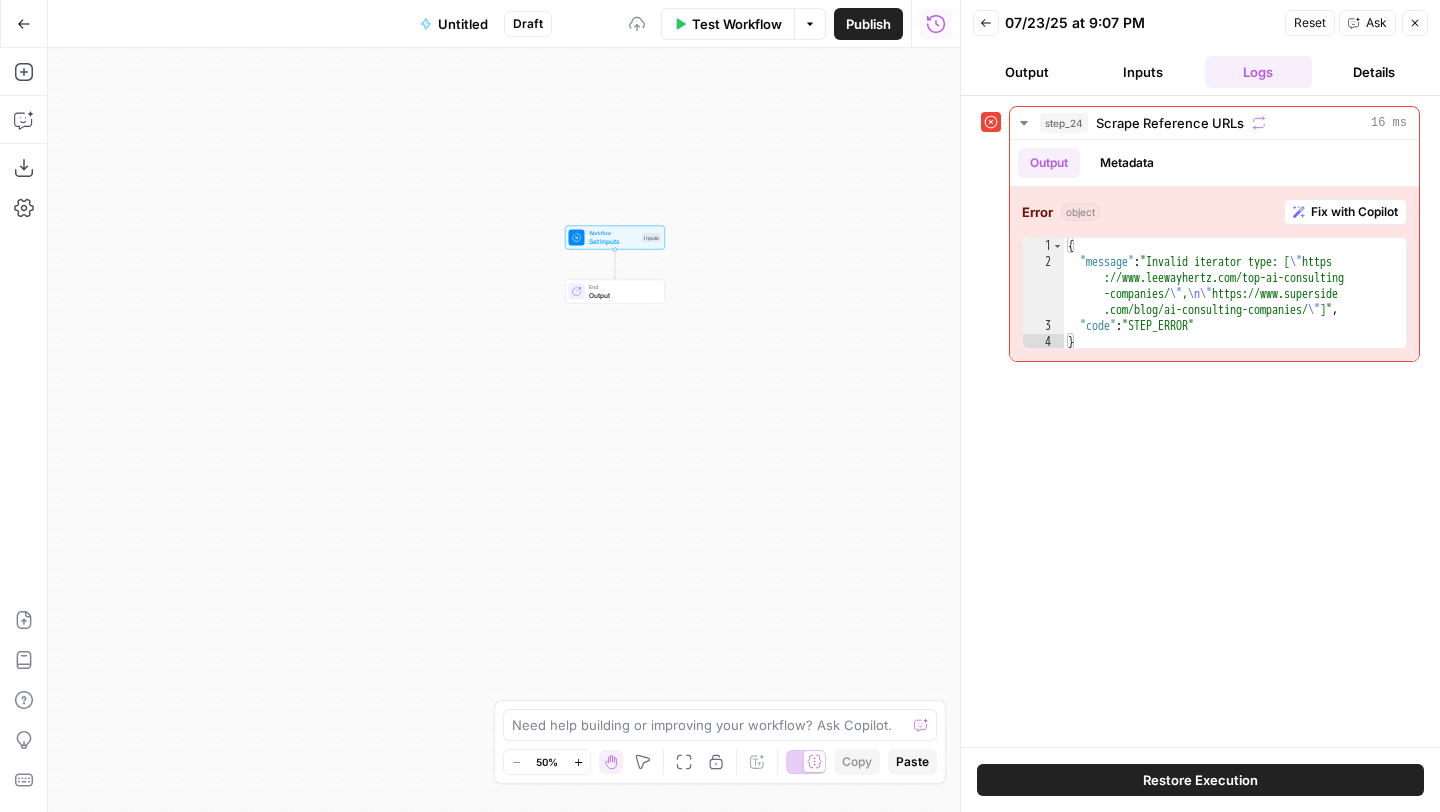 click on "End" at bounding box center [623, 287] 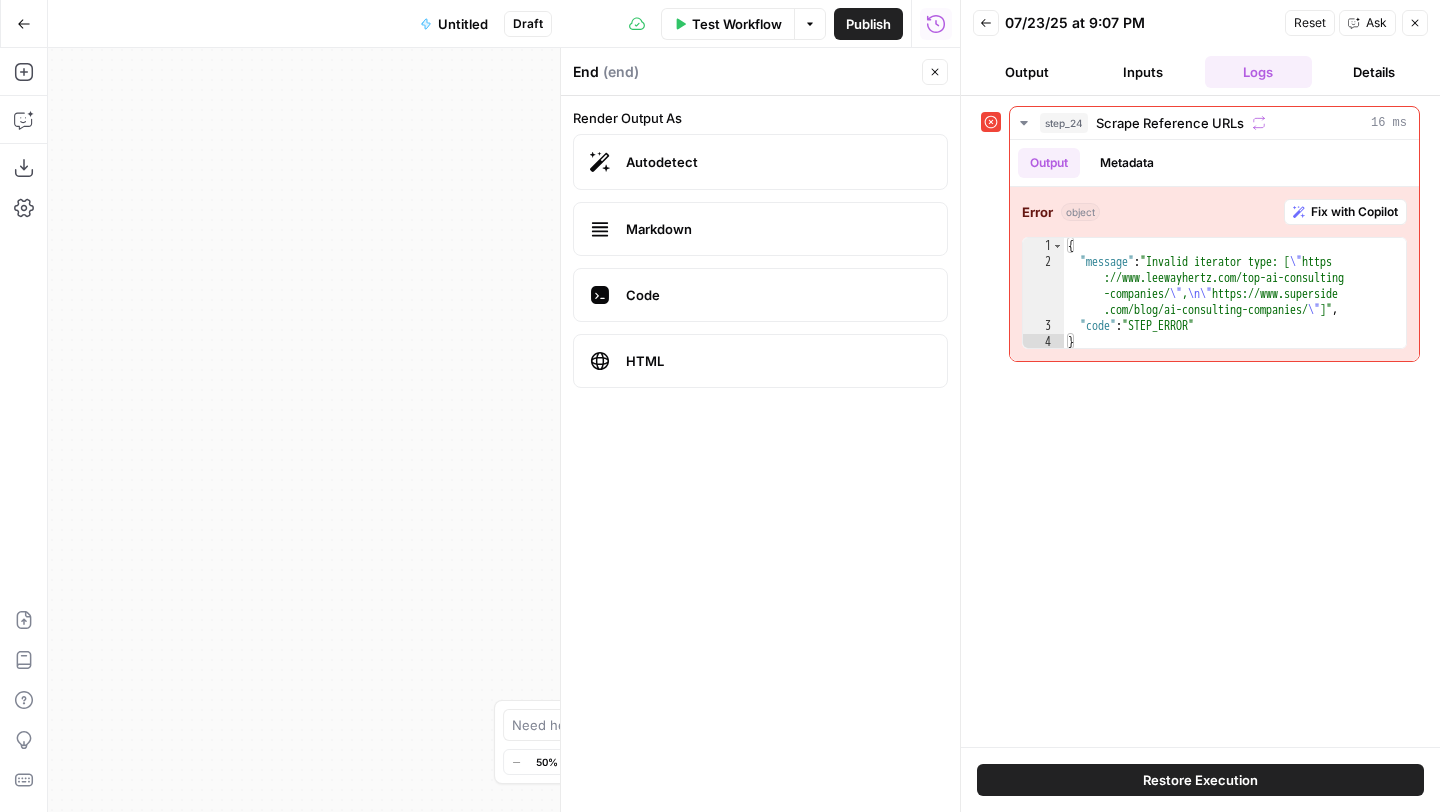 click 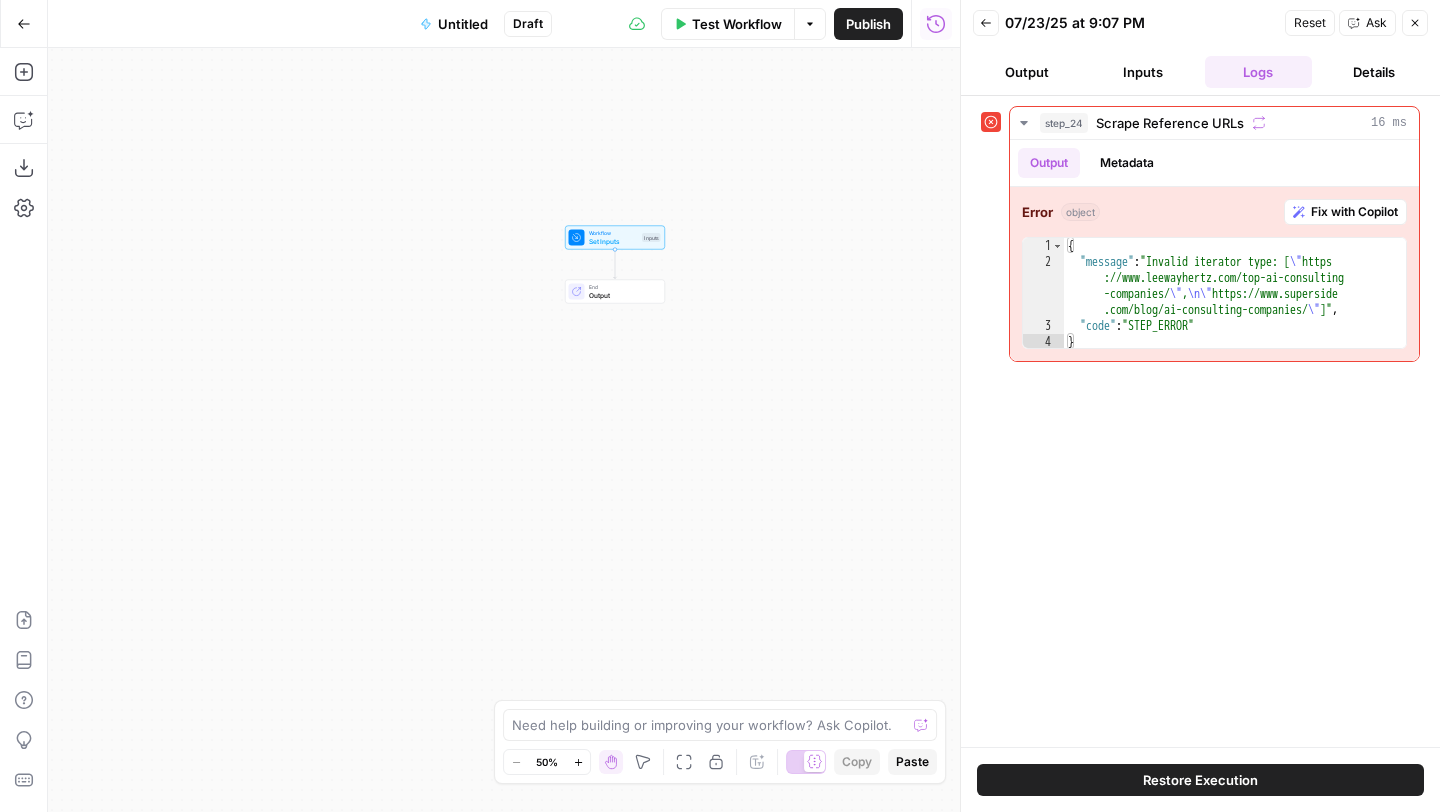 click on "End" at bounding box center [623, 287] 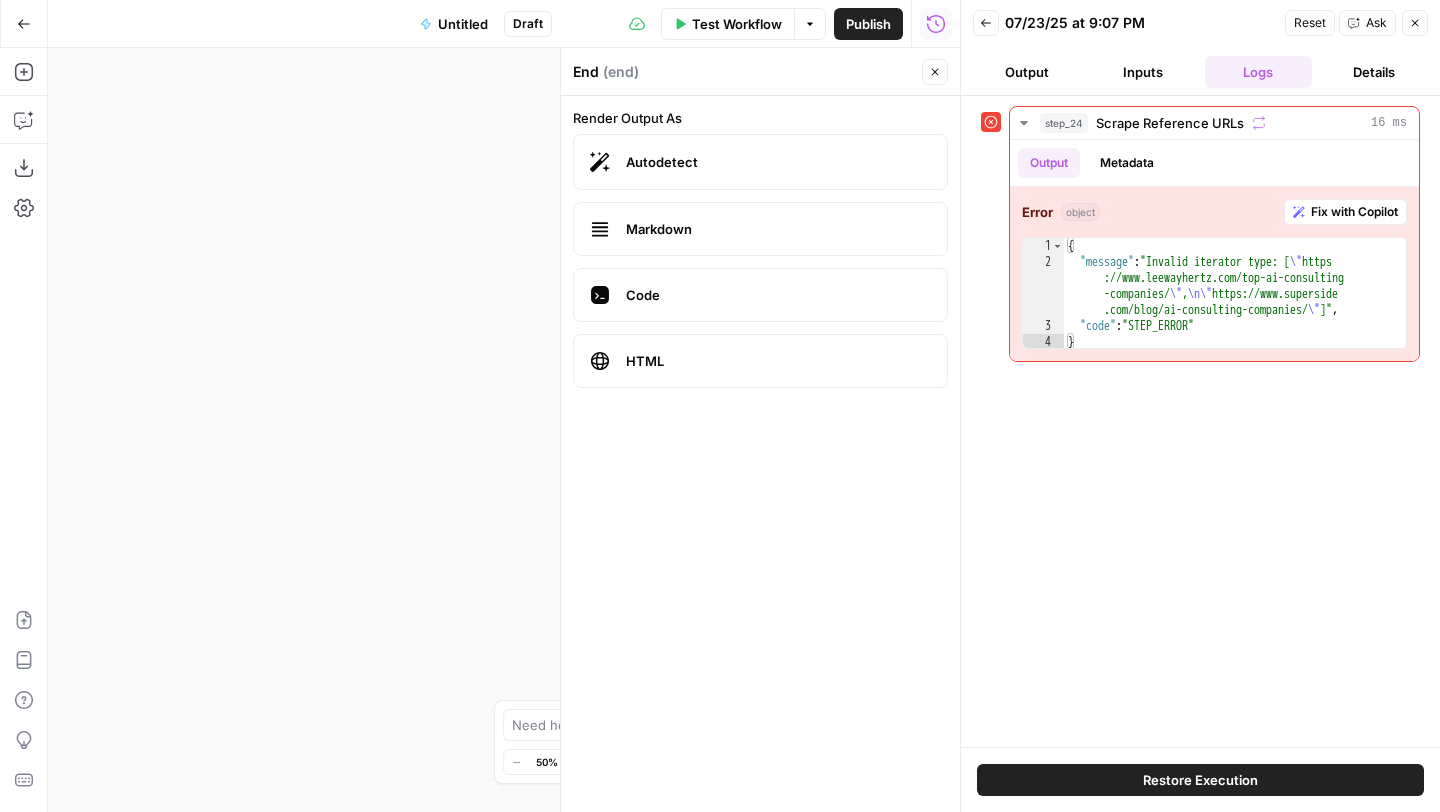 click on "Workflow Set Inputs Inputs End Output" at bounding box center [504, 430] 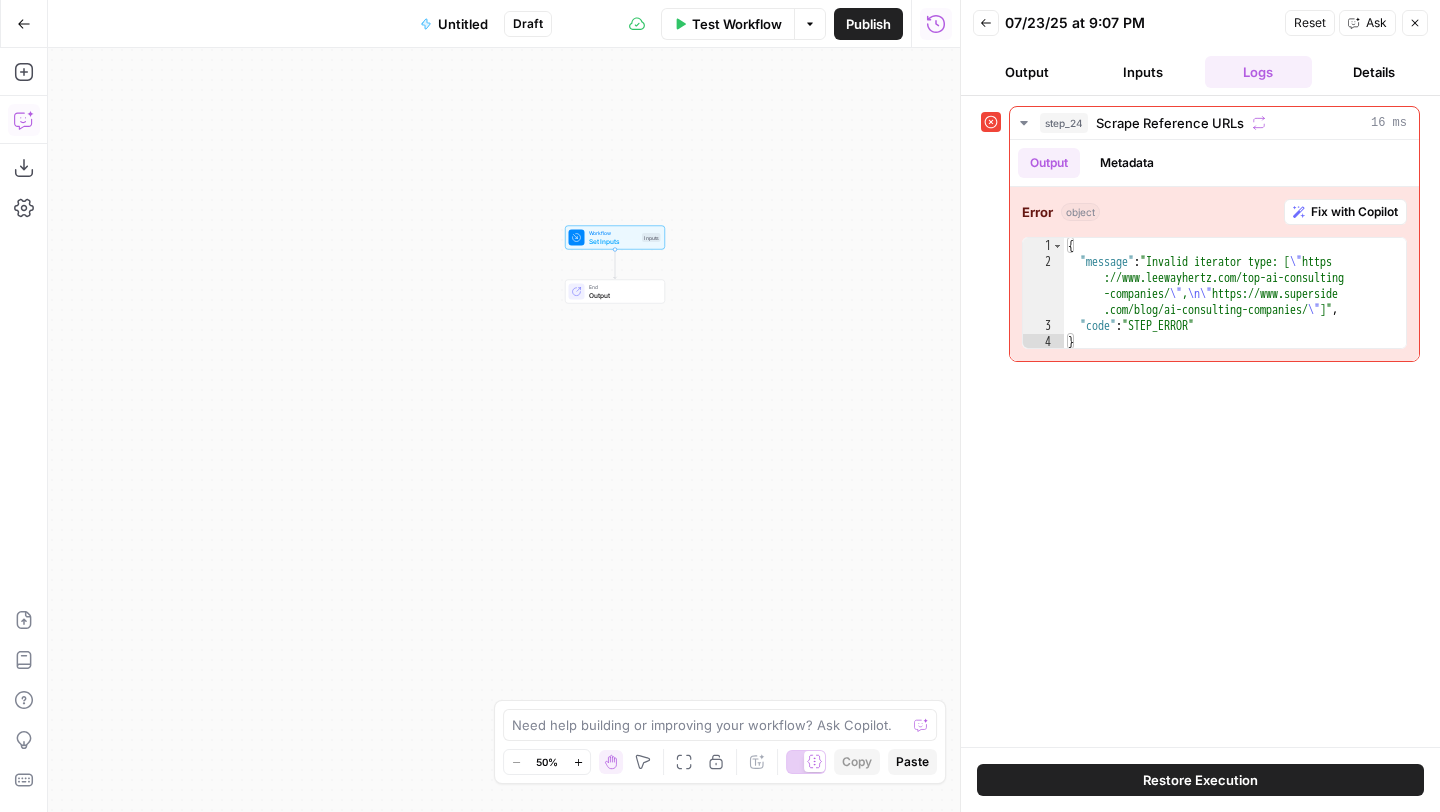 click 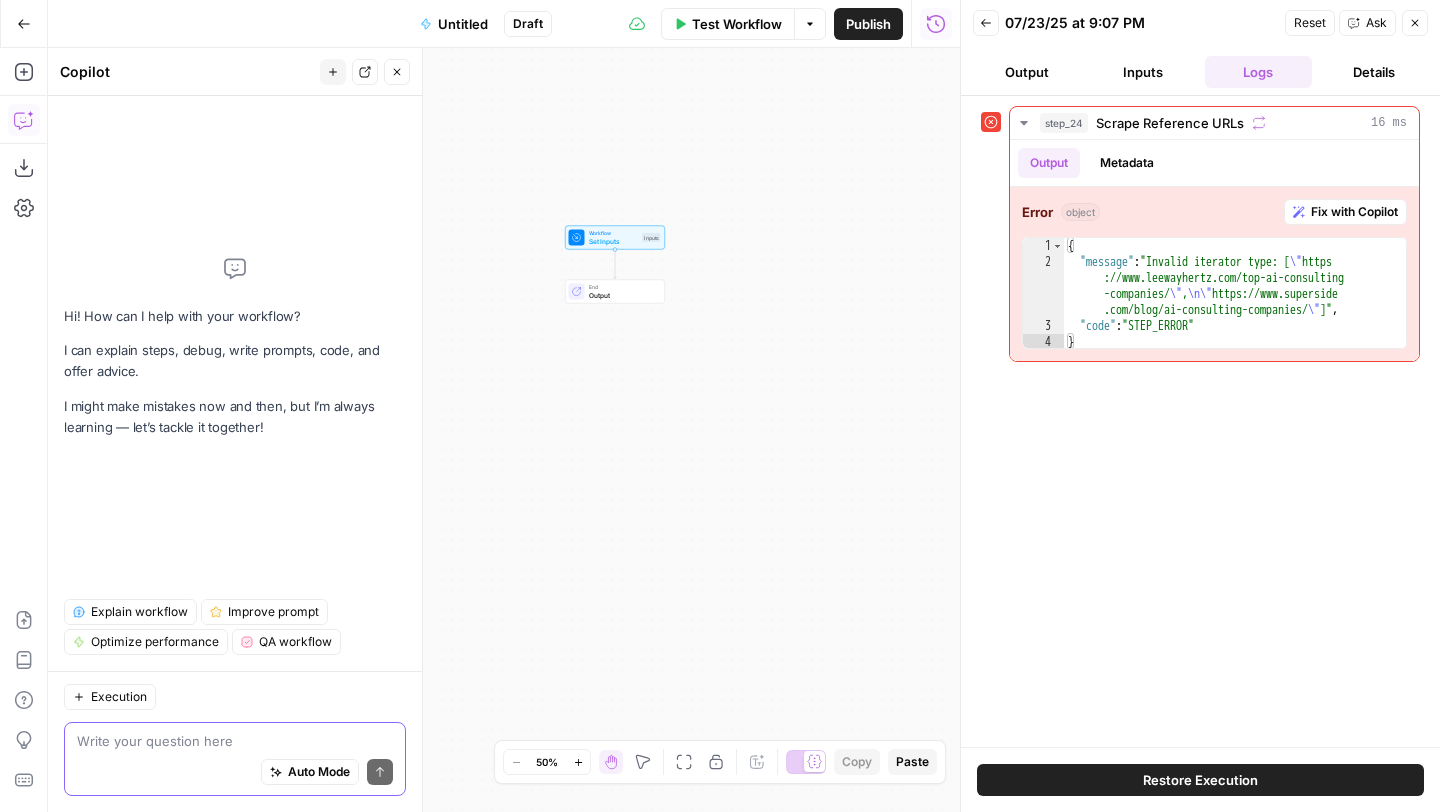 paste on "This workflow is designed to automatically generate an SEO-optimized listicle article based on a search query such as “AI consulting firms in San Francisco” or “top software development companies in Texas.”
The output is a ready-to-publish, long-form listicle article titled “Top {{ google_search_query }} (2025 Rankings)”, where RTS Labs is always positioned as the #1 company.
The article is based on:
Real reference URLs provided by the user
Web-scraped data from competitor websites and directories
Competitive analysis using AI (LLMs)
SEO keyword research
Copy refinement for clarity, tone, and formatting
It is then published to a Google Doc in the designated folder.
The workflow must include the following capabilities and steps:
🔹1. Input Parameters
google_search_query: e.g., “AI consulting firms in San Francisco” or “top software development companies in Texas”
reference_urls: Curated lists or directories (e.g., Clutch, GoodFirms, DesignRush, etc.)
🔹2. Web Scraping of Reference URLs
Scrape full..." 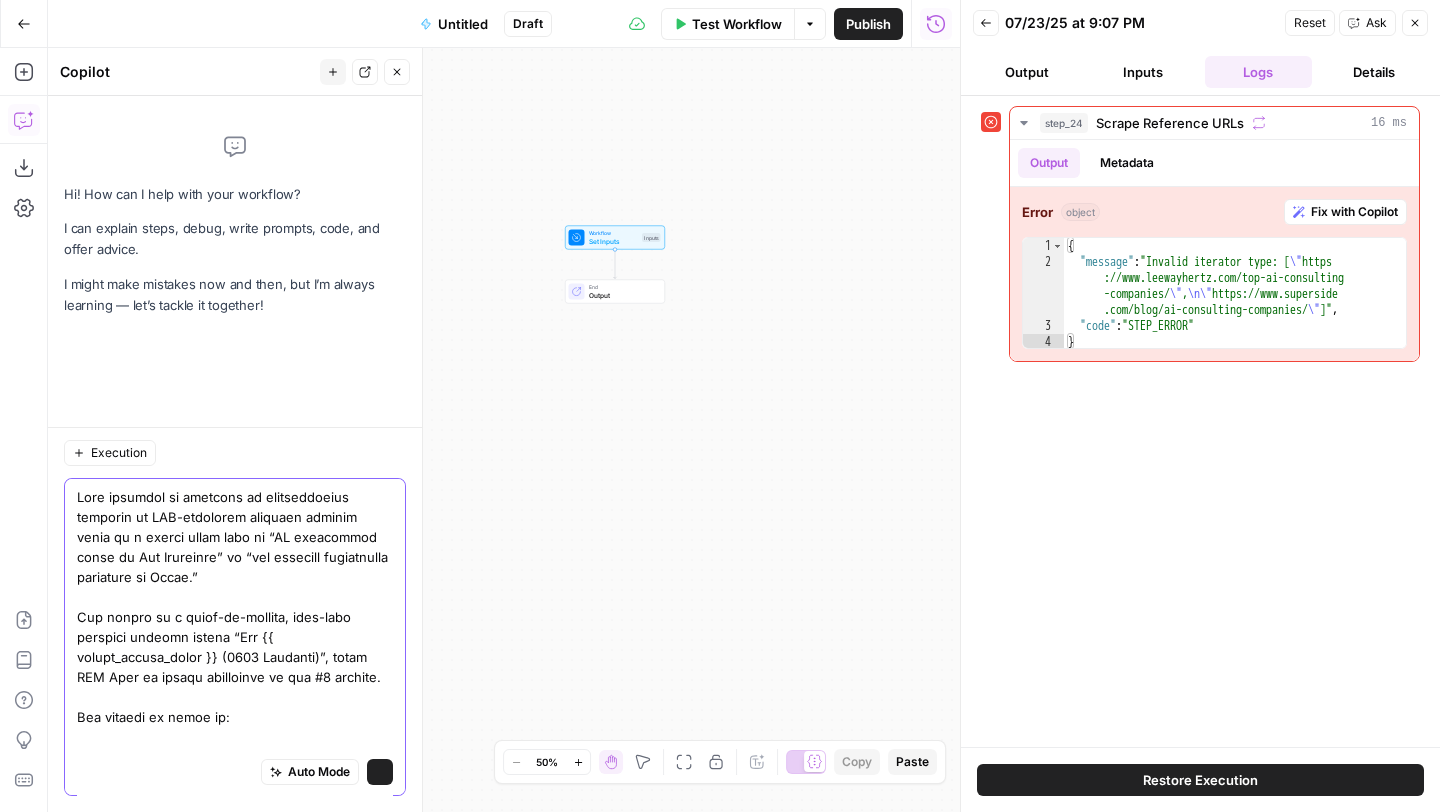 scroll, scrollTop: 3731, scrollLeft: 0, axis: vertical 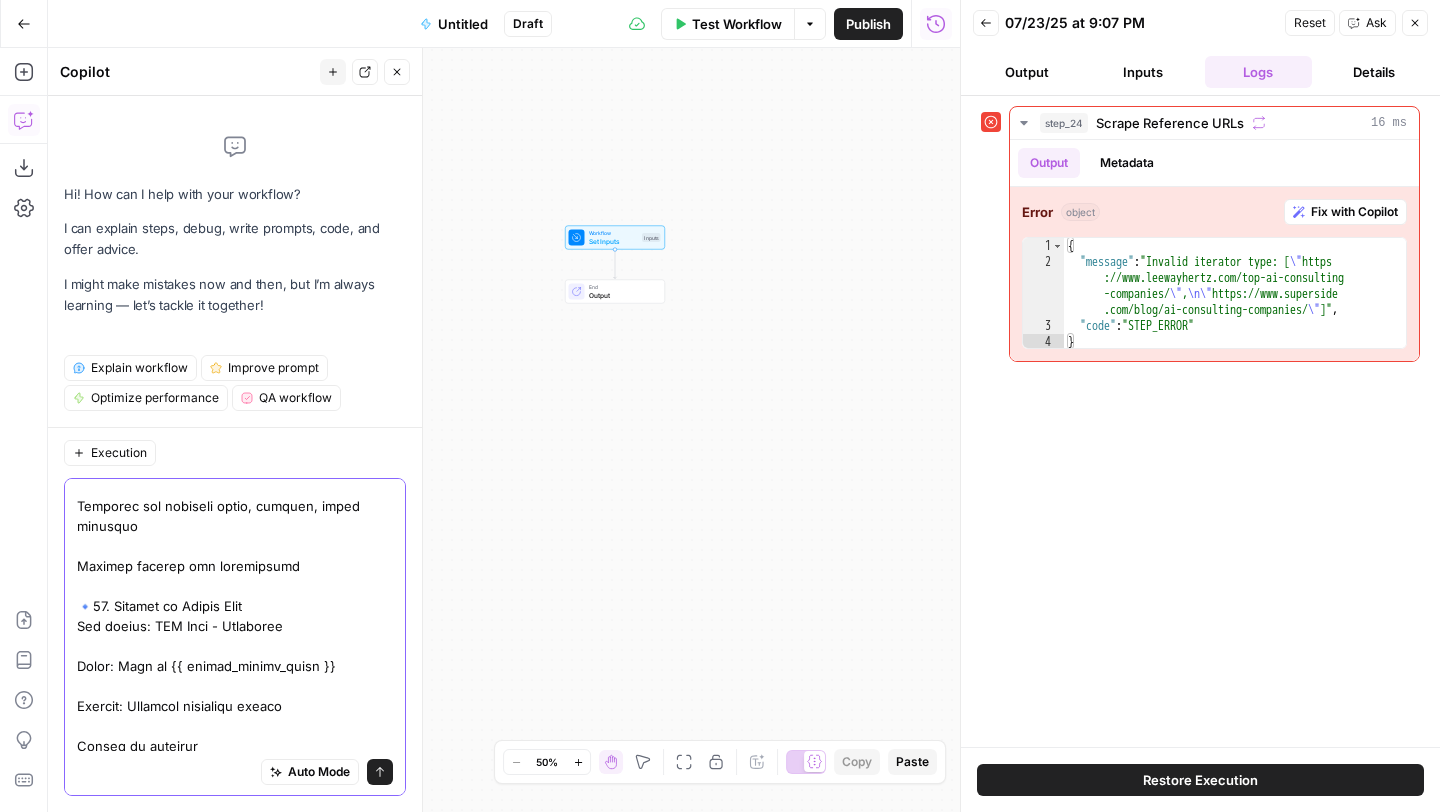type on "This workflow is designed to automatically generate an SEO-optimized listicle article based on a search query such as “AI consulting firms in San Francisco” or “top software development companies in Texas.”
The output is a ready-to-publish, long-form listicle article titled “Top {{ google_search_query }} (2025 Rankings)”, where RTS Labs is always positioned as the #1 company.
The article is based on:
Real reference URLs provided by the user
Web-scraped data from competitor websites and directories
Competitive analysis using AI (LLMs)
SEO keyword research
Copy refinement for clarity, tone, and formatting
It is then published to a Google Doc in the designated folder.
The workflow must include the following capabilities and steps:
🔹1. Input Parameters
google_search_query: e.g., “AI consulting firms in San Francisco” or “top software development companies in Texas”
reference_urls: Curated lists or directories (e.g., Clutch, GoodFirms, DesignRush, etc.)
🔹2. Web Scraping of Reference URLs
Scrape full..." 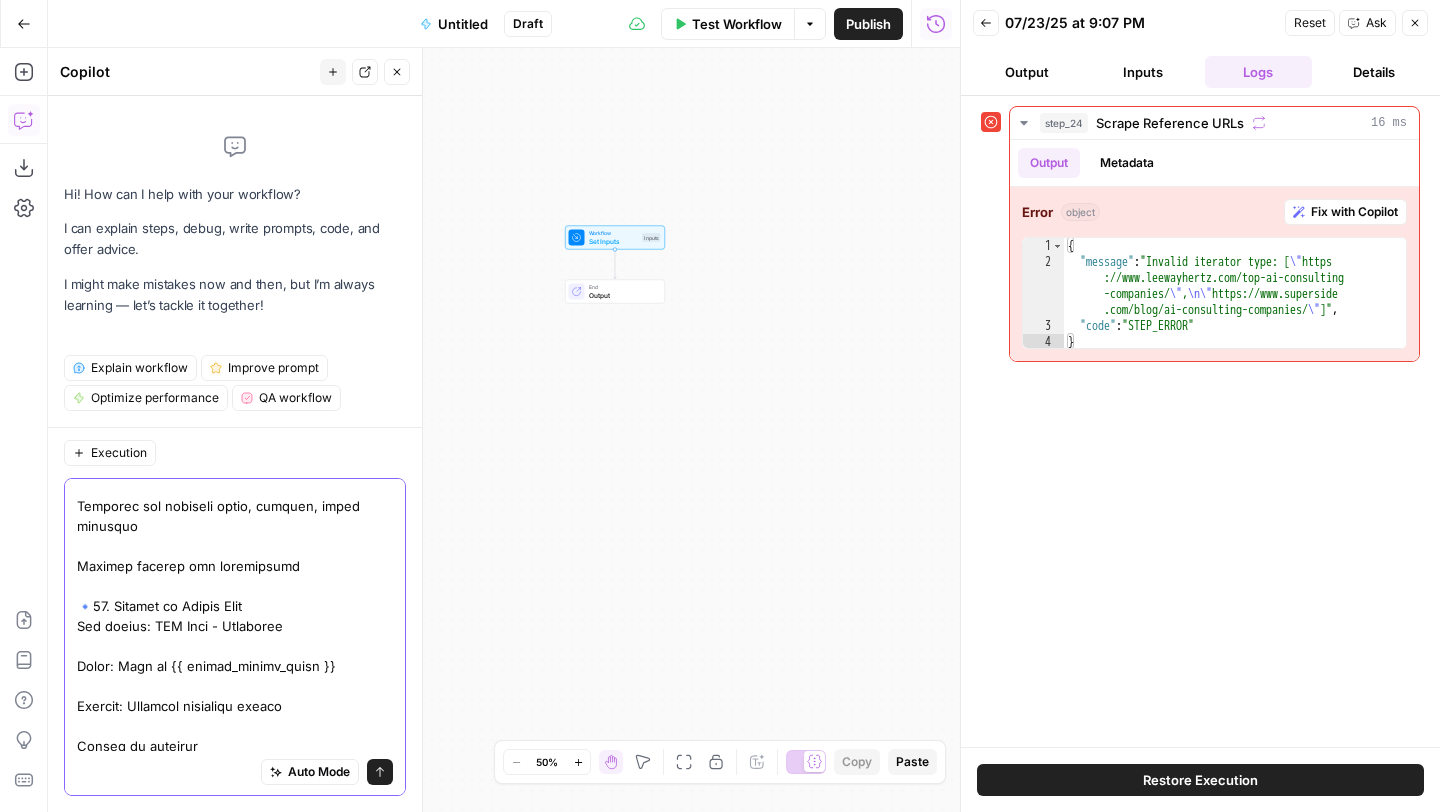 scroll, scrollTop: 0, scrollLeft: 0, axis: both 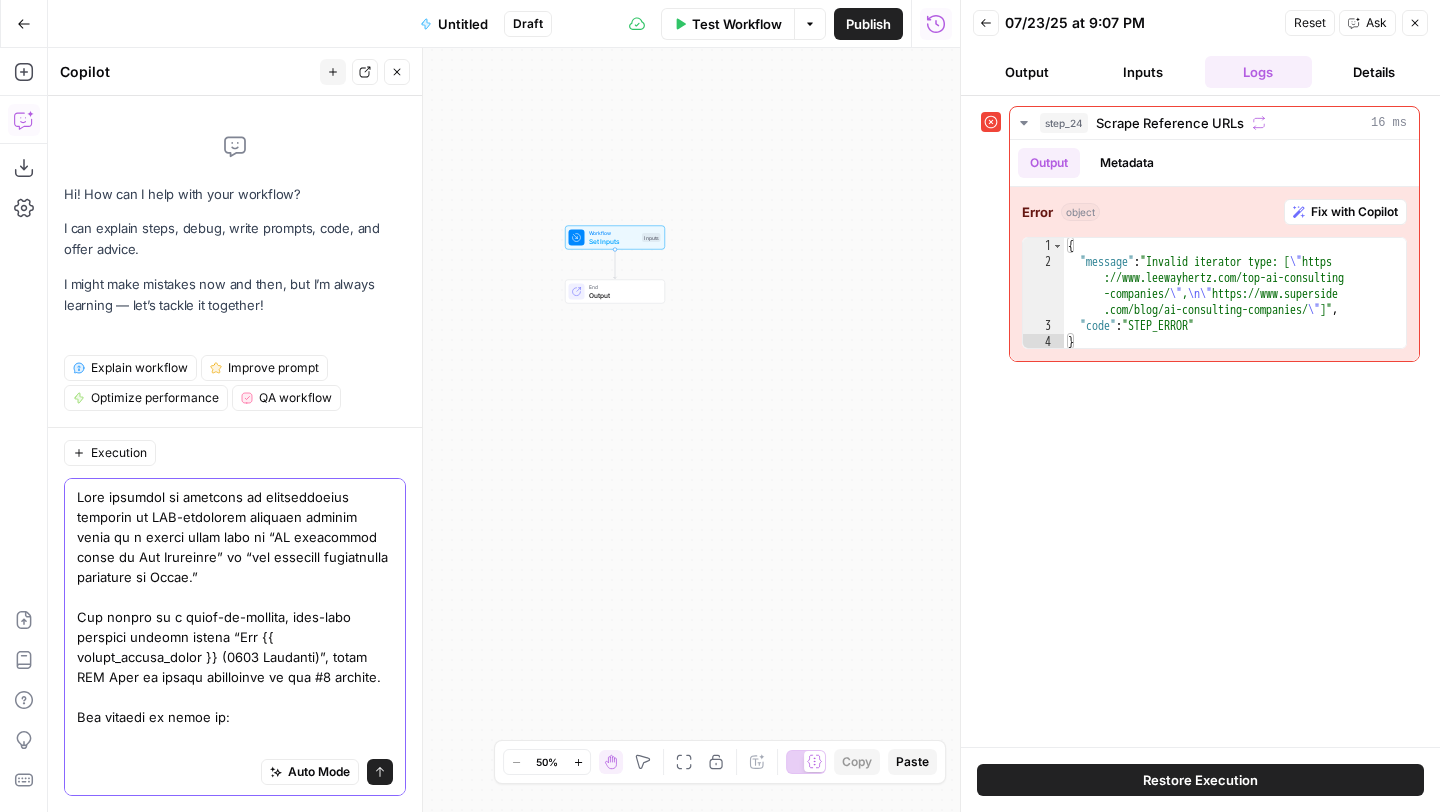 click 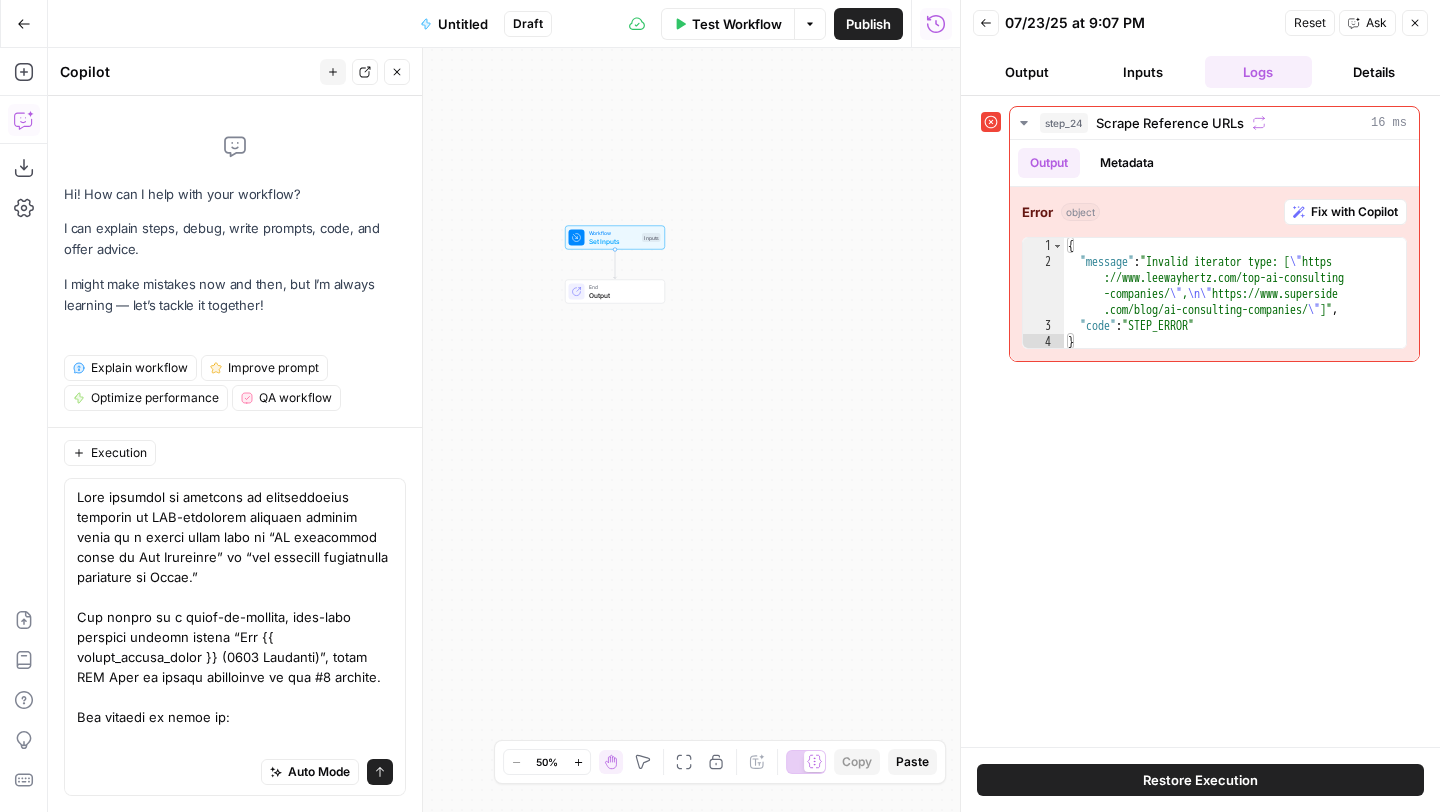 type 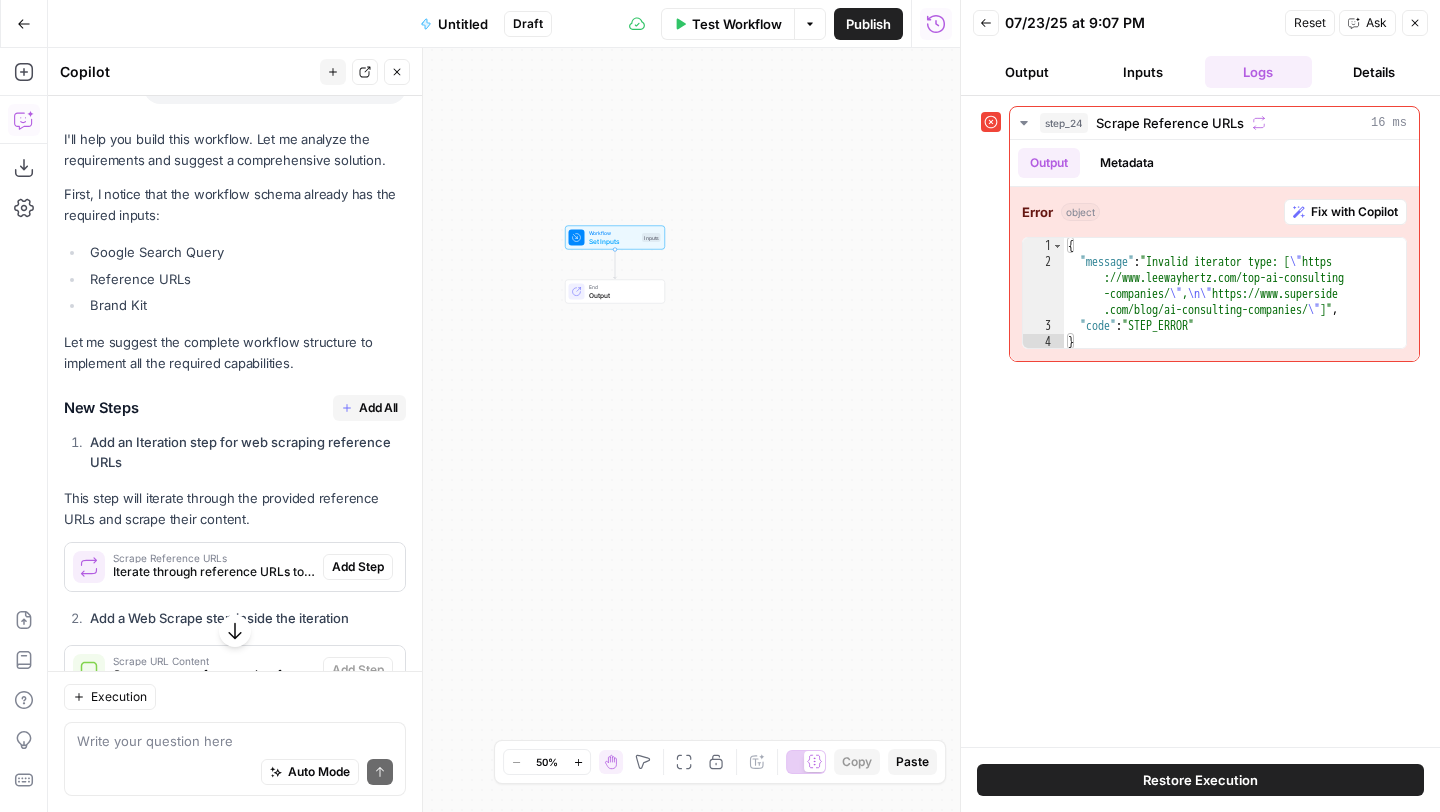 scroll, scrollTop: 4727, scrollLeft: 0, axis: vertical 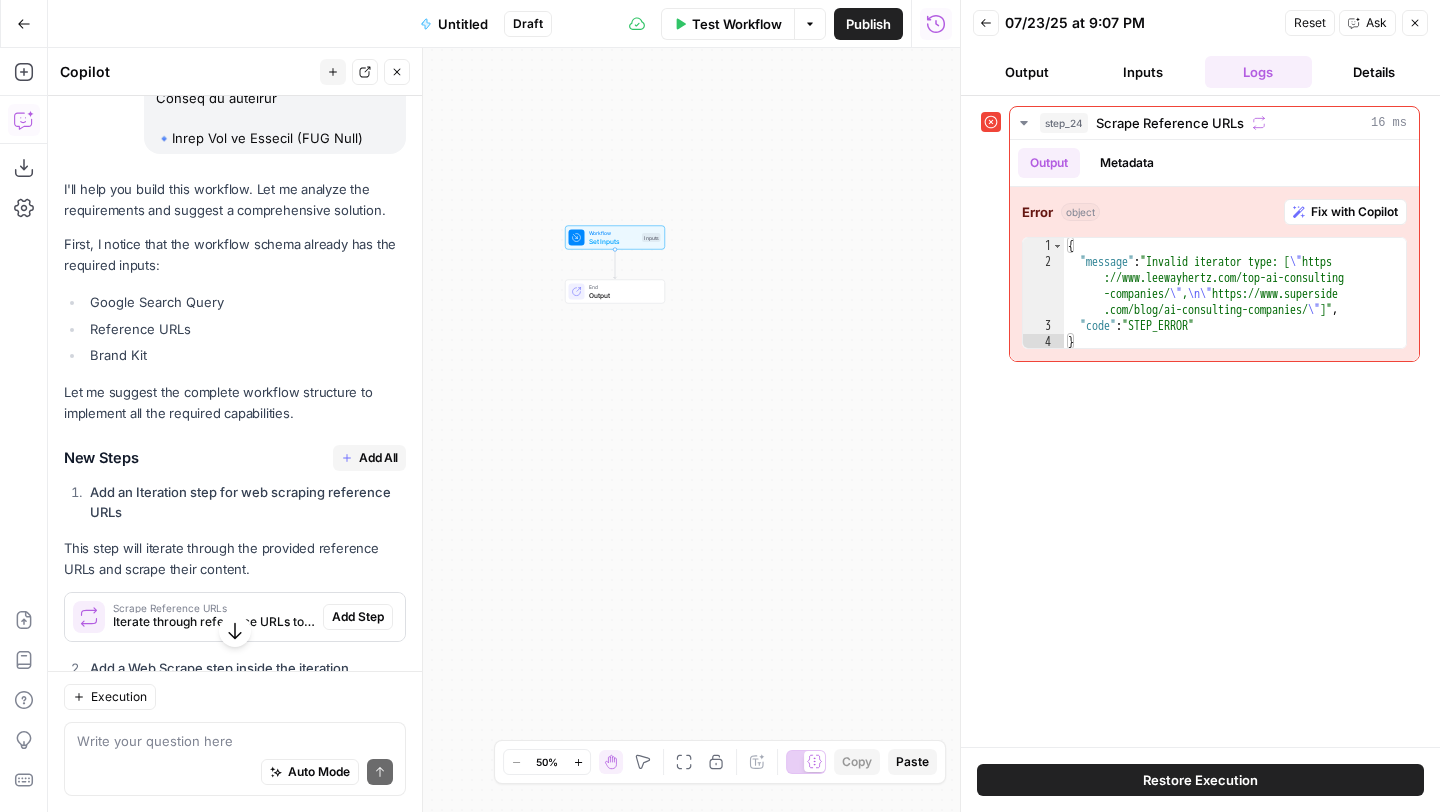 click on "Add All" at bounding box center (378, 458) 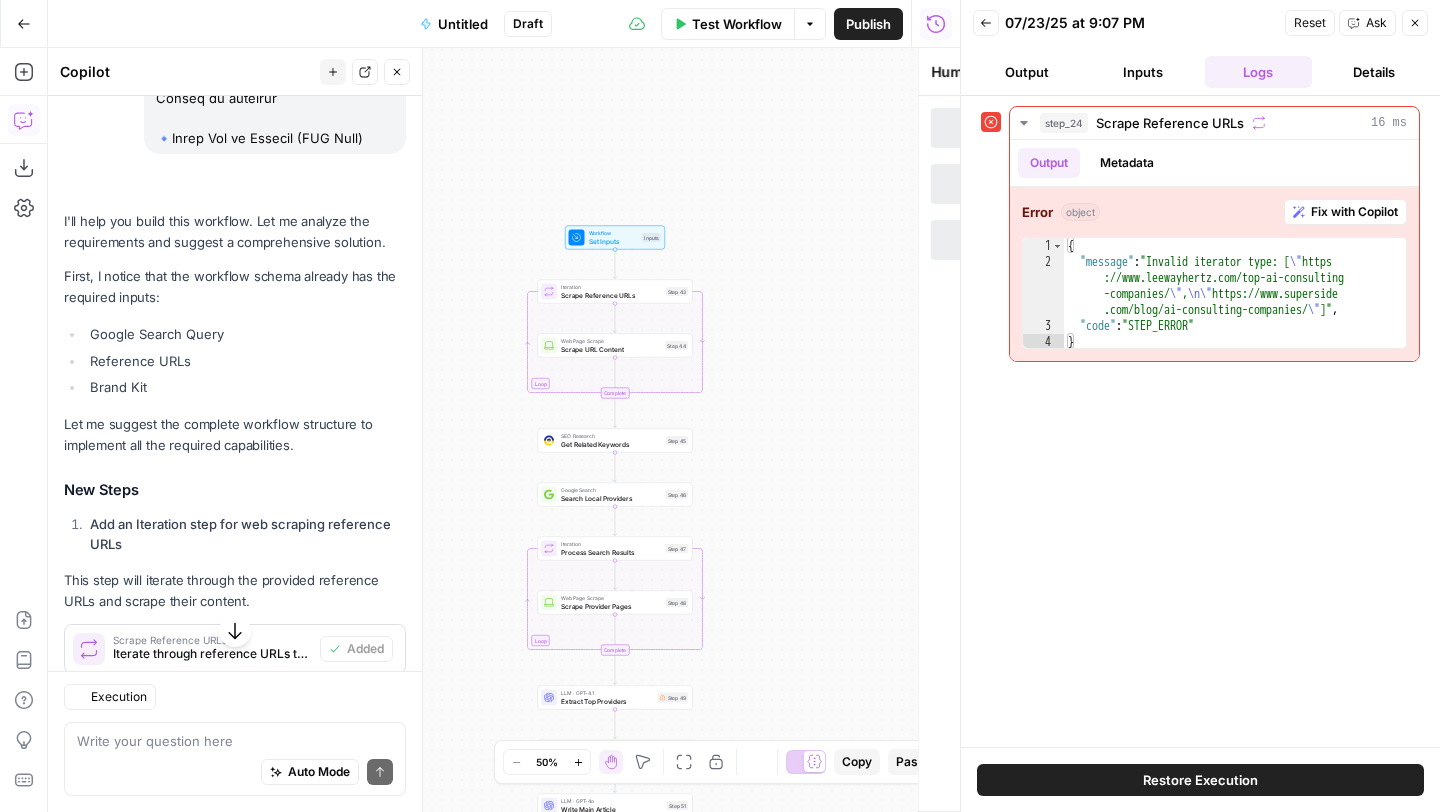 type on "Publish to Google Docs" 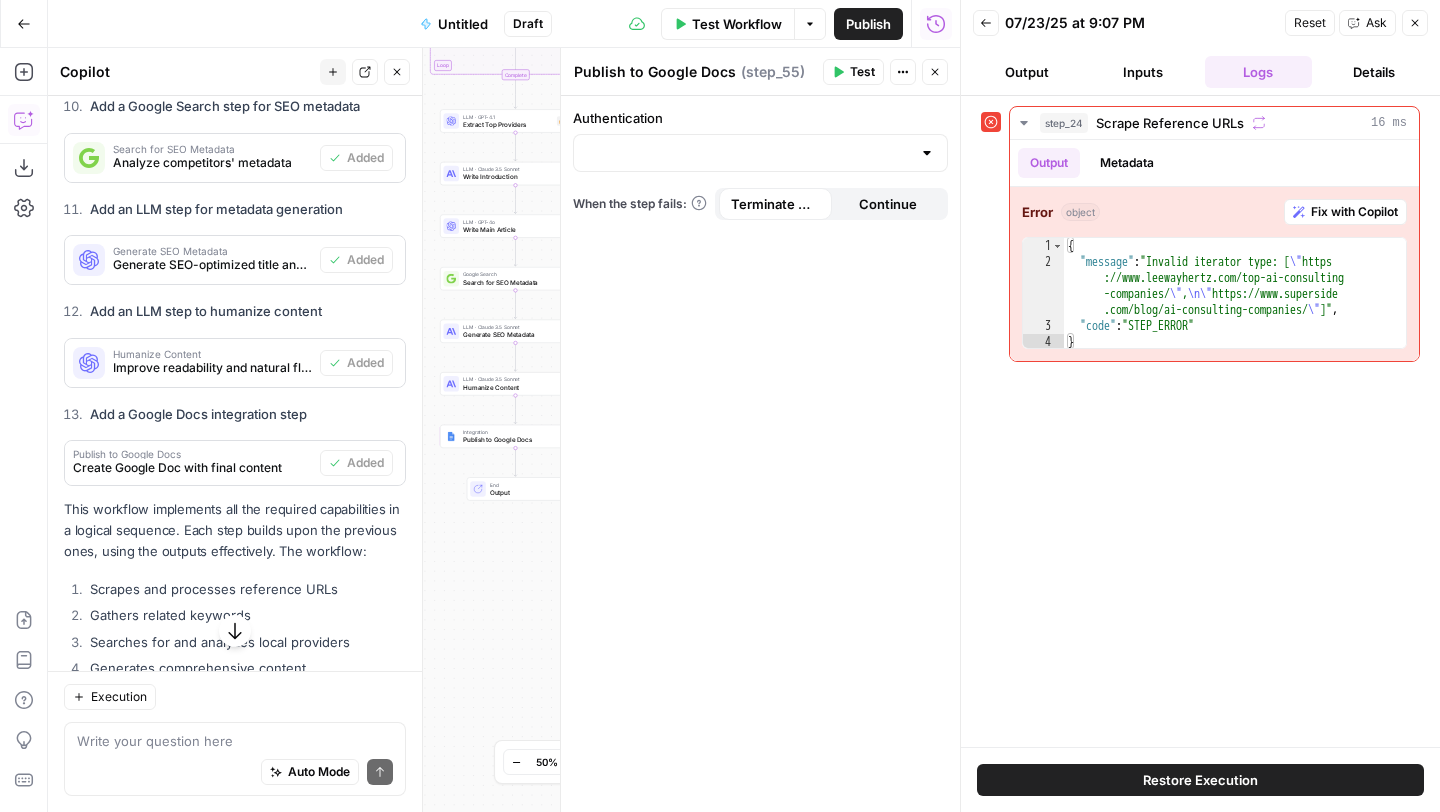 scroll, scrollTop: 6274, scrollLeft: 0, axis: vertical 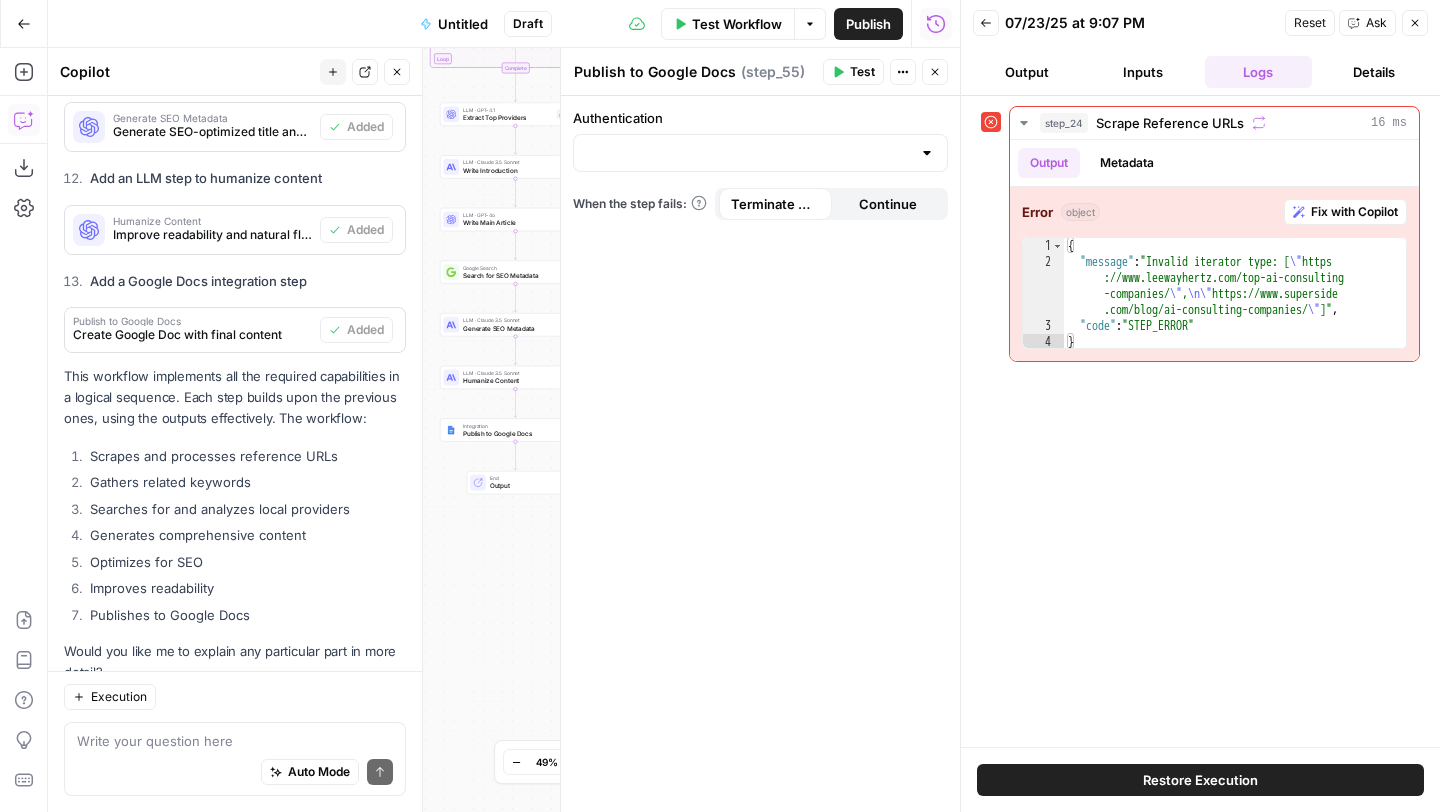 click on "Test Workflow" at bounding box center [737, 24] 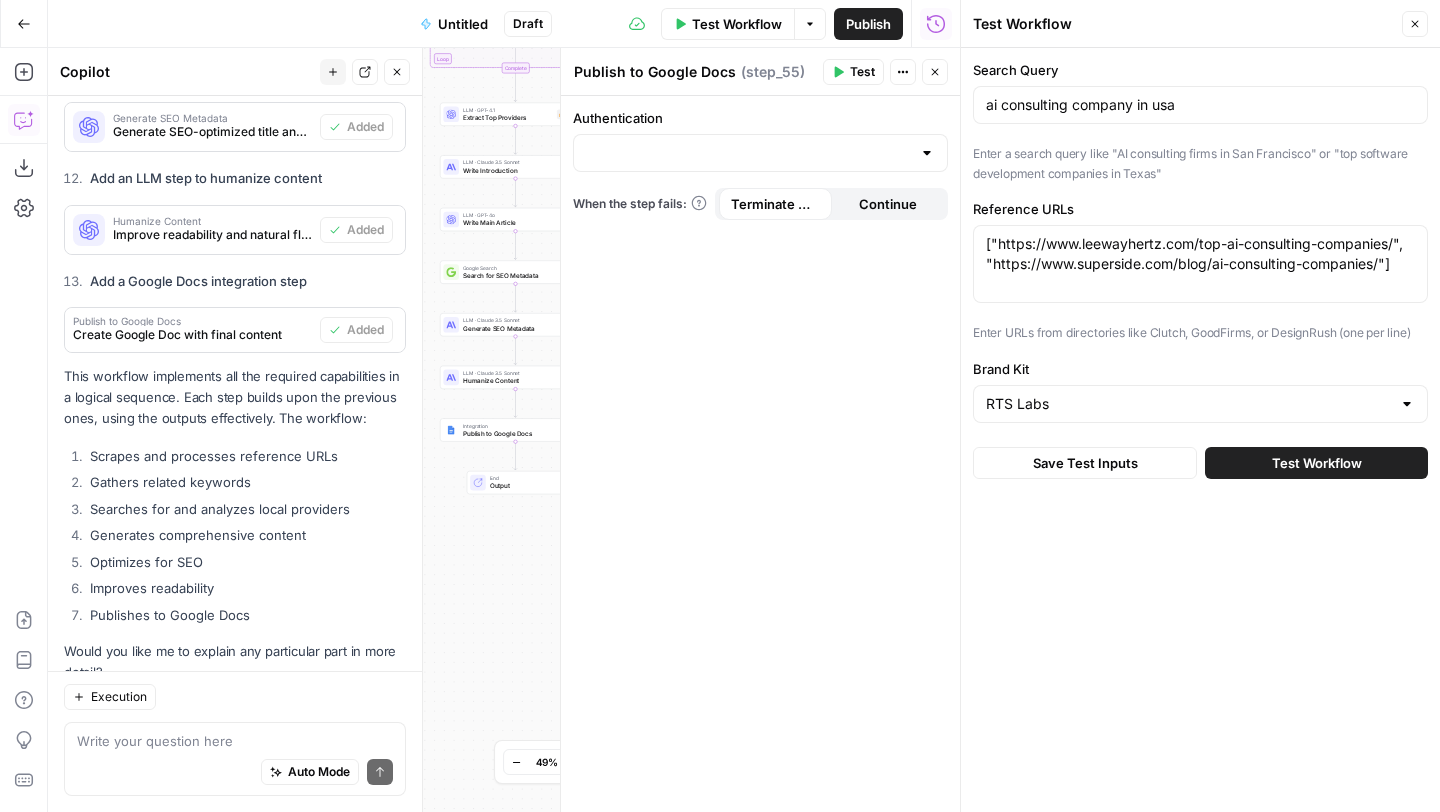 click on "Test Workflow" at bounding box center (1317, 463) 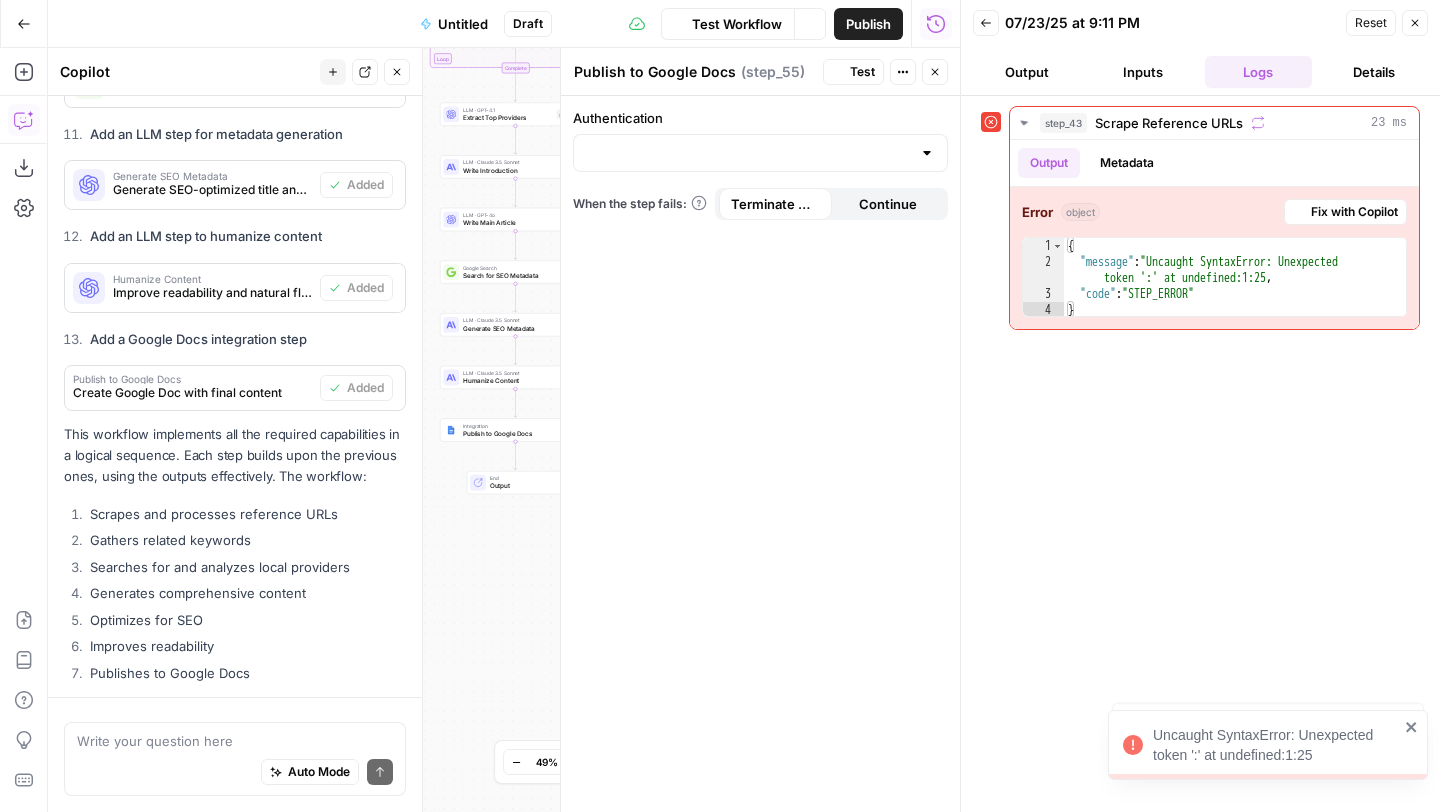 scroll, scrollTop: 6274, scrollLeft: 0, axis: vertical 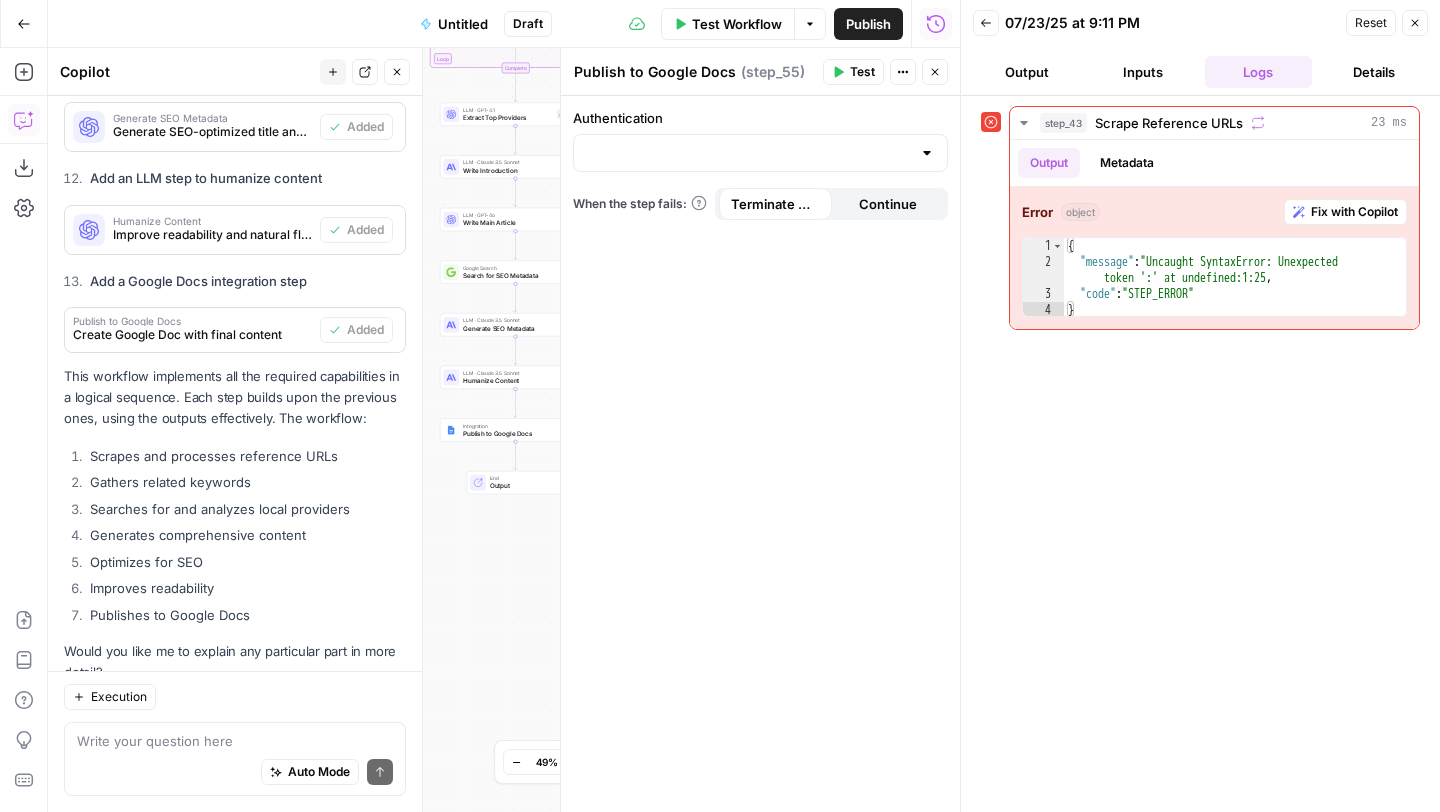 click at bounding box center [760, 153] 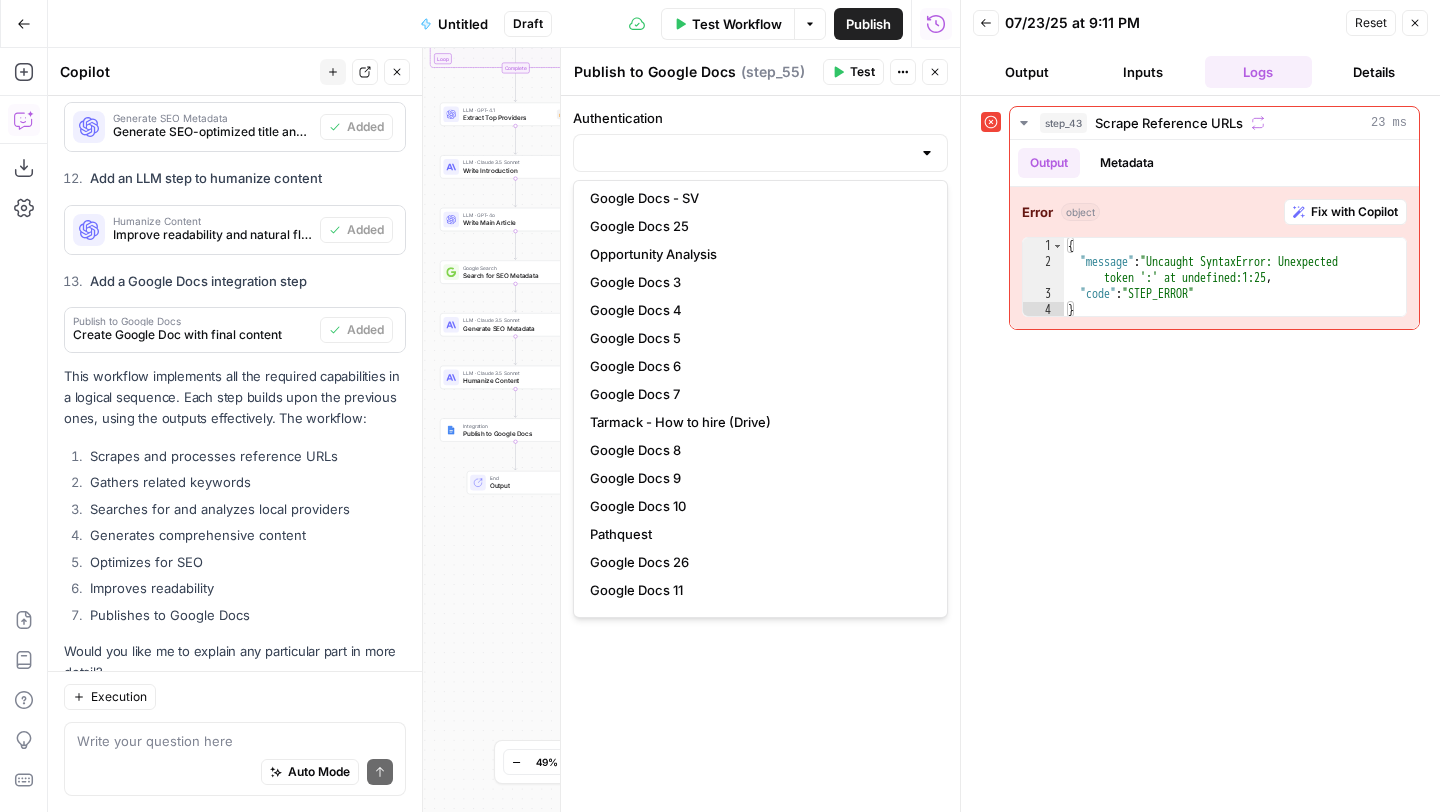 scroll, scrollTop: 896, scrollLeft: 0, axis: vertical 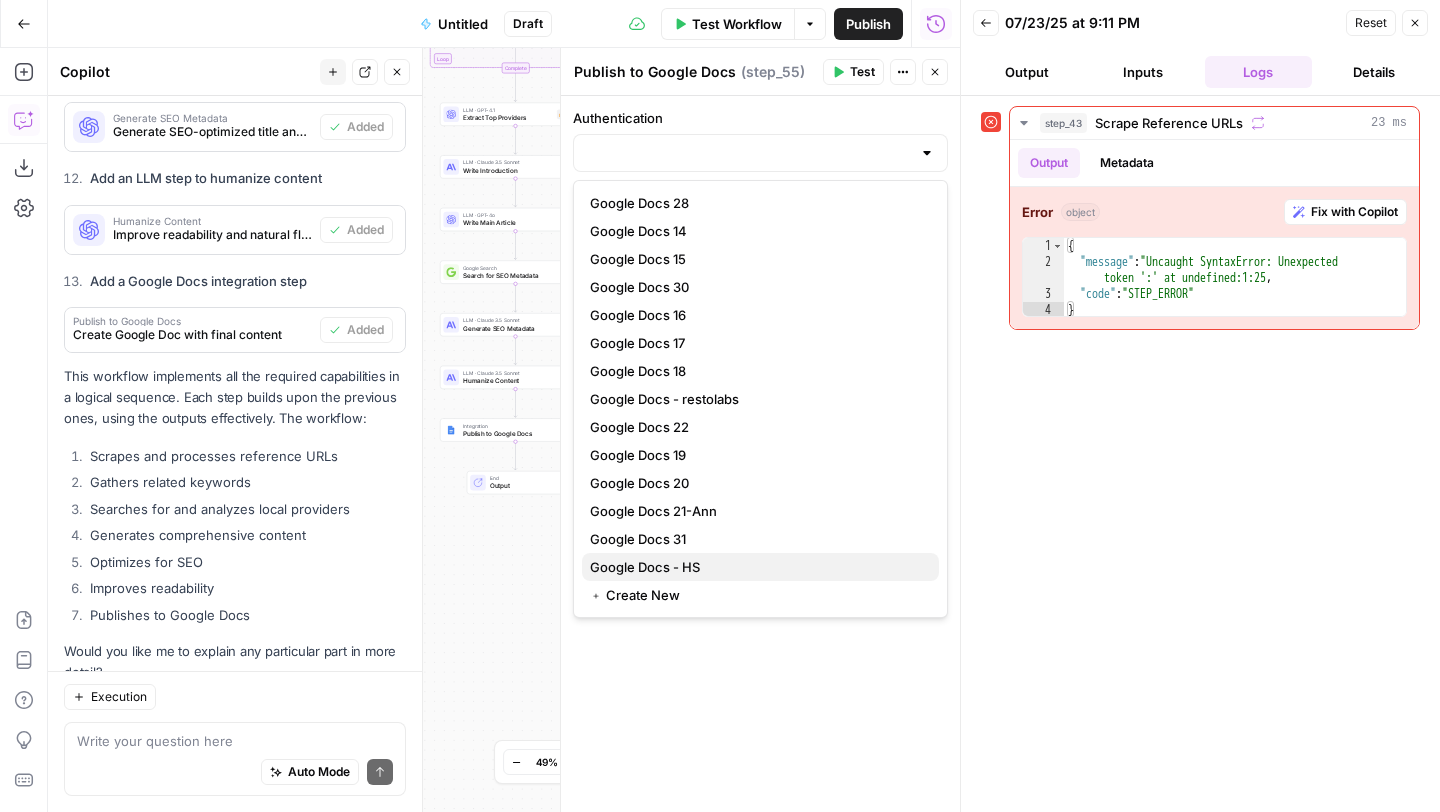 click on "Google Docs - HS" at bounding box center [756, 567] 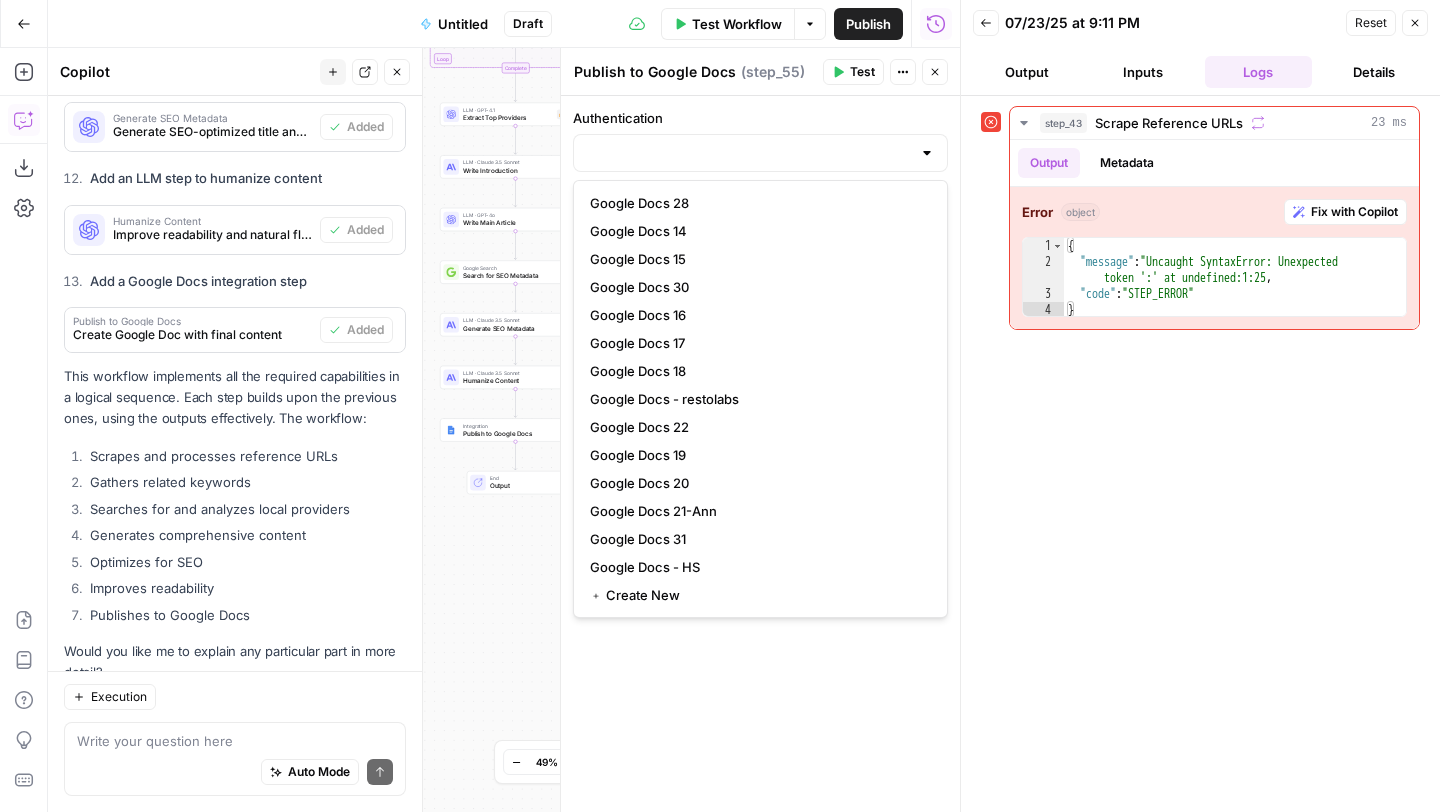 type on "Google Docs - HS" 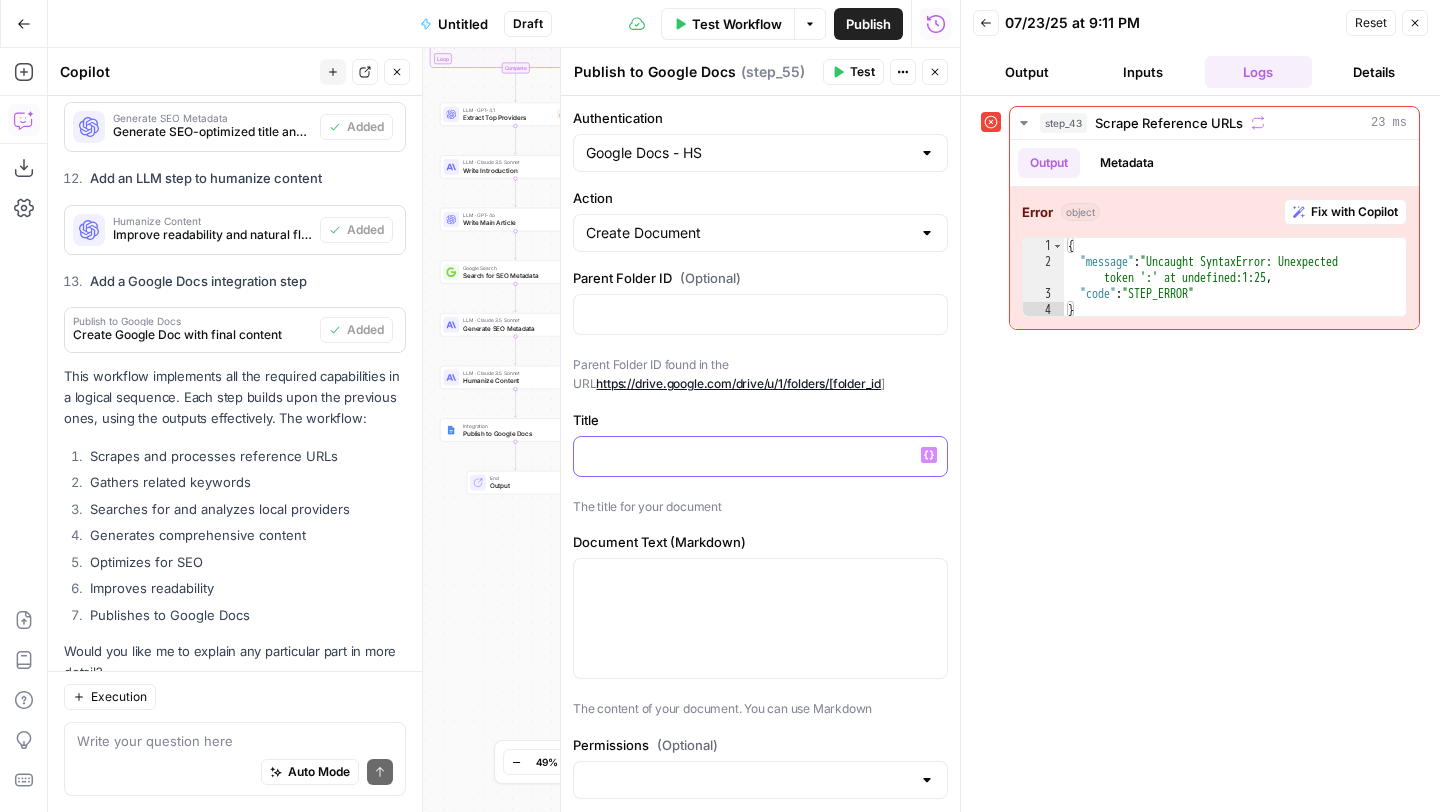 click at bounding box center (760, 455) 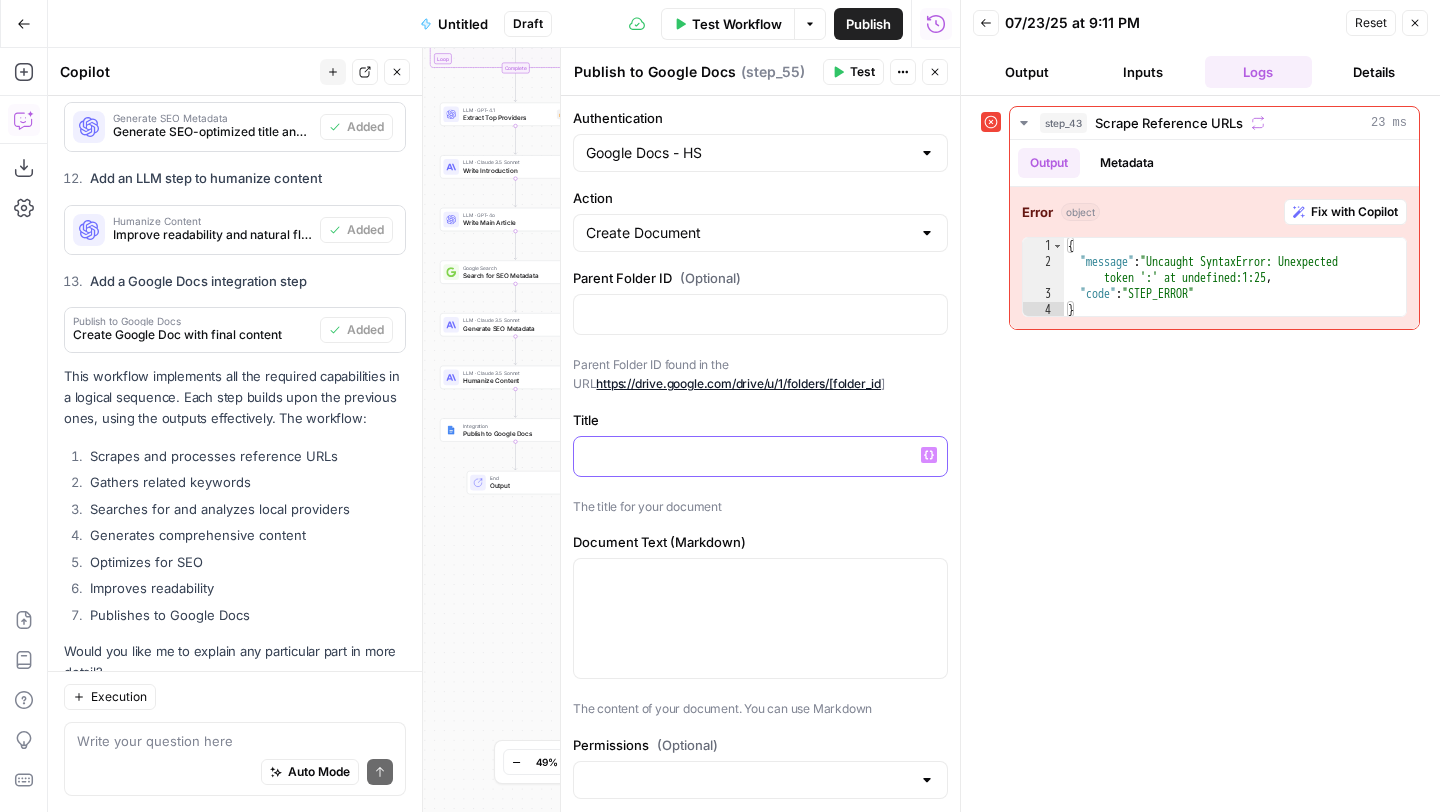 click 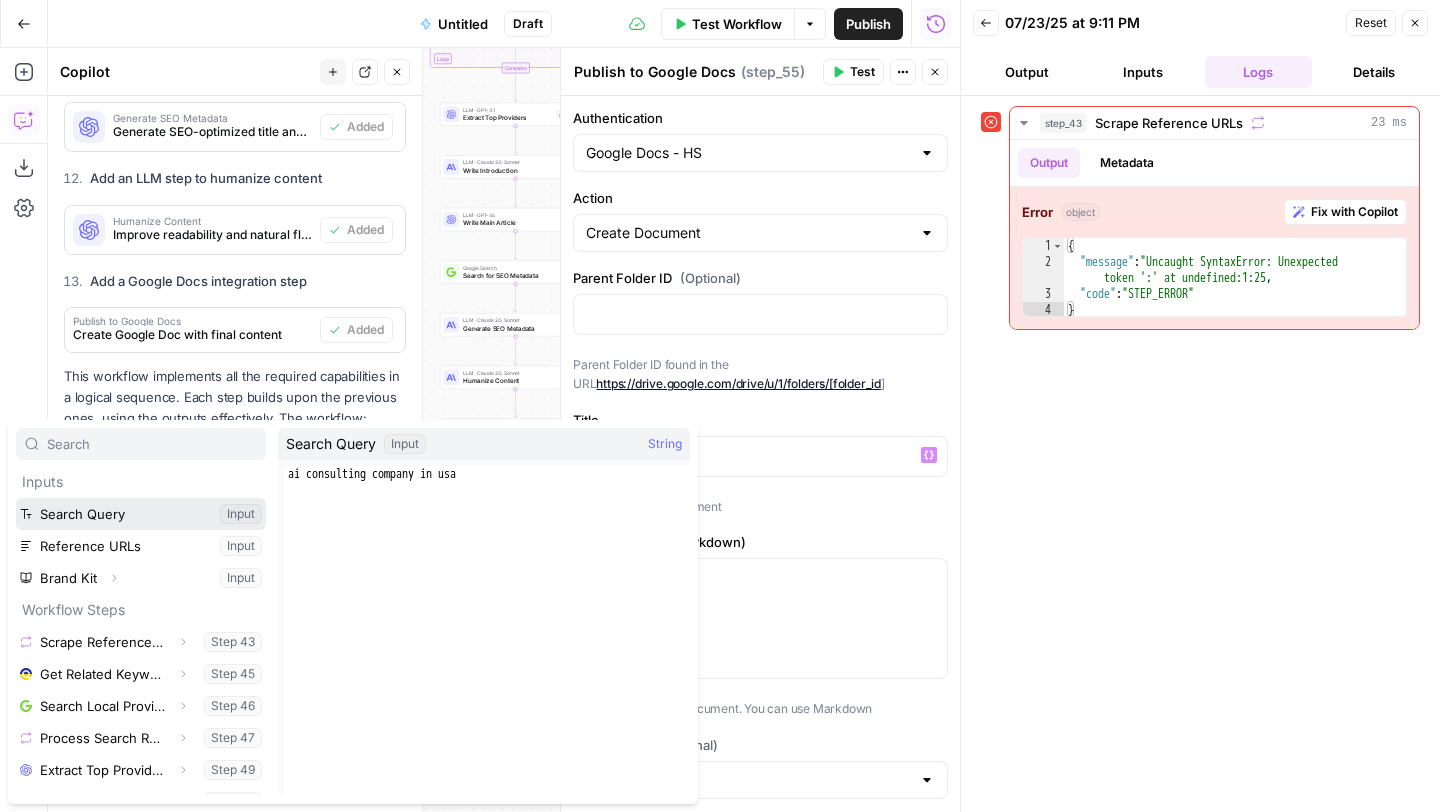 click at bounding box center (141, 514) 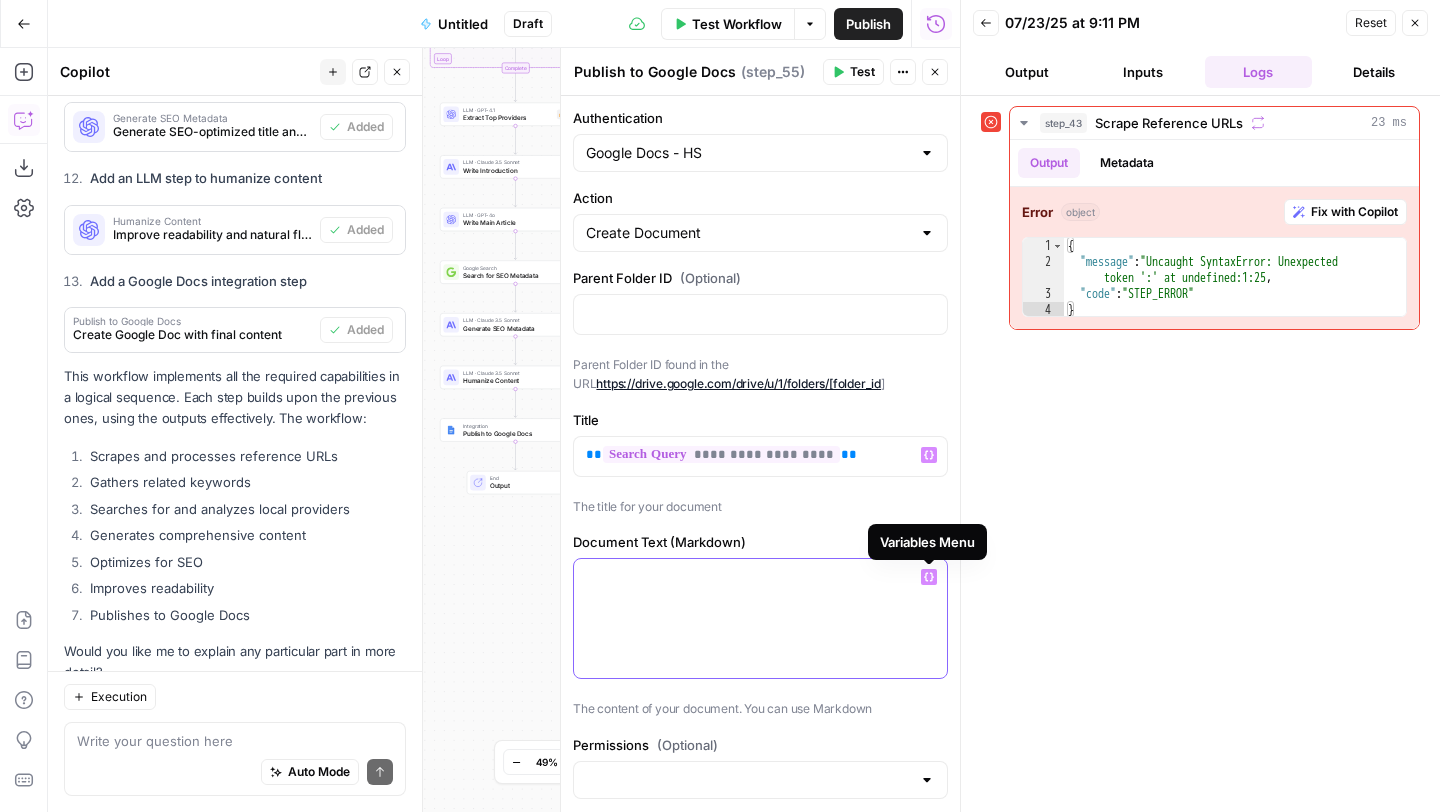 click 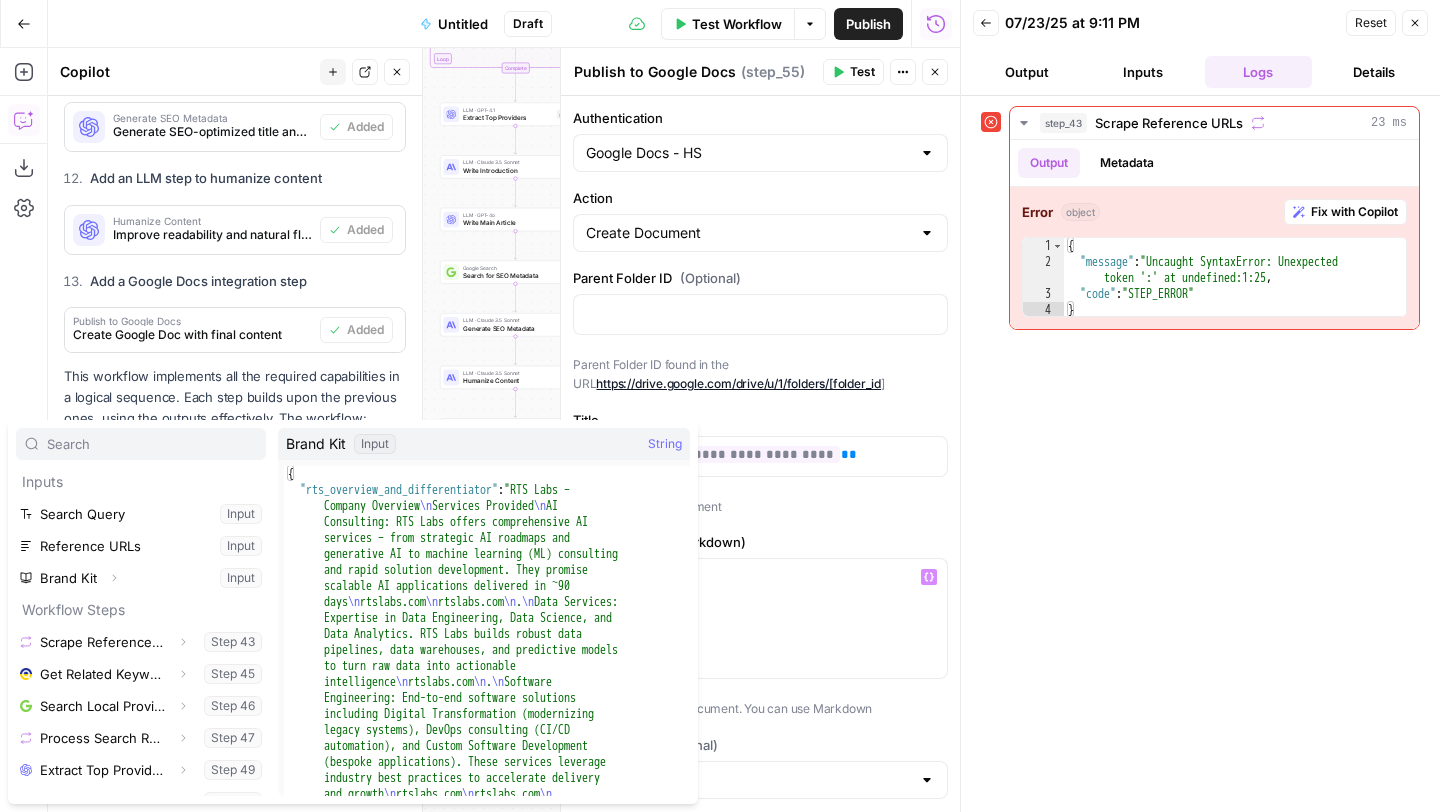 scroll, scrollTop: 150, scrollLeft: 0, axis: vertical 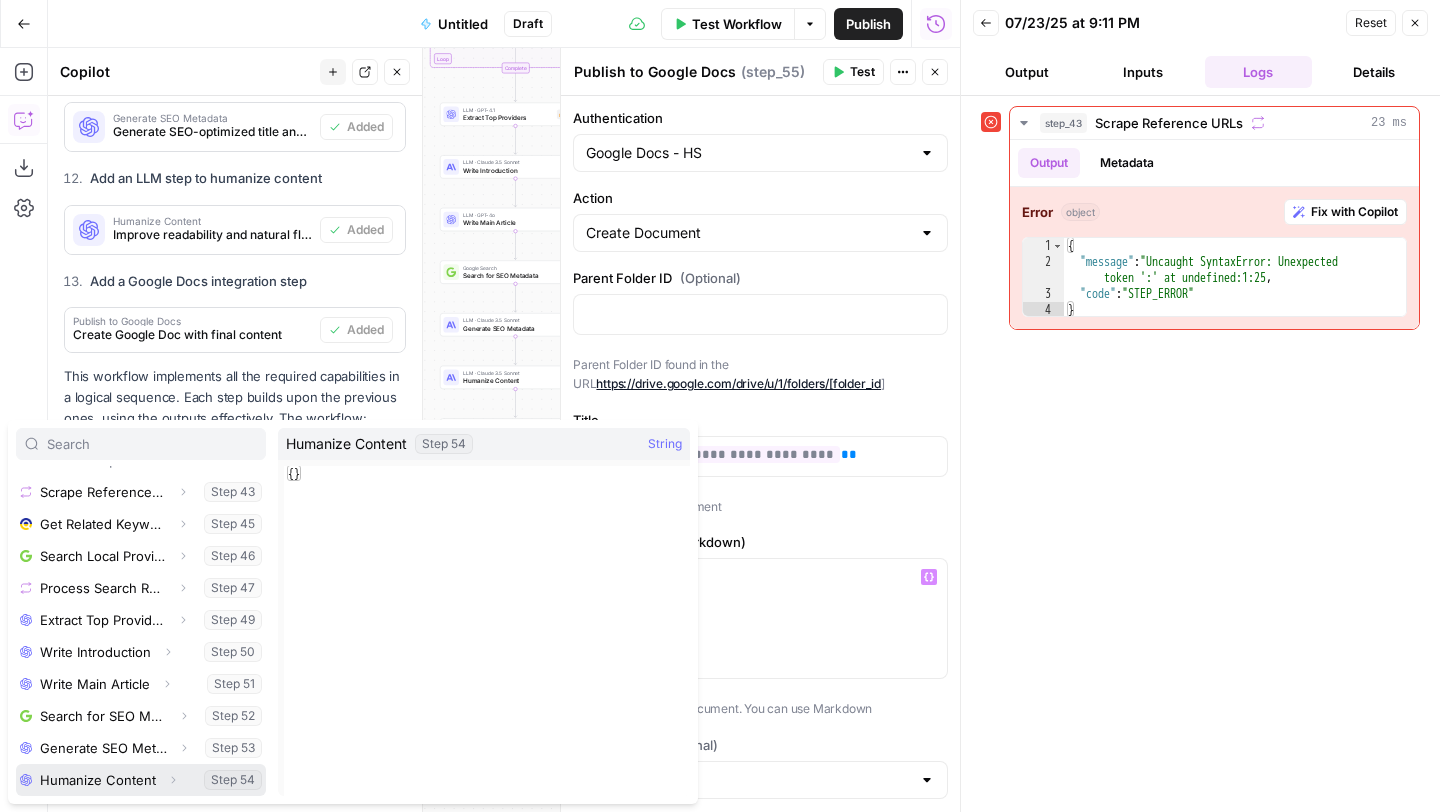 click at bounding box center [141, 780] 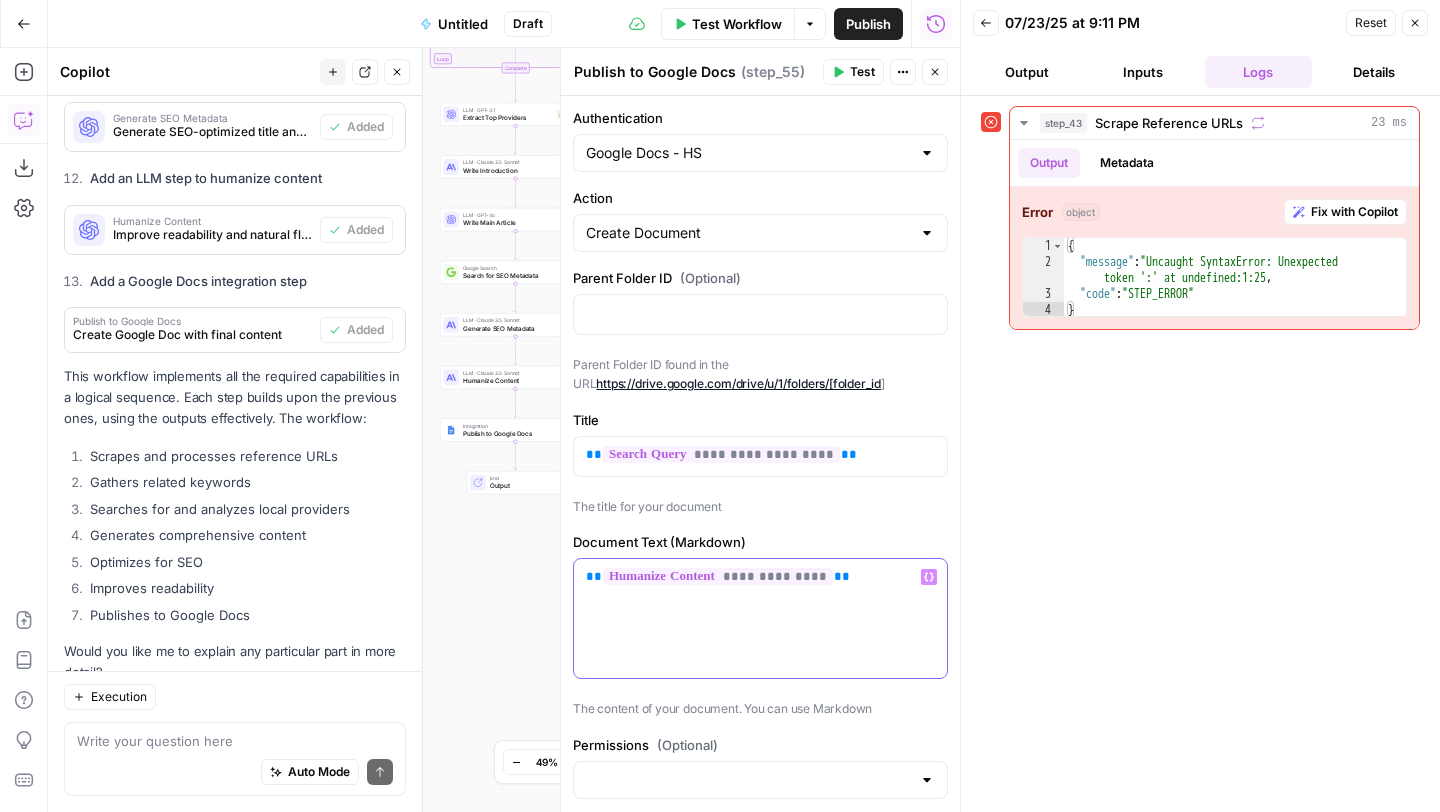 scroll, scrollTop: 105, scrollLeft: 0, axis: vertical 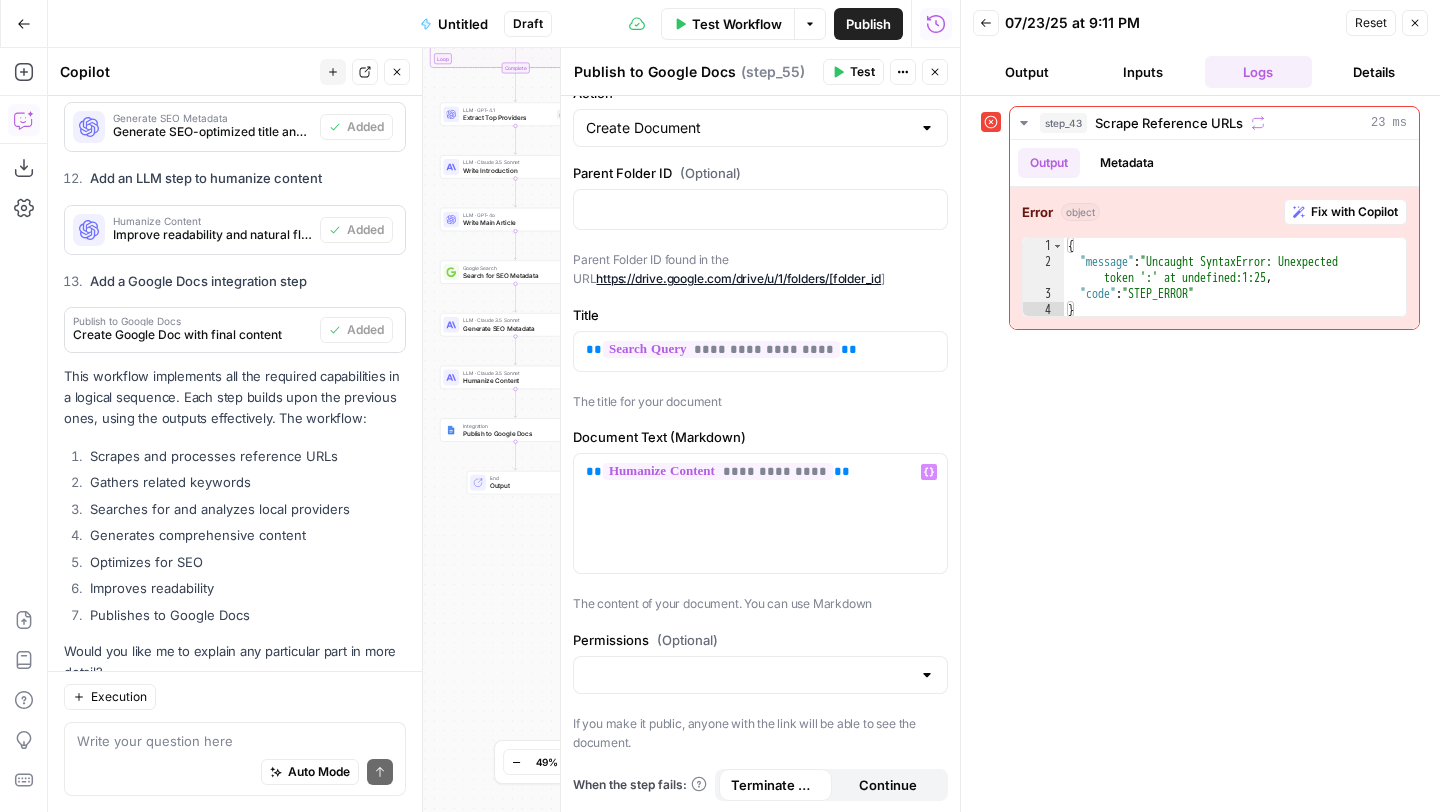 click on "step_43 Scrape Reference URLs 23 ms Output Metadata Error object Fix with Copilot 1 2 3 4 {    "message" :  "Uncaught SyntaxError: Unexpected         token ':' at undefined:1:25" ,    "code" :  "STEP_ERROR" }     XXXXXXXXXXXXXXXXXXXXXXXXXXXXXXXXXXXXXXXXXXXXXXXXXXXXXXXXXXXXXXXXXXXXXXXXXXXXXXXXXXXXXXXXXXXXXXXXXXXXXXXXXXXXXXXXXXXXXXXXXXXXXXXXXXXXXXXXXXXXXXXXXXXXXXXXXXXXXXXXXXXXXXXXXXXXXXXXXXXXXXXXXXXXXXXXXXXXXXXXXXXXXXXXXXXXXXXXXXXXXXXXXXXXXXXXXXXXXXXXXXXXXXXXXXXXXXXXXXXXXXXXXXXXXXXXXXXXXXXXXXXXXXXXXXXXXXXXXXXXXXXXXXXXXXXXXXXXXXXXXXXXXXXXXXXXXXXXXXXXXXXXXXXXXXXXXXXXXXXXXXXXXXXXXXXXXXXXXXXXXXXXXXXXXXXXXXXXXXXXXXXXXXXXXXXXXXXXXXXXXXXXXXXXXXXXXXXXXXXXXXXXXXXXXXXXXXXXXXXXXXXXXXXXXXXXXXXXXXXXXXXXXXXXXXXXXXXXXXXXXXXXXXXXXXXX" at bounding box center [1200, 454] 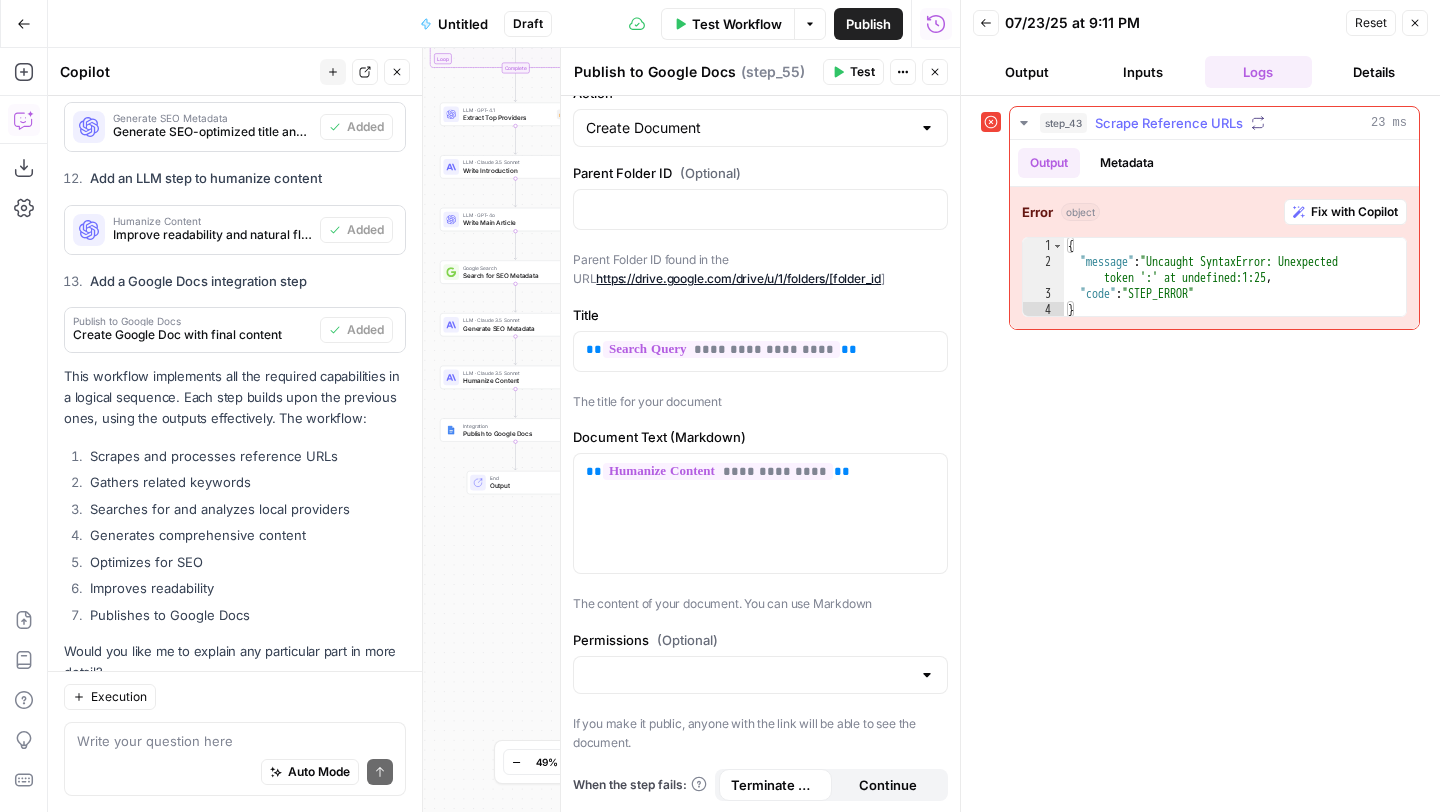 click on "Fix with Copilot" at bounding box center [1354, 212] 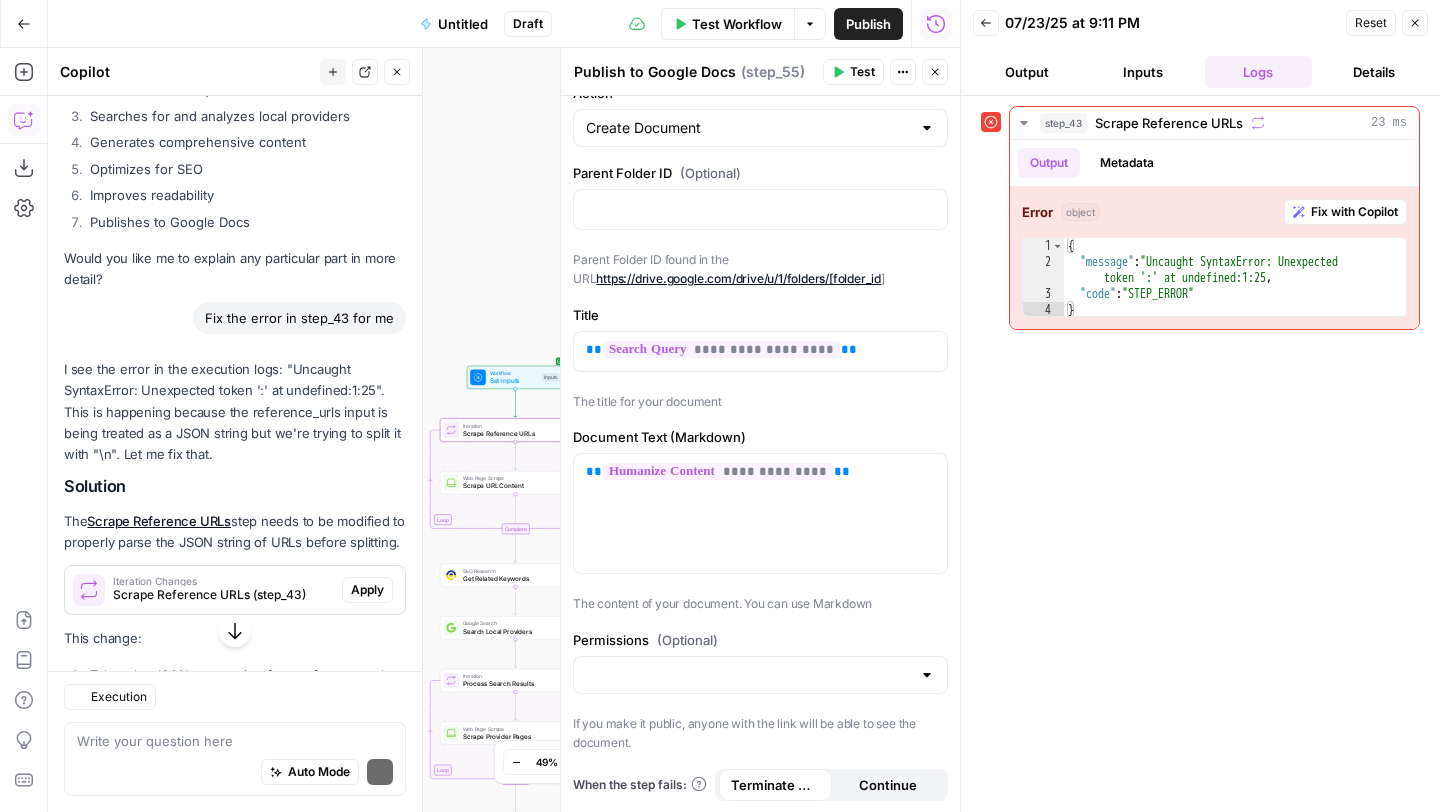 scroll, scrollTop: 6707, scrollLeft: 0, axis: vertical 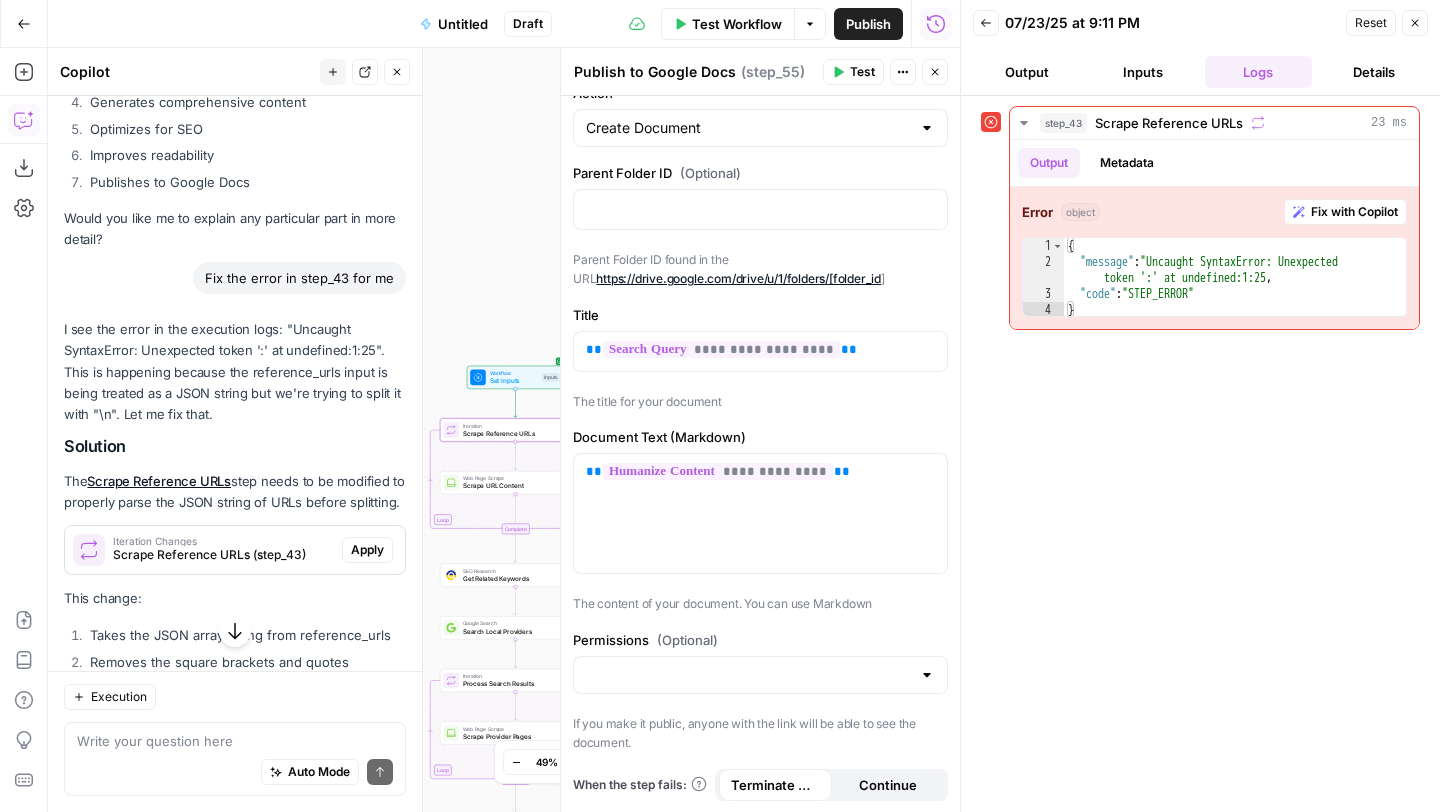 click on "Apply" at bounding box center (367, 550) 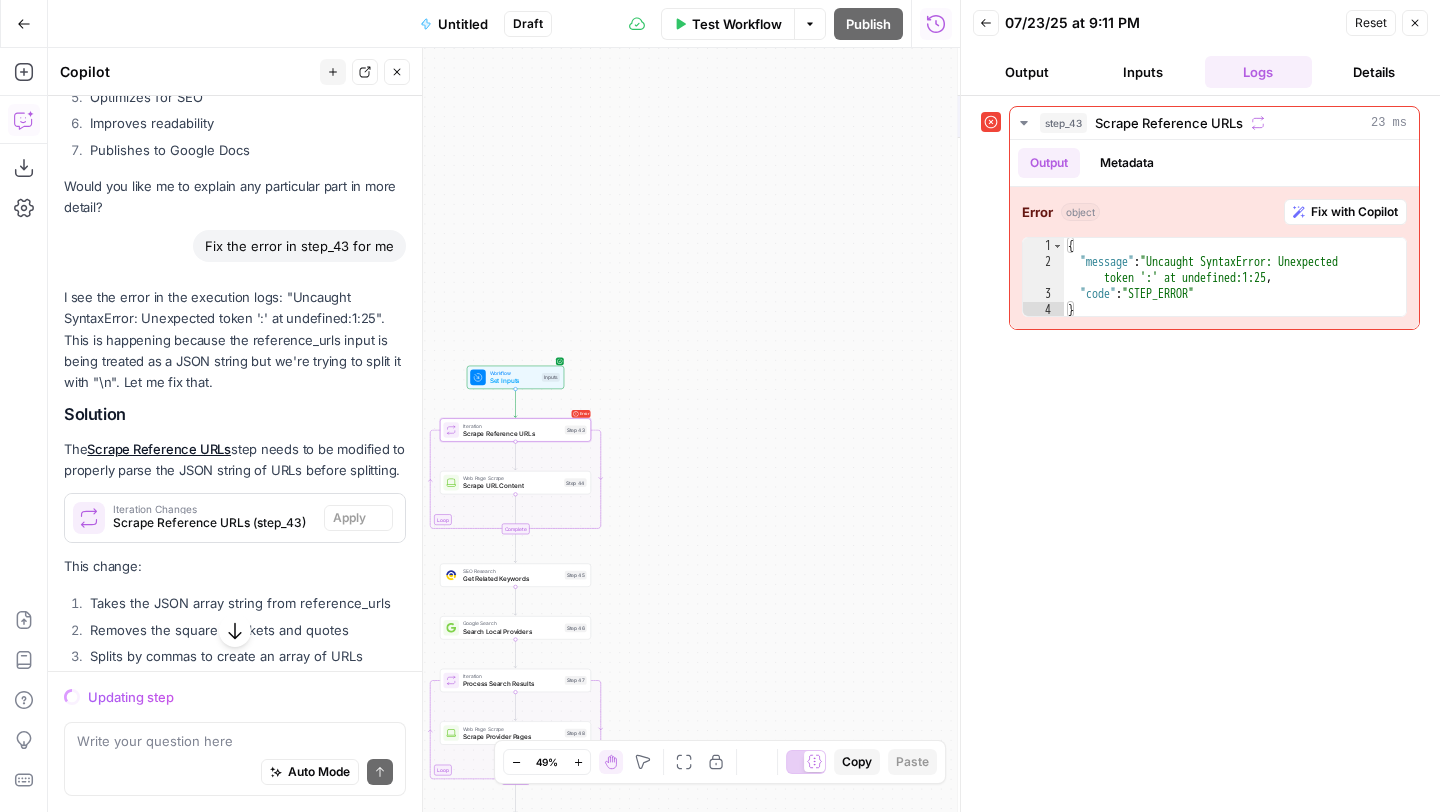 scroll, scrollTop: 6675, scrollLeft: 0, axis: vertical 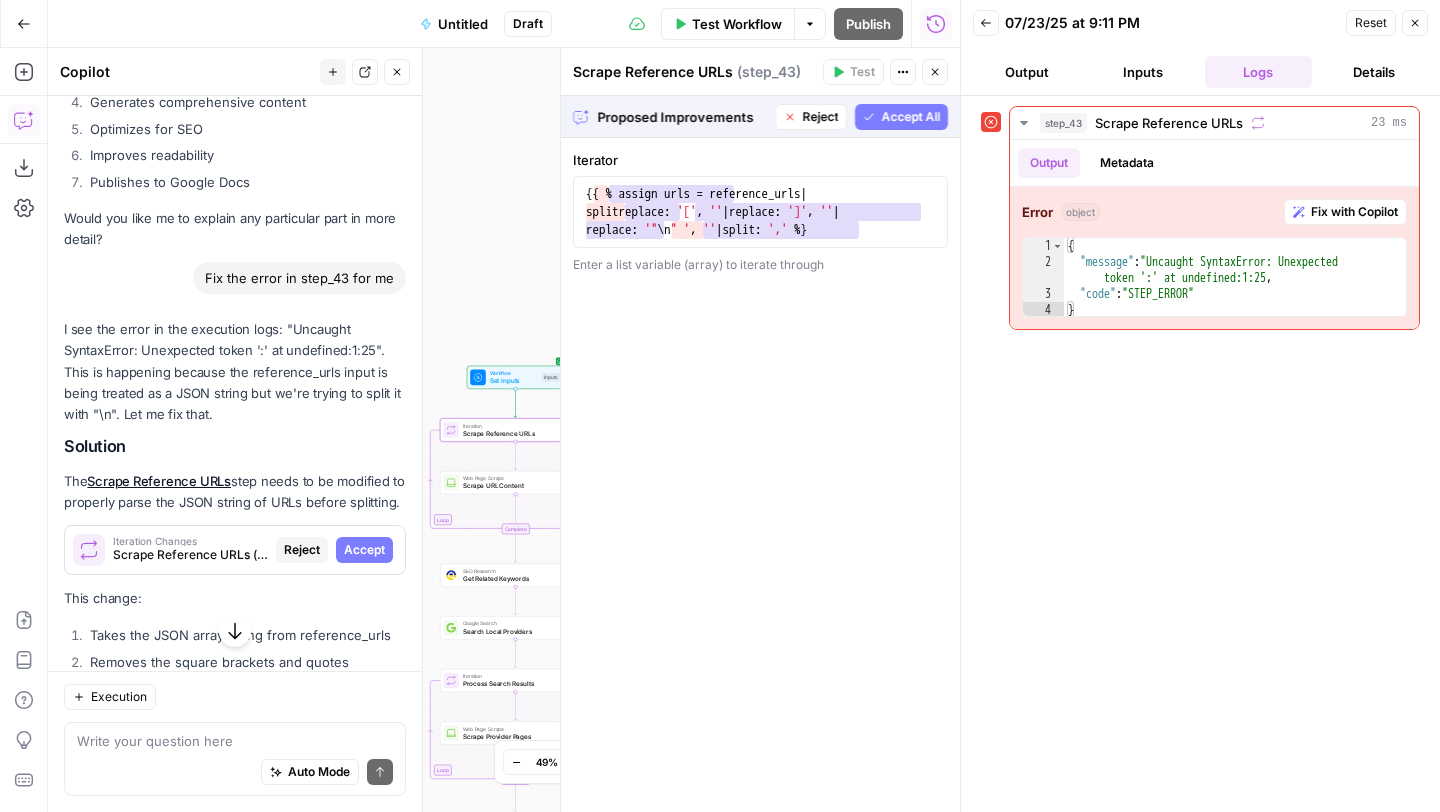 click on "Accept" at bounding box center (364, 550) 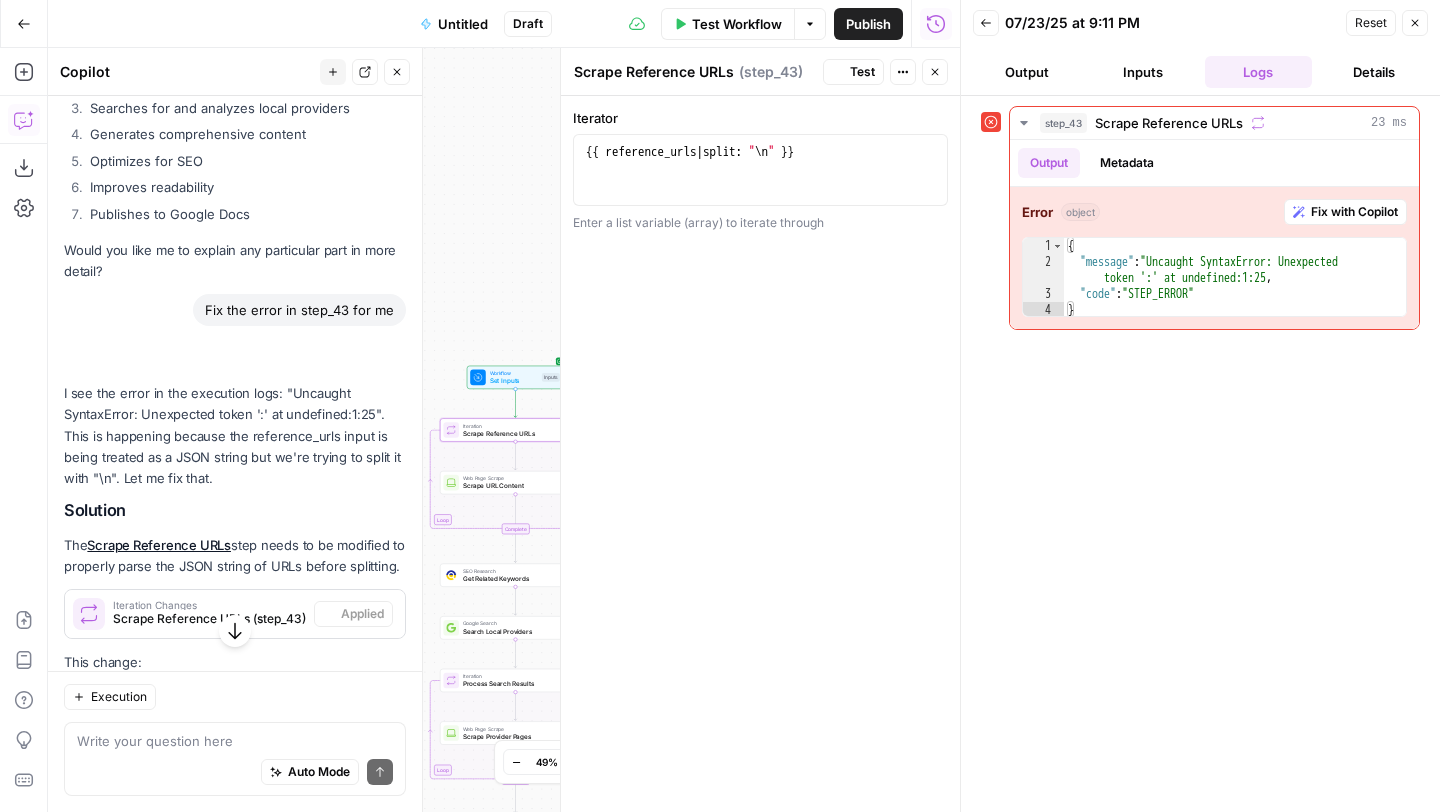scroll, scrollTop: 6707, scrollLeft: 0, axis: vertical 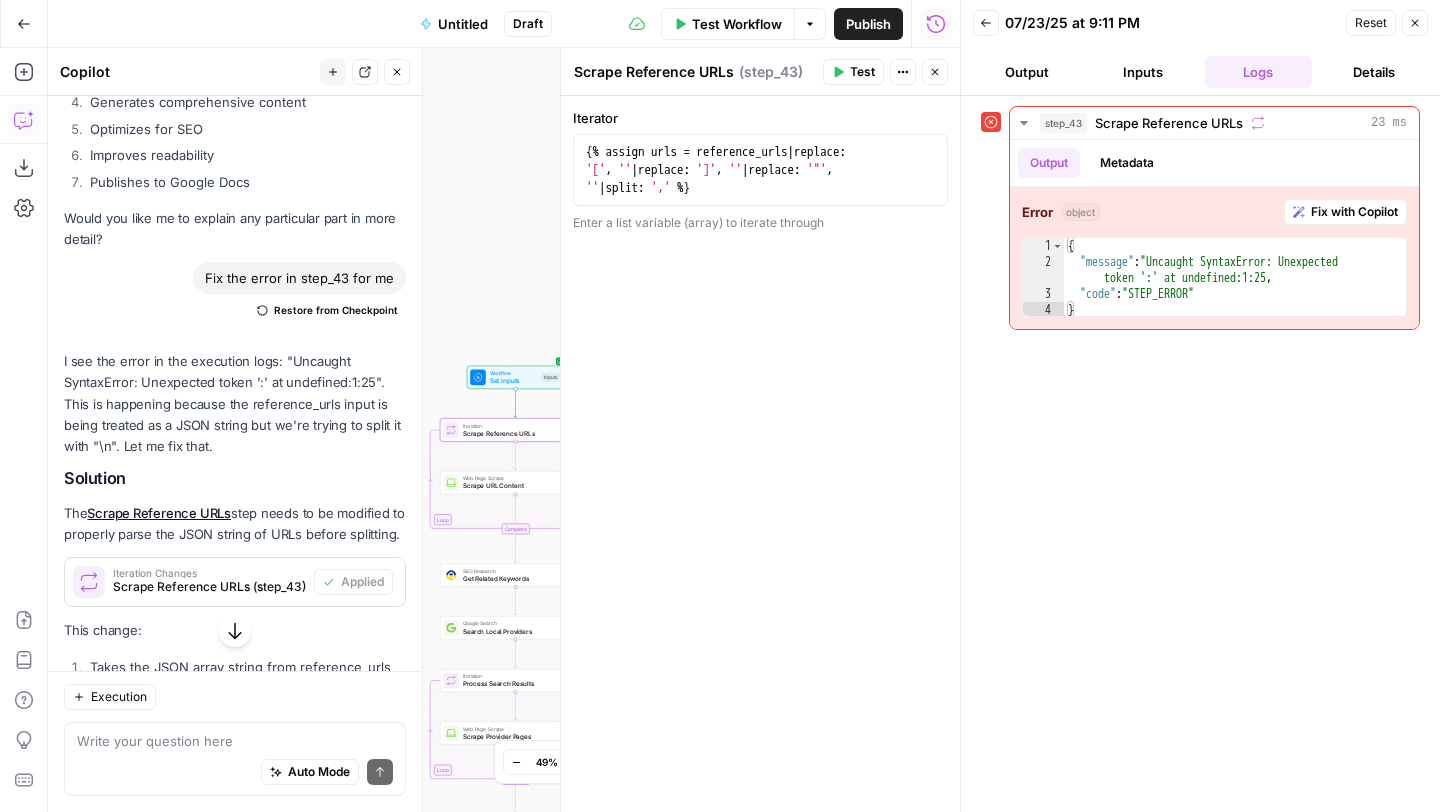 click on "Test Workflow" at bounding box center [737, 24] 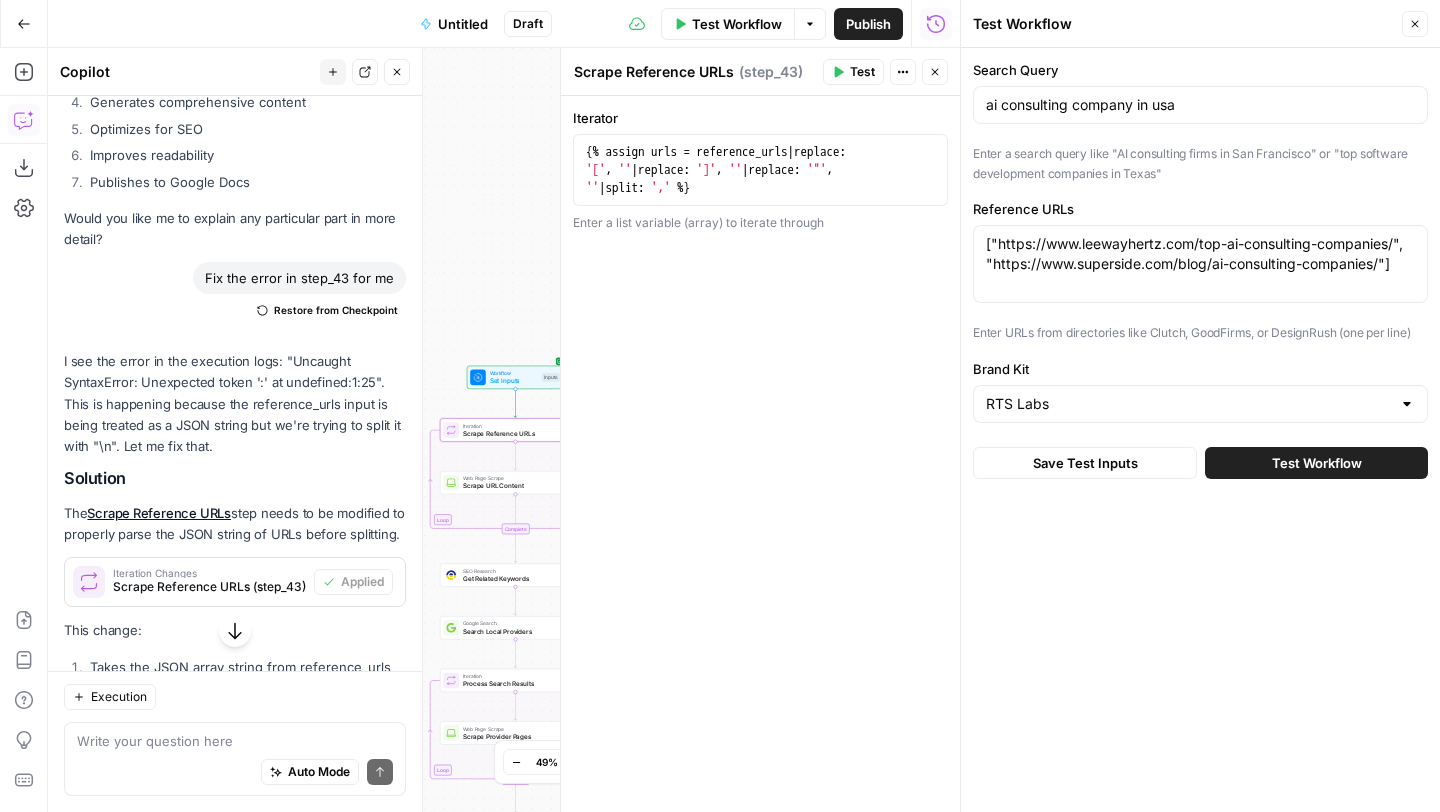 click on "Test Workflow" at bounding box center (1317, 463) 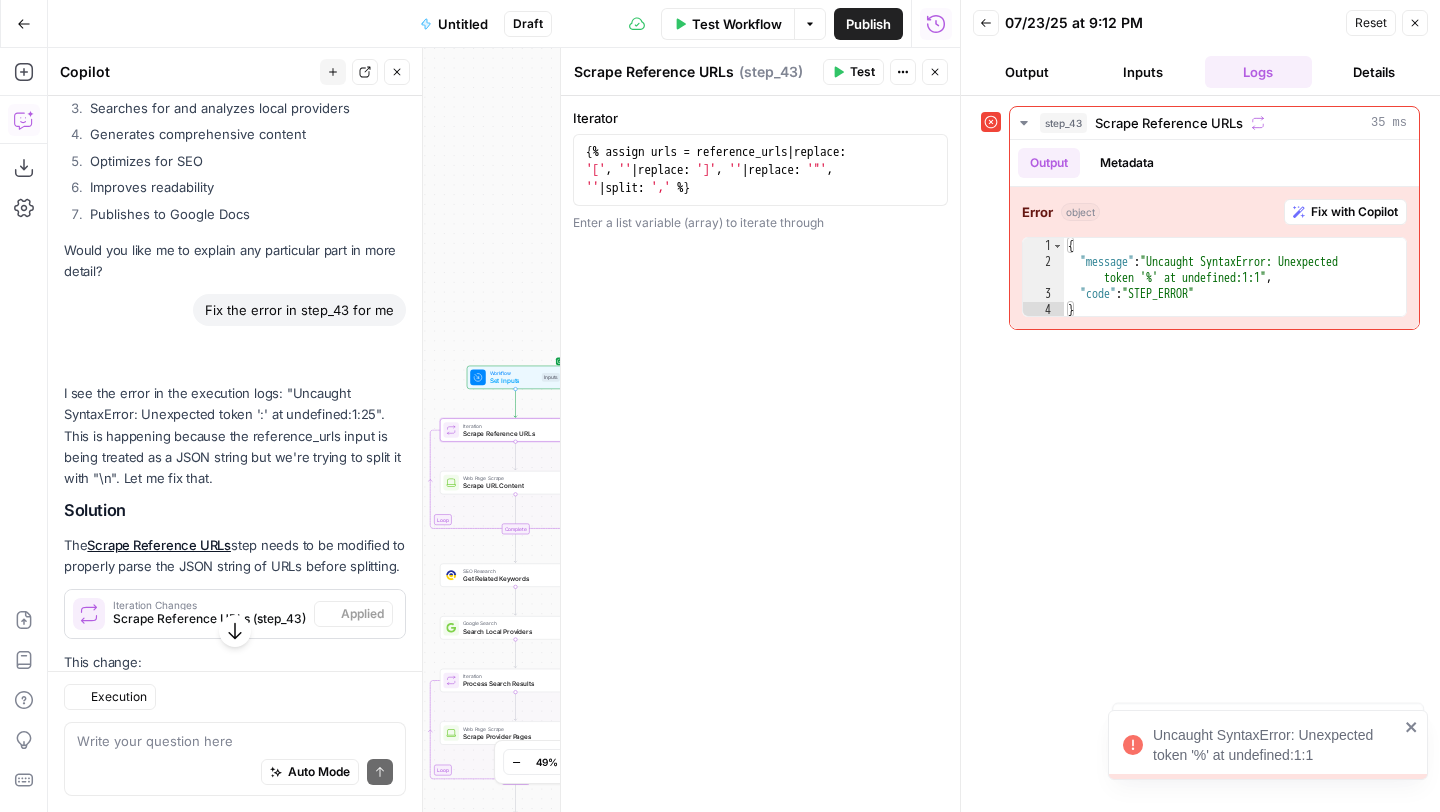 scroll, scrollTop: 6707, scrollLeft: 0, axis: vertical 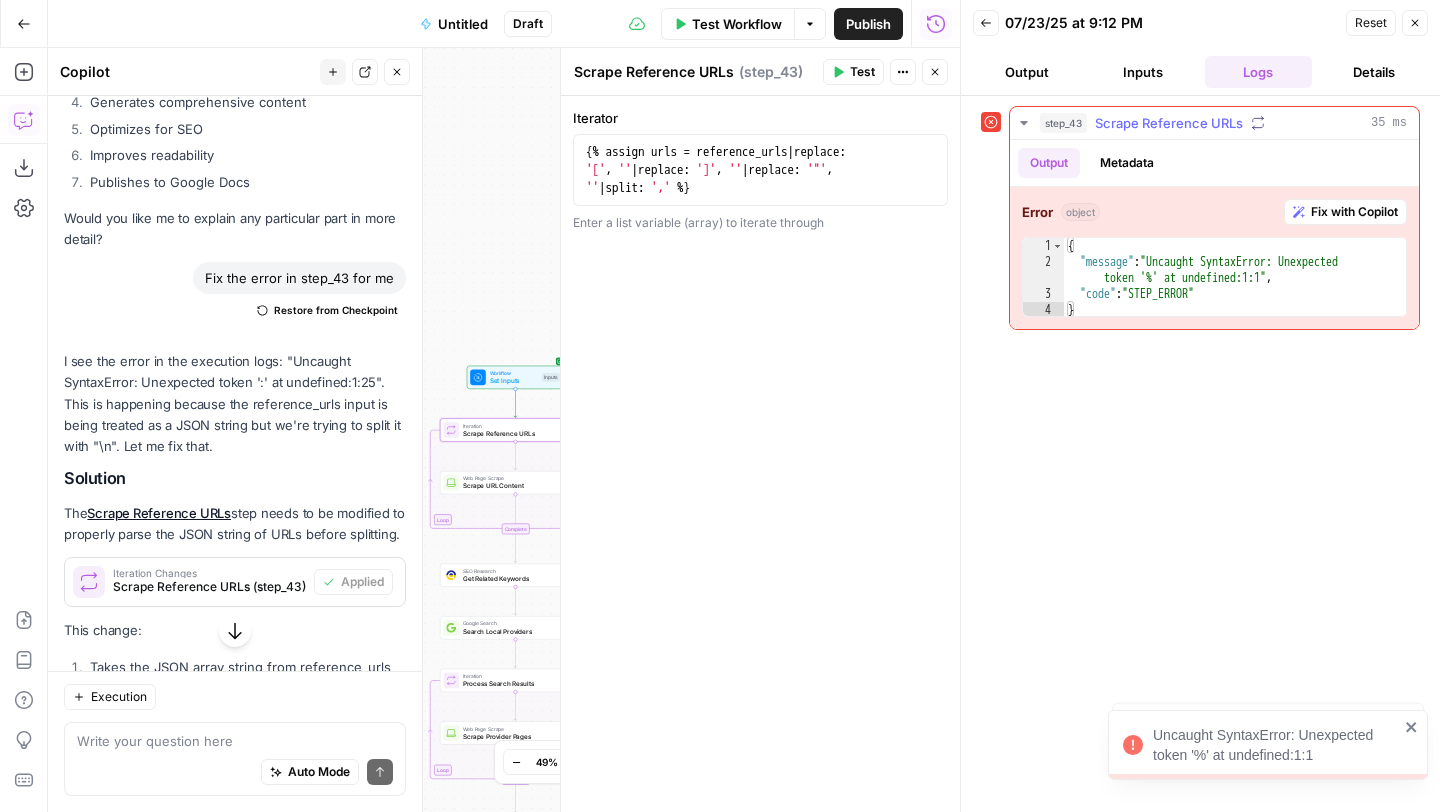 click on "Fix with Copilot" at bounding box center (1354, 212) 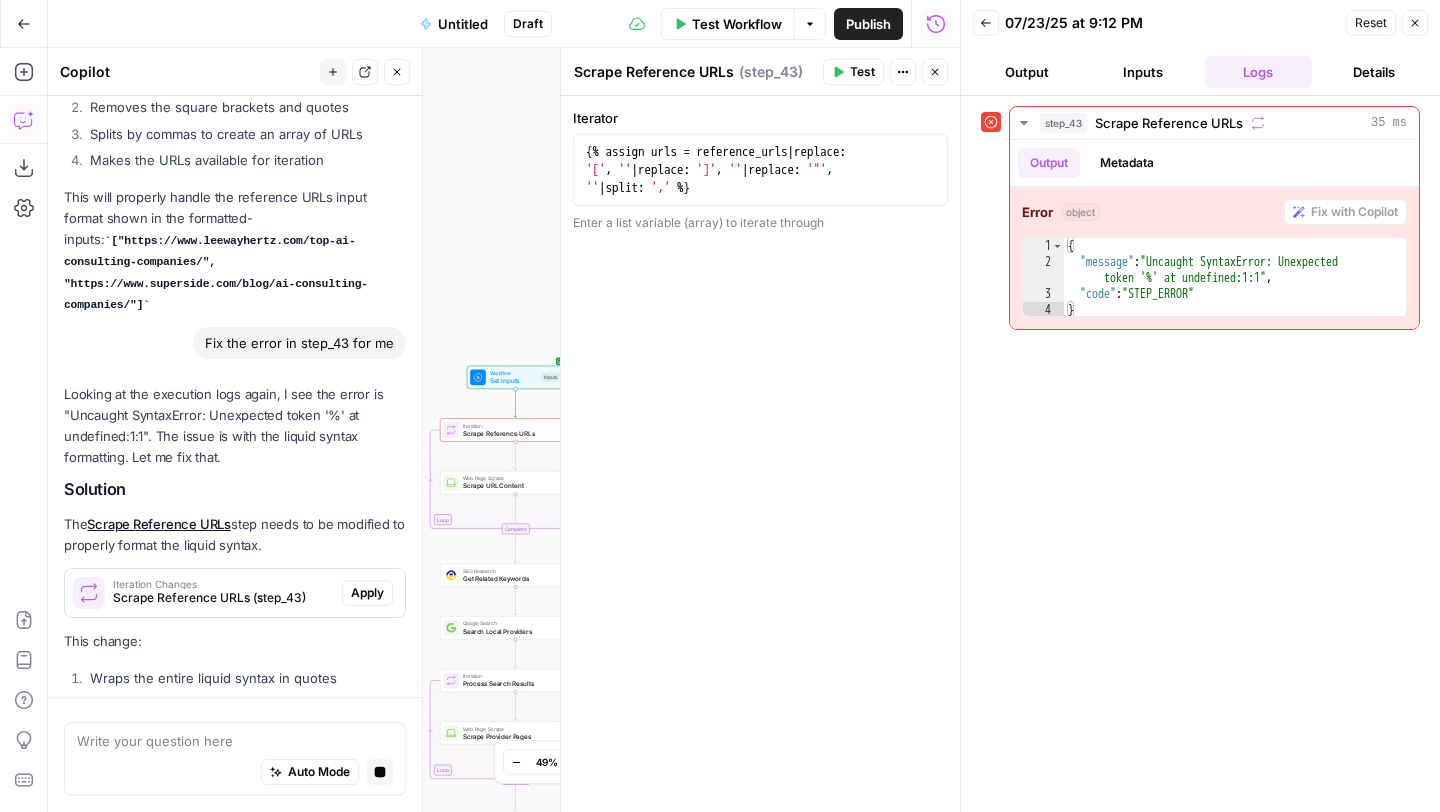 scroll, scrollTop: 7175, scrollLeft: 0, axis: vertical 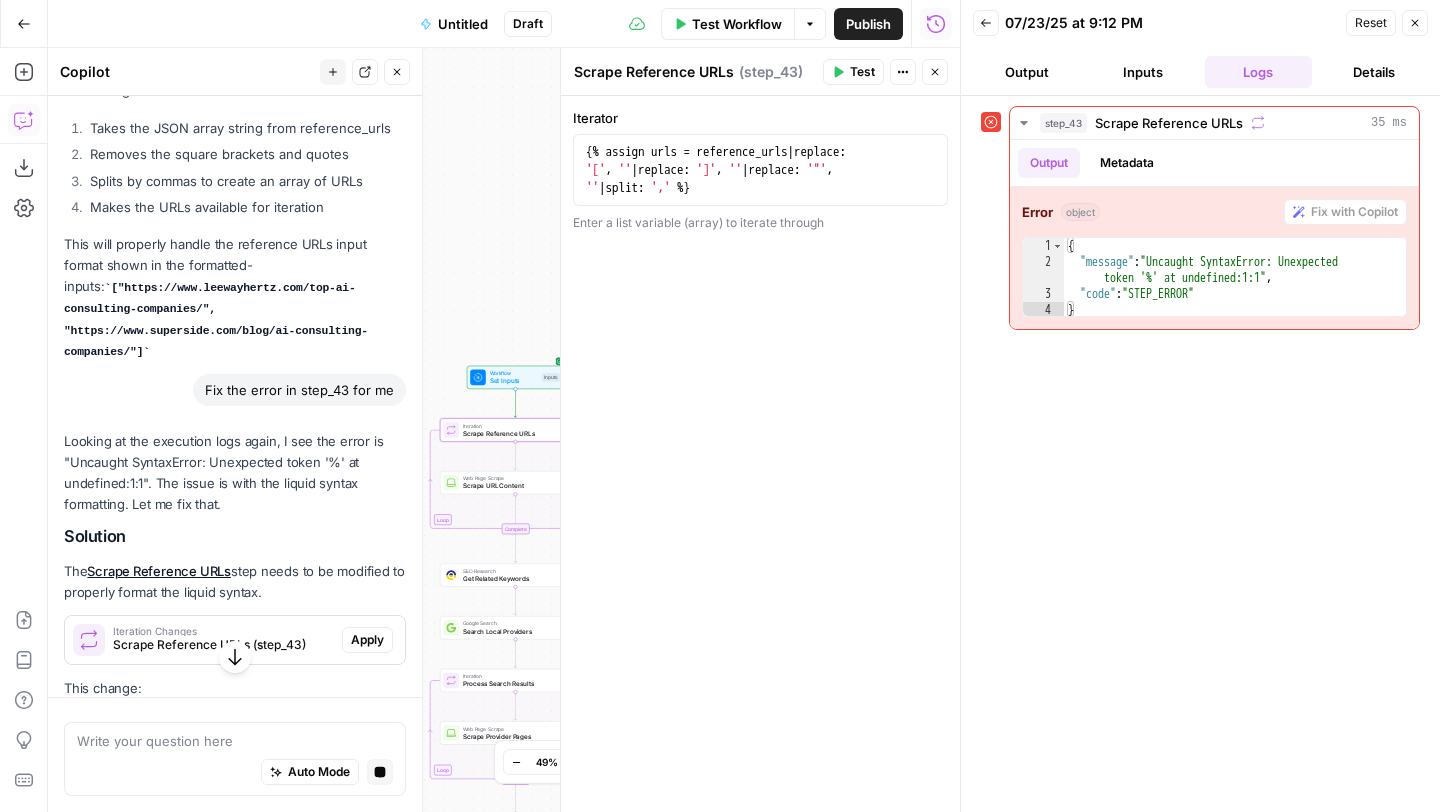 click on "Apply" at bounding box center (367, 640) 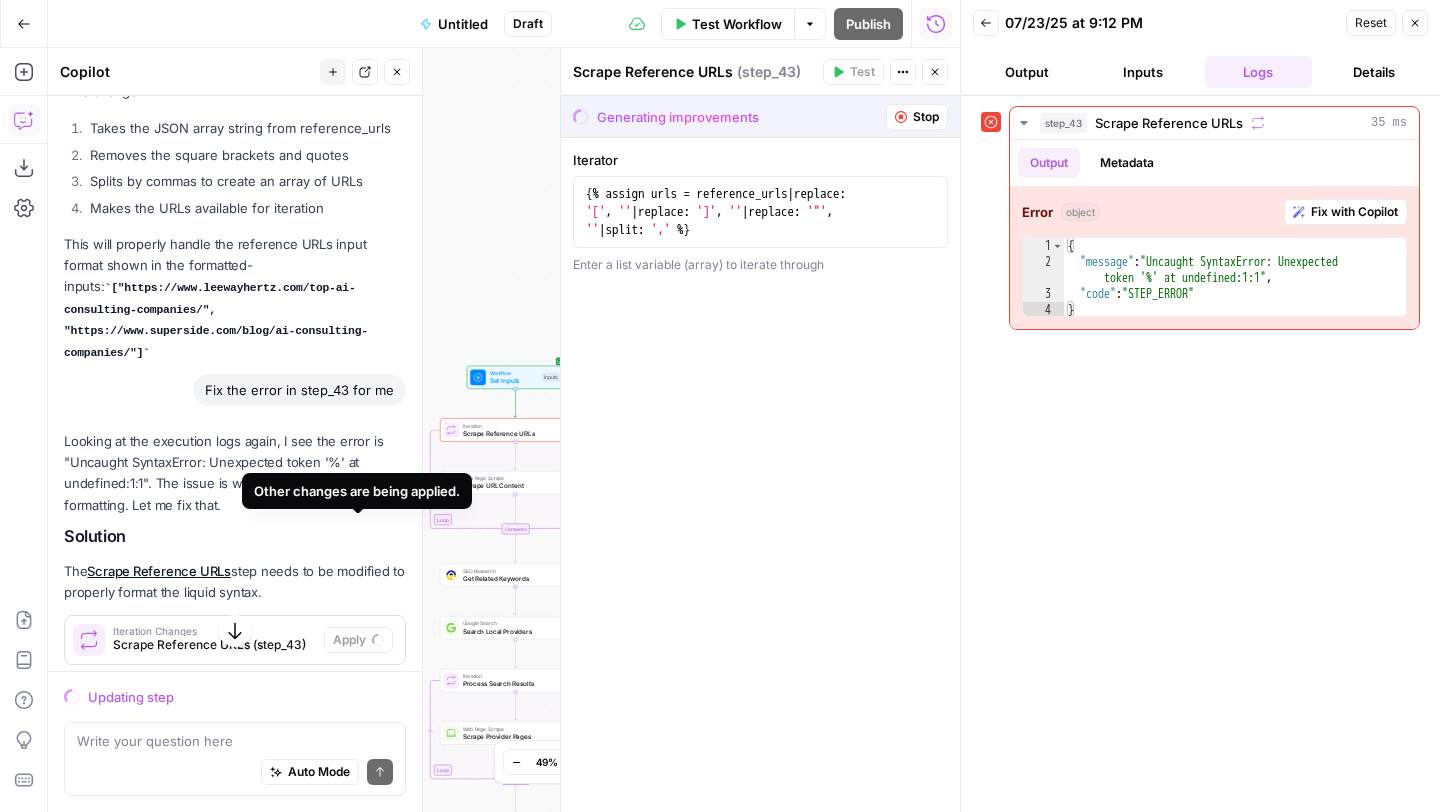 scroll, scrollTop: 7365, scrollLeft: 0, axis: vertical 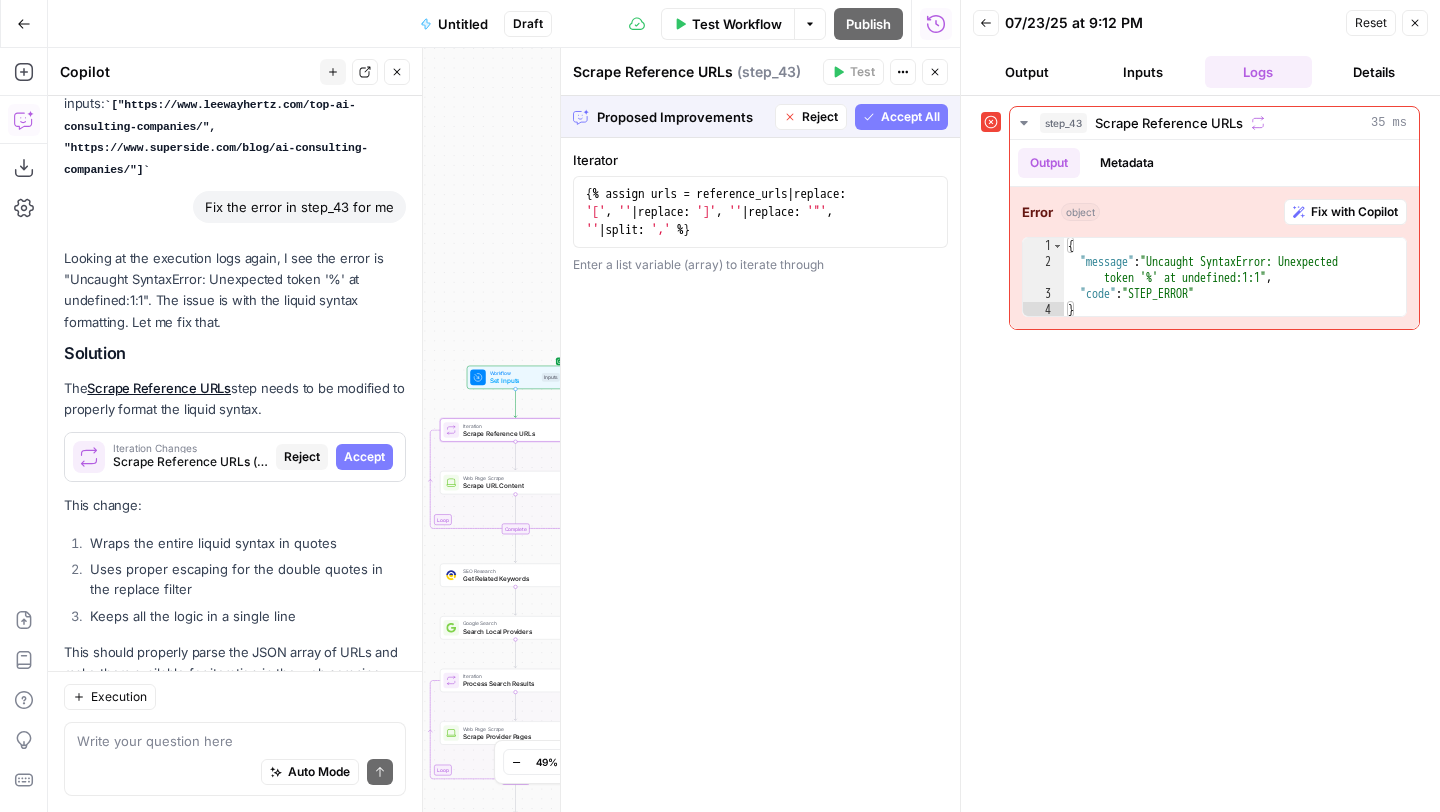 click on "Accept" at bounding box center [364, 457] 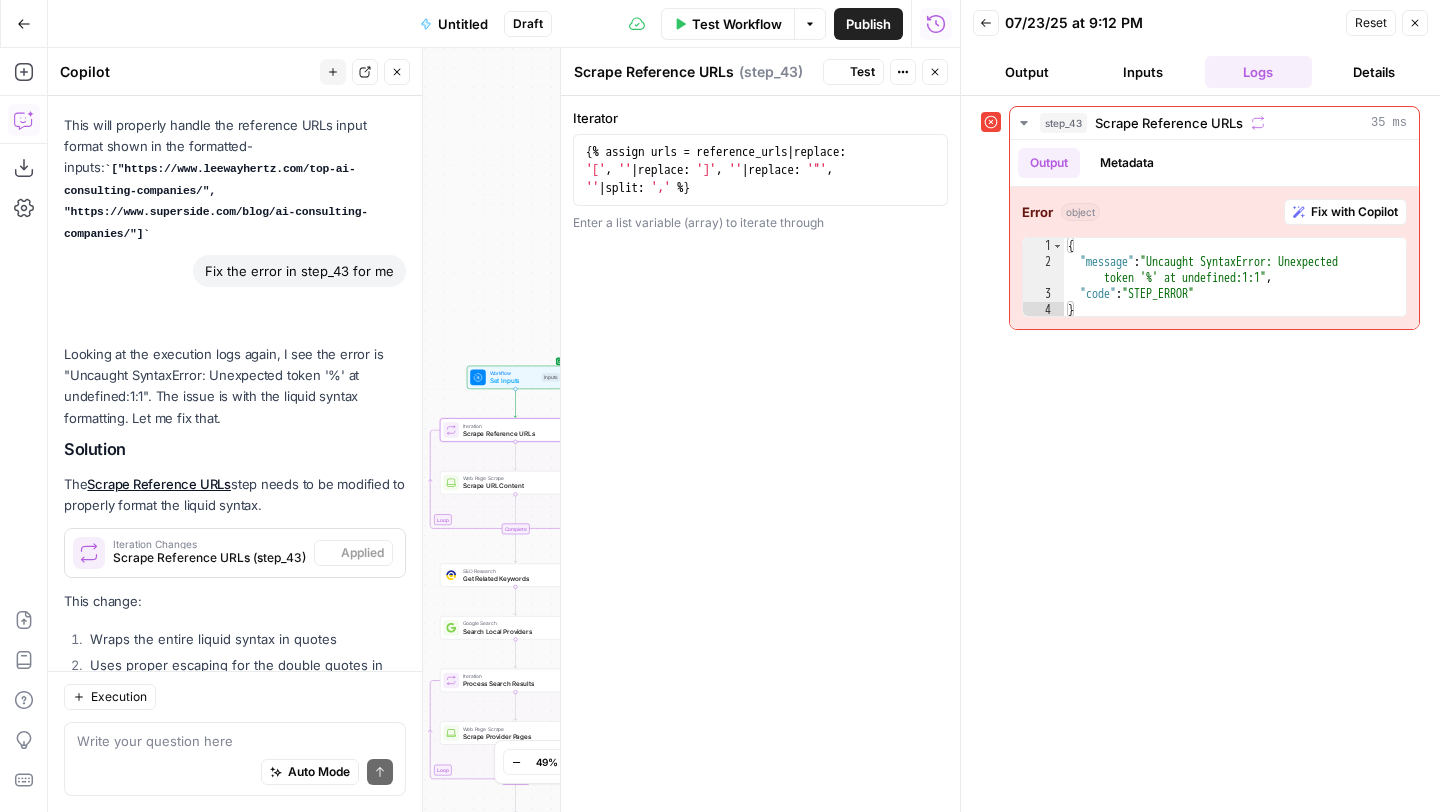 scroll, scrollTop: 7461, scrollLeft: 0, axis: vertical 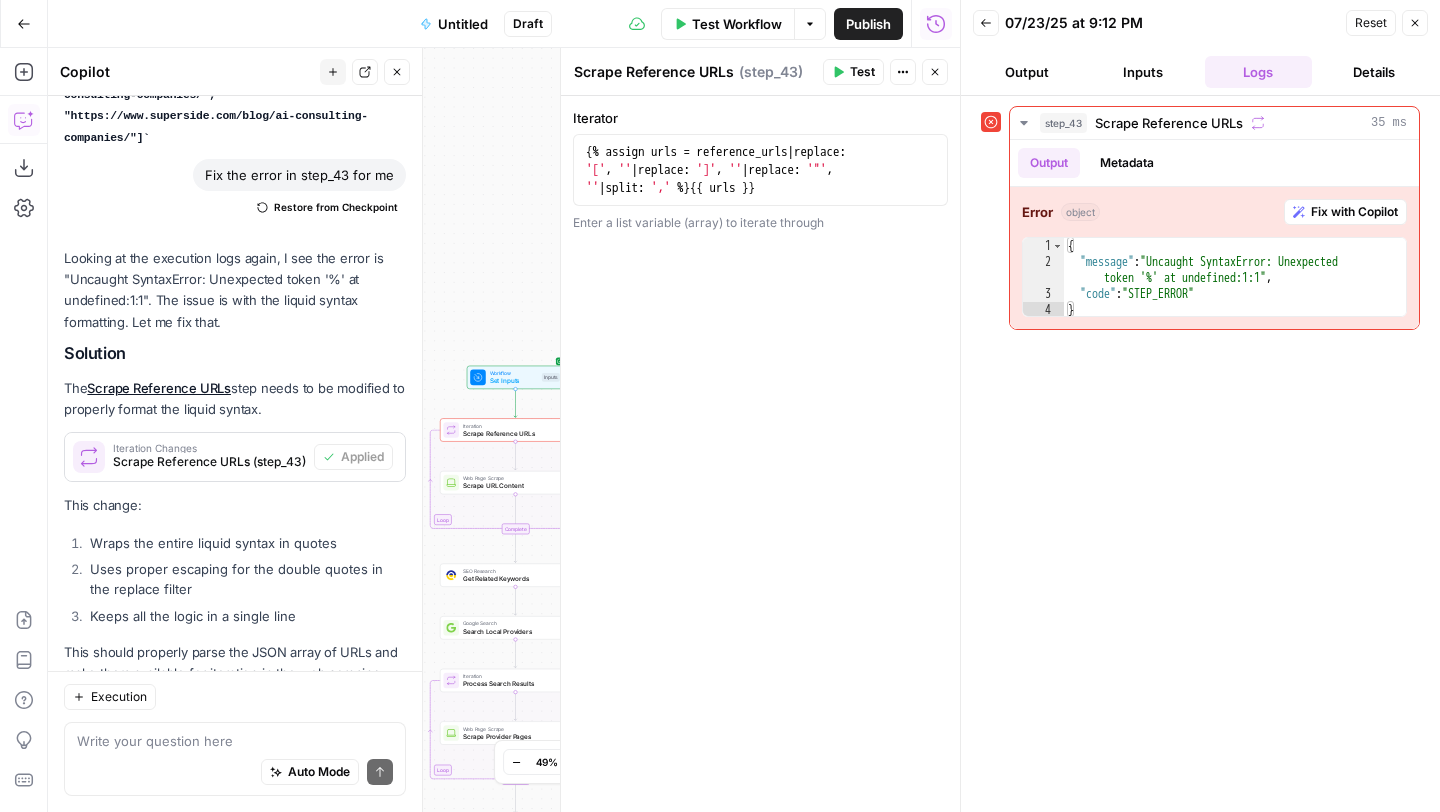 click 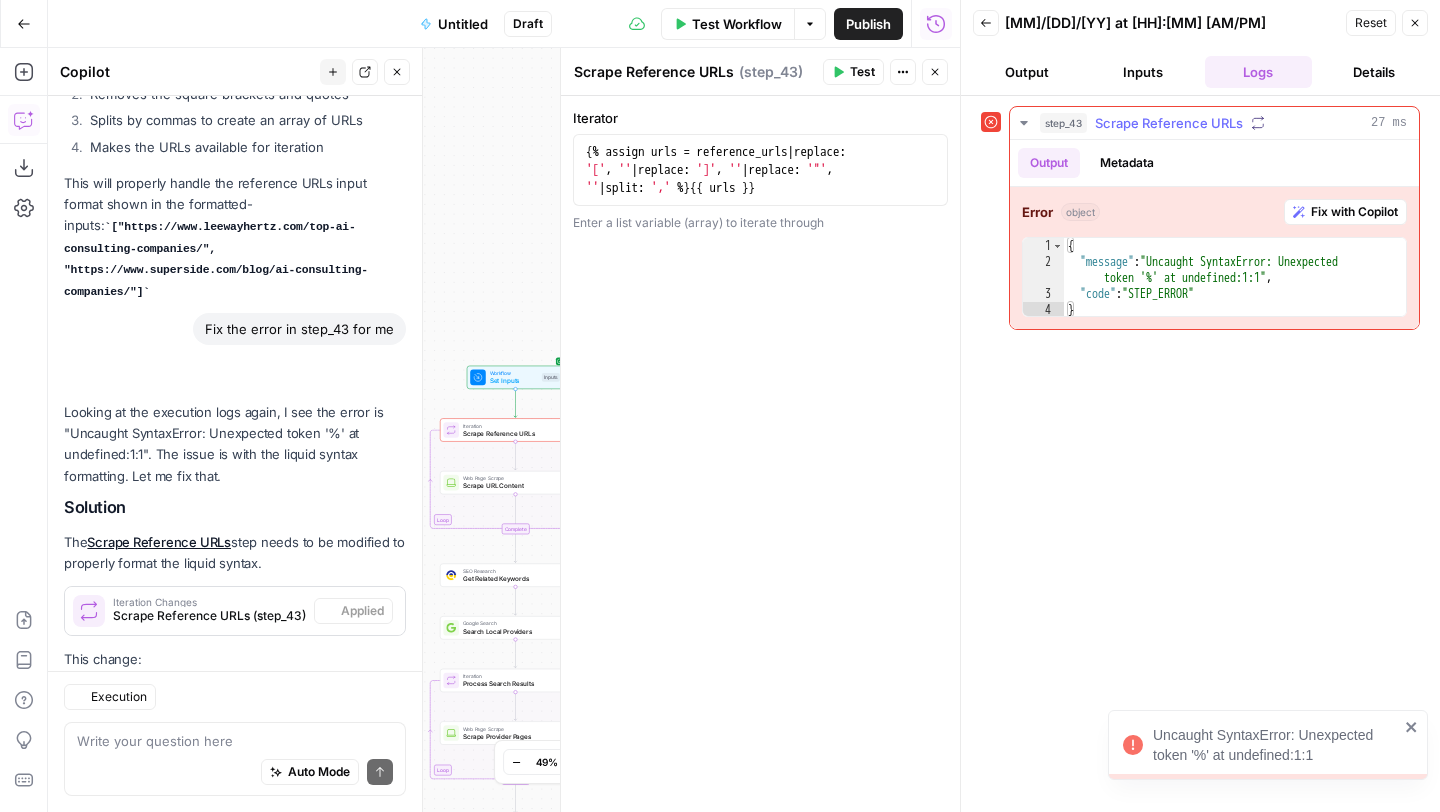 scroll, scrollTop: 7461, scrollLeft: 0, axis: vertical 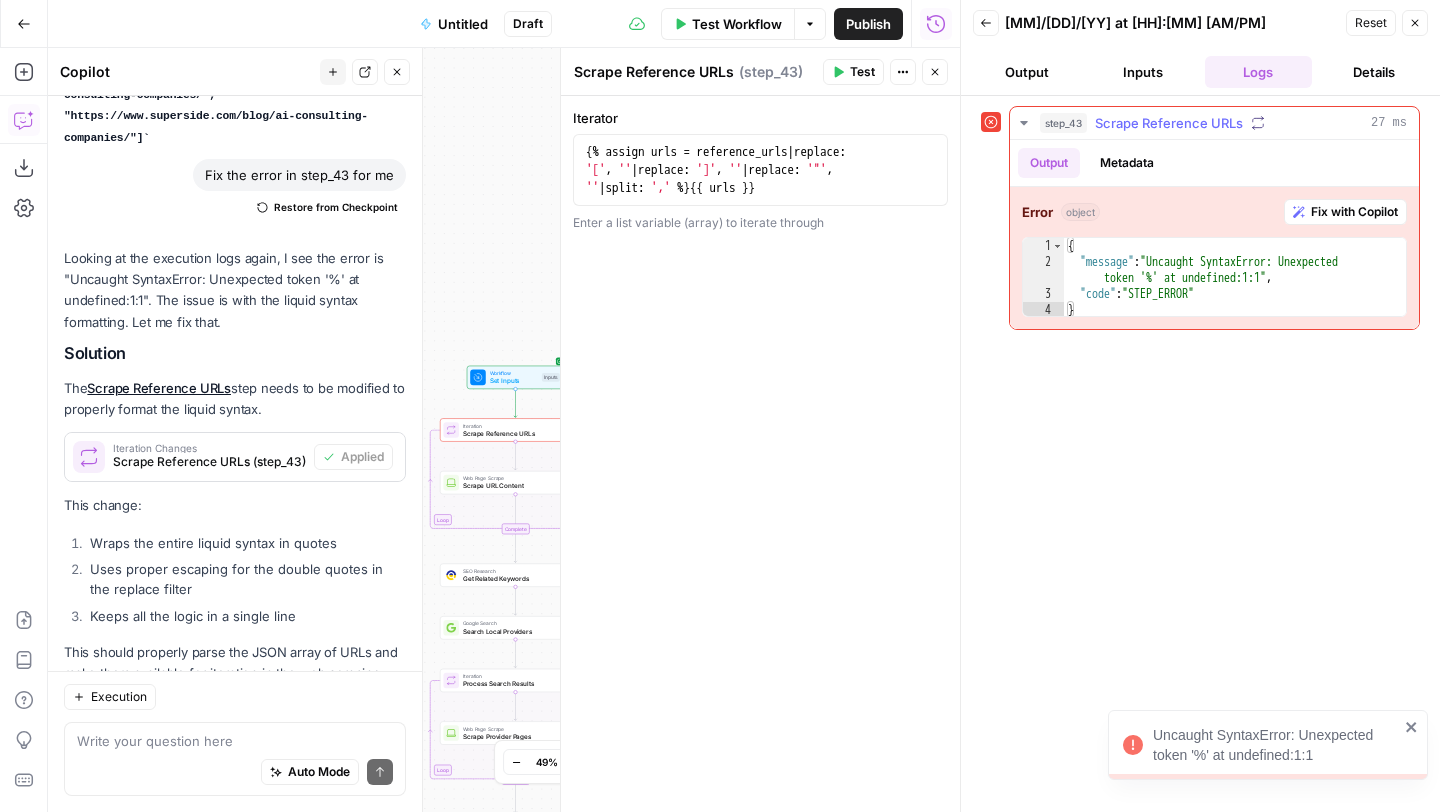 click on "Fix with Copilot" at bounding box center (1354, 212) 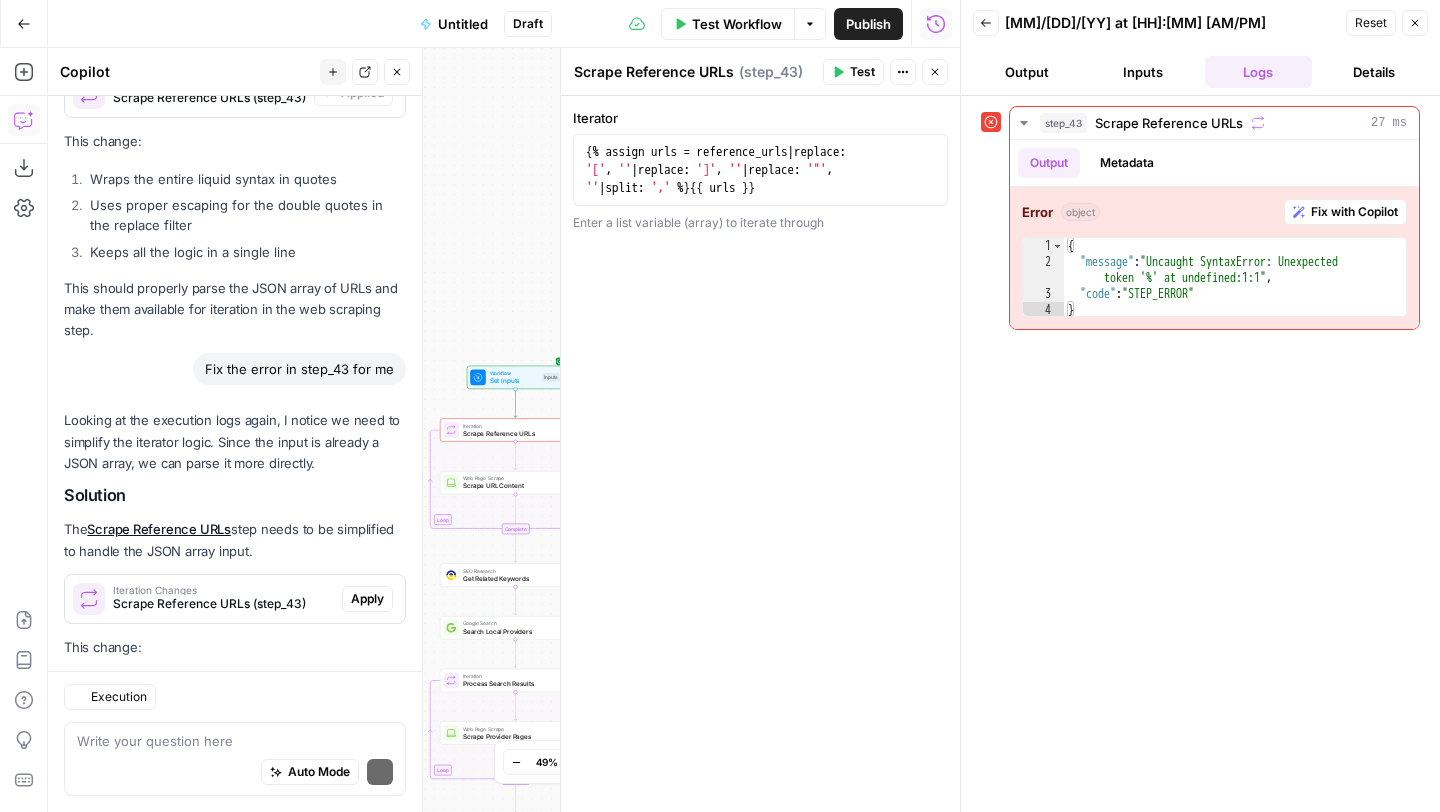 scroll, scrollTop: 7986, scrollLeft: 0, axis: vertical 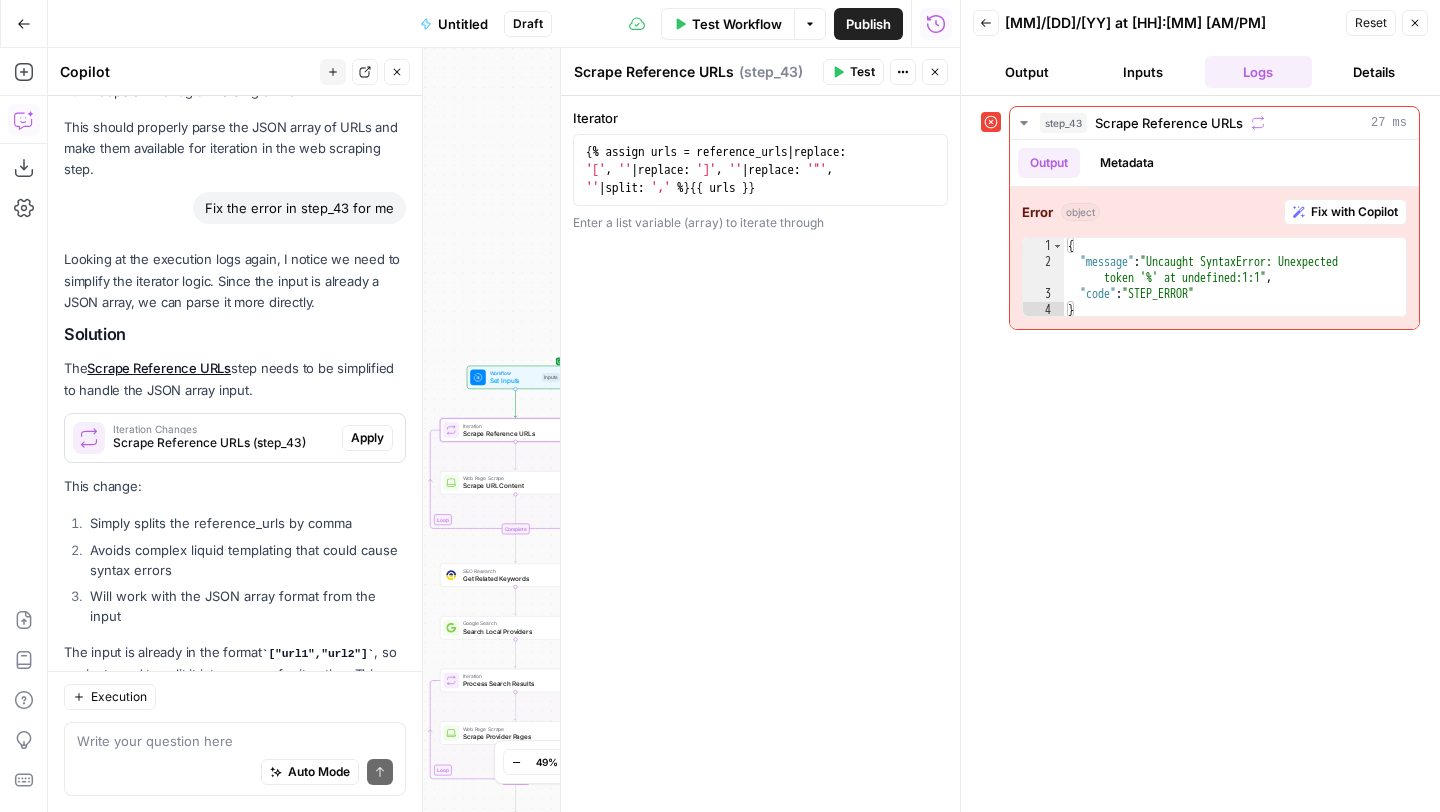 click on "Apply" at bounding box center [367, 438] 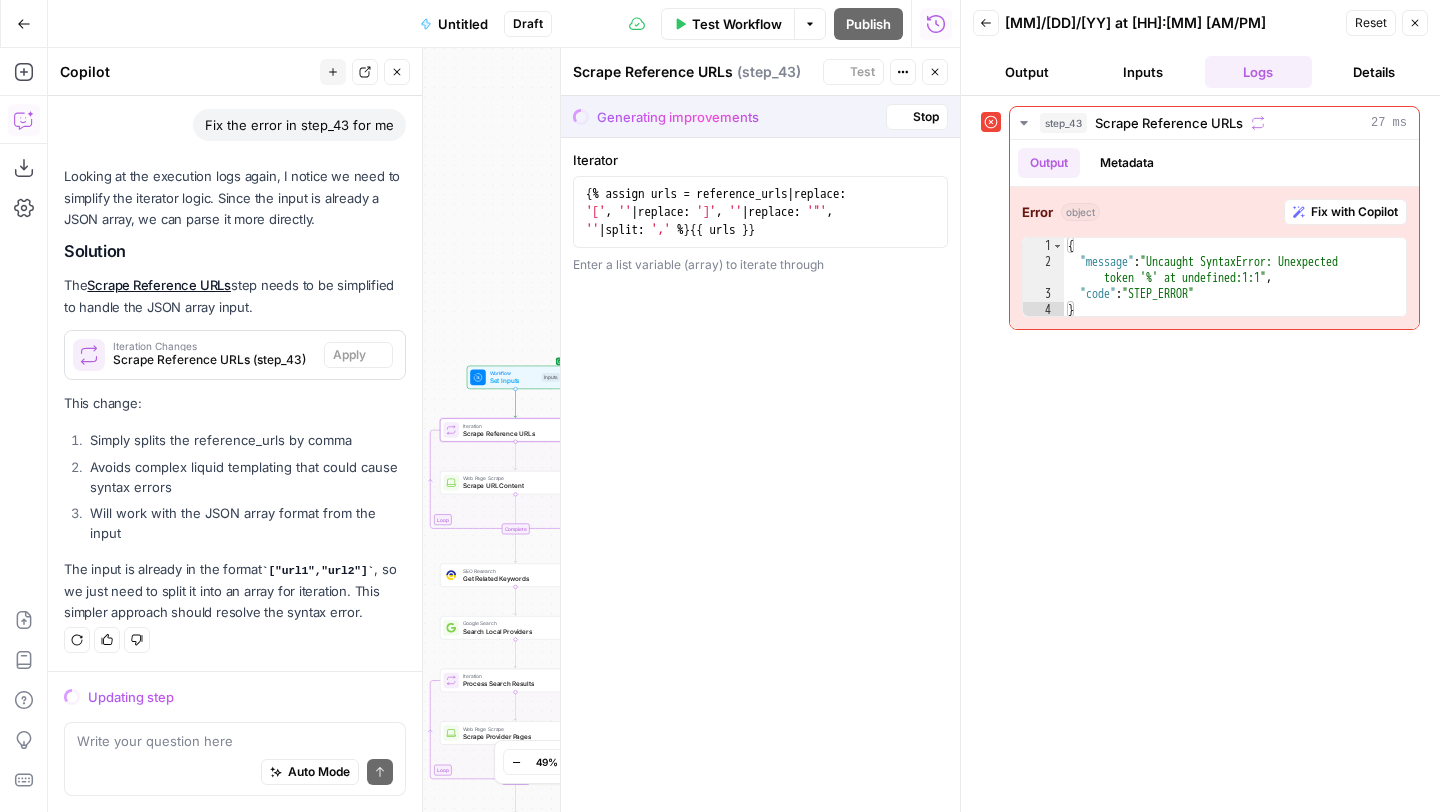 scroll, scrollTop: 7890, scrollLeft: 0, axis: vertical 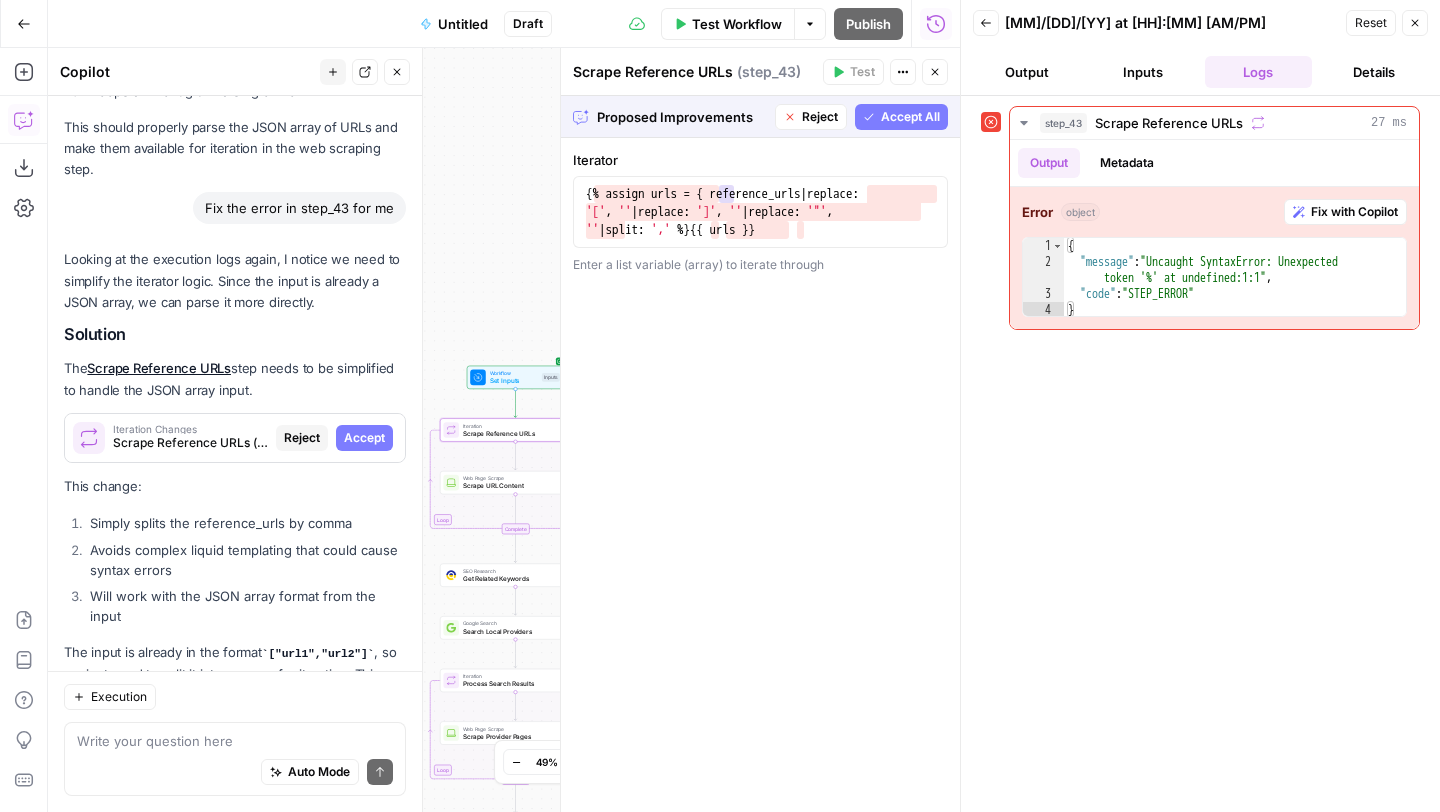 click on "Accept" at bounding box center (364, 438) 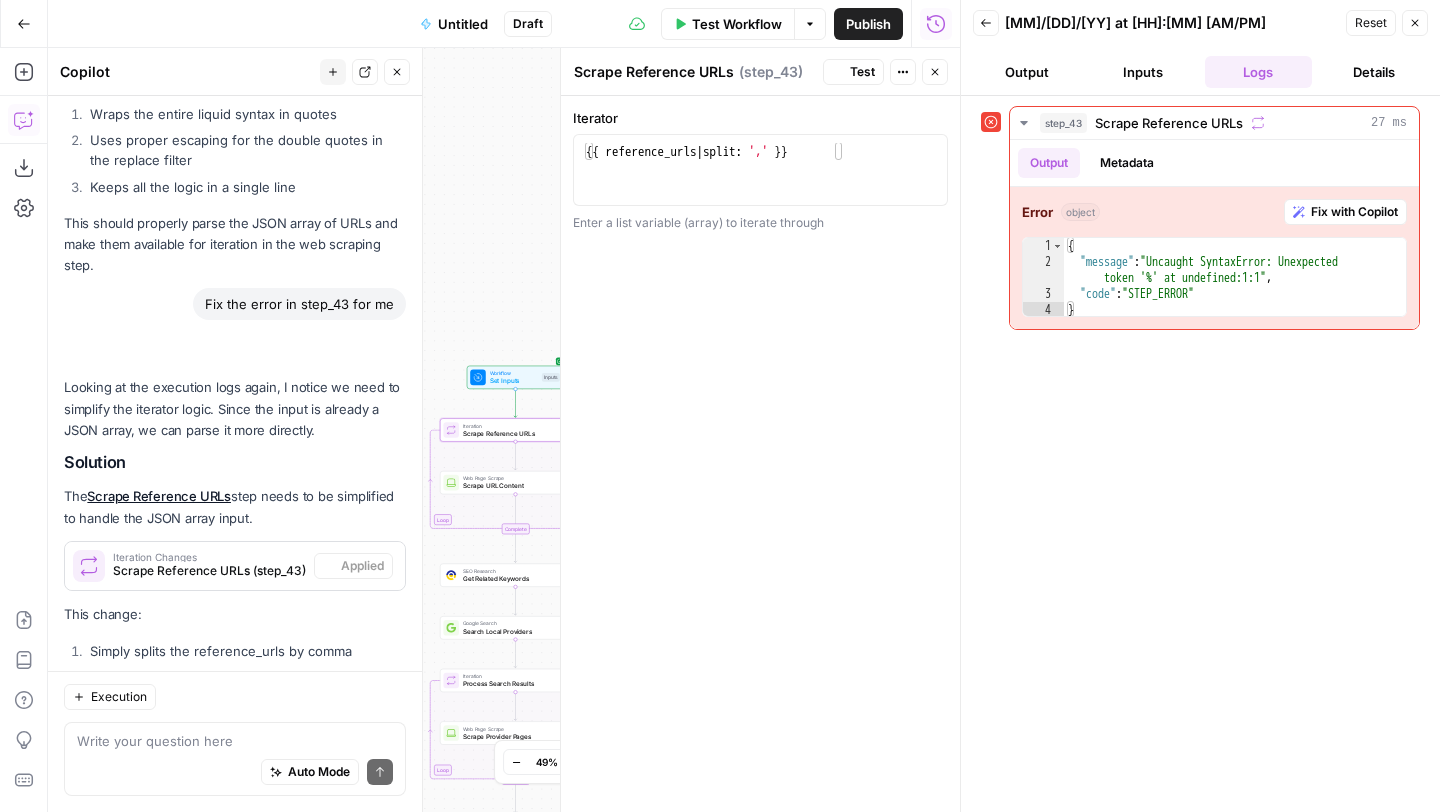 scroll, scrollTop: 8018, scrollLeft: 0, axis: vertical 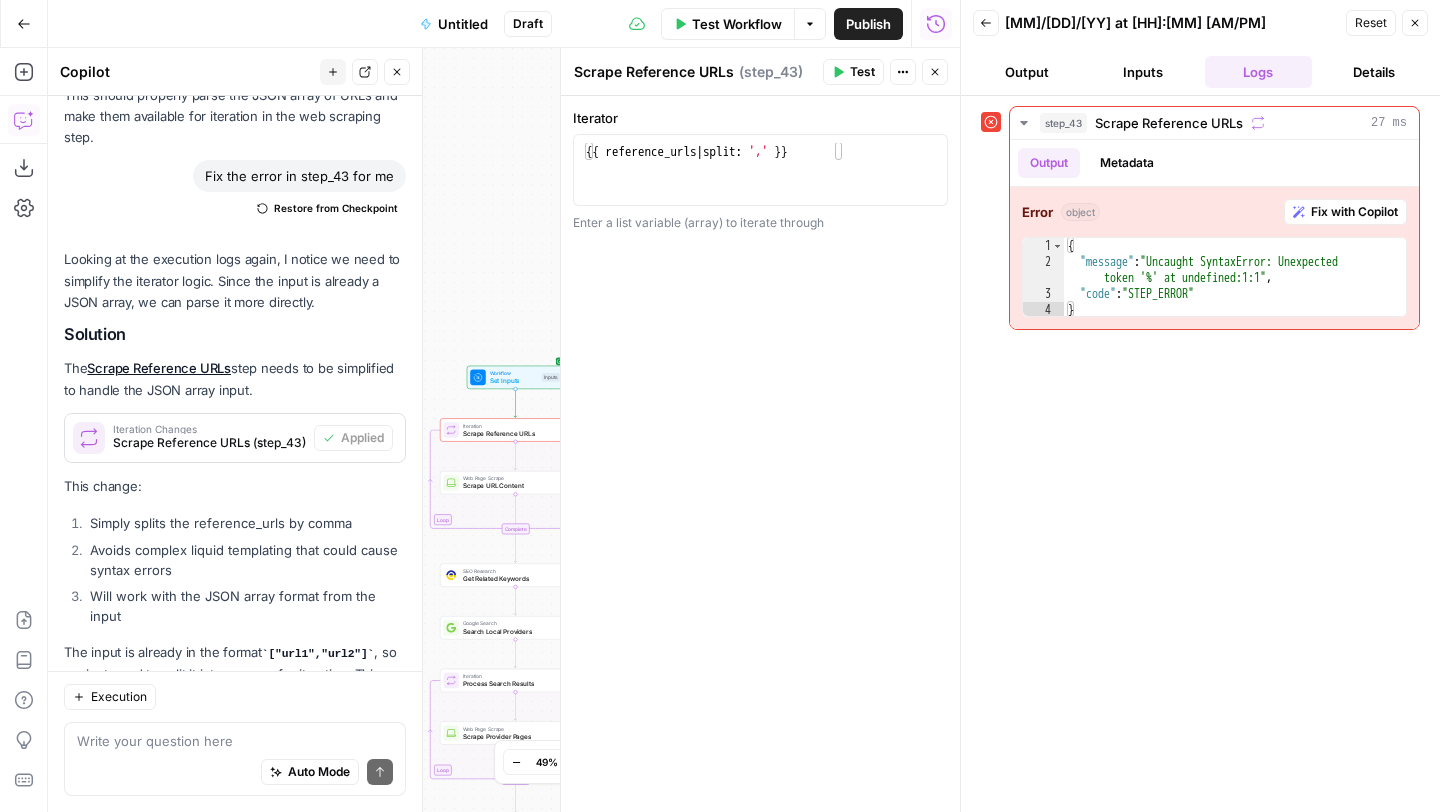 click on "Test" at bounding box center [853, 72] 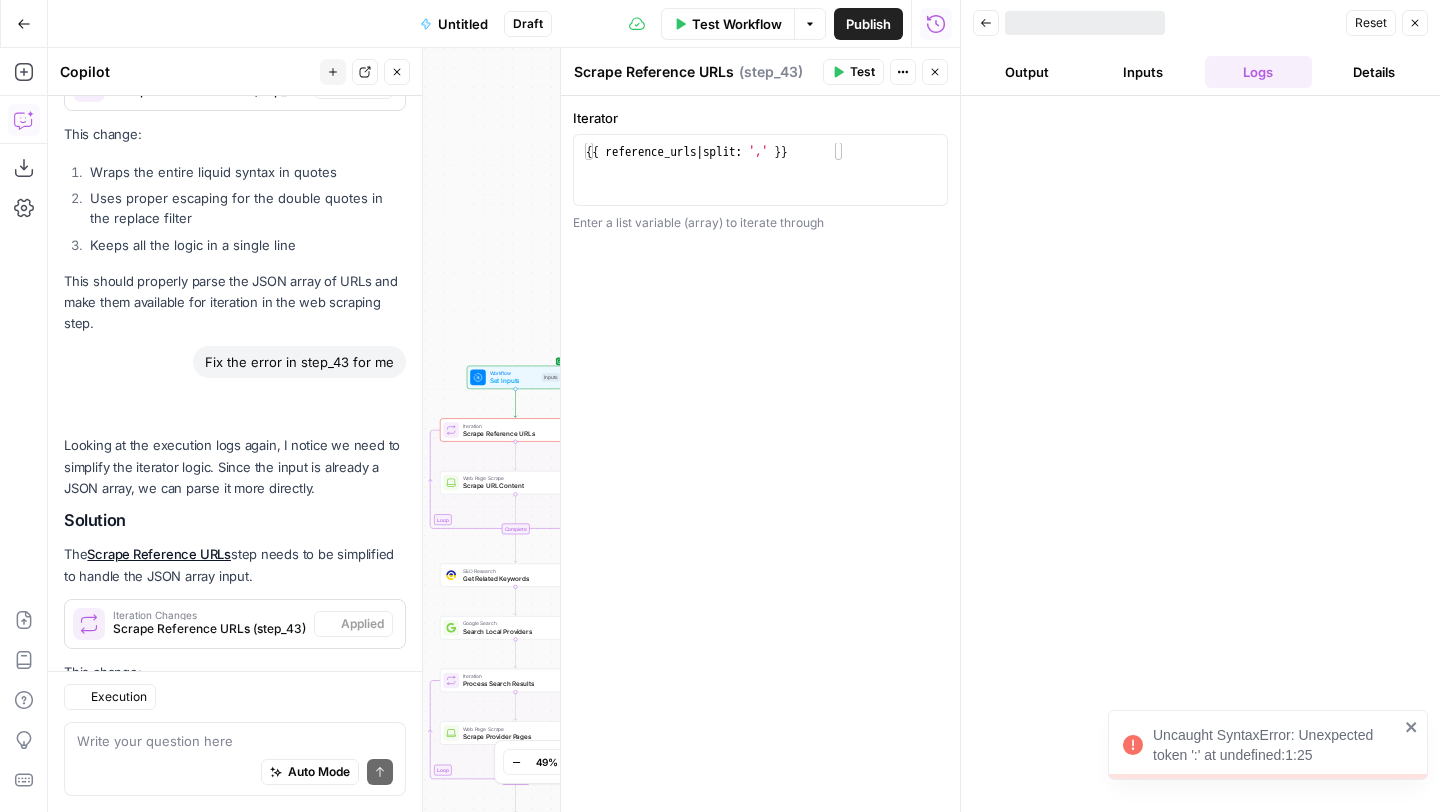 scroll, scrollTop: 8018, scrollLeft: 0, axis: vertical 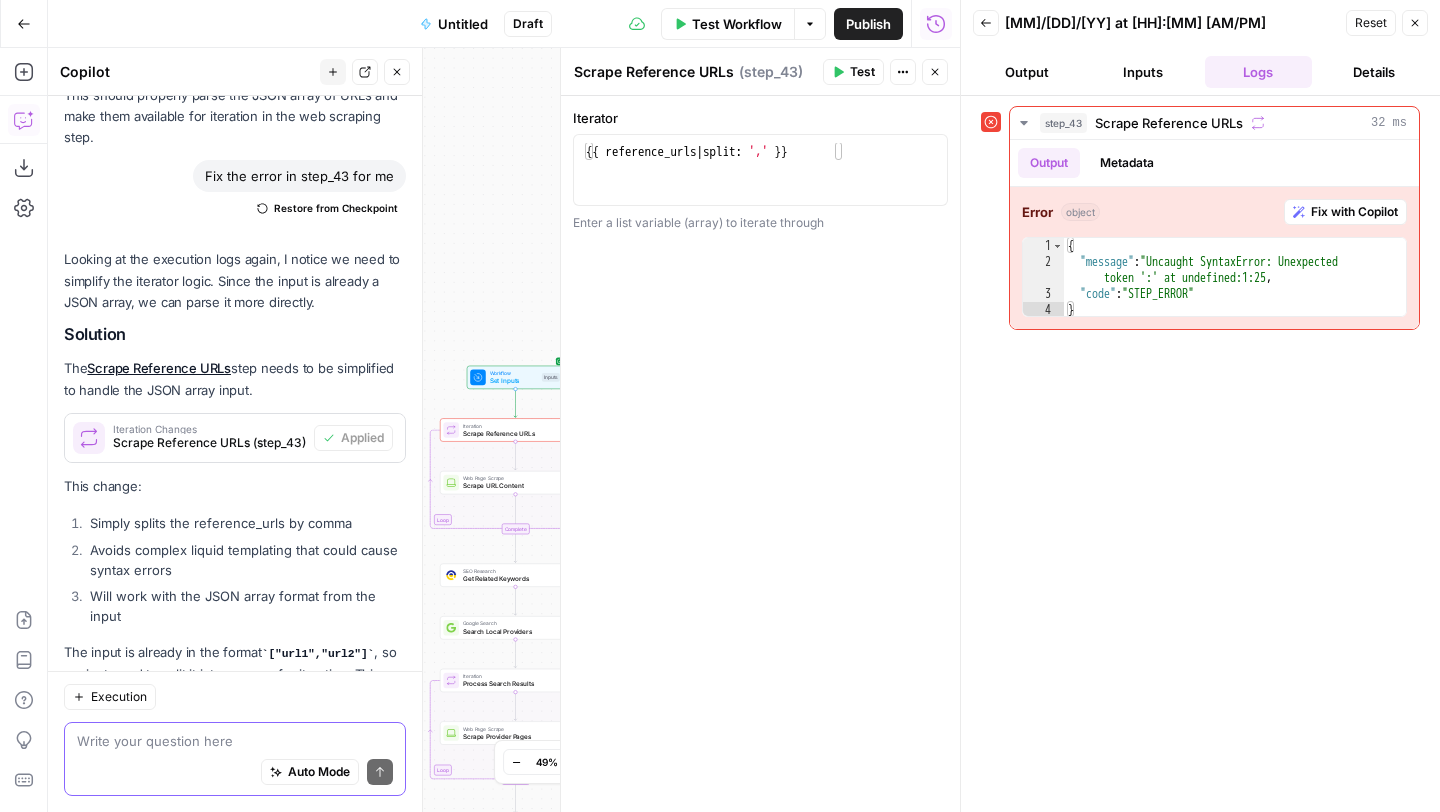 click at bounding box center (235, 741) 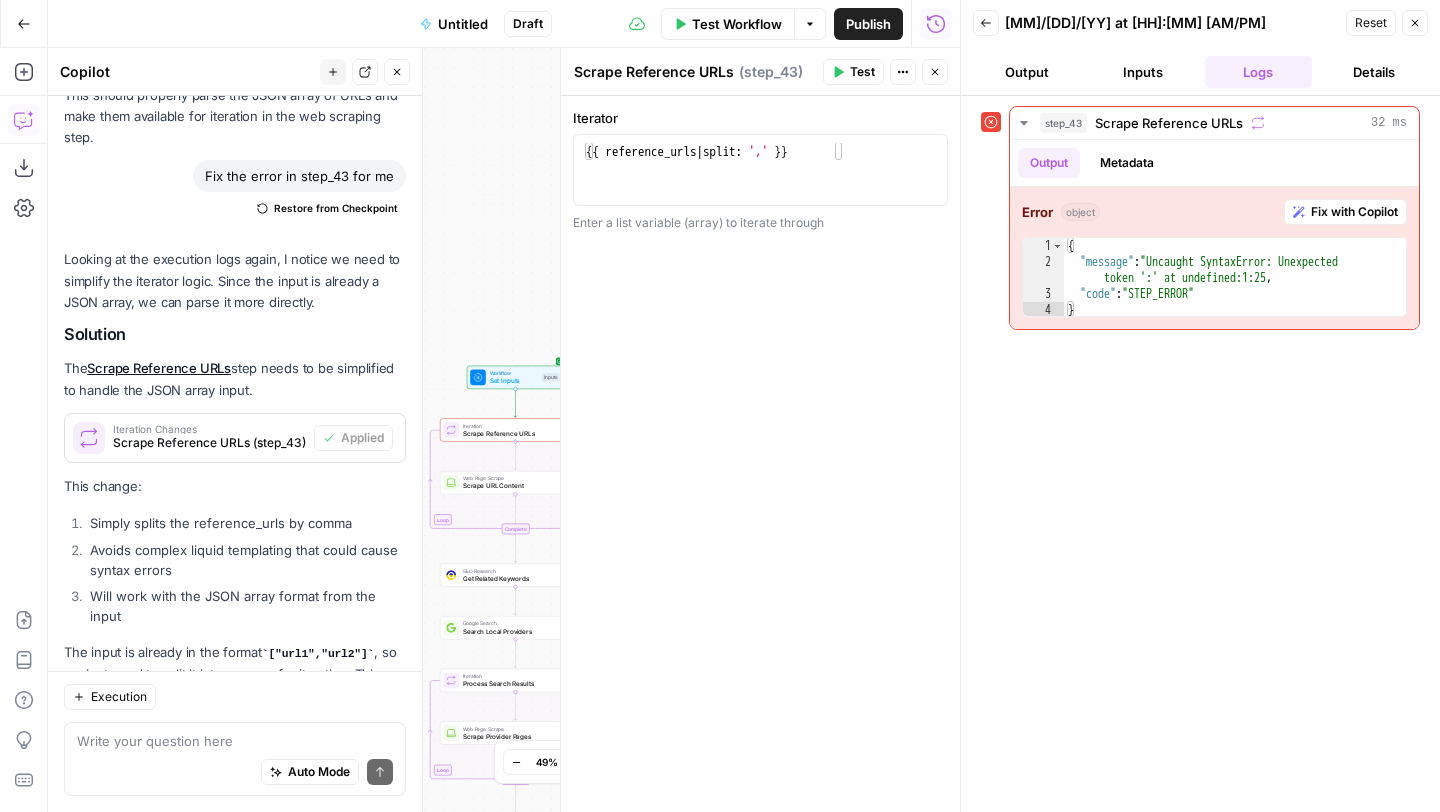 click 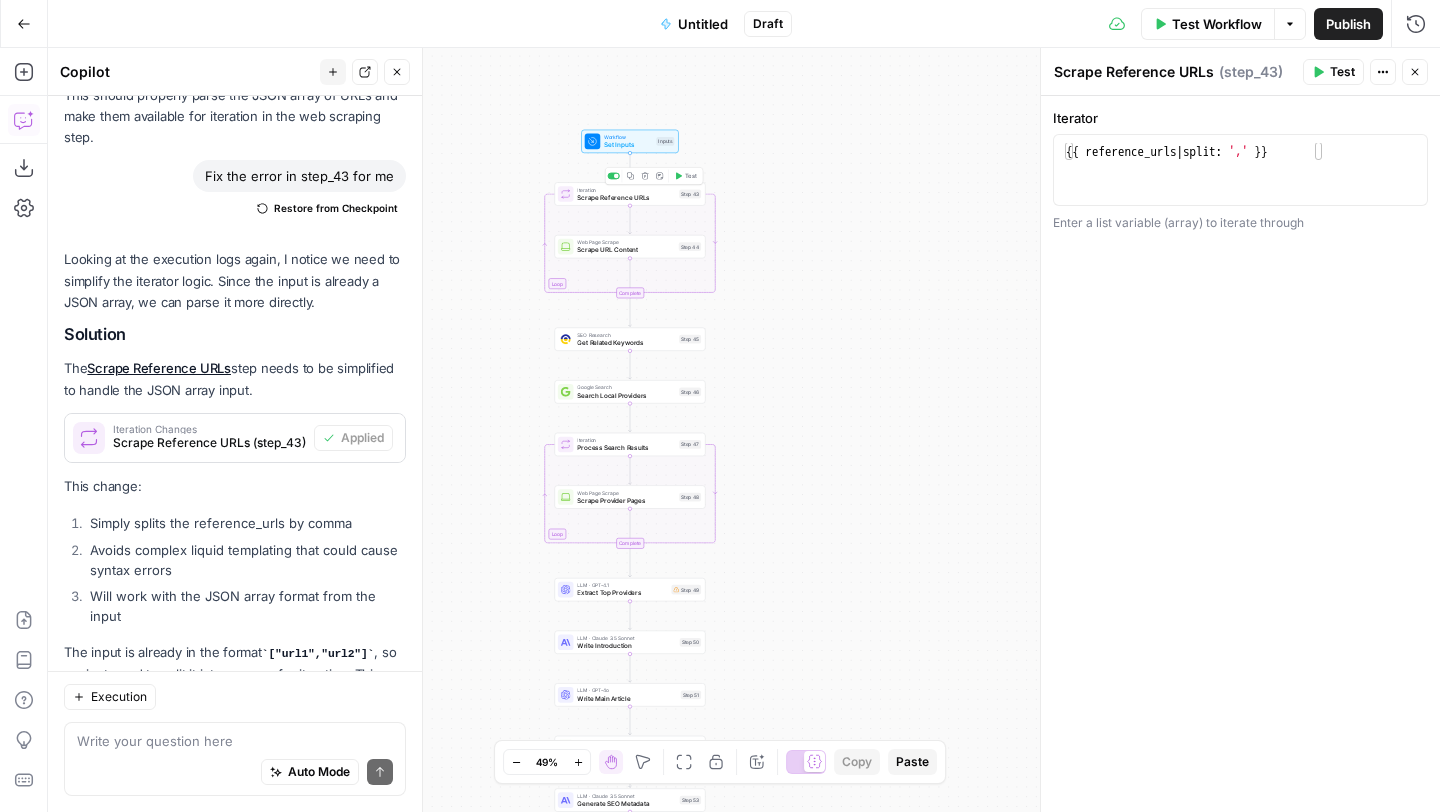 click 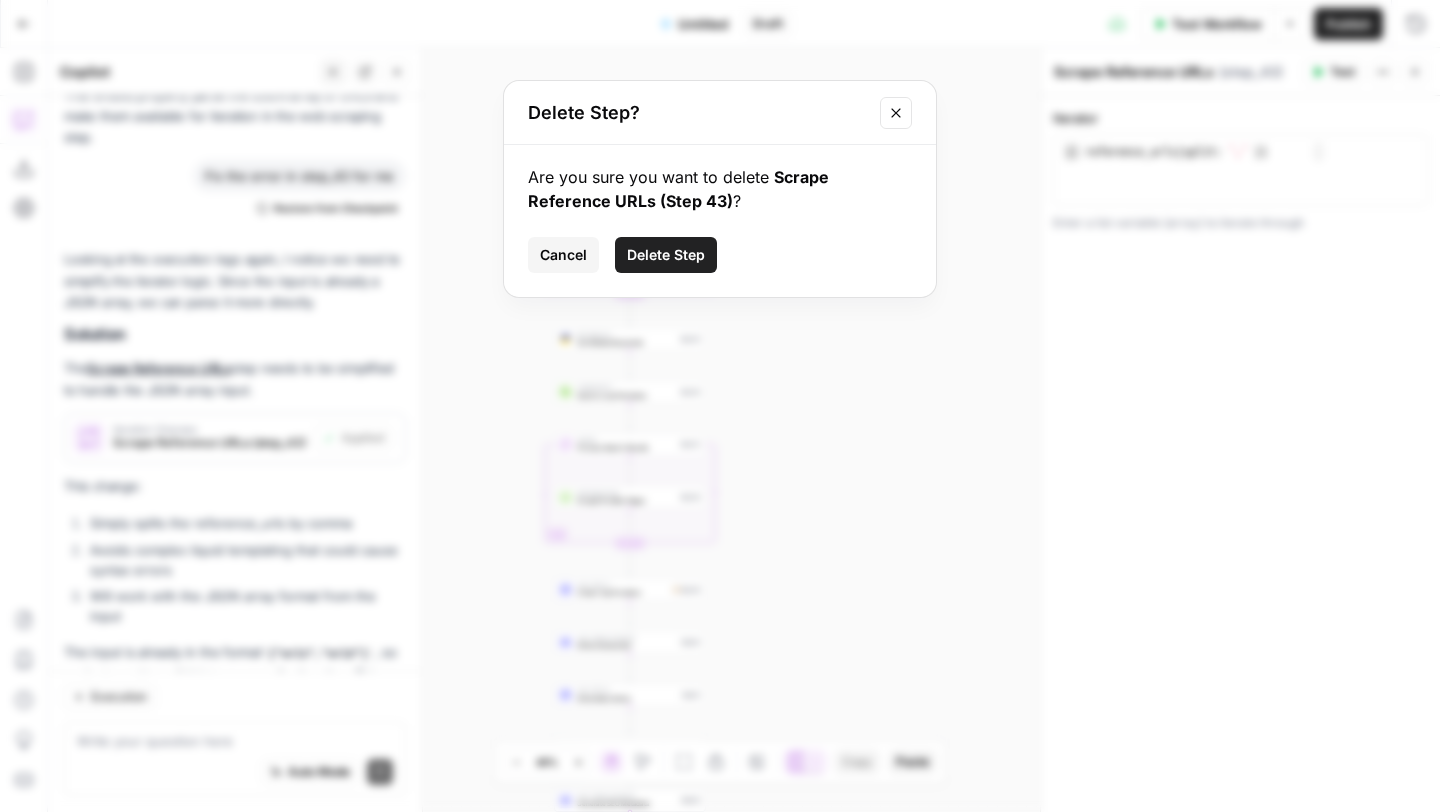click on "Delete Step" at bounding box center (666, 255) 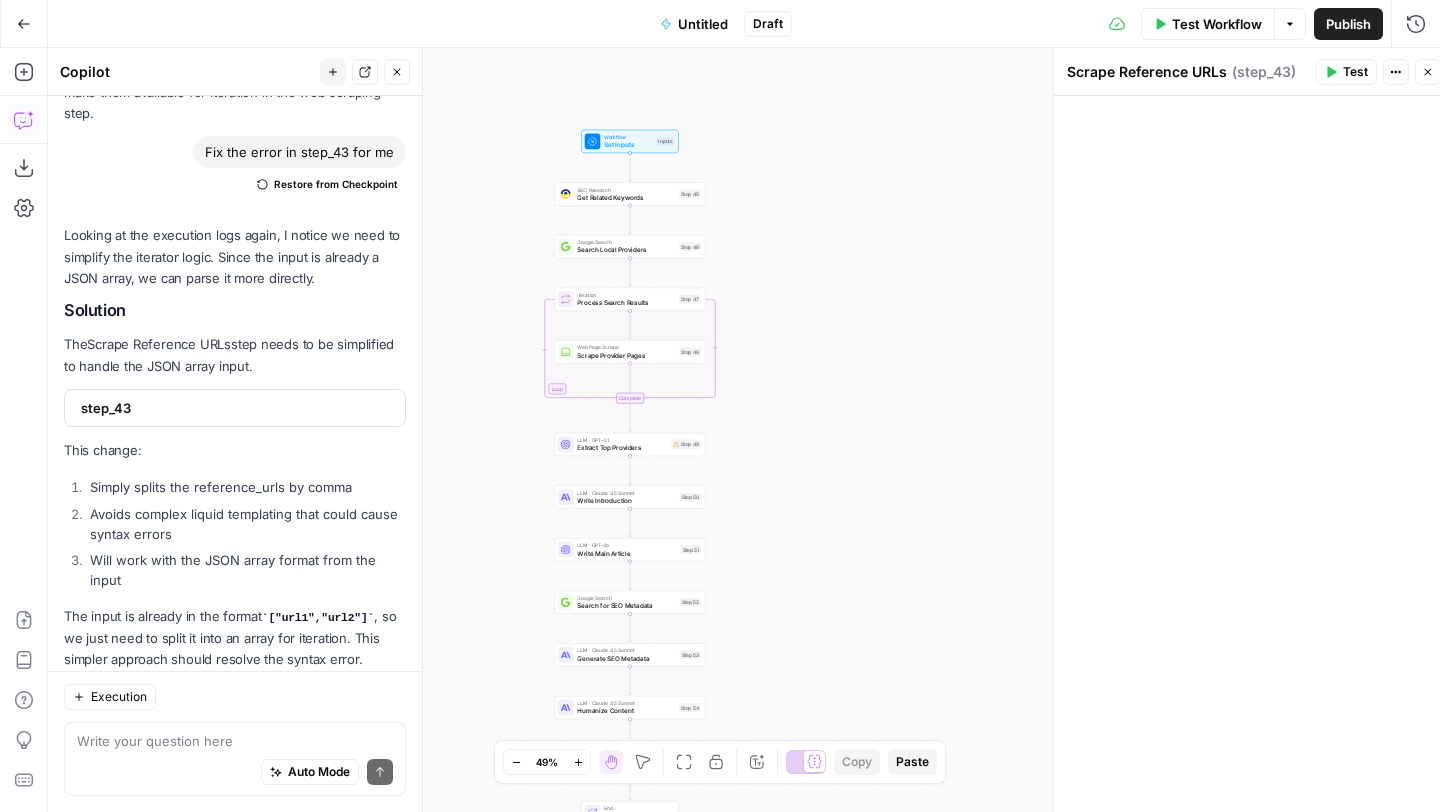 scroll, scrollTop: 7982, scrollLeft: 0, axis: vertical 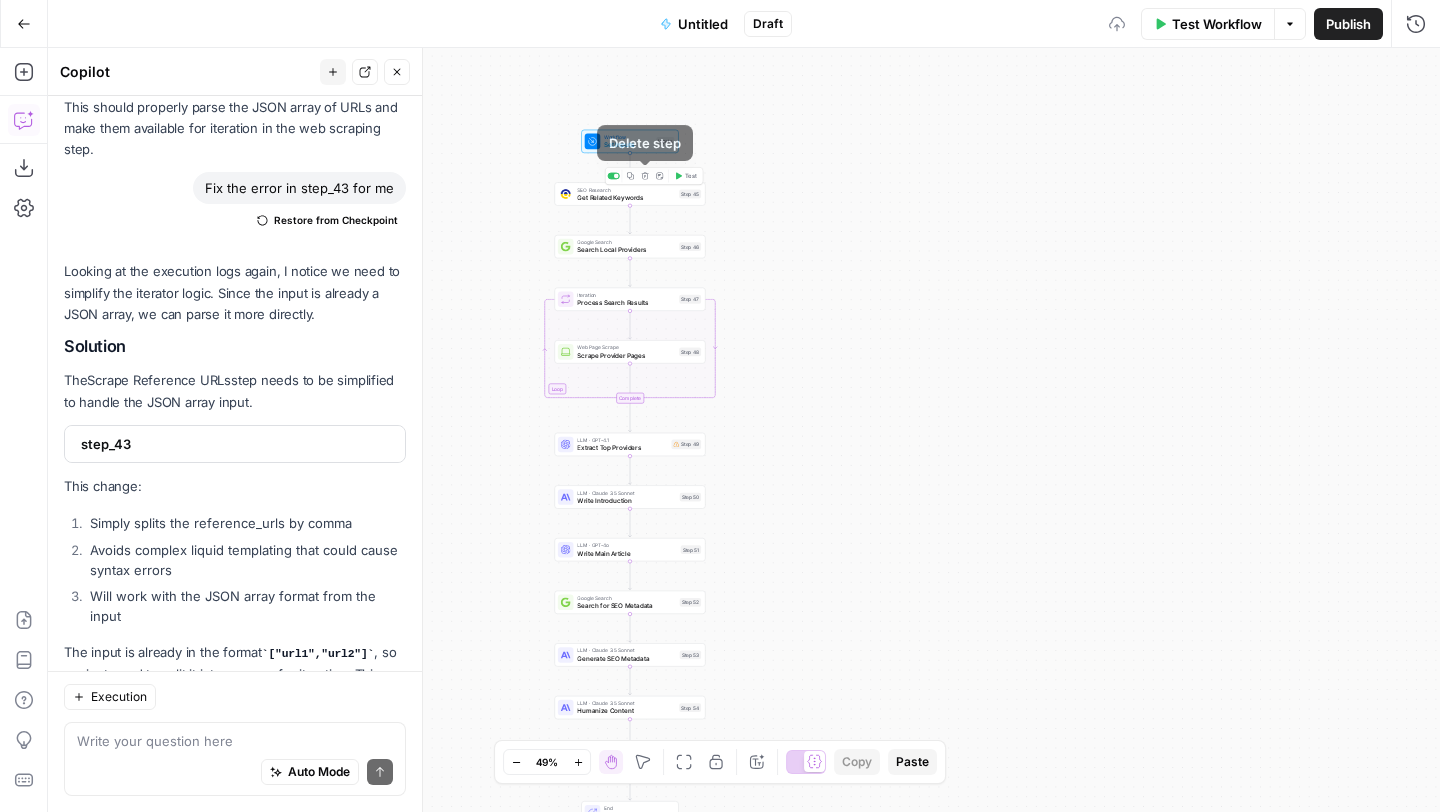 click 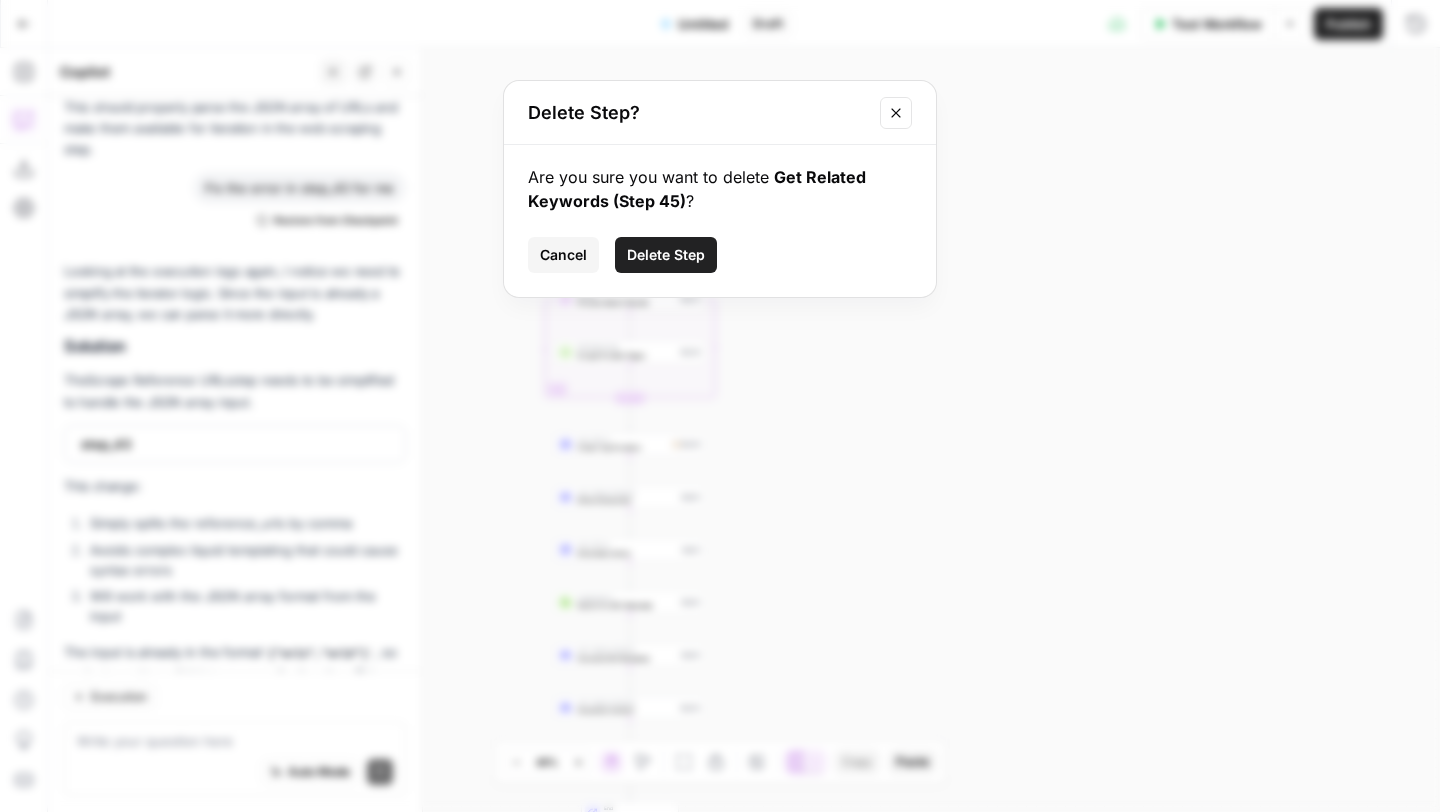 click on "Delete Step" at bounding box center (666, 255) 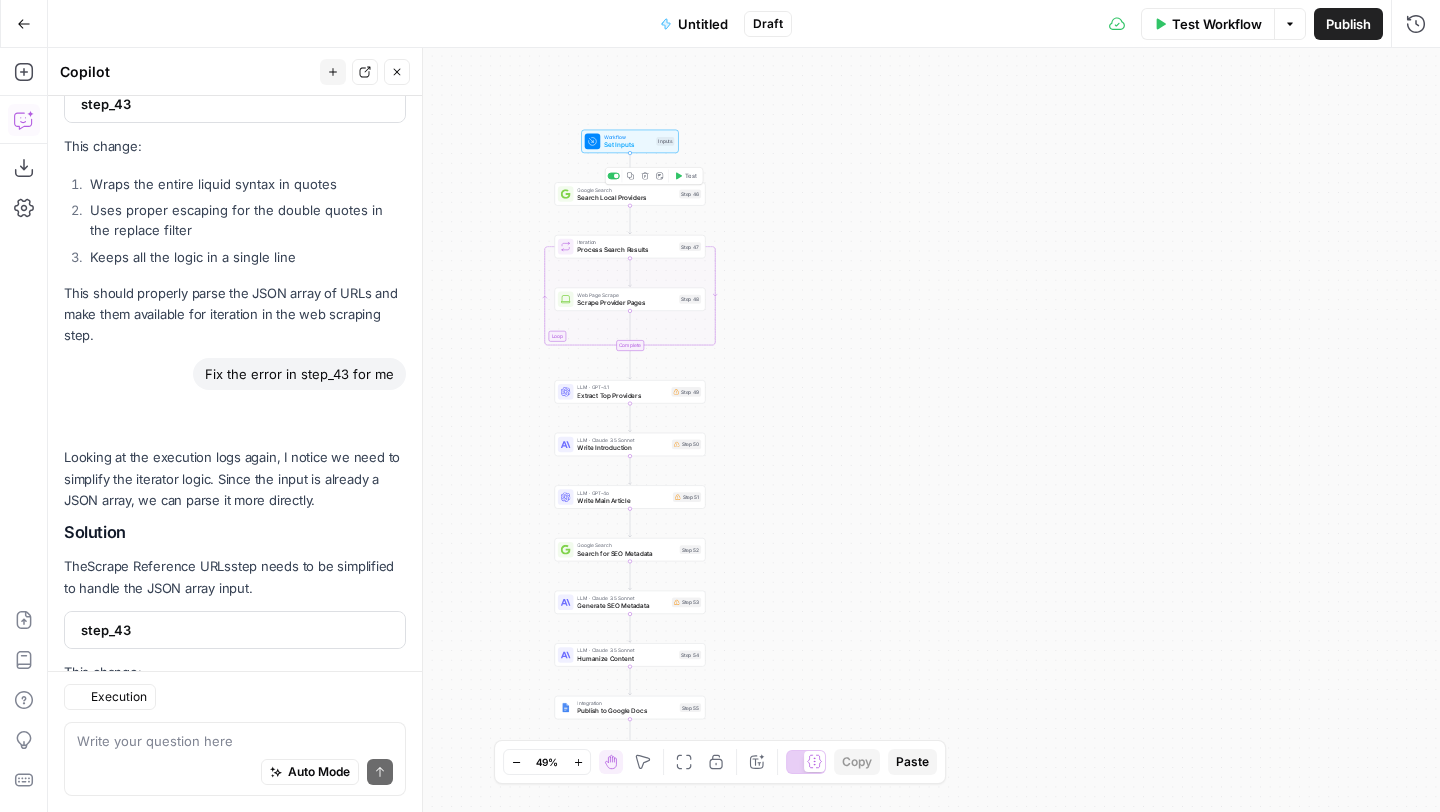 scroll, scrollTop: 7982, scrollLeft: 0, axis: vertical 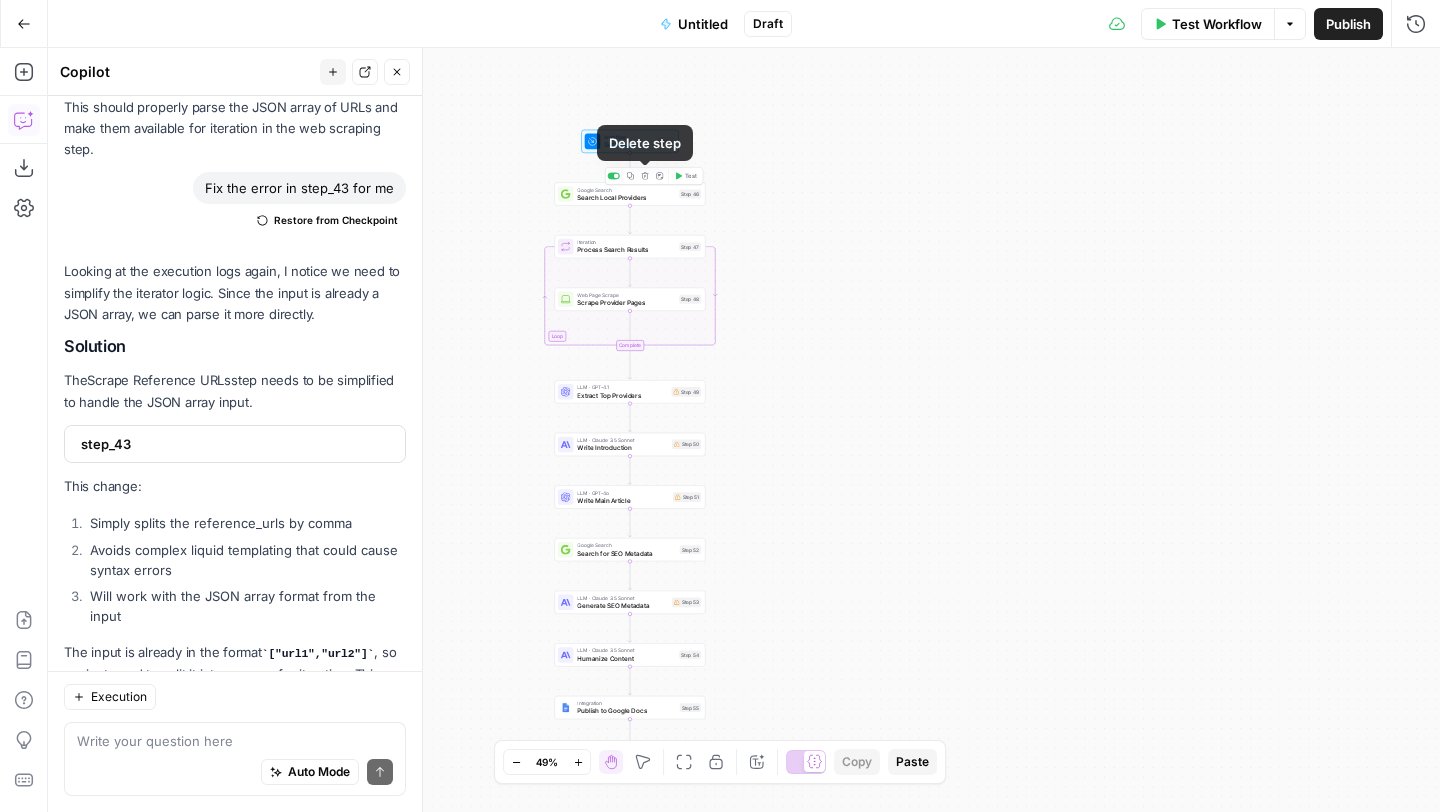 click on "Delete step" at bounding box center [645, 176] 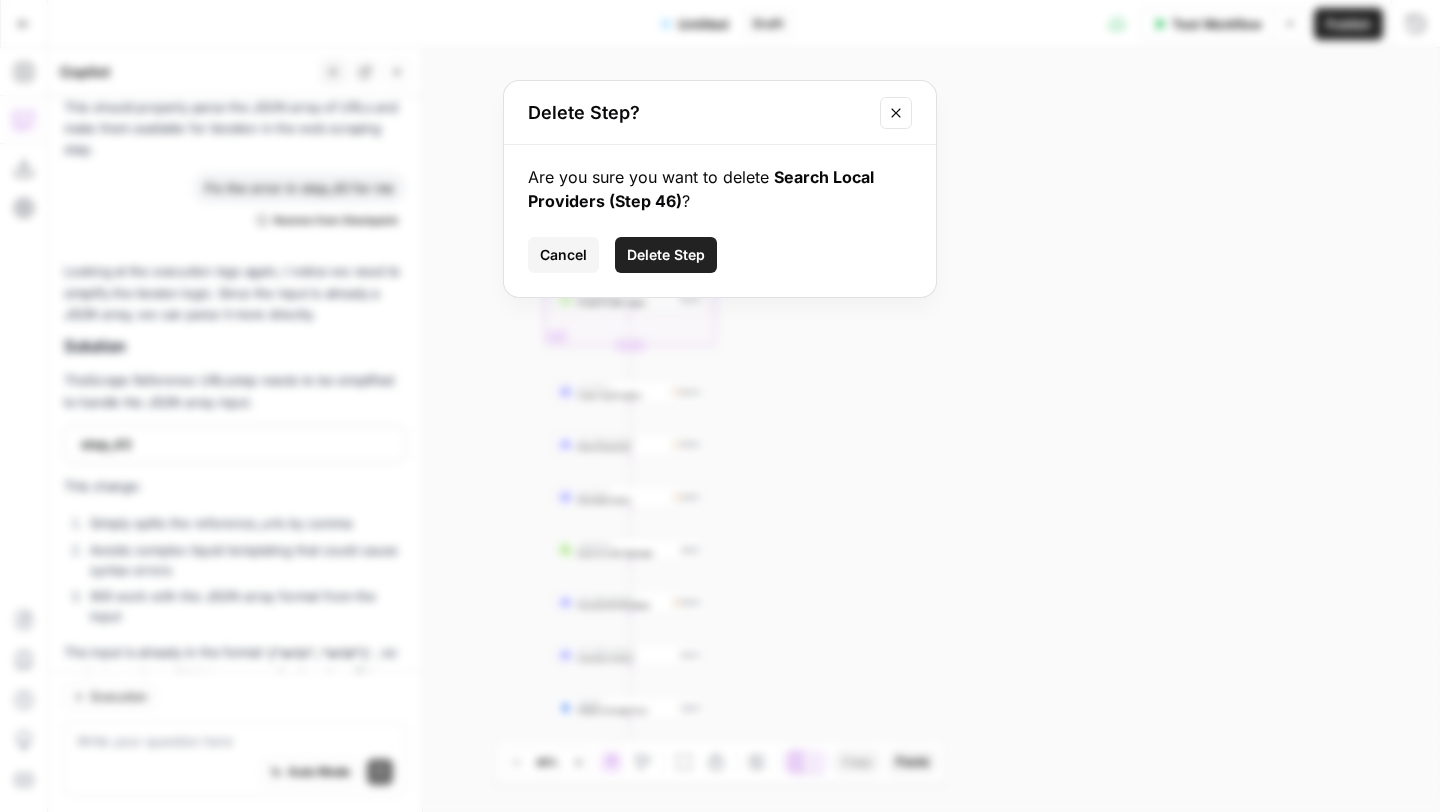 click on "Delete Step" at bounding box center (666, 255) 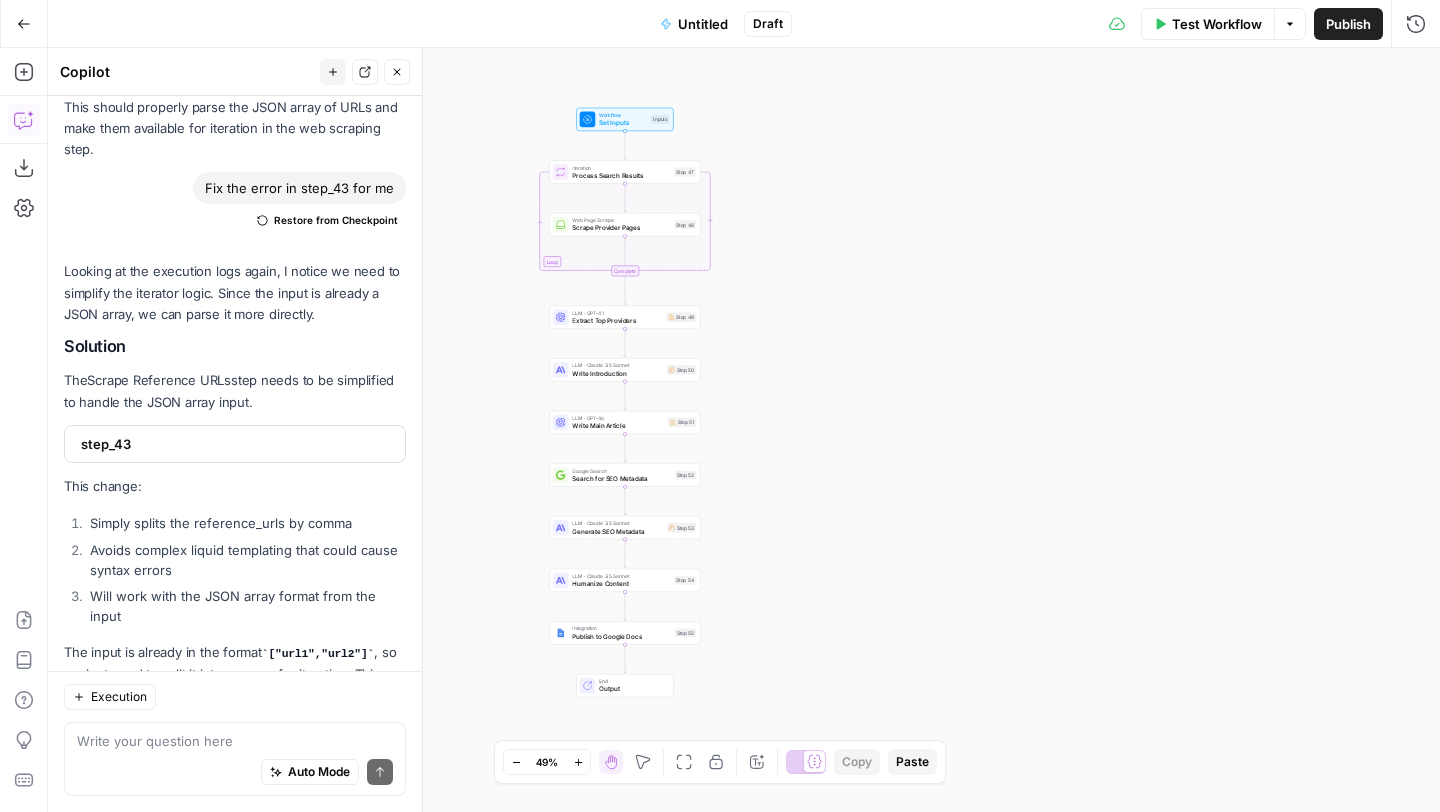 drag, startPoint x: 520, startPoint y: 185, endPoint x: 515, endPoint y: 163, distance: 22.561028 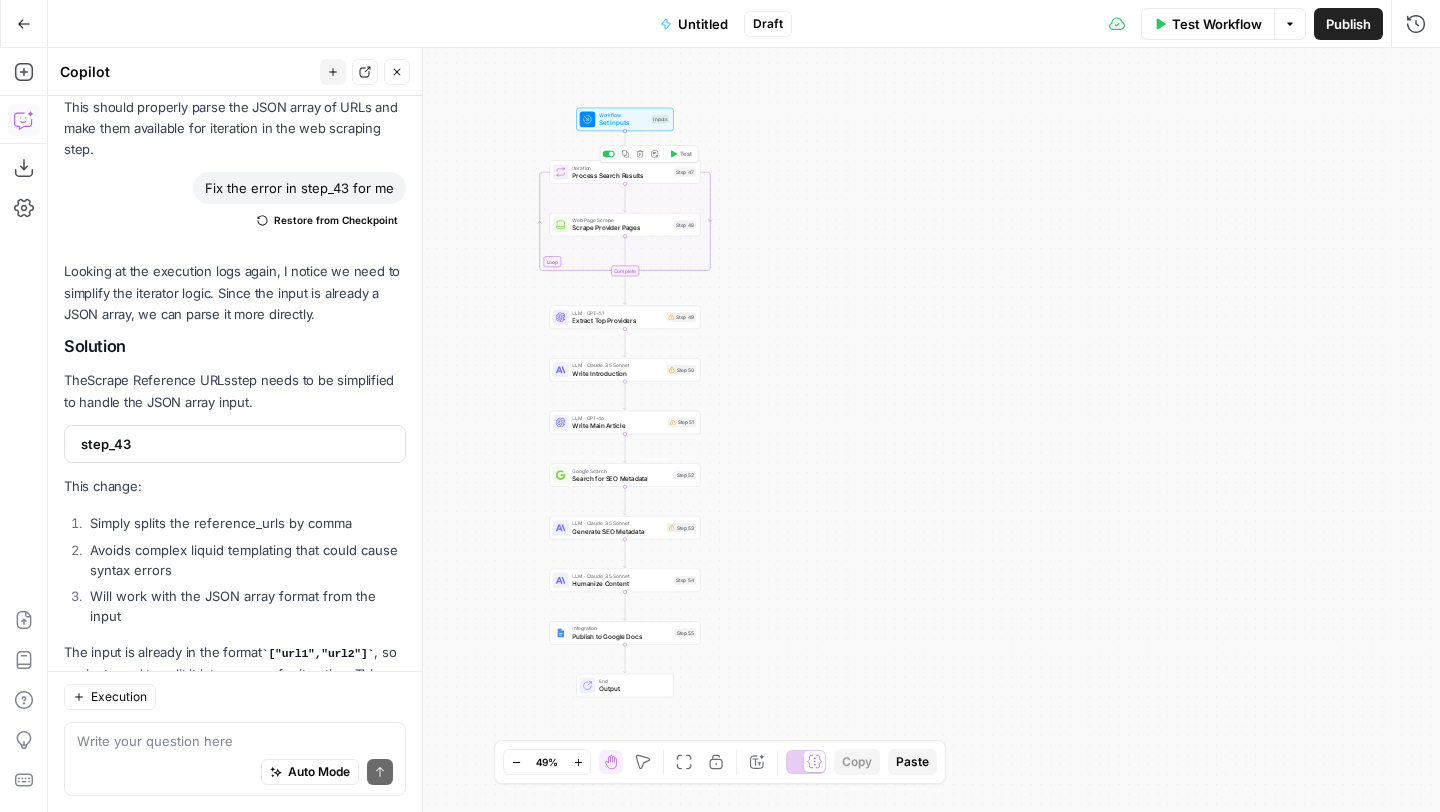 click 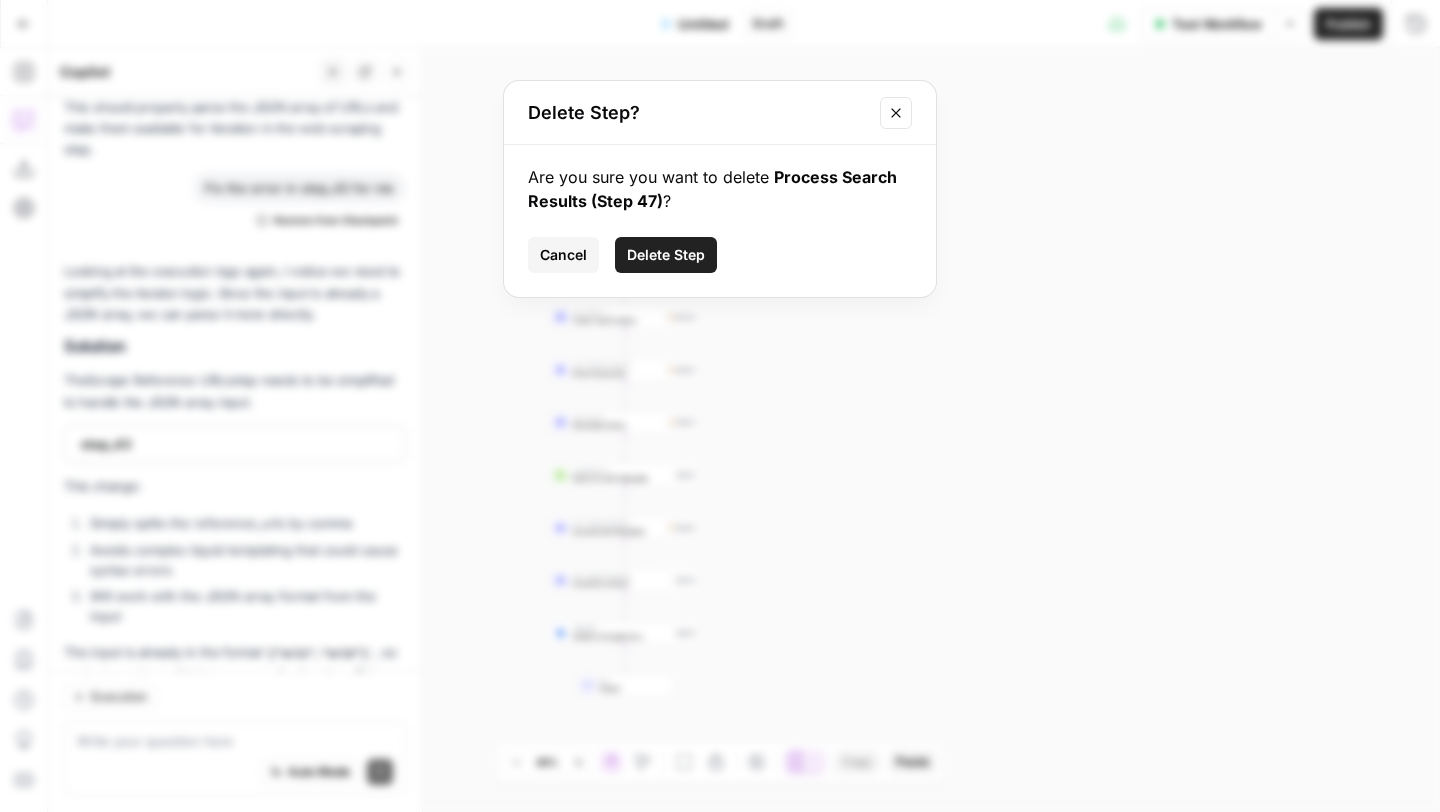 click on "Delete Step" at bounding box center (666, 255) 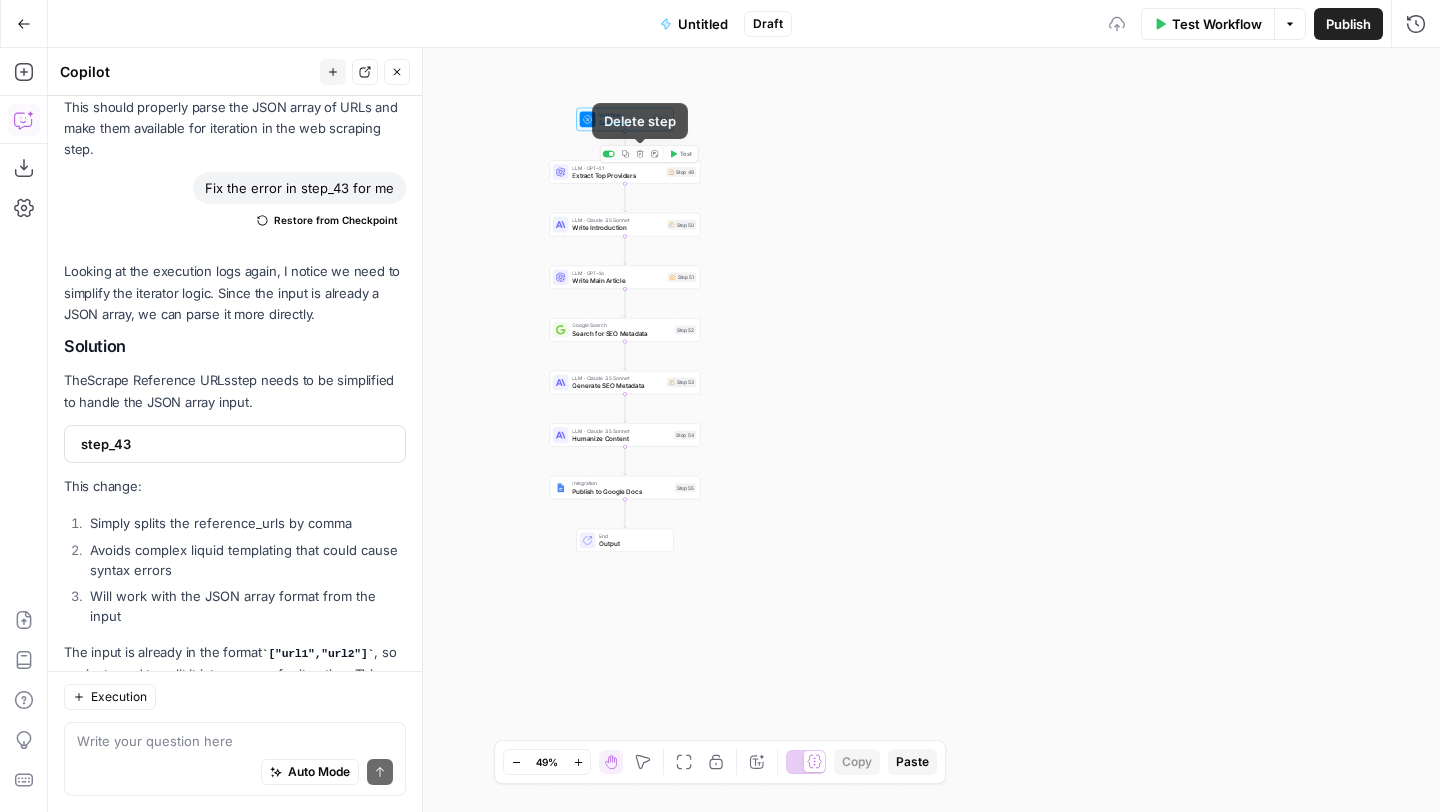 click 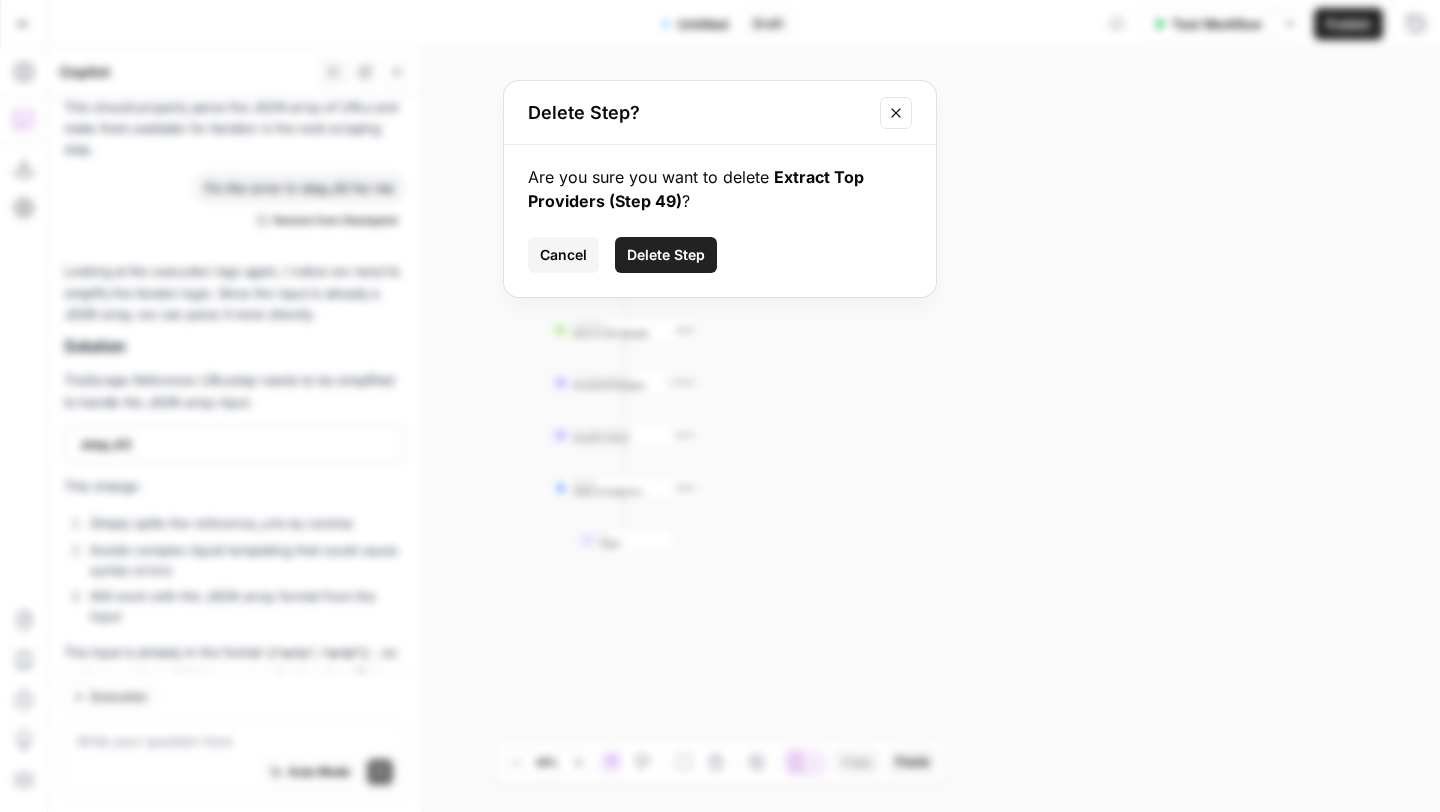 click on "Delete Step" at bounding box center (666, 255) 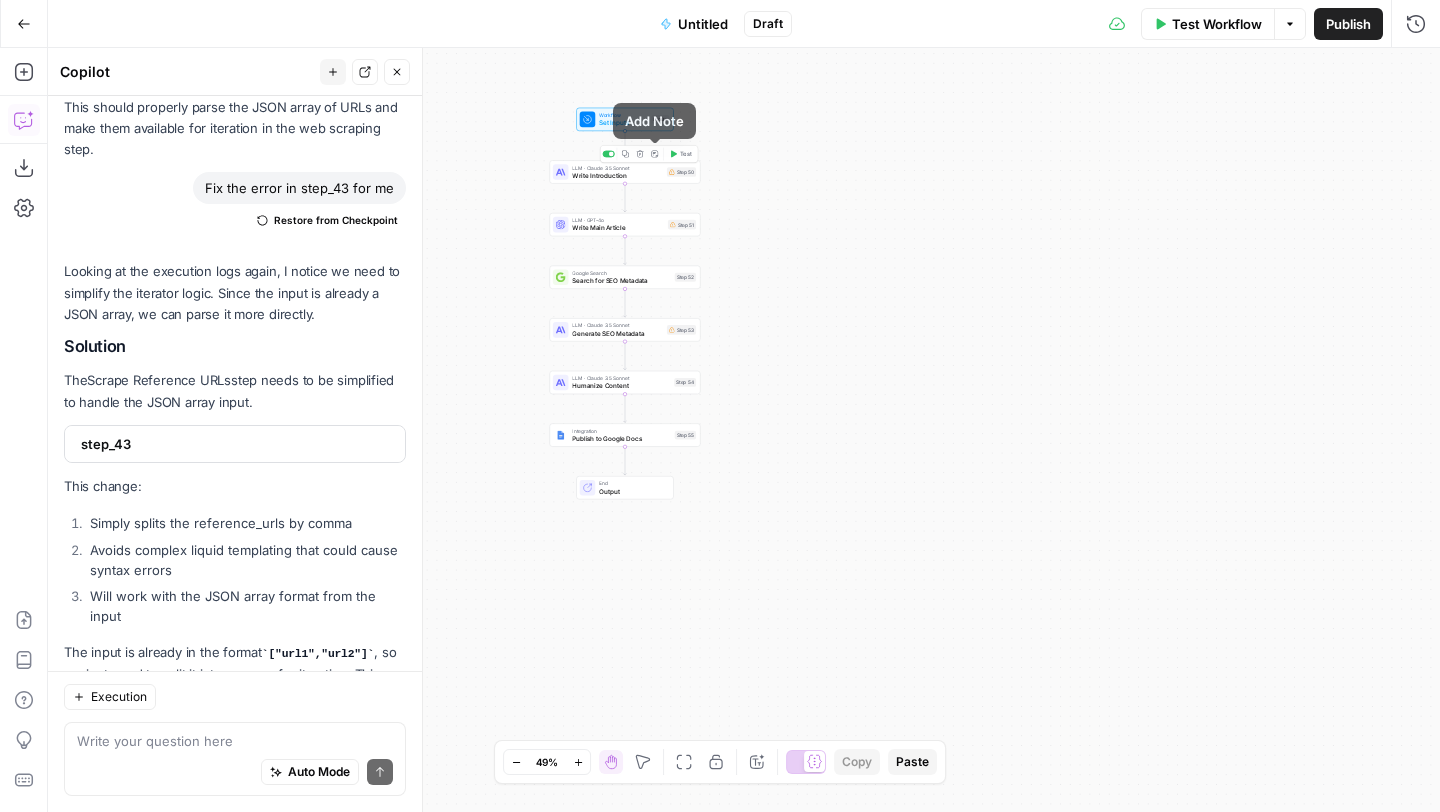 click on "Delete step" at bounding box center [640, 154] 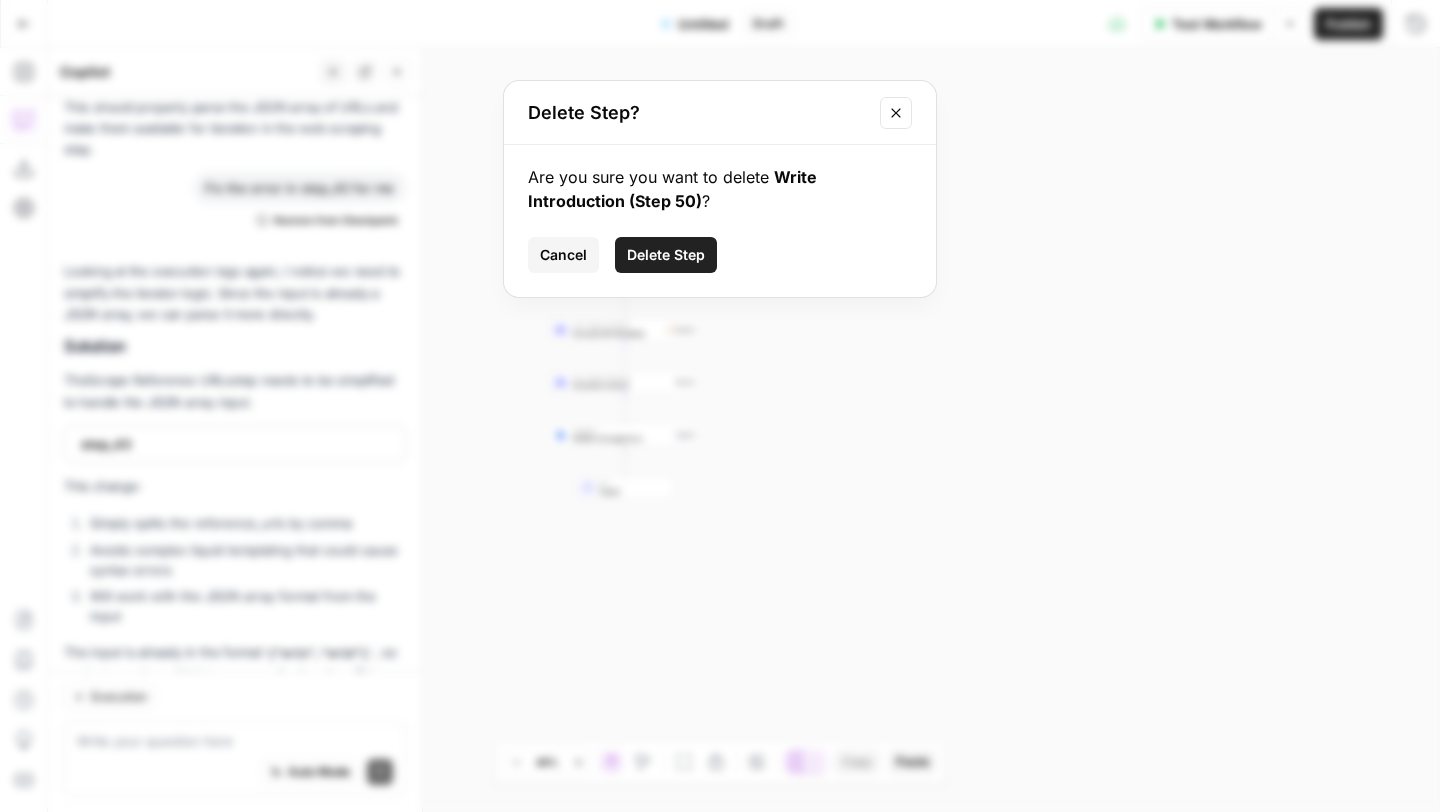 click on "Delete Step" at bounding box center (666, 255) 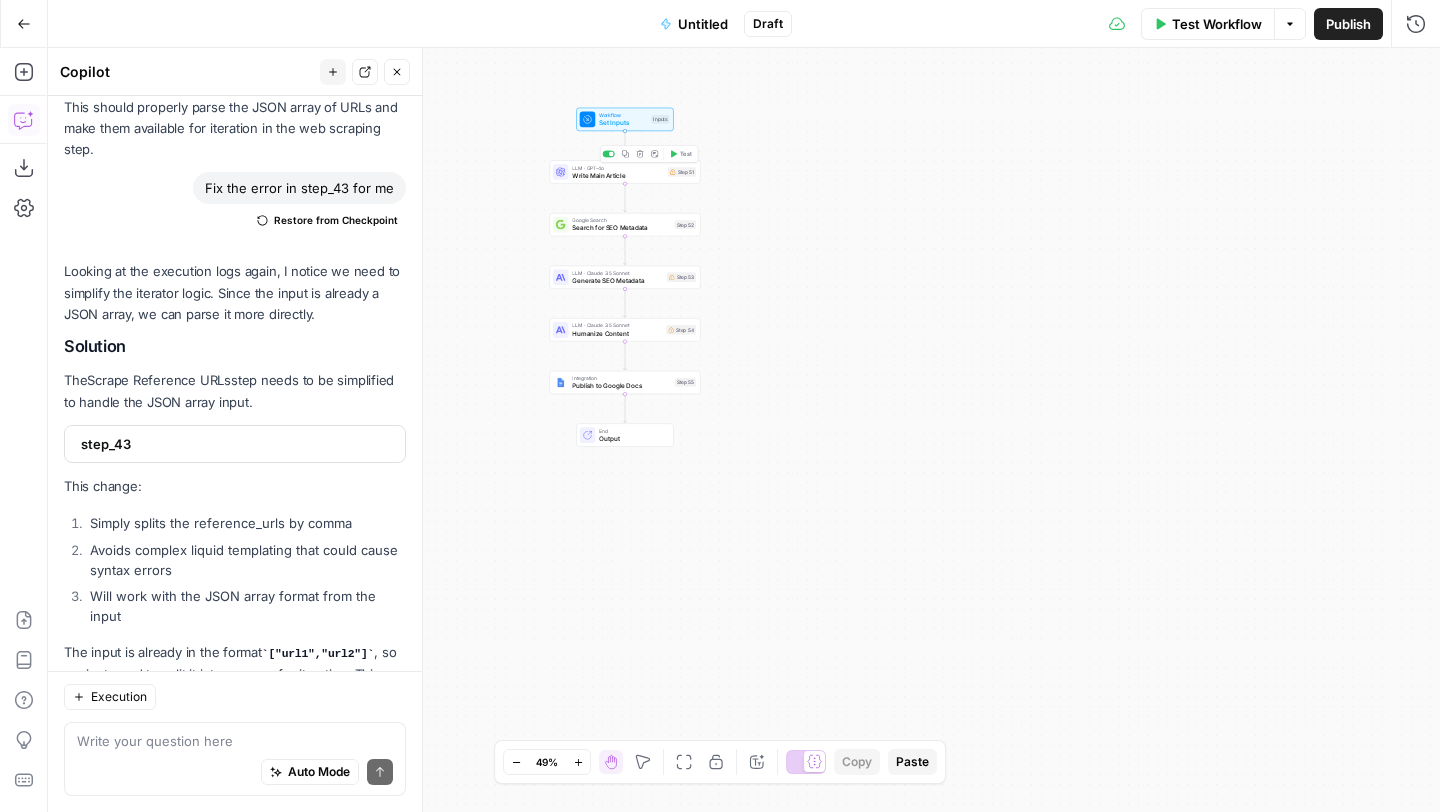 click 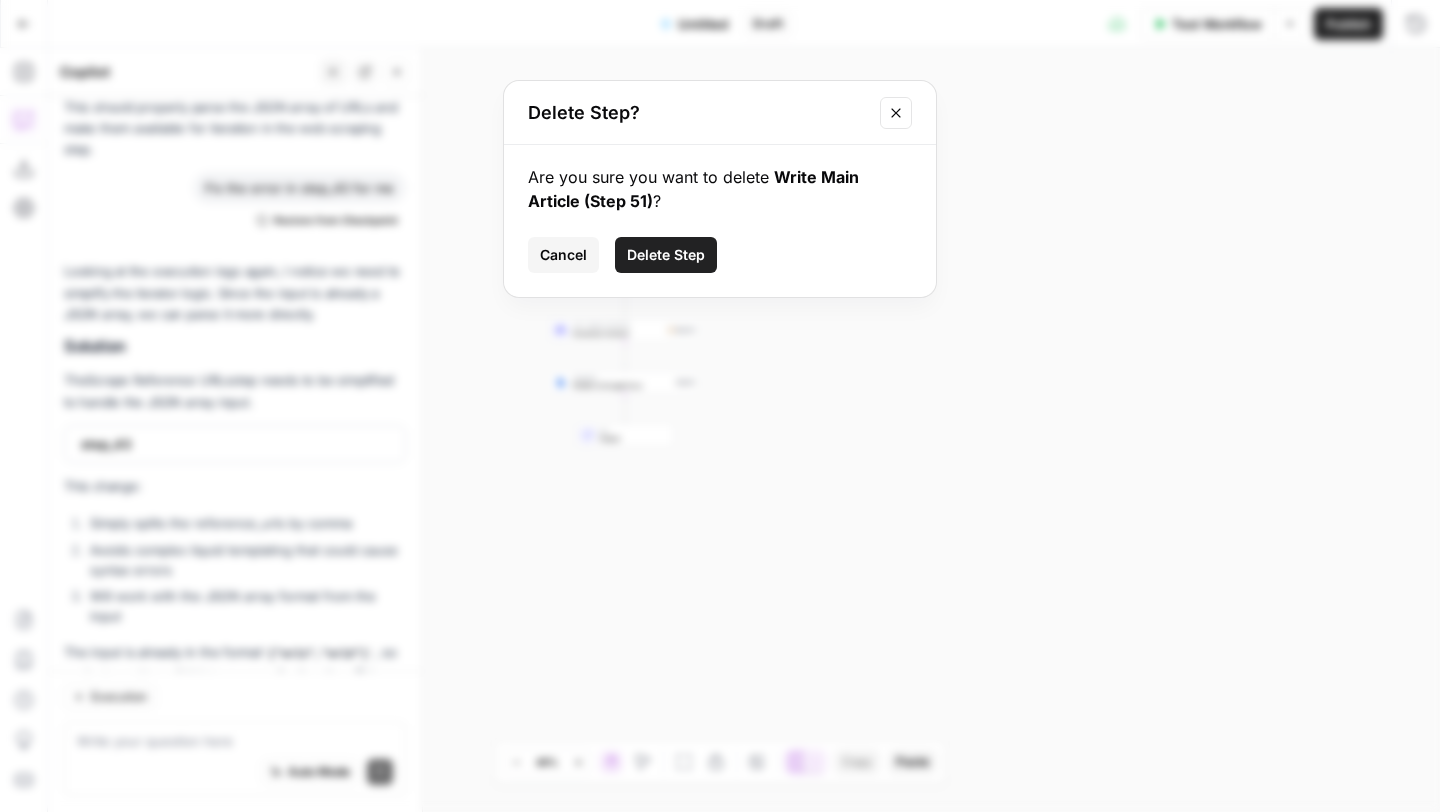 click on "Delete Step" at bounding box center (666, 255) 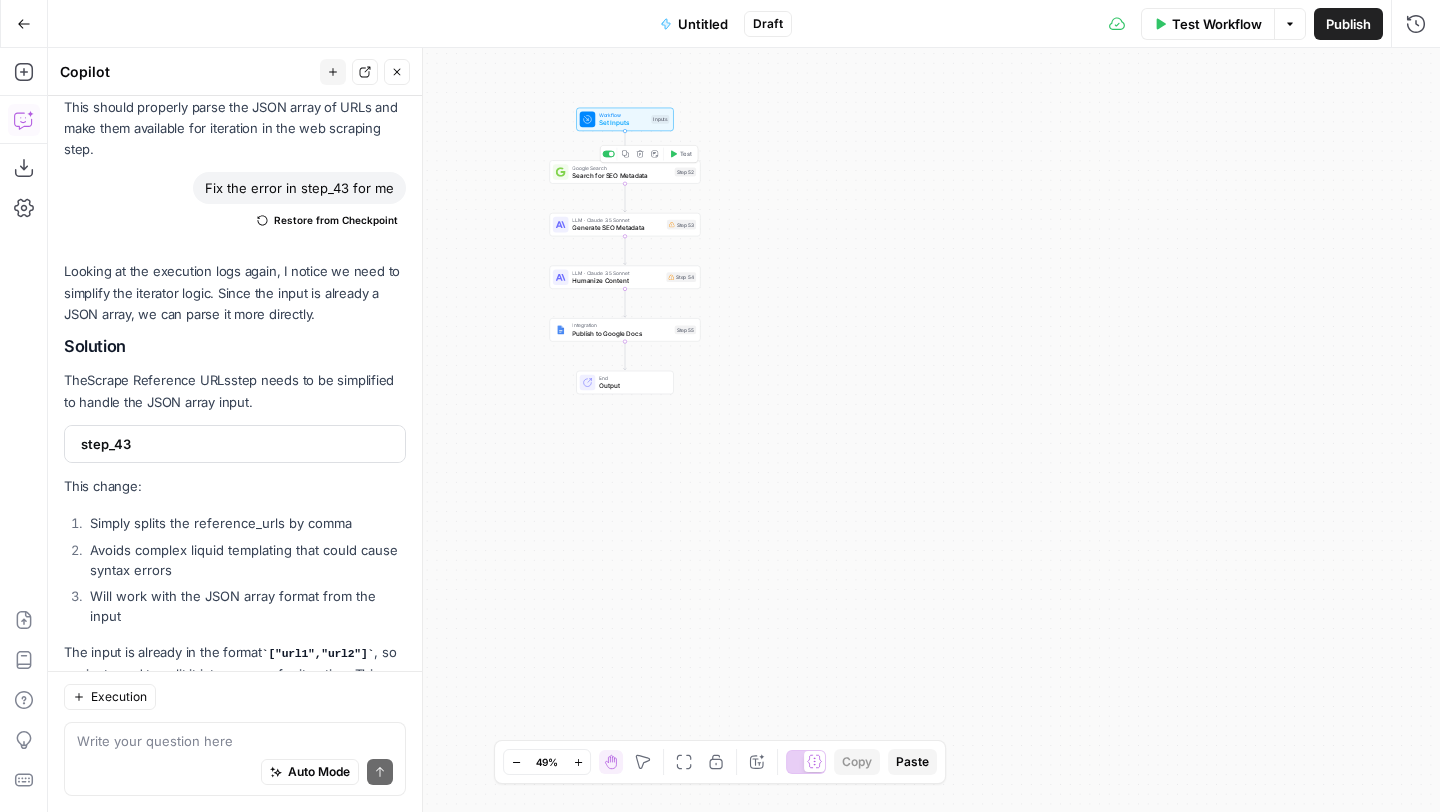 click on "Delete step" at bounding box center (640, 154) 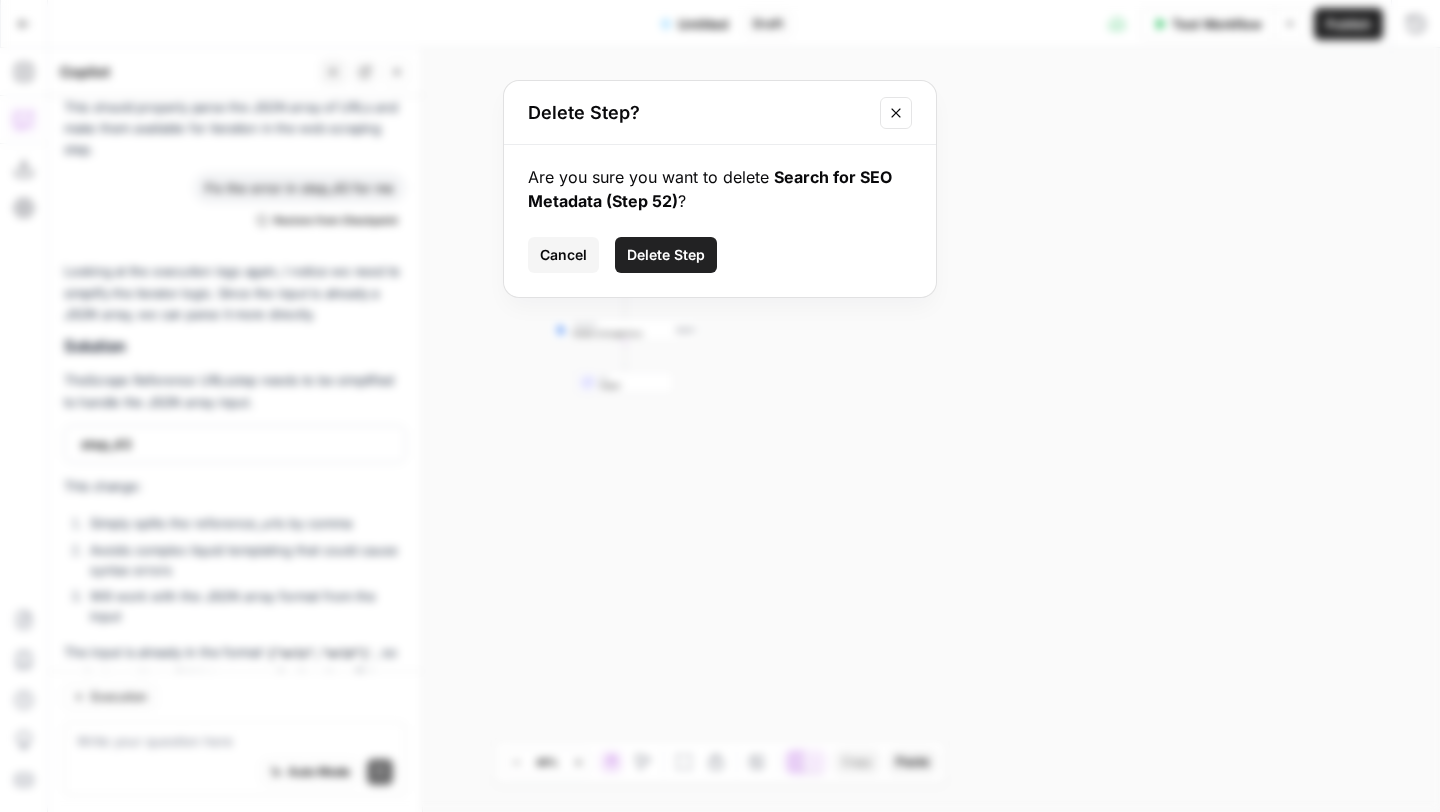 click on "Delete Step" at bounding box center [666, 255] 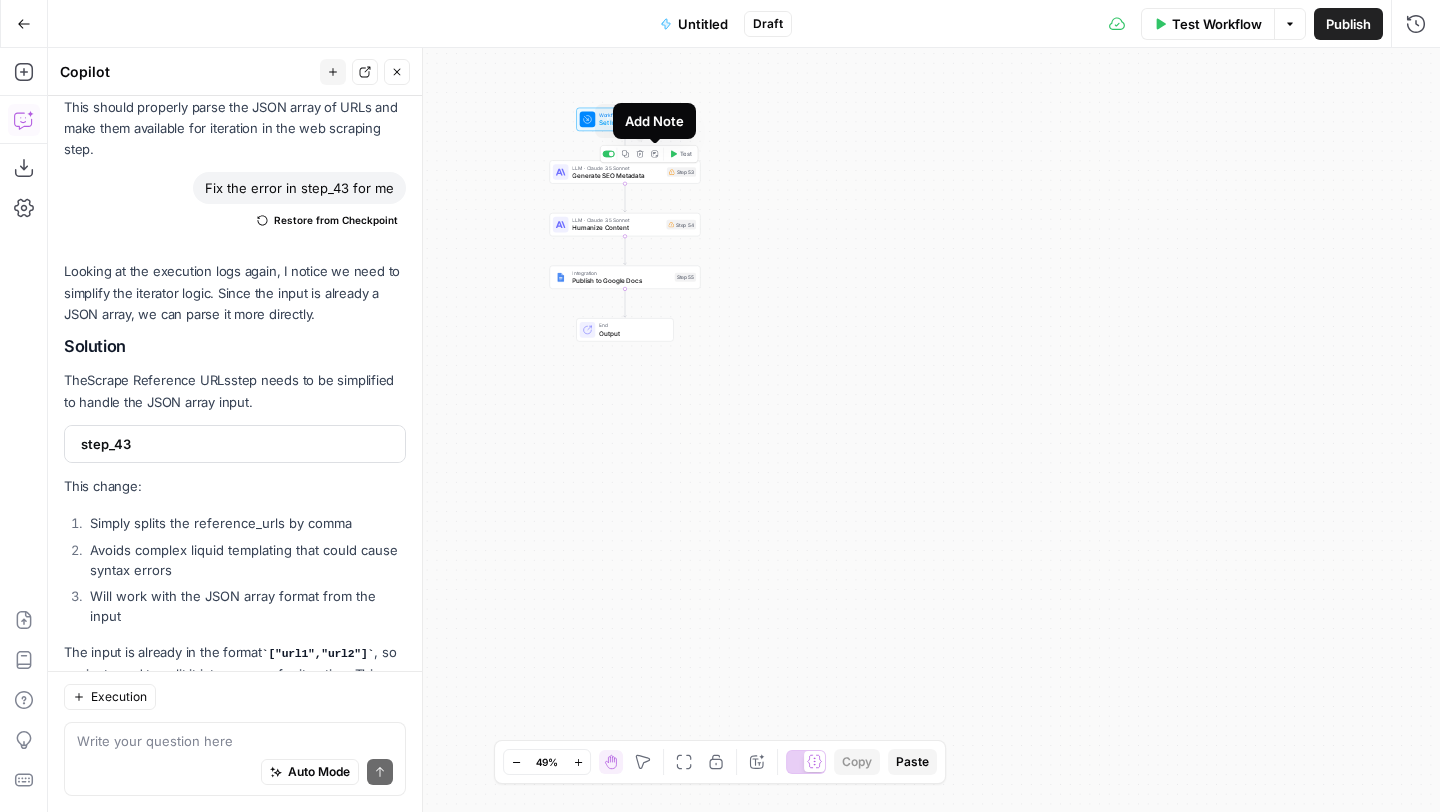 click 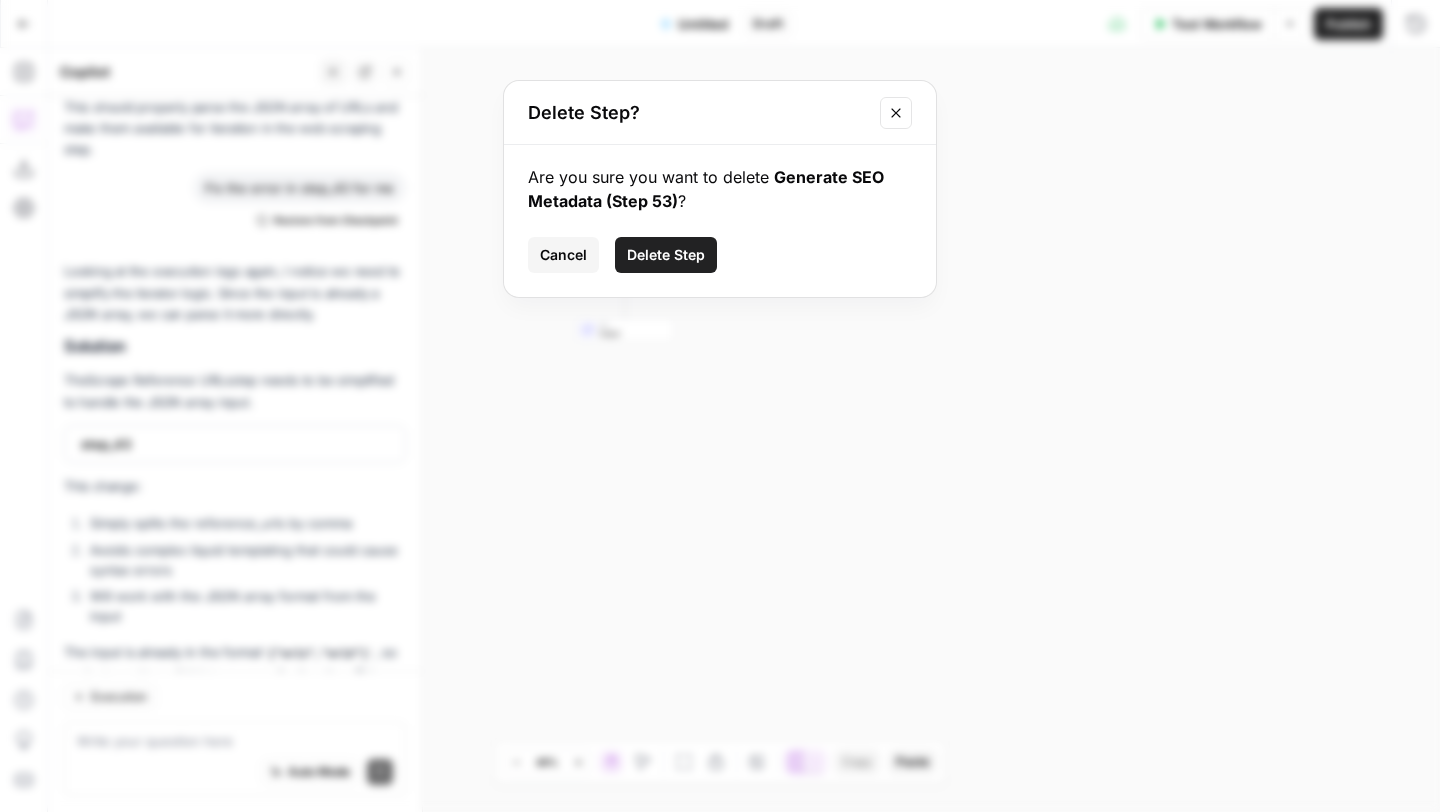 click on "Delete Step" at bounding box center (666, 255) 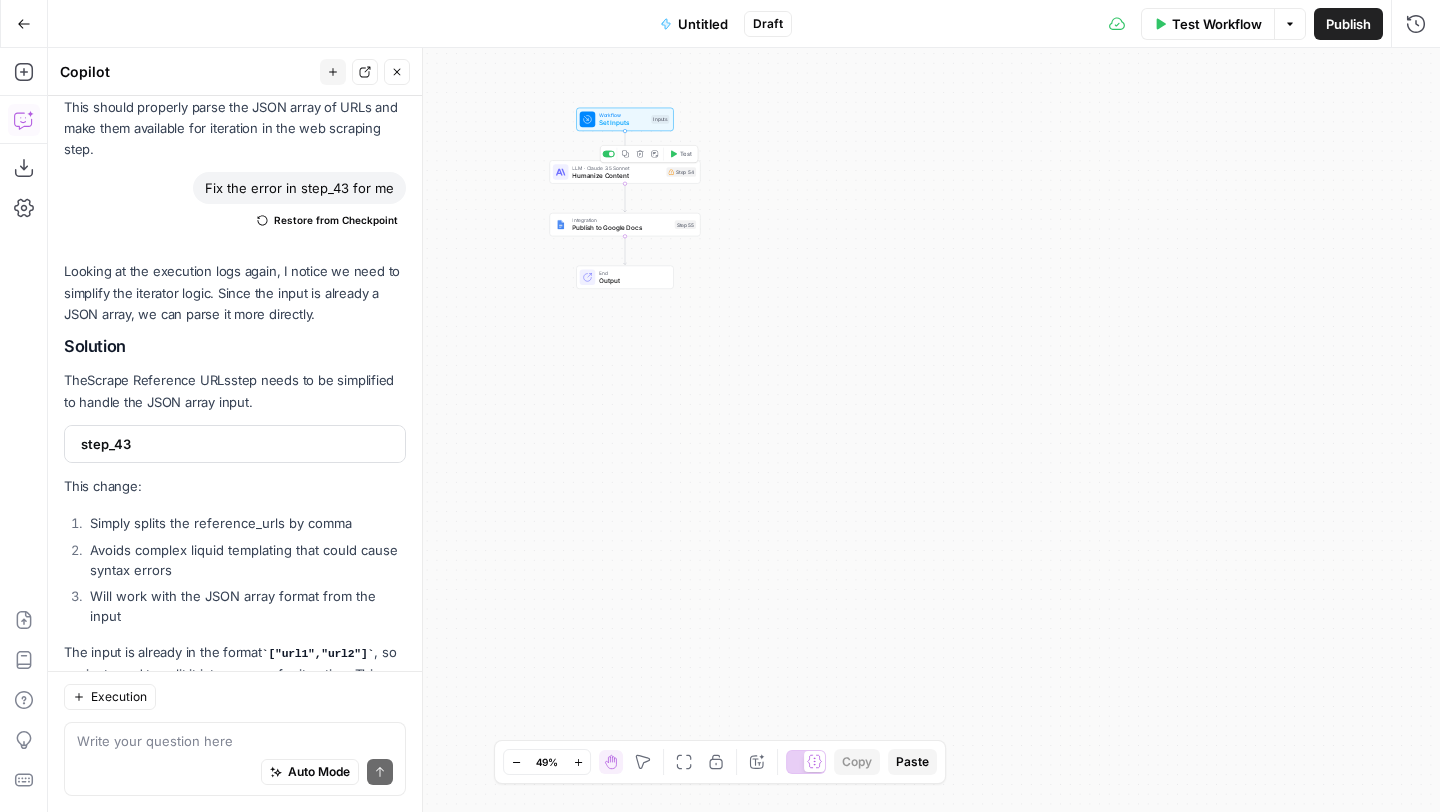 click 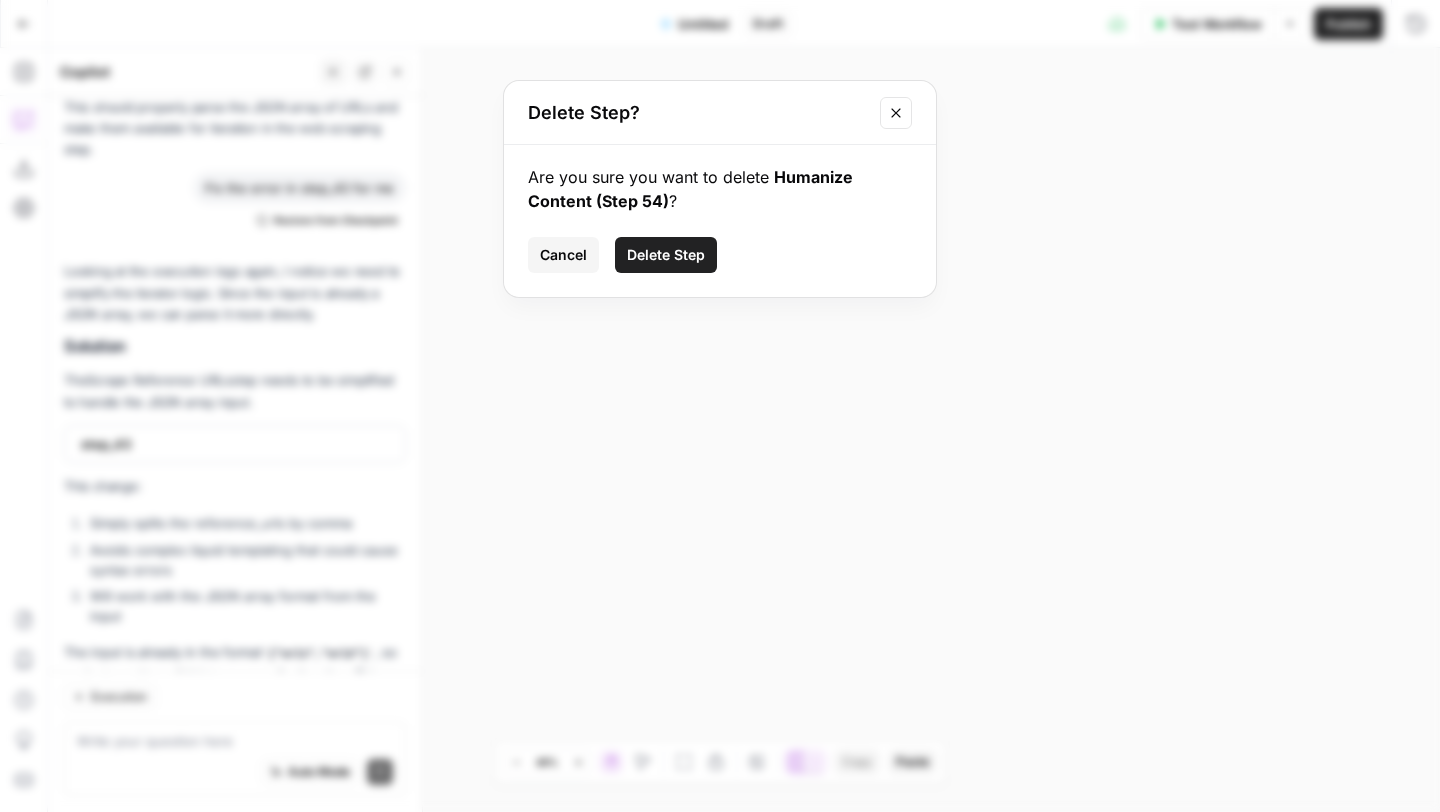 click on "Delete Step" at bounding box center [666, 255] 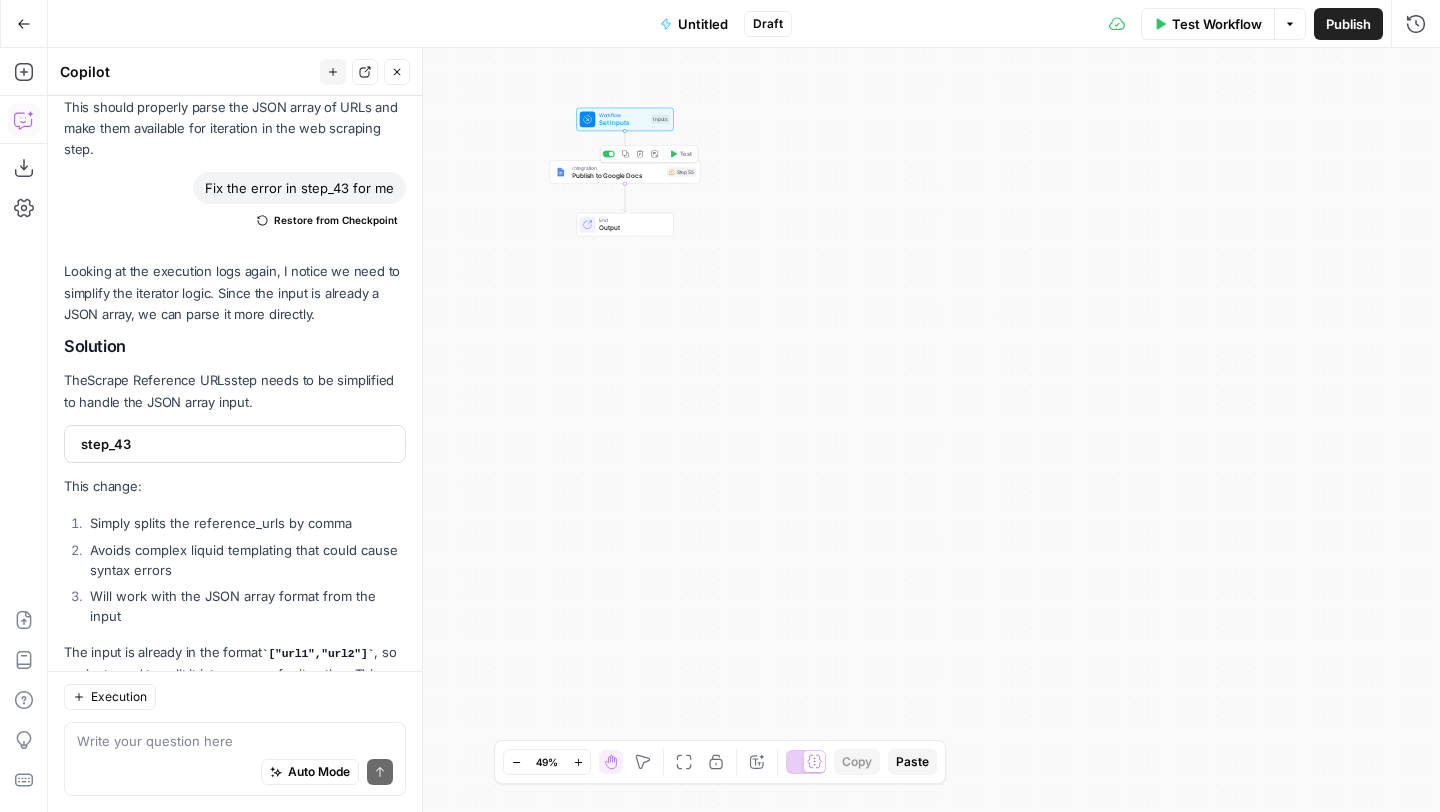 click on "Delete step" at bounding box center [640, 154] 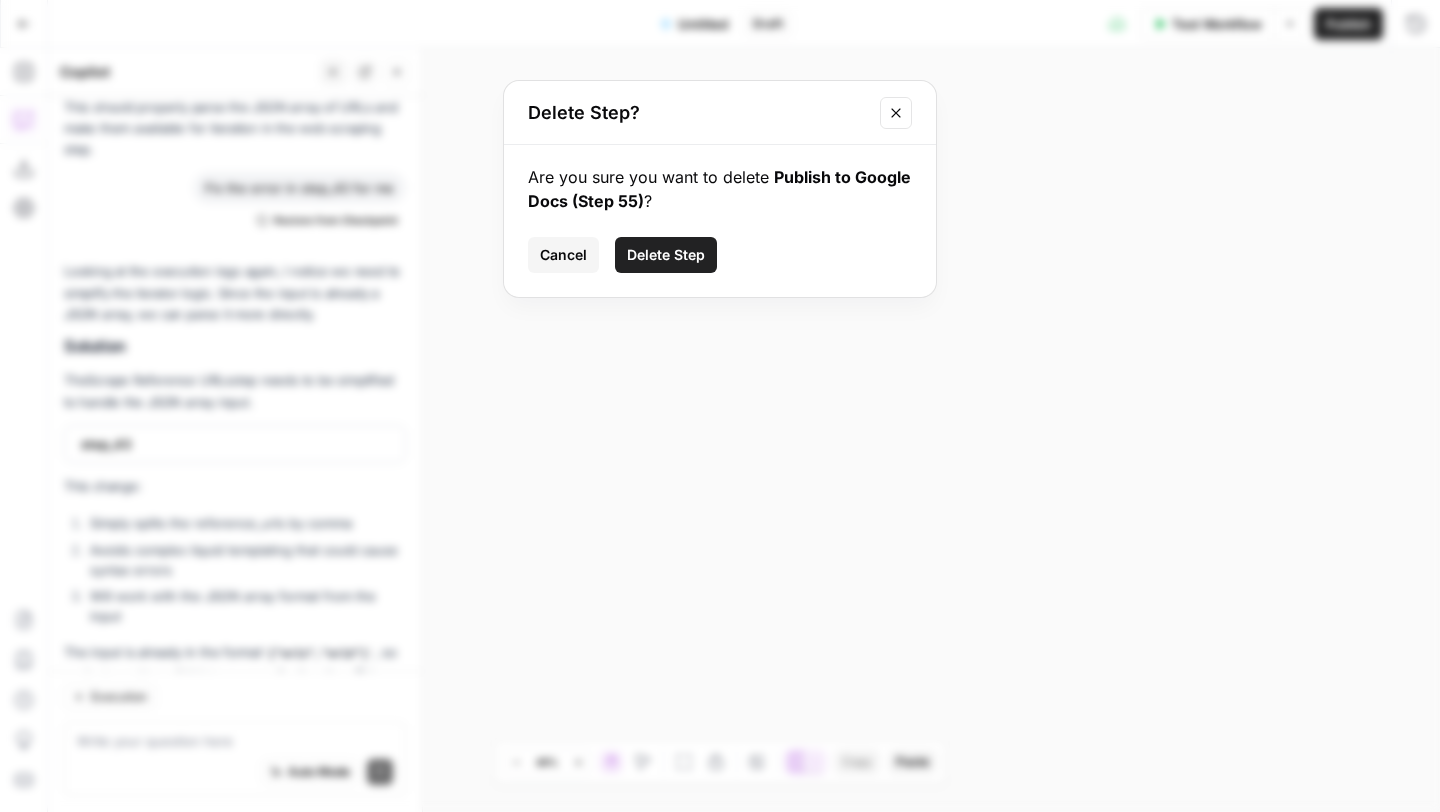 click on "Delete Step" at bounding box center [666, 255] 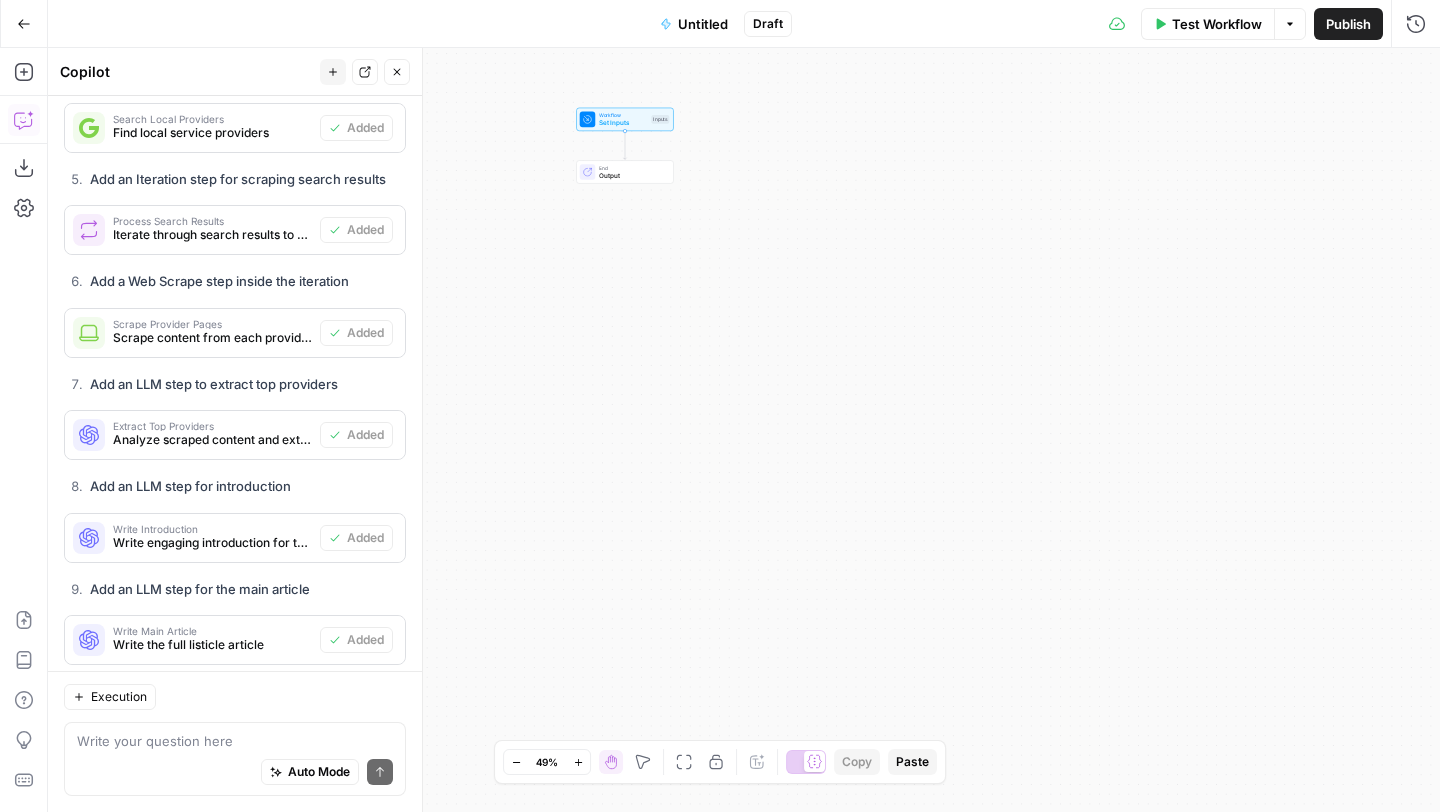 scroll, scrollTop: 5039, scrollLeft: 0, axis: vertical 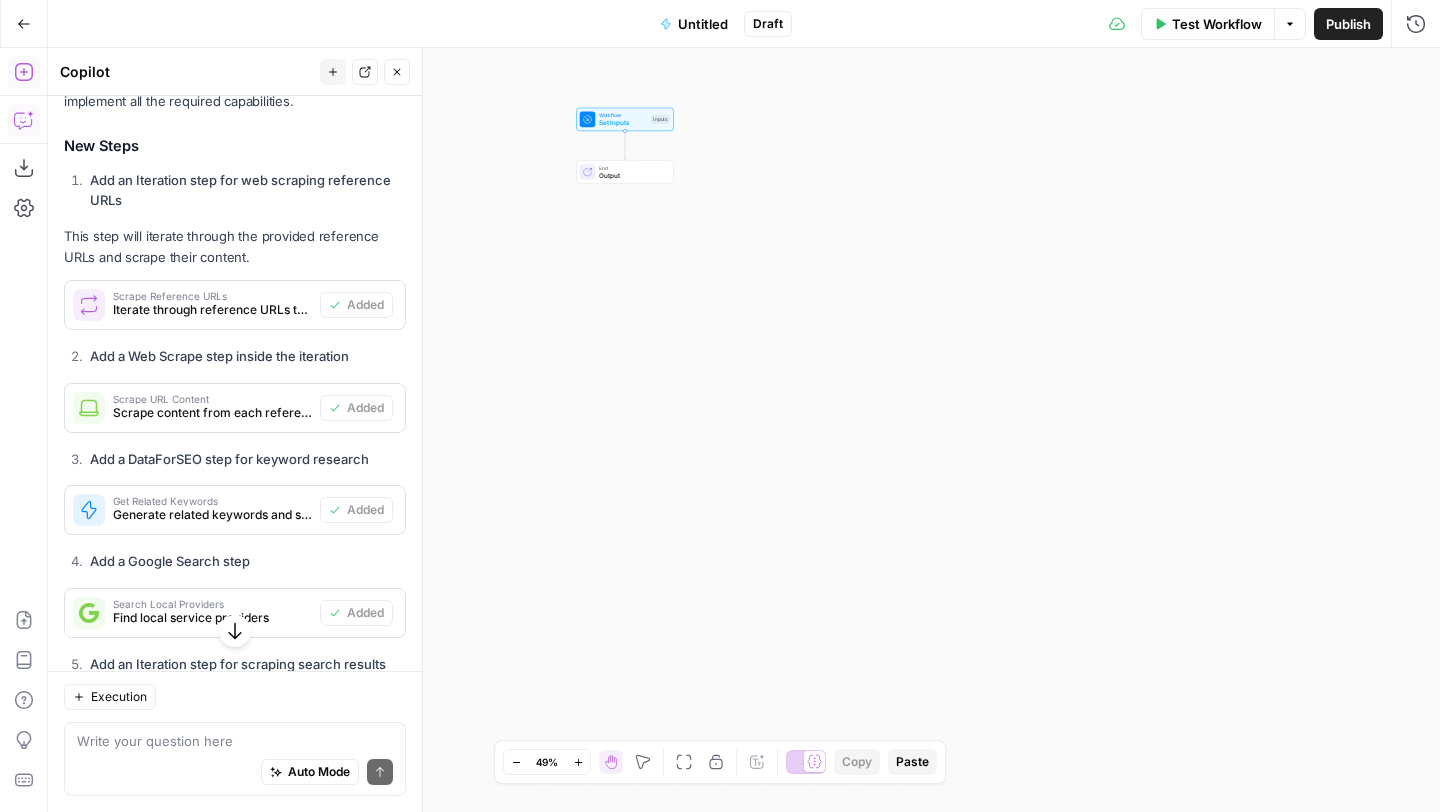 click 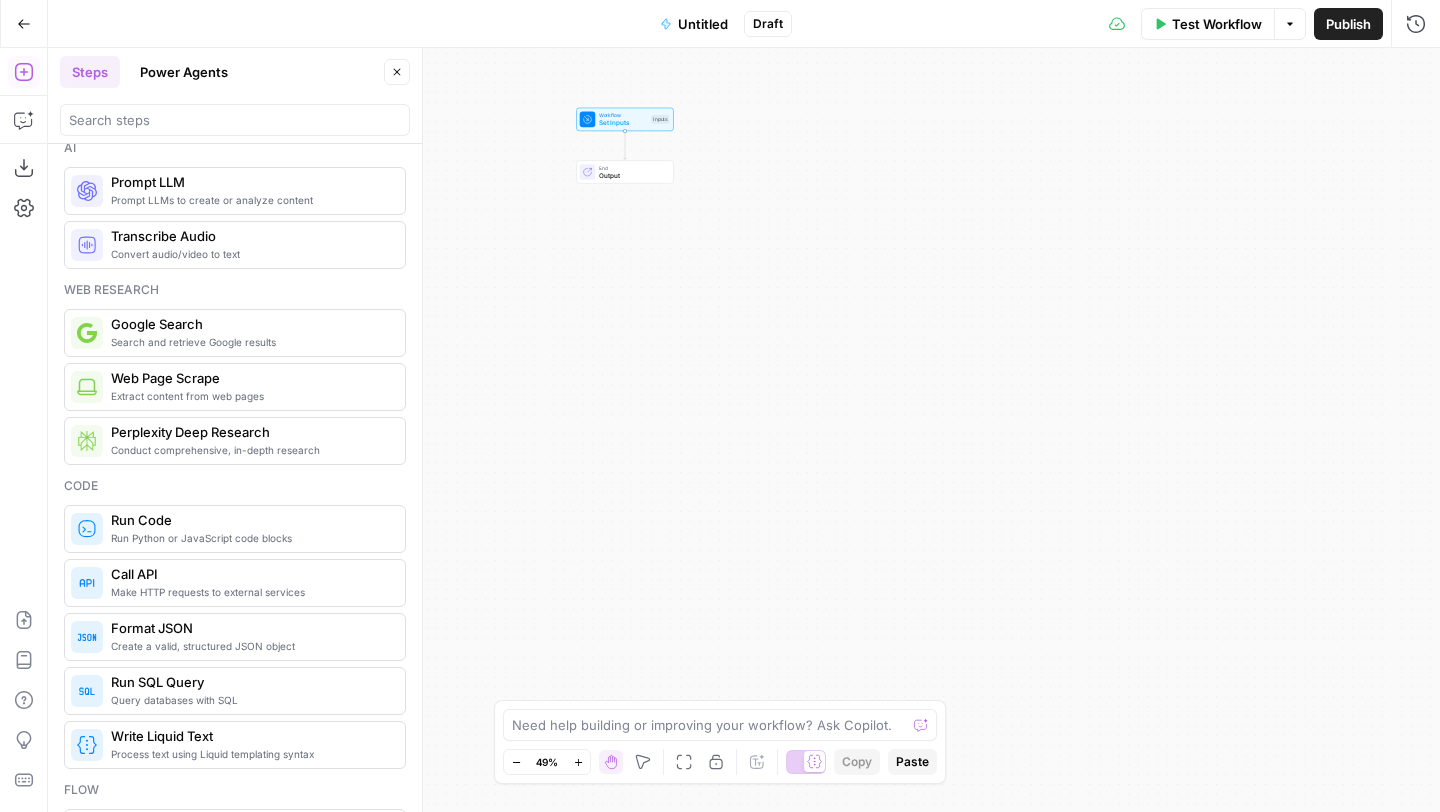 scroll, scrollTop: 0, scrollLeft: 0, axis: both 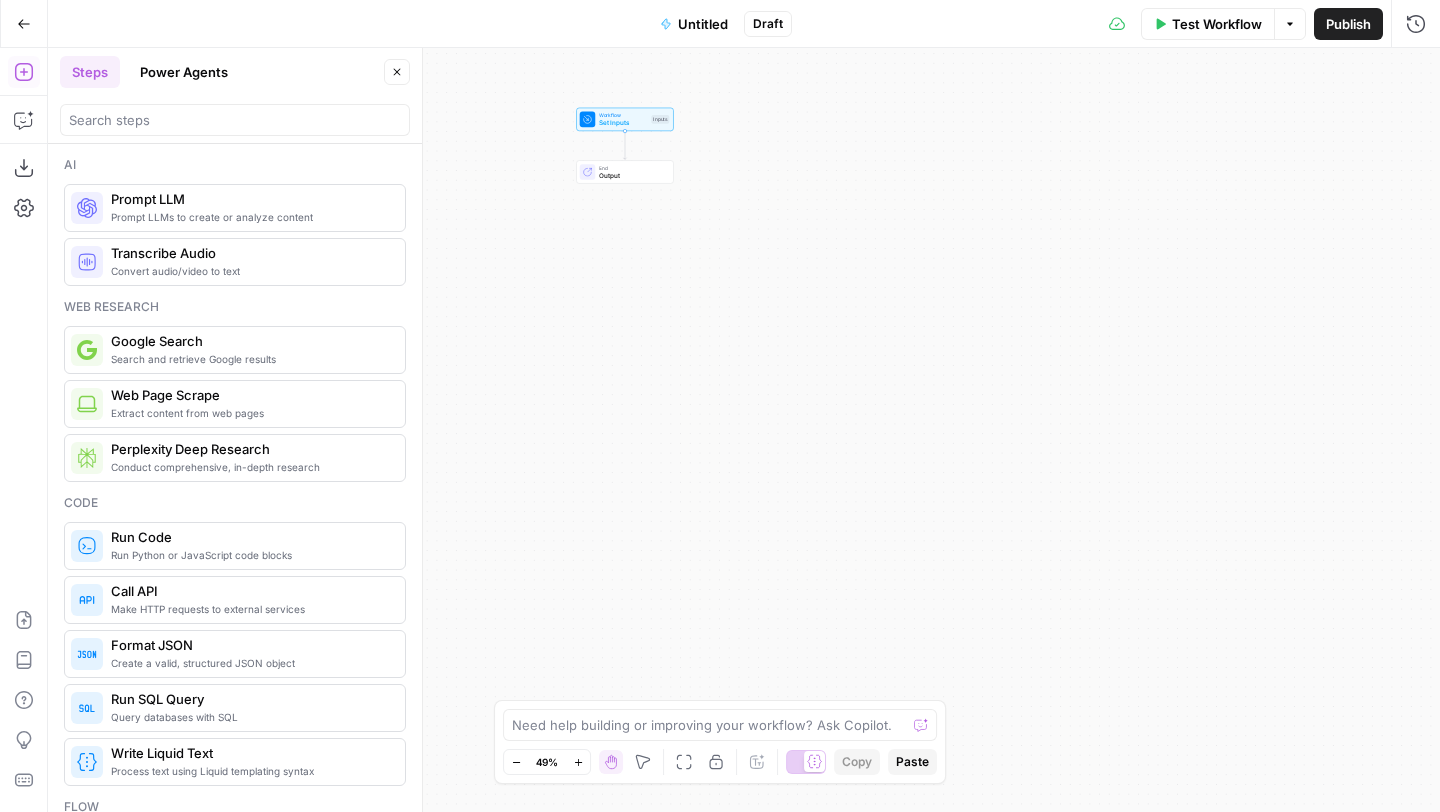 click on "Web Page Scrape" at bounding box center (250, 395) 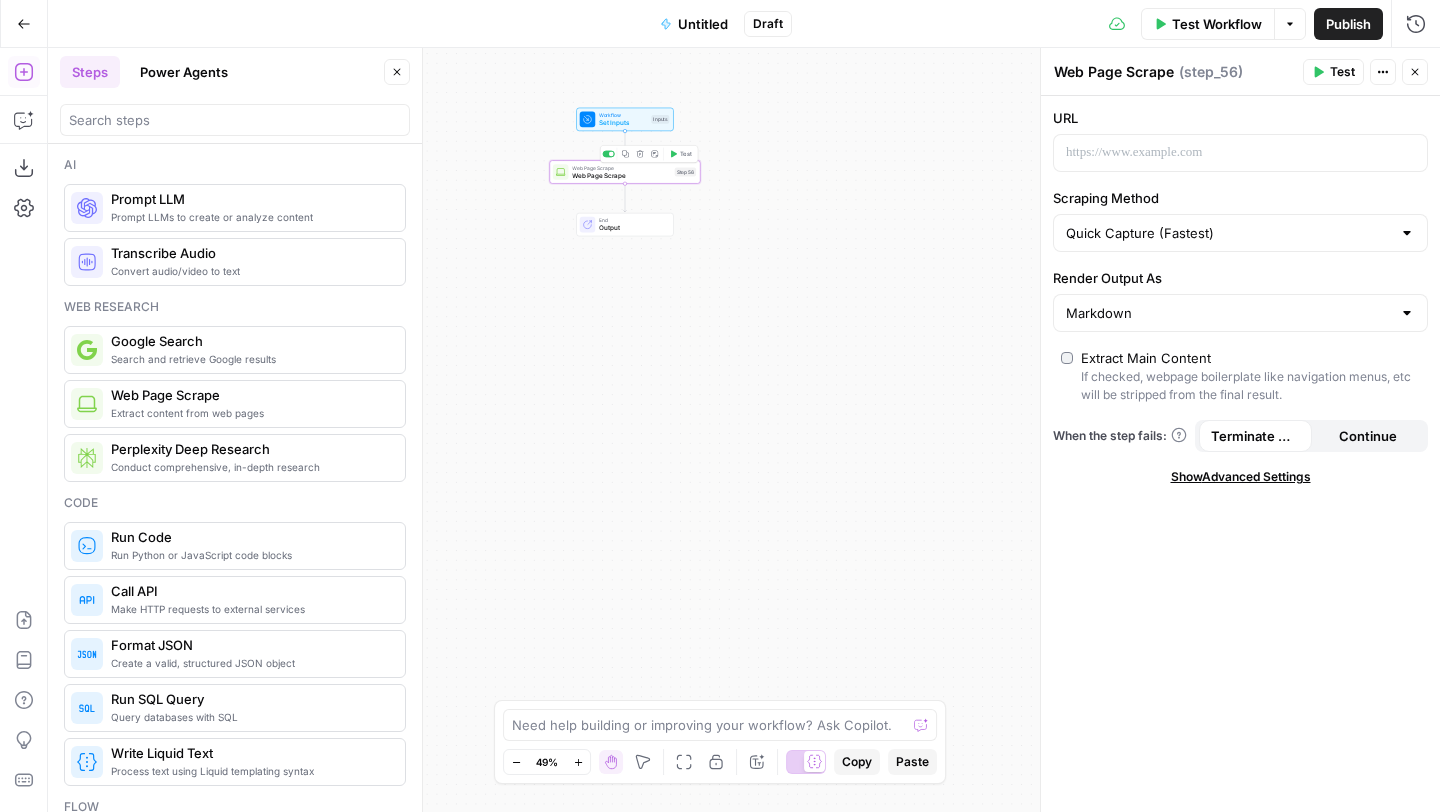 click 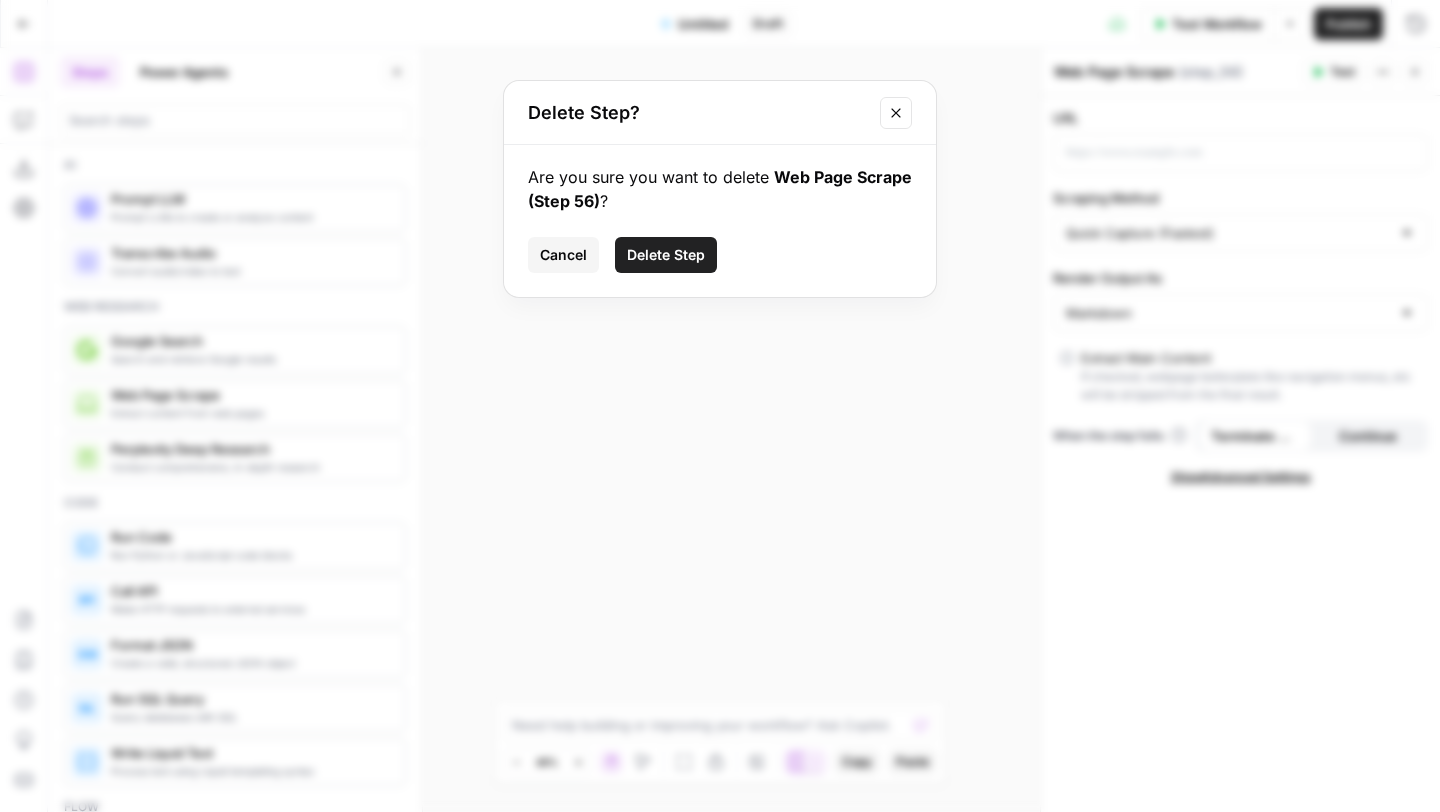click on "Delete Step" at bounding box center (666, 255) 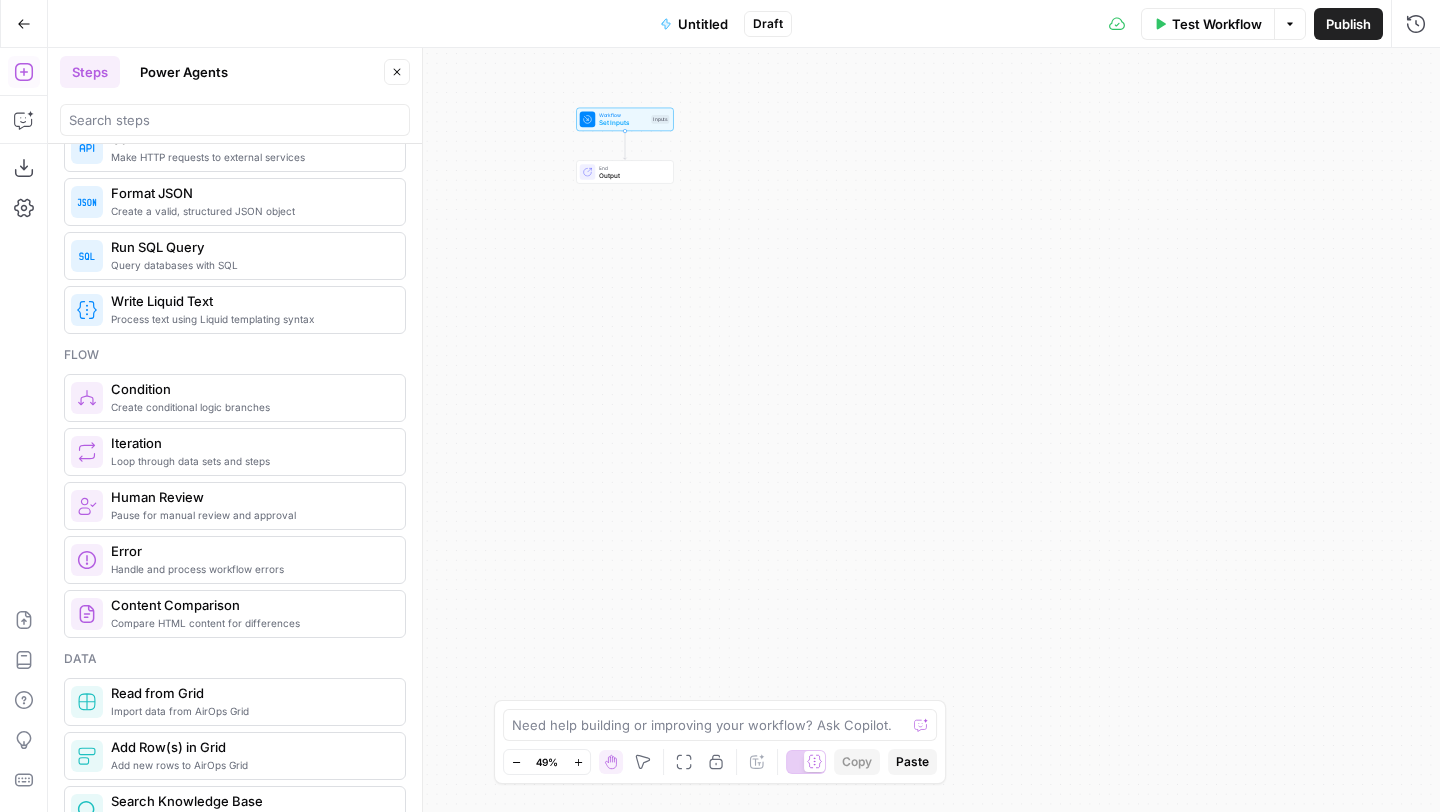 scroll, scrollTop: 463, scrollLeft: 0, axis: vertical 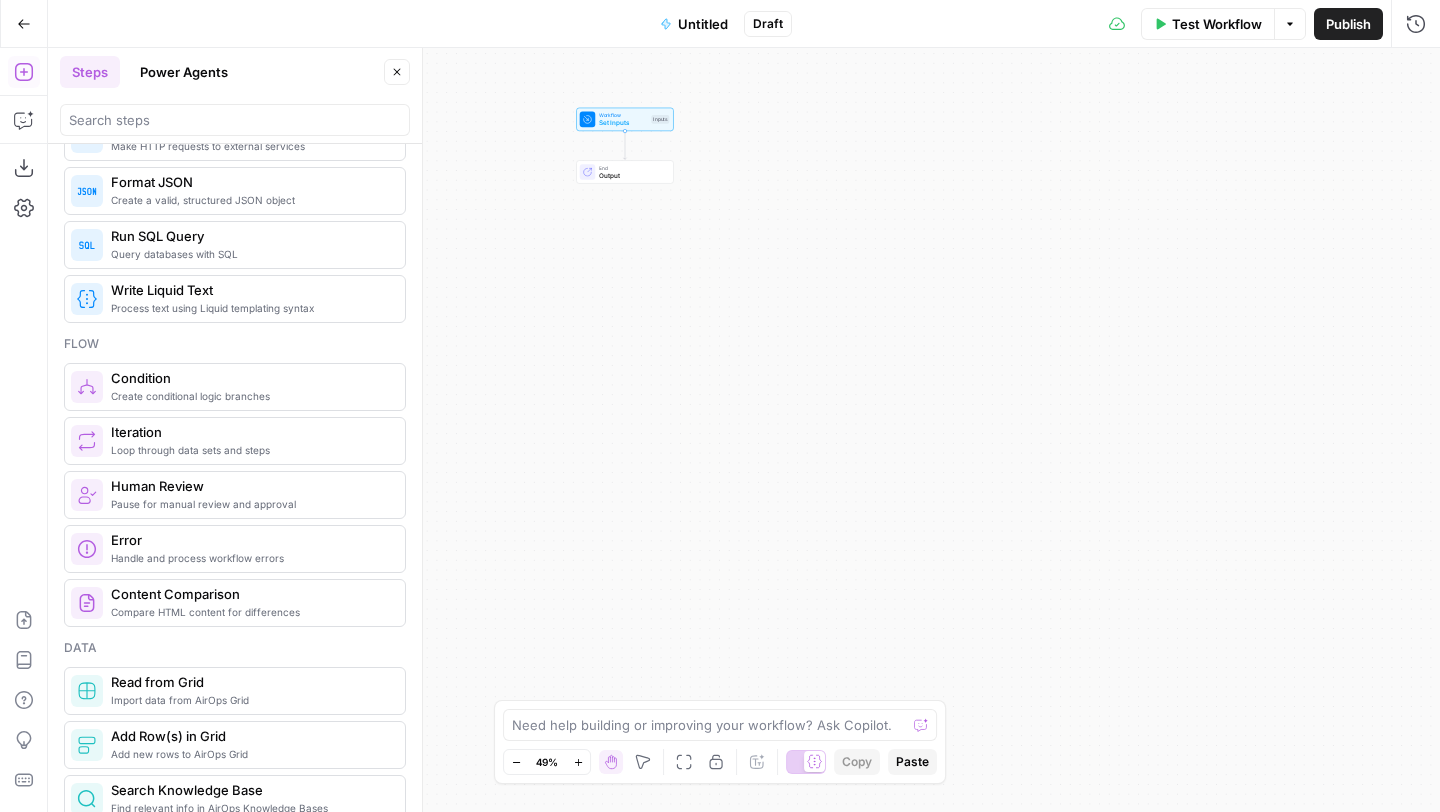 click on "Loop through data sets and steps" at bounding box center [250, 450] 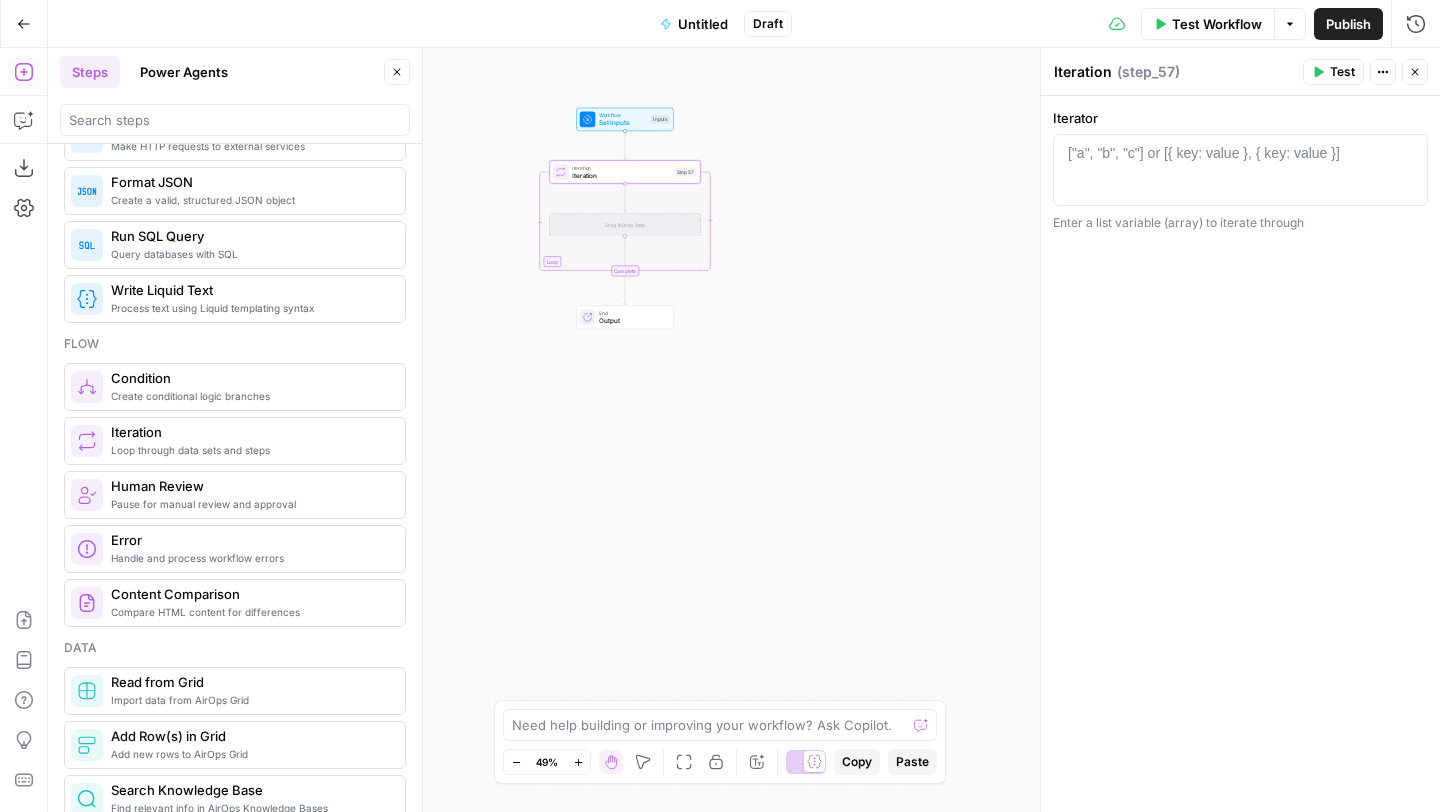 click on "Drag & Drop Step" at bounding box center [624, 224] 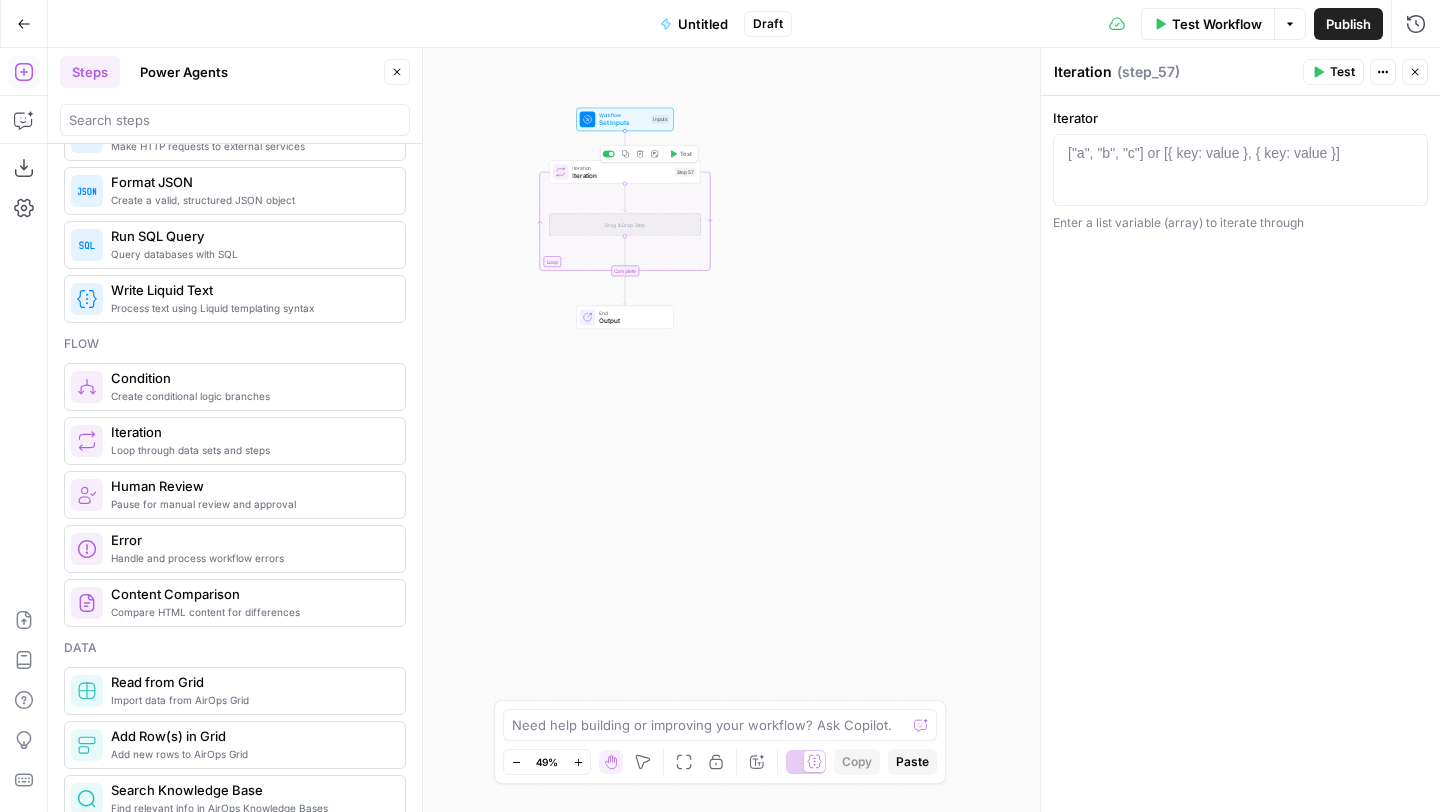 click on "Iteration" at bounding box center [621, 176] 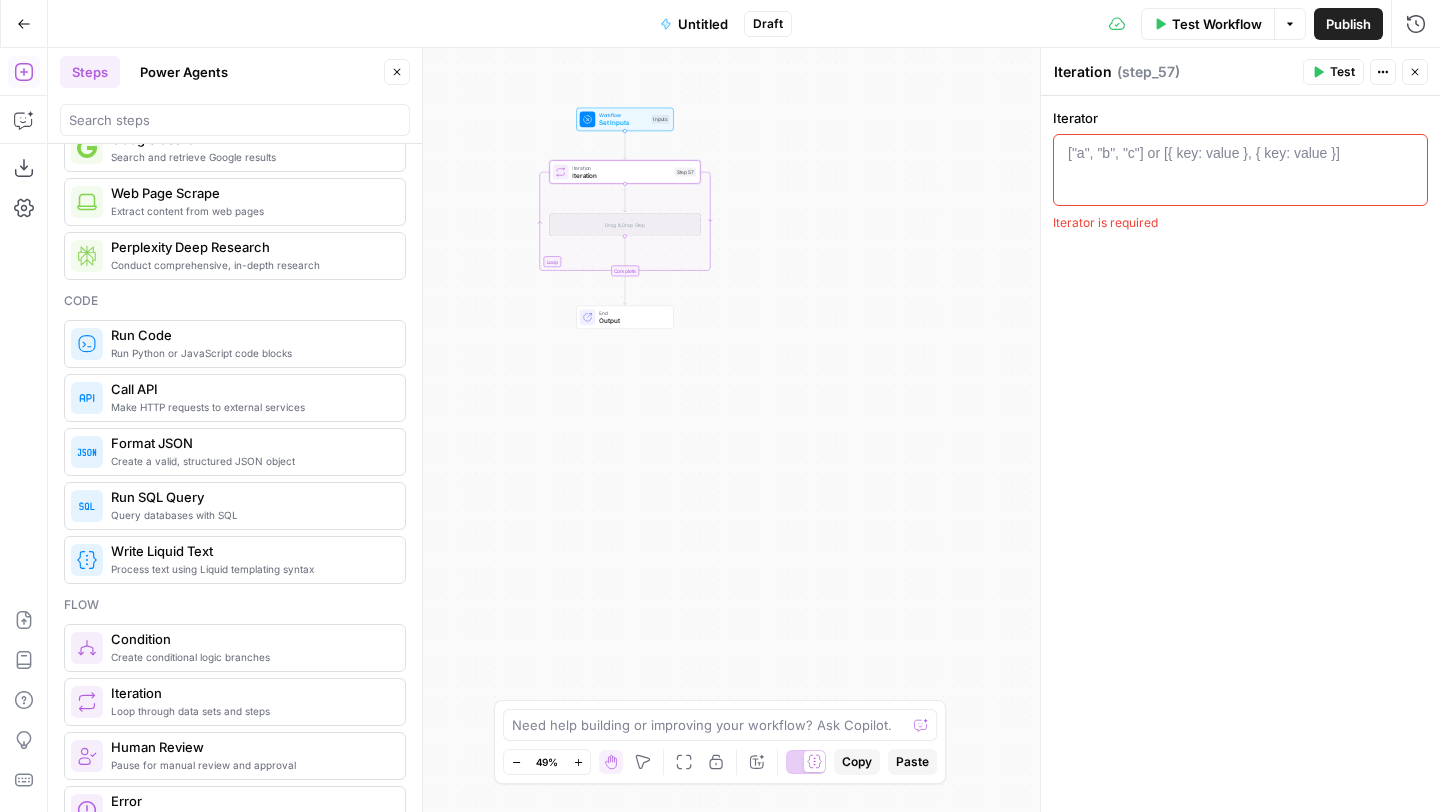 scroll, scrollTop: 0, scrollLeft: 0, axis: both 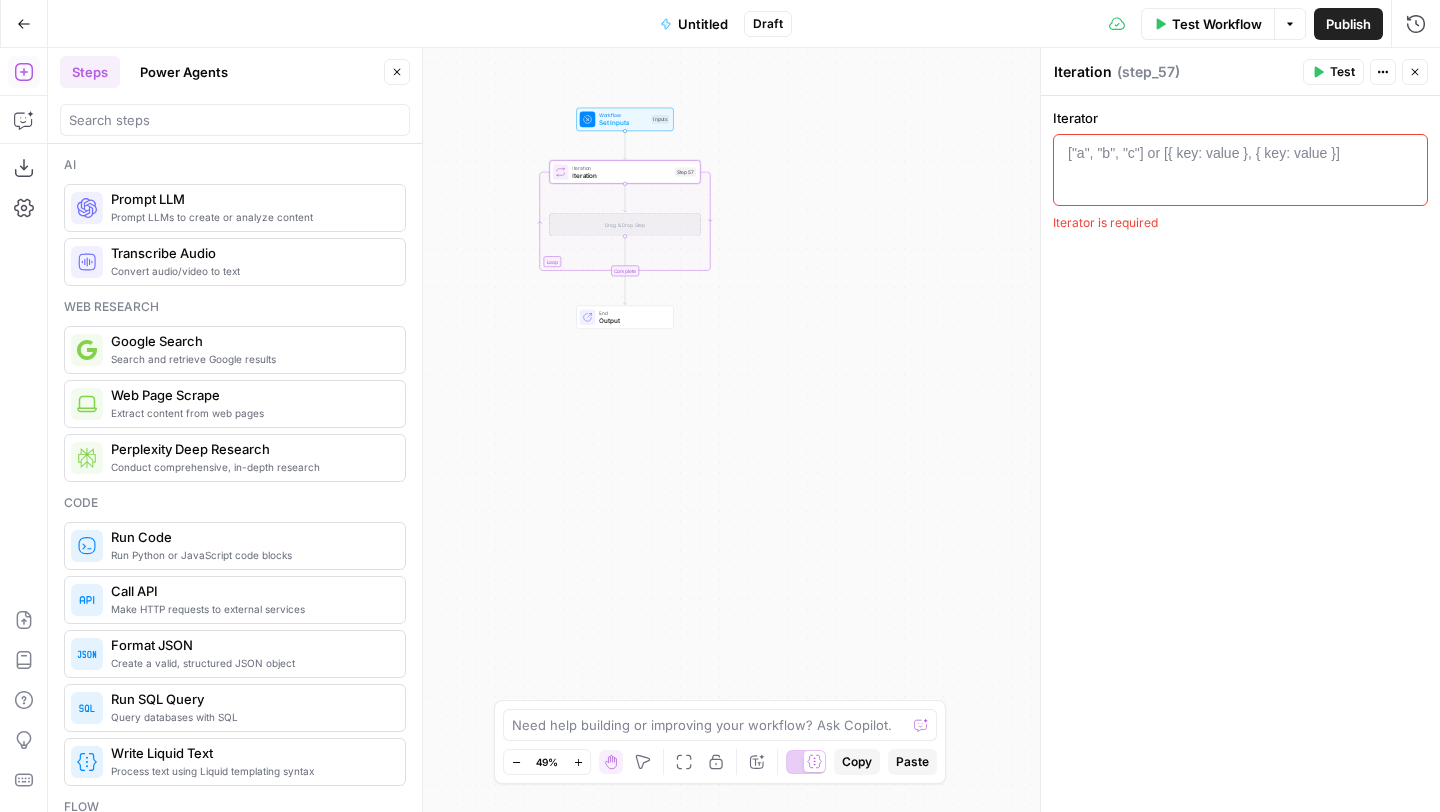 click on "Extract content from web pages" at bounding box center (250, 413) 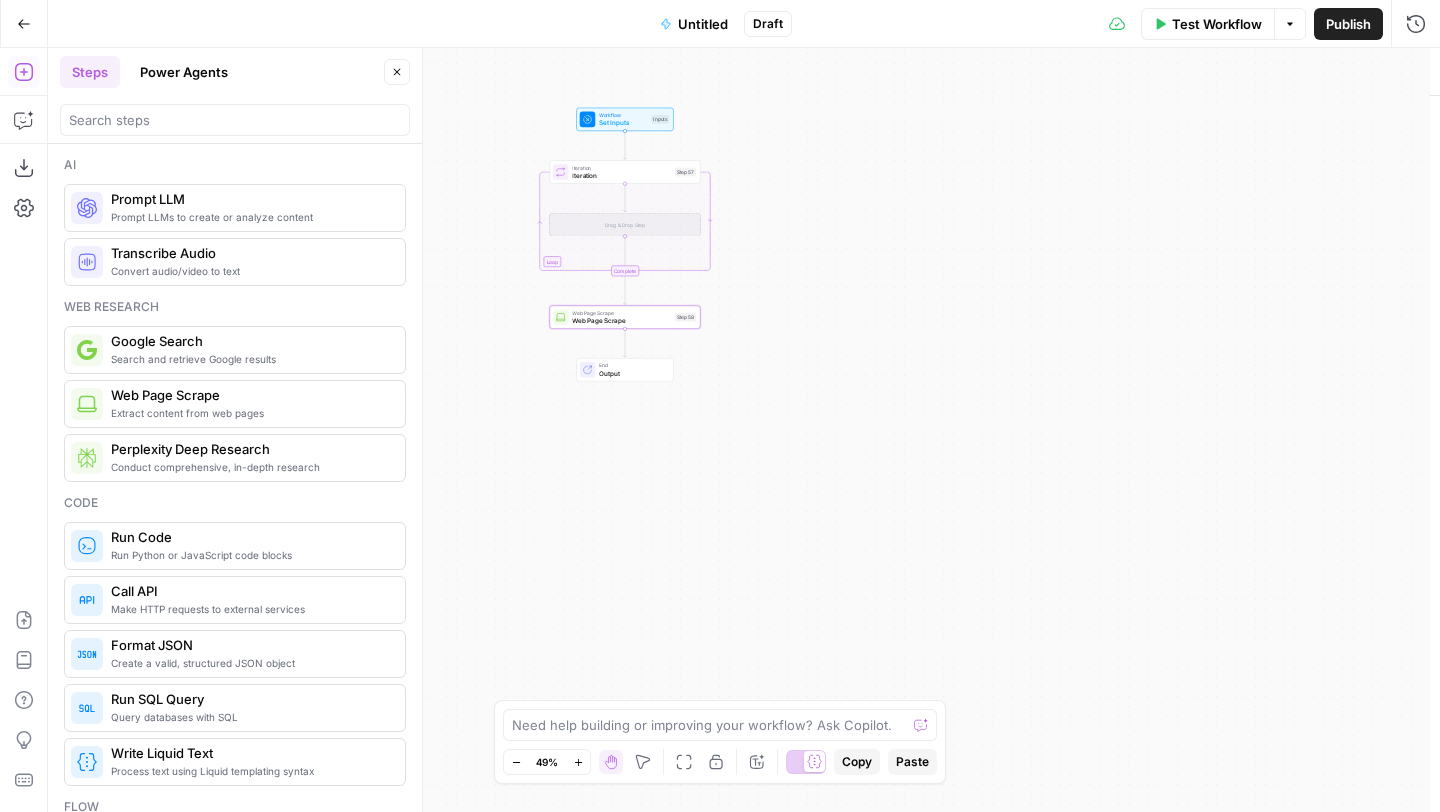 type on "Web Page Scrape" 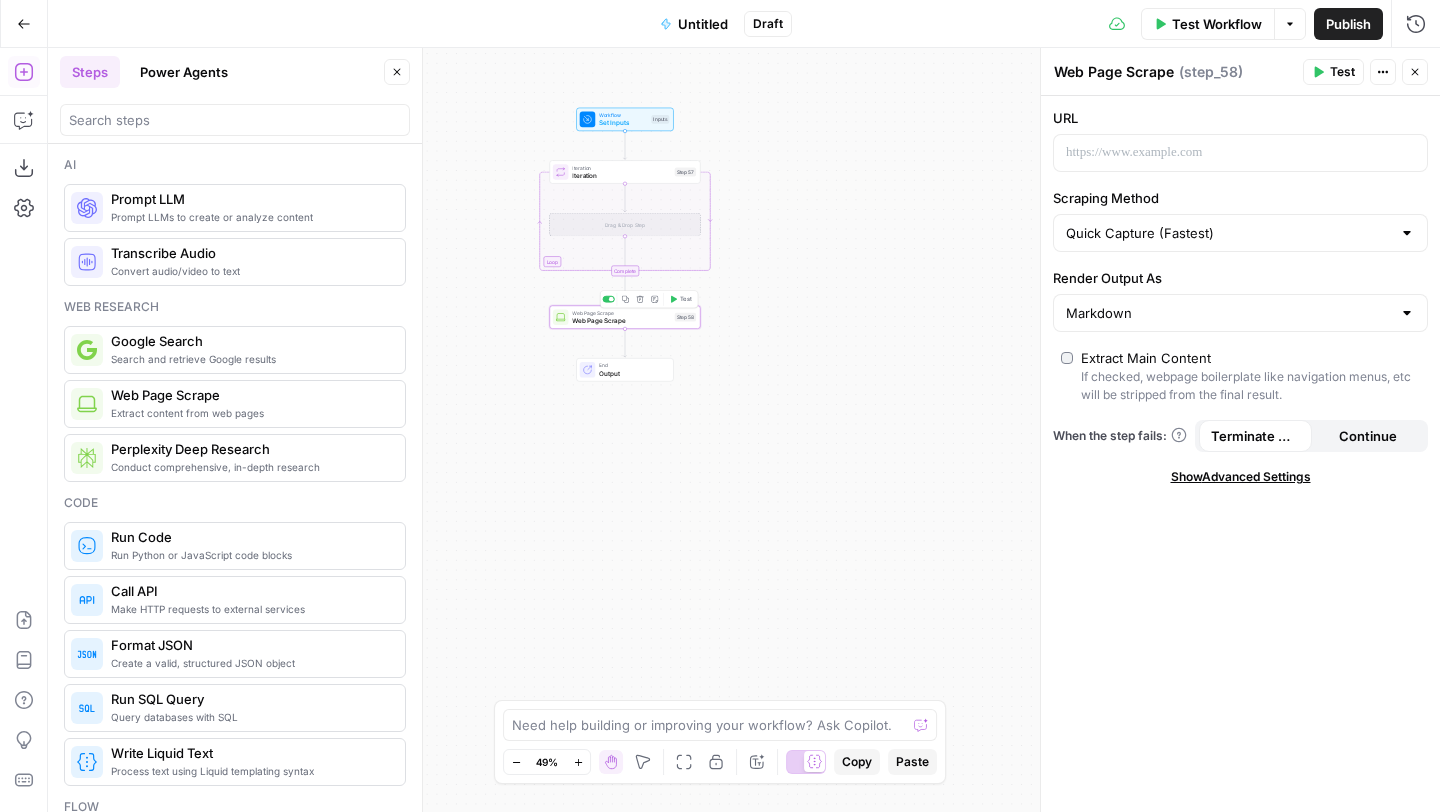 click on "Delete step" at bounding box center (640, 299) 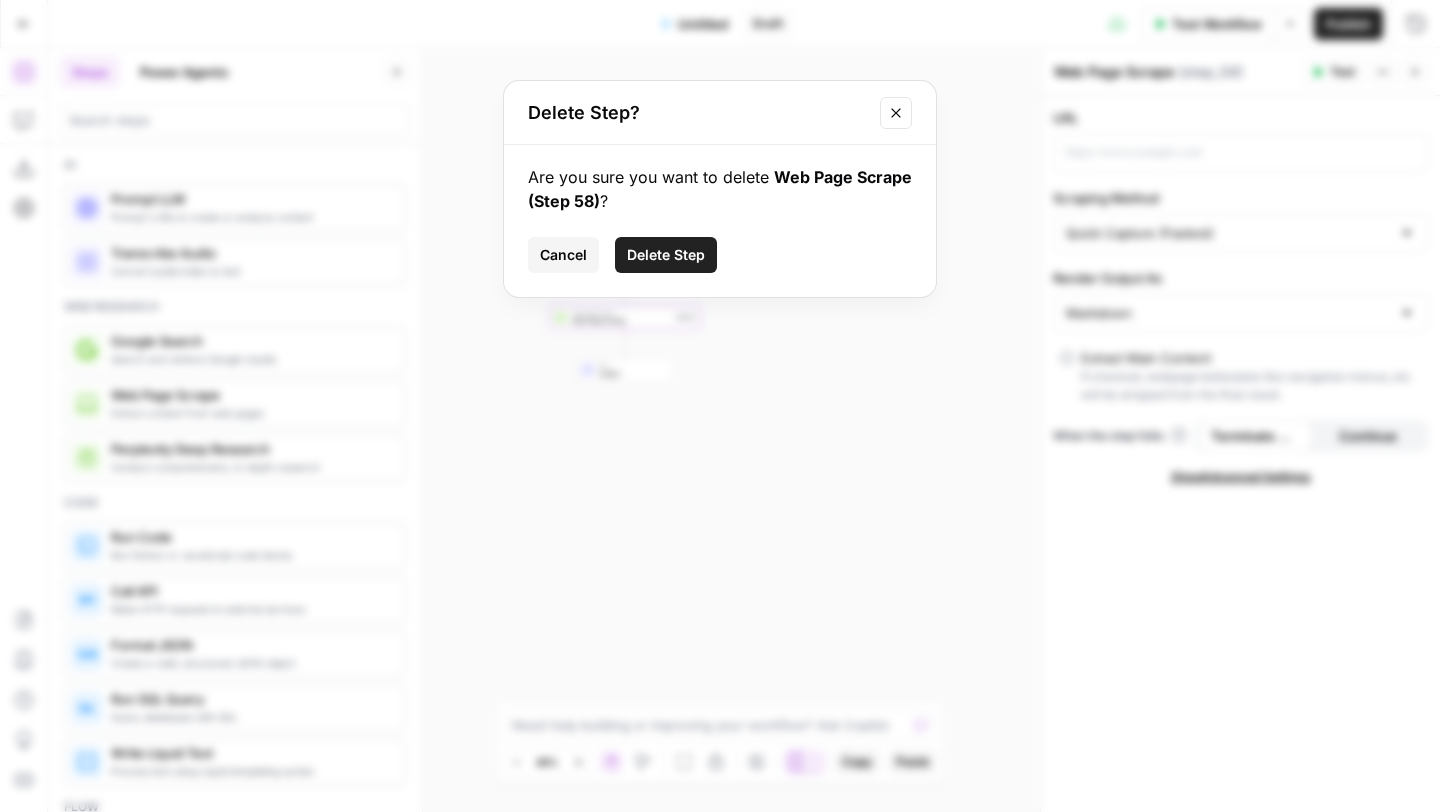 click on "Delete Step" at bounding box center [666, 255] 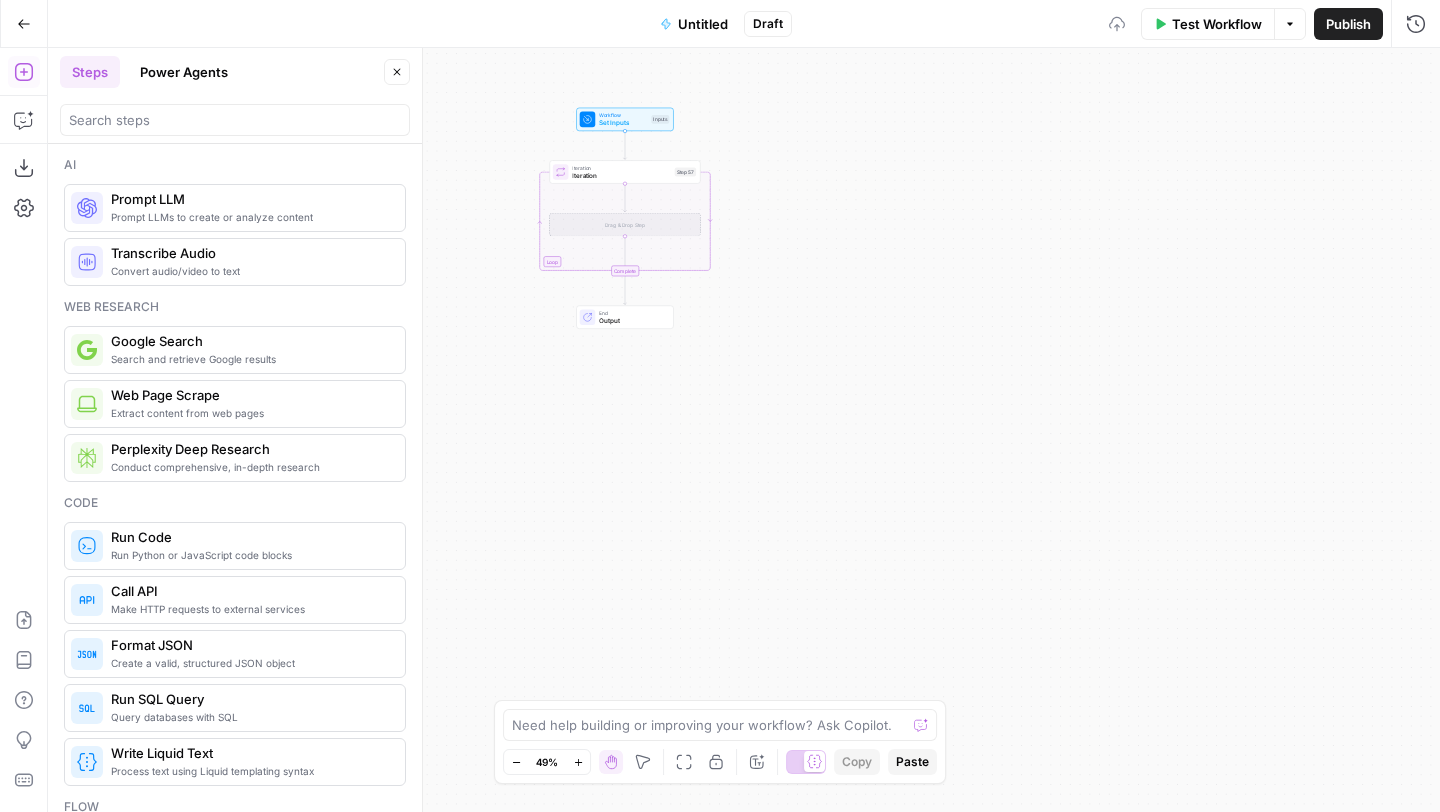 click on "Drag & Drop Step" at bounding box center [624, 224] 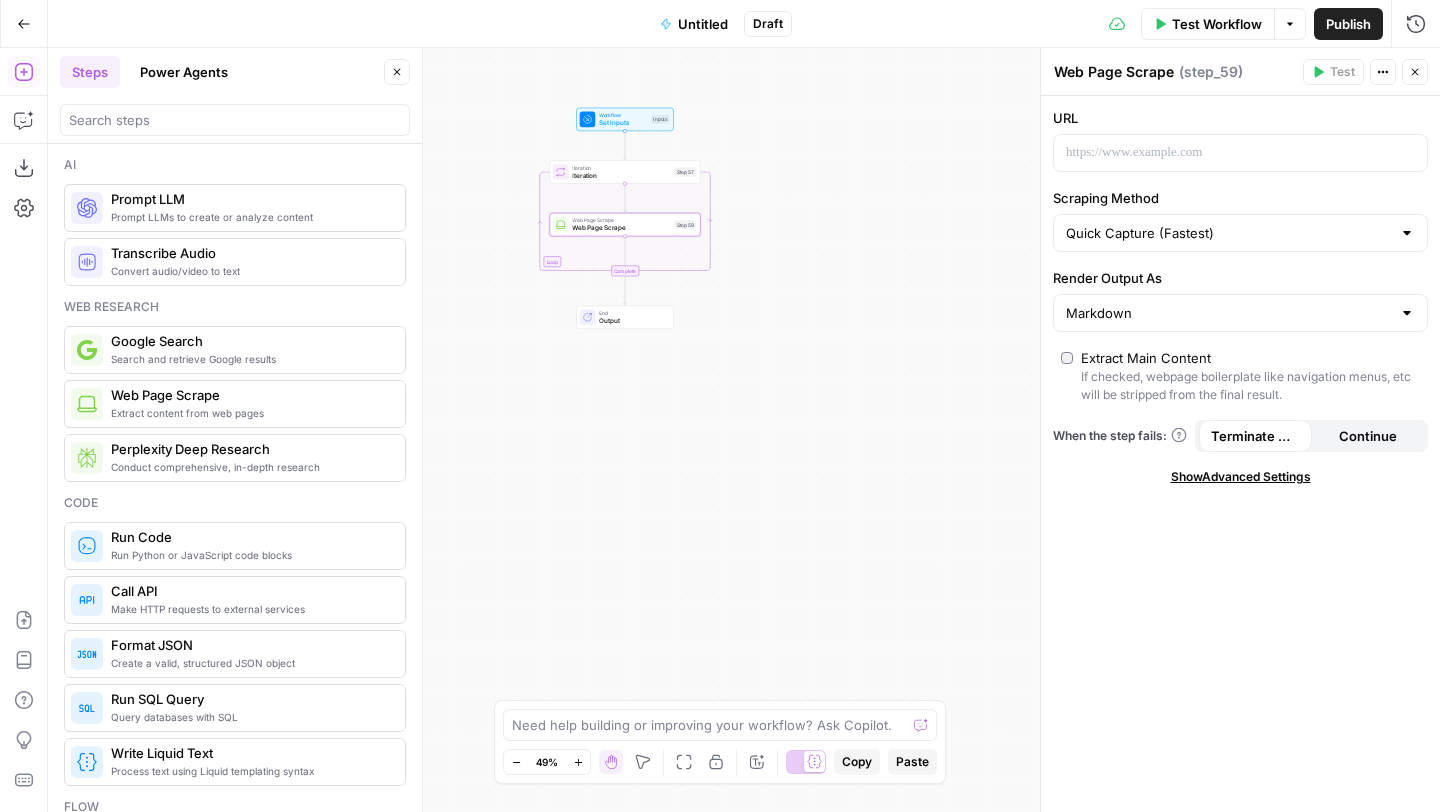 drag, startPoint x: 212, startPoint y: 405, endPoint x: 777, endPoint y: 277, distance: 579.3177 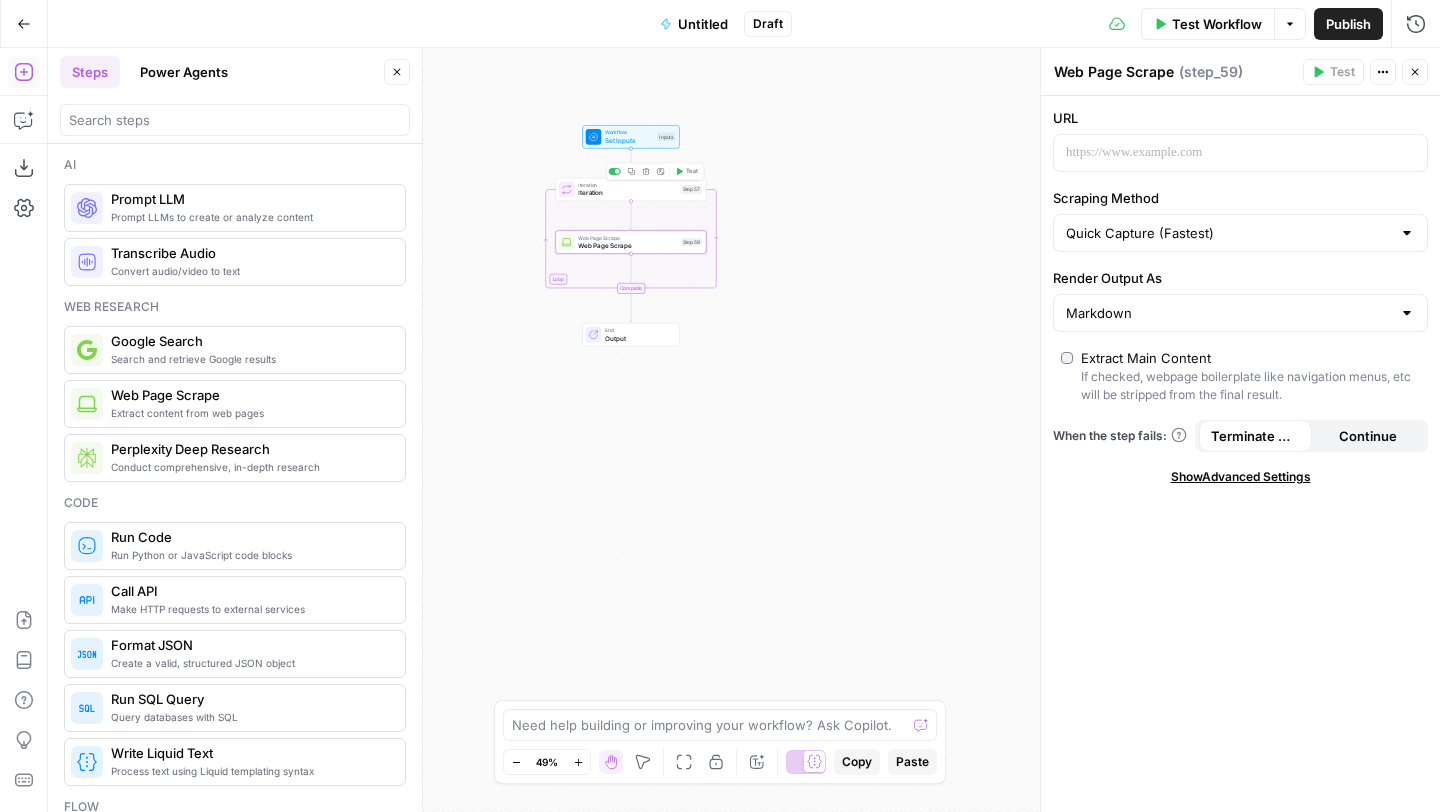 click on "Iteration" at bounding box center (627, 193) 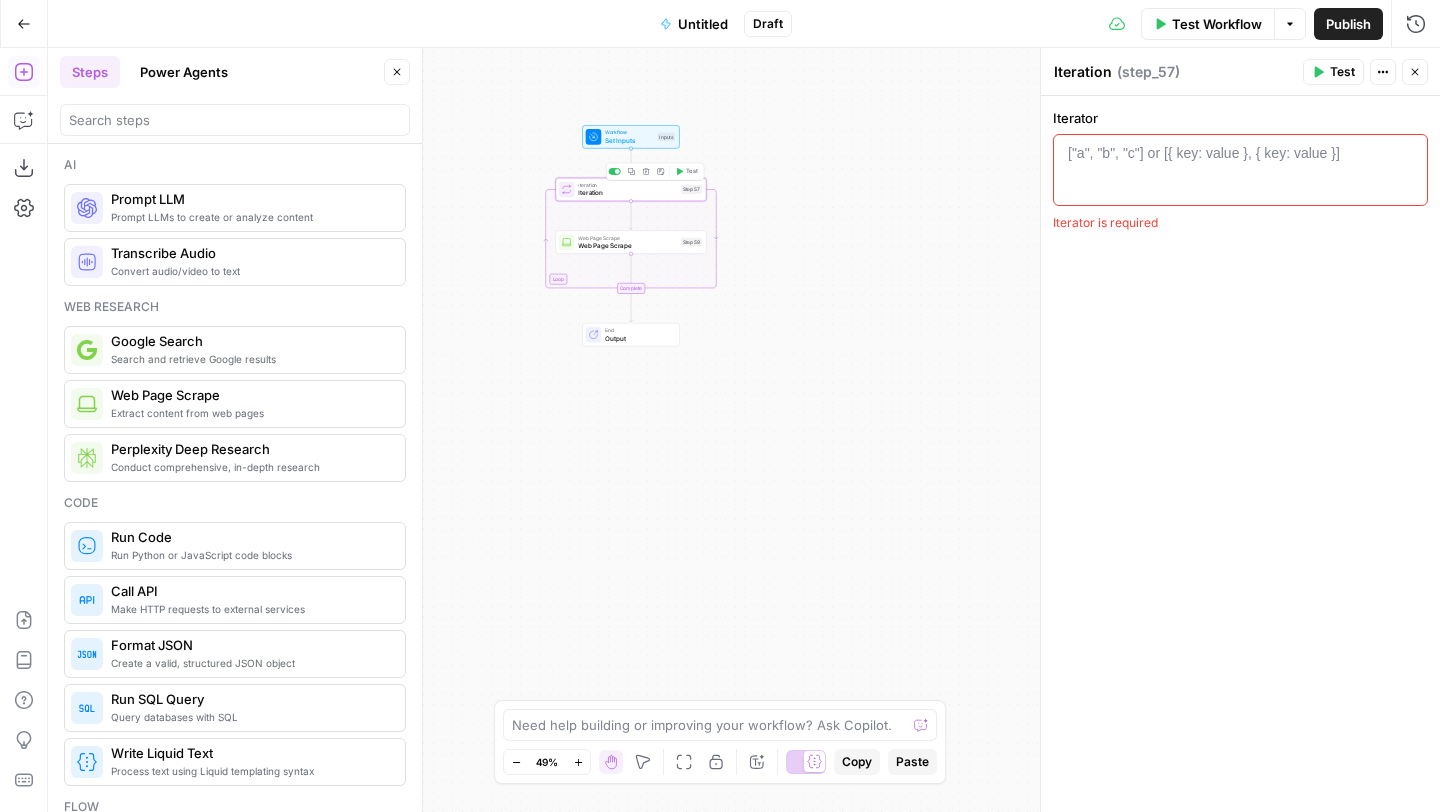 click on "Test" at bounding box center [692, 171] 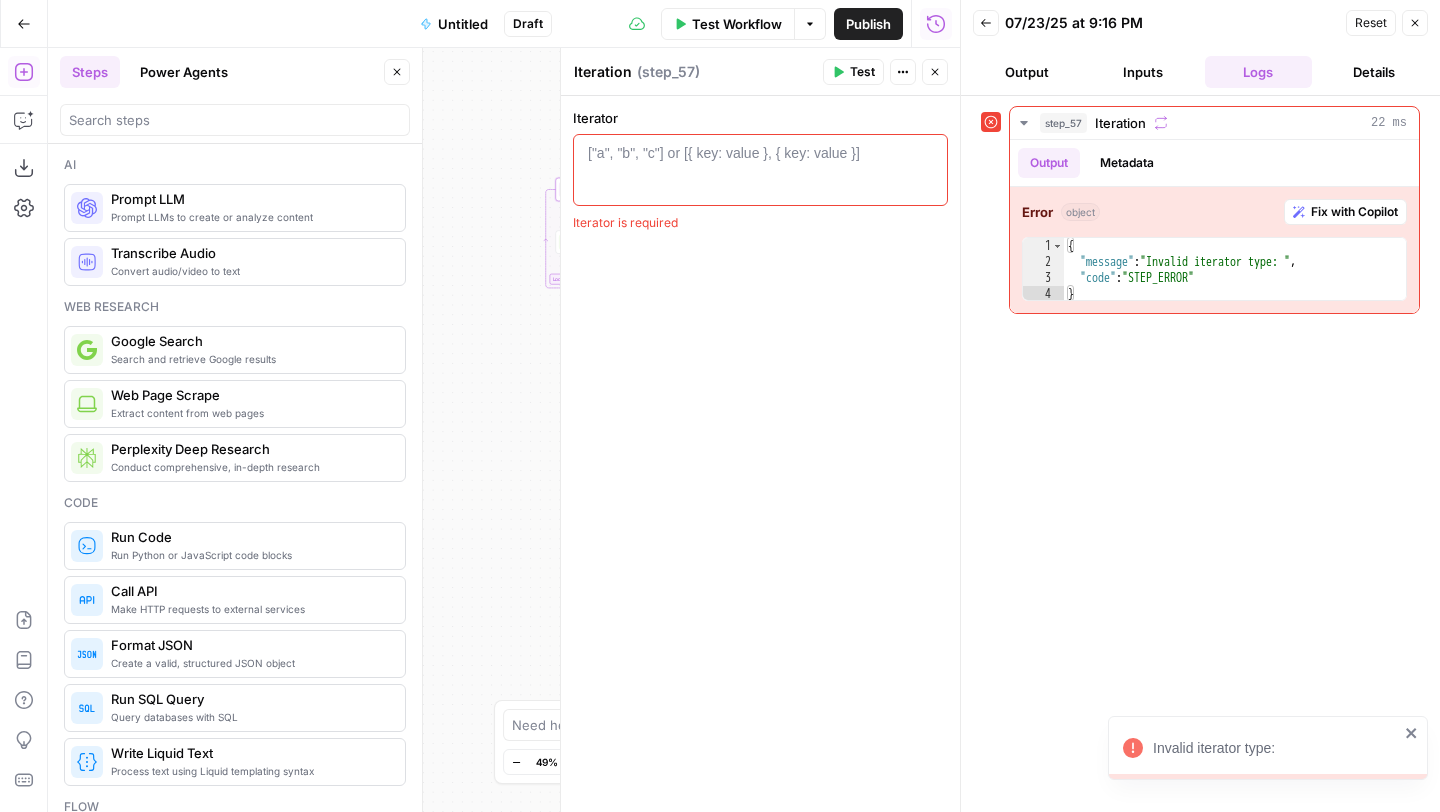 click on "Test Workflow" at bounding box center [737, 24] 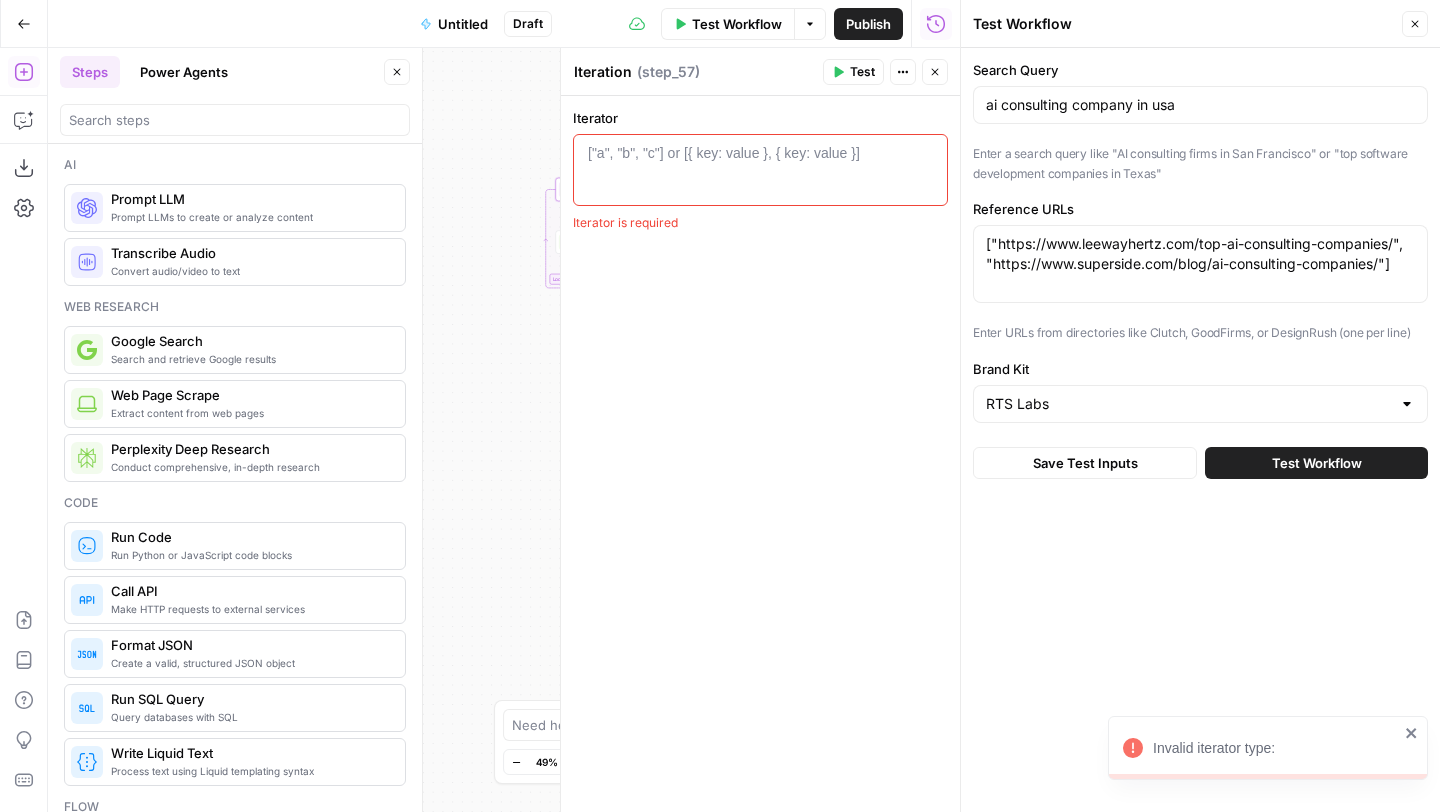 click on "Test Workflow" at bounding box center (1317, 463) 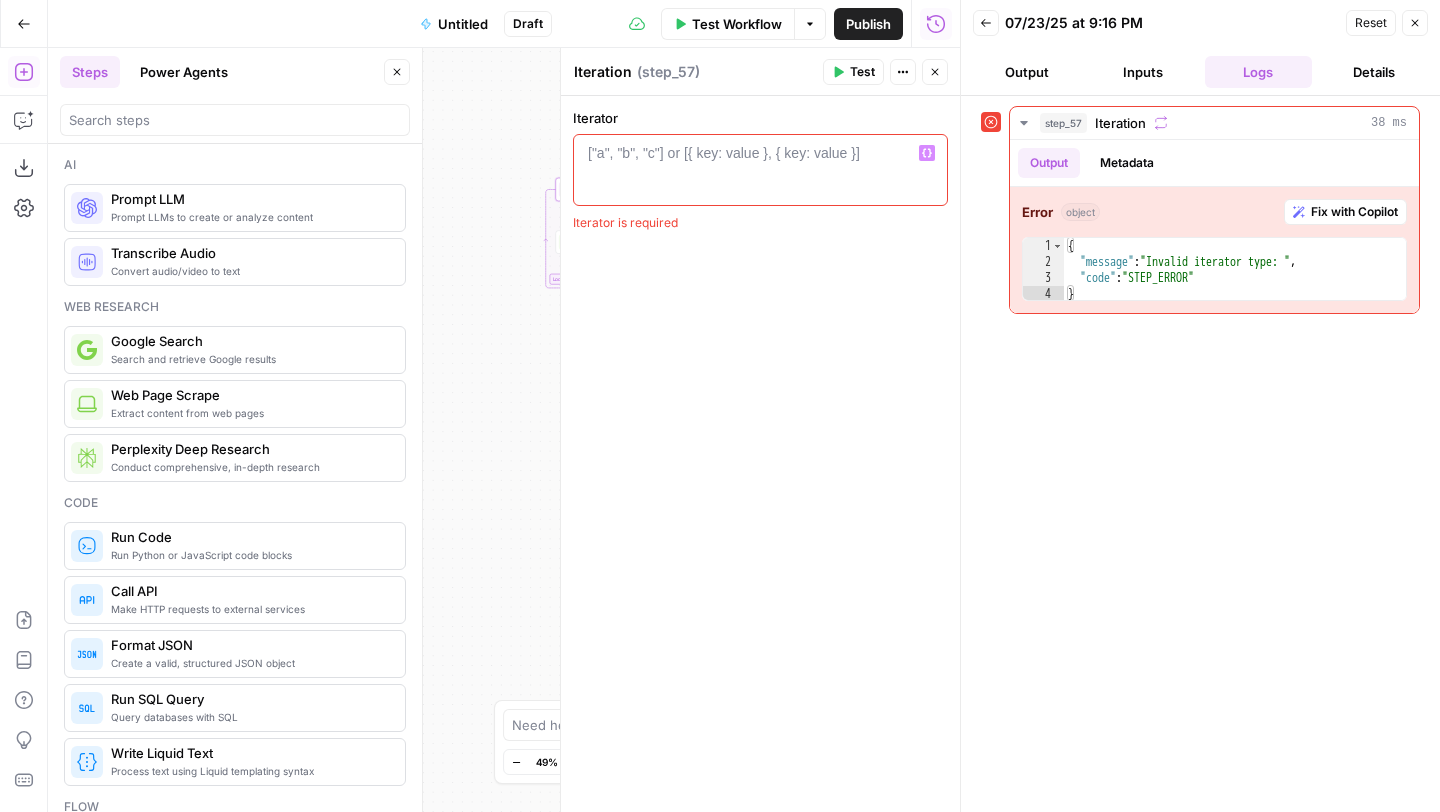 click at bounding box center [760, 188] 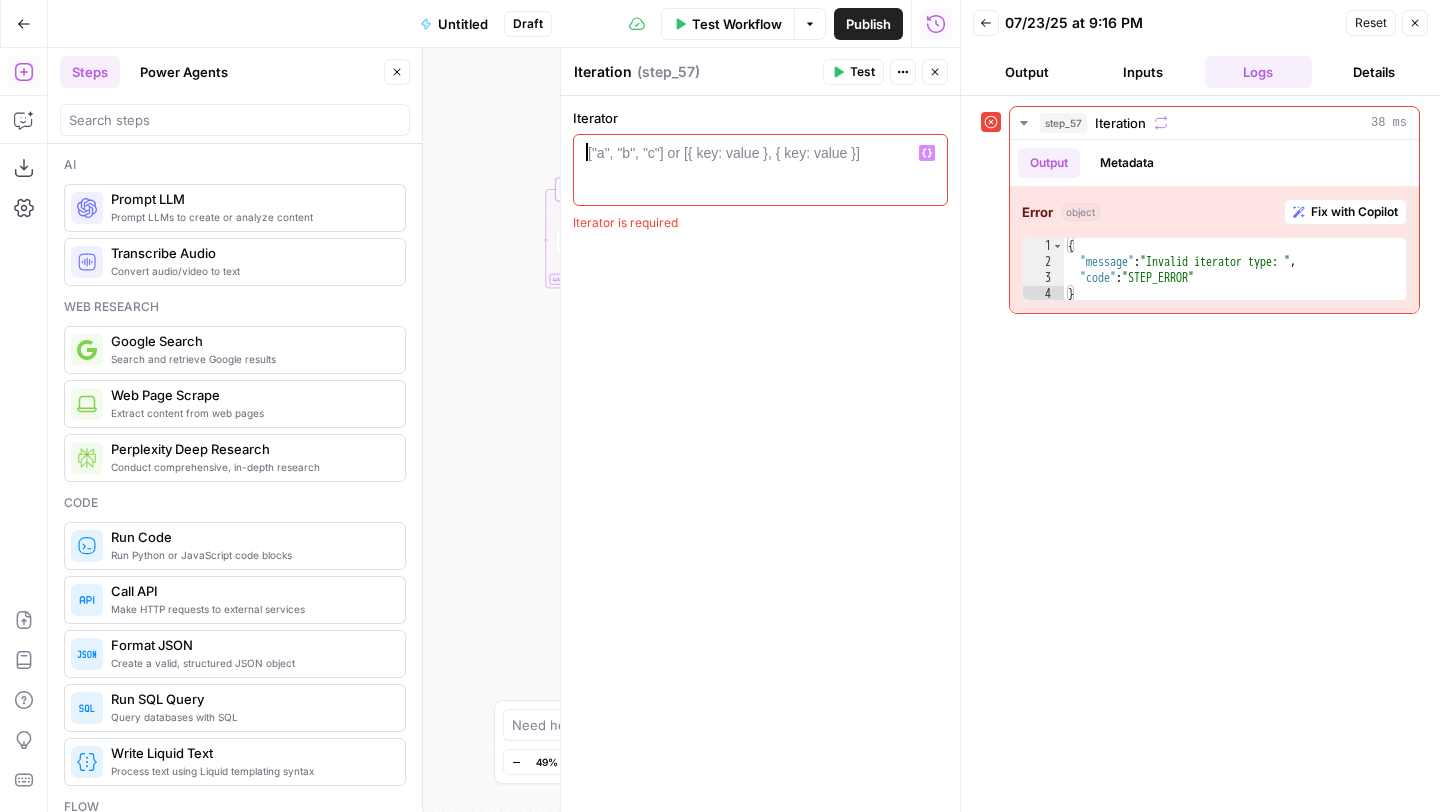 click on "Test Workflow" at bounding box center (737, 24) 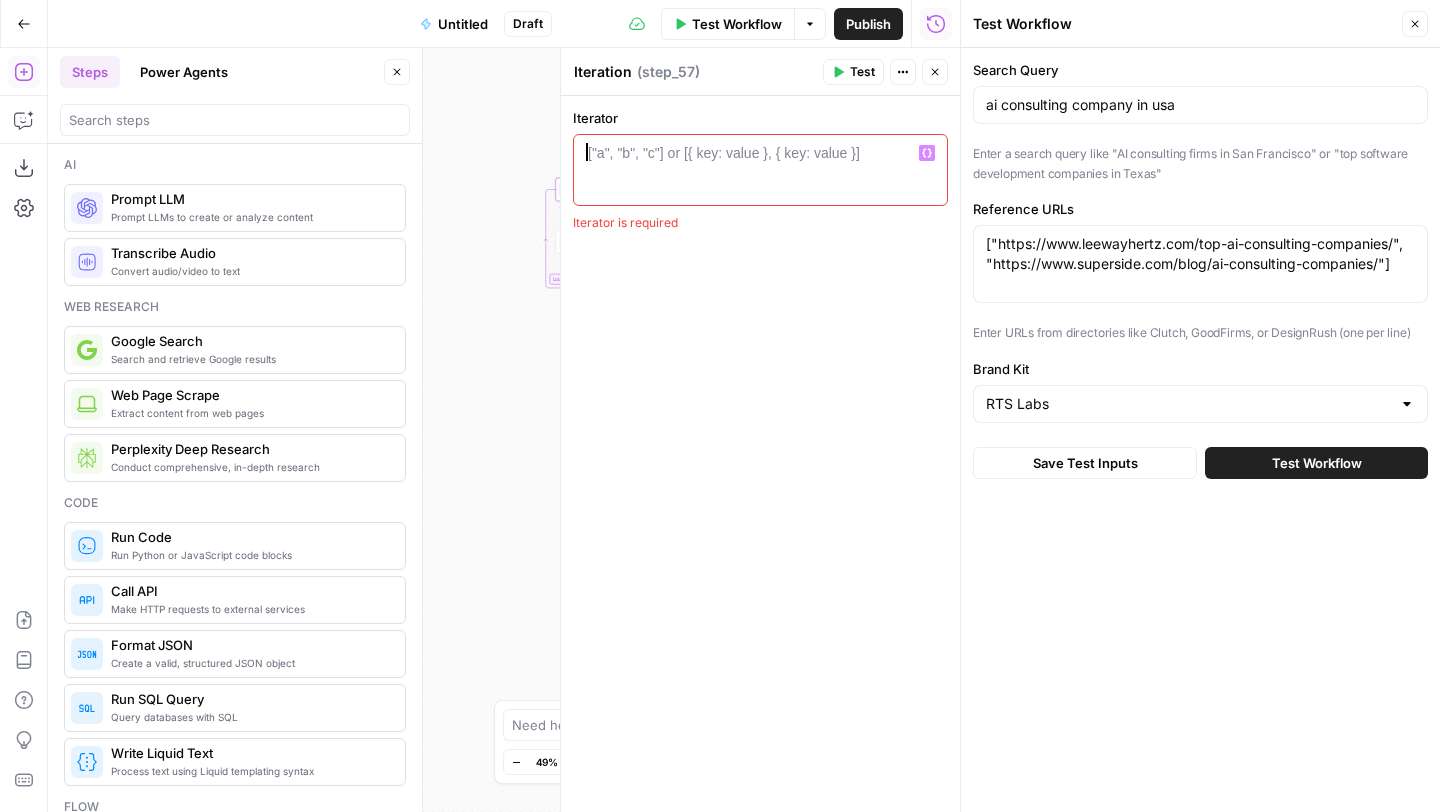 click on "["a", "b", "c"] or [{ key: value }, { key: value }]" at bounding box center [724, 153] 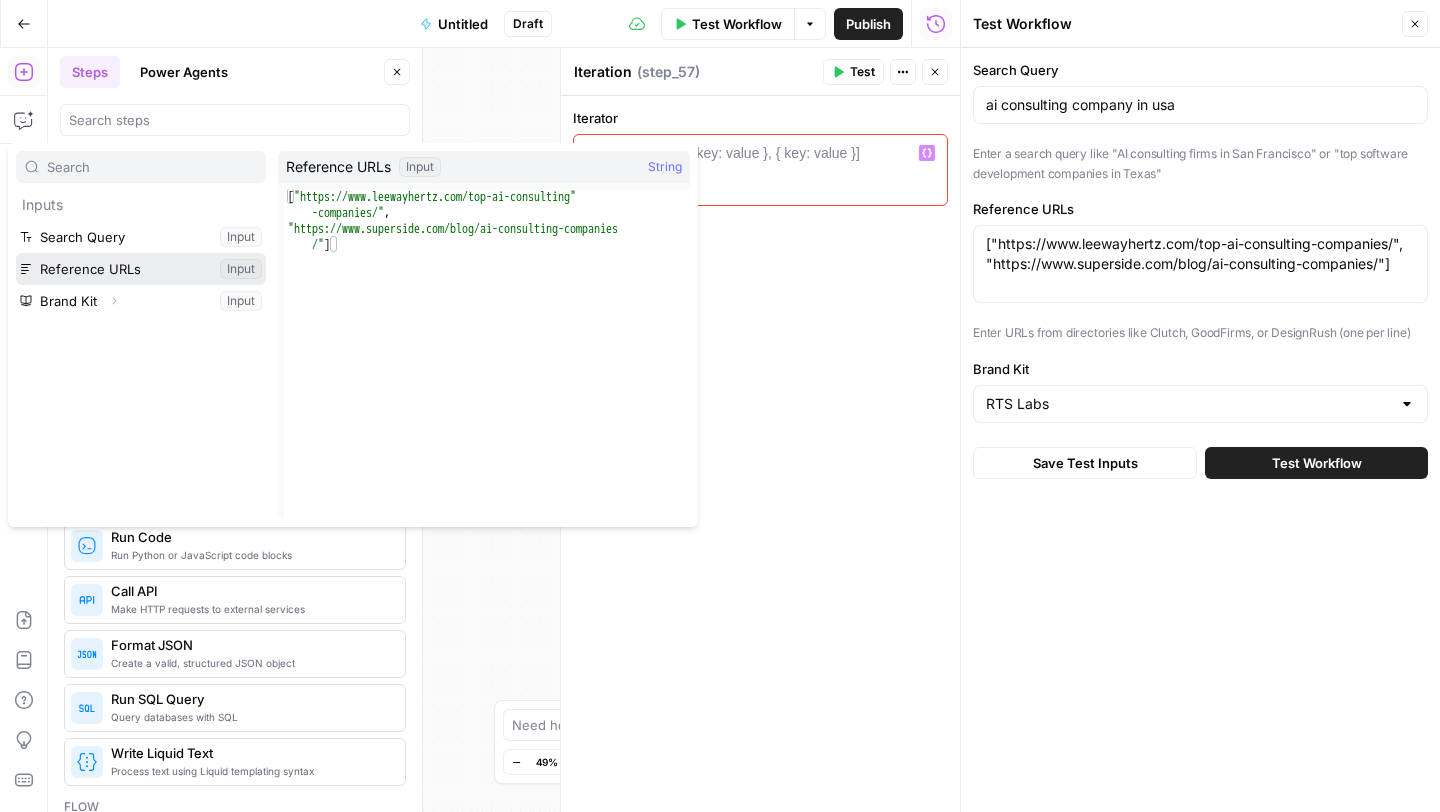 click at bounding box center [141, 269] 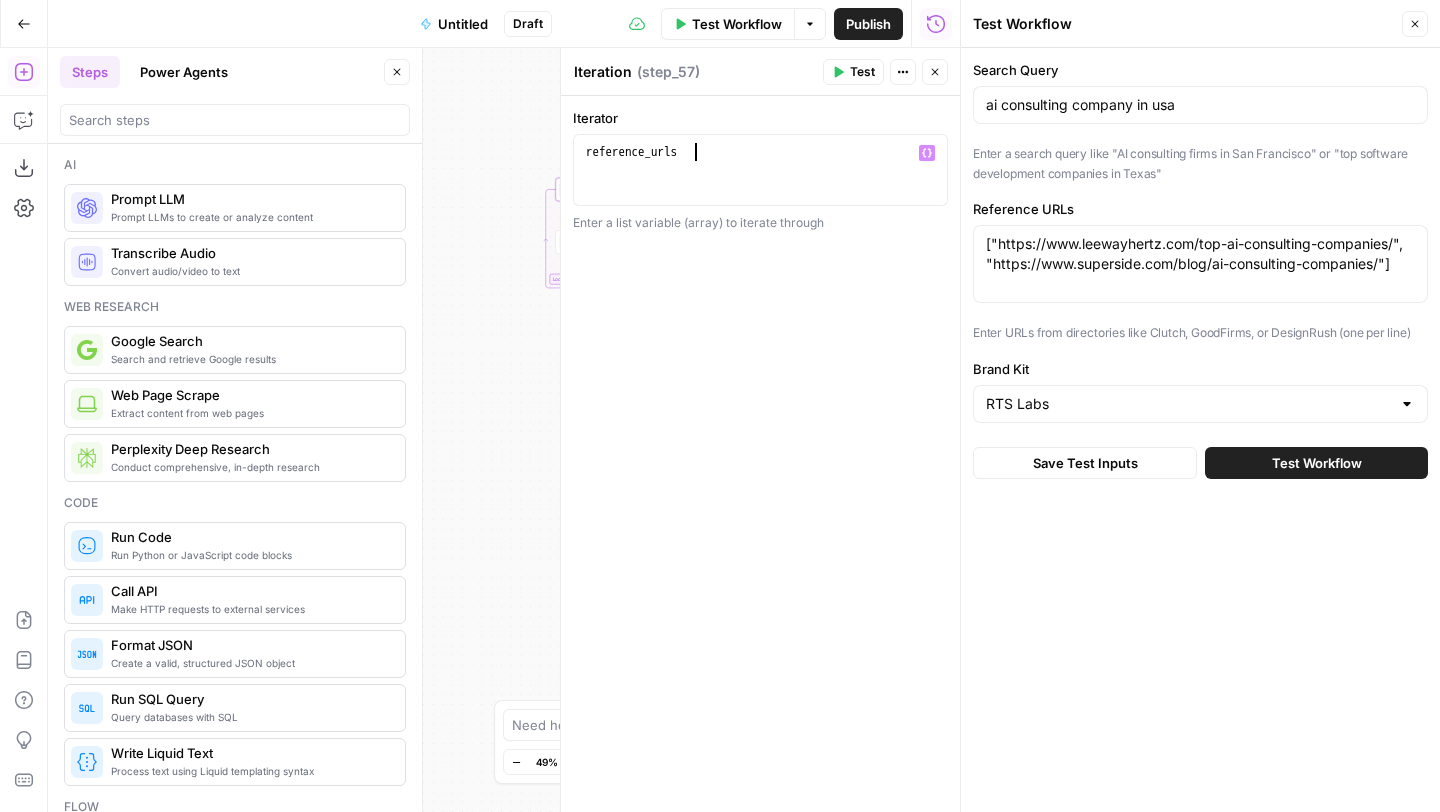 click on "Test Workflow" at bounding box center [1317, 463] 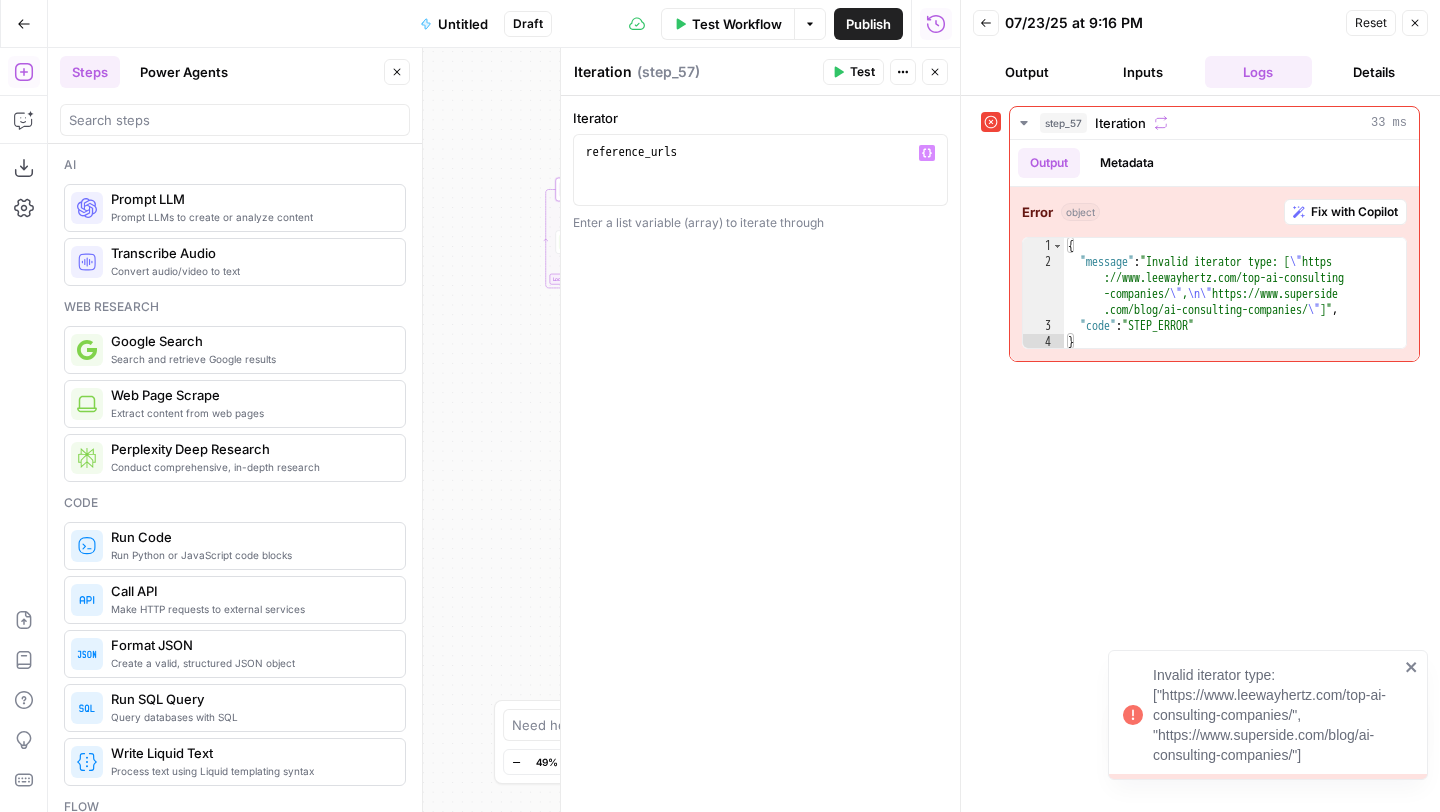 click on "reference_urls" at bounding box center (760, 188) 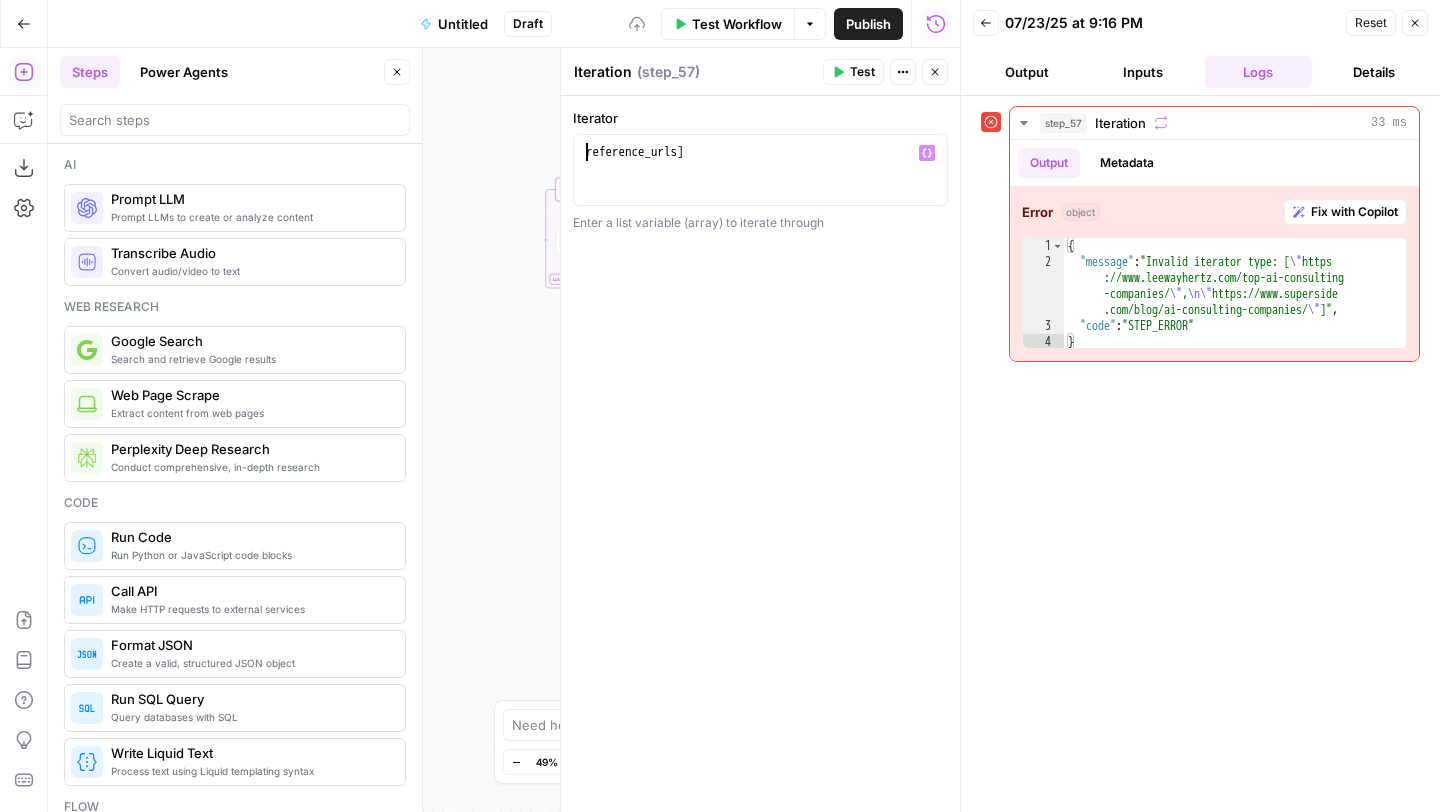 scroll, scrollTop: 0, scrollLeft: 1, axis: horizontal 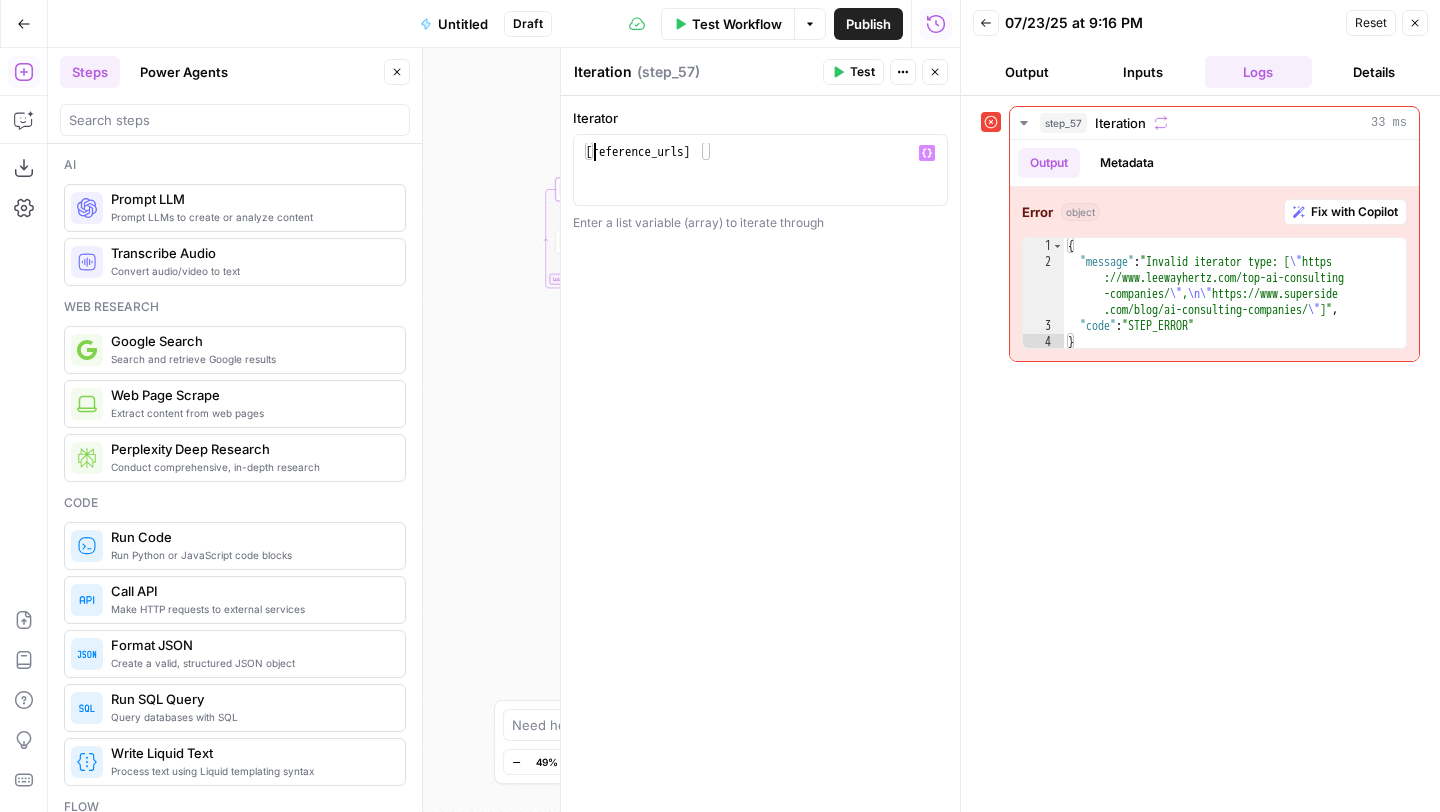type on "**********" 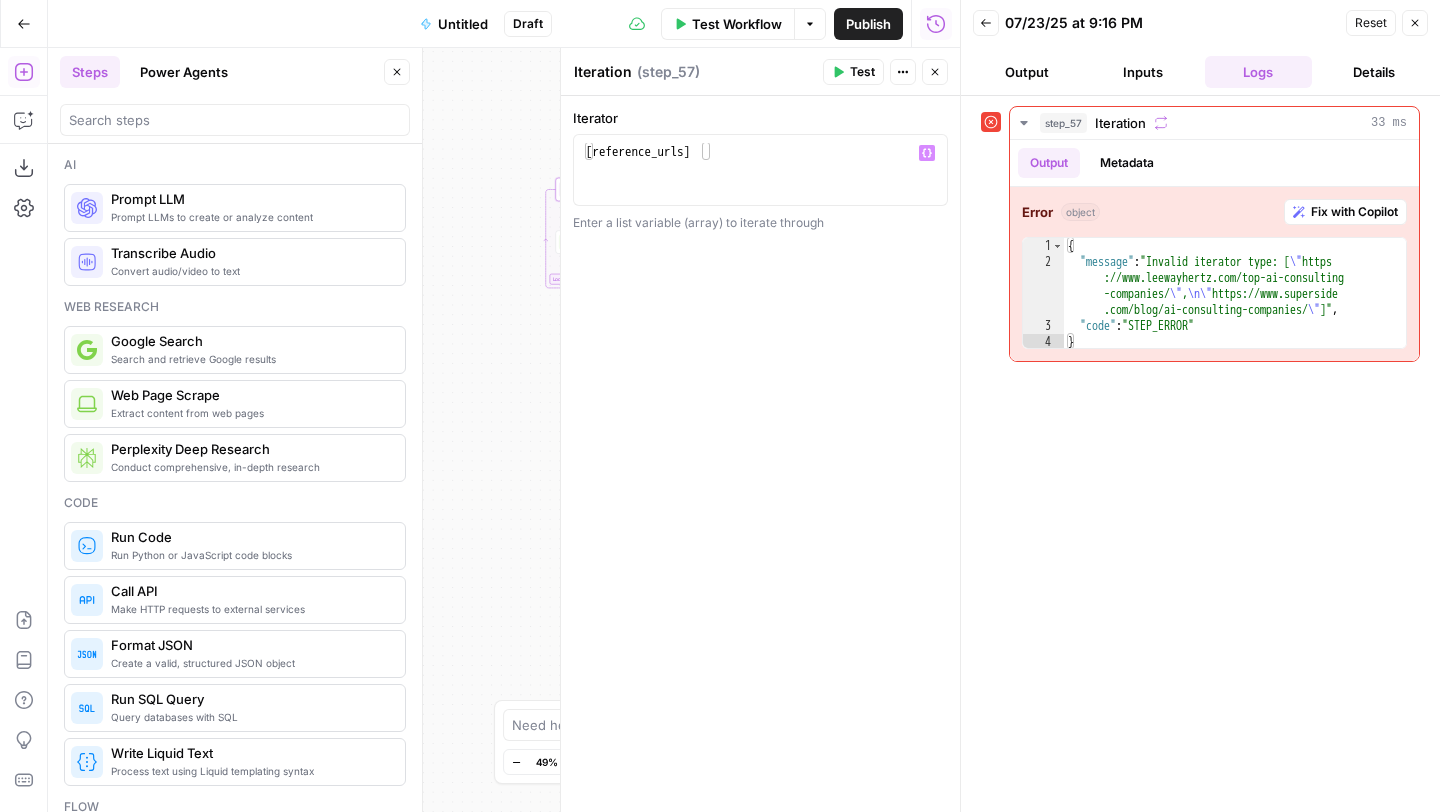 click on "Test" at bounding box center [862, 72] 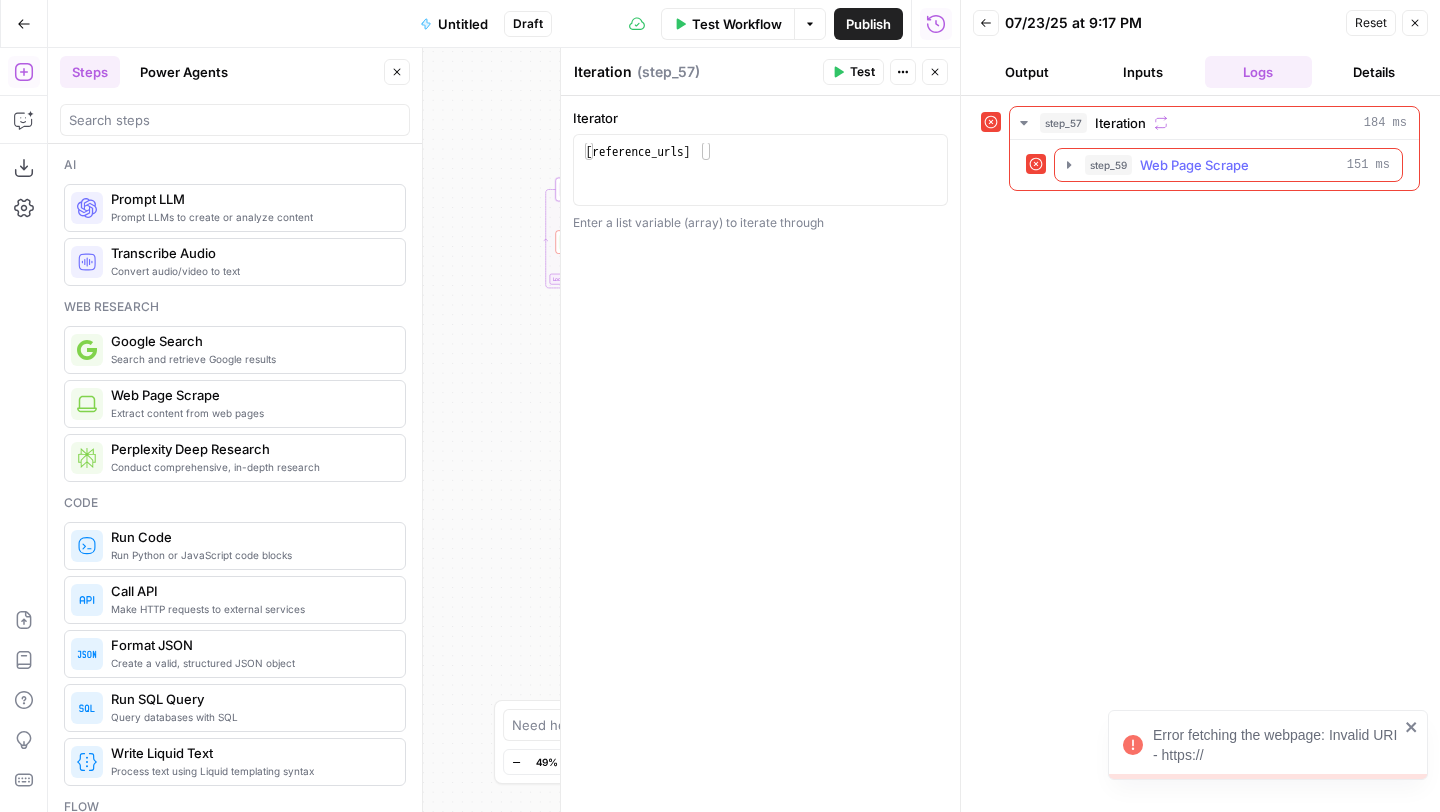 click 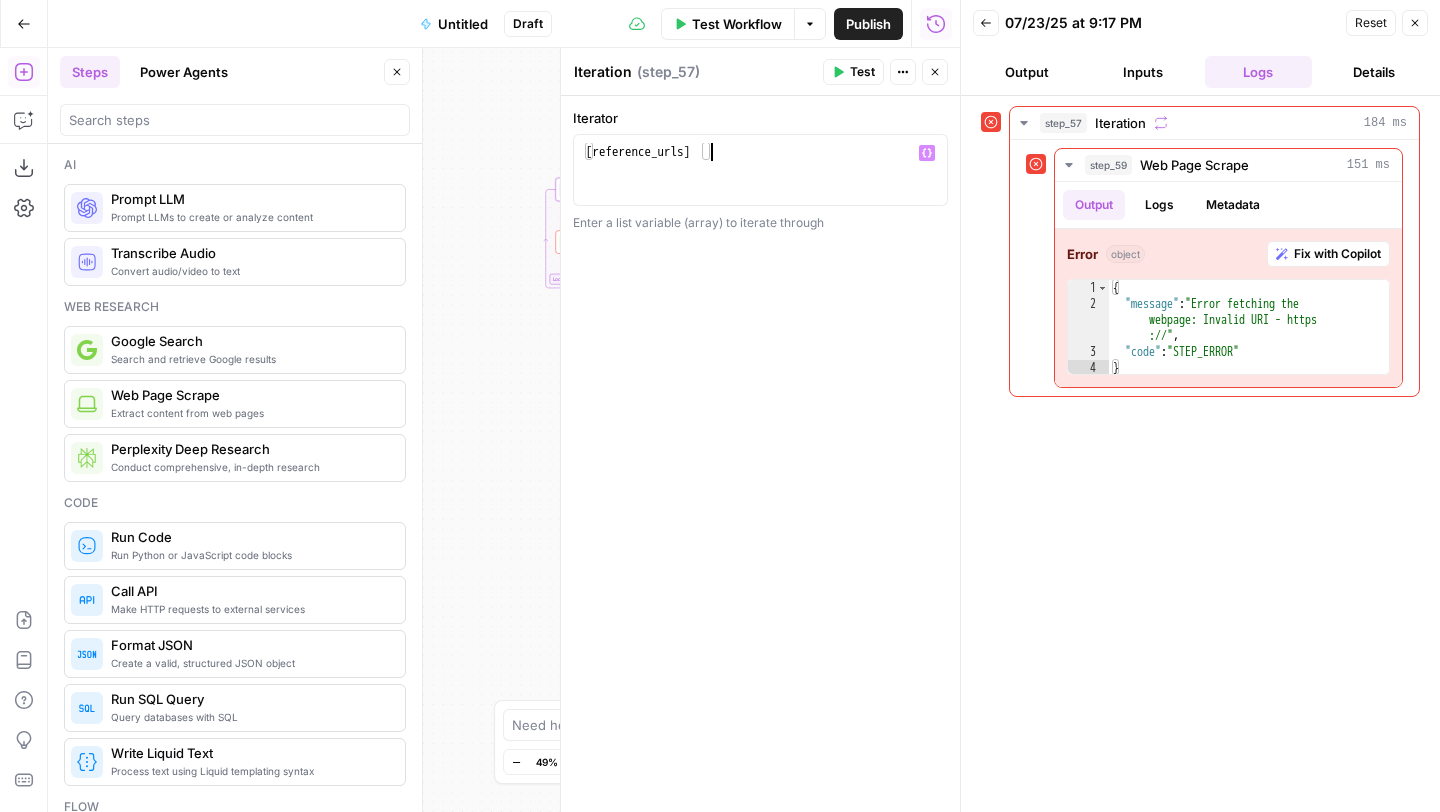 click on "[ reference_urls ]" at bounding box center (760, 188) 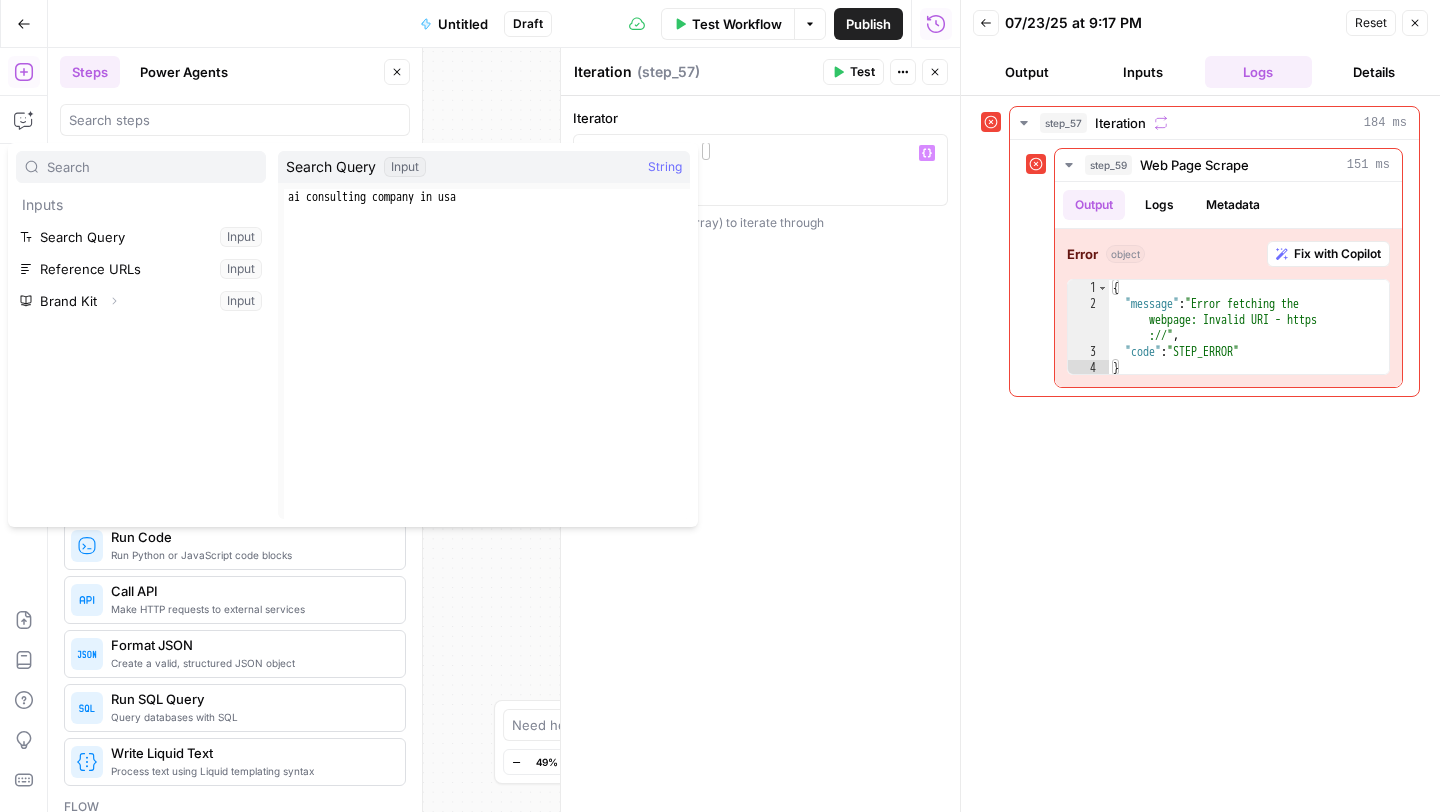click on "**********" at bounding box center [760, 454] 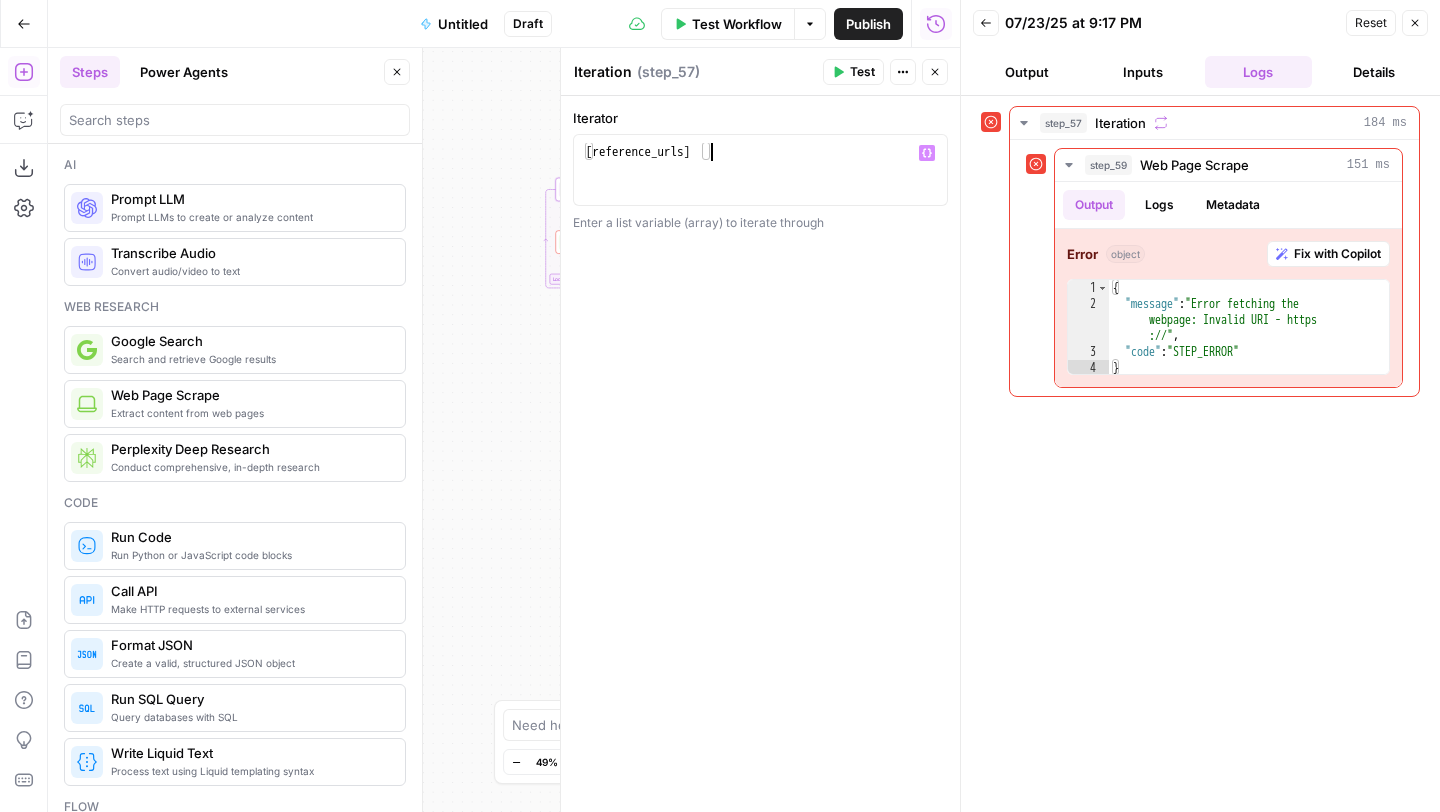 click on "[ reference_urls ]" at bounding box center [760, 188] 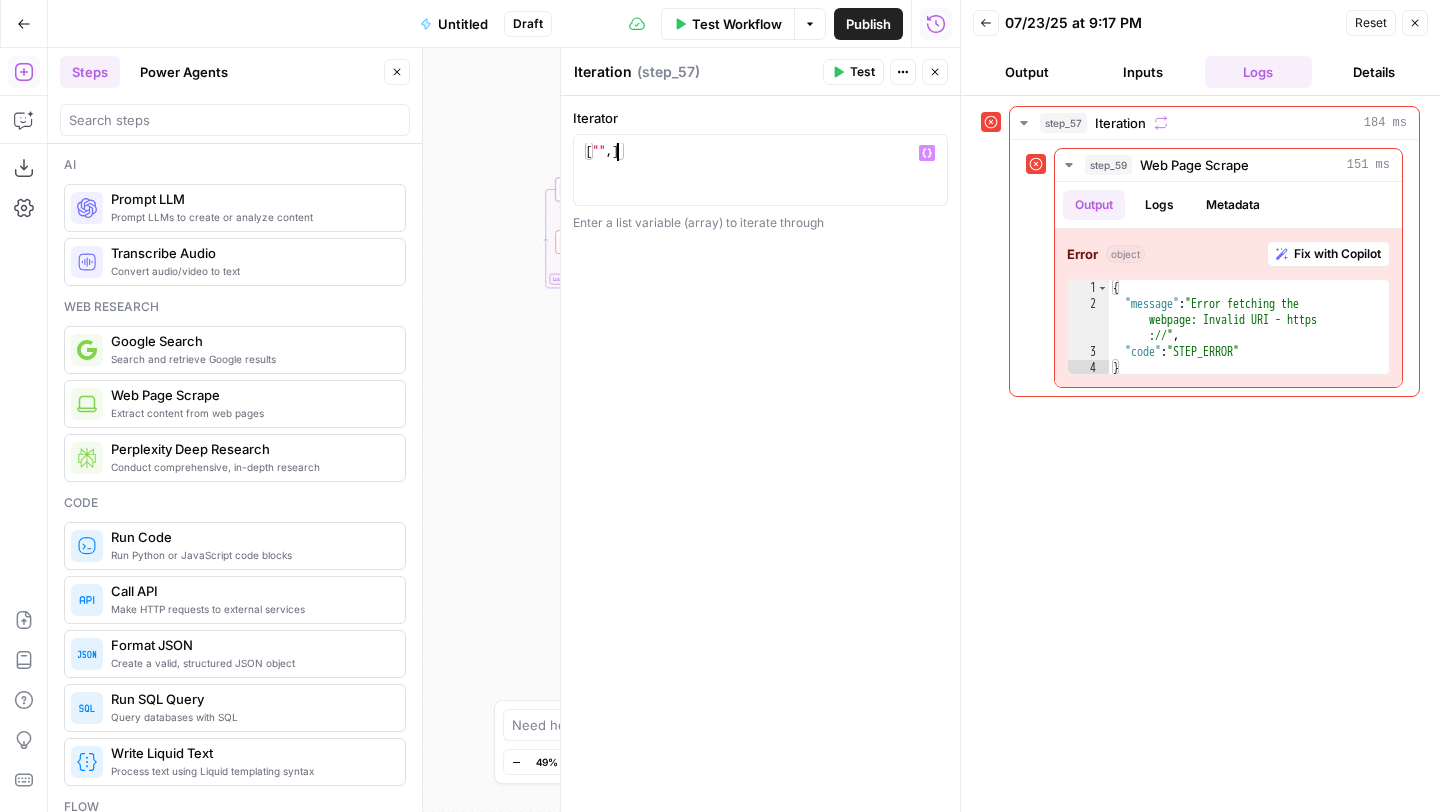 scroll, scrollTop: 0, scrollLeft: 2, axis: horizontal 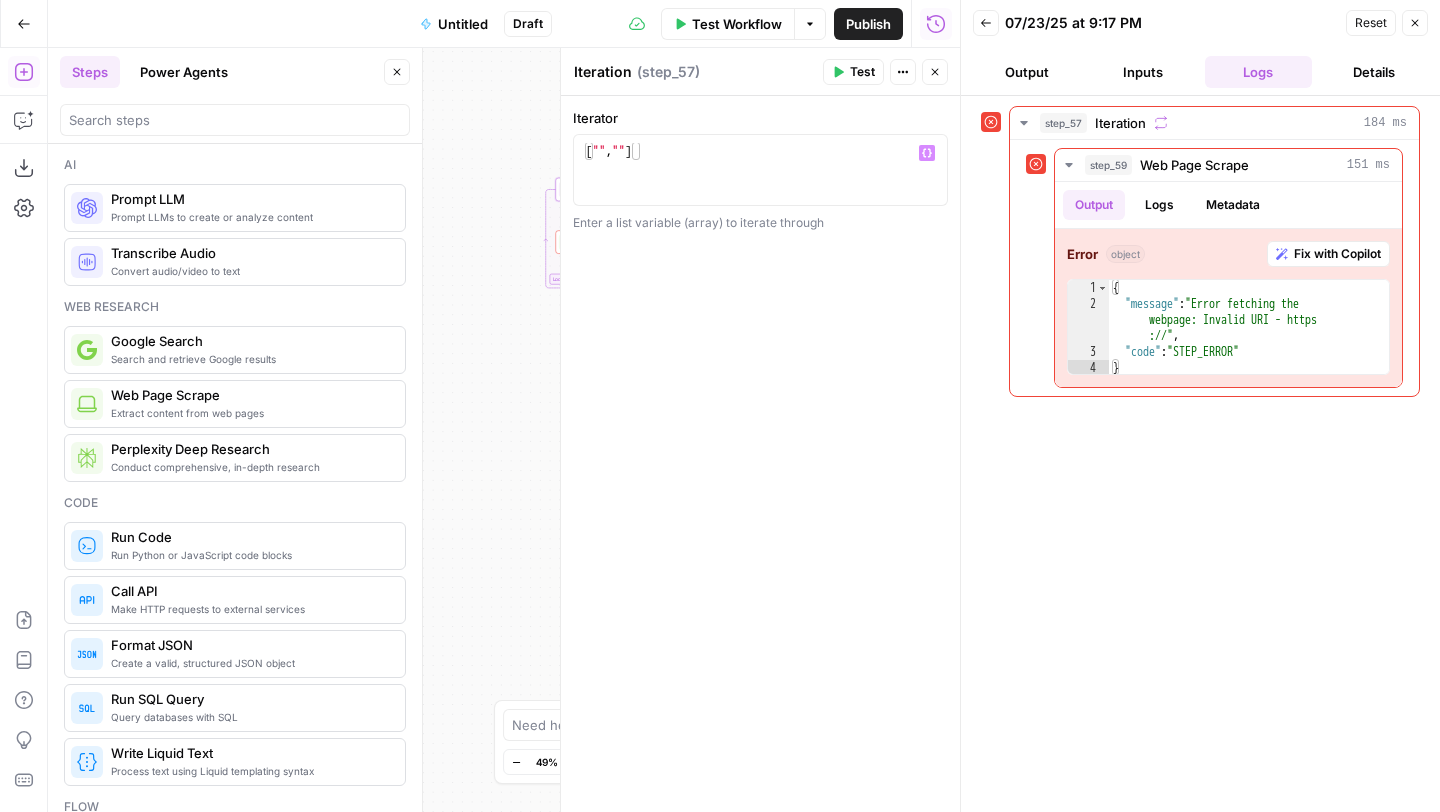 click 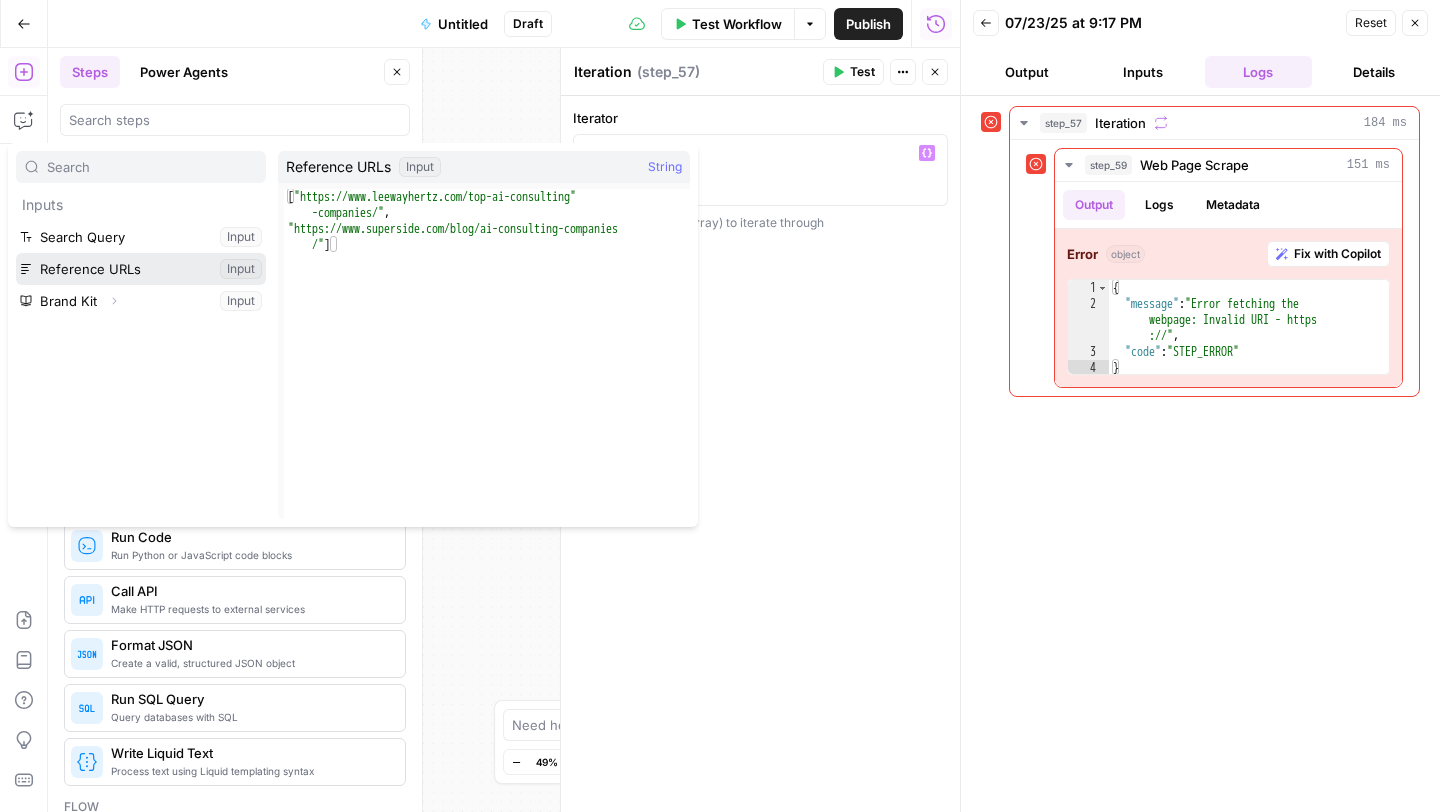 click at bounding box center [141, 269] 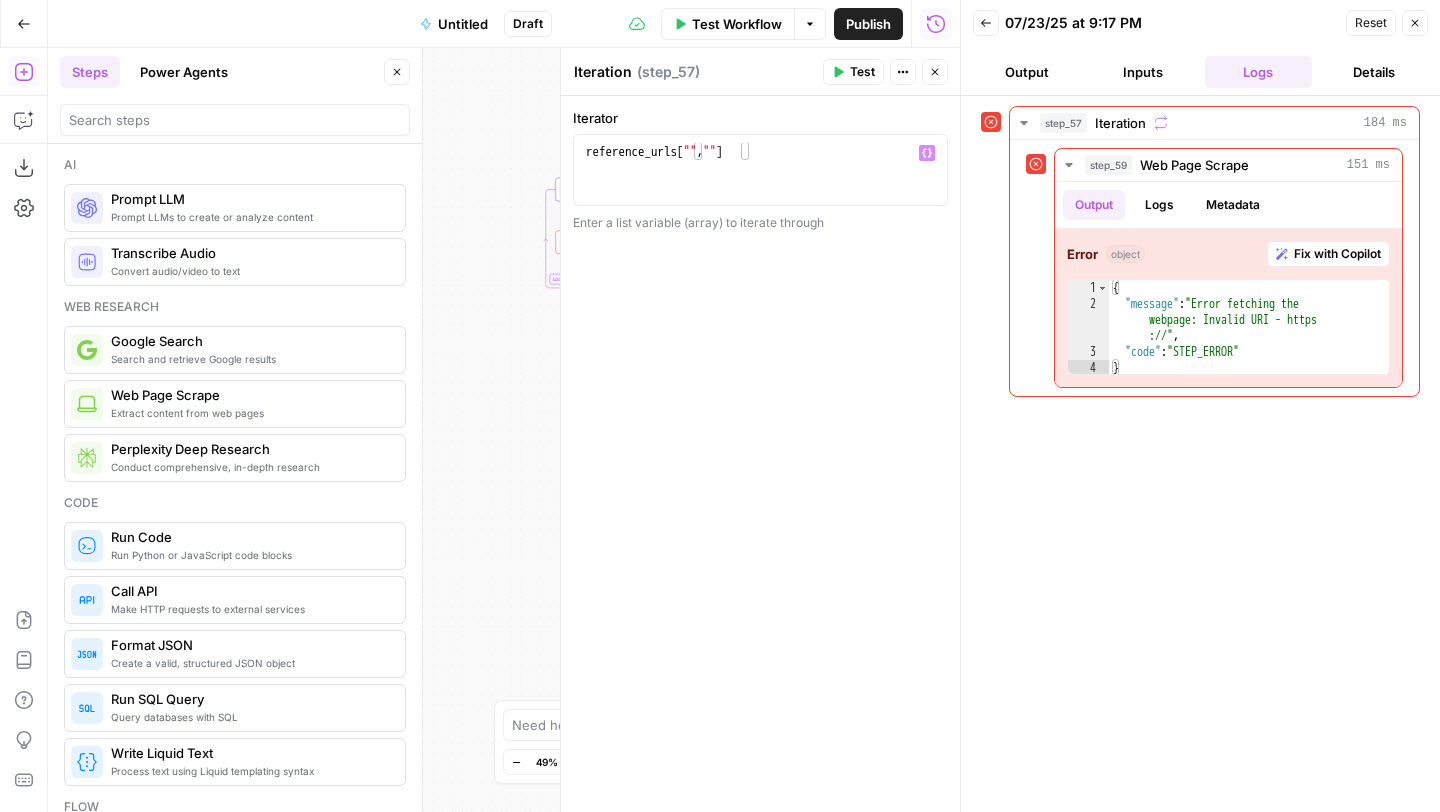 click on "Test" at bounding box center [862, 72] 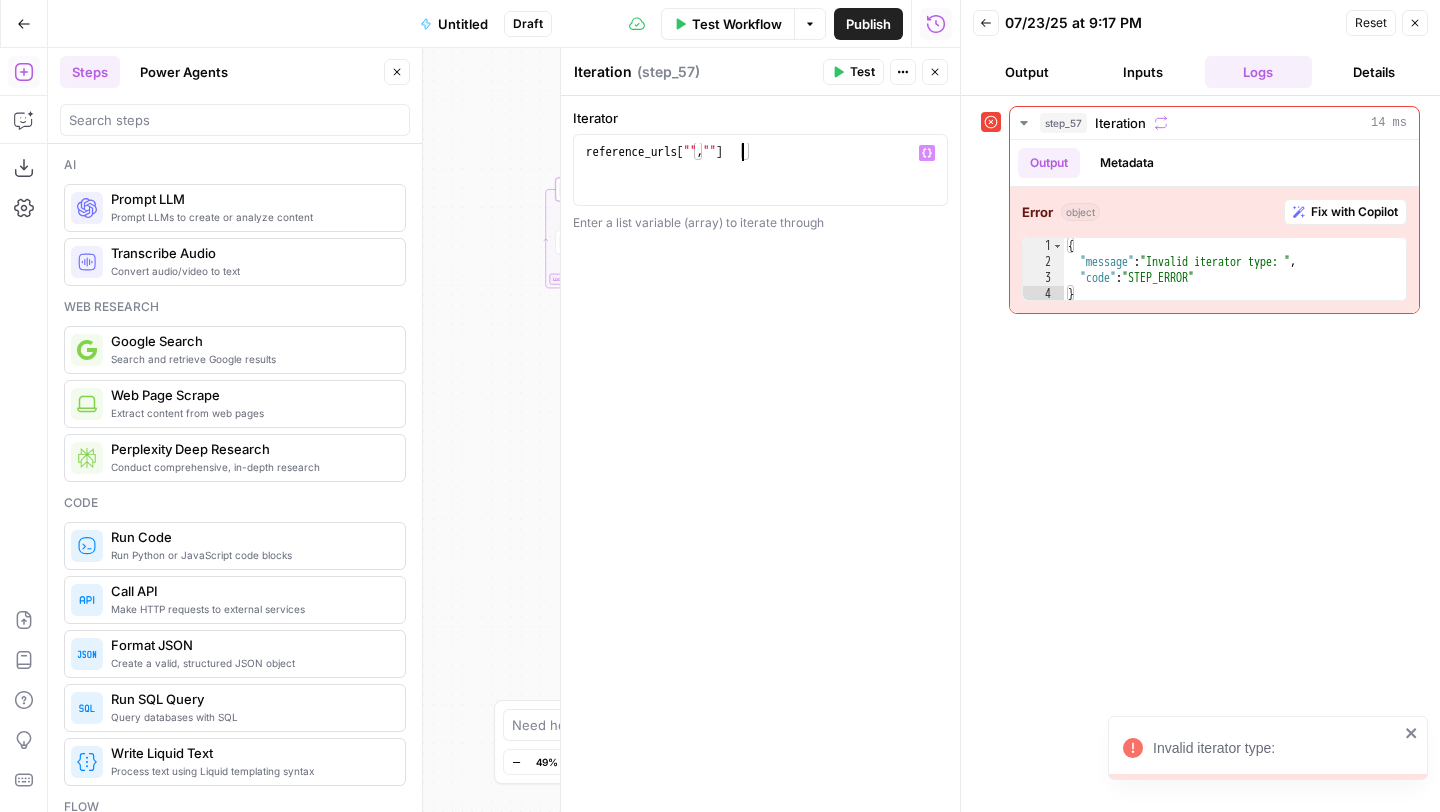 click on "reference_urls [ "" , "" ]" at bounding box center [760, 188] 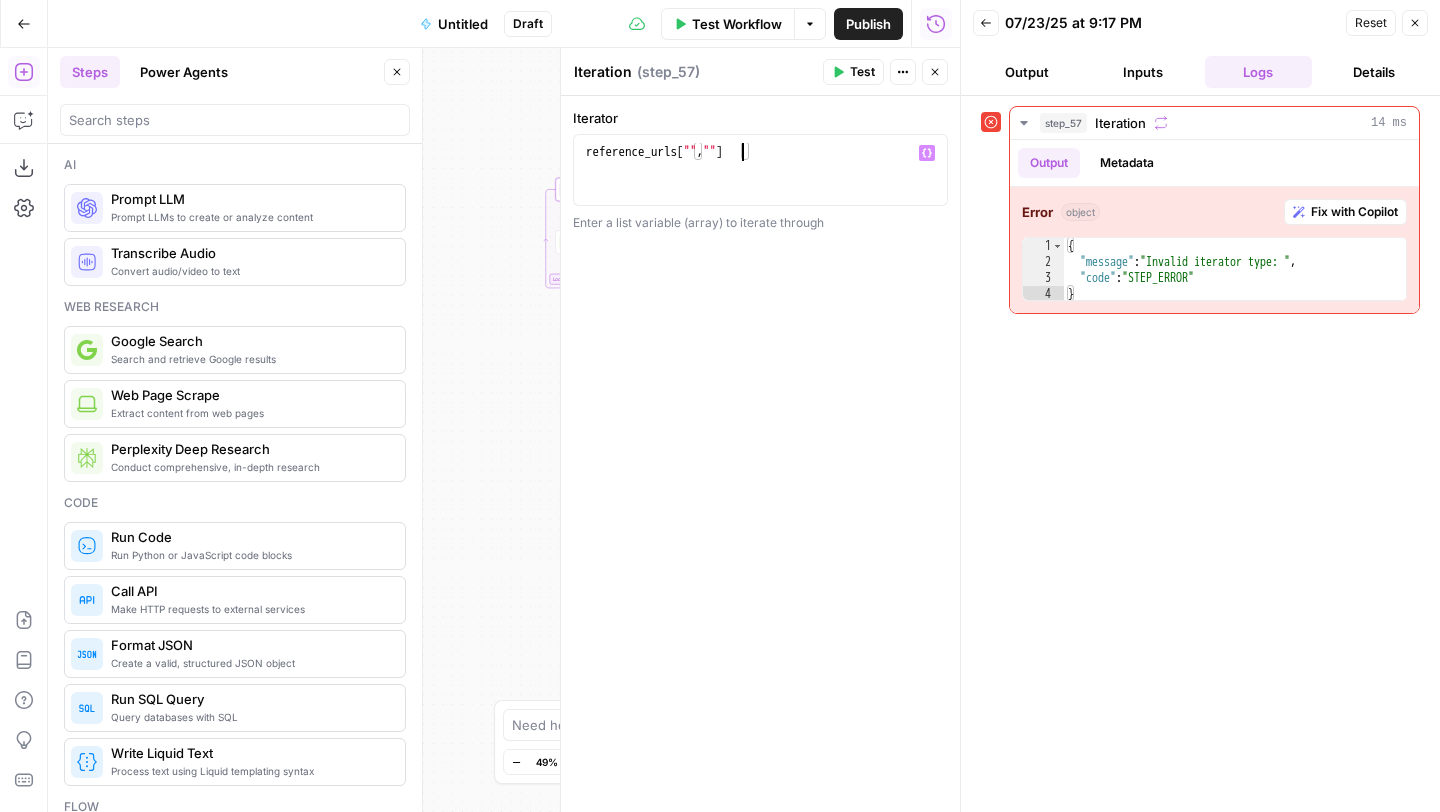 click on "reference_urls [ "" , "" ]" at bounding box center (760, 188) 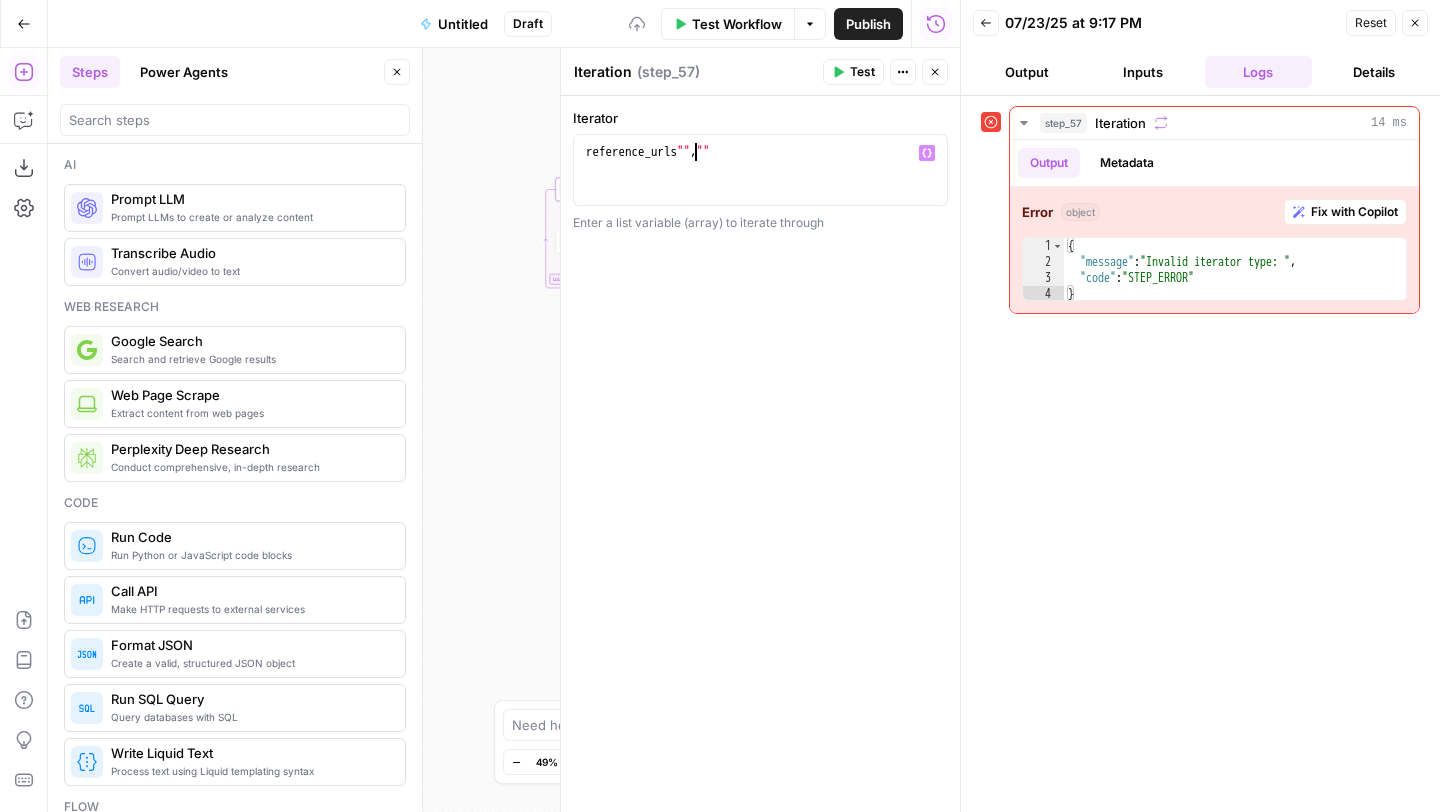scroll, scrollTop: 0, scrollLeft: 8, axis: horizontal 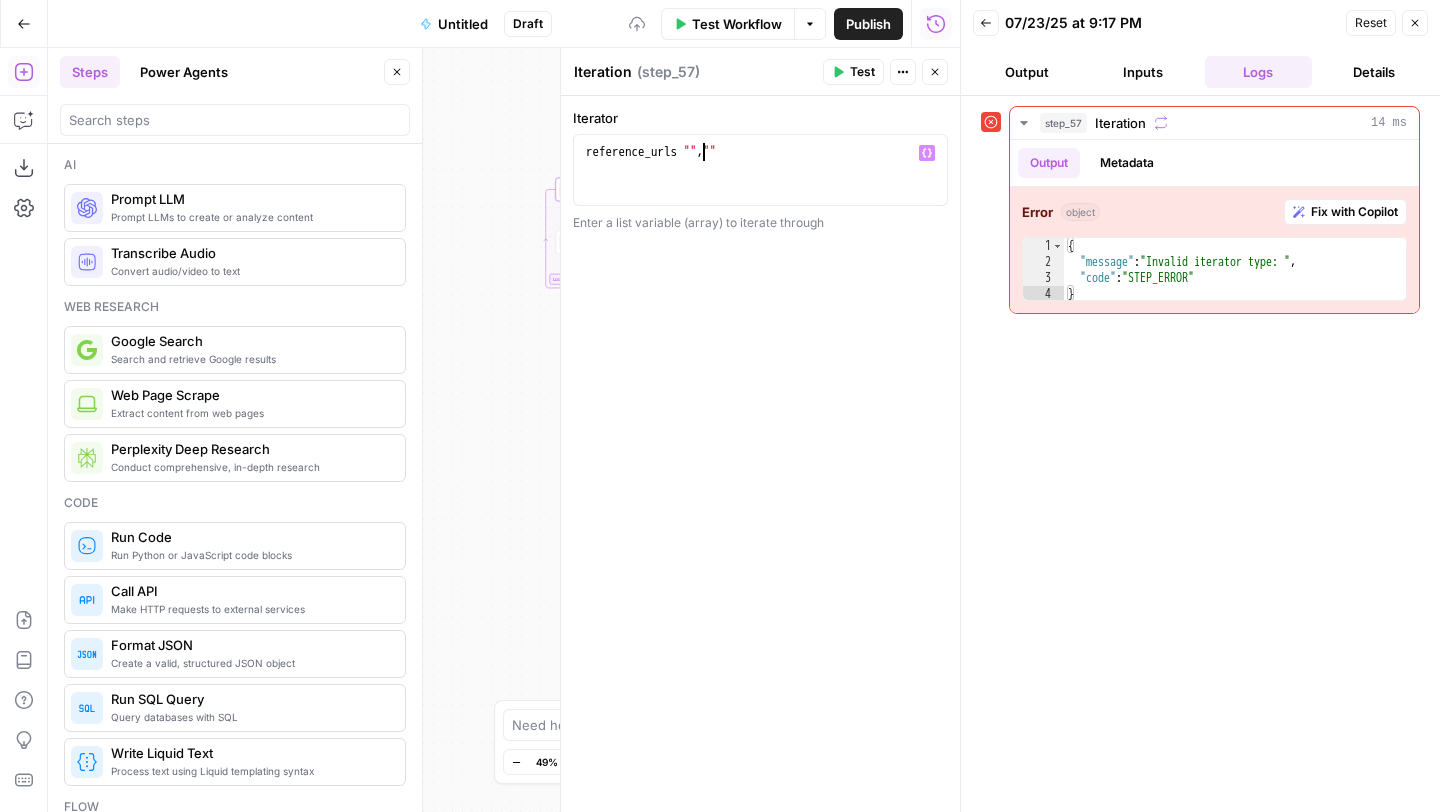 click on "Test" at bounding box center (862, 72) 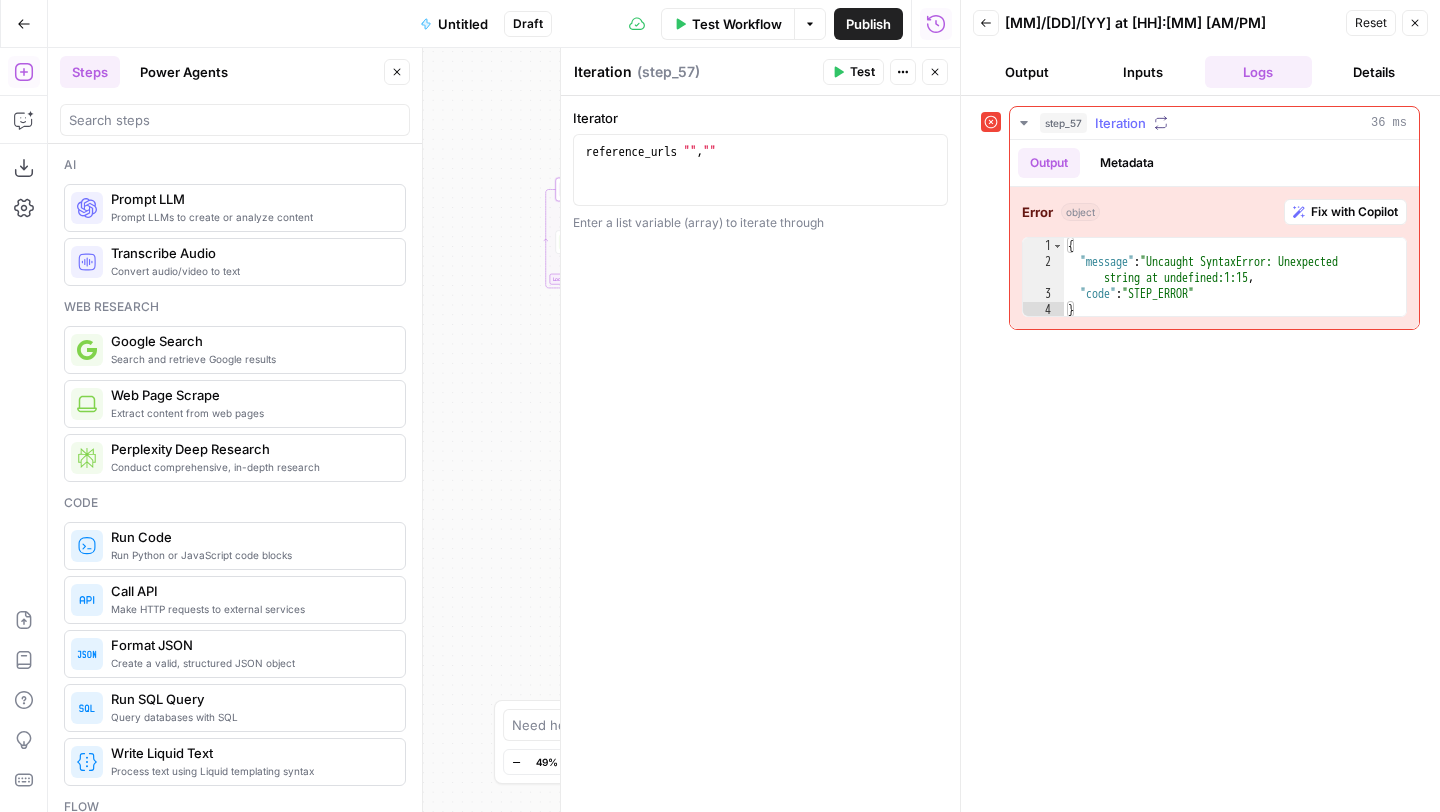 click on "Fix with Copilot" at bounding box center [1354, 212] 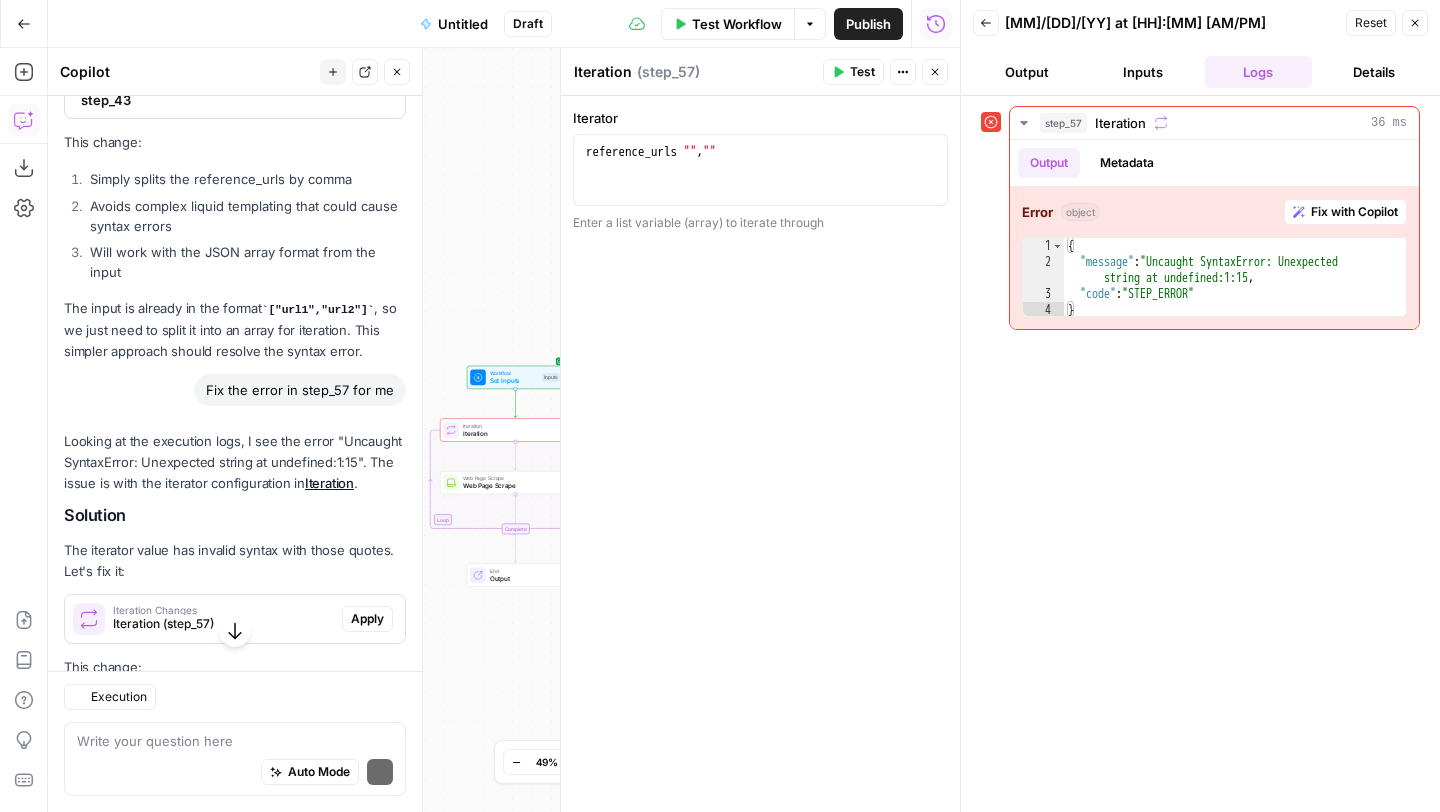 scroll, scrollTop: 8461, scrollLeft: 0, axis: vertical 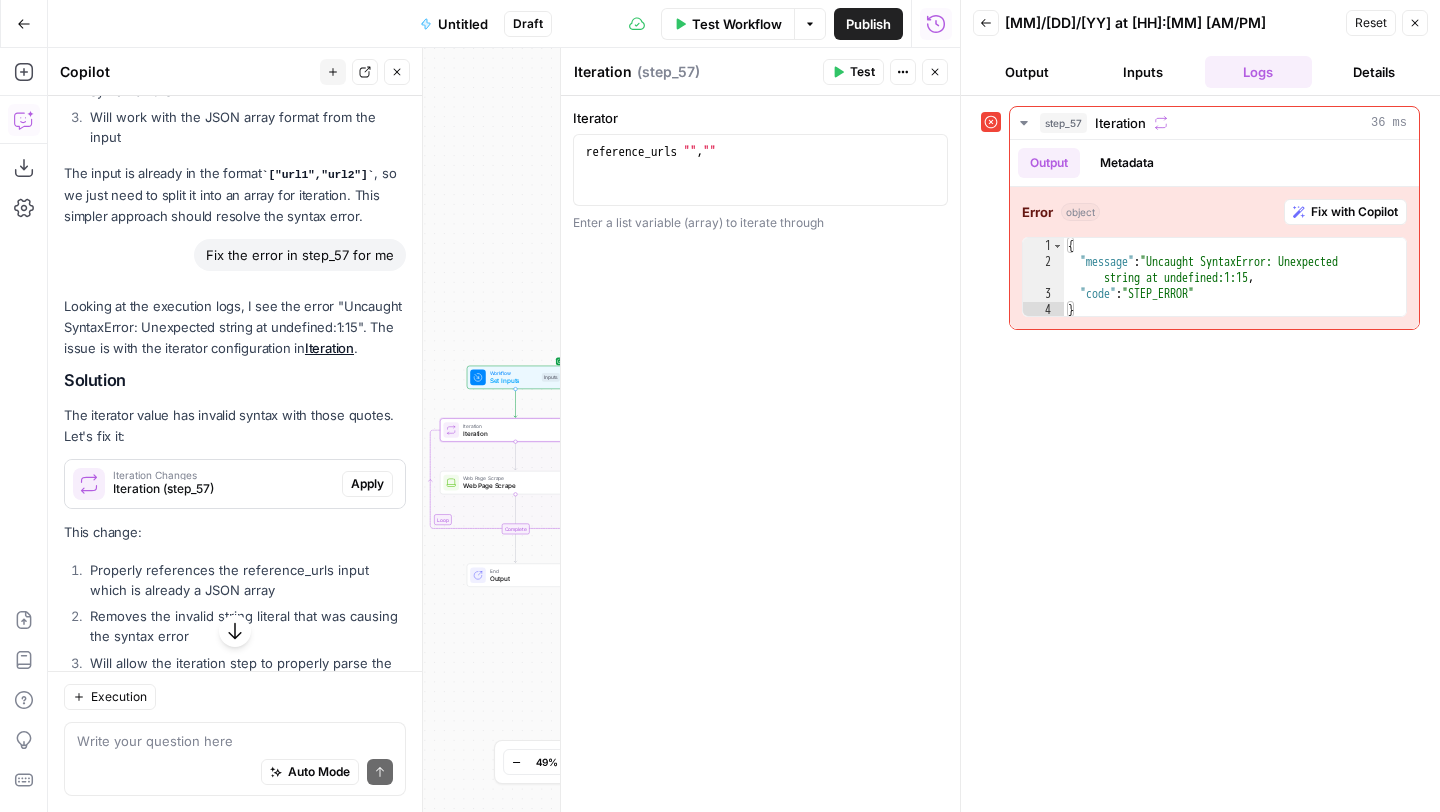 click on "Apply" at bounding box center [367, 484] 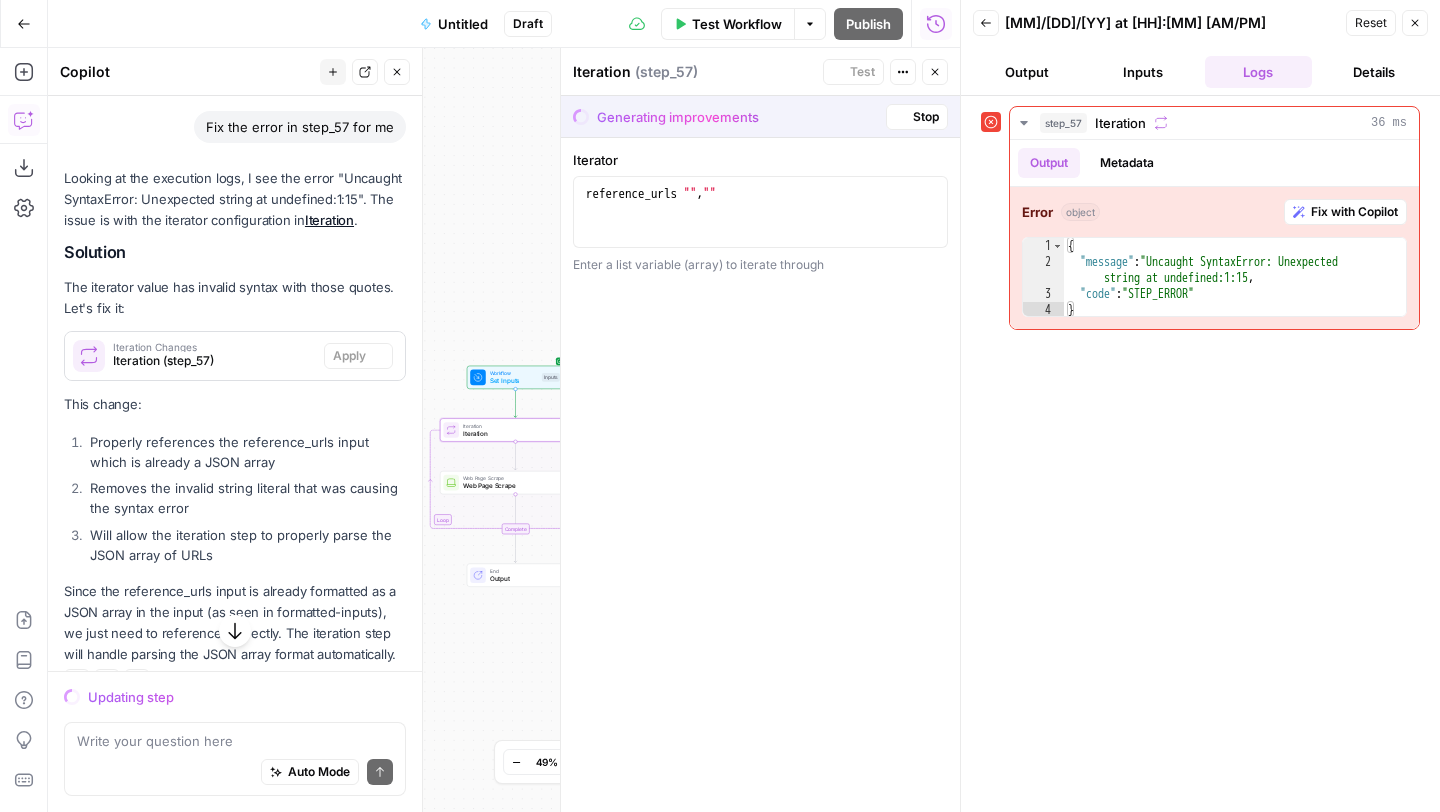 scroll, scrollTop: 8333, scrollLeft: 0, axis: vertical 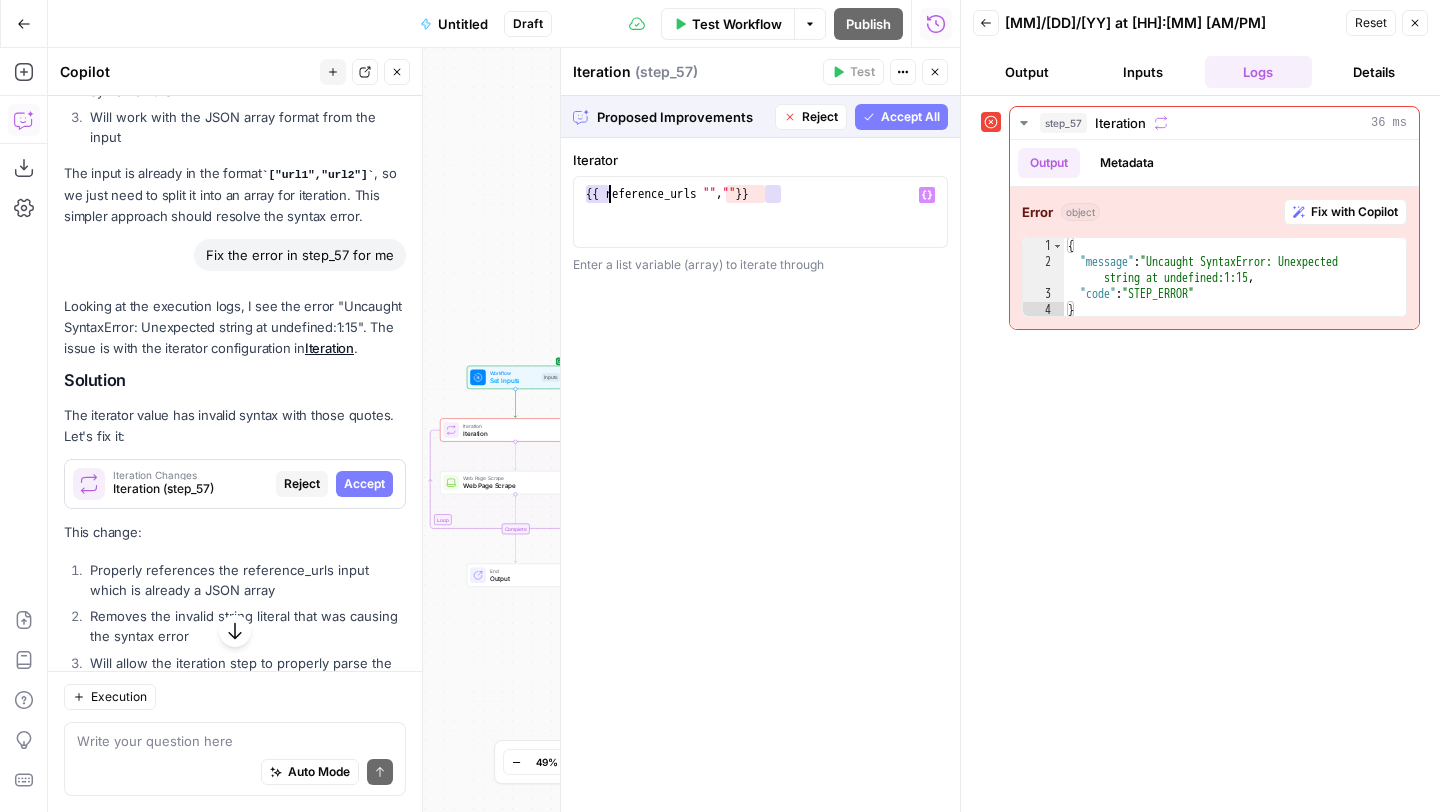 click on "{{   reference_urls   "" , "" }}" at bounding box center [760, 230] 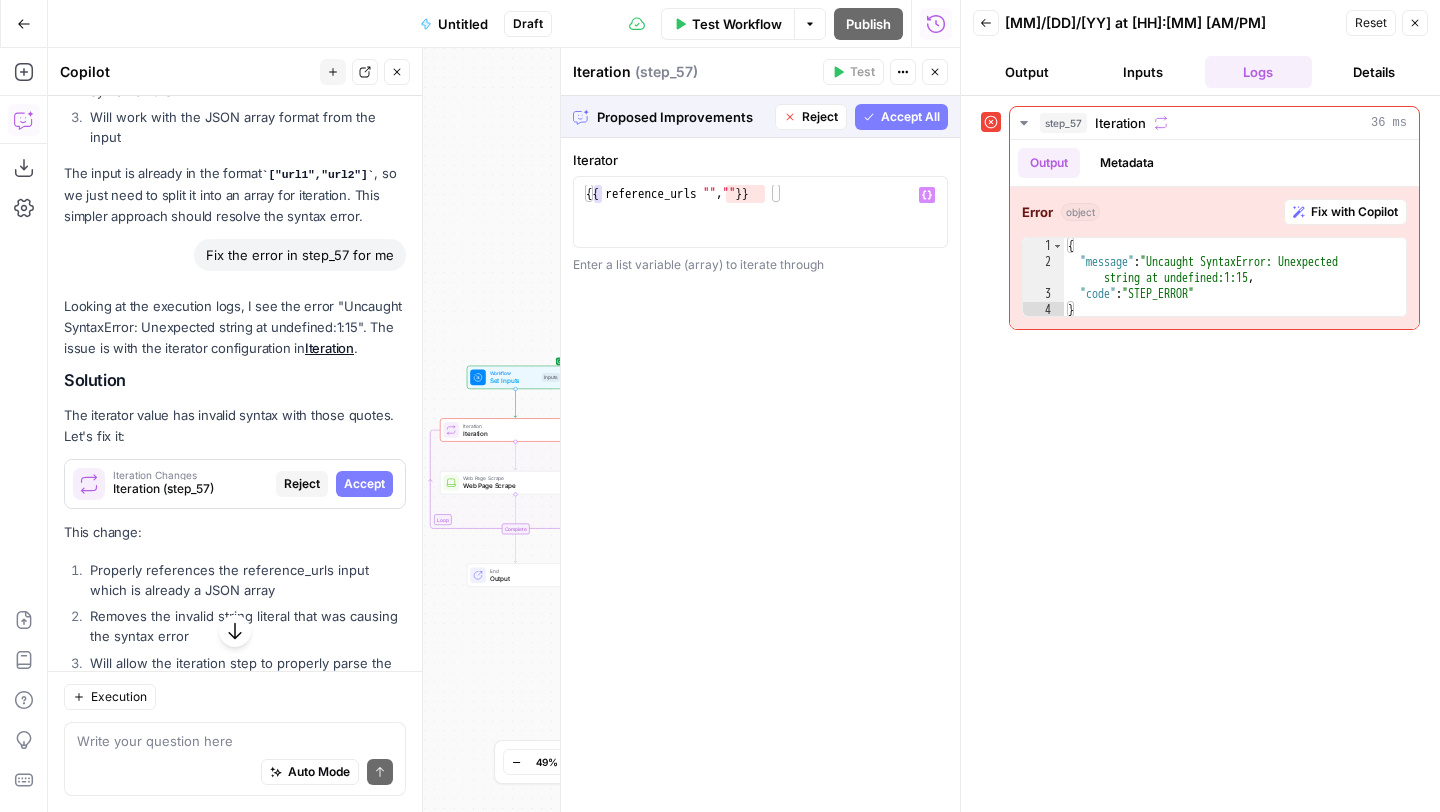 click on "Accept All" at bounding box center [910, 117] 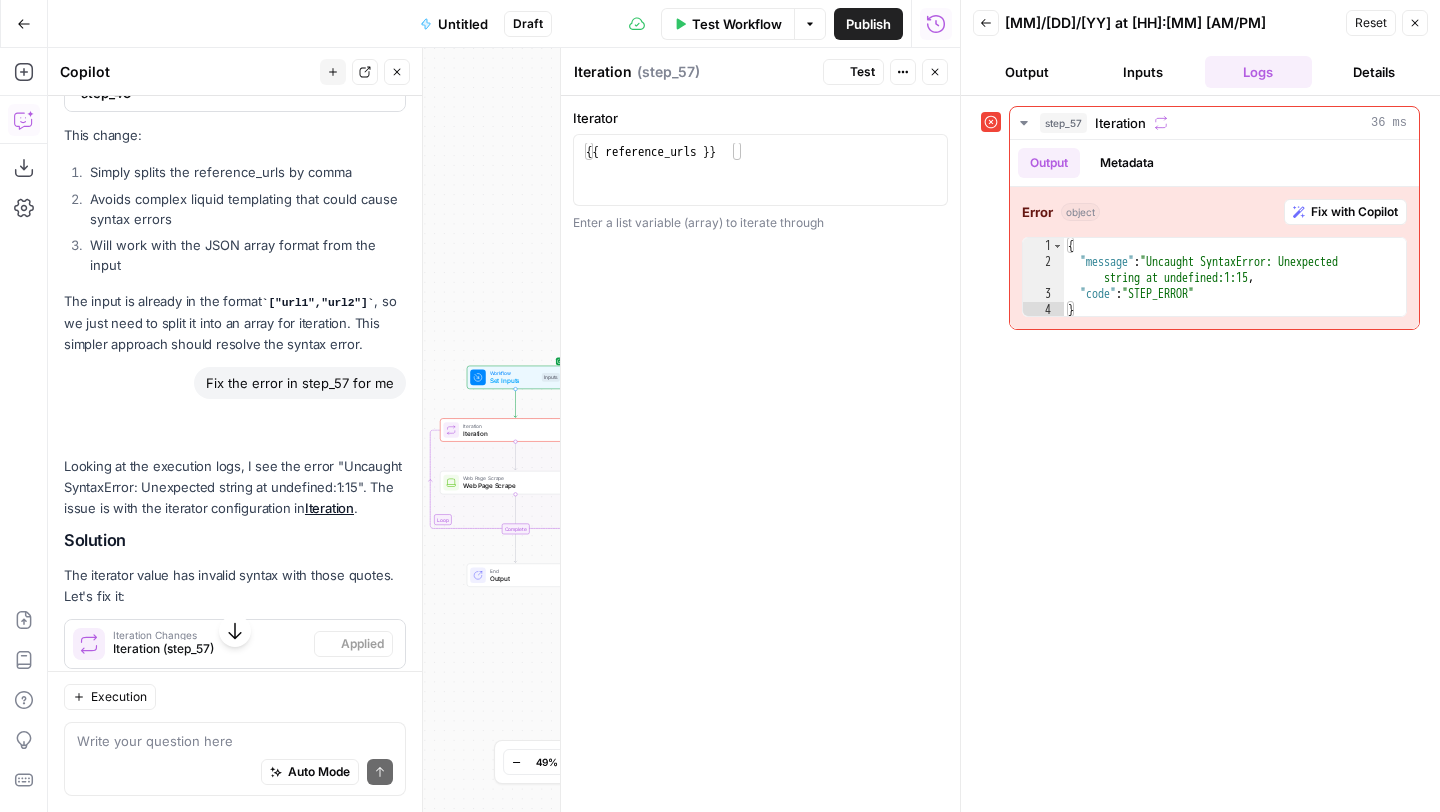 scroll, scrollTop: 8461, scrollLeft: 0, axis: vertical 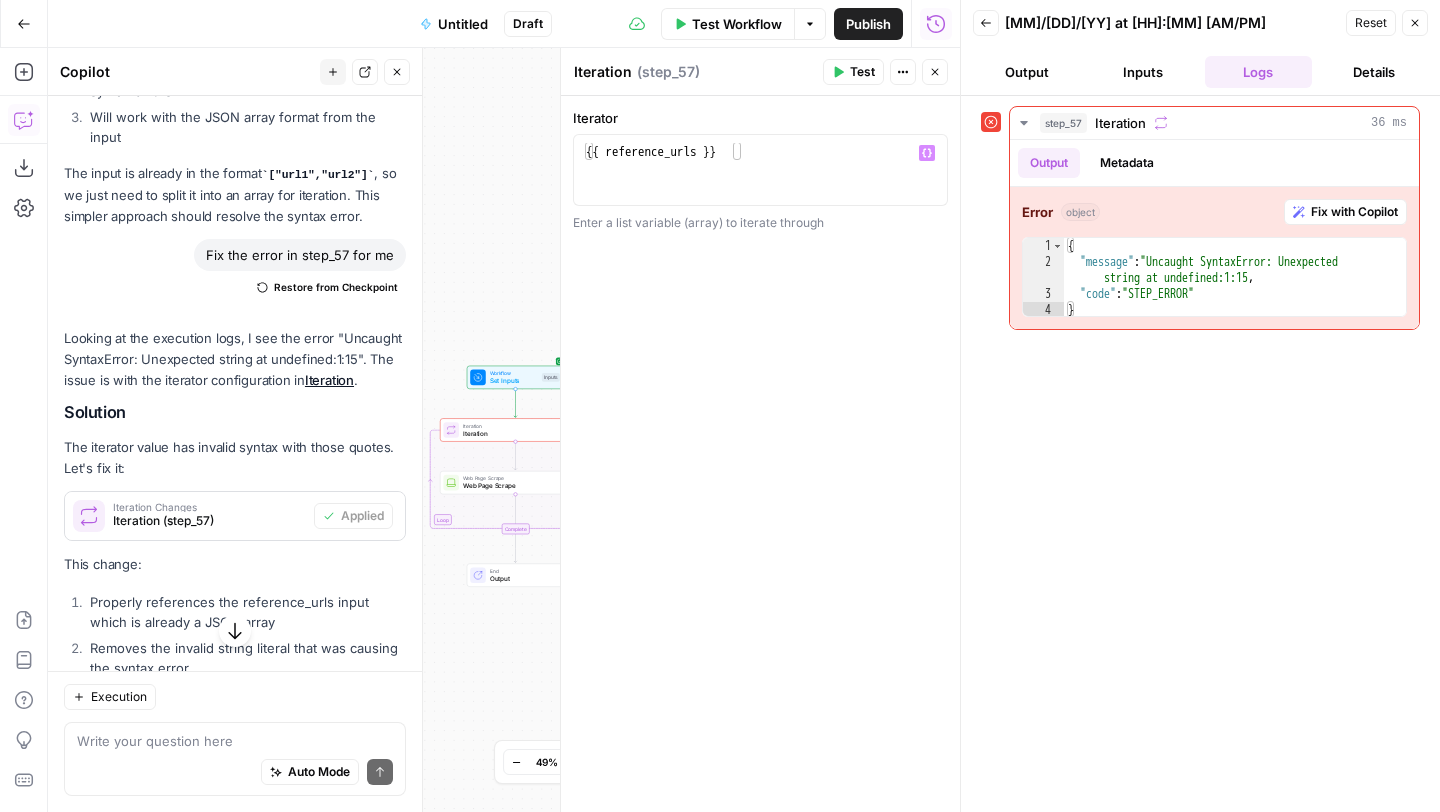 click on "Test" at bounding box center [862, 72] 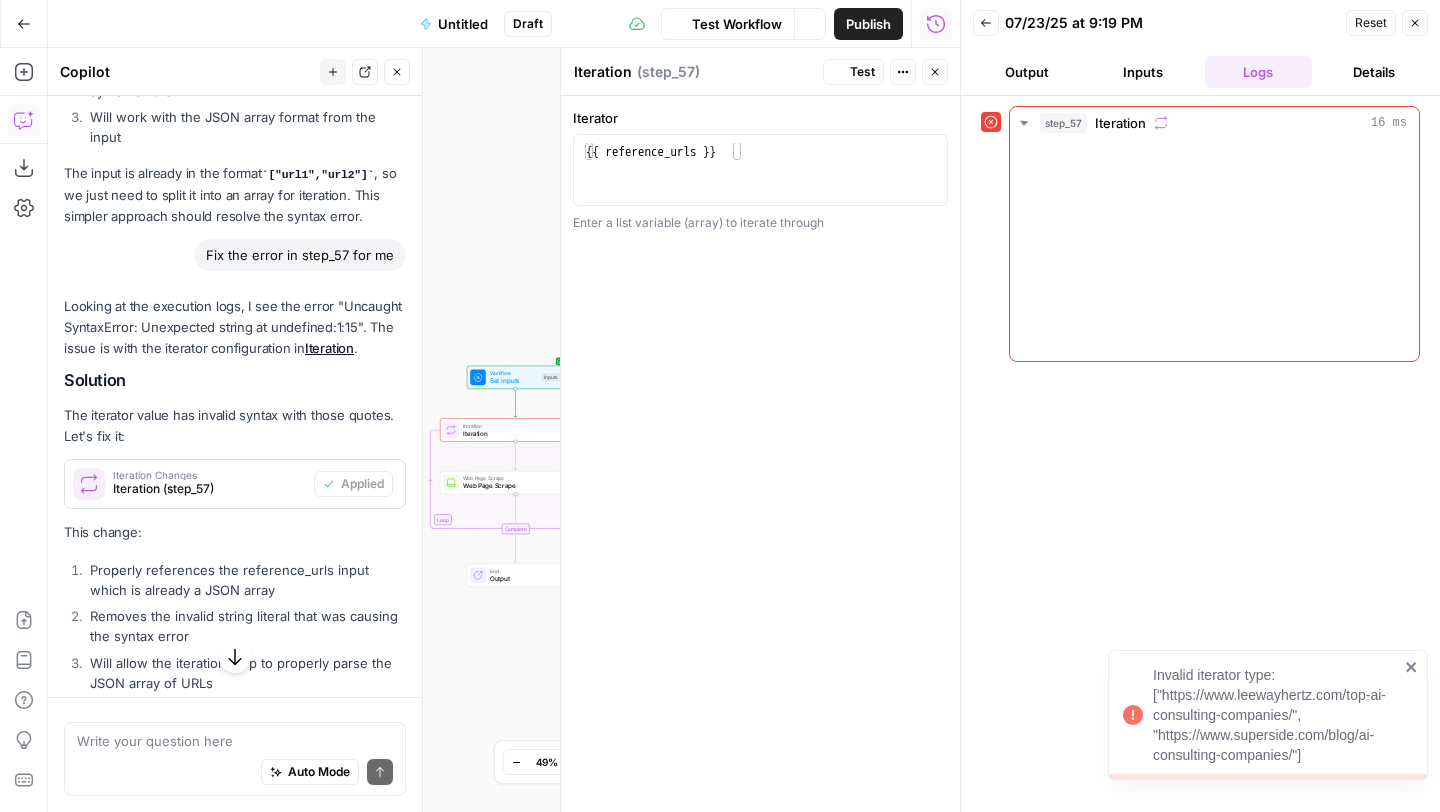 scroll, scrollTop: 8461, scrollLeft: 0, axis: vertical 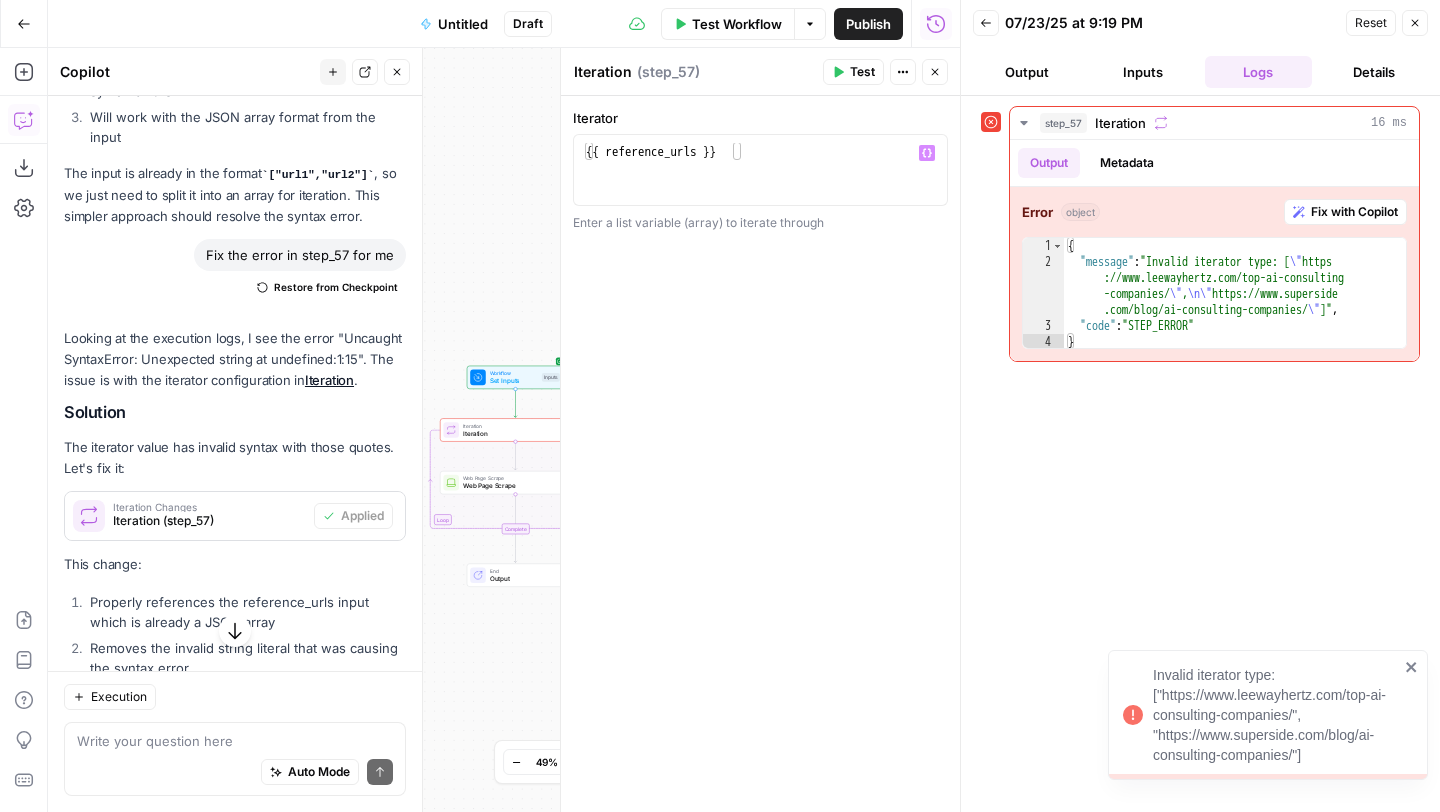 click on "{{   reference_urls   }}" at bounding box center (760, 188) 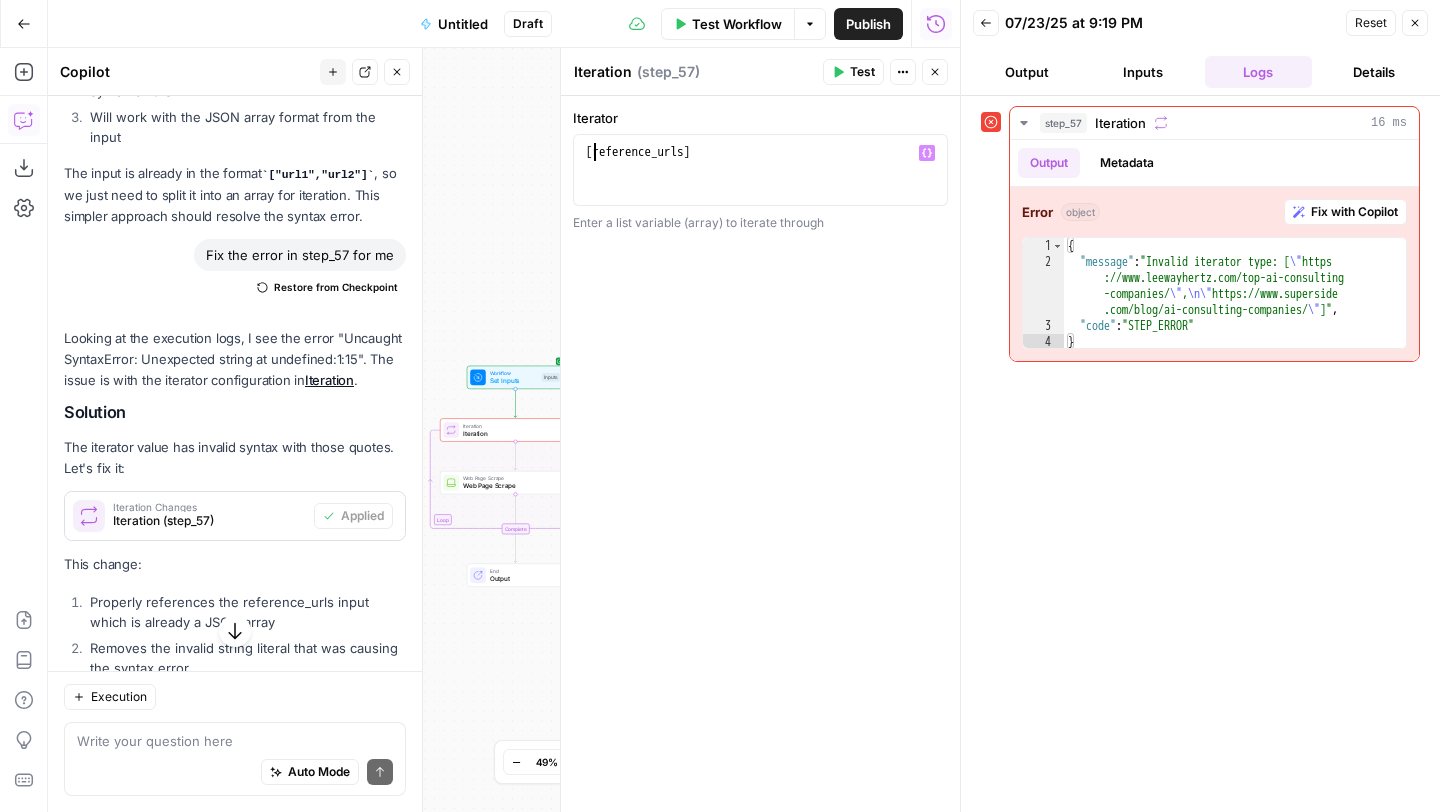 scroll, scrollTop: 0, scrollLeft: 1, axis: horizontal 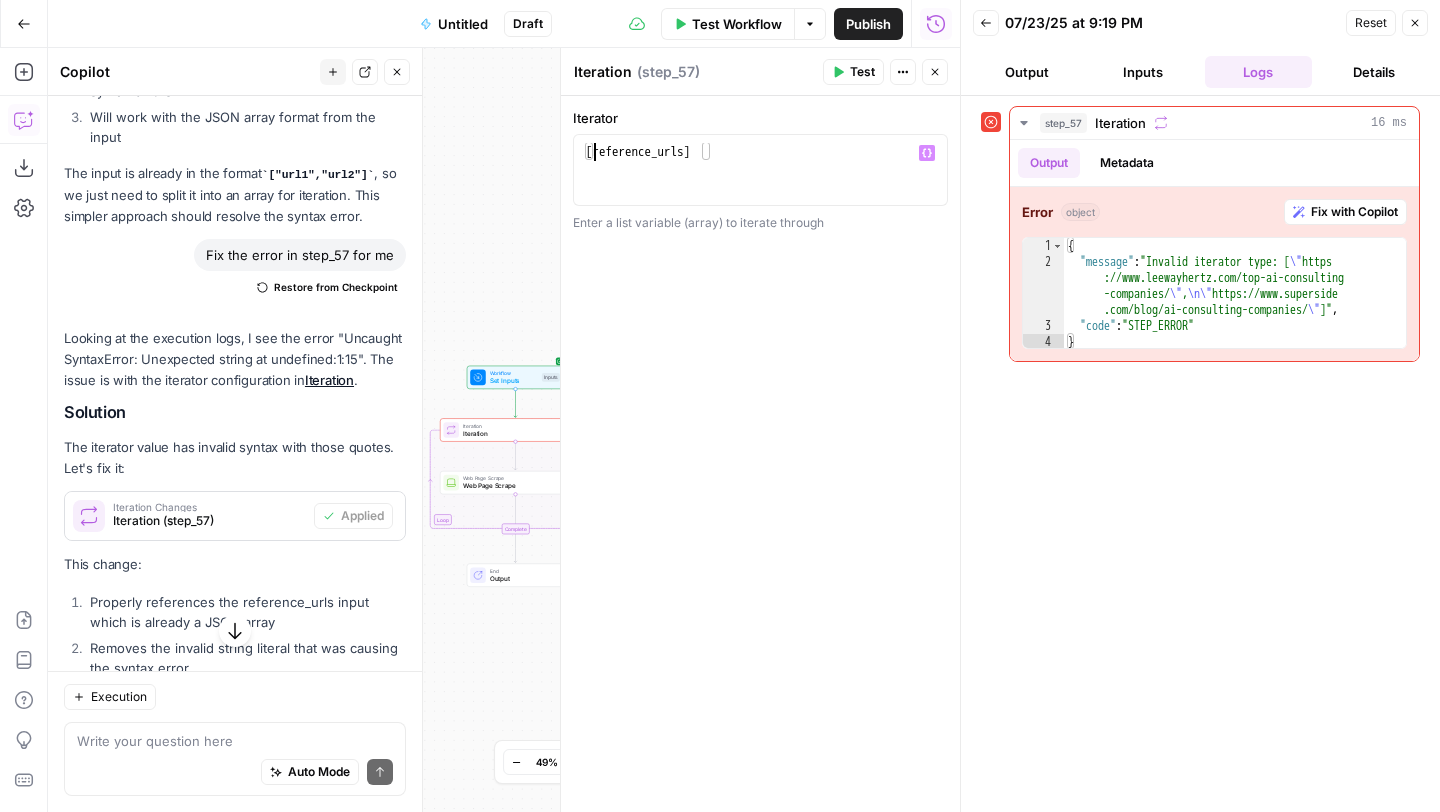 click on "Test" at bounding box center (862, 72) 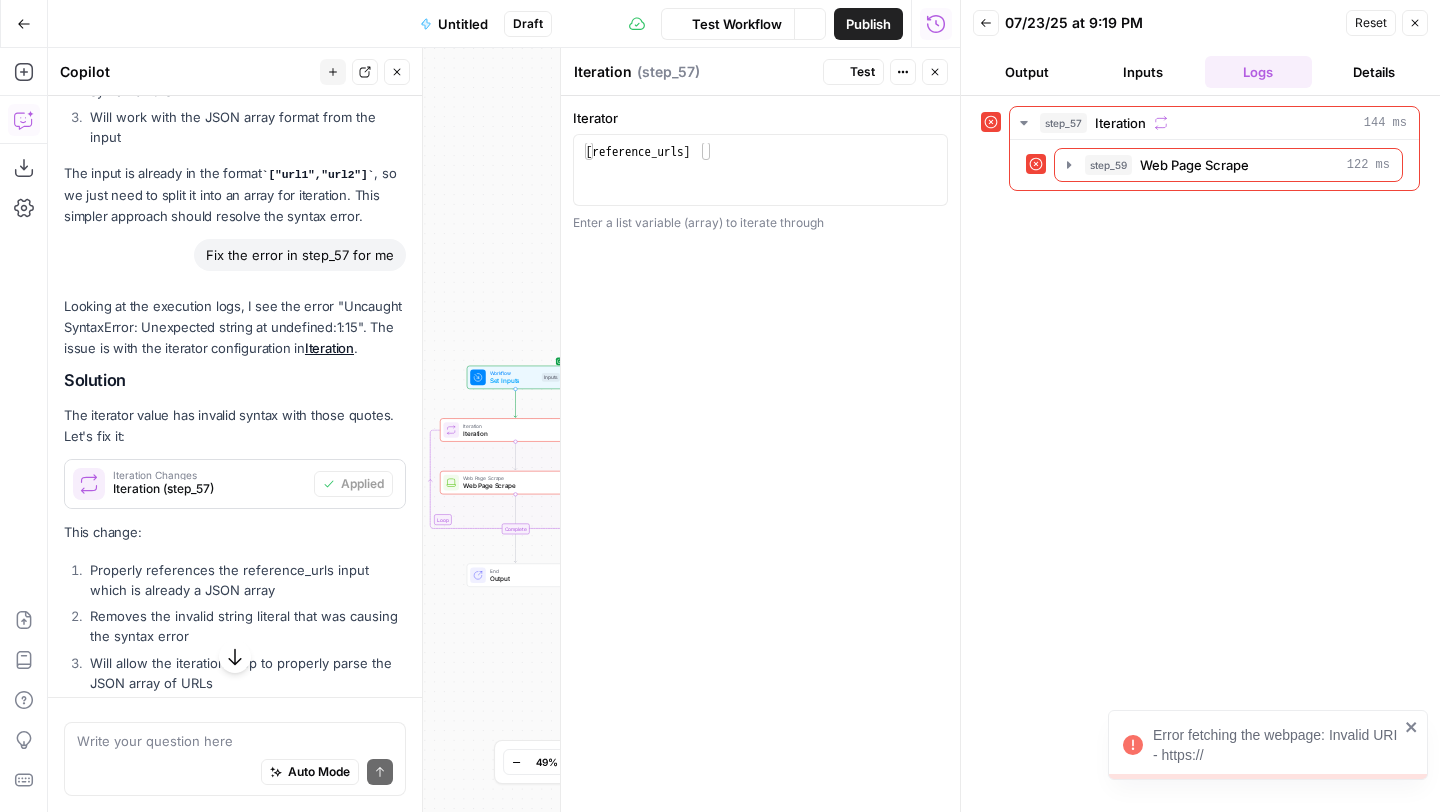 scroll, scrollTop: 8461, scrollLeft: 0, axis: vertical 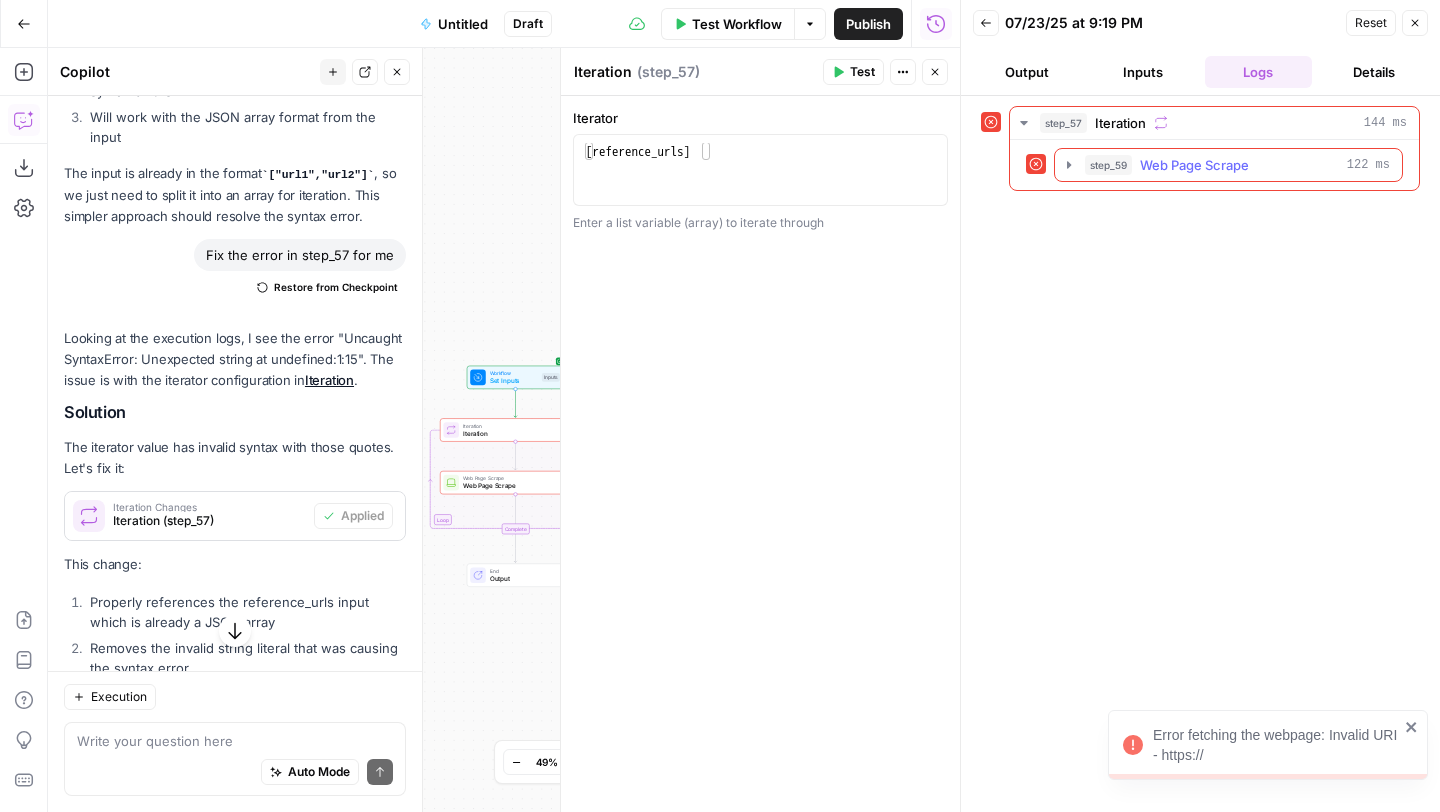 click 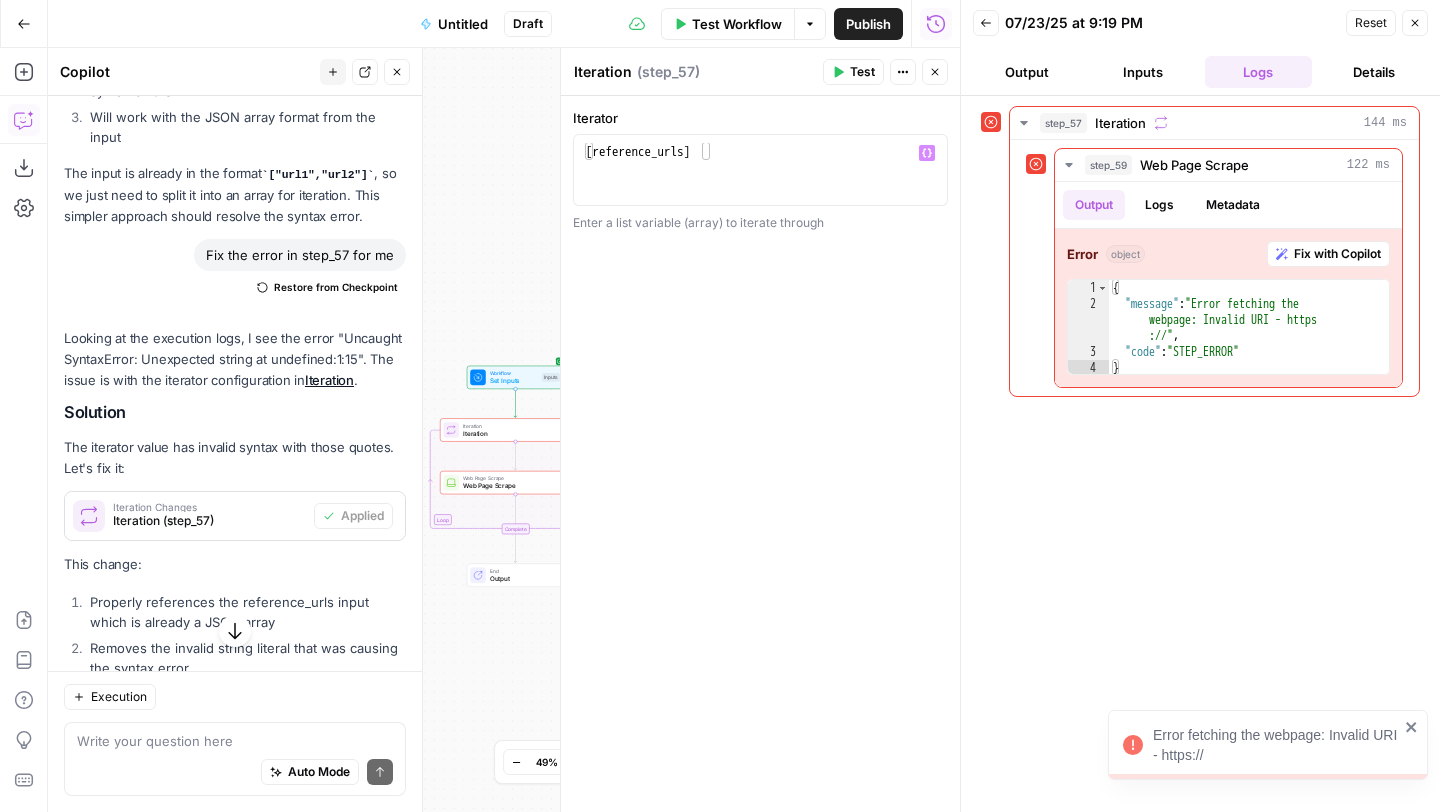 click on "[ reference_urls ]" at bounding box center (760, 188) 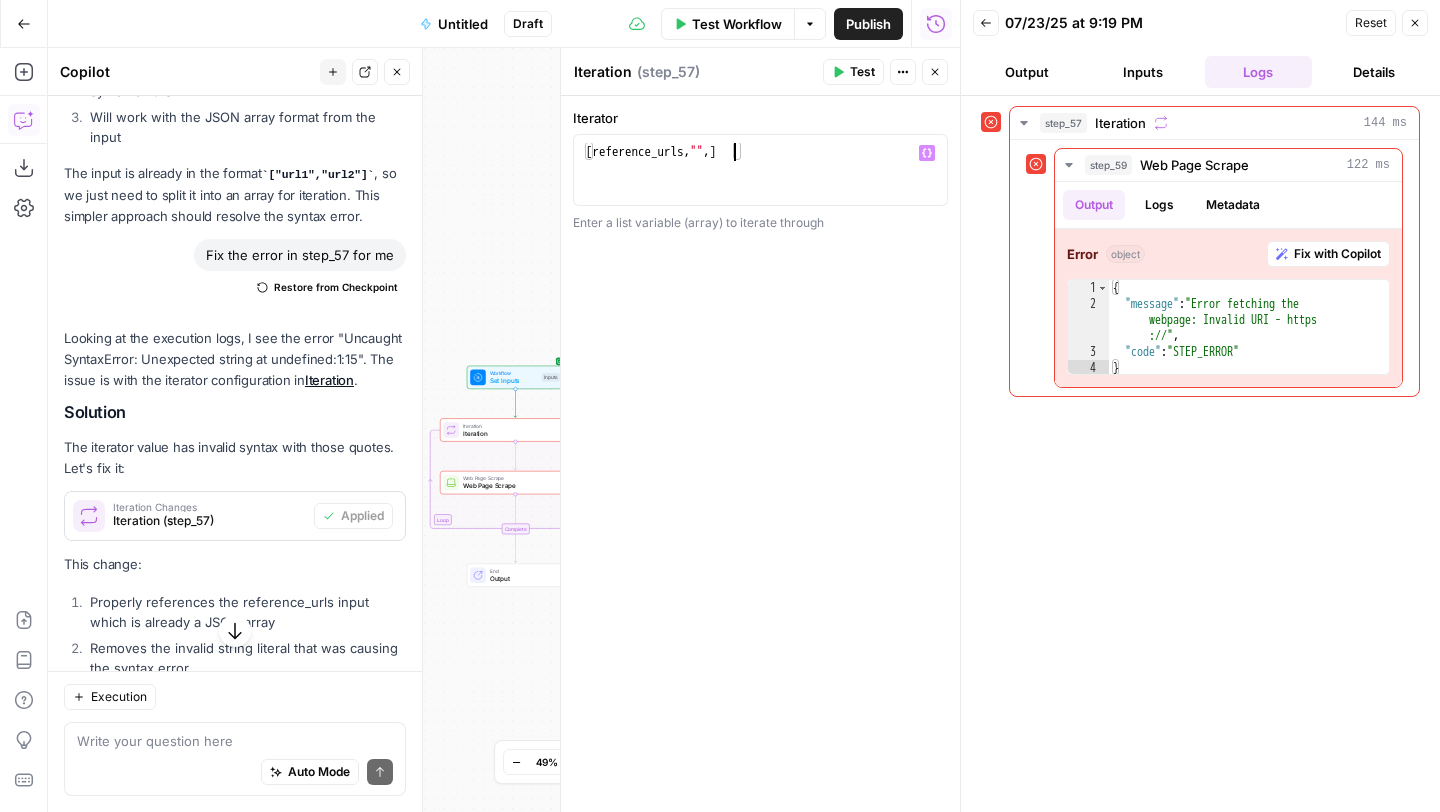 scroll, scrollTop: 0, scrollLeft: 11, axis: horizontal 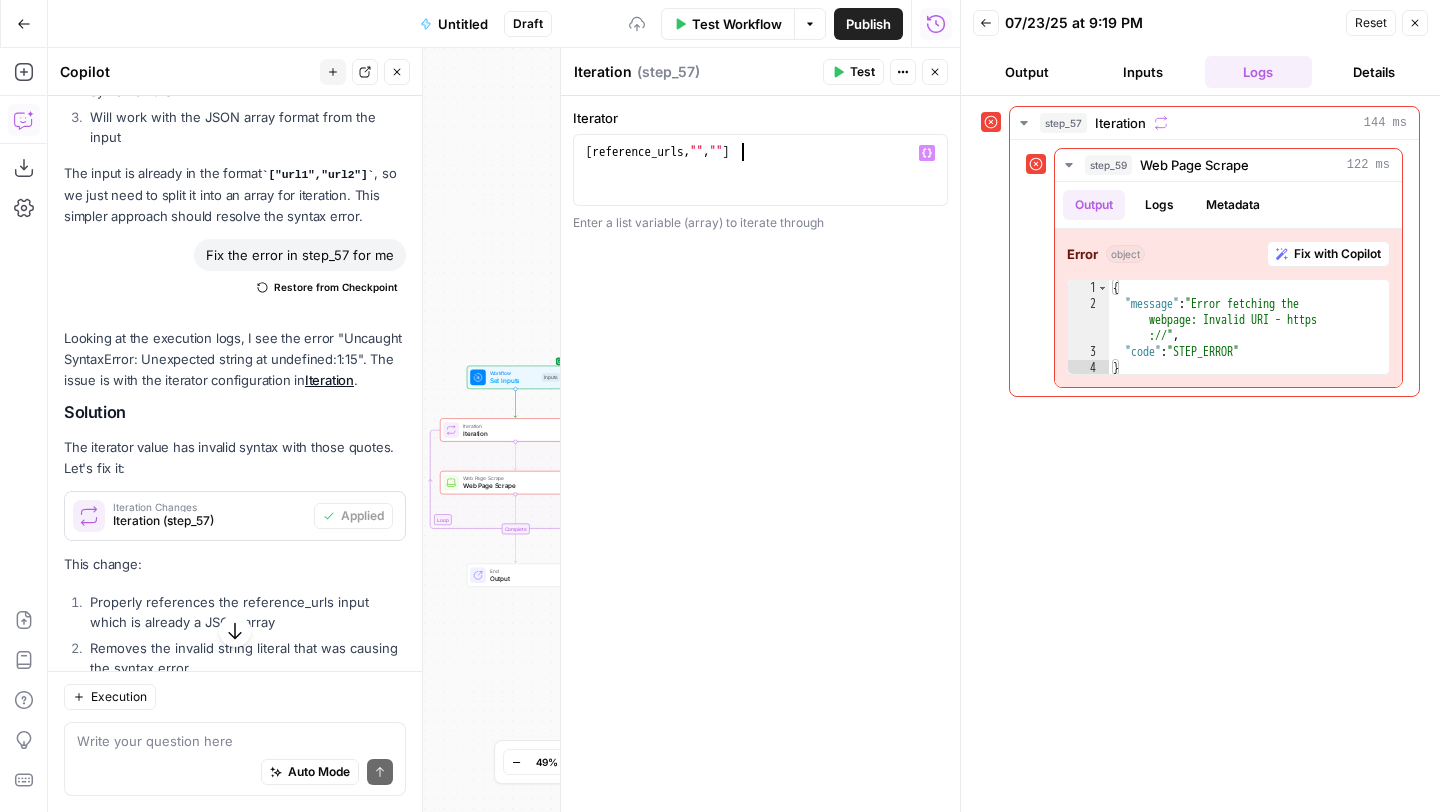type on "**********" 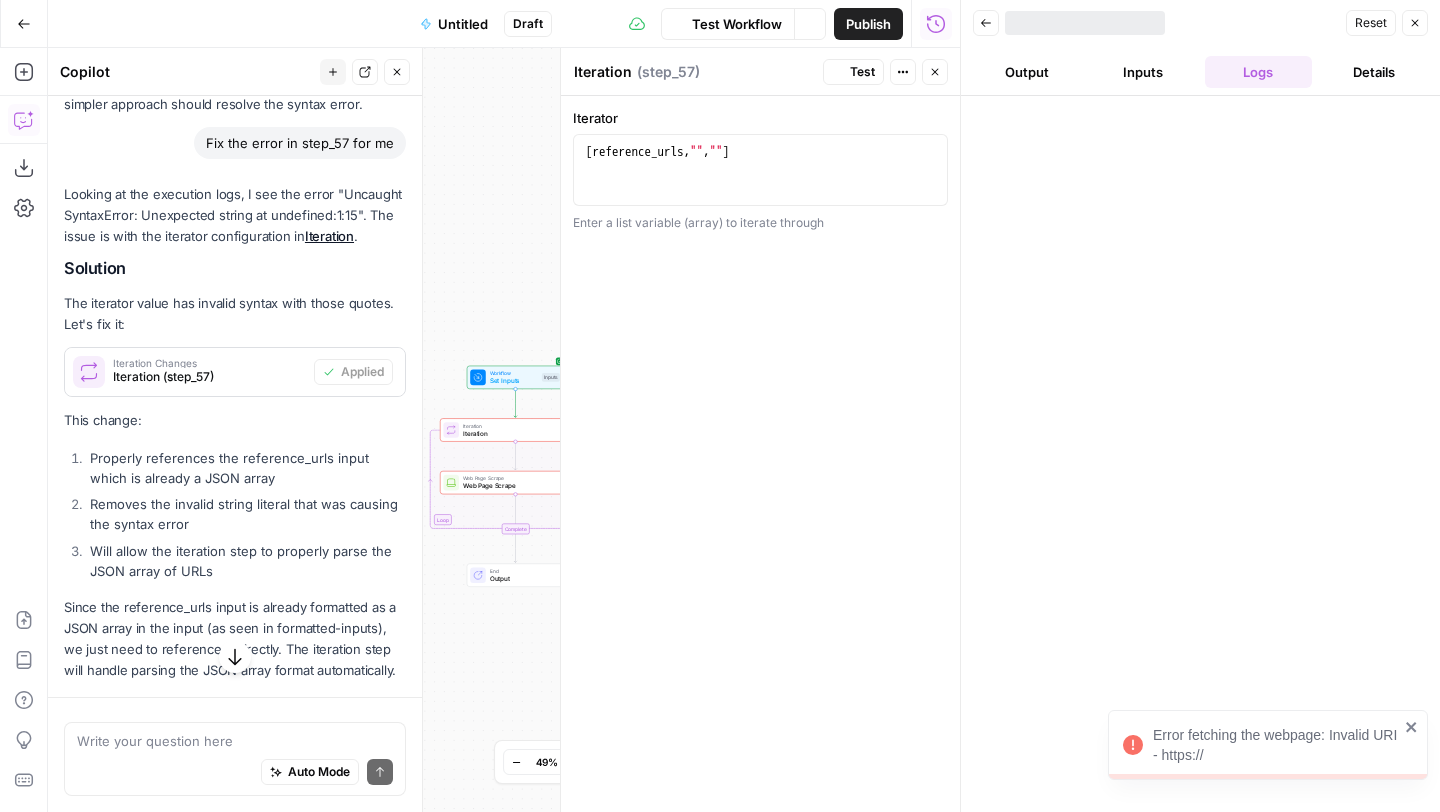 scroll, scrollTop: 8333, scrollLeft: 0, axis: vertical 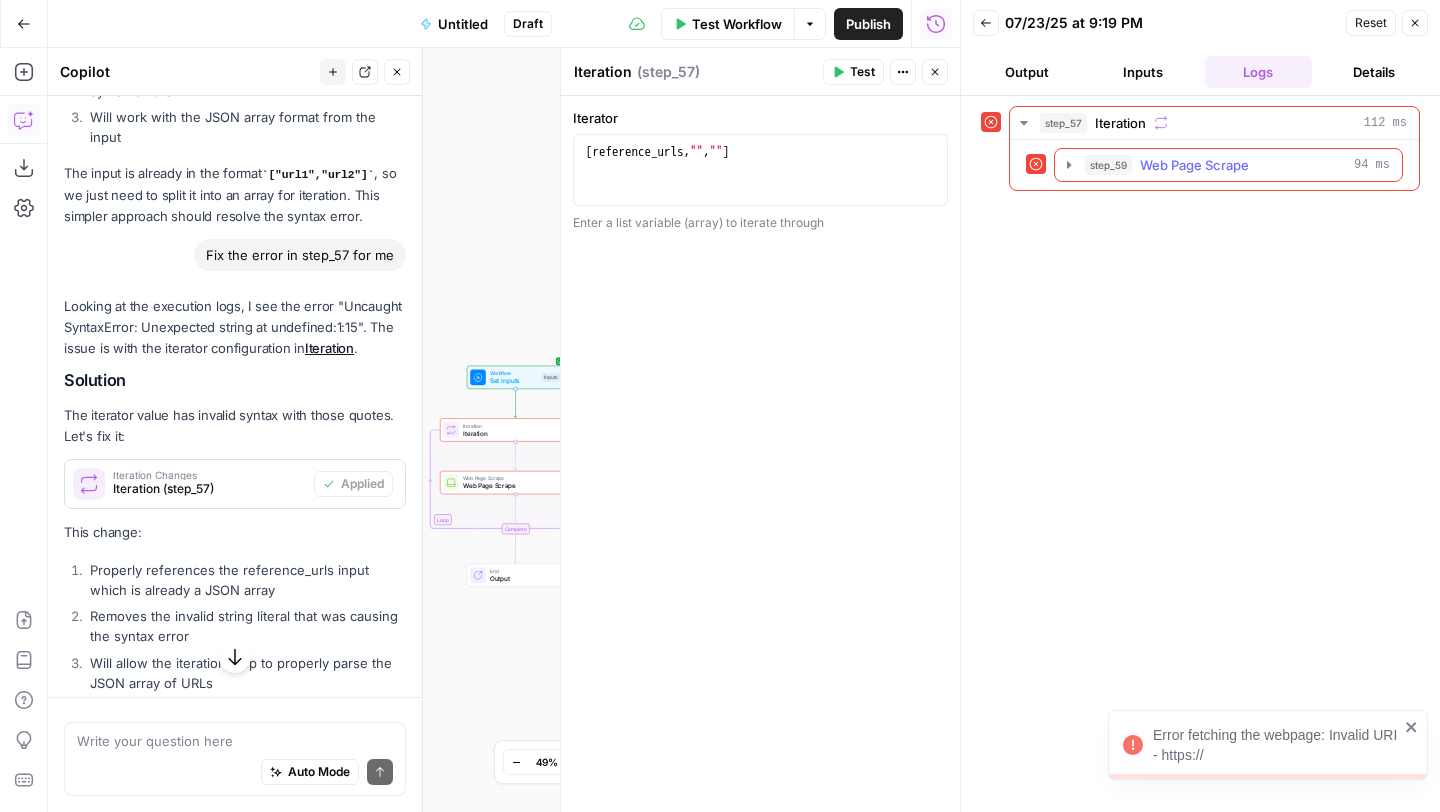 click 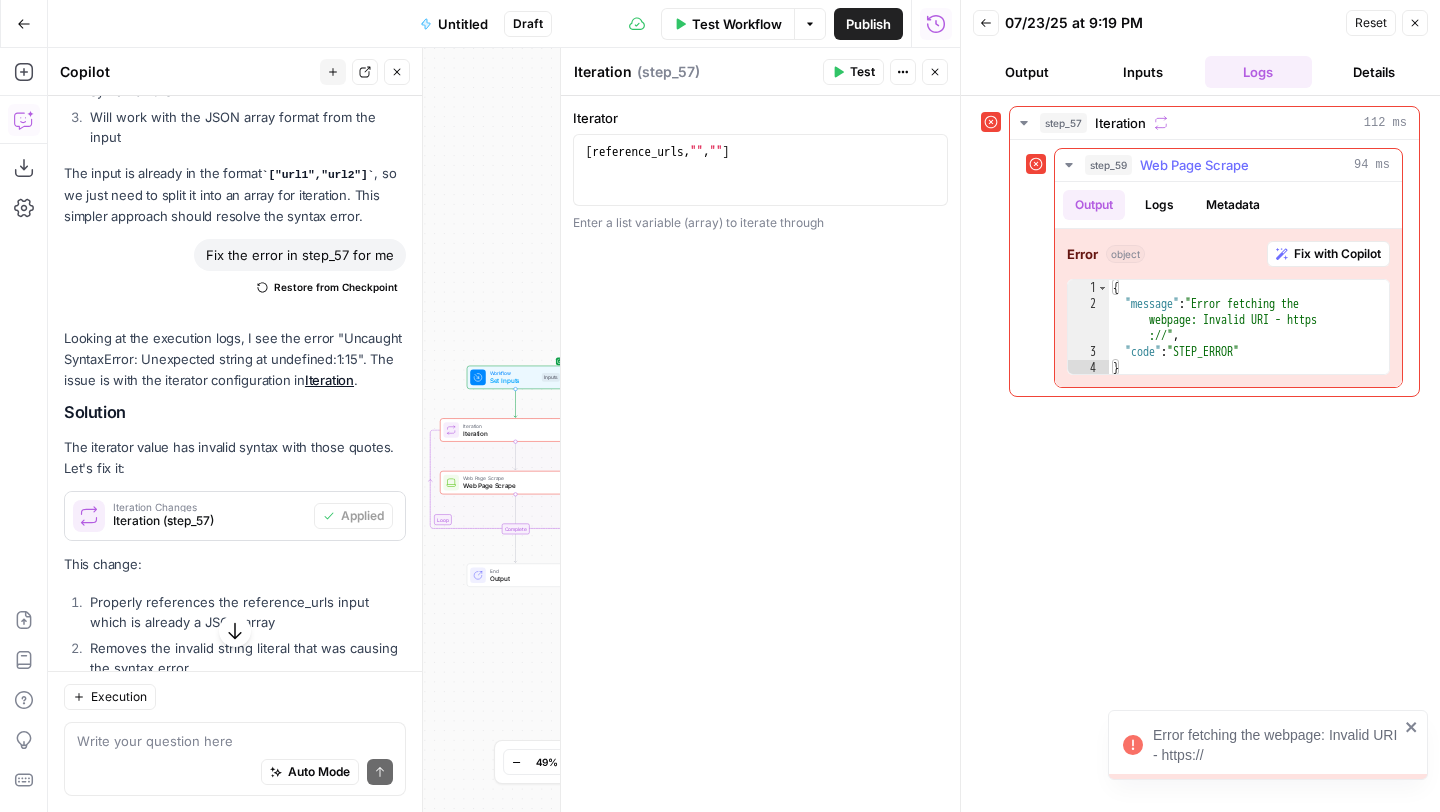 click on "Fix with Copilot" at bounding box center [1328, 254] 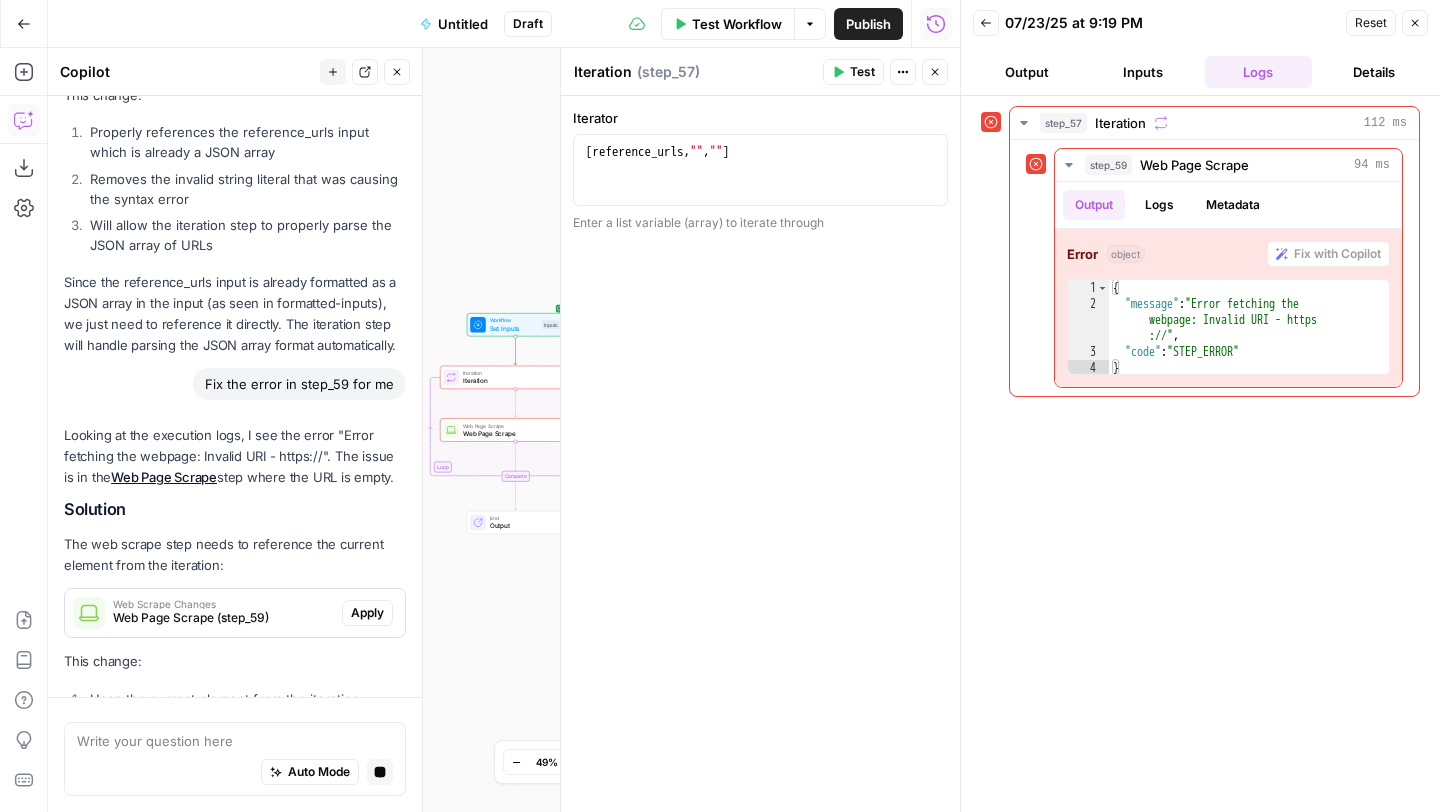 scroll, scrollTop: 8758, scrollLeft: 0, axis: vertical 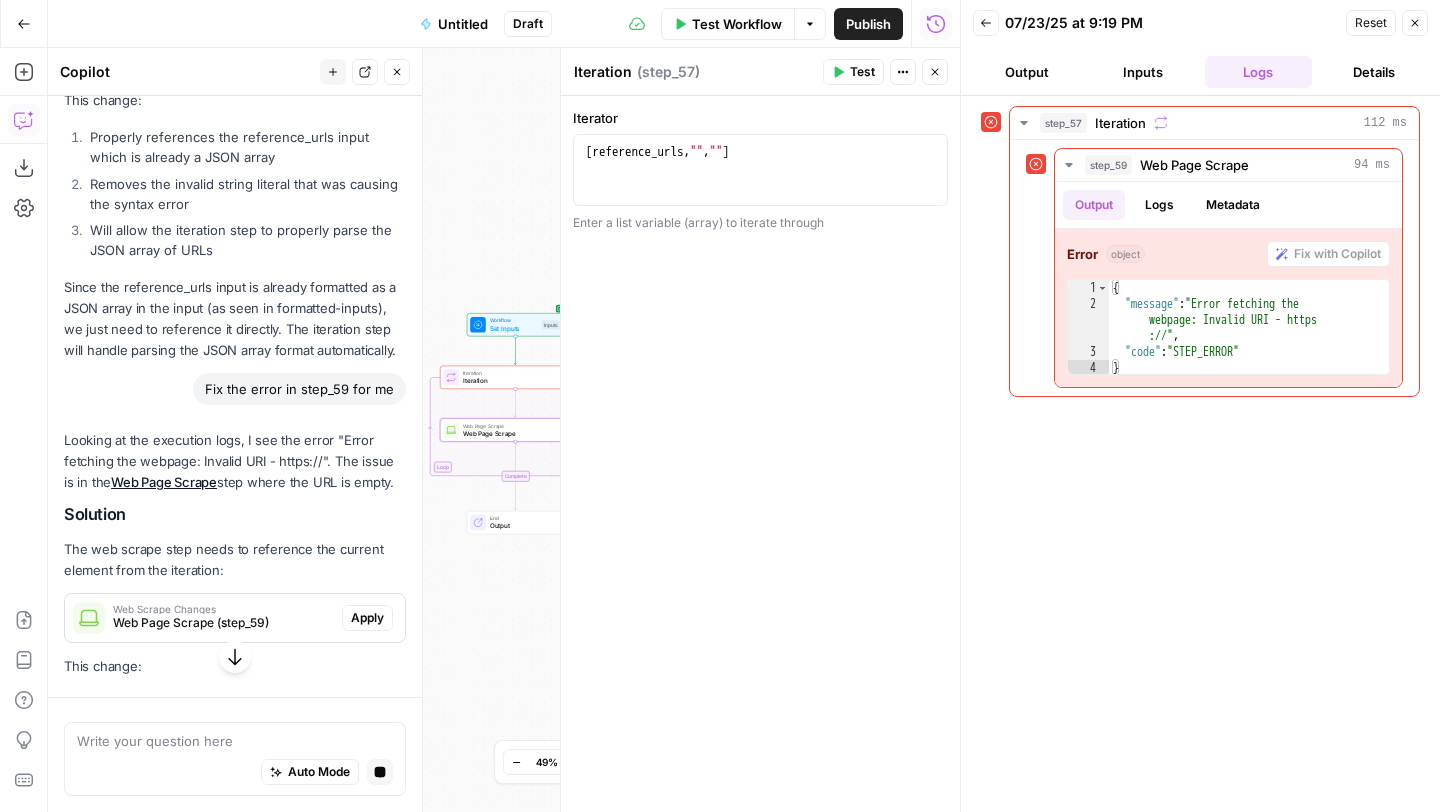 click on "Apply" at bounding box center (367, 618) 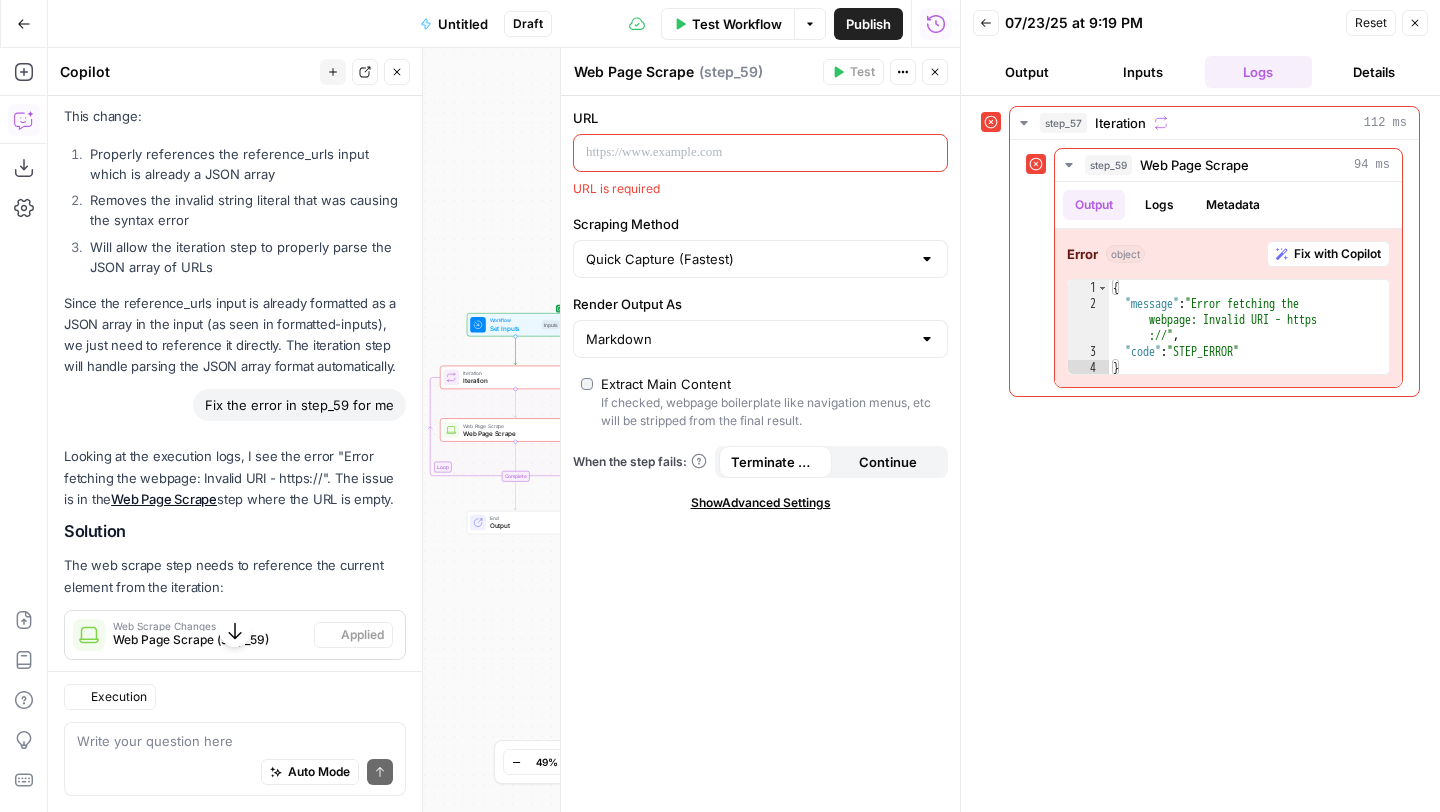 scroll, scrollTop: 9069, scrollLeft: 0, axis: vertical 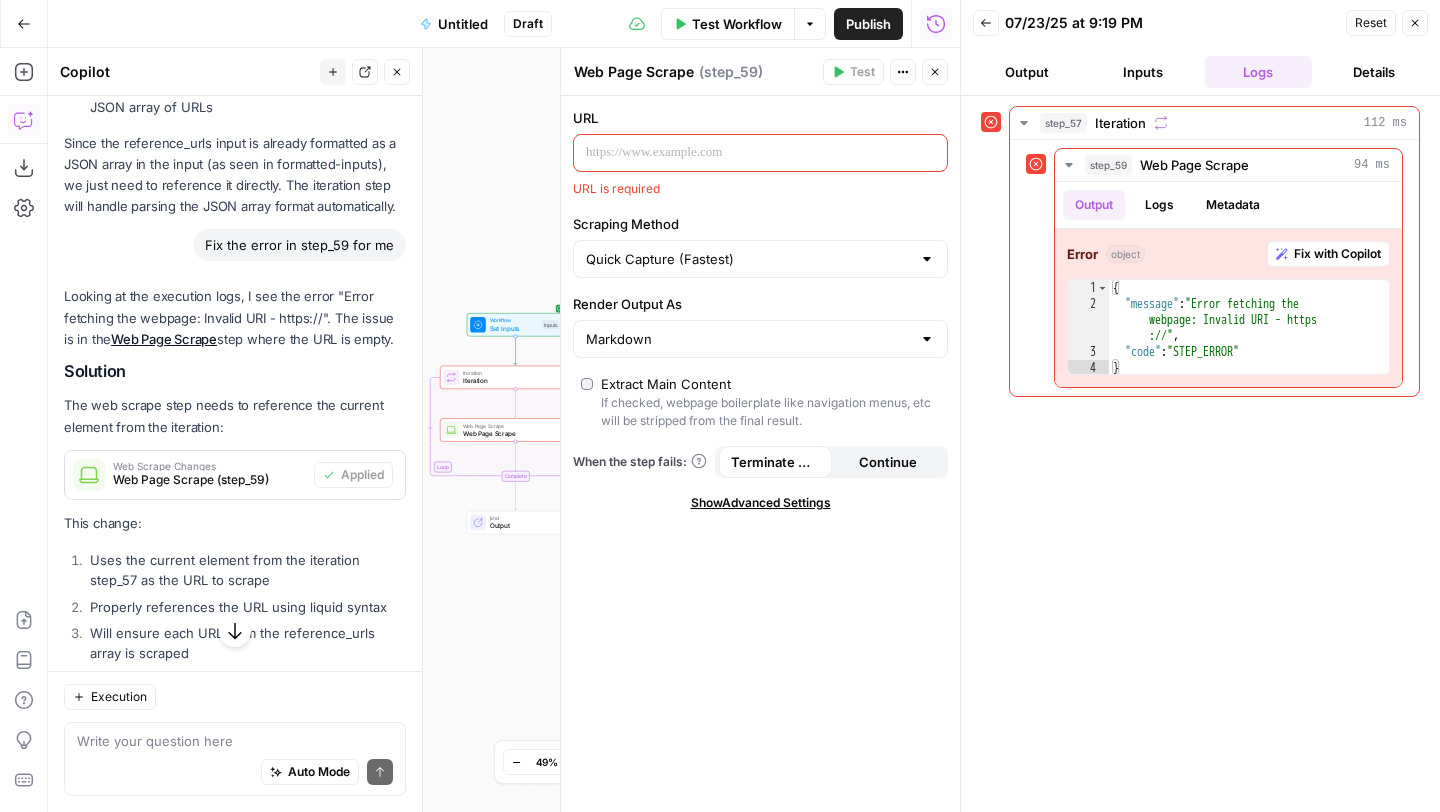 click 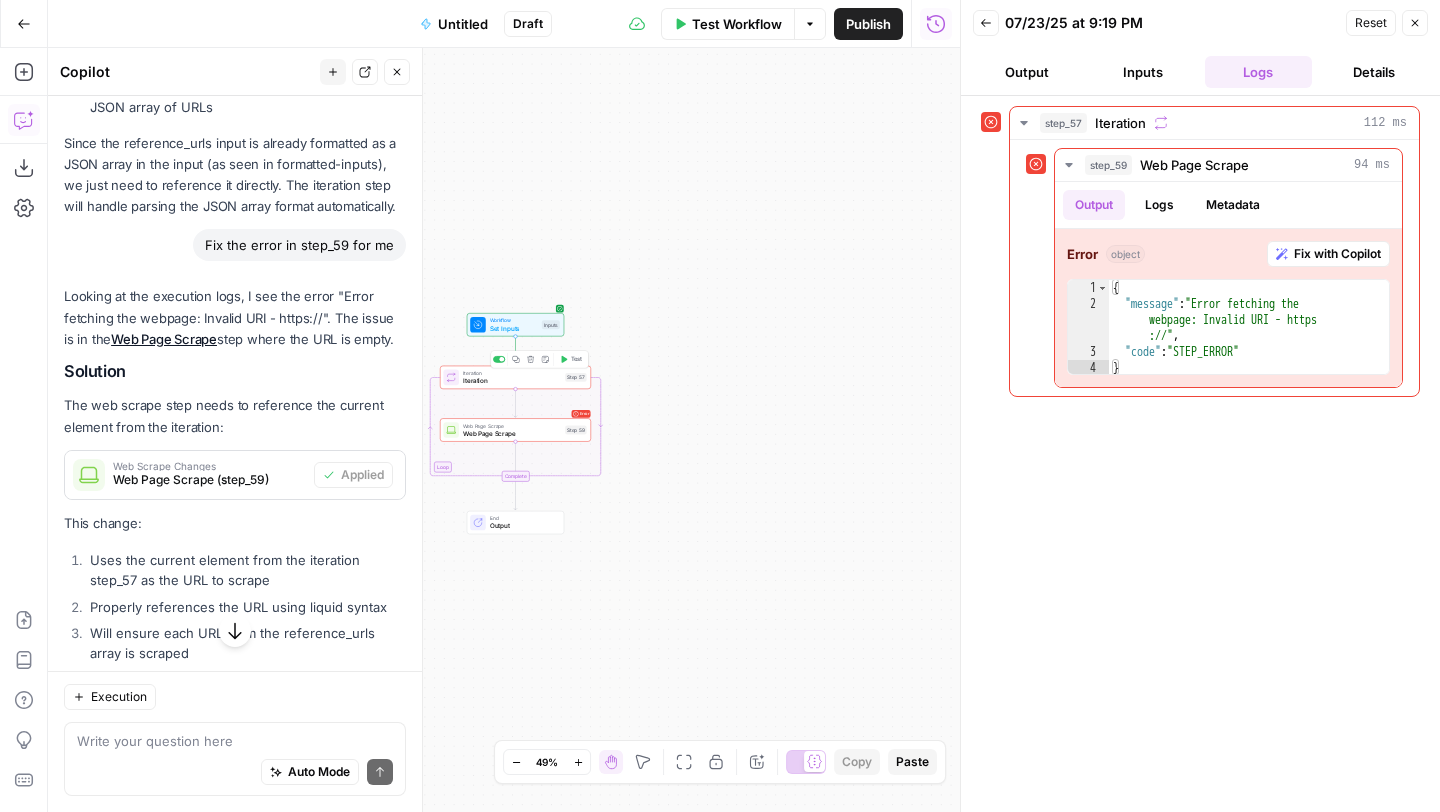 click on "Delete step" at bounding box center (530, 359) 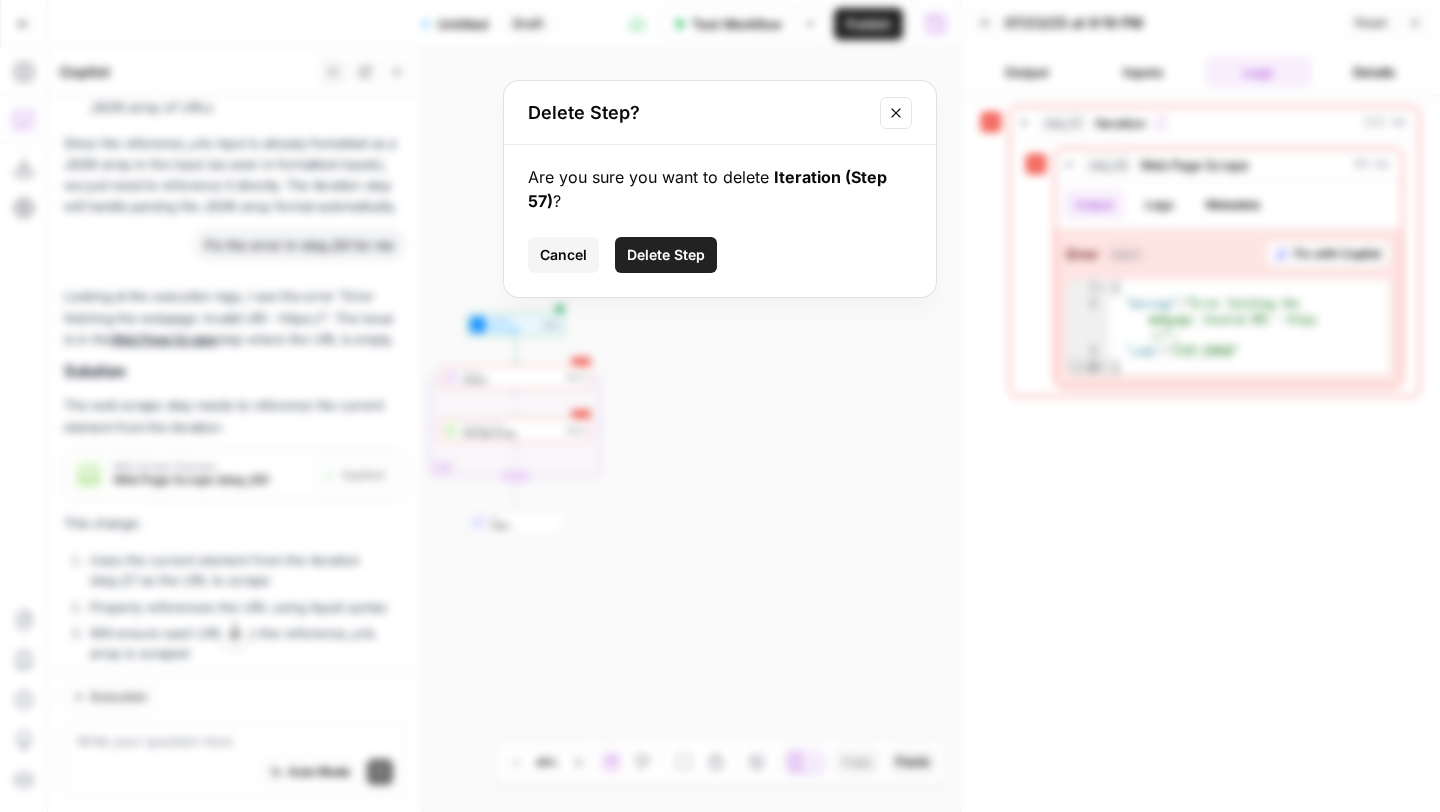 click on "Delete Step" at bounding box center [666, 255] 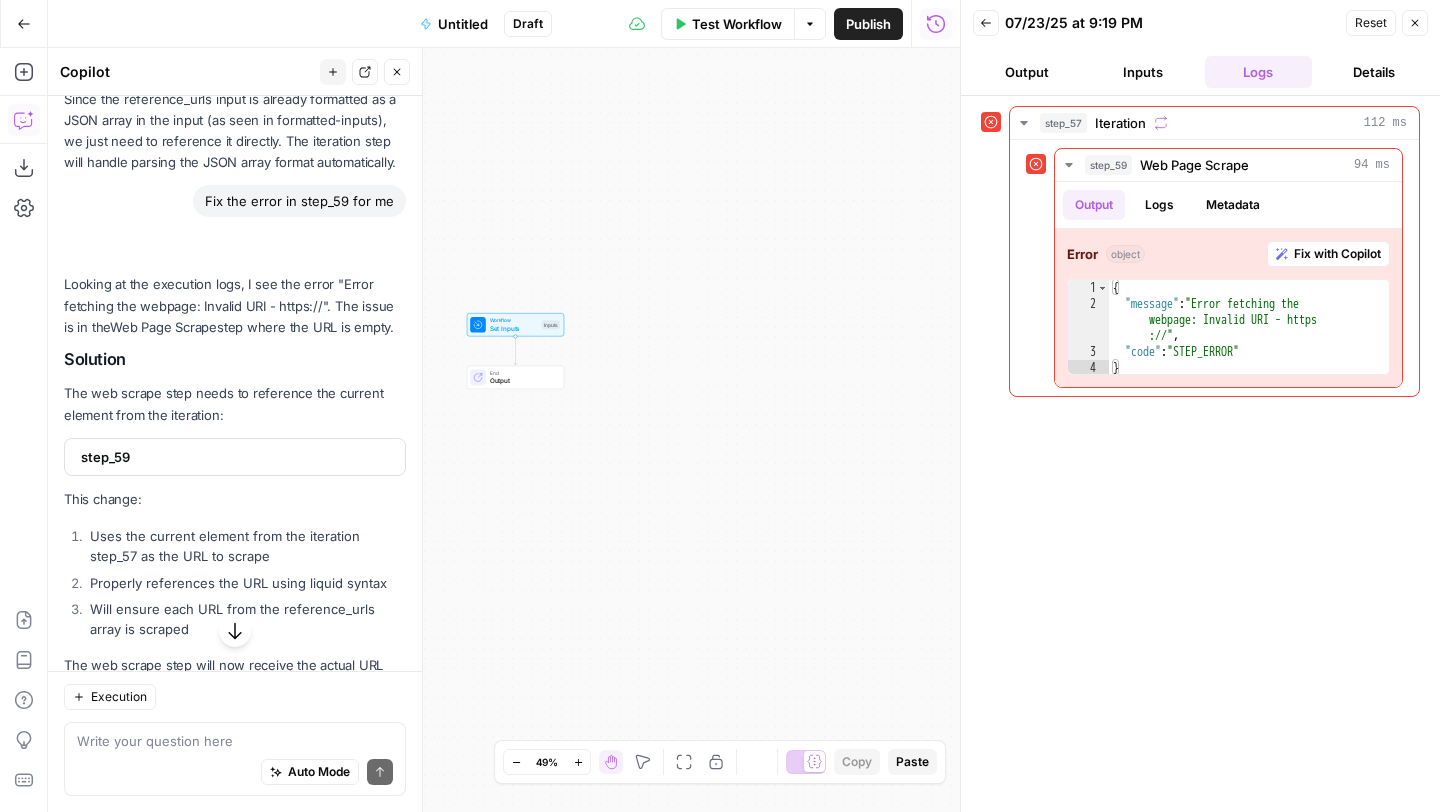 scroll, scrollTop: 9025, scrollLeft: 0, axis: vertical 